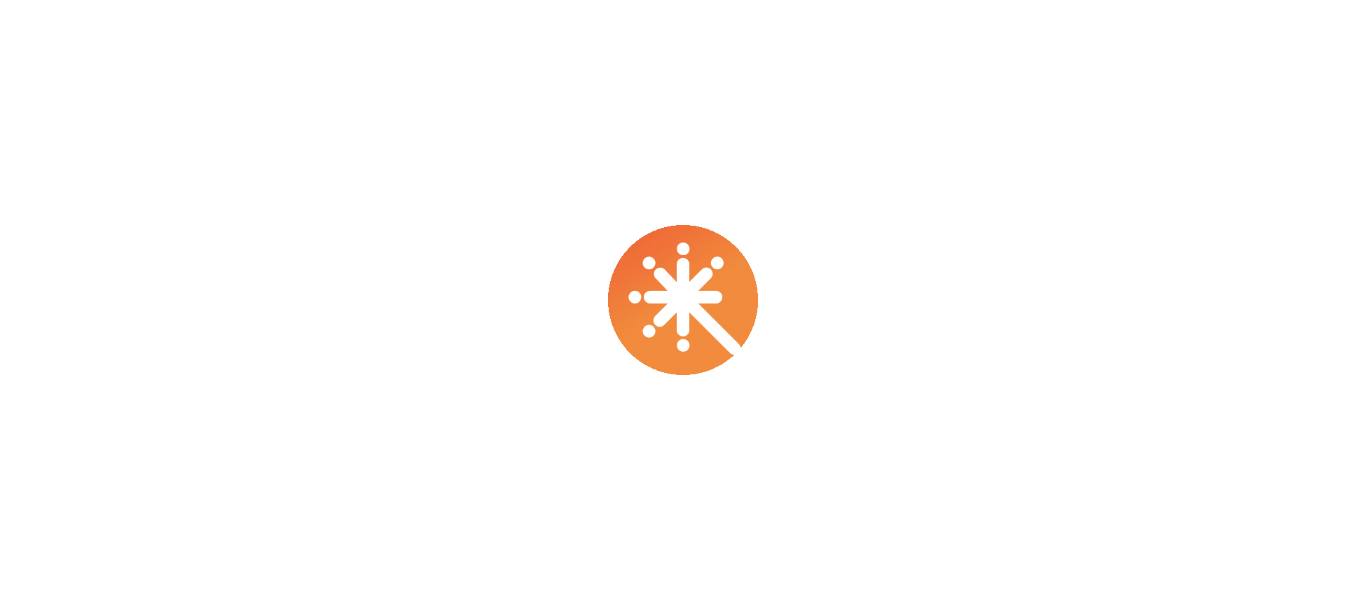 scroll, scrollTop: 0, scrollLeft: 0, axis: both 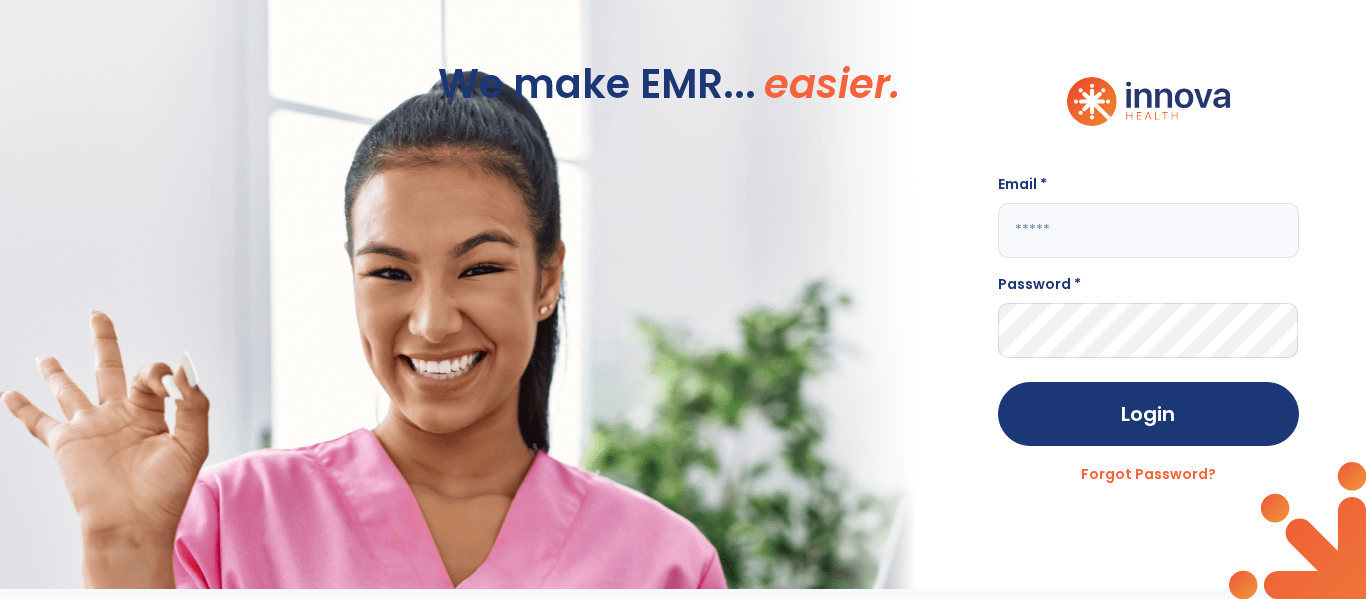 click on "Email *" 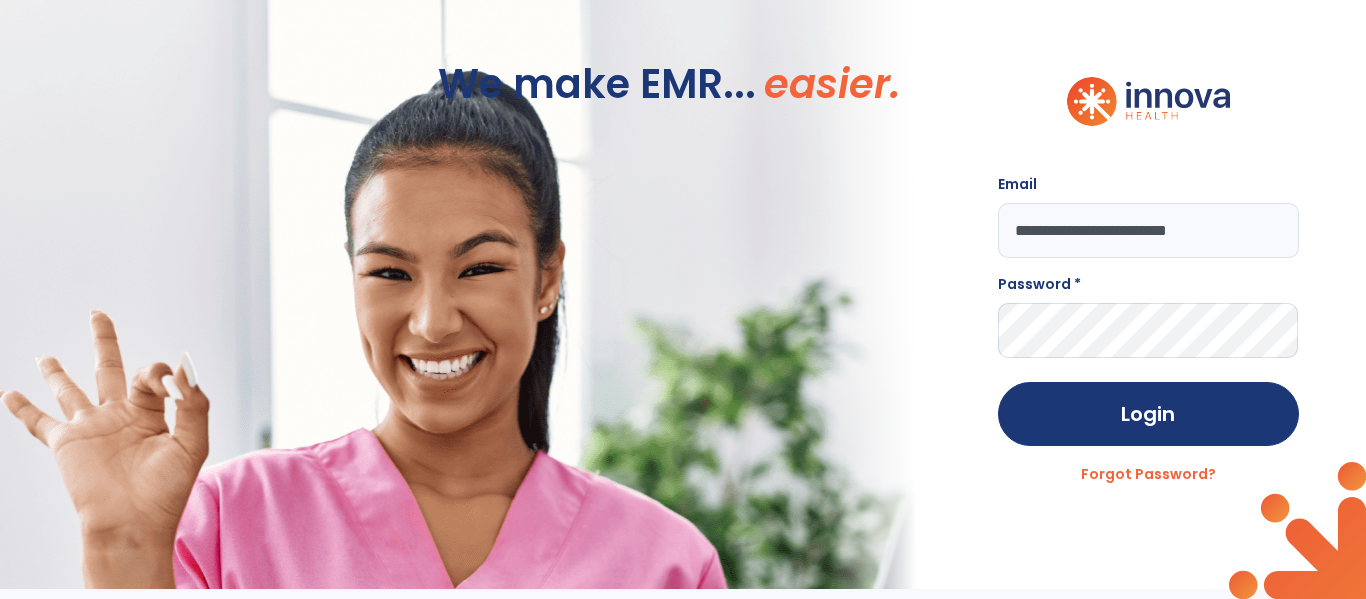 scroll, scrollTop: 0, scrollLeft: 27, axis: horizontal 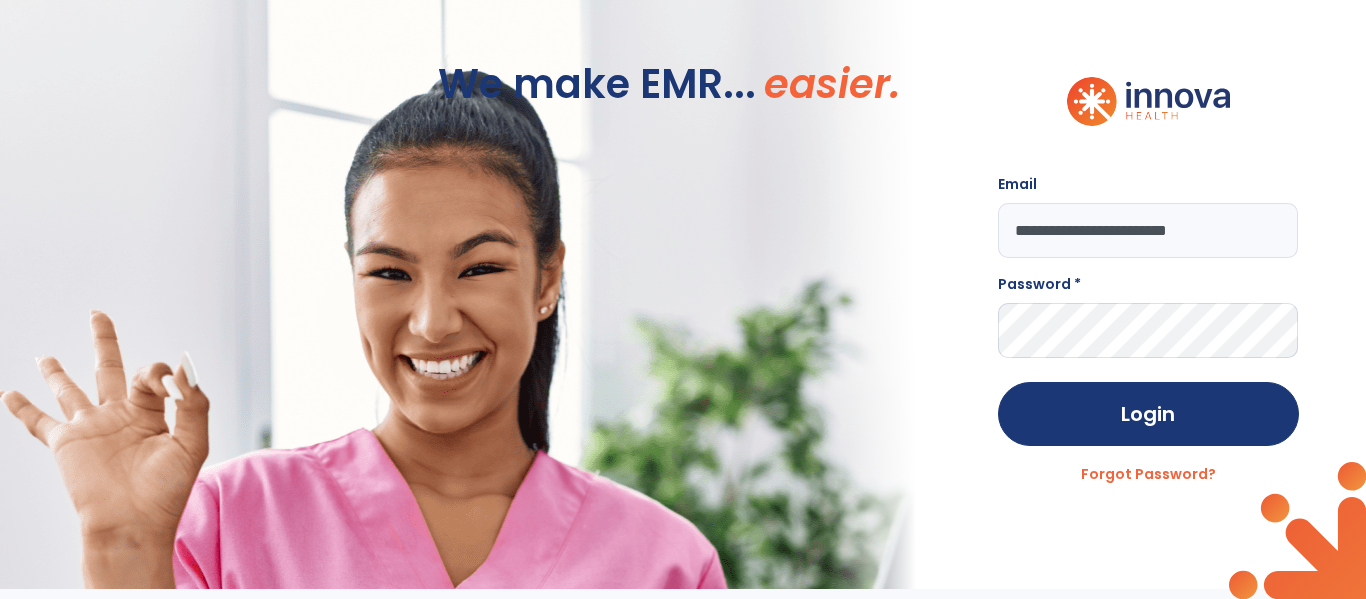 type on "**********" 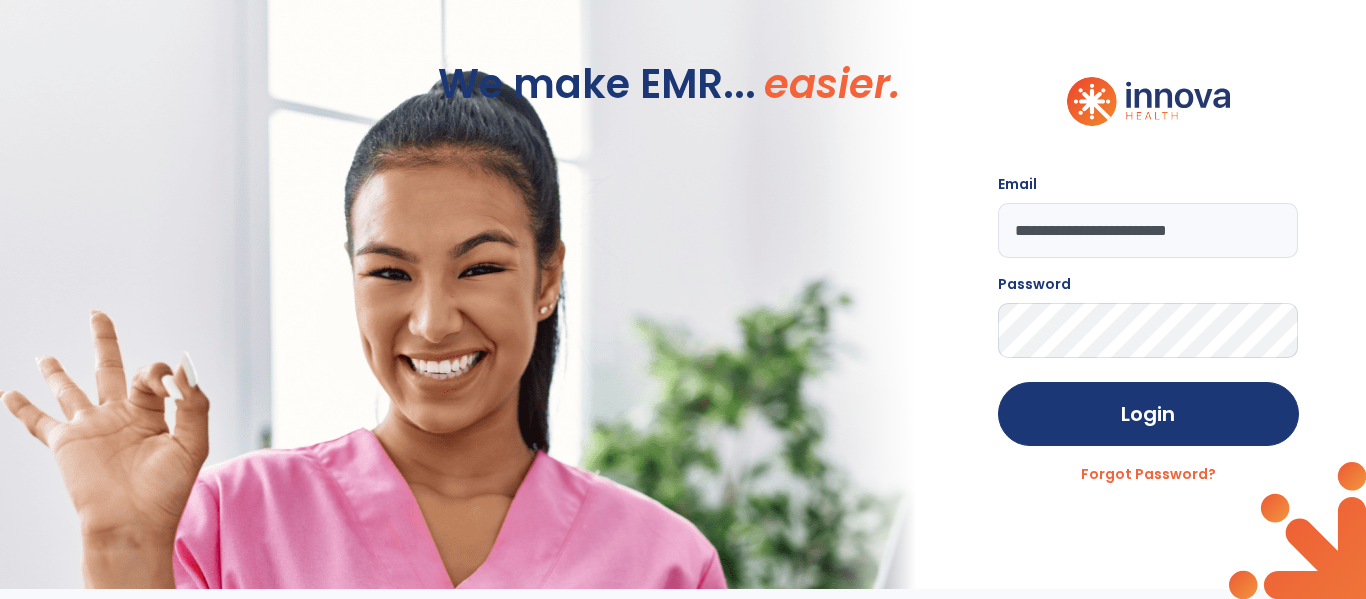 click on "Login" 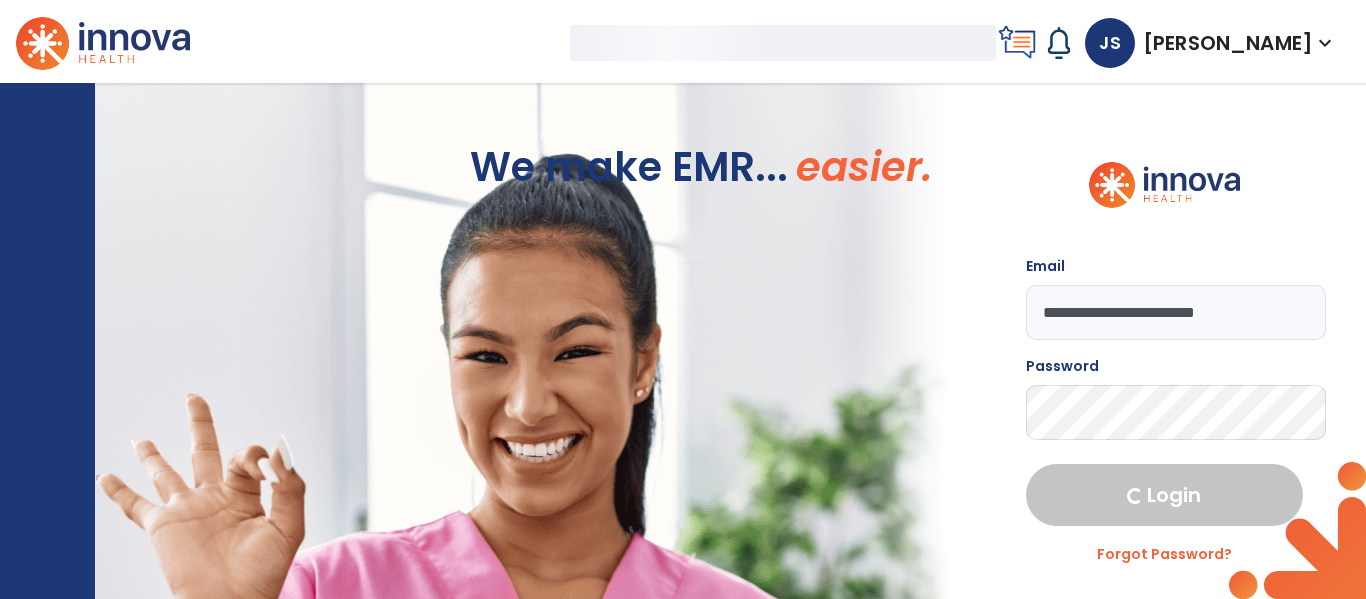 select on "****" 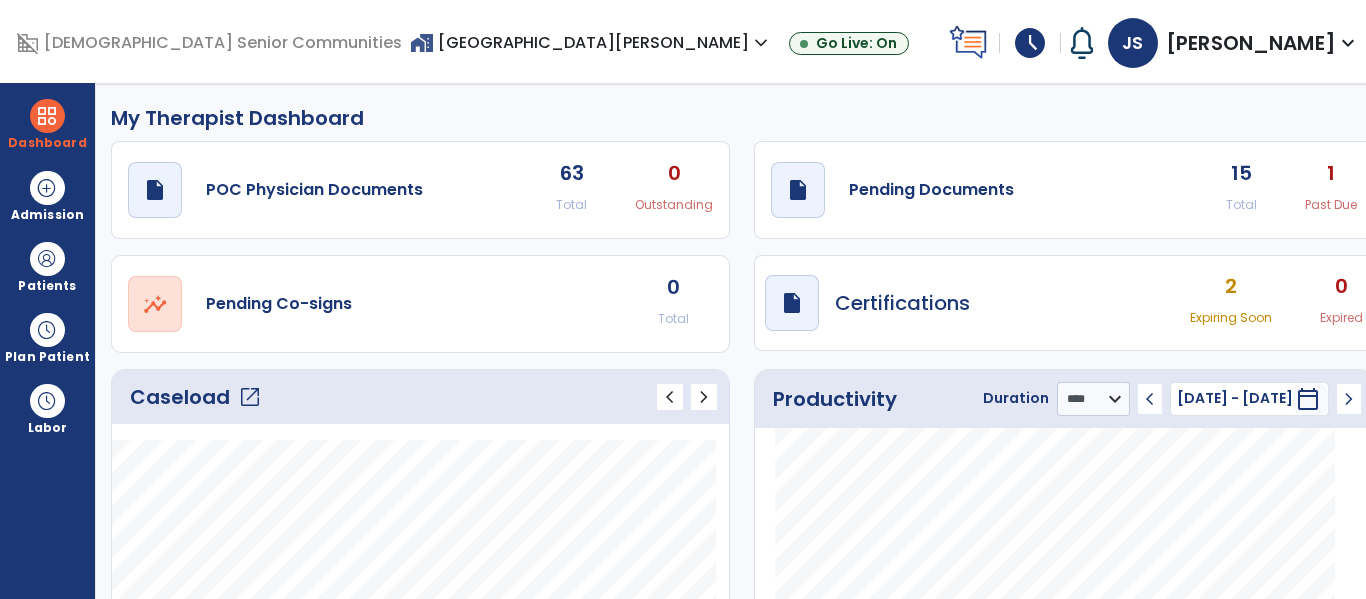 click on "open_in_new" 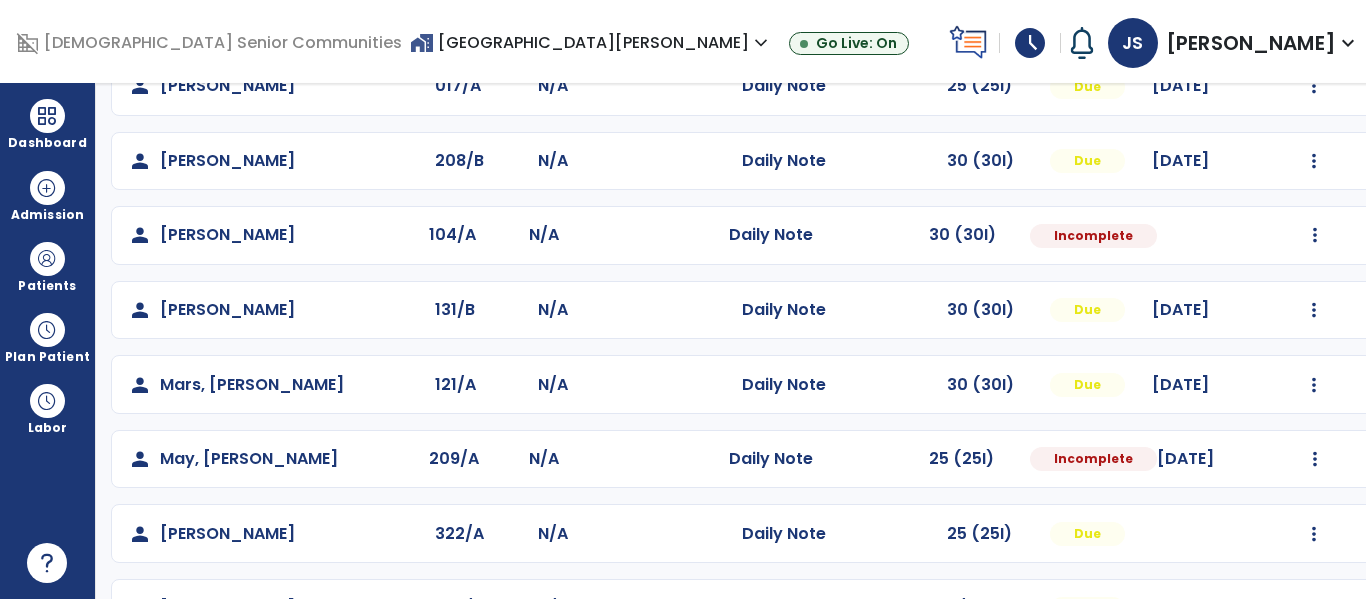 scroll, scrollTop: 512, scrollLeft: 0, axis: vertical 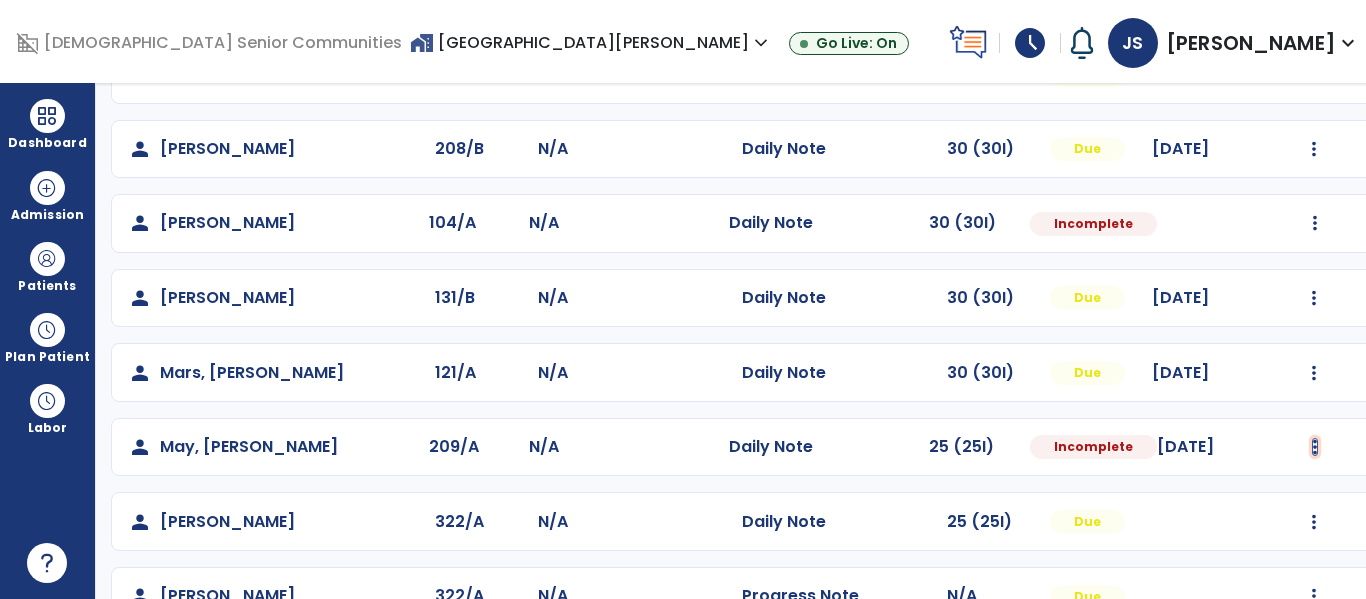click at bounding box center (1315, -224) 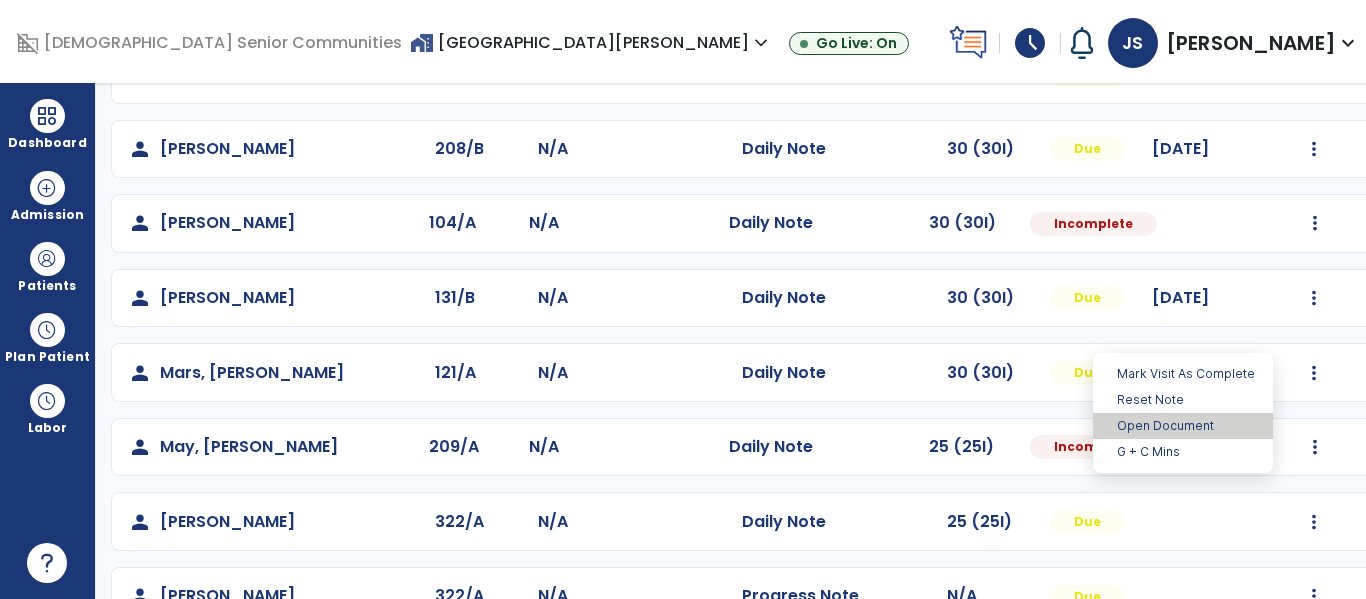 click on "Open Document" at bounding box center [1183, 426] 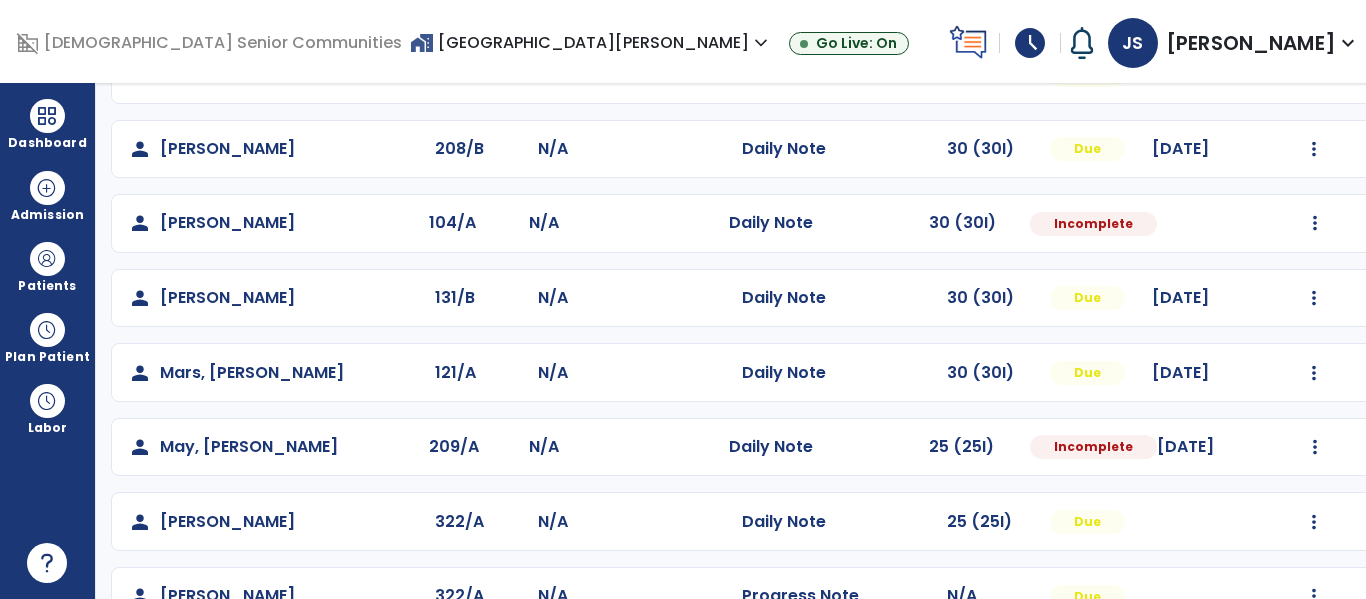 select on "*" 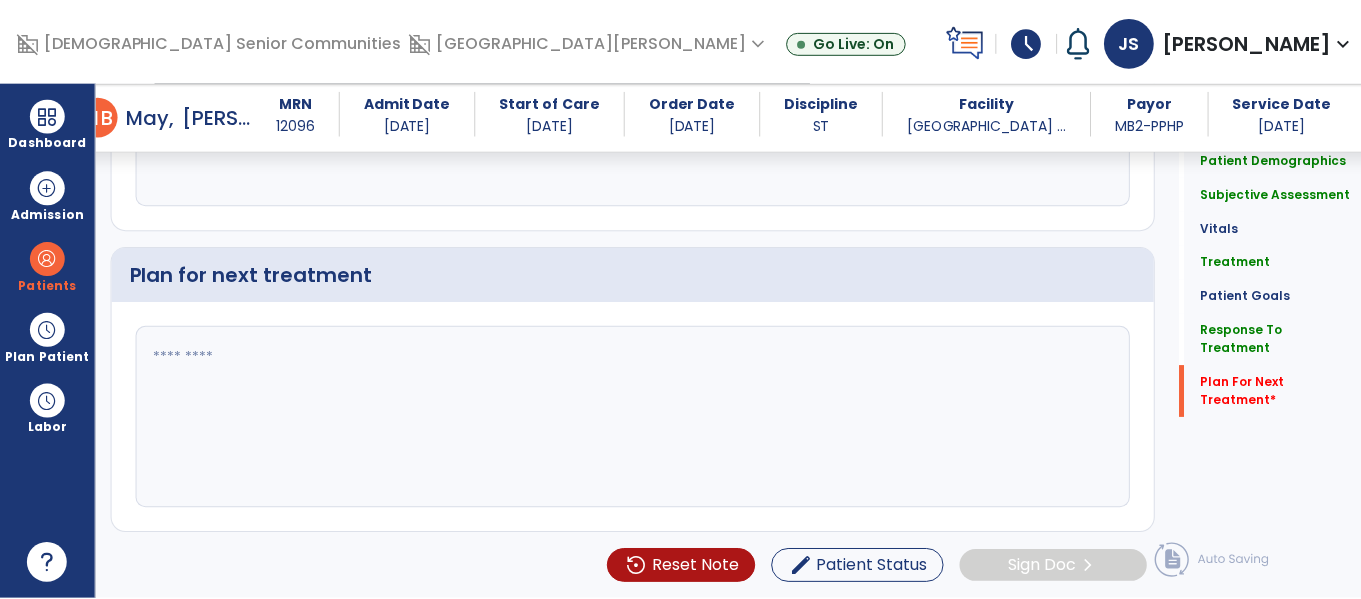 scroll, scrollTop: 3139, scrollLeft: 0, axis: vertical 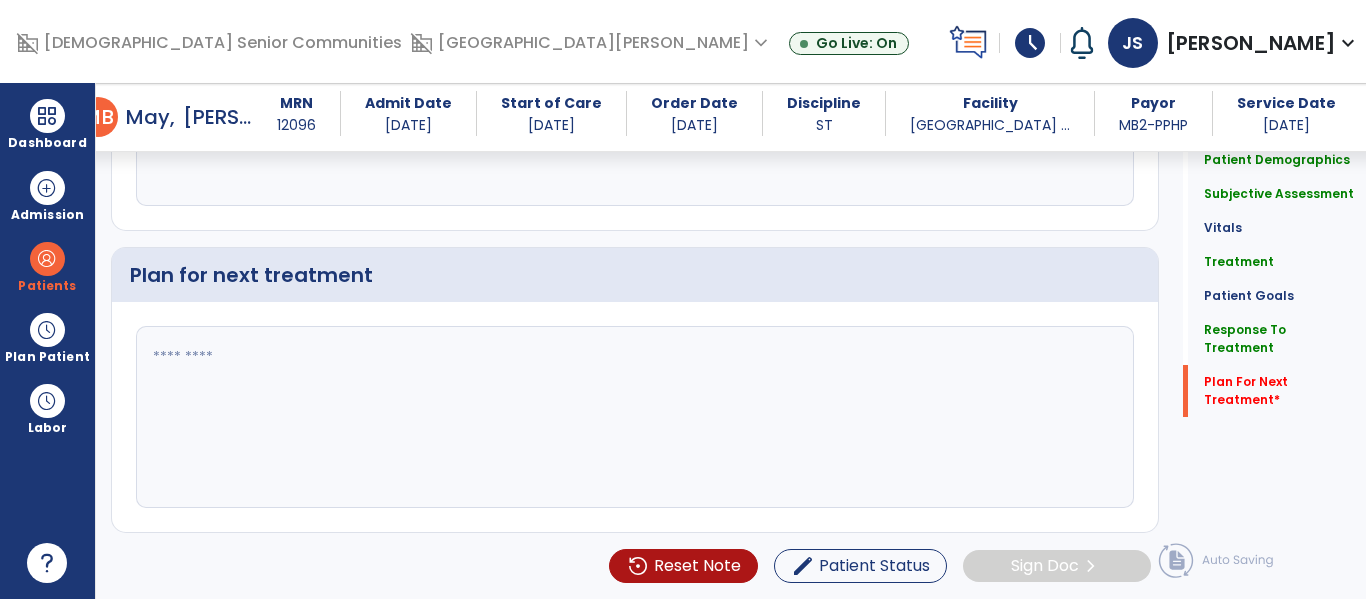 click 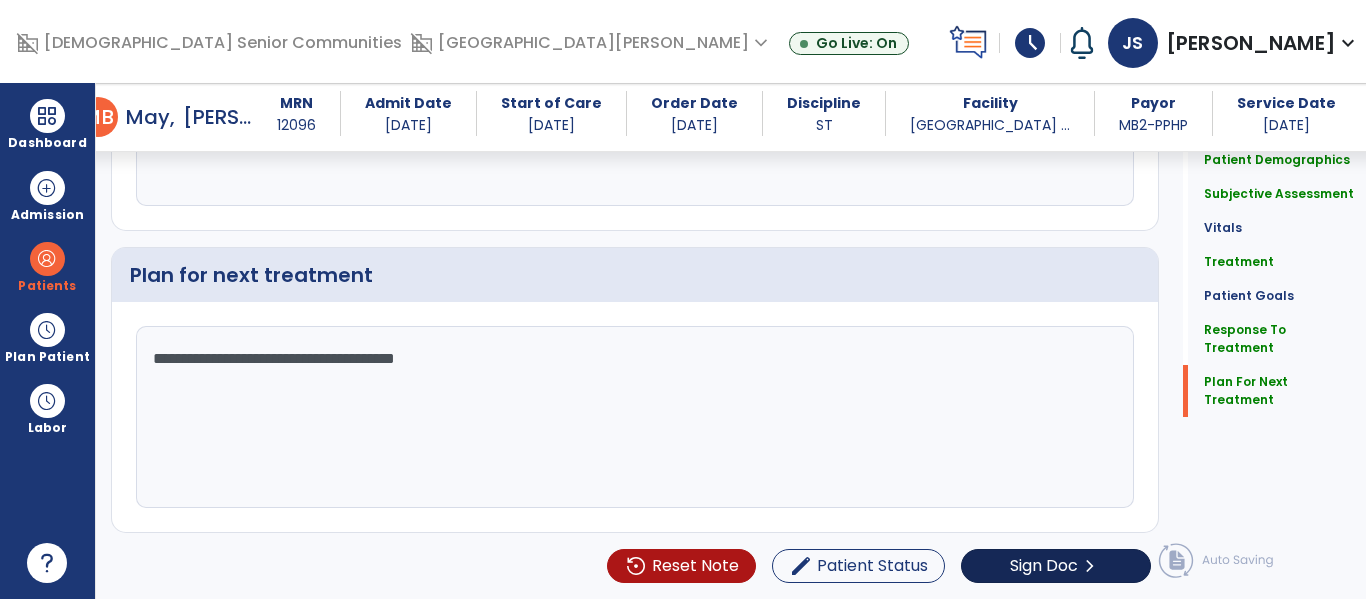 type on "**********" 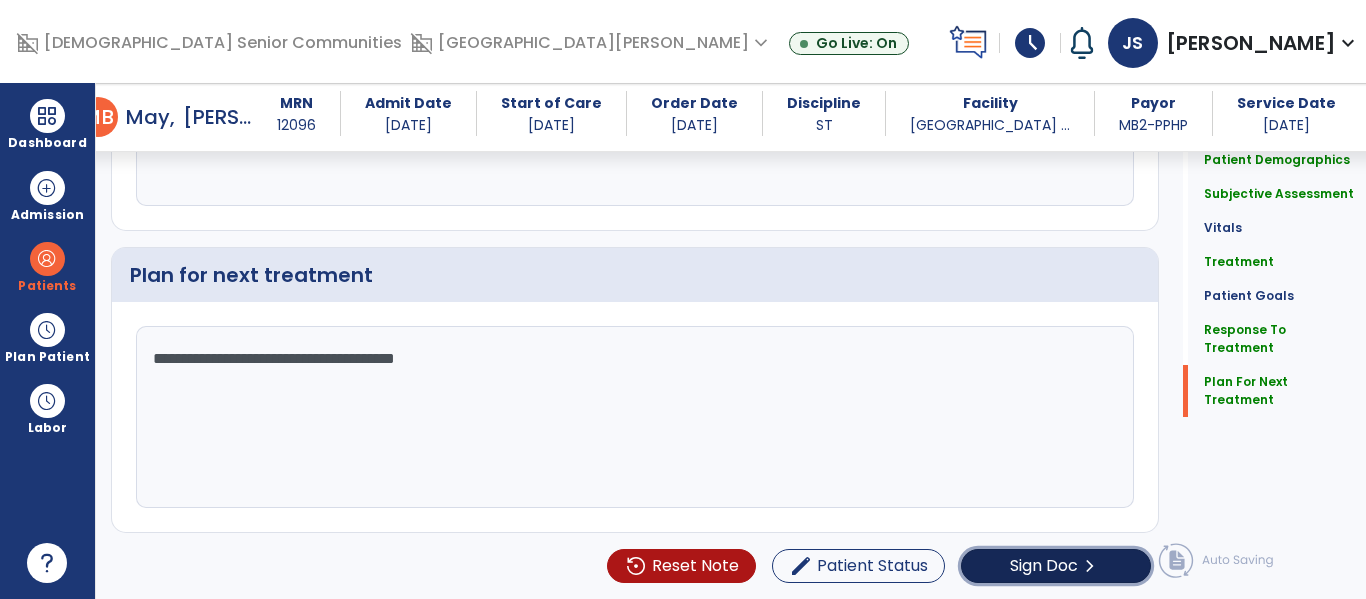 click on "Sign Doc" 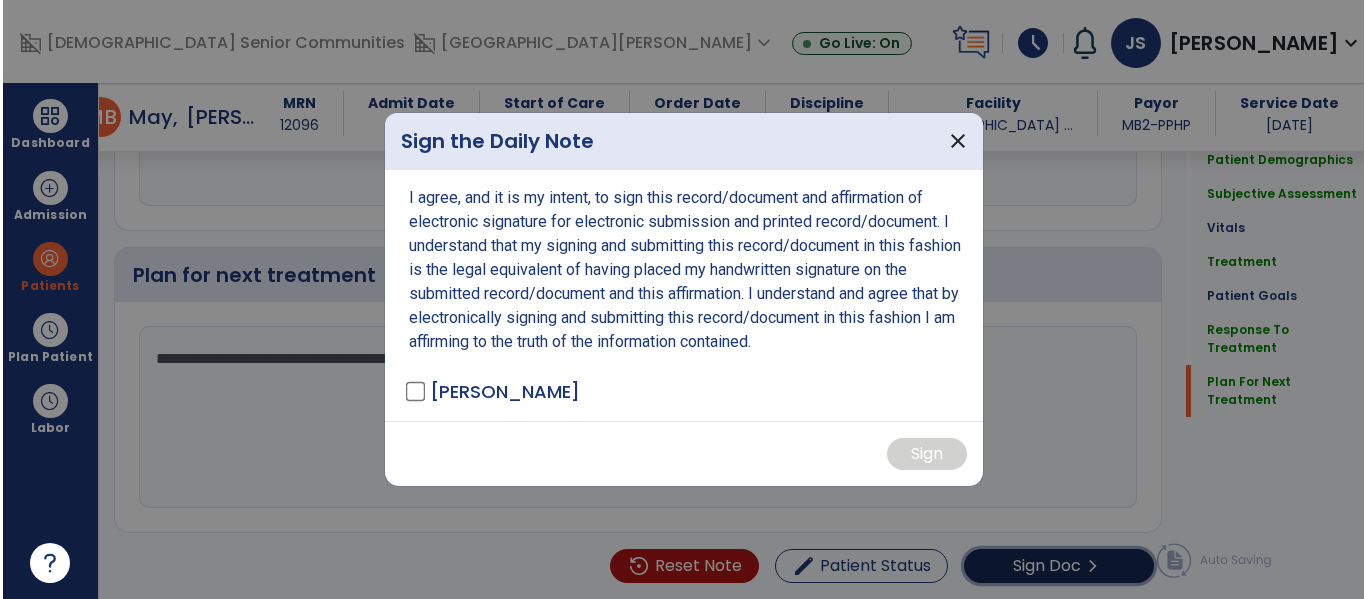 scroll, scrollTop: 3139, scrollLeft: 0, axis: vertical 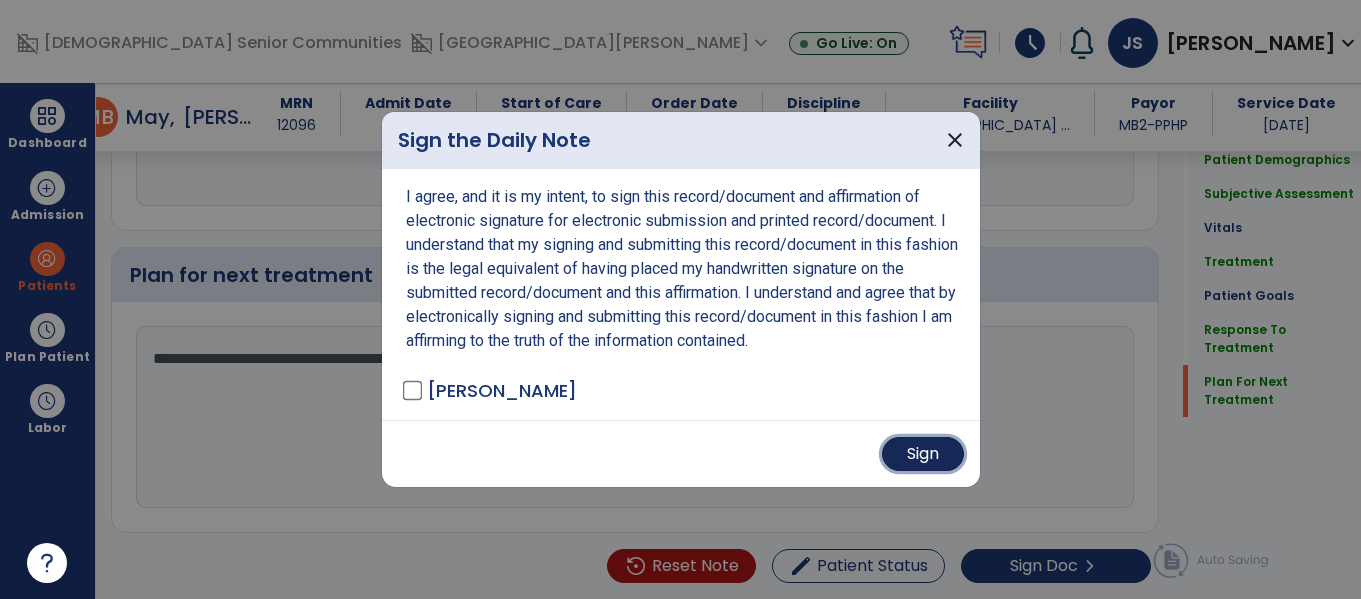 click on "Sign" at bounding box center (923, 454) 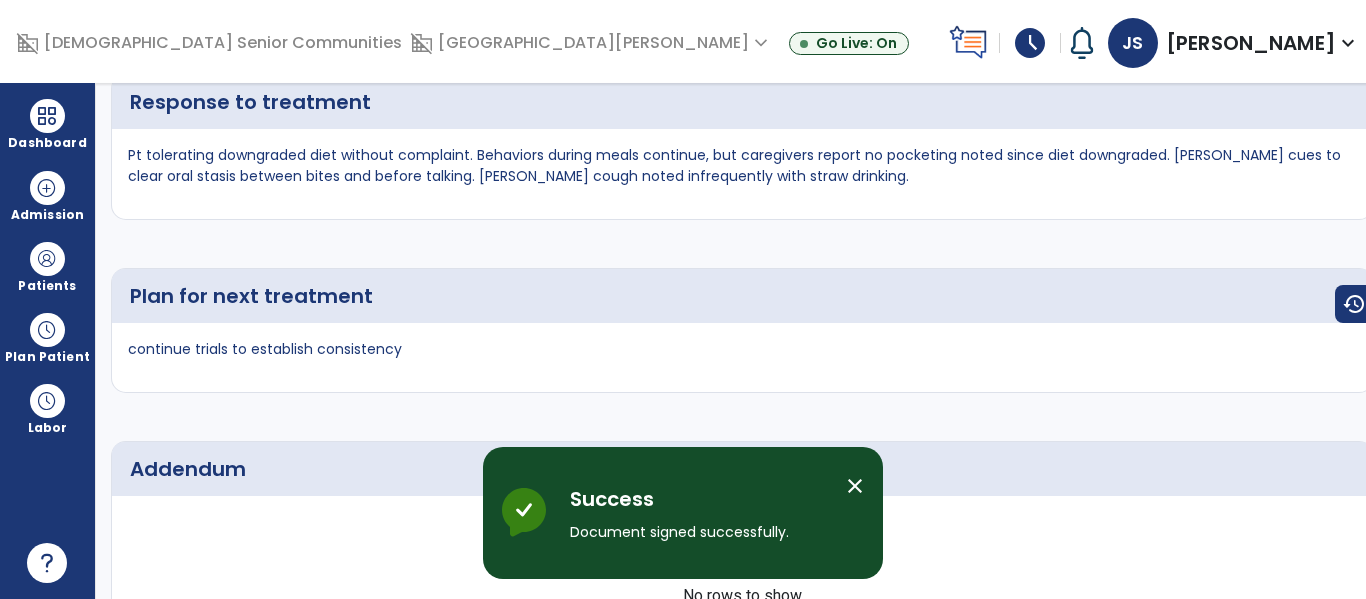 scroll, scrollTop: 0, scrollLeft: 0, axis: both 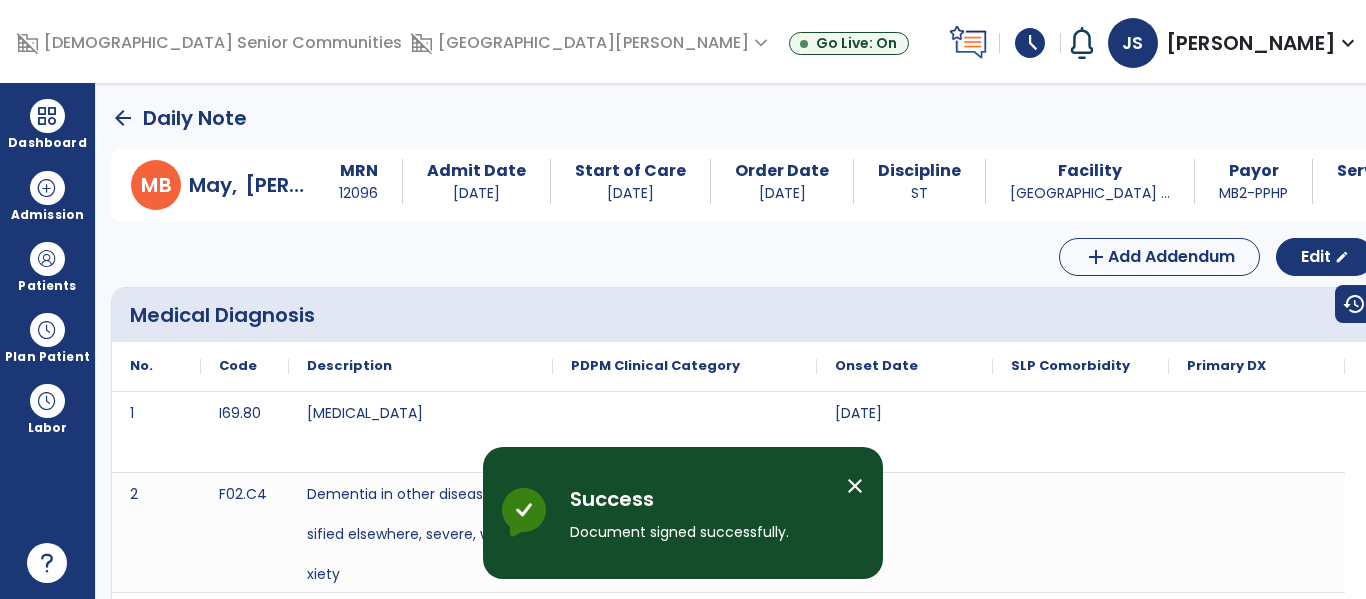 click on "arrow_back" 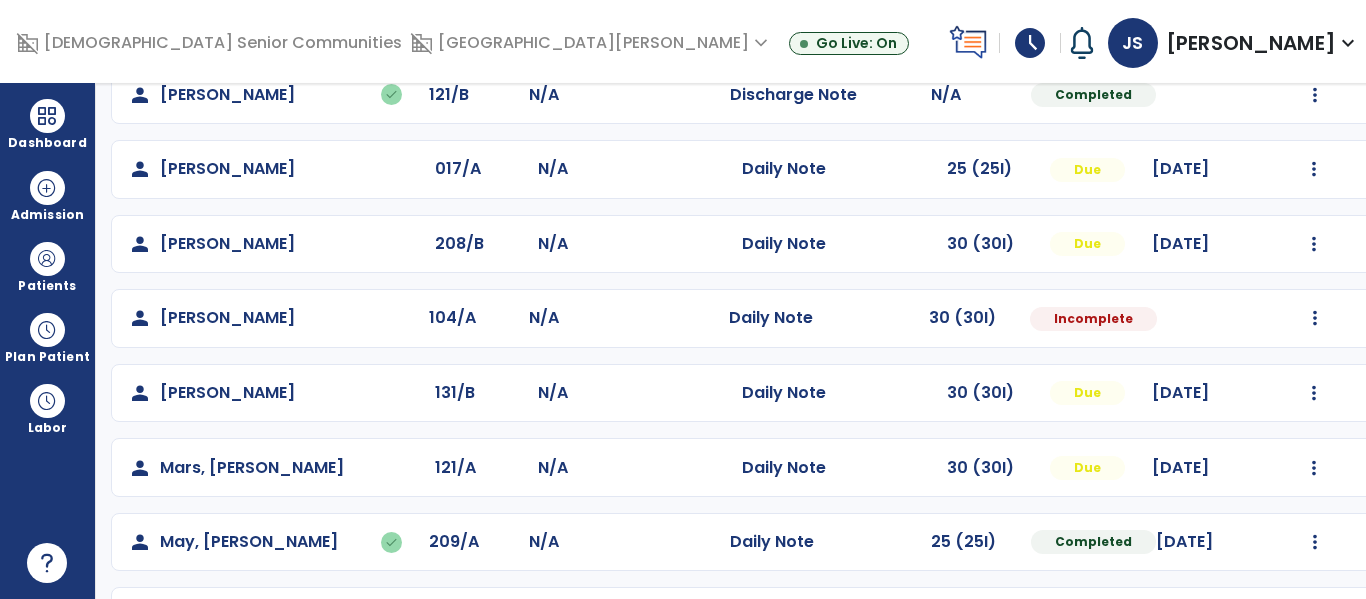 scroll, scrollTop: 917, scrollLeft: 0, axis: vertical 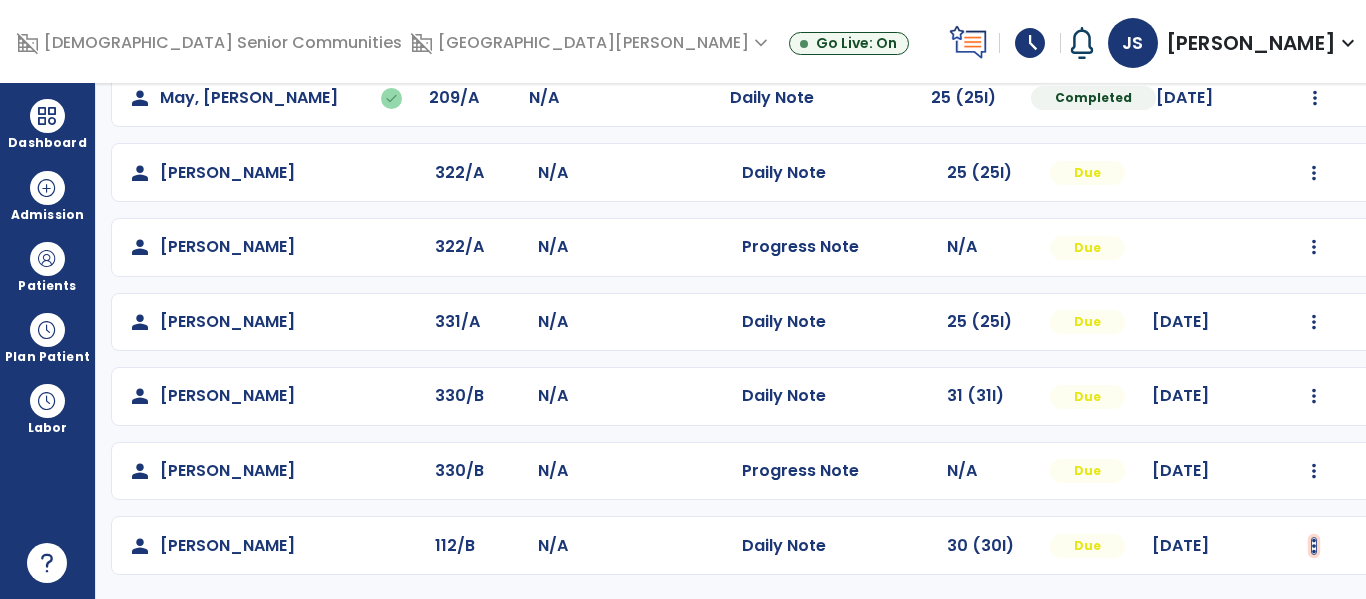 click at bounding box center (1315, -573) 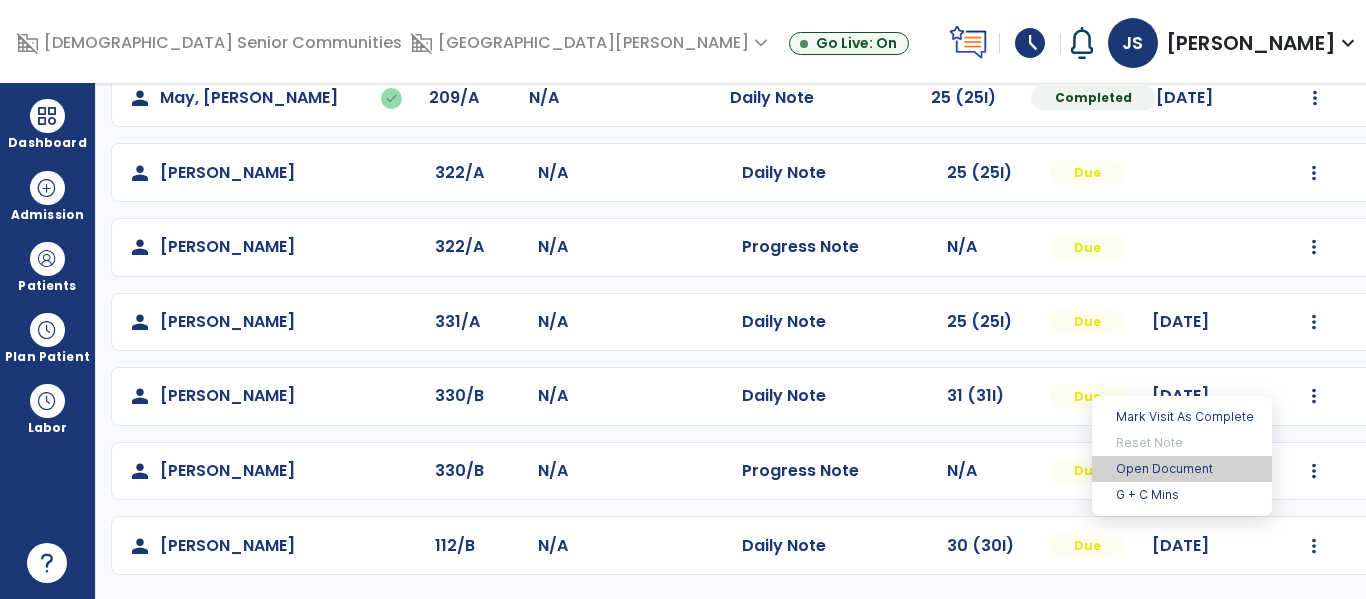 click on "Open Document" at bounding box center [1182, 469] 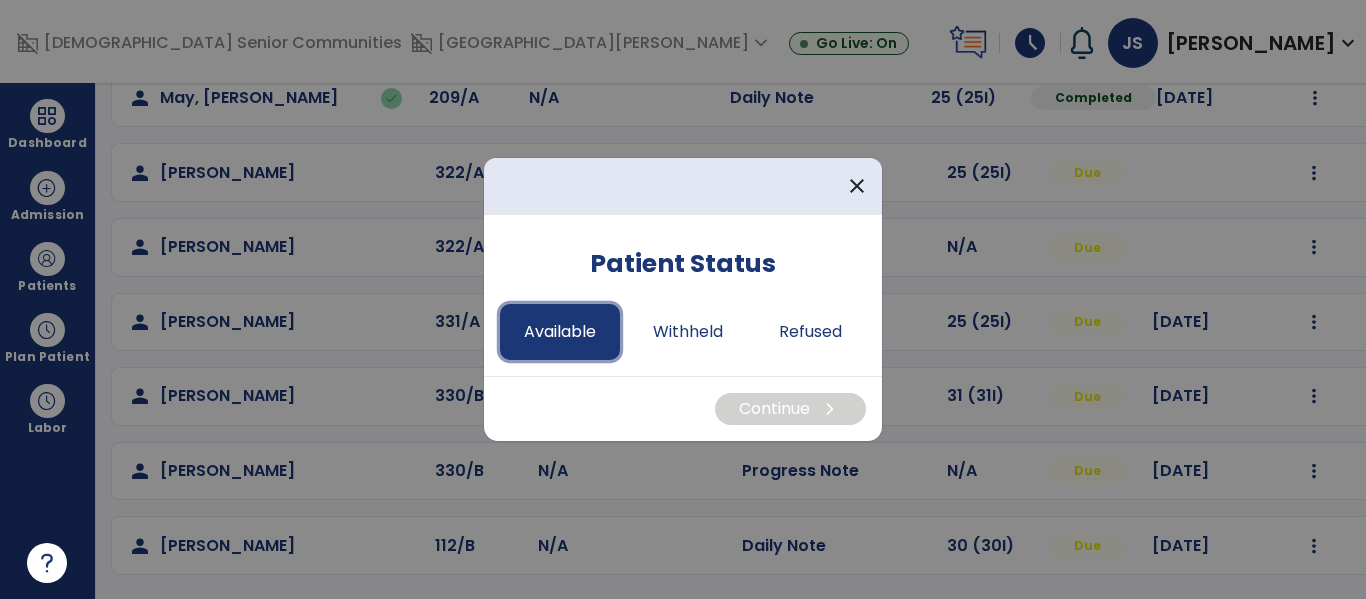 click on "Available" at bounding box center [560, 332] 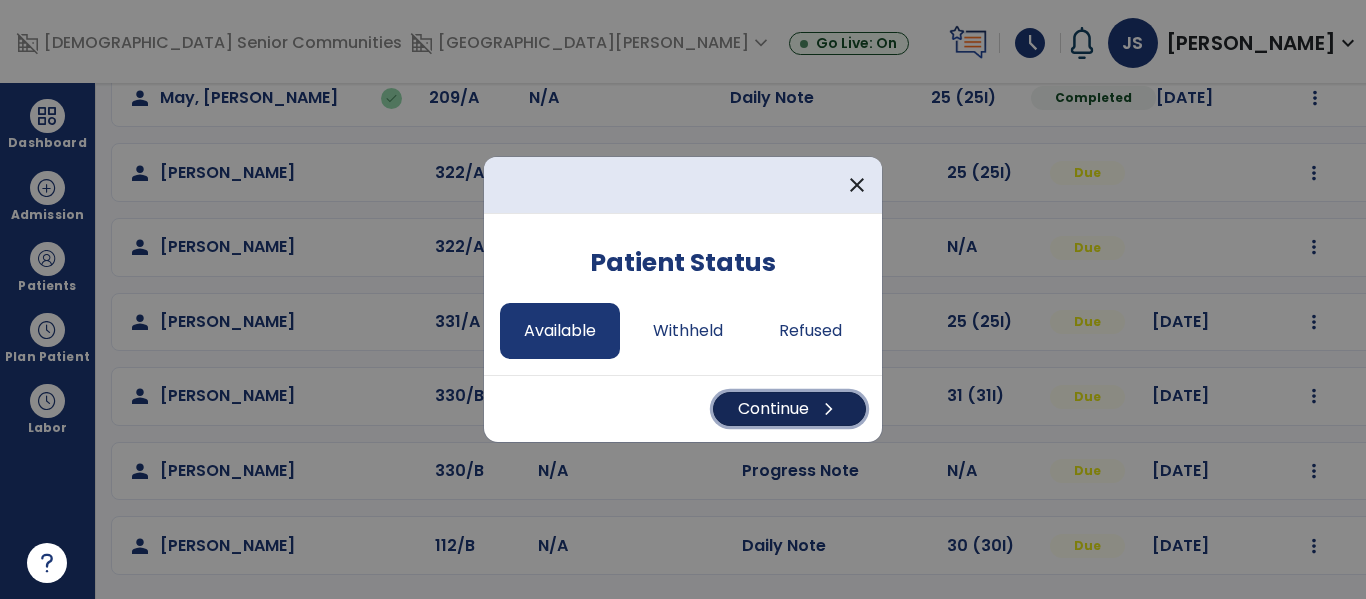 click on "Continue   chevron_right" at bounding box center (789, 409) 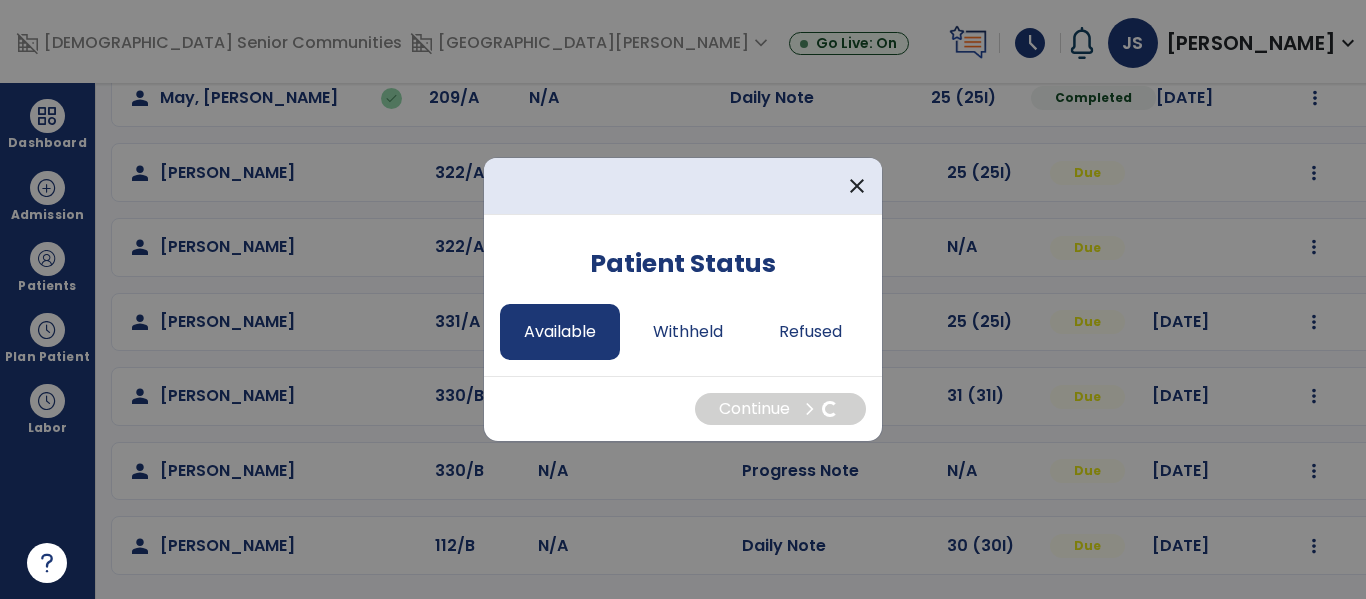 select on "*" 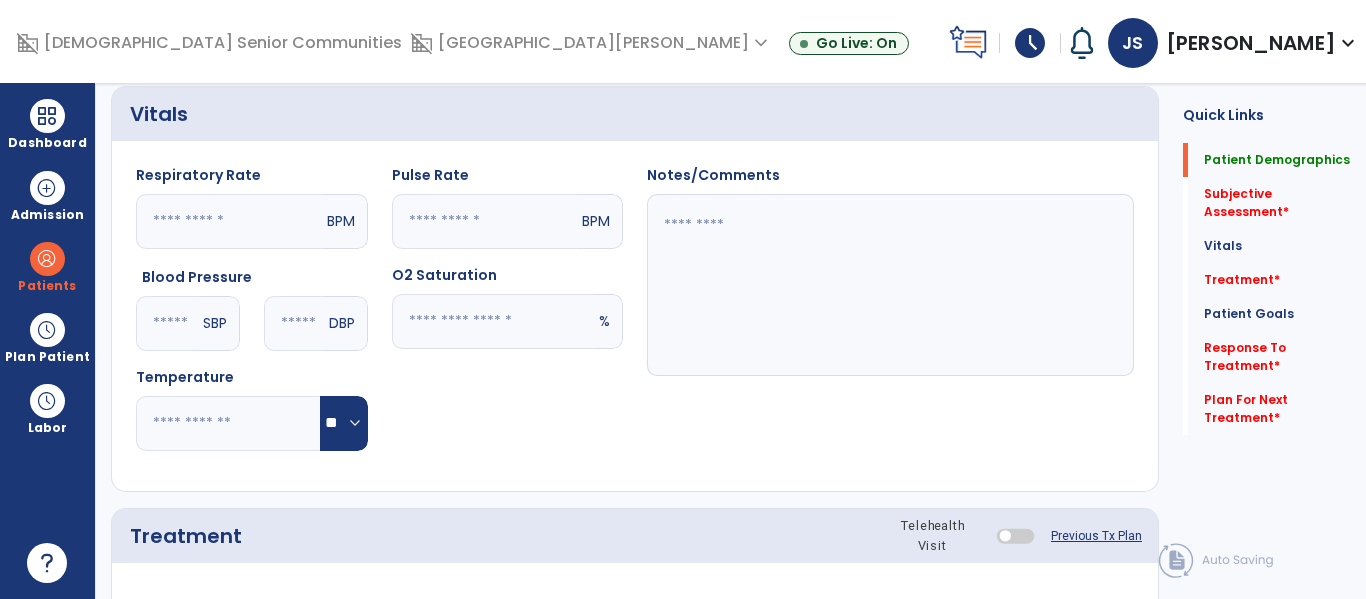 scroll, scrollTop: 0, scrollLeft: 0, axis: both 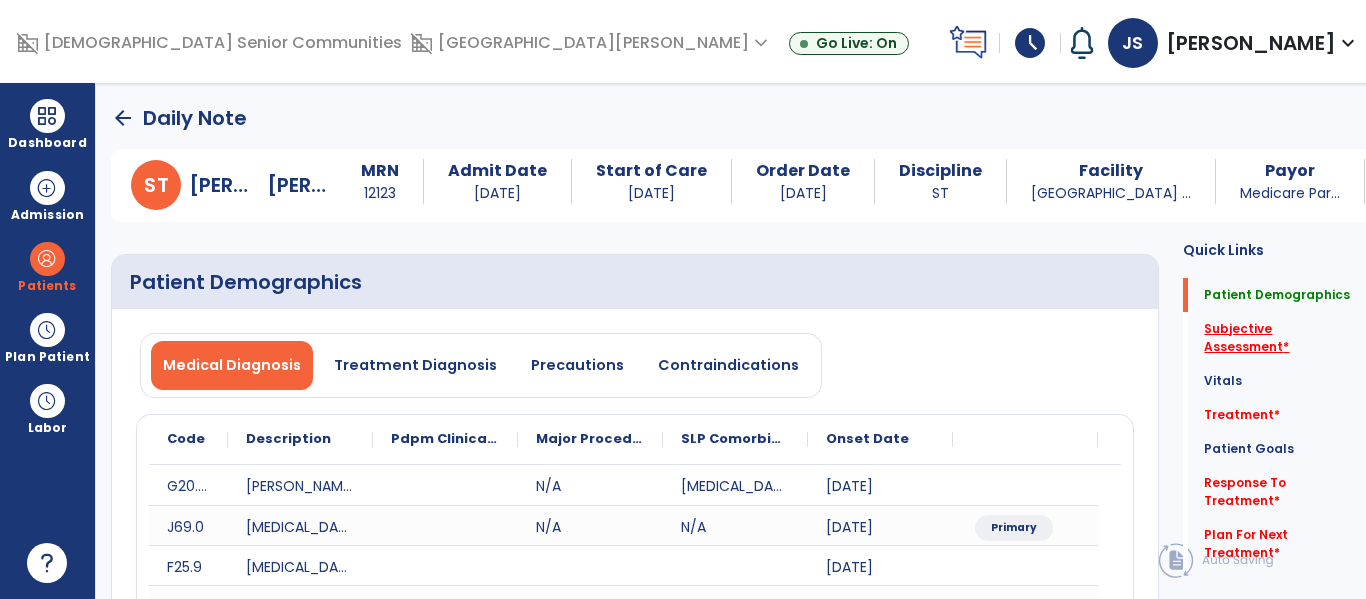 click on "Subjective Assessment   *" 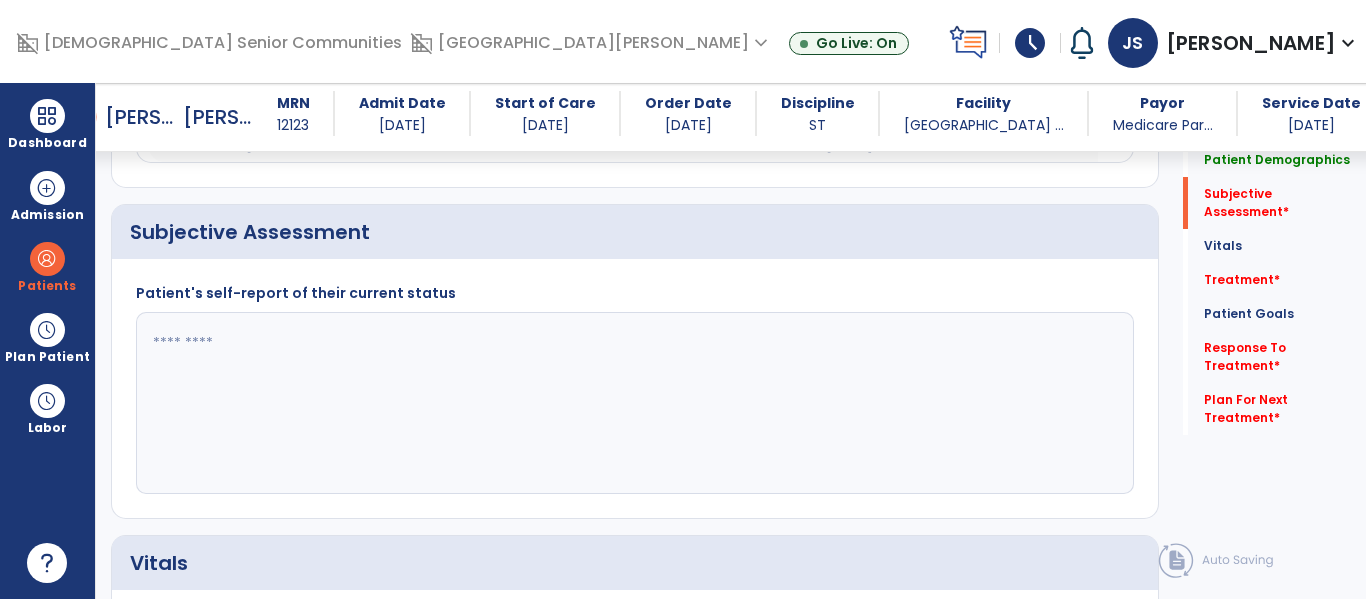 scroll, scrollTop: 506, scrollLeft: 0, axis: vertical 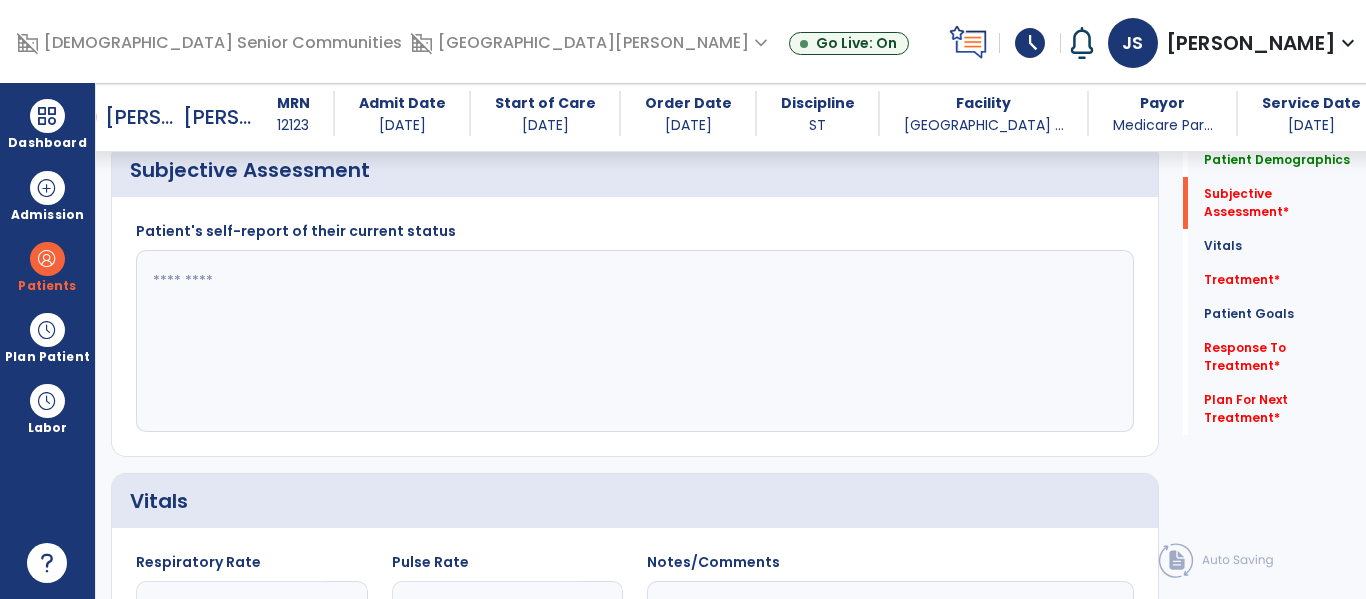 click 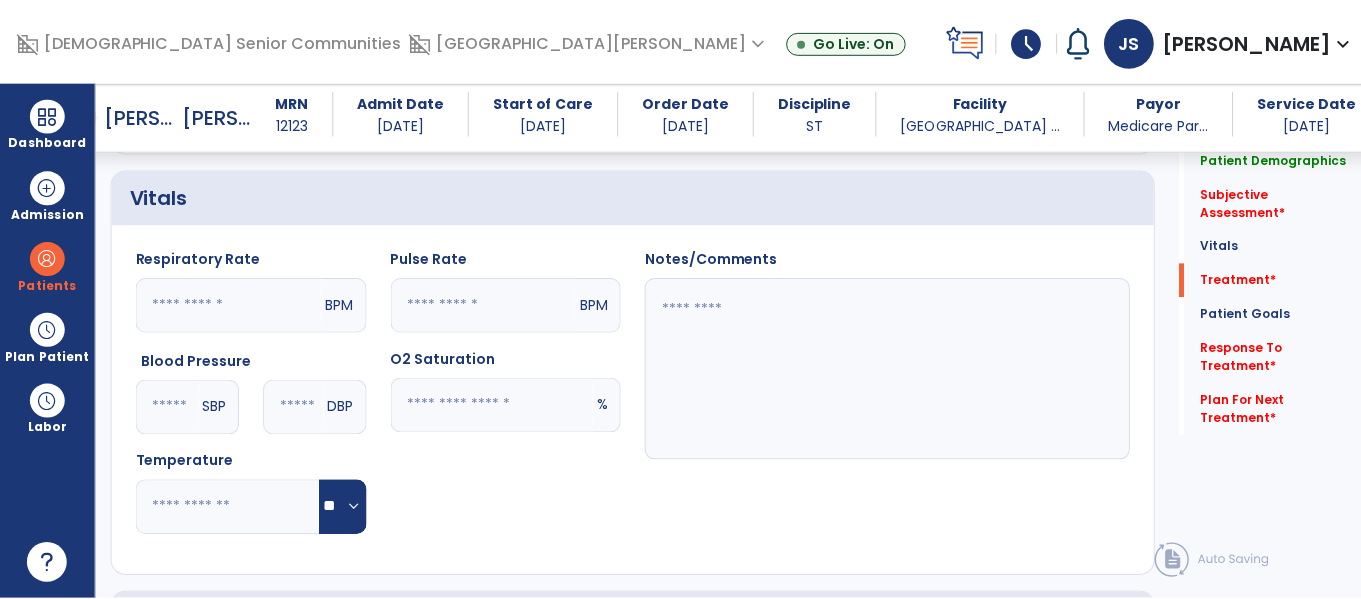 scroll, scrollTop: 1165, scrollLeft: 0, axis: vertical 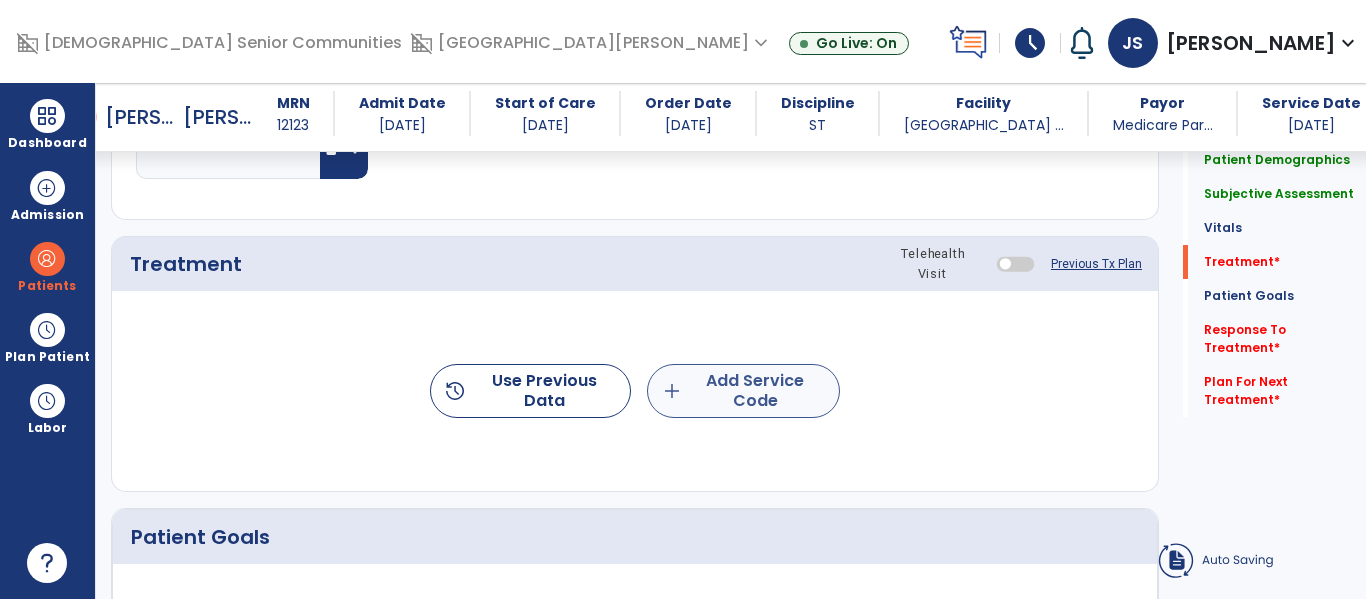 type on "**********" 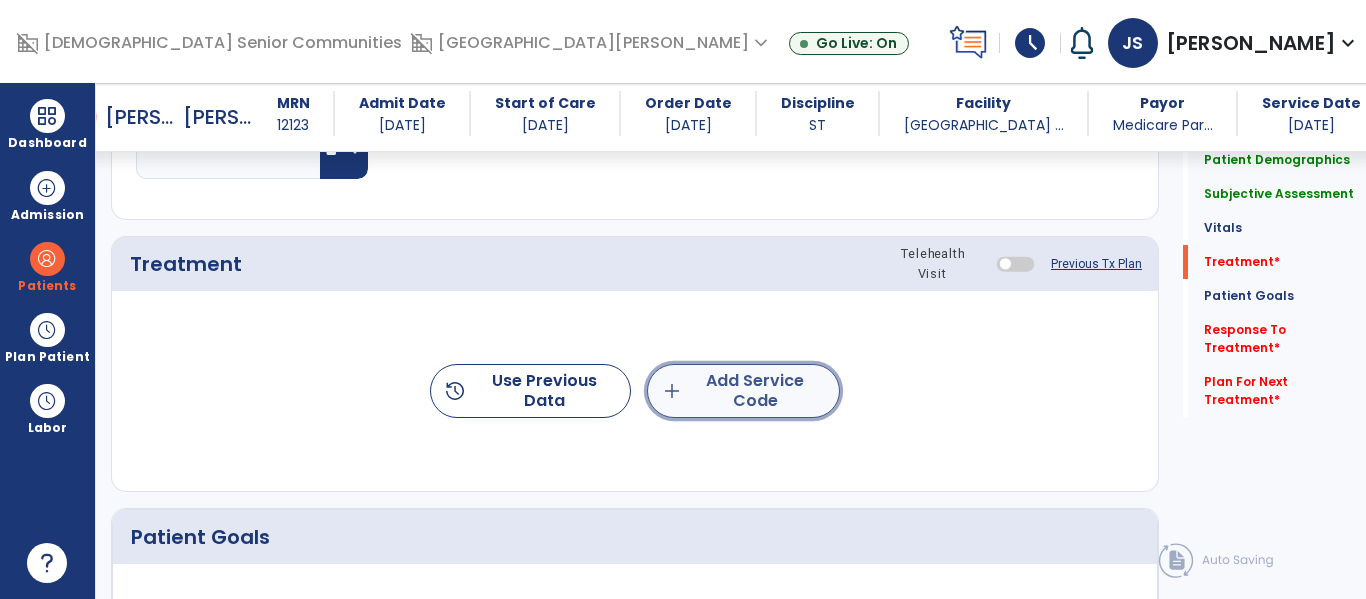 click on "add  Add Service Code" 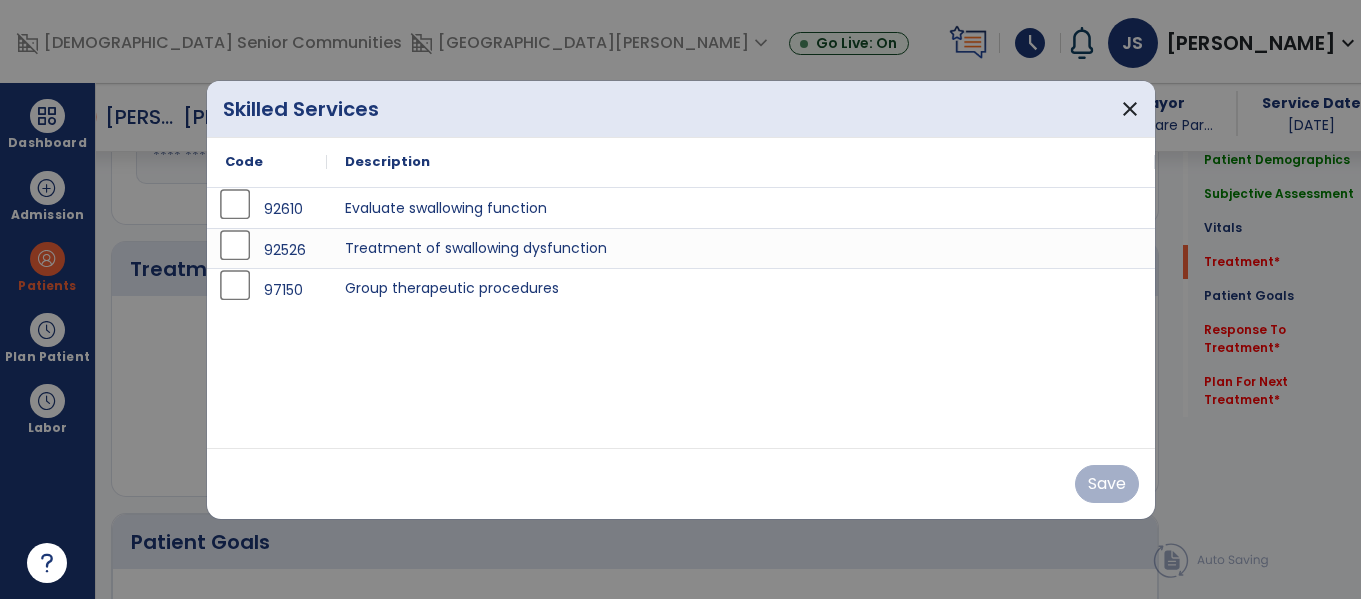 scroll, scrollTop: 1165, scrollLeft: 0, axis: vertical 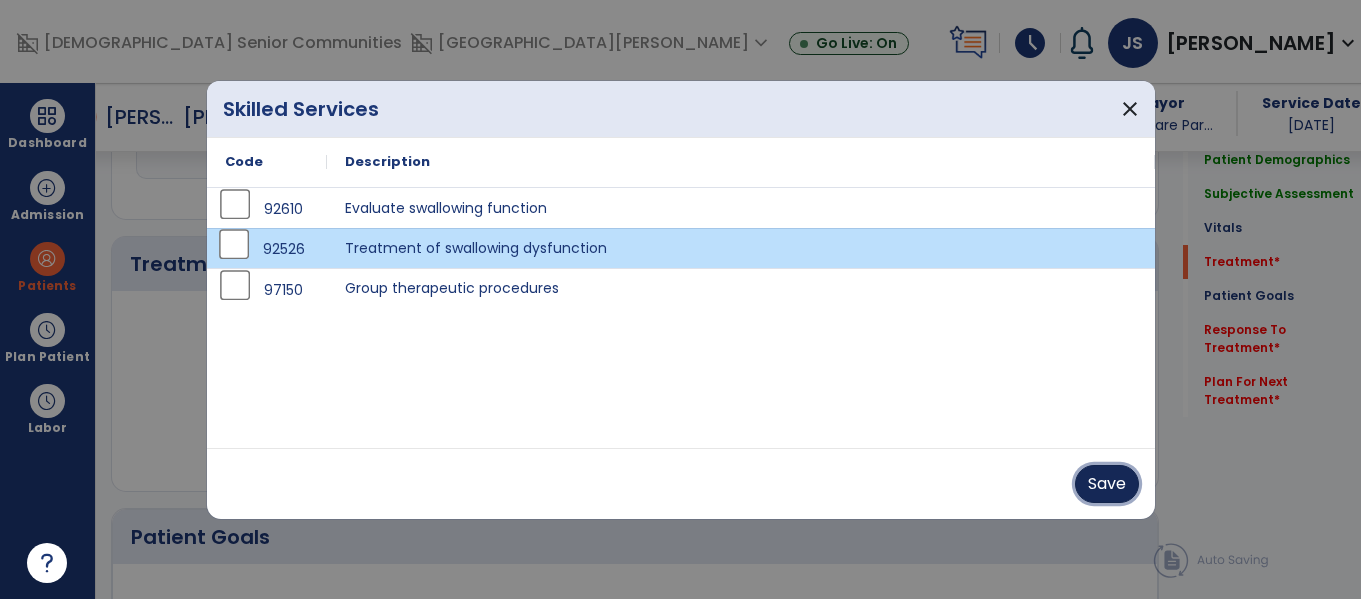 click on "Save" at bounding box center (1107, 484) 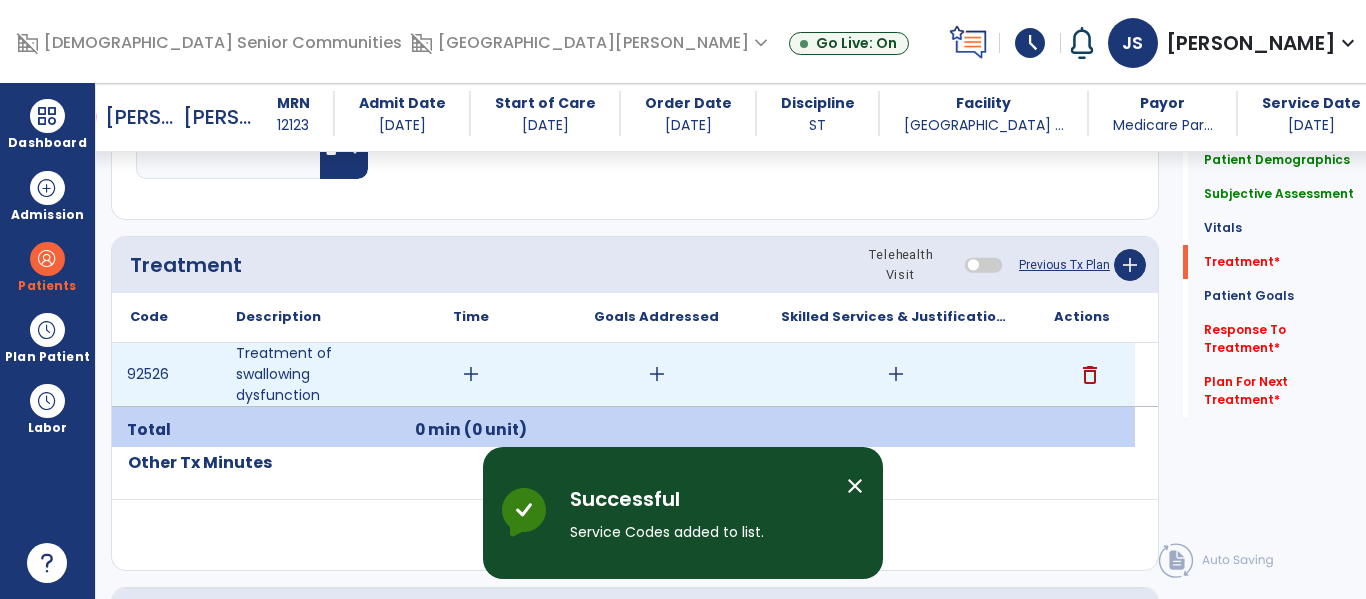 click on "add" at bounding box center (471, 374) 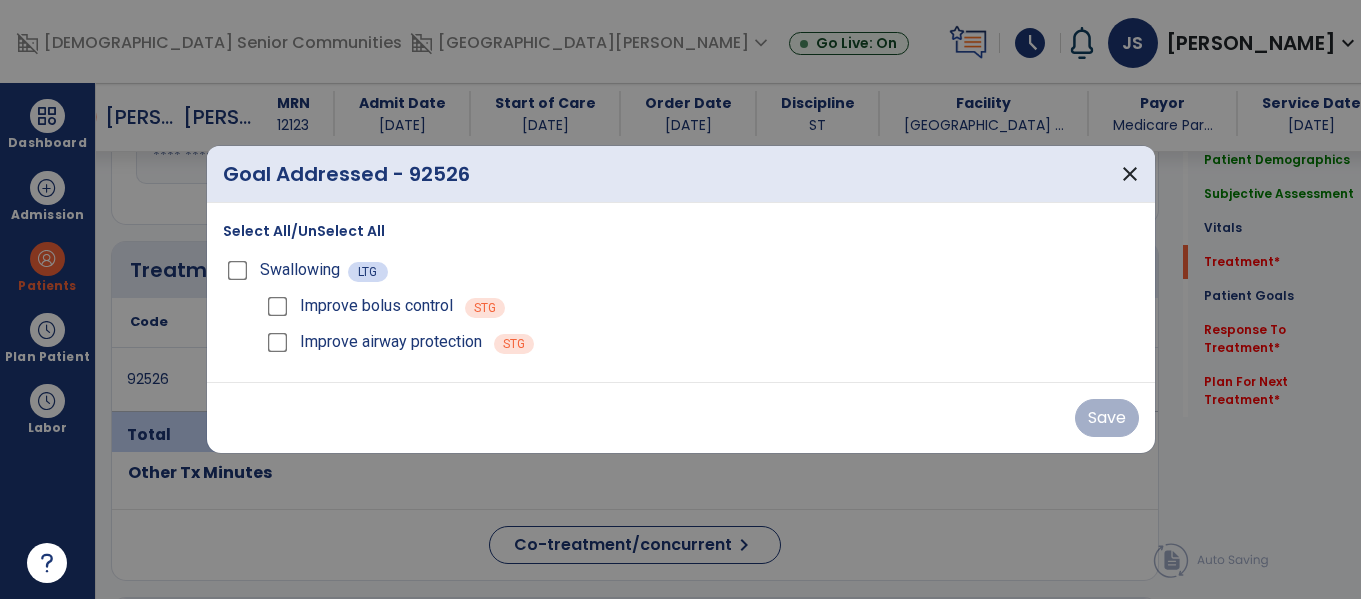 scroll, scrollTop: 1165, scrollLeft: 0, axis: vertical 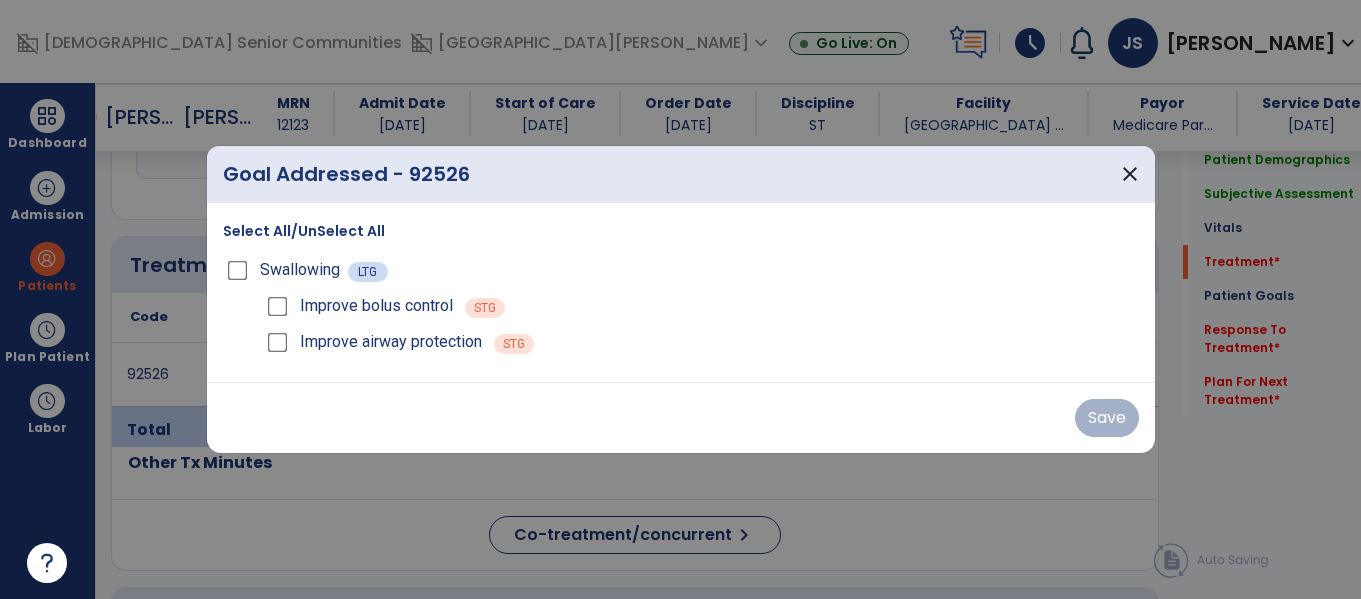 click on "Improve airway protection" at bounding box center (372, 342) 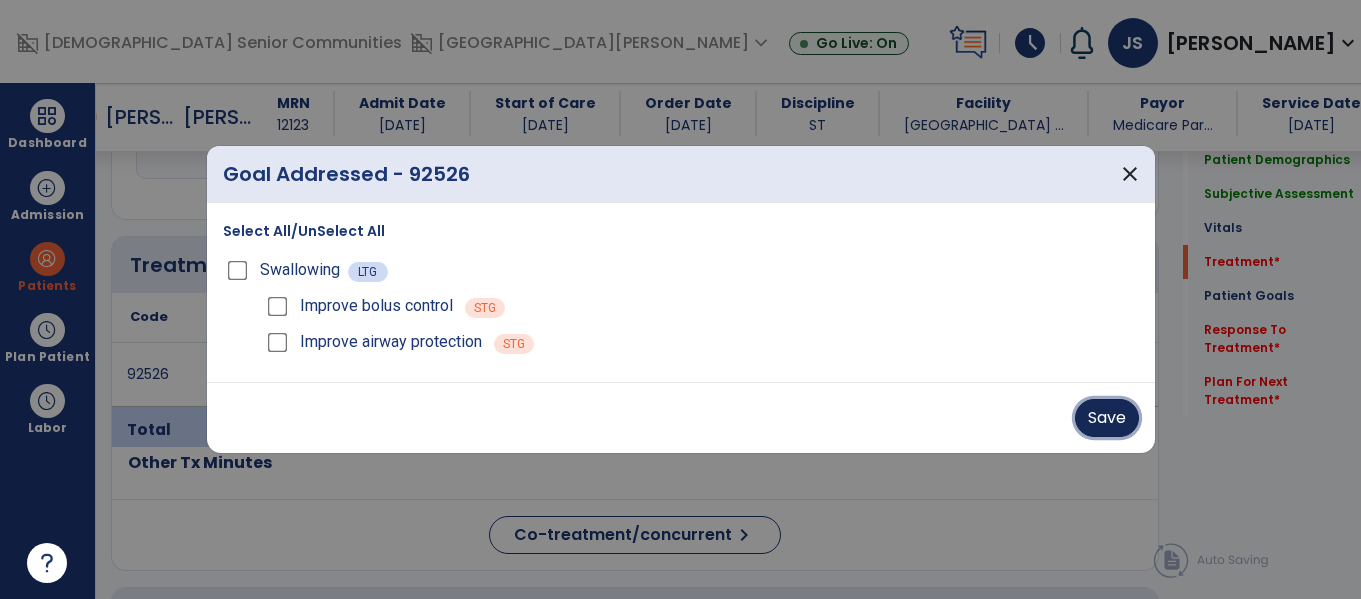 click on "Save" at bounding box center (1107, 418) 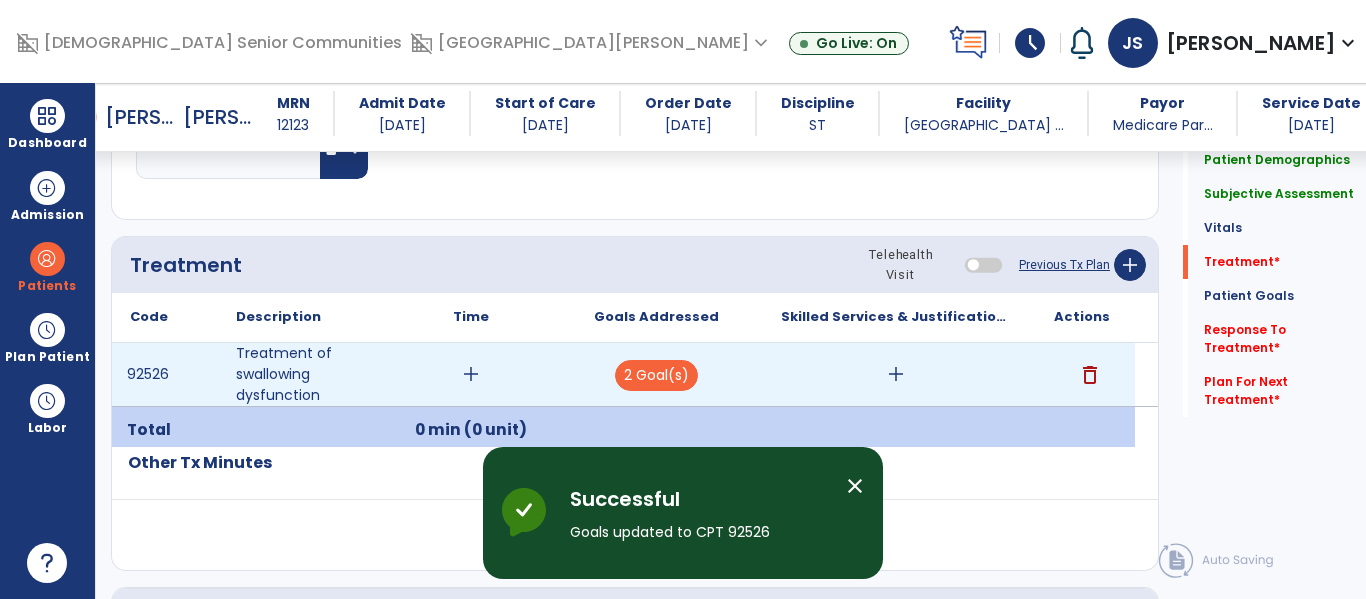 click on "add" at bounding box center (896, 374) 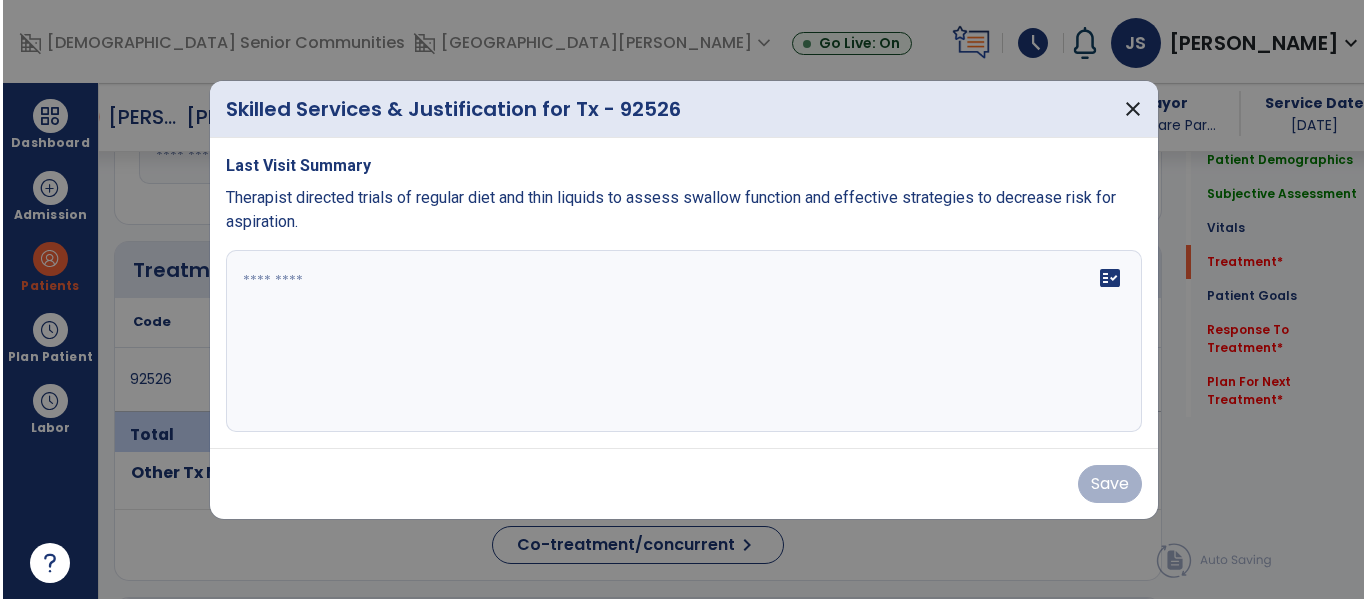 scroll, scrollTop: 1165, scrollLeft: 0, axis: vertical 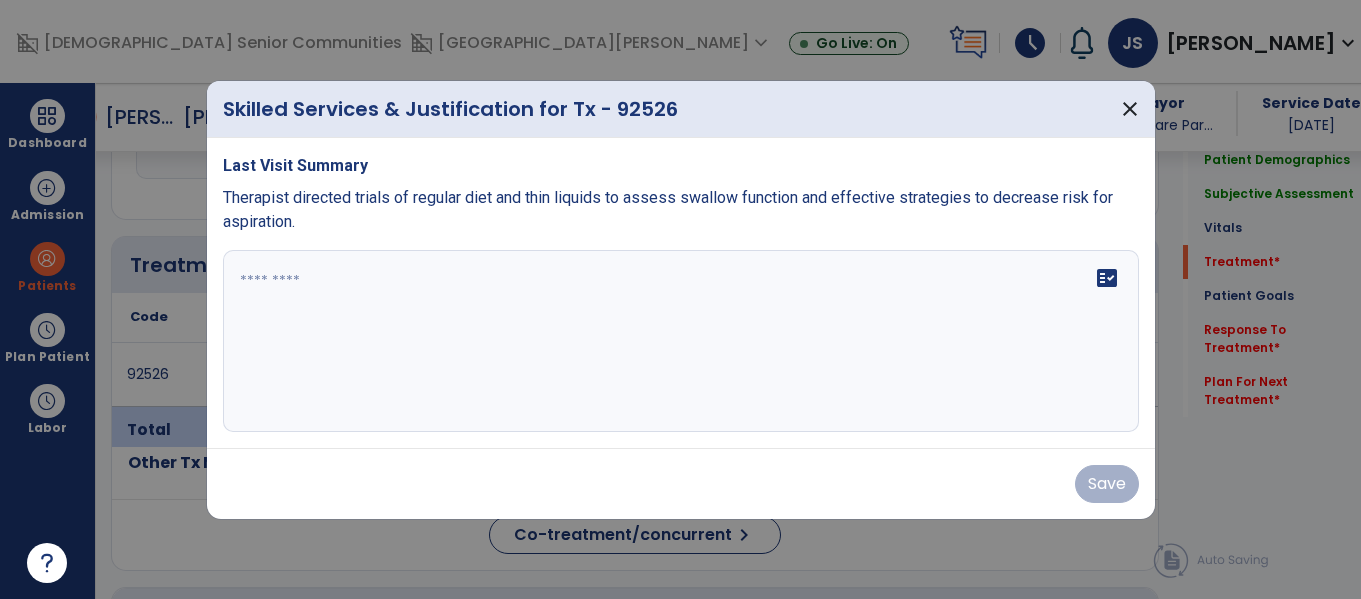click on "Therapist directed trials of regular diet and thin liquids to assess swallow function and effective strategies to decrease risk for aspiration." at bounding box center (668, 209) 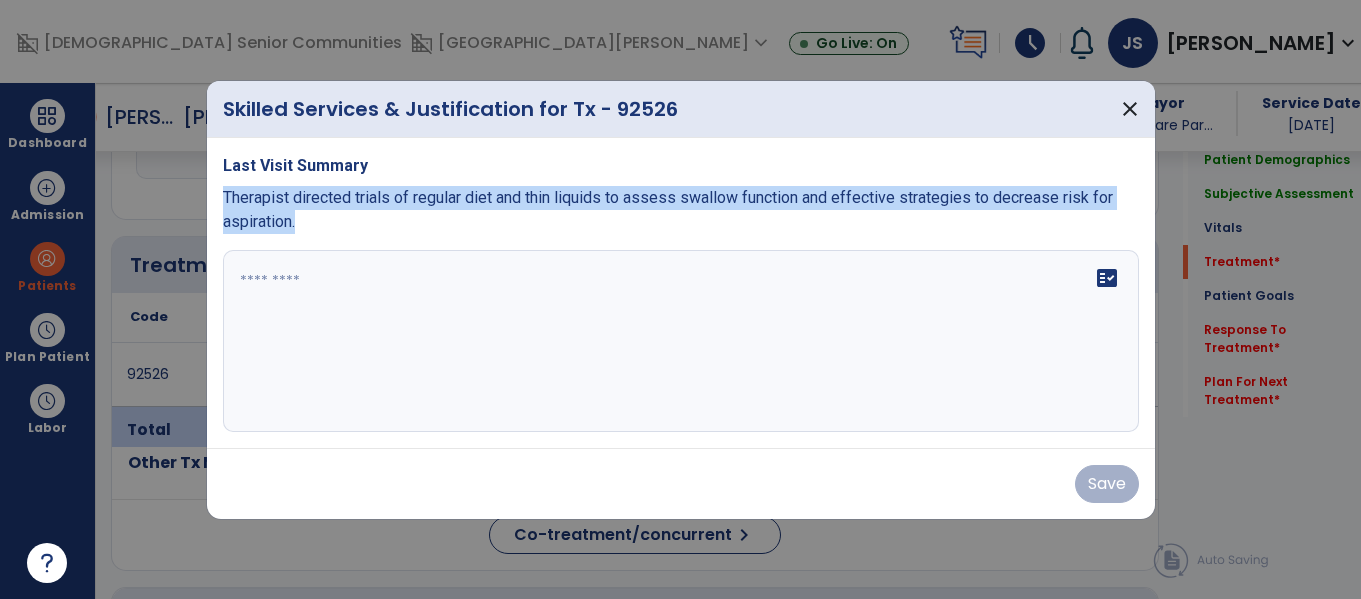 drag, startPoint x: 226, startPoint y: 190, endPoint x: 684, endPoint y: 247, distance: 461.53333 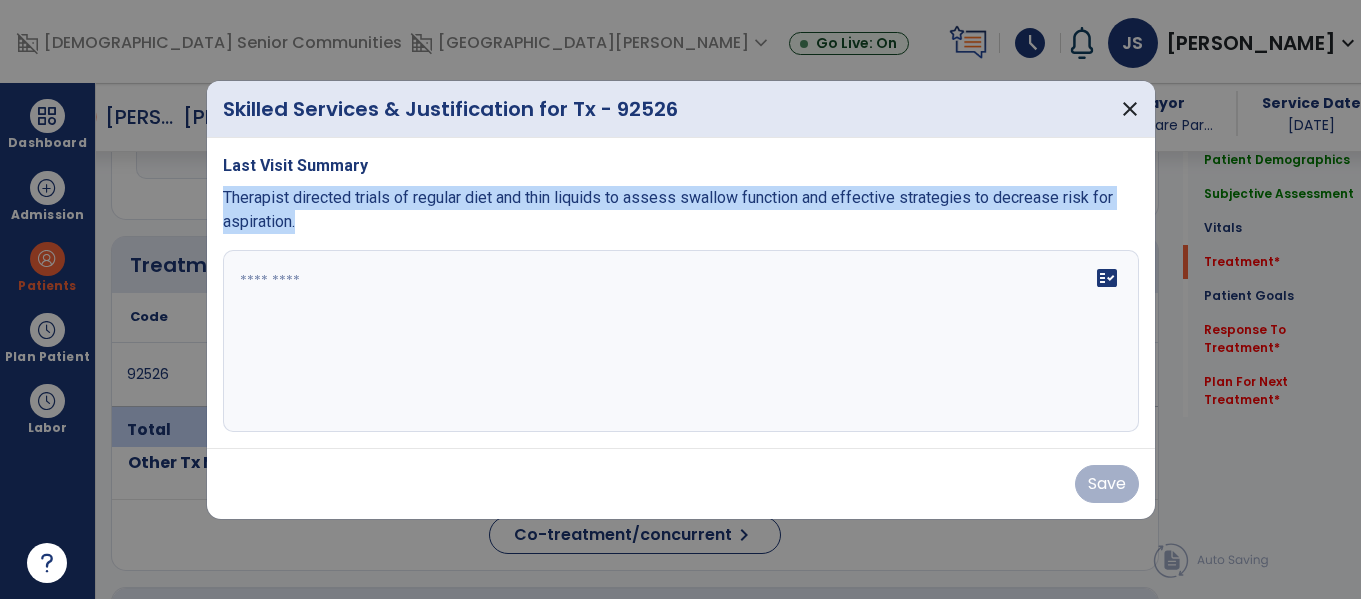 click on "Last Visit Summary Therapist directed trials of regular diet and thin liquids to assess swallow function and effective strategies to decrease risk for aspiration.
fact_check" at bounding box center [681, 293] 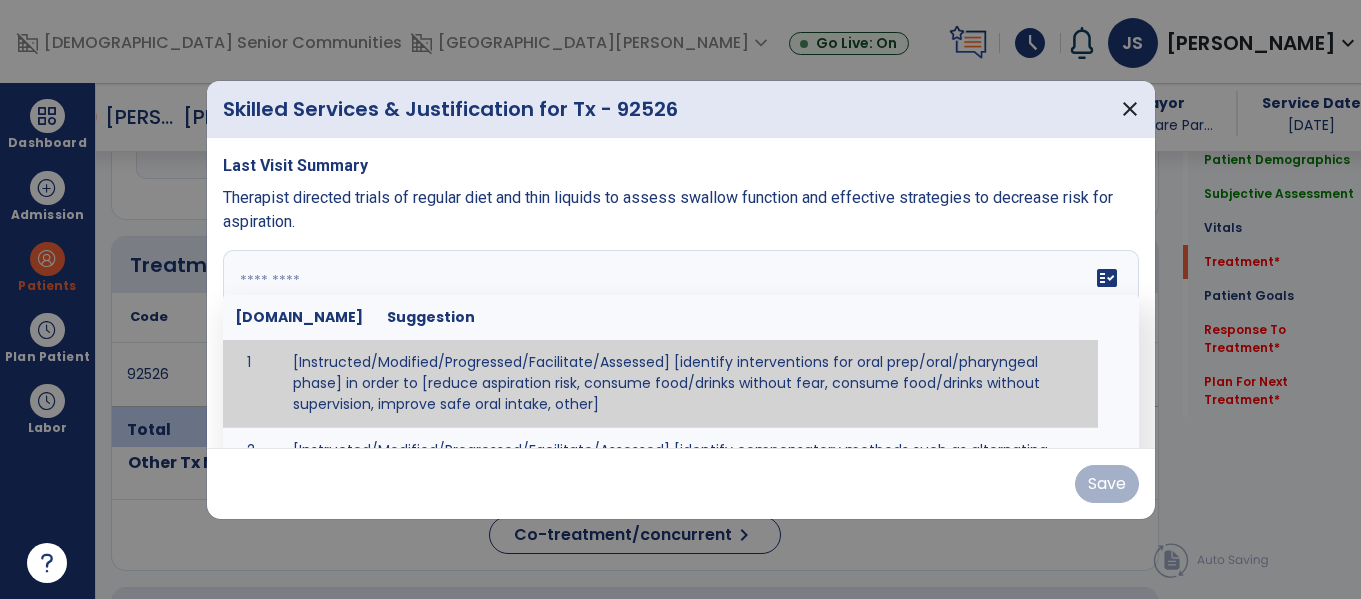 click at bounding box center [674, 341] 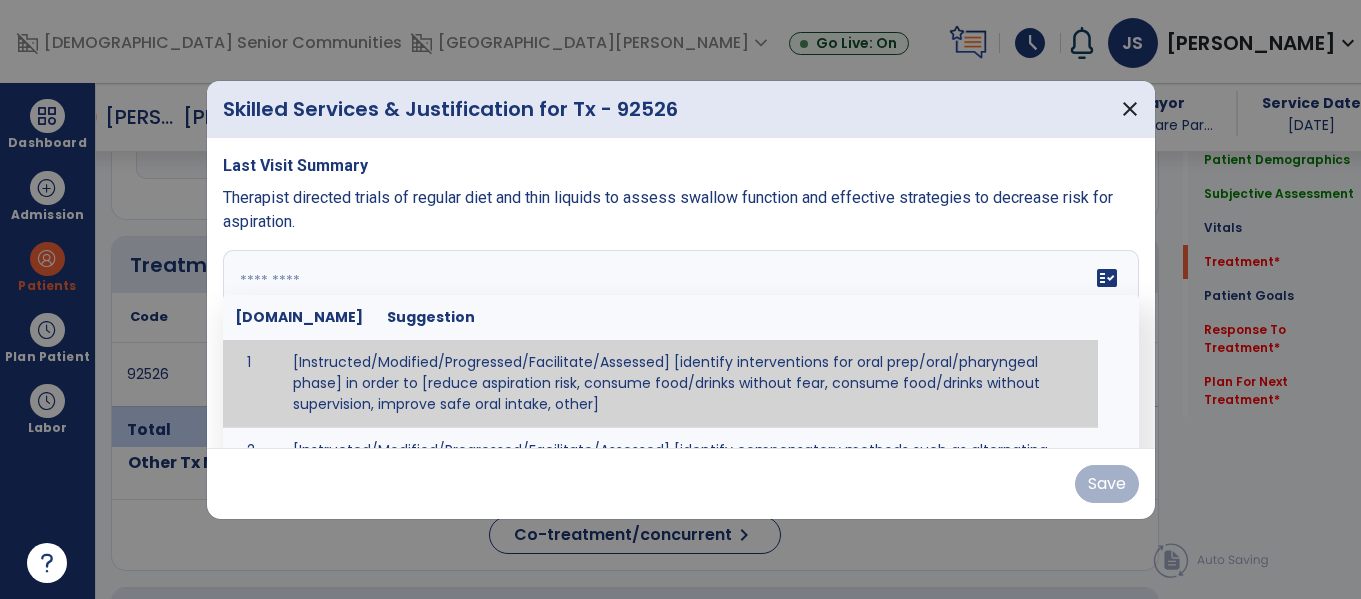 paste on "**********" 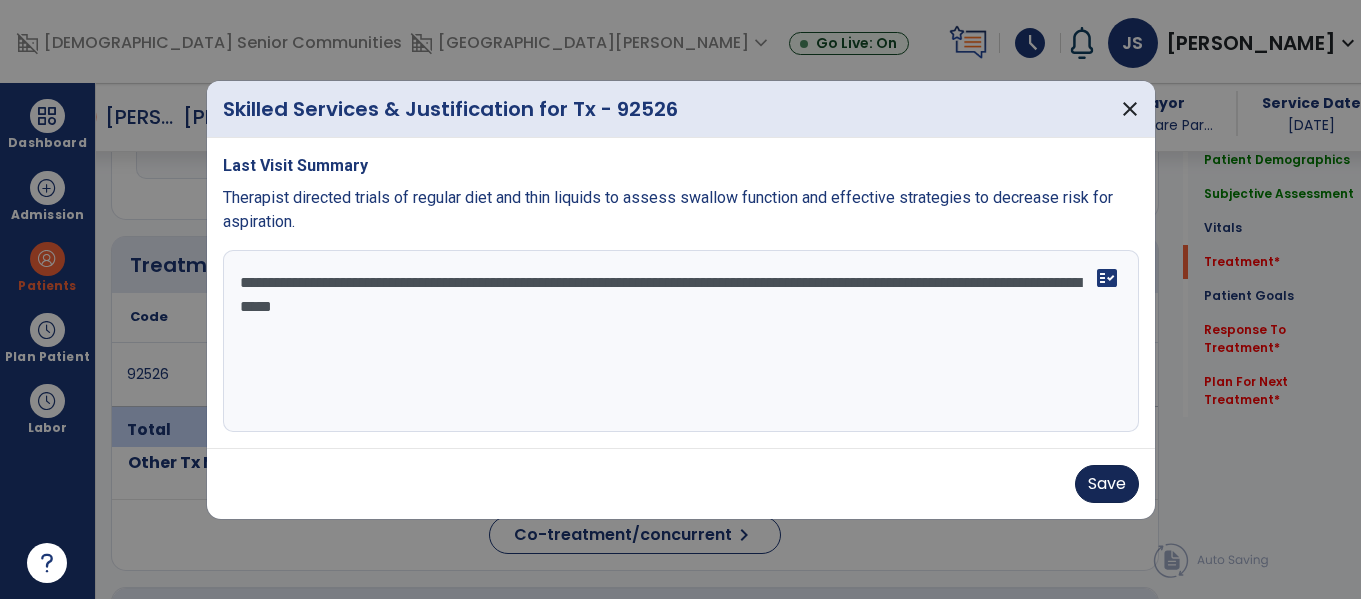 type on "**********" 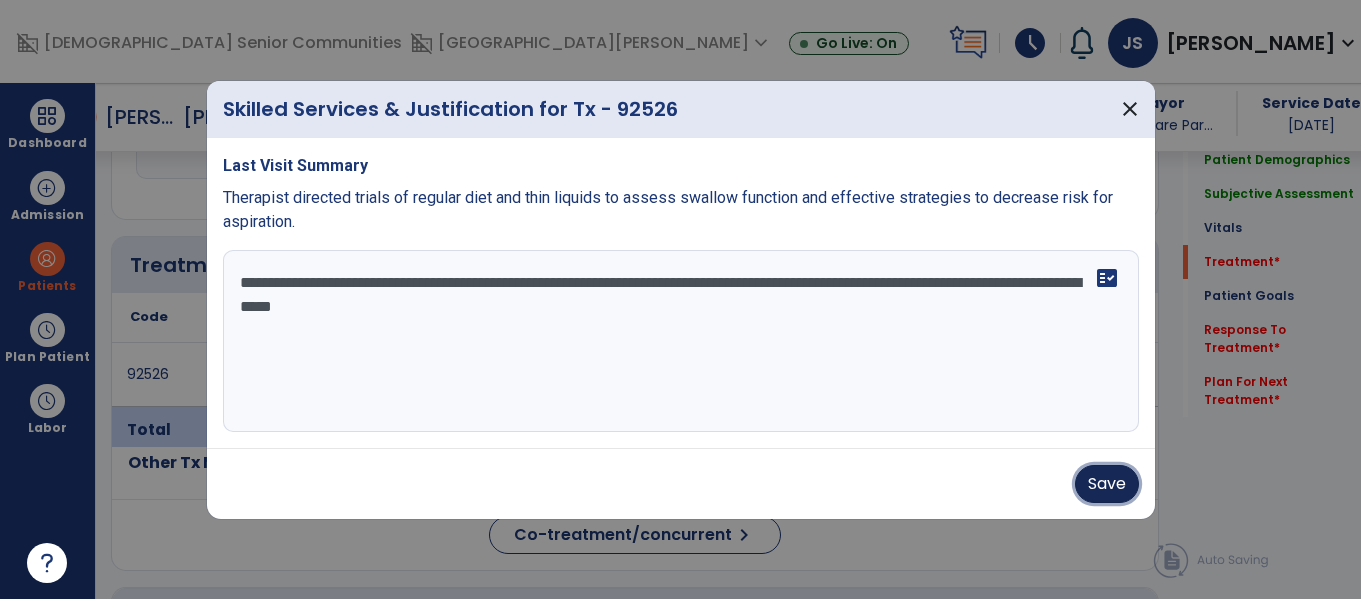 click on "Save" at bounding box center [1107, 484] 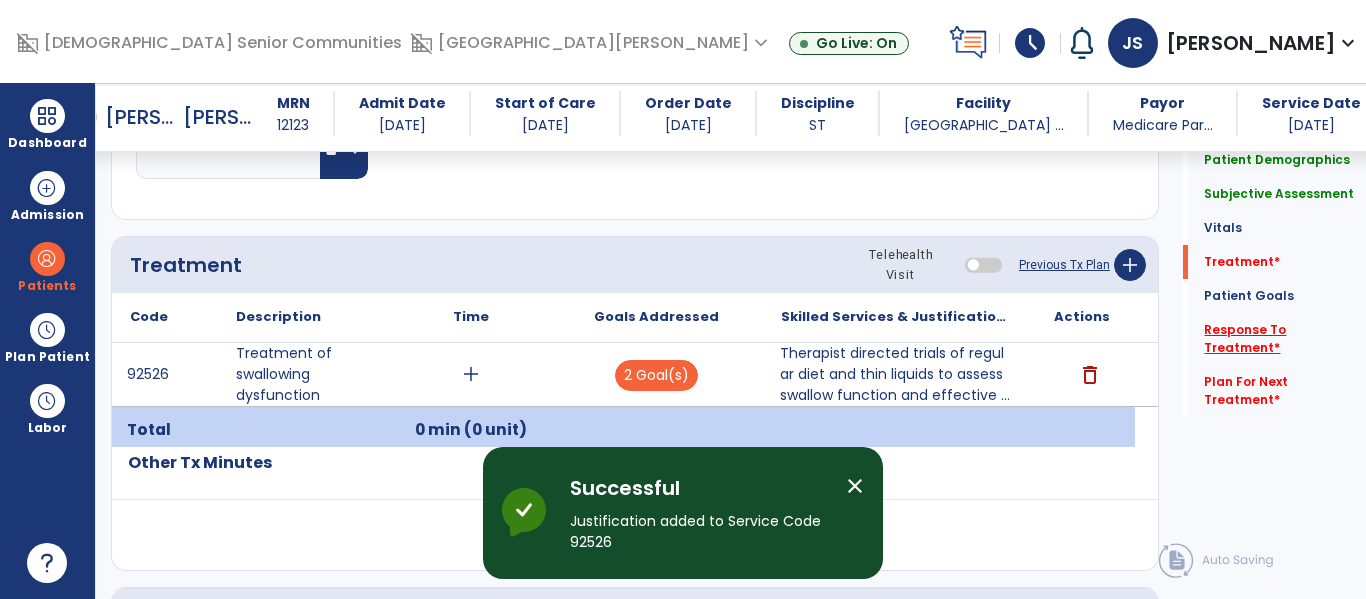 click on "Response To Treatment   *" 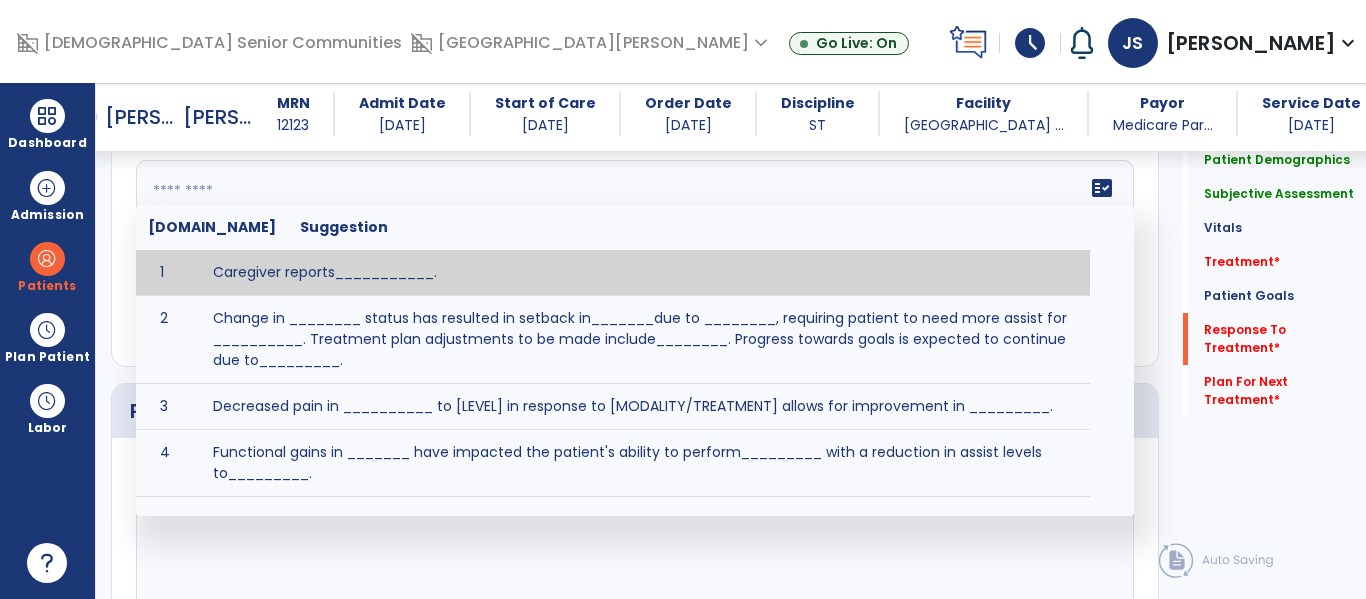 click 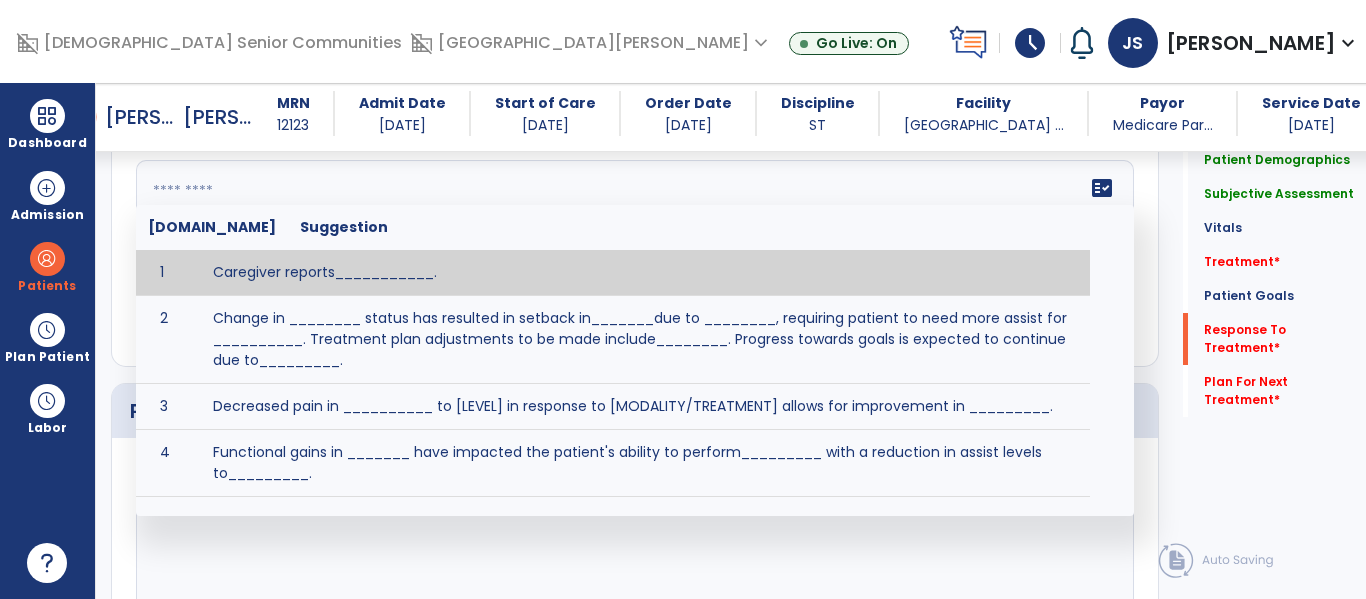 paste on "**********" 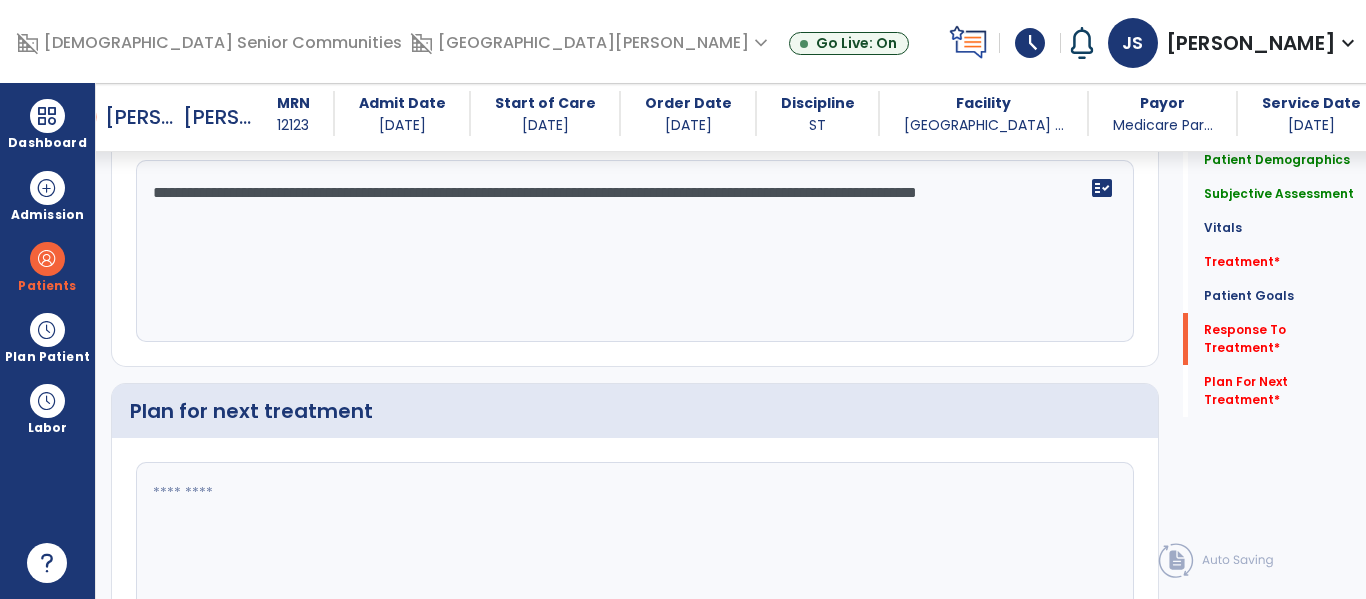 click on "**********" 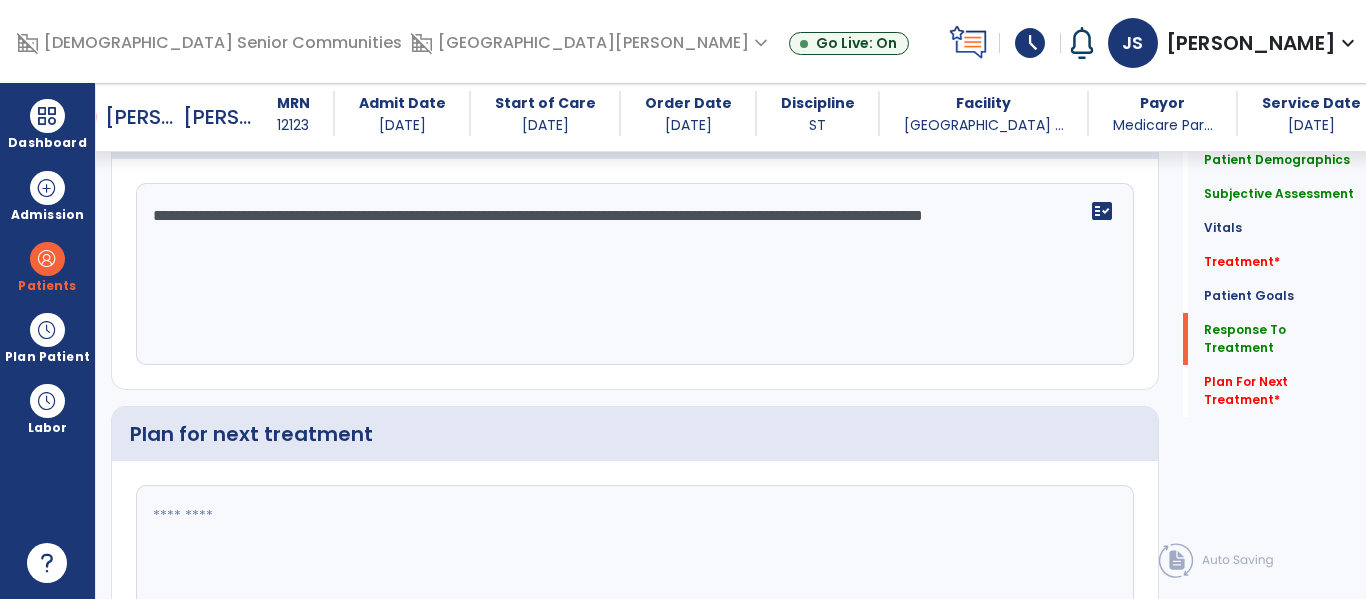 scroll, scrollTop: 2342, scrollLeft: 0, axis: vertical 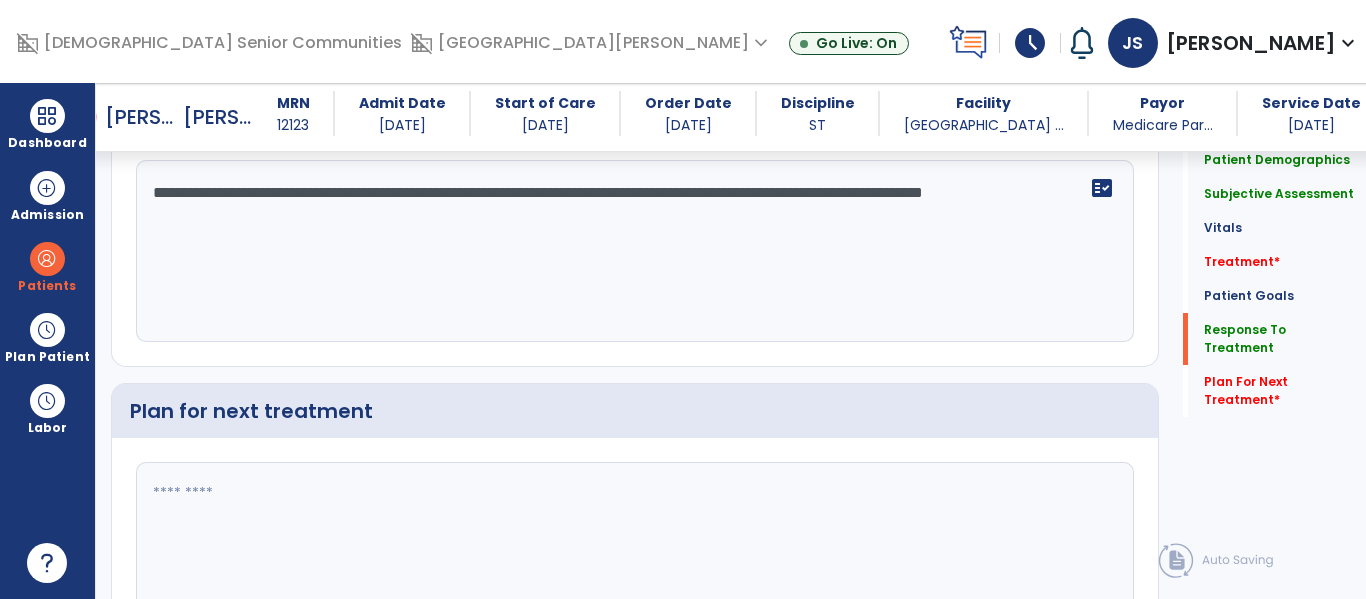 click on "**********" 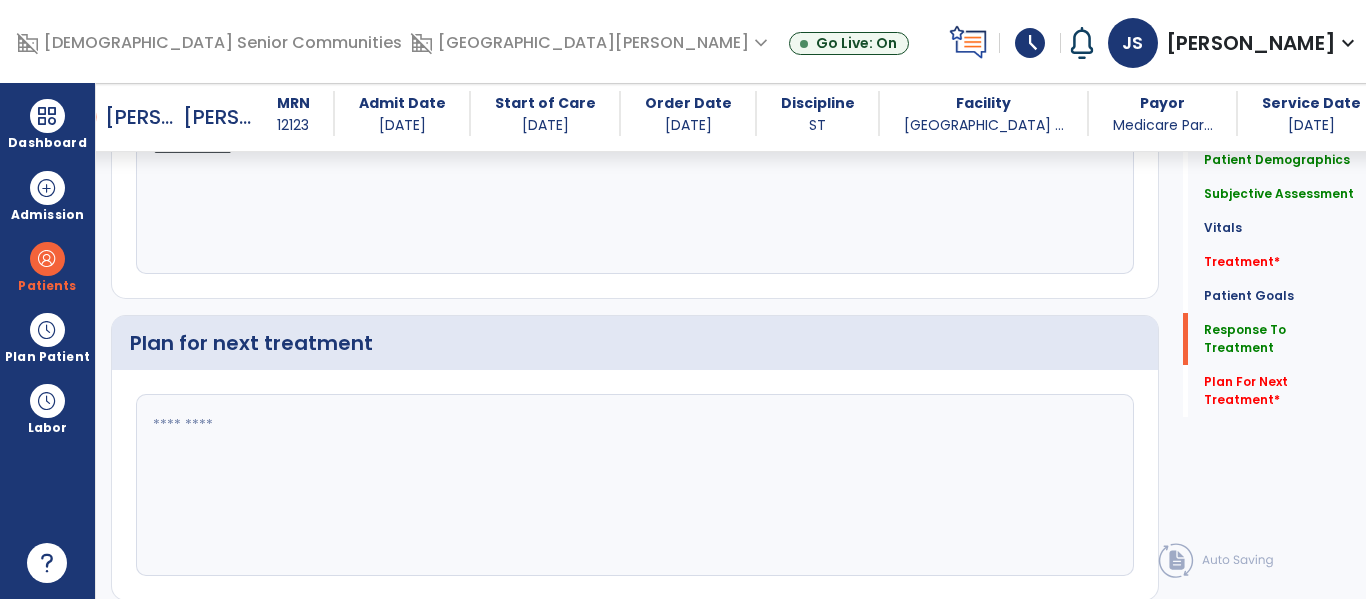 type on "**********" 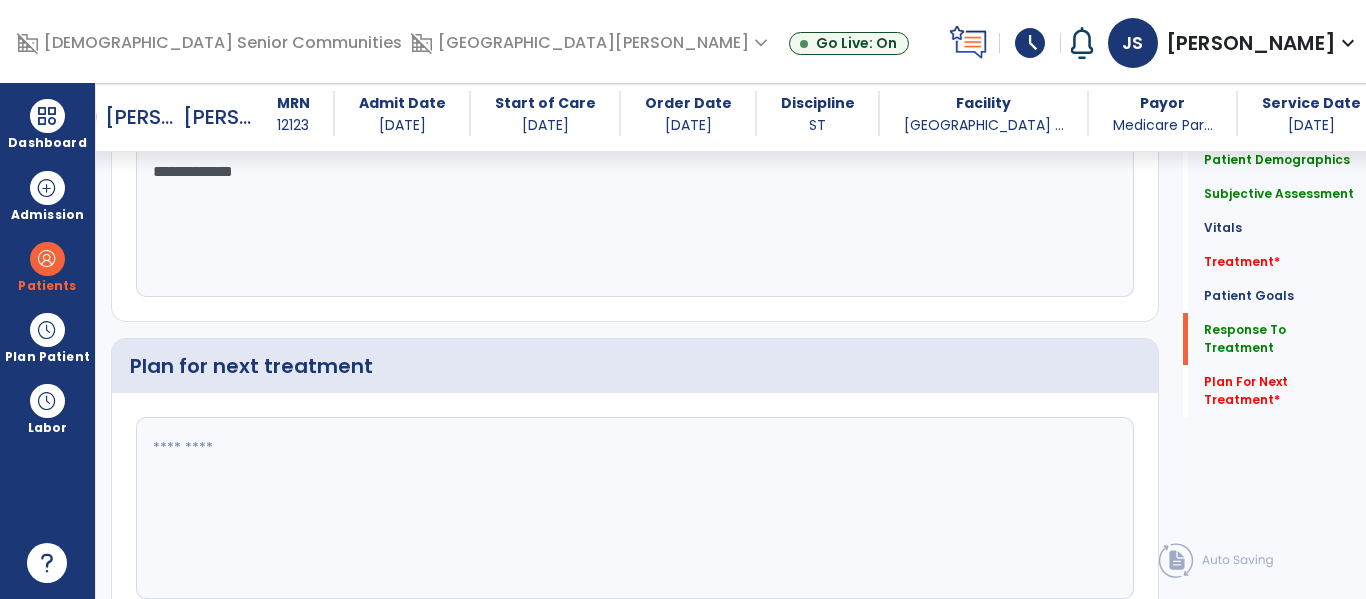scroll, scrollTop: 2410, scrollLeft: 0, axis: vertical 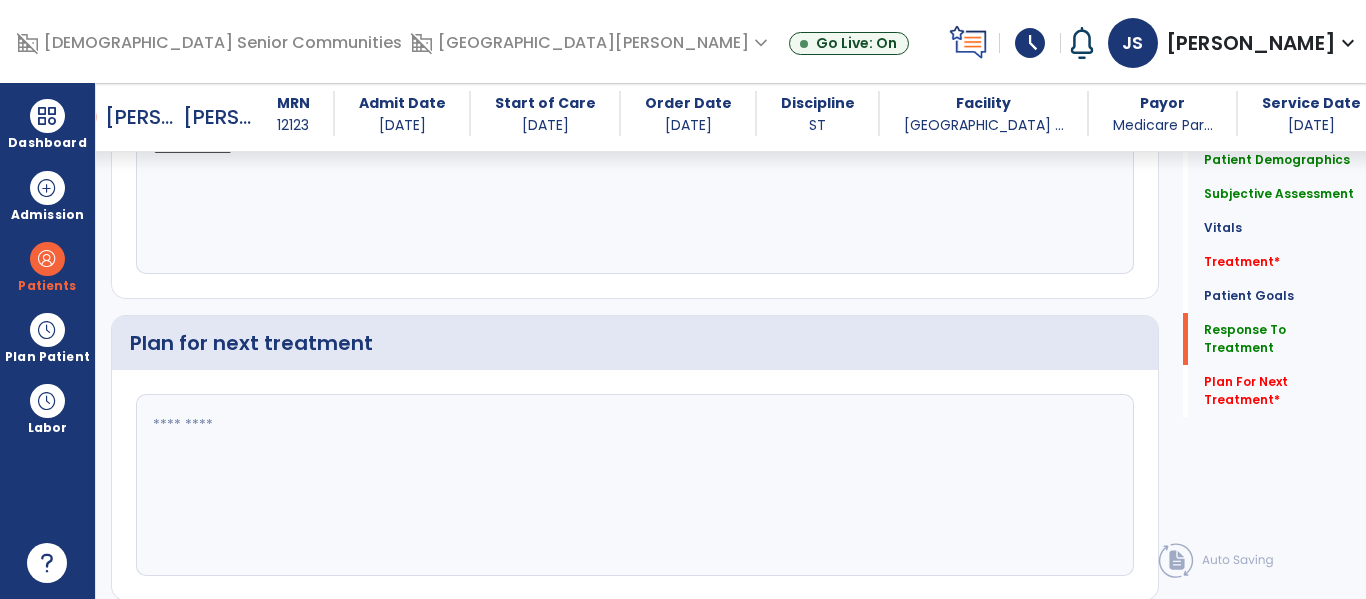 click 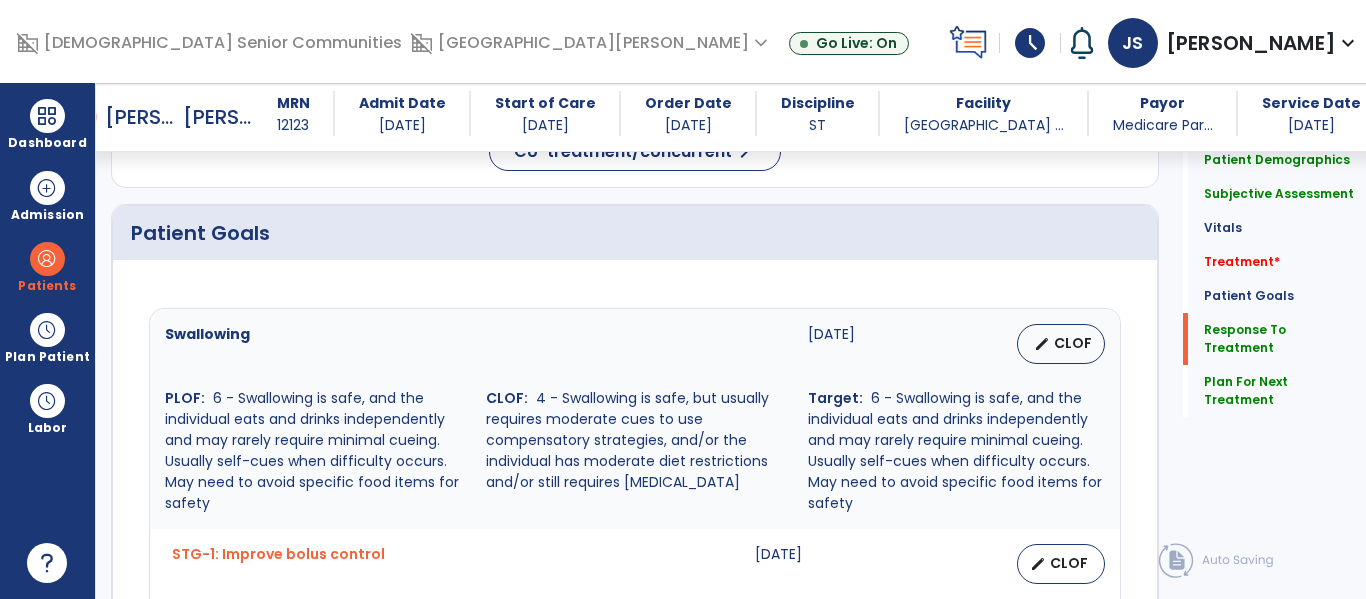 scroll, scrollTop: 0, scrollLeft: 0, axis: both 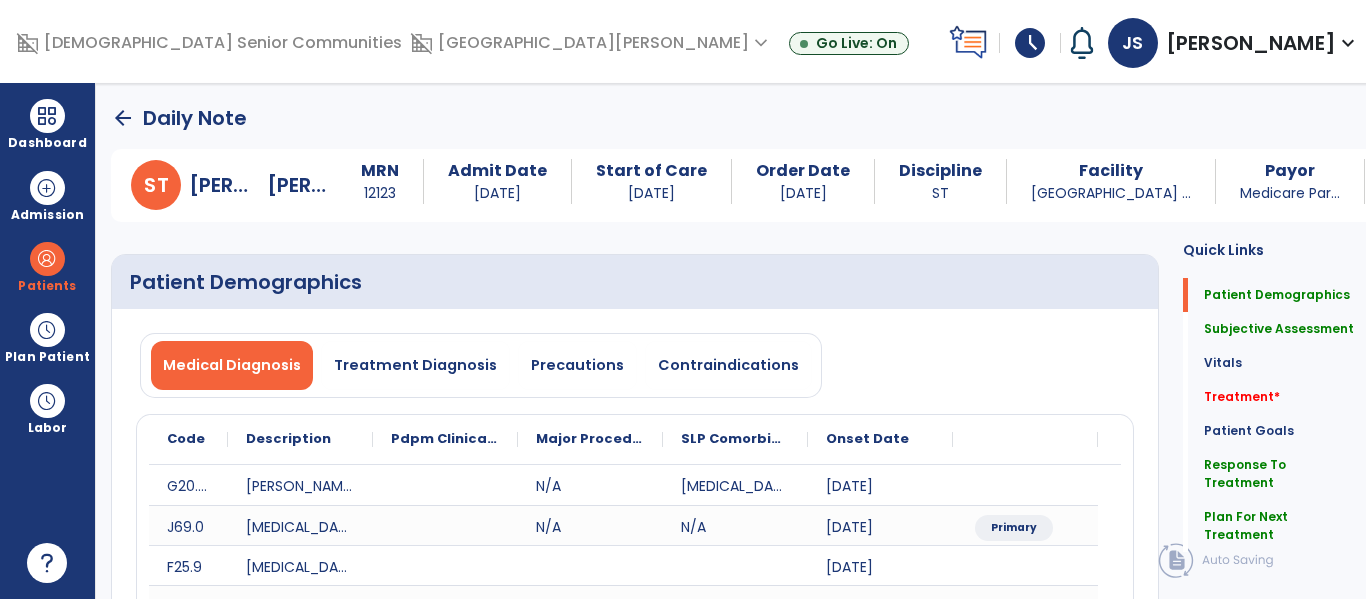 type on "**********" 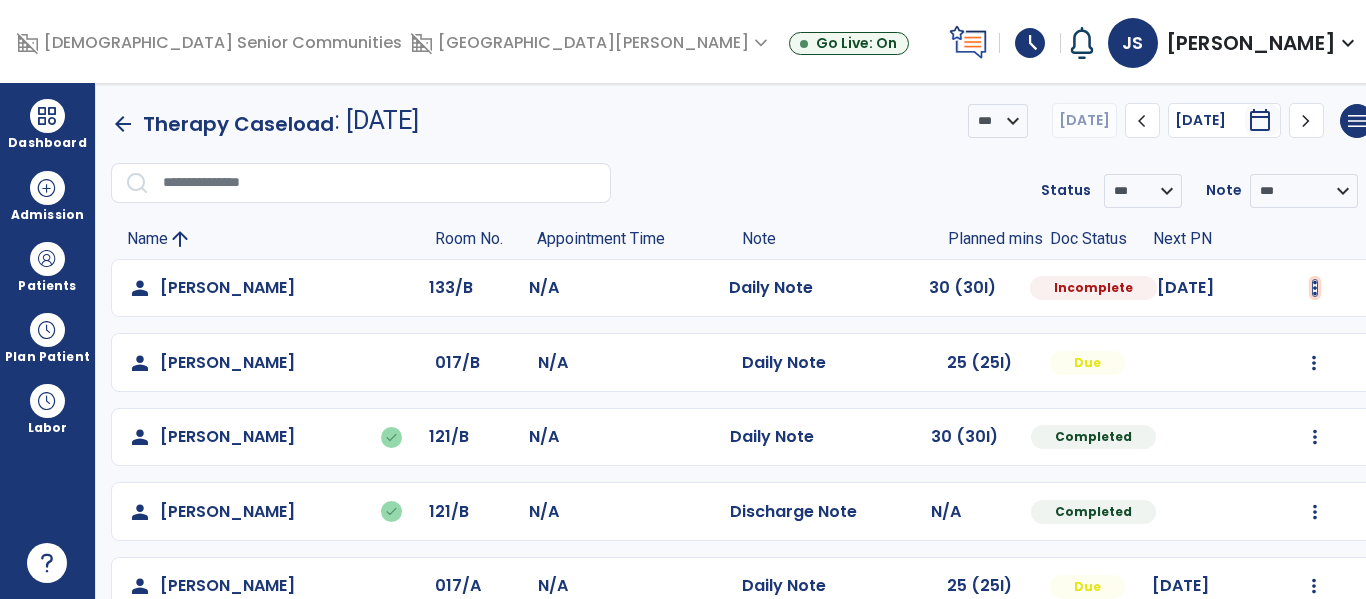 click at bounding box center [1315, 288] 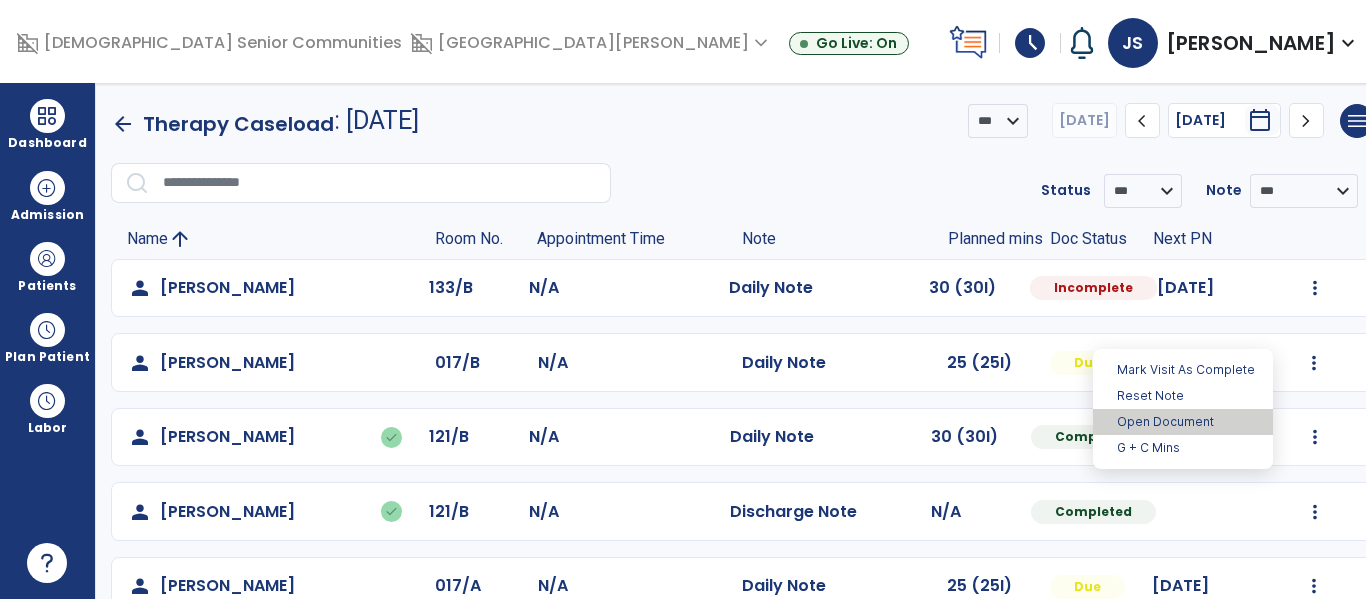 click on "Open Document" at bounding box center [1183, 422] 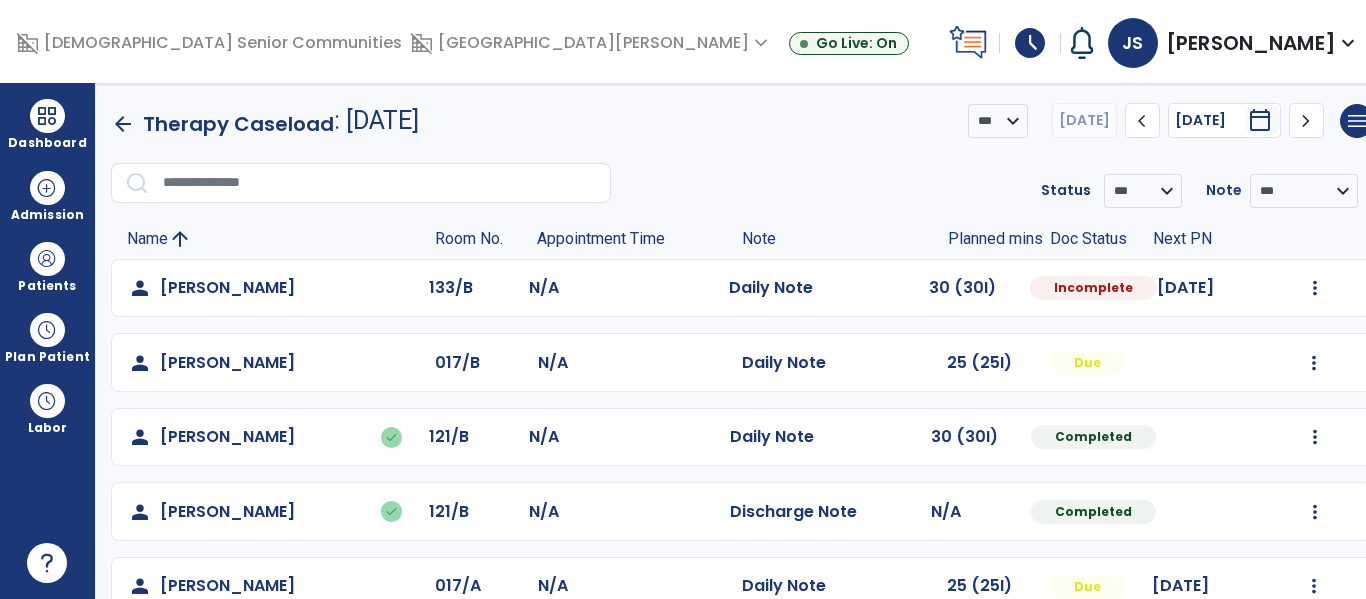 select on "*" 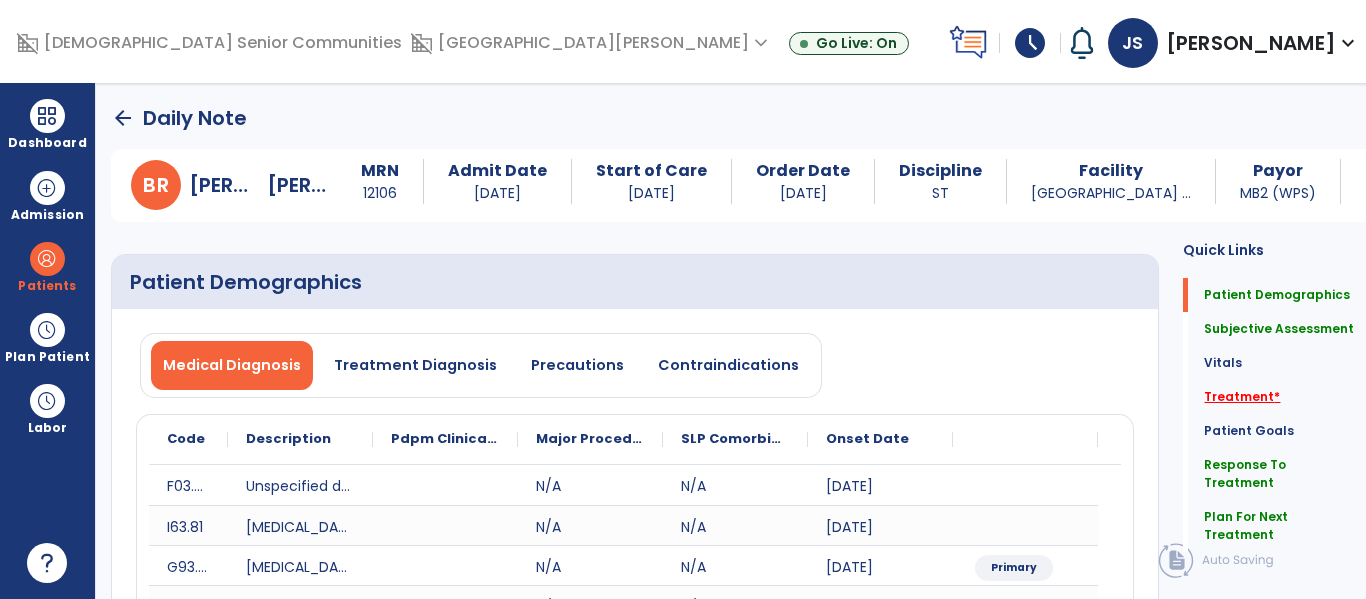 click on "Treatment   *" 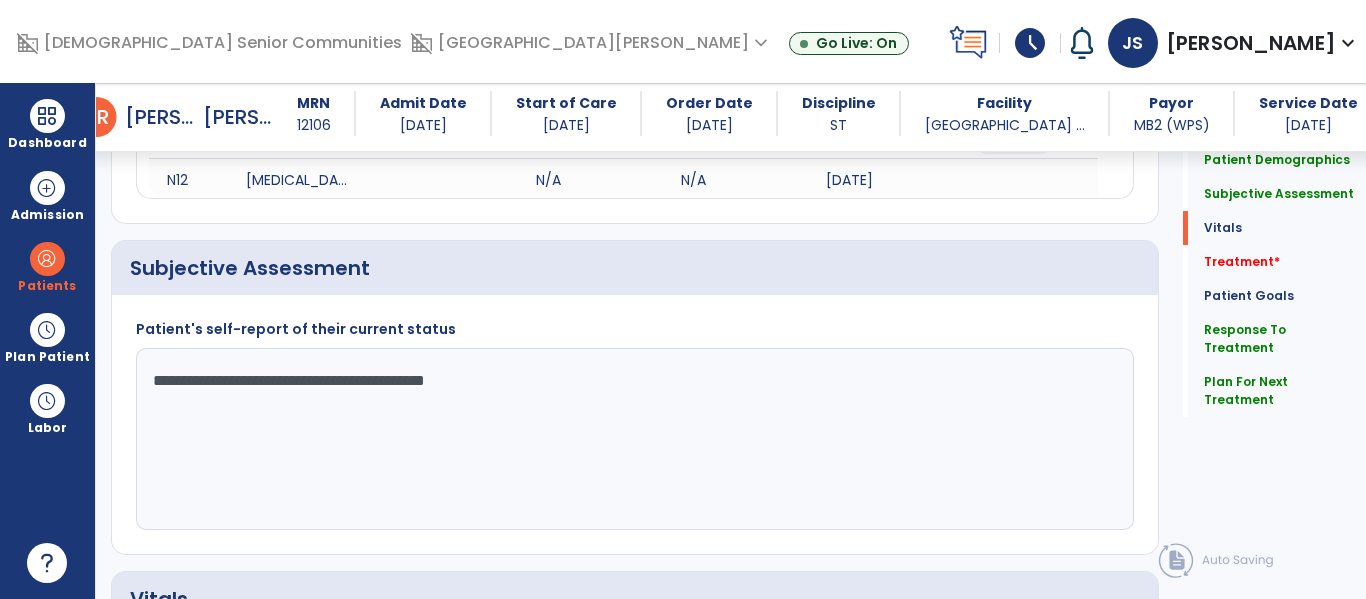 scroll, scrollTop: 1321, scrollLeft: 0, axis: vertical 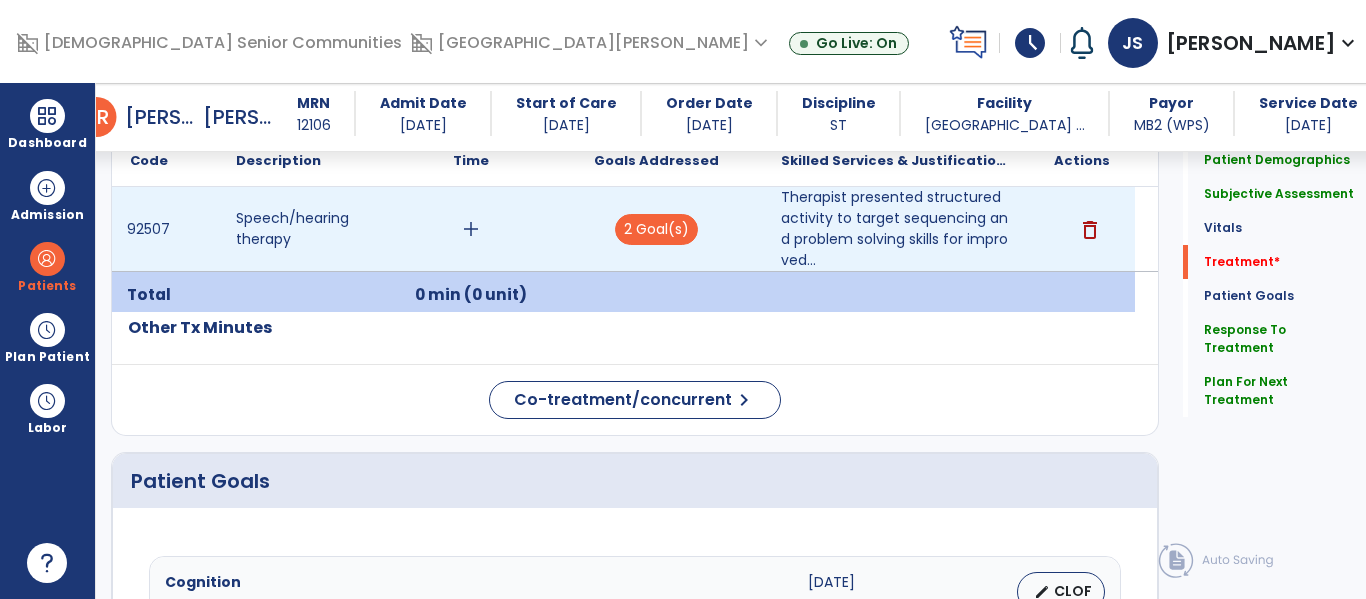 click on "add" at bounding box center (471, 229) 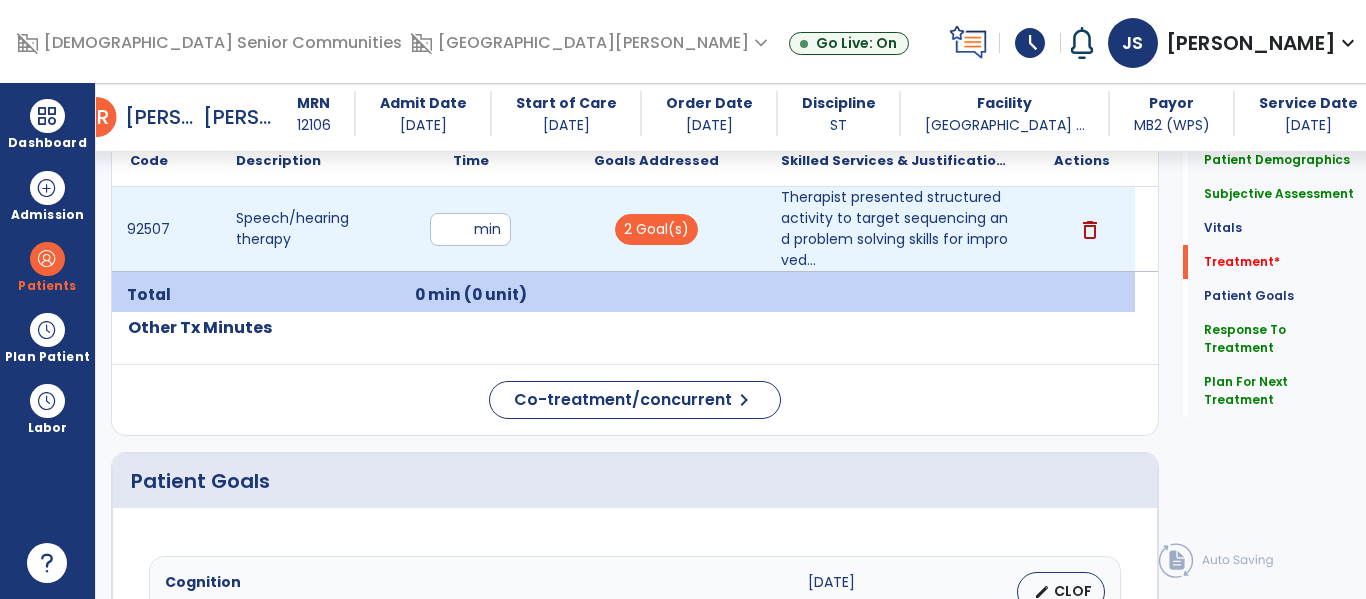 type on "**" 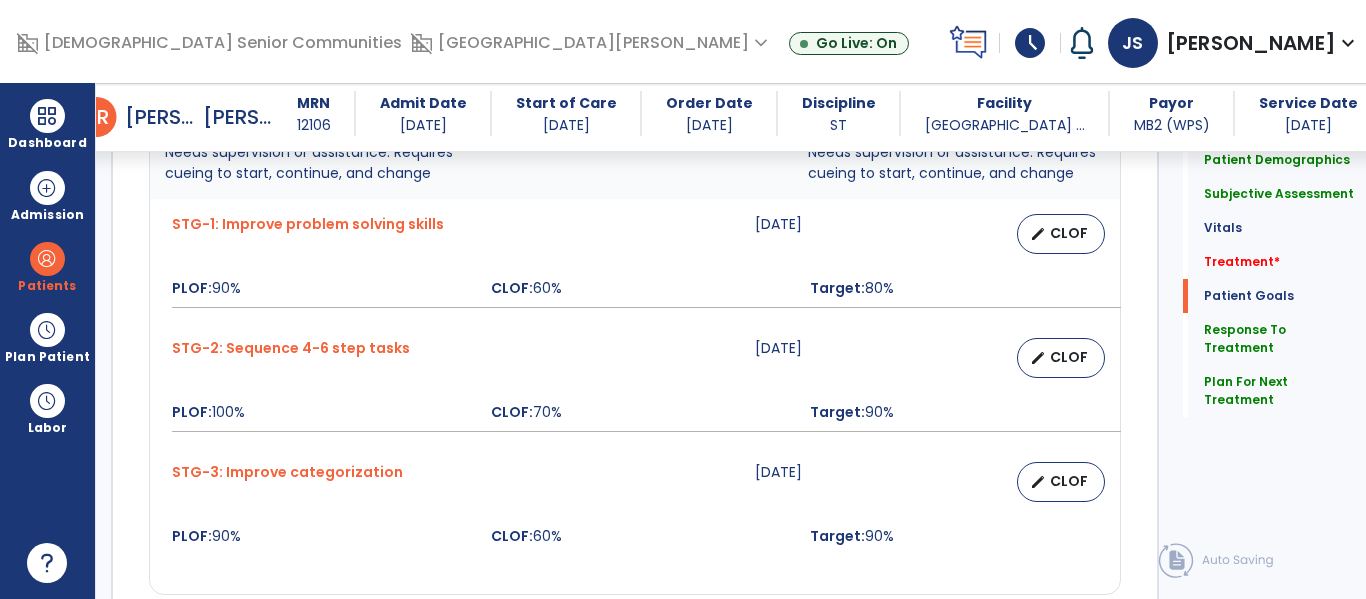 scroll, scrollTop: 2726, scrollLeft: 0, axis: vertical 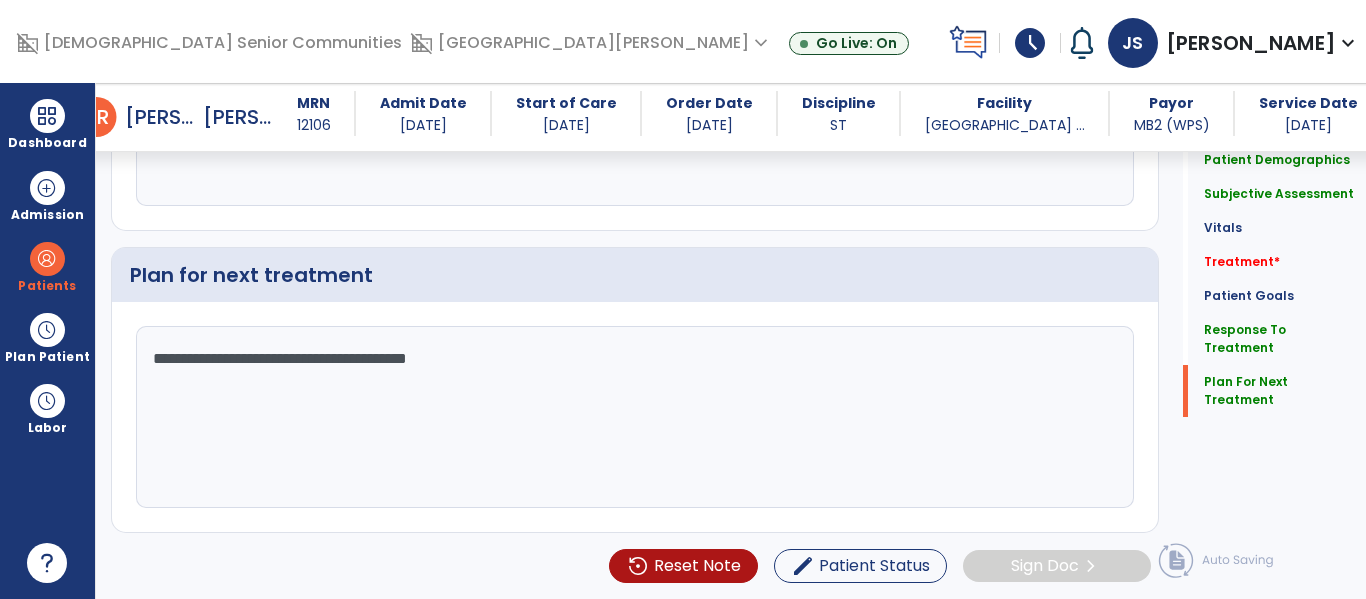 click on "**********" 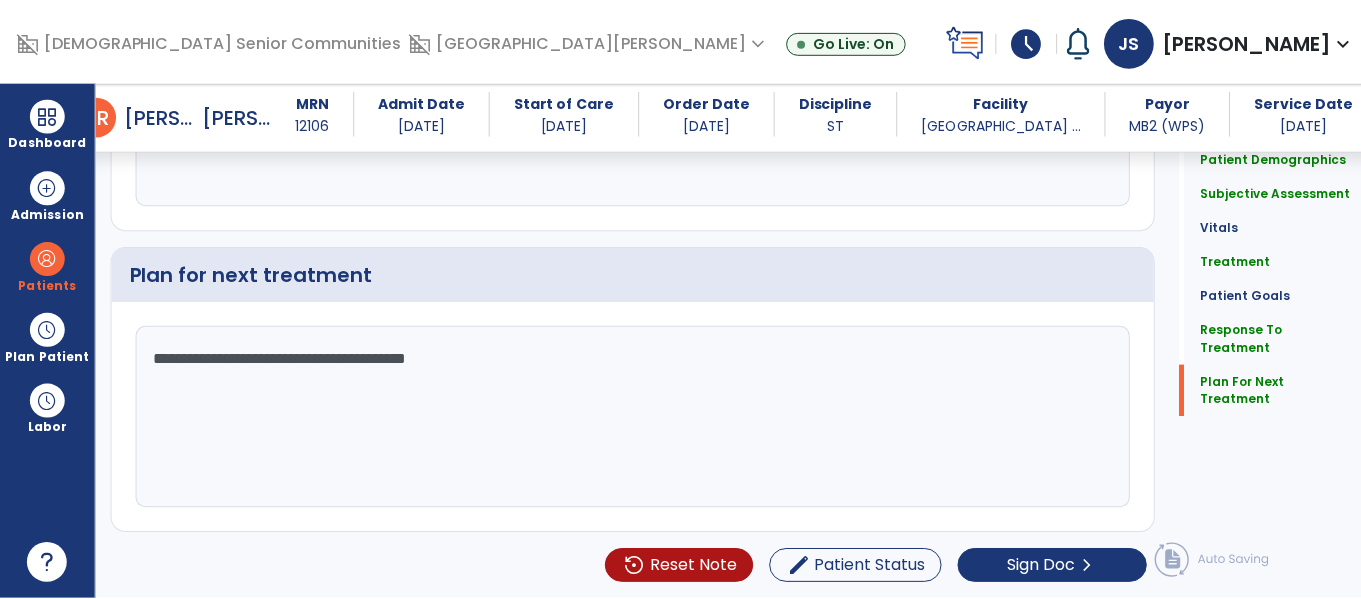 scroll, scrollTop: 2726, scrollLeft: 0, axis: vertical 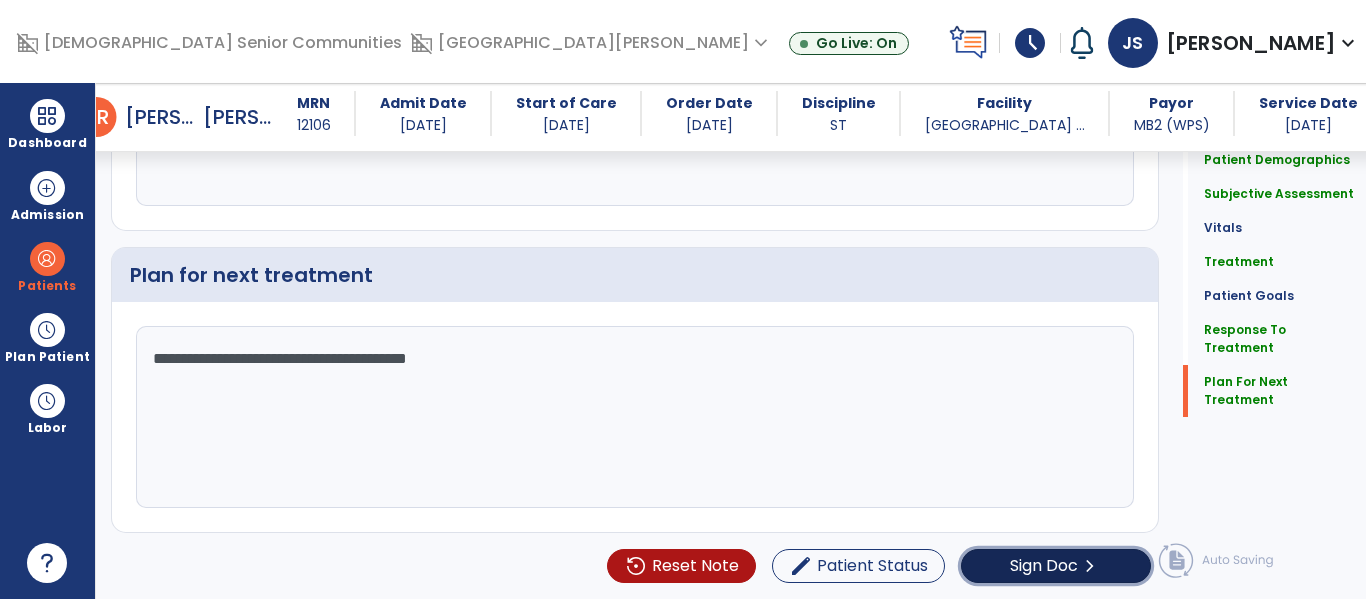 click on "Sign Doc" 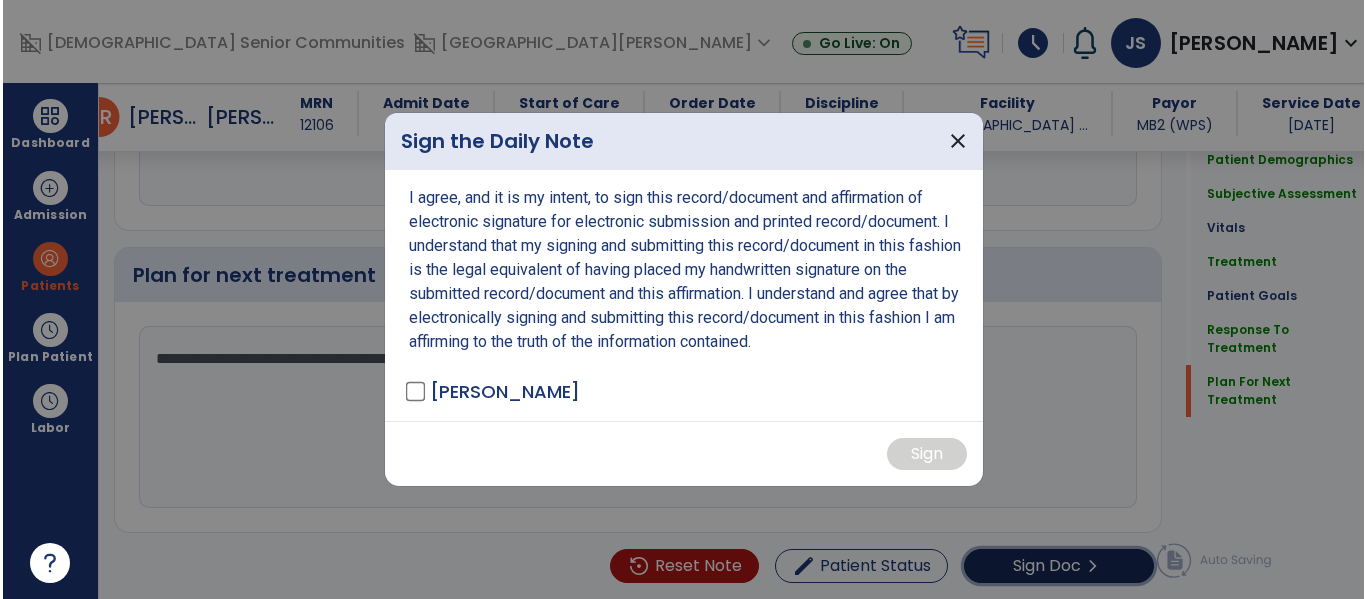 scroll, scrollTop: 2726, scrollLeft: 0, axis: vertical 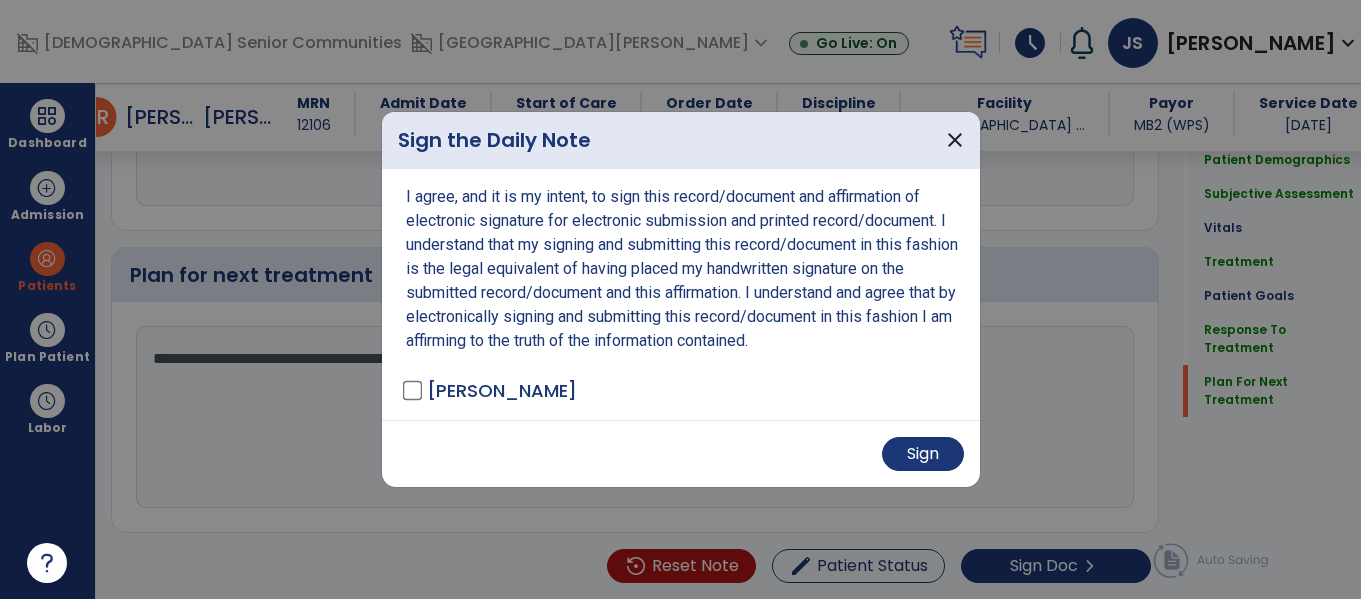 click on "Sign" at bounding box center (681, 454) 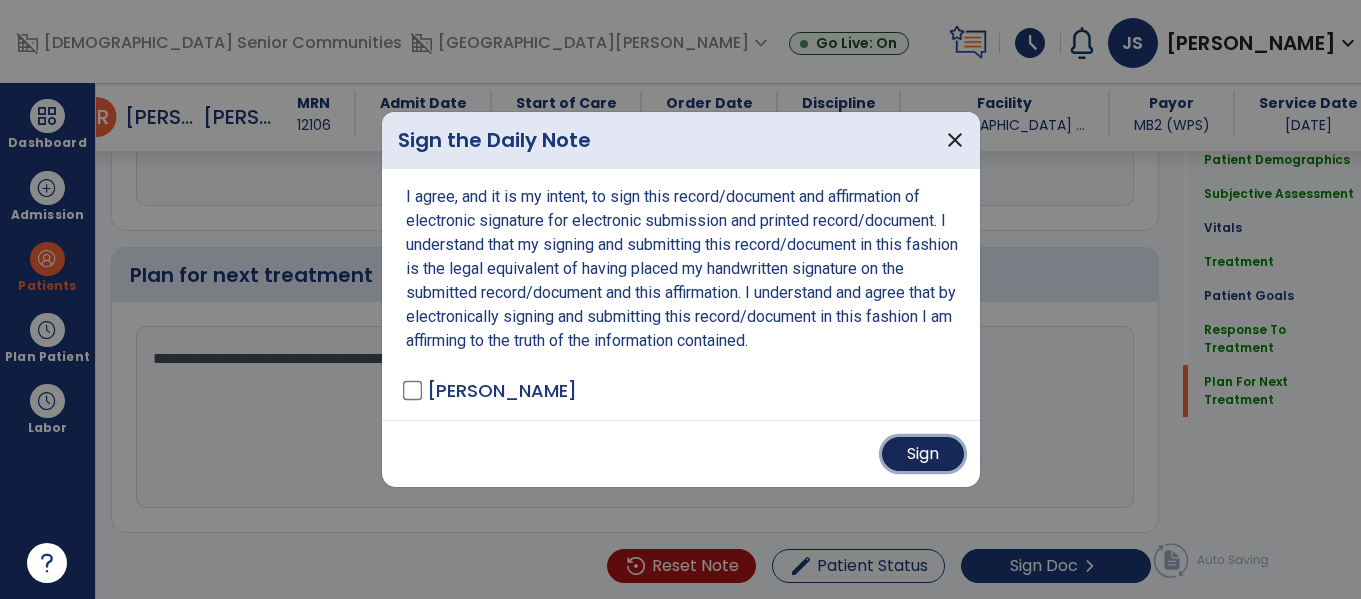 click on "Sign" at bounding box center [923, 454] 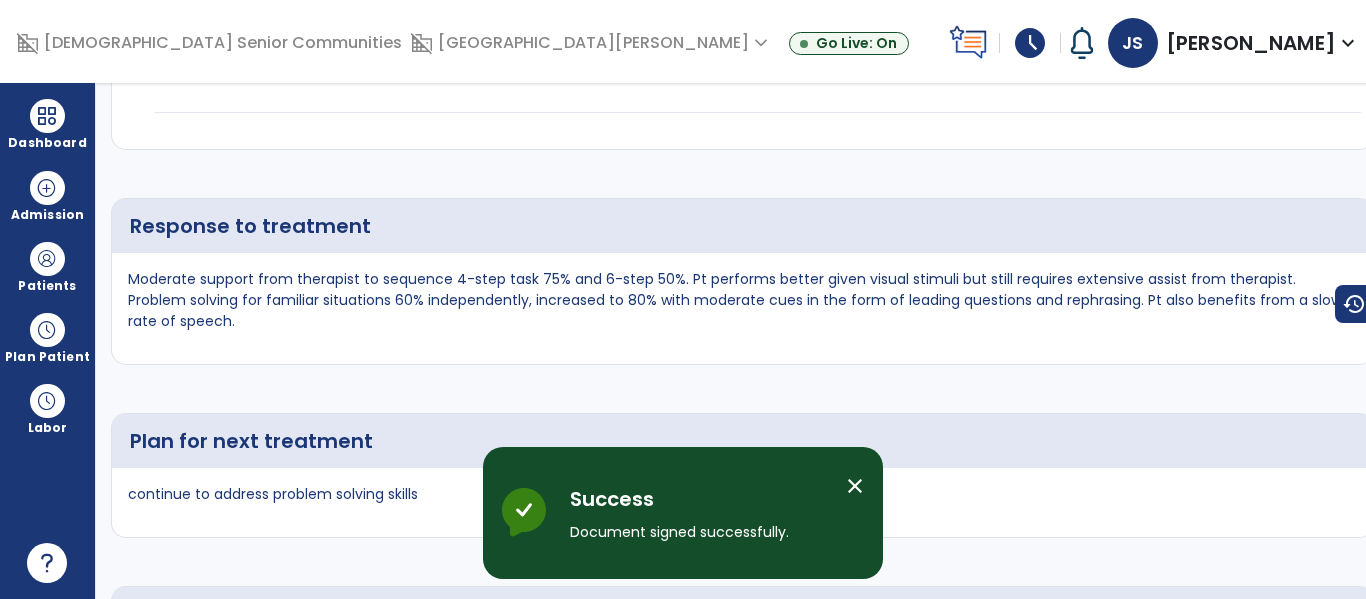 scroll, scrollTop: 0, scrollLeft: 0, axis: both 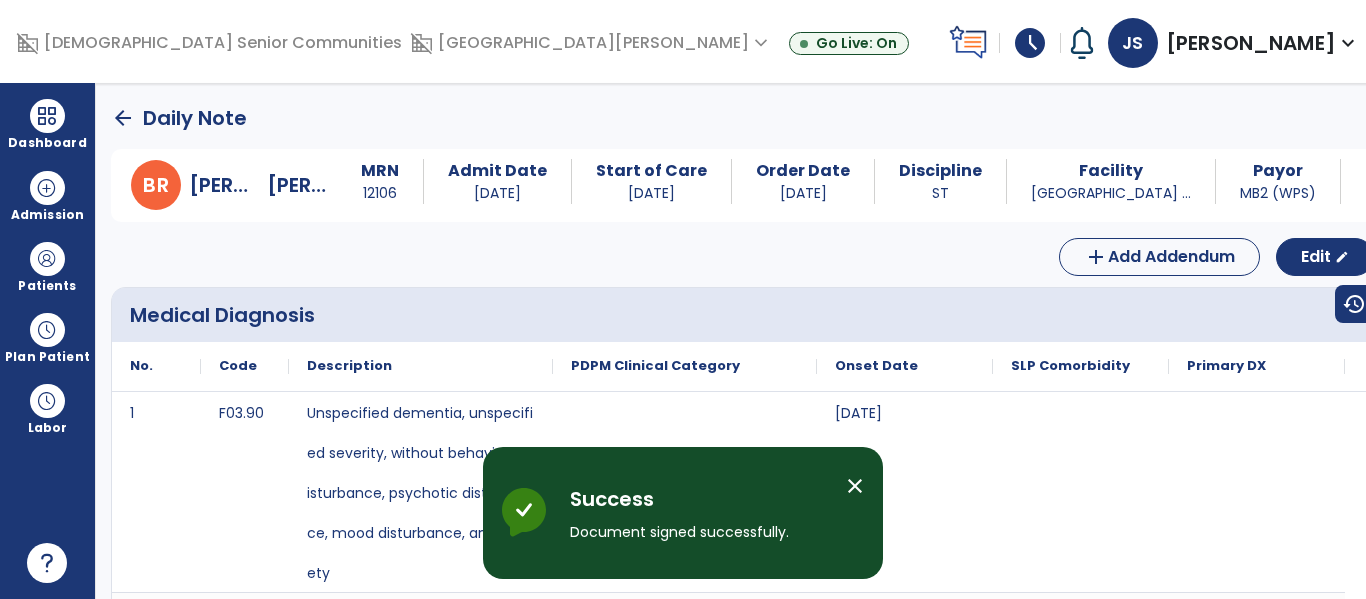 click on "arrow_back" 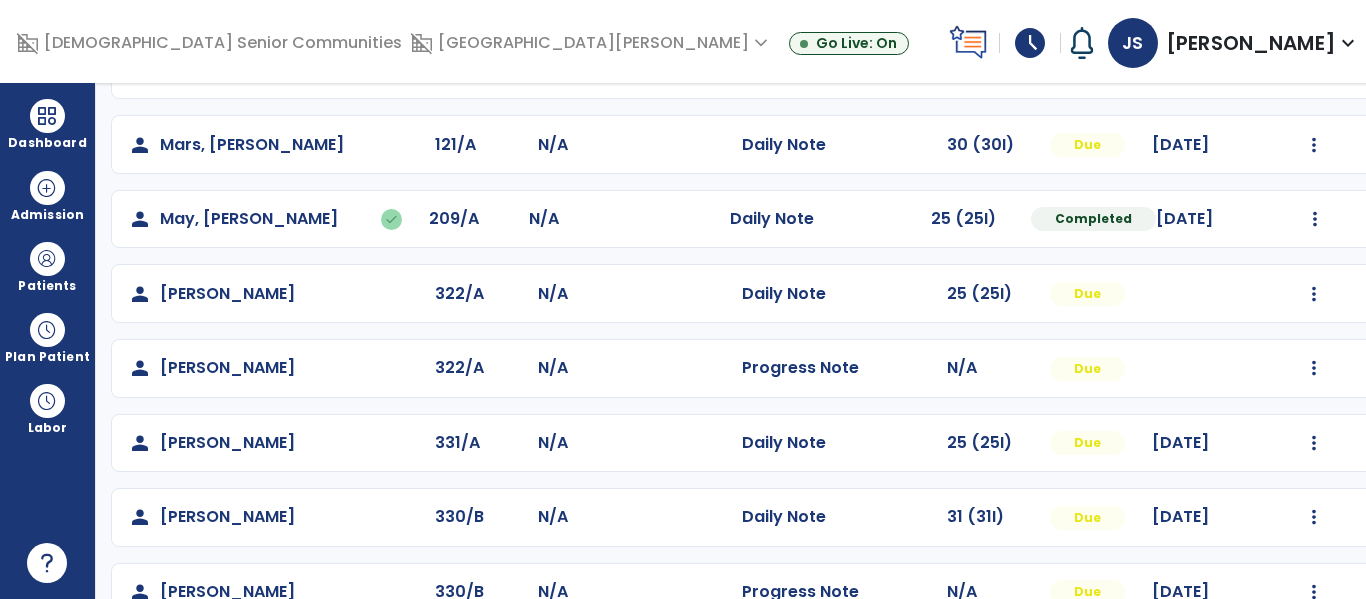 scroll, scrollTop: 917, scrollLeft: 0, axis: vertical 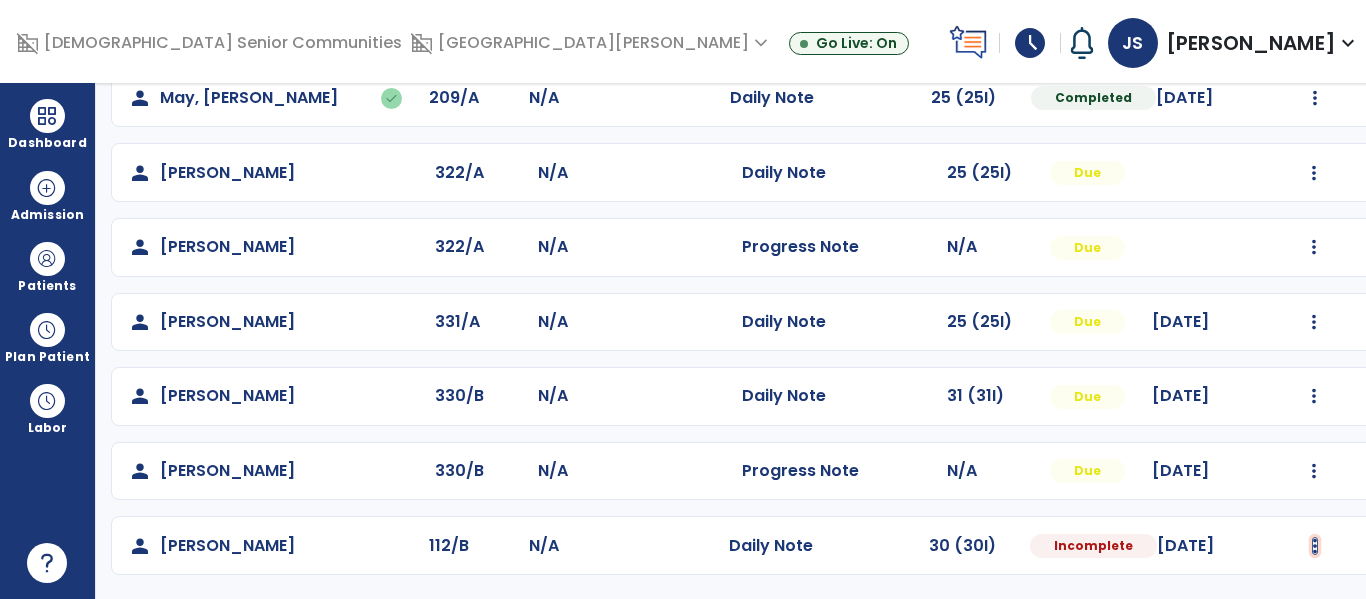 click at bounding box center (1315, -573) 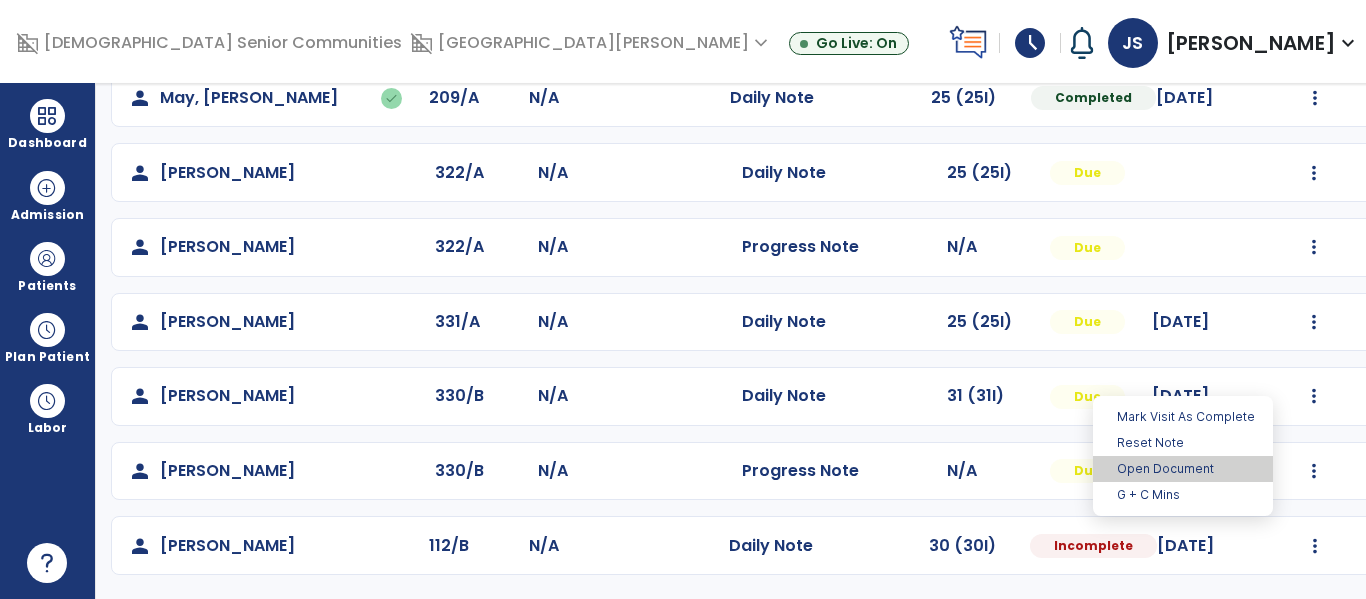 click on "Open Document" at bounding box center [1183, 469] 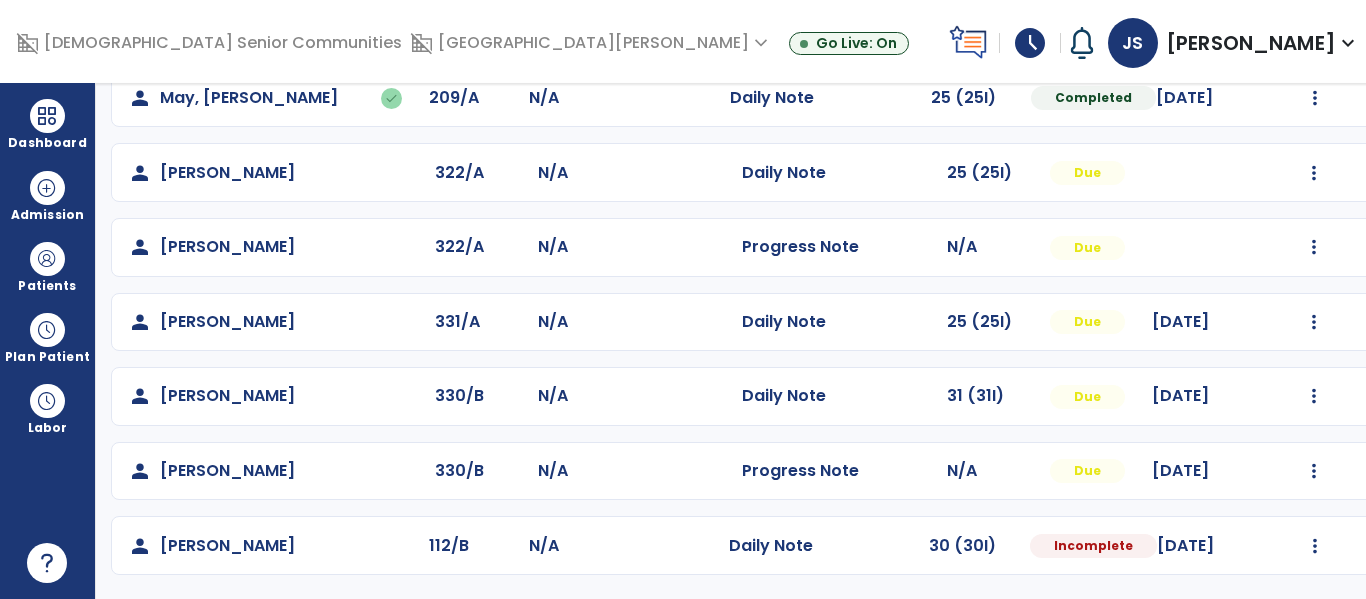 select on "*" 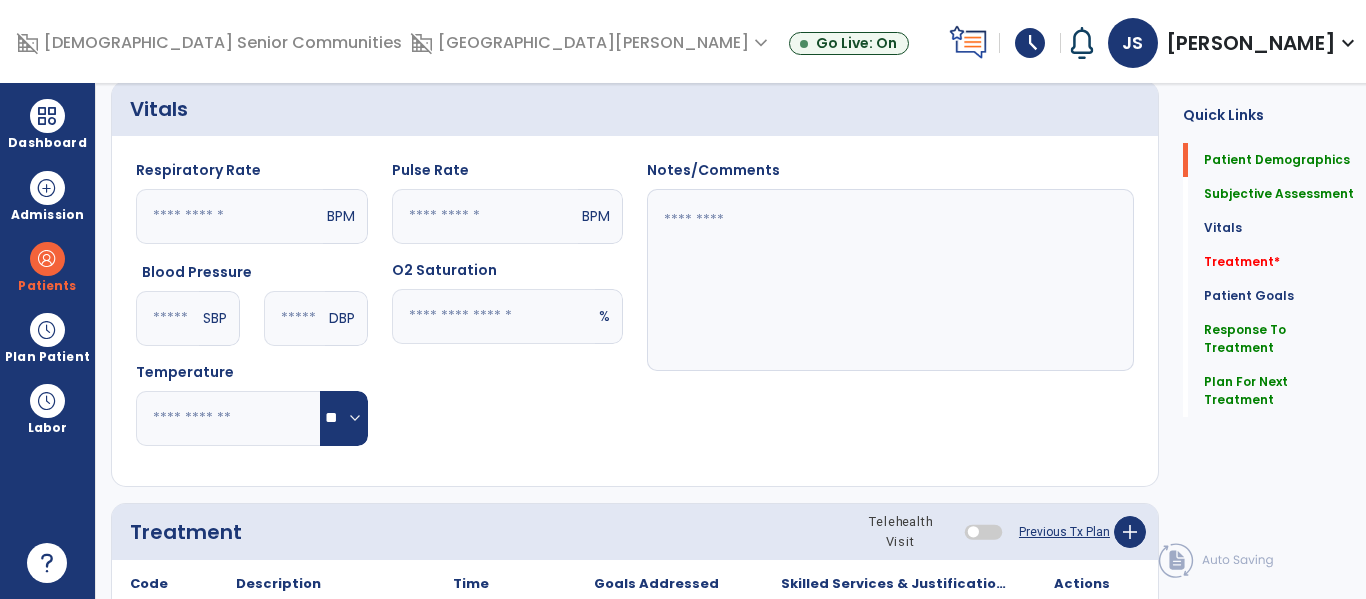 scroll, scrollTop: 0, scrollLeft: 0, axis: both 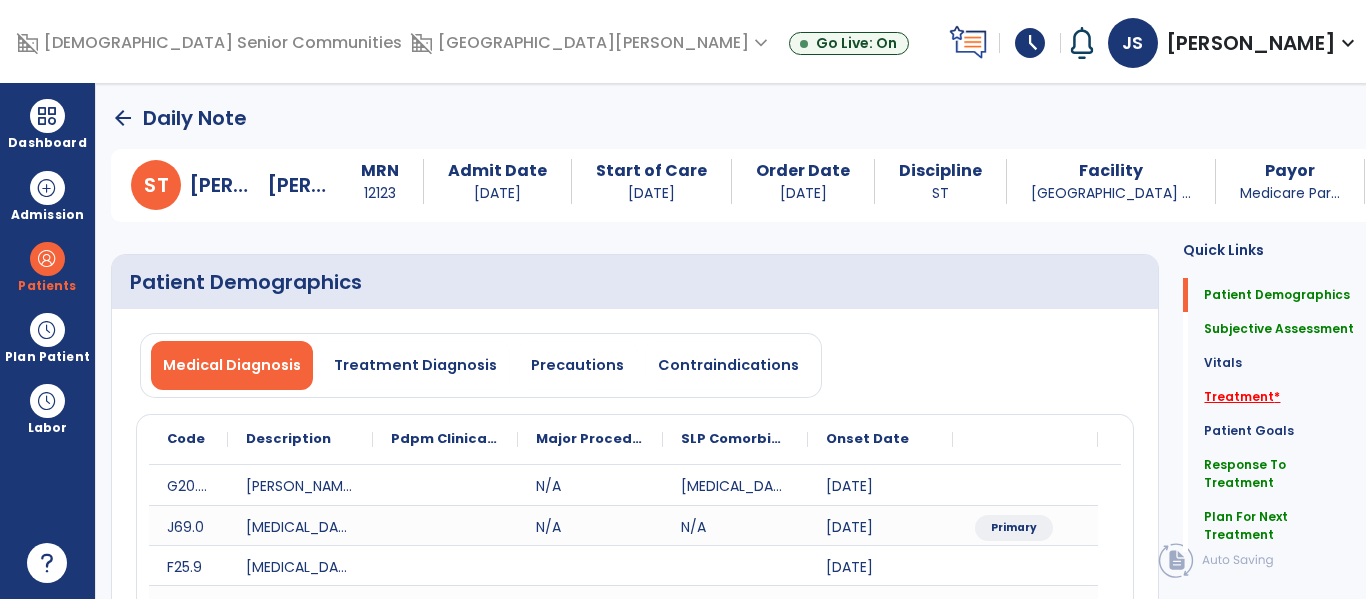 click on "Treatment   *" 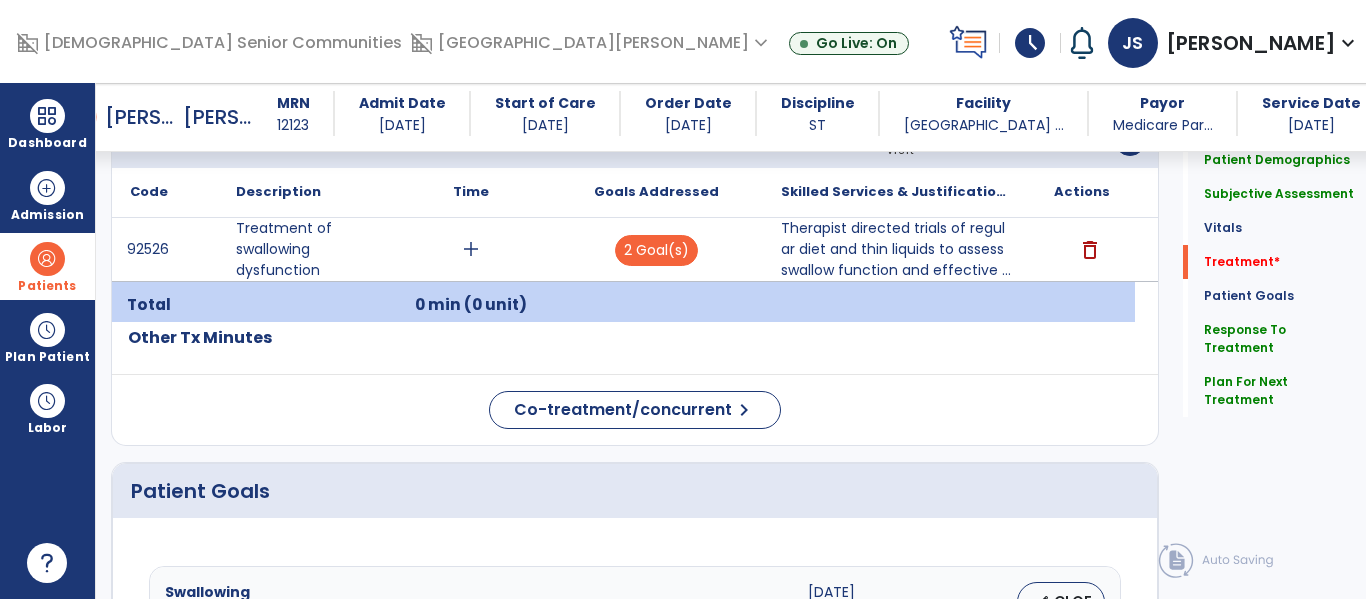 scroll, scrollTop: 1310, scrollLeft: 0, axis: vertical 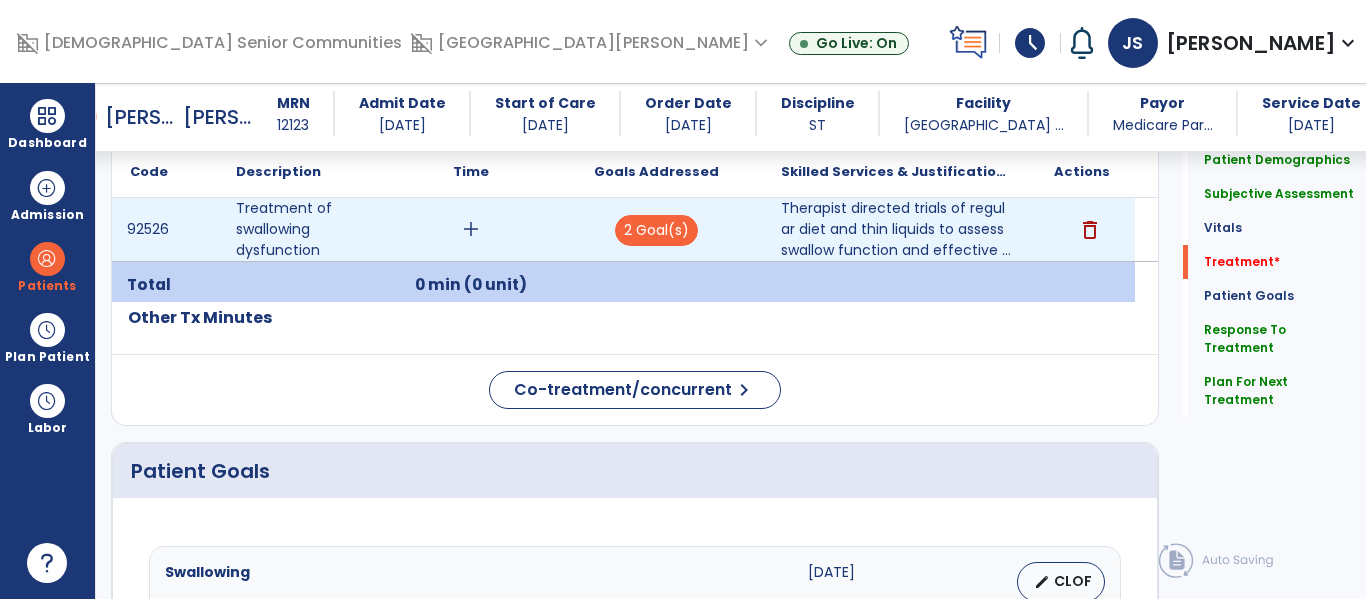 click on "add" at bounding box center [471, 229] 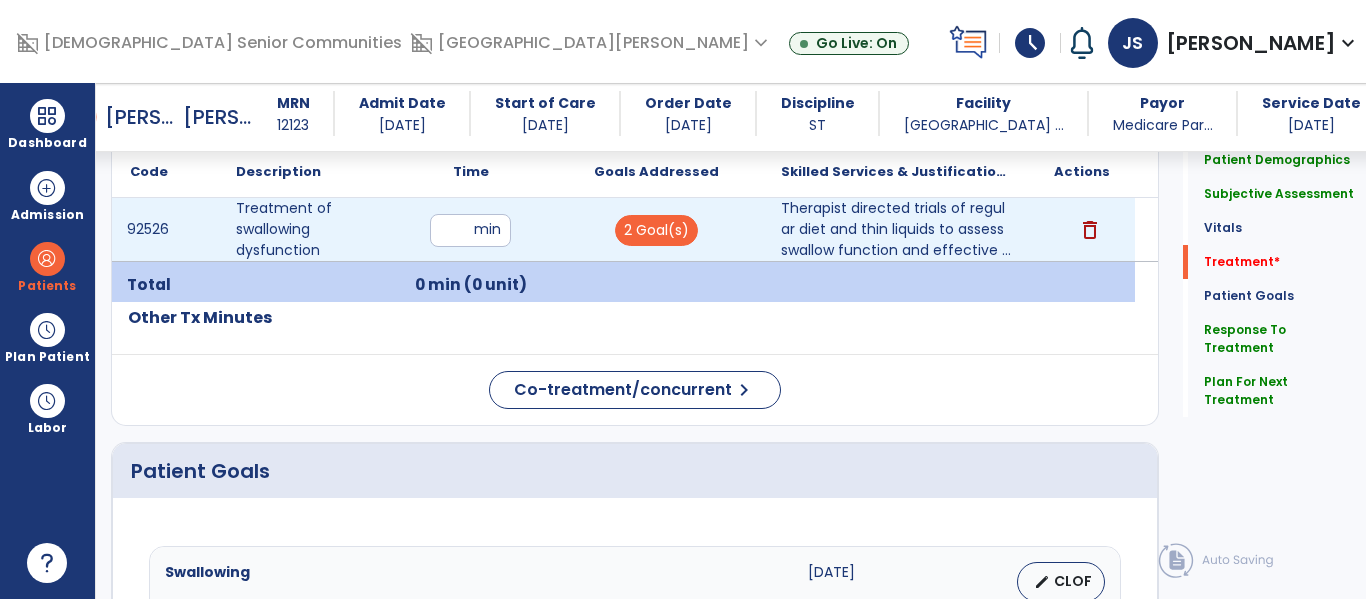 type on "**" 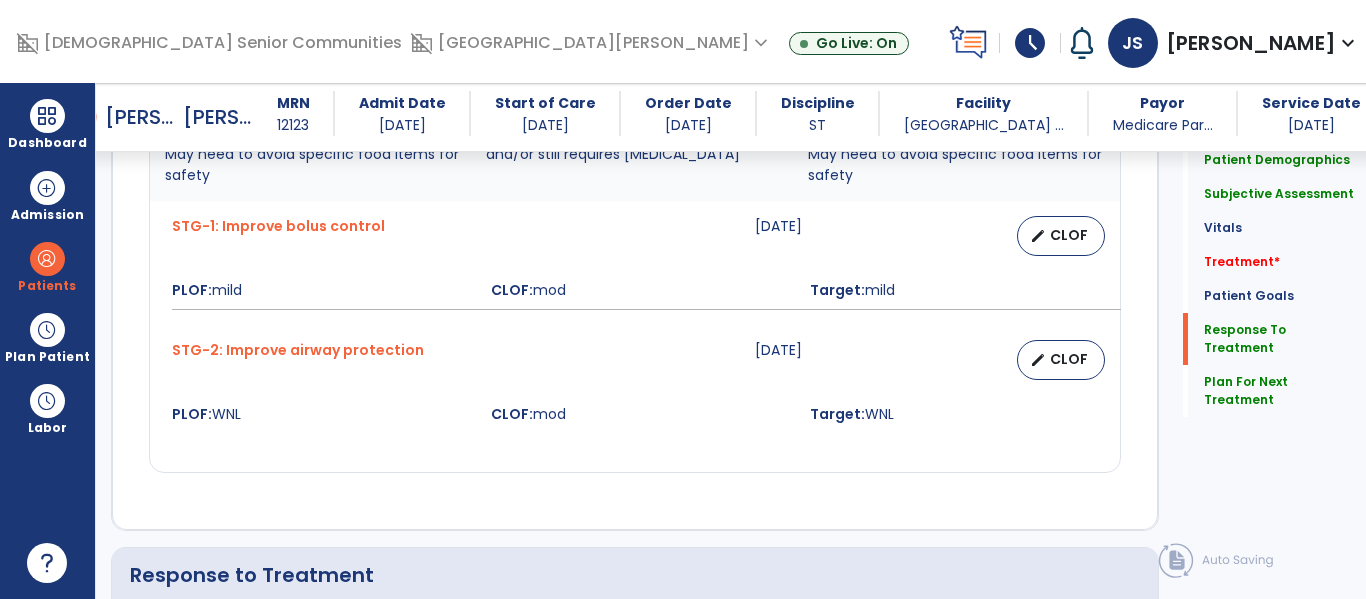 scroll, scrollTop: 2615, scrollLeft: 0, axis: vertical 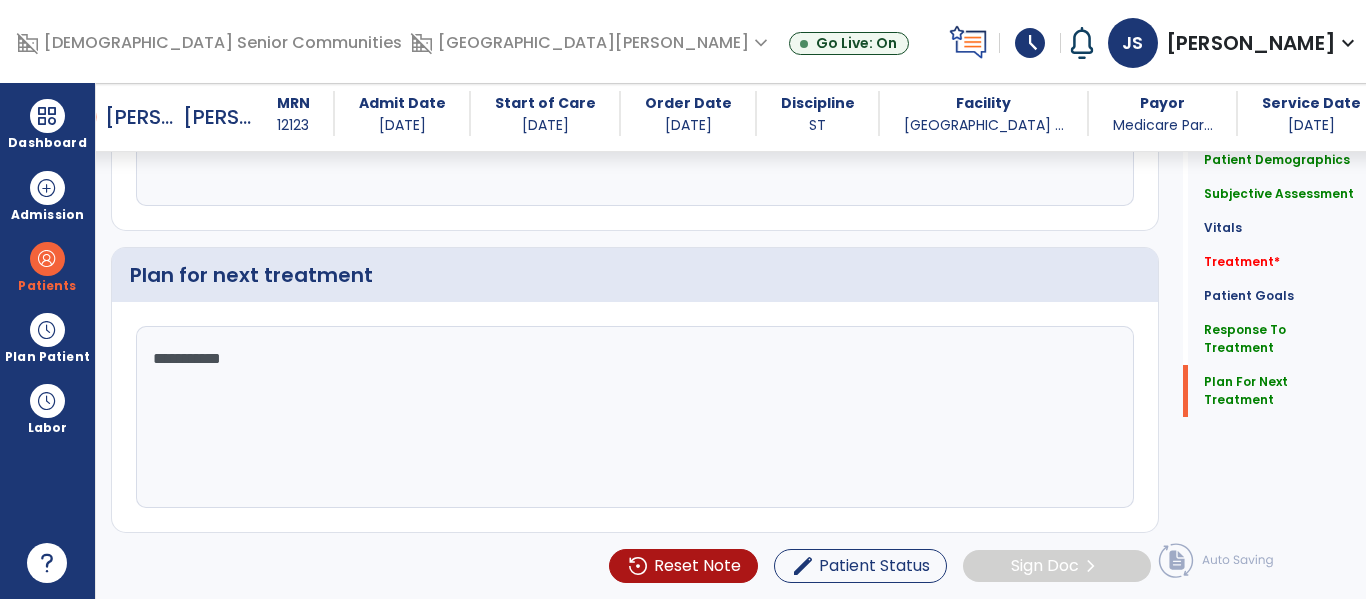 click on "**********" 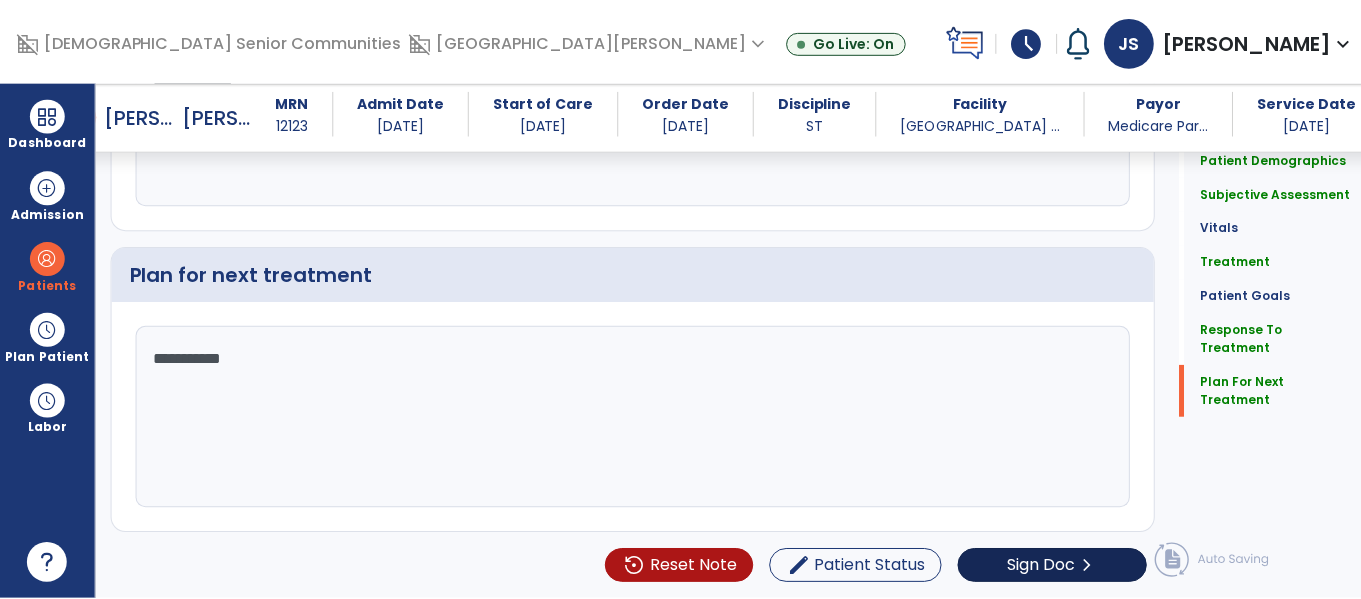 scroll, scrollTop: 2615, scrollLeft: 0, axis: vertical 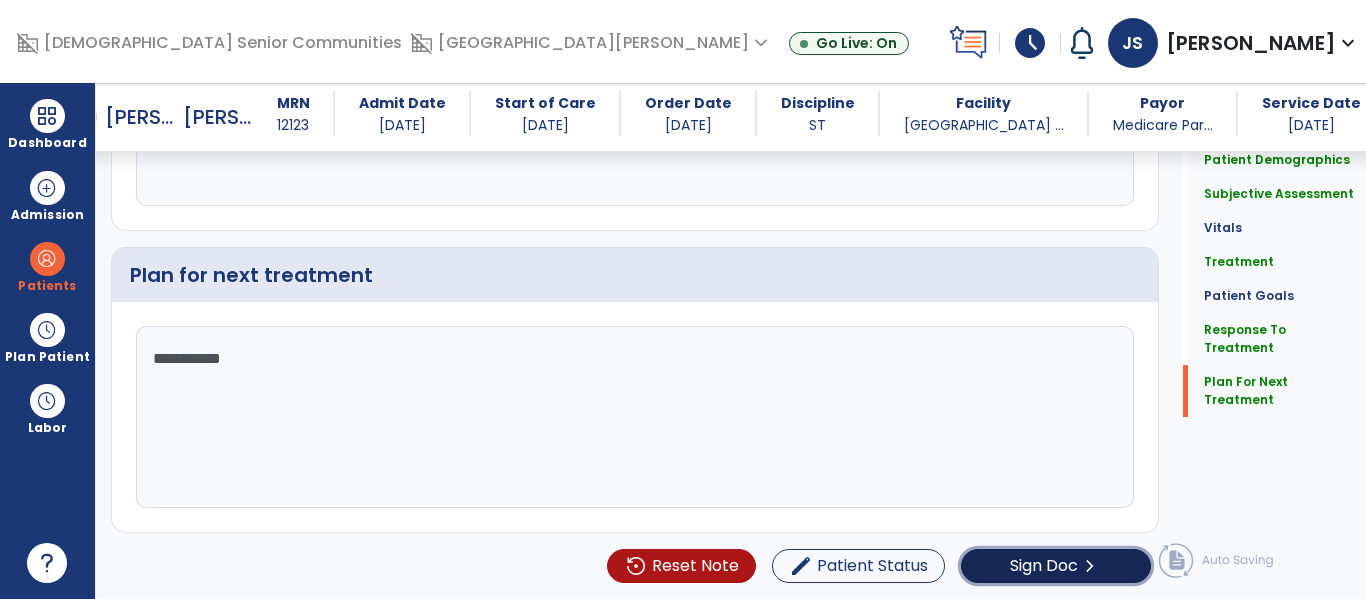 click on "Sign Doc  chevron_right" 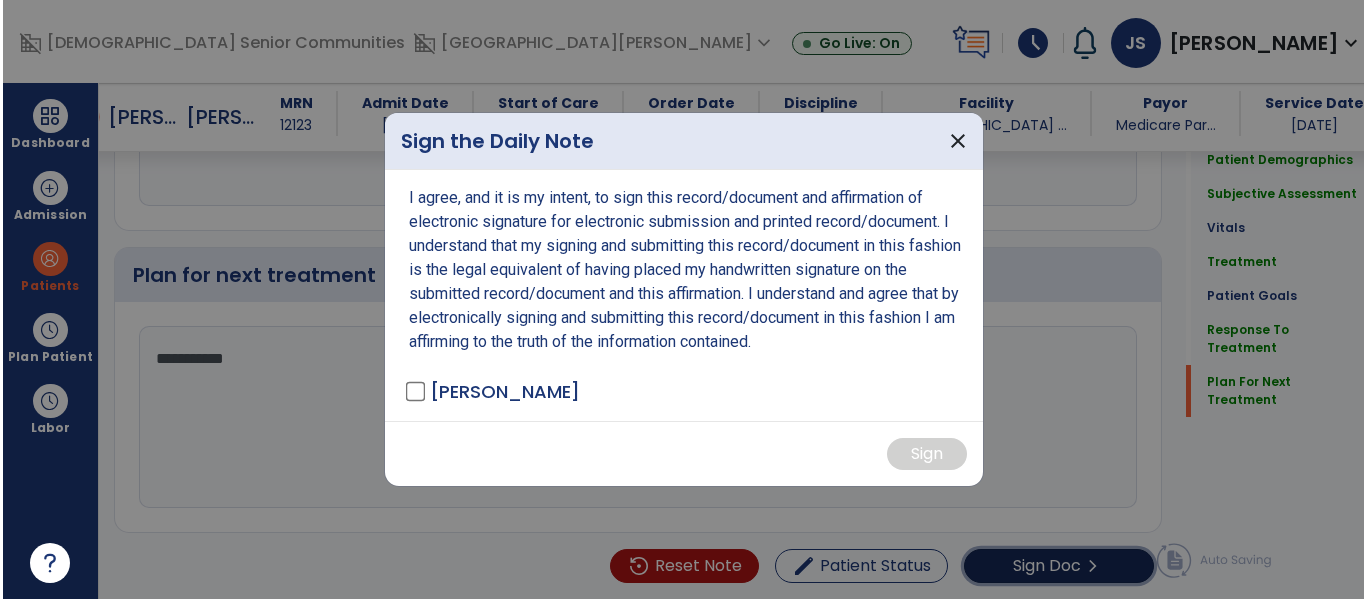 scroll, scrollTop: 2615, scrollLeft: 0, axis: vertical 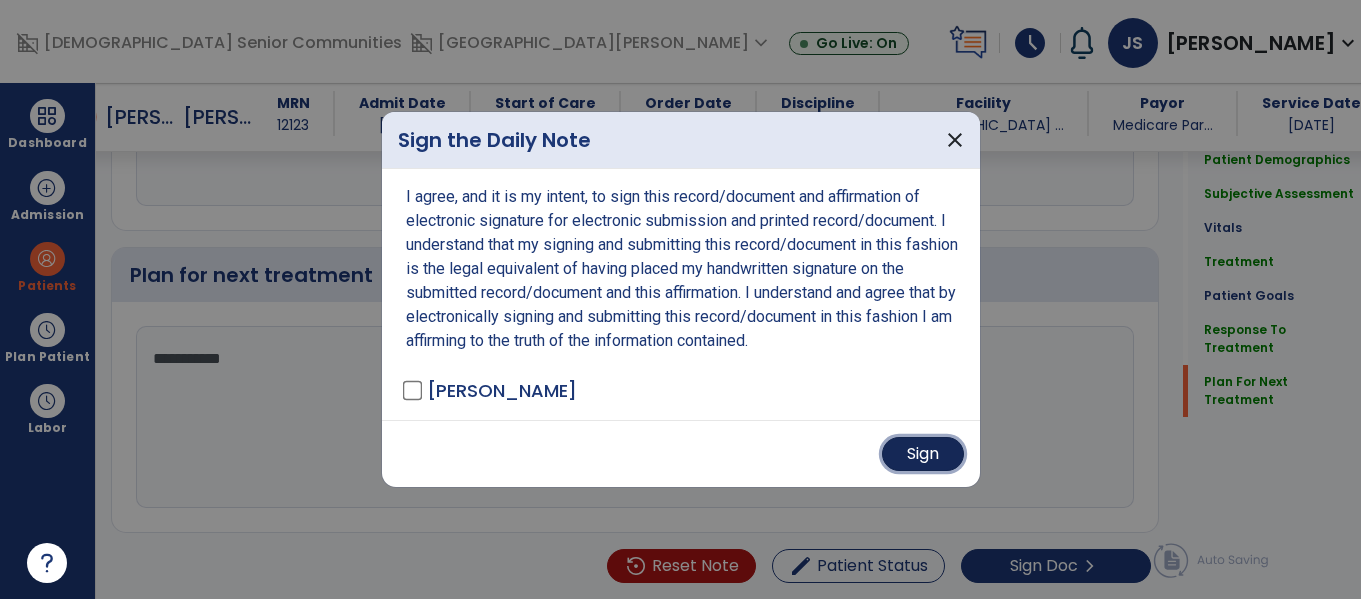 click on "Sign" at bounding box center [923, 454] 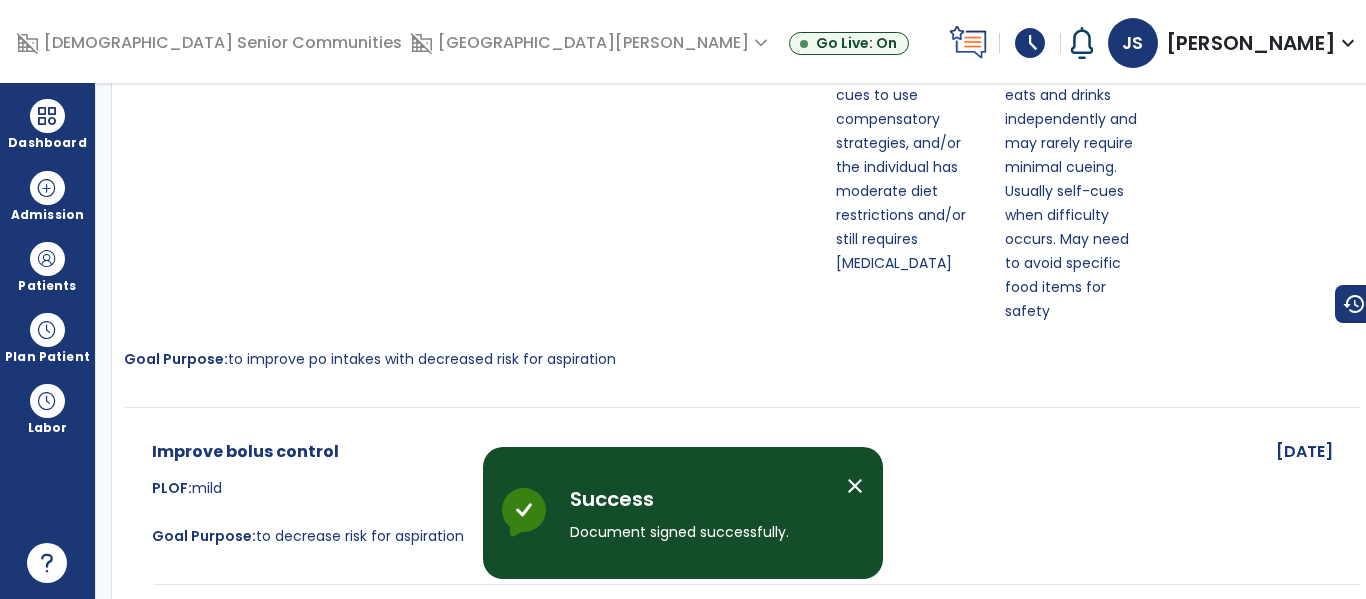 scroll, scrollTop: 0, scrollLeft: 0, axis: both 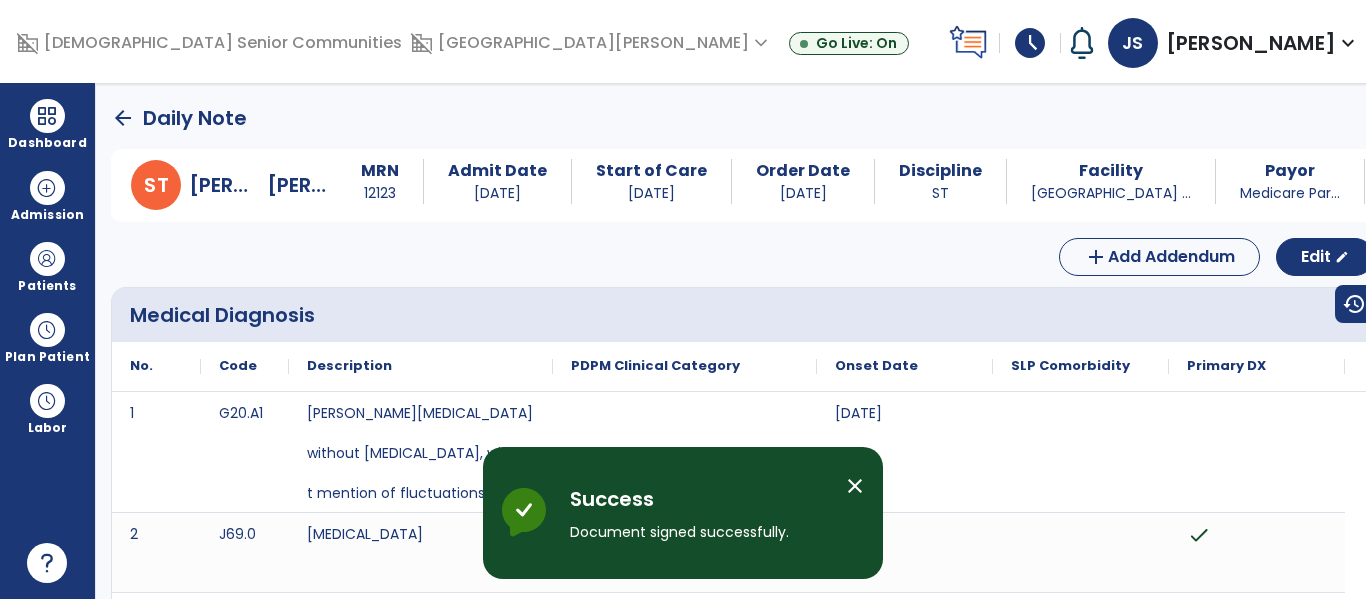 click on "arrow_back" 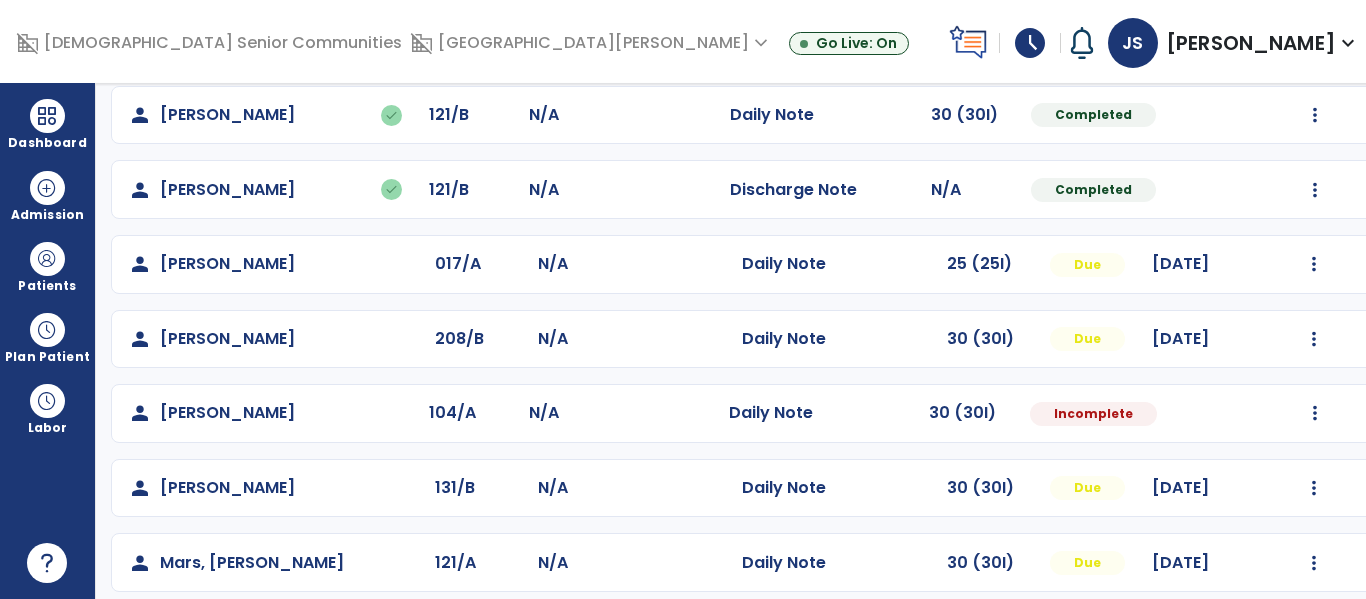 scroll, scrollTop: 378, scrollLeft: 0, axis: vertical 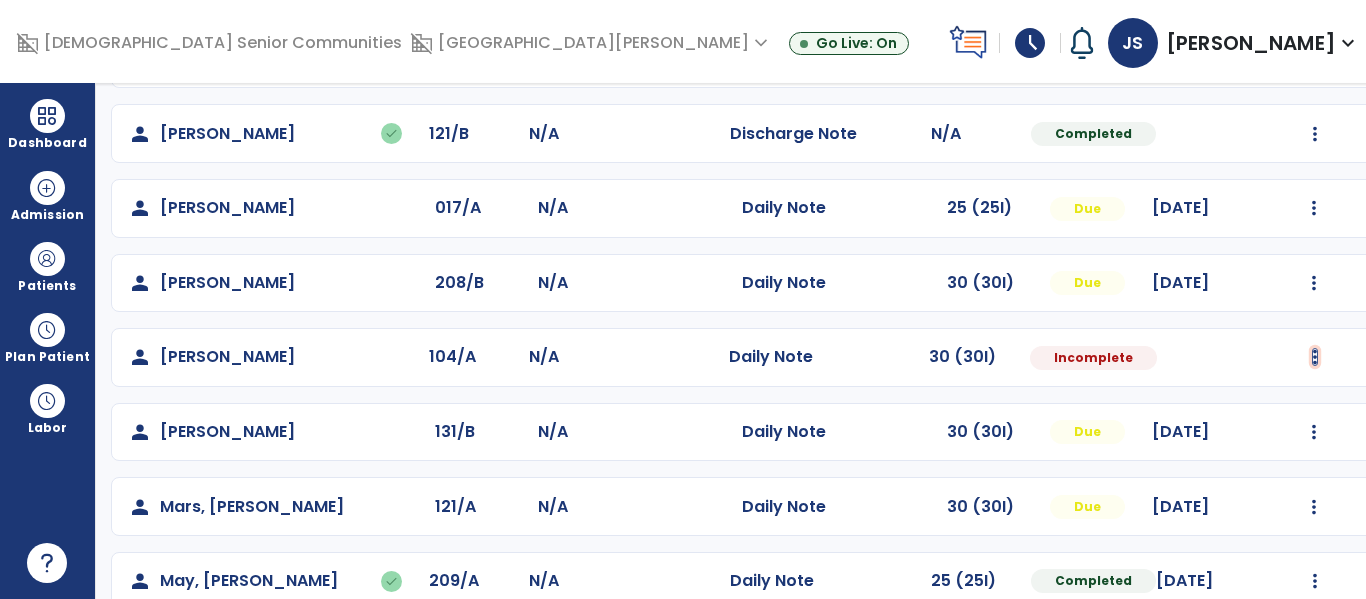 click at bounding box center [1315, -90] 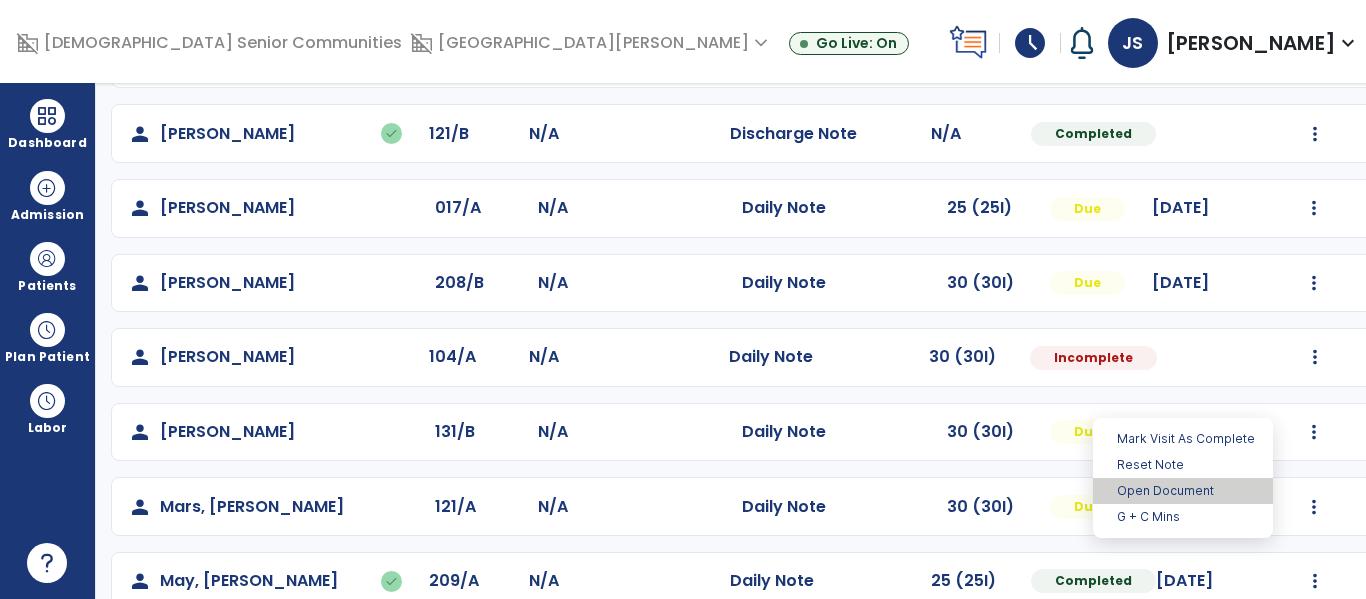 click on "Open Document" at bounding box center (1183, 491) 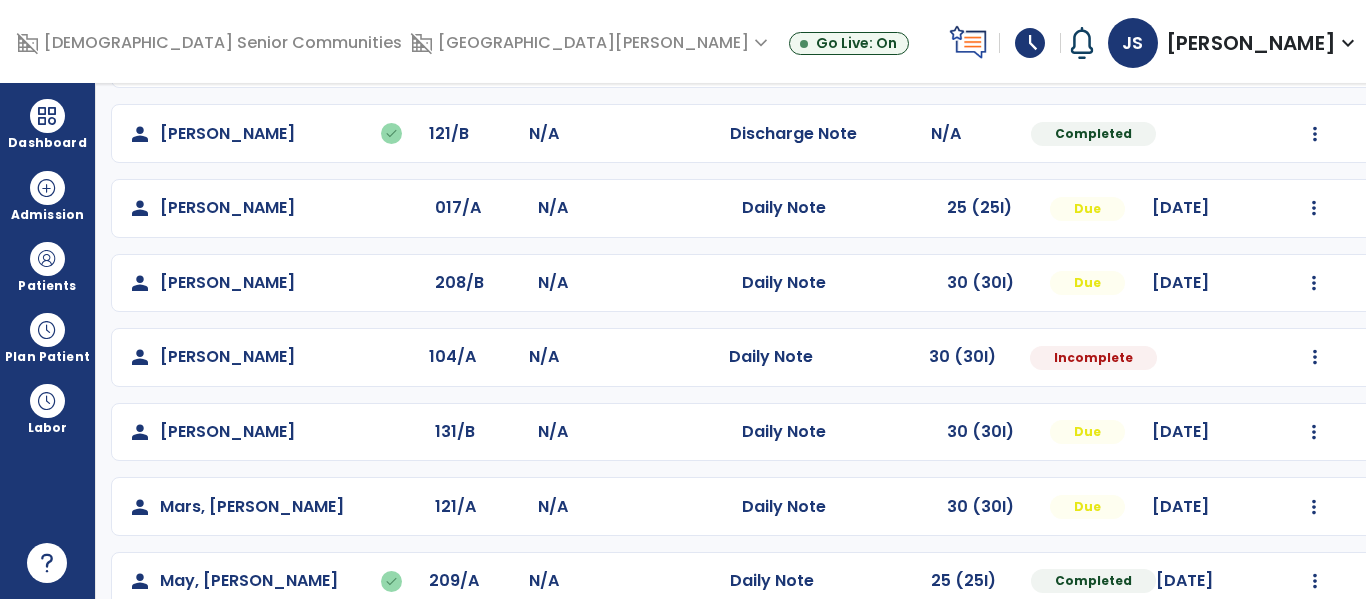 select on "*" 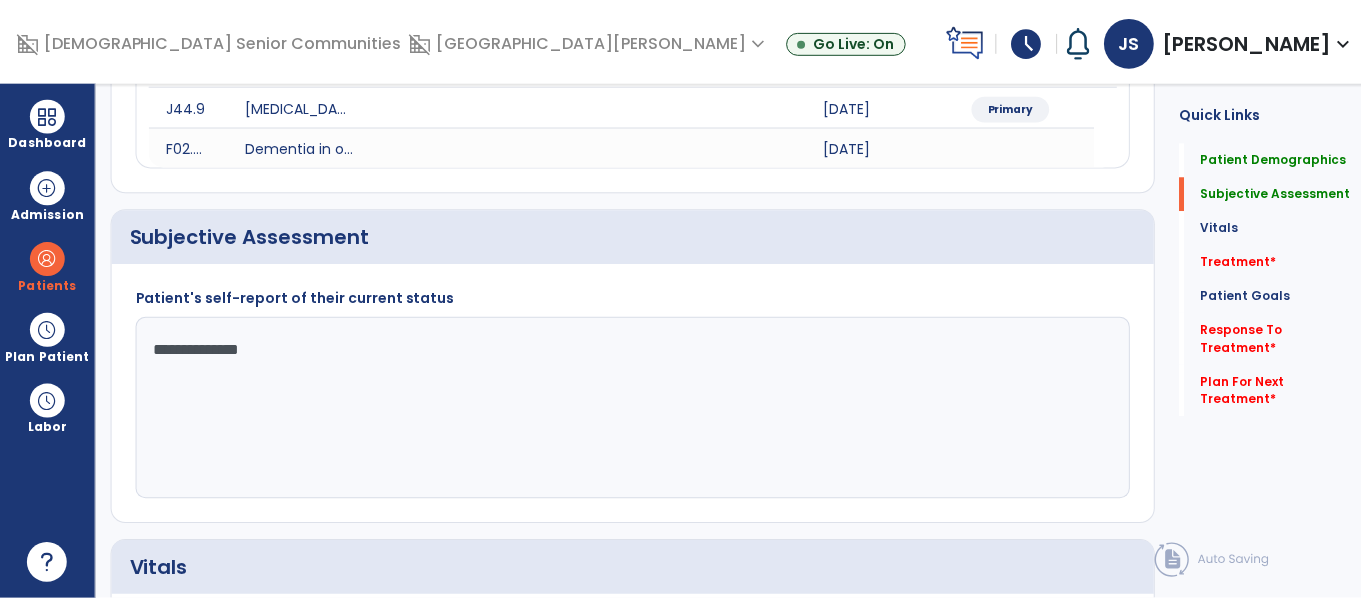 scroll, scrollTop: 1042, scrollLeft: 0, axis: vertical 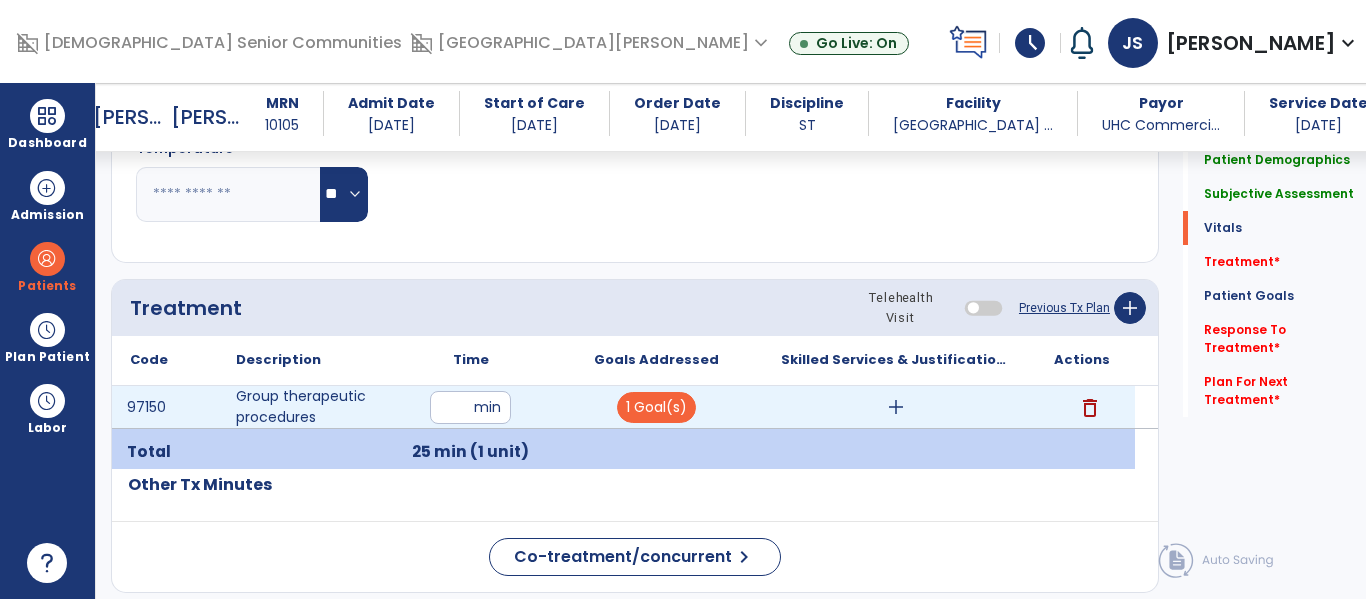 click on "add" at bounding box center [896, 407] 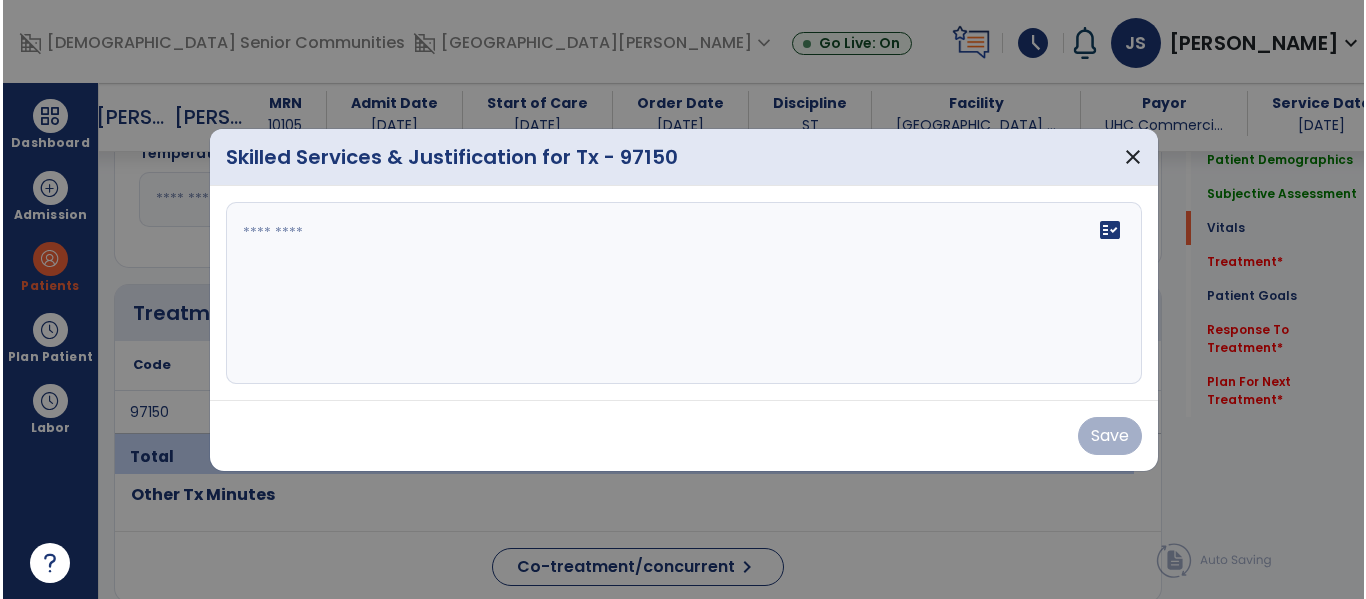 scroll, scrollTop: 1042, scrollLeft: 0, axis: vertical 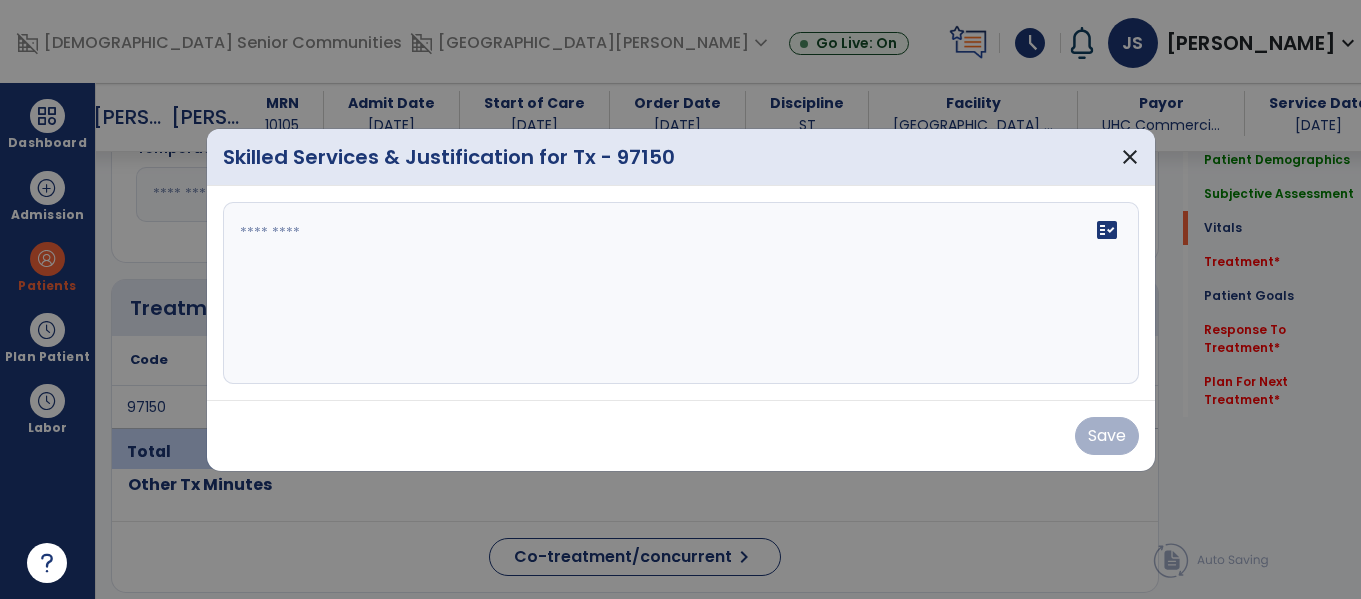 click on "fact_check" at bounding box center (681, 293) 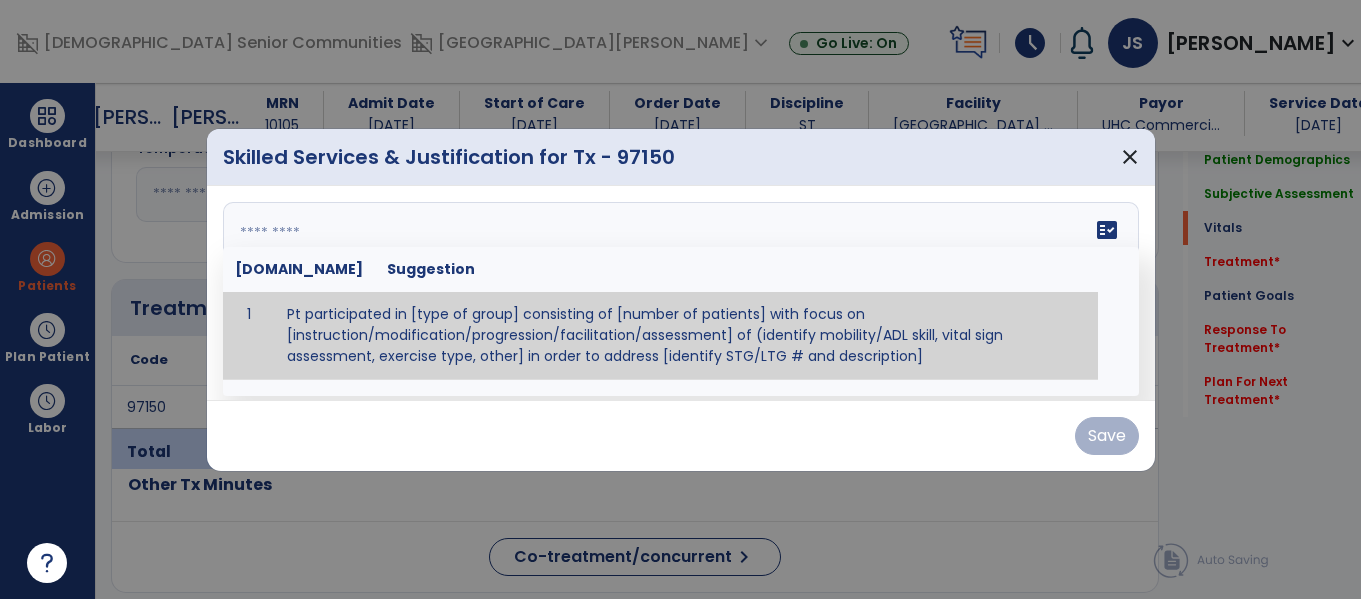 paste on "**********" 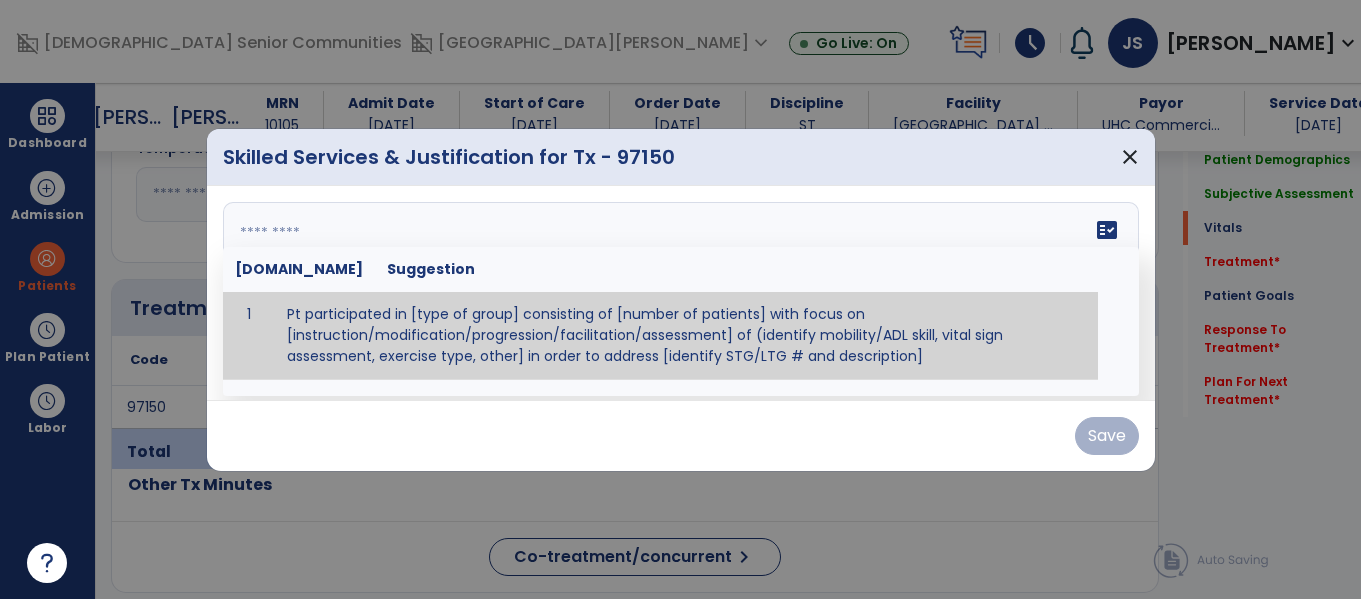 type on "**********" 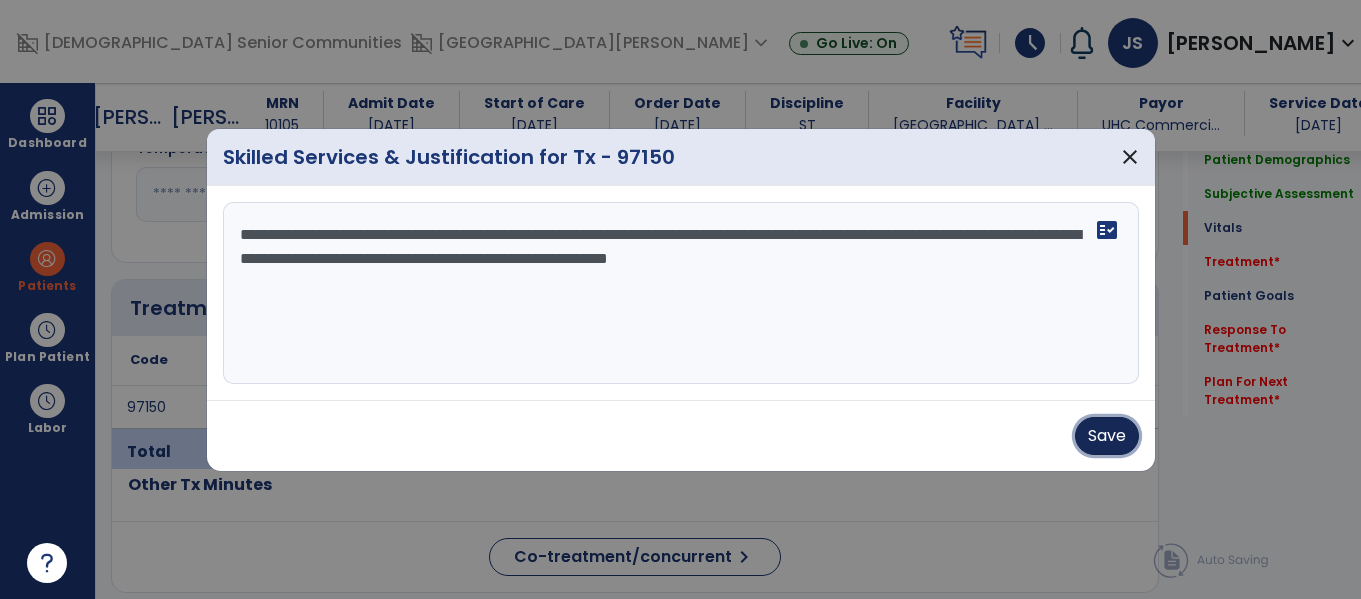 click on "Save" at bounding box center [1107, 436] 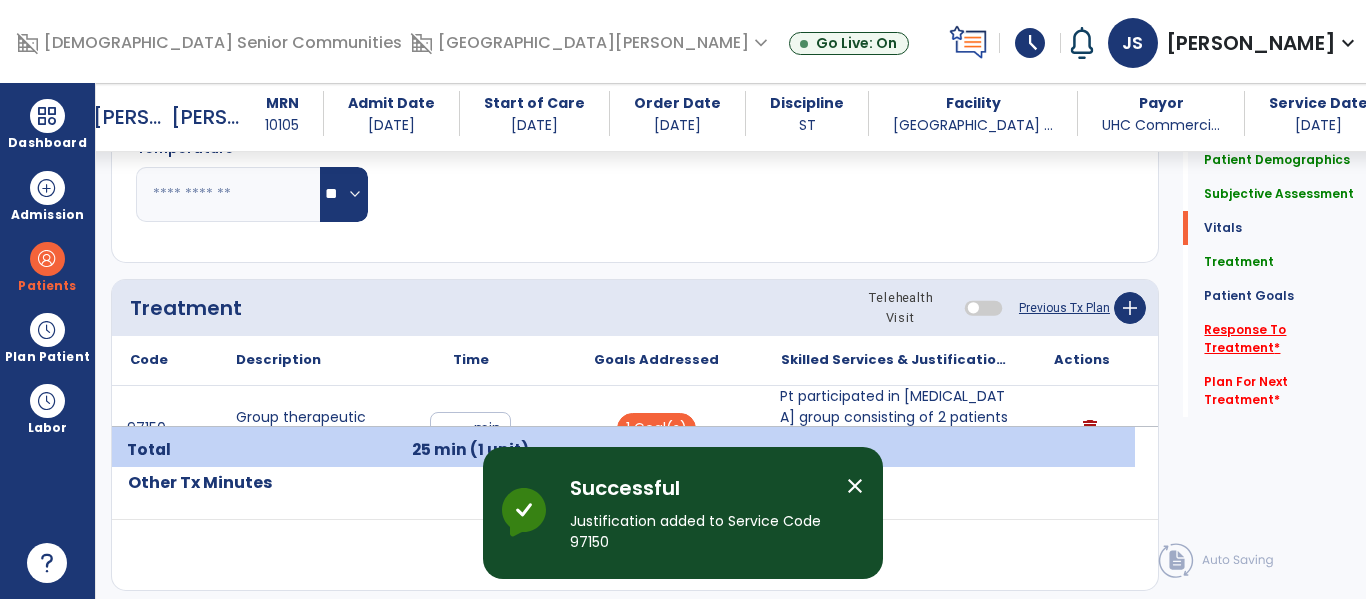 click on "Response To Treatment   *" 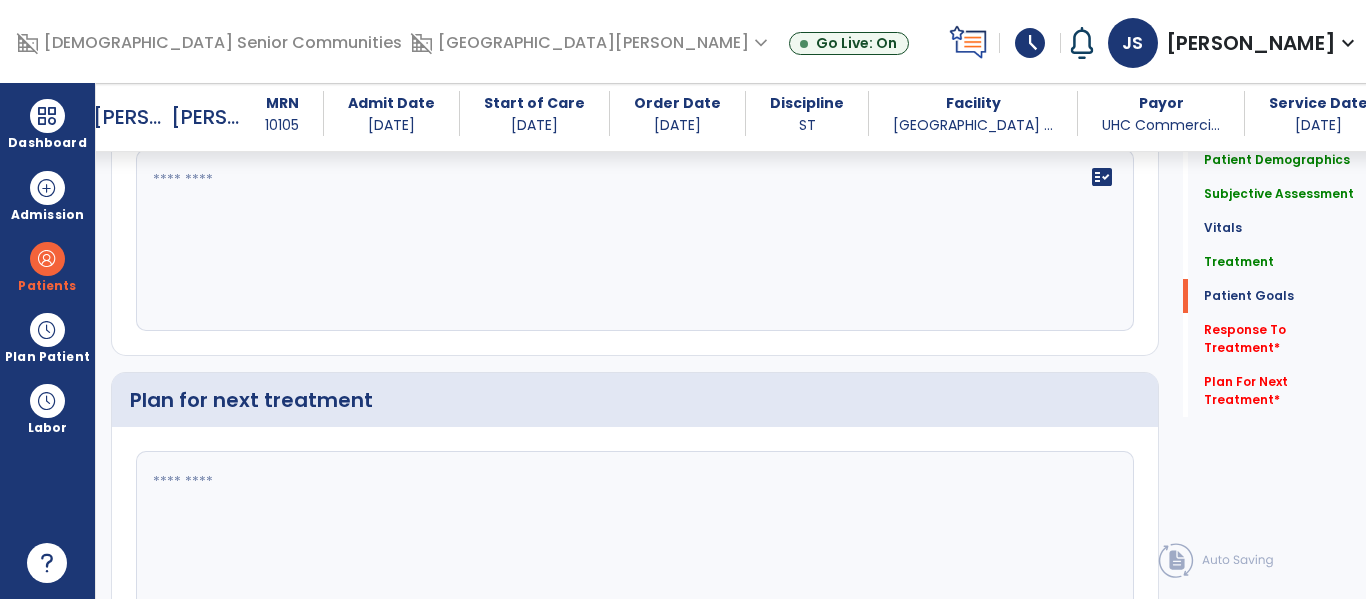 scroll, scrollTop: 2730, scrollLeft: 0, axis: vertical 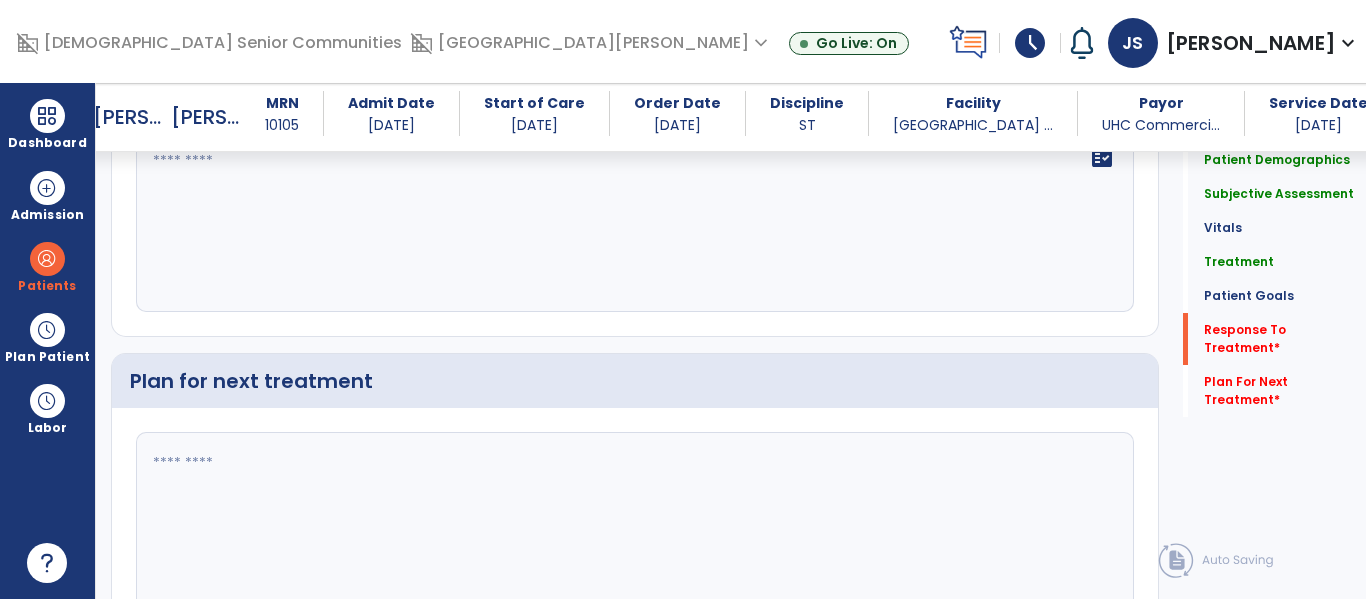 click on "fact_check" 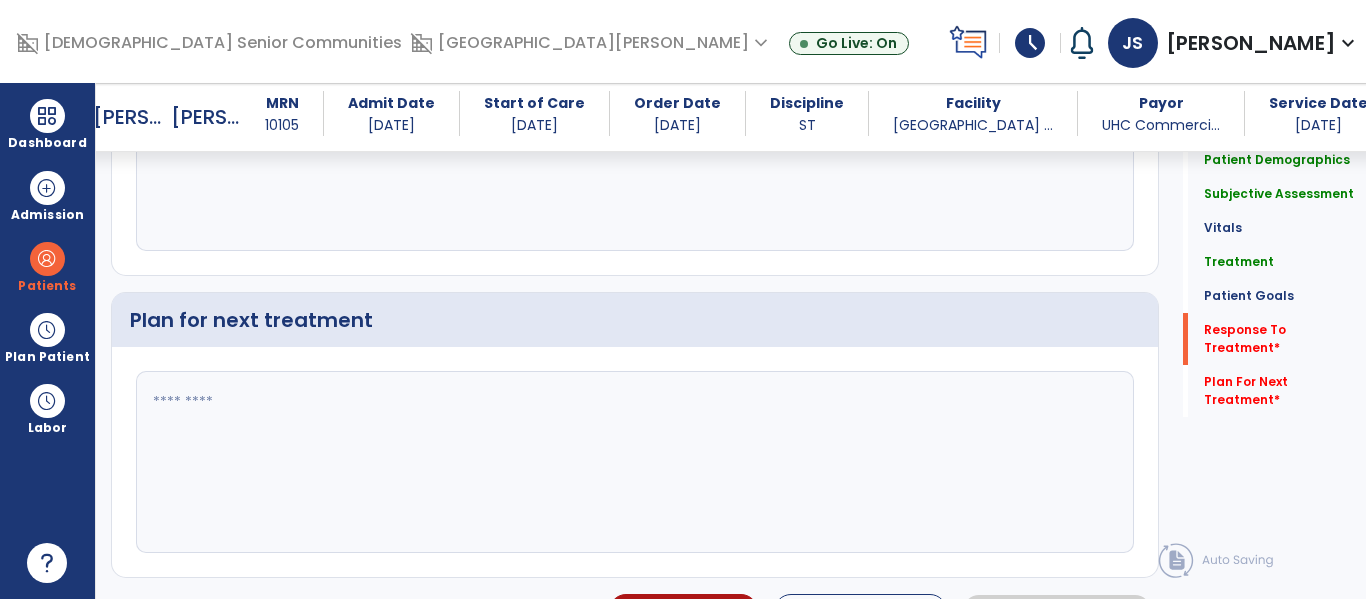 scroll, scrollTop: 2834, scrollLeft: 0, axis: vertical 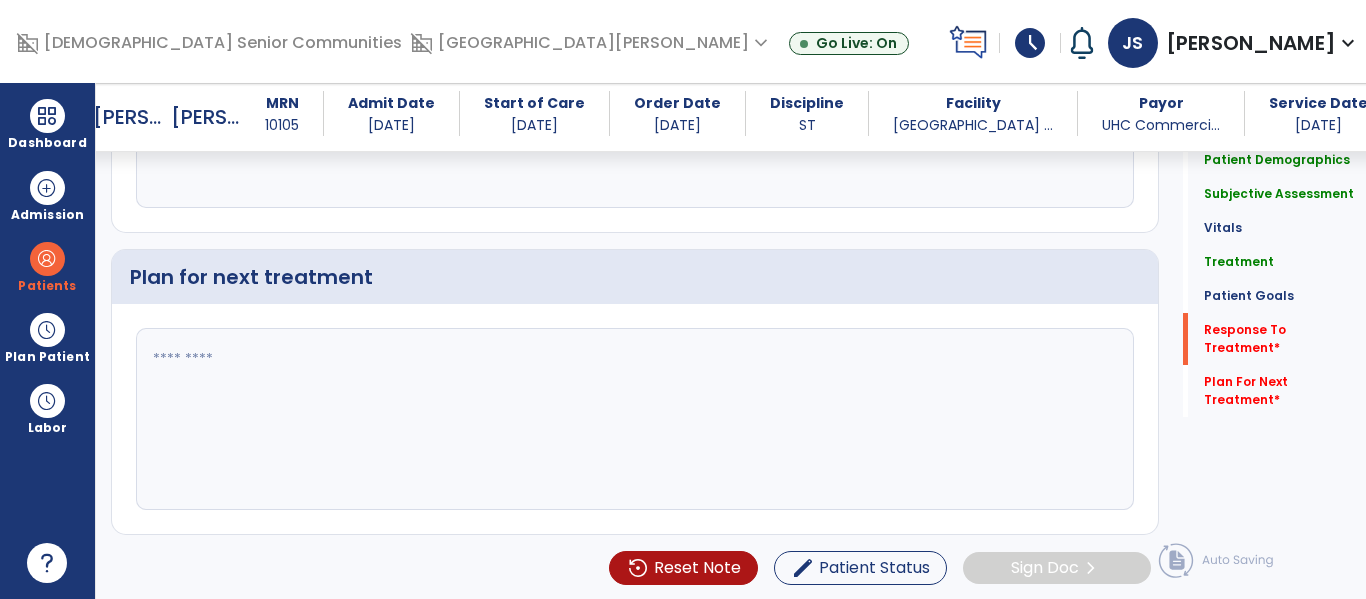 type on "**********" 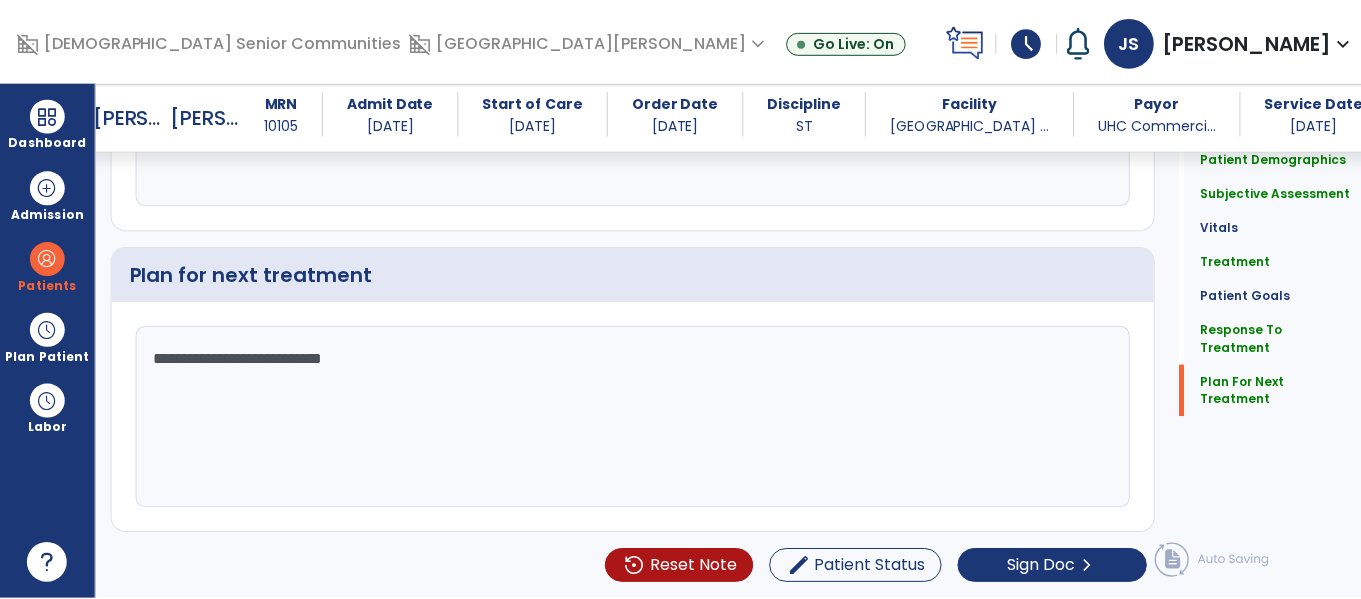 scroll, scrollTop: 3003, scrollLeft: 0, axis: vertical 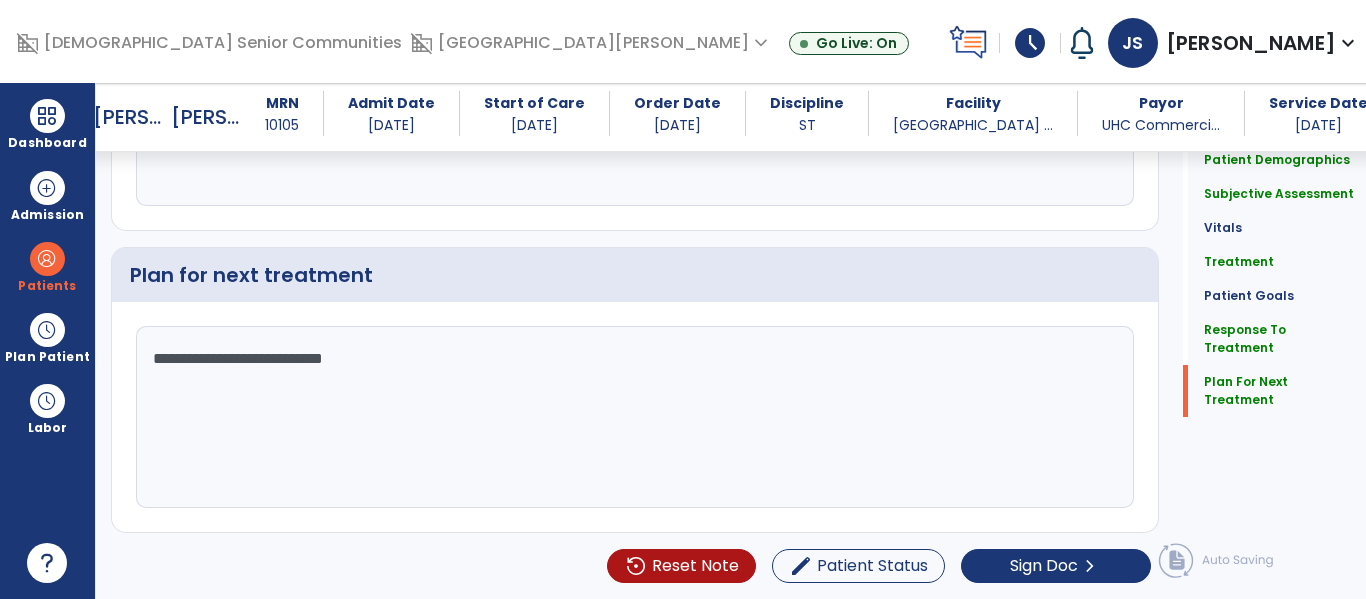 click on "**********" 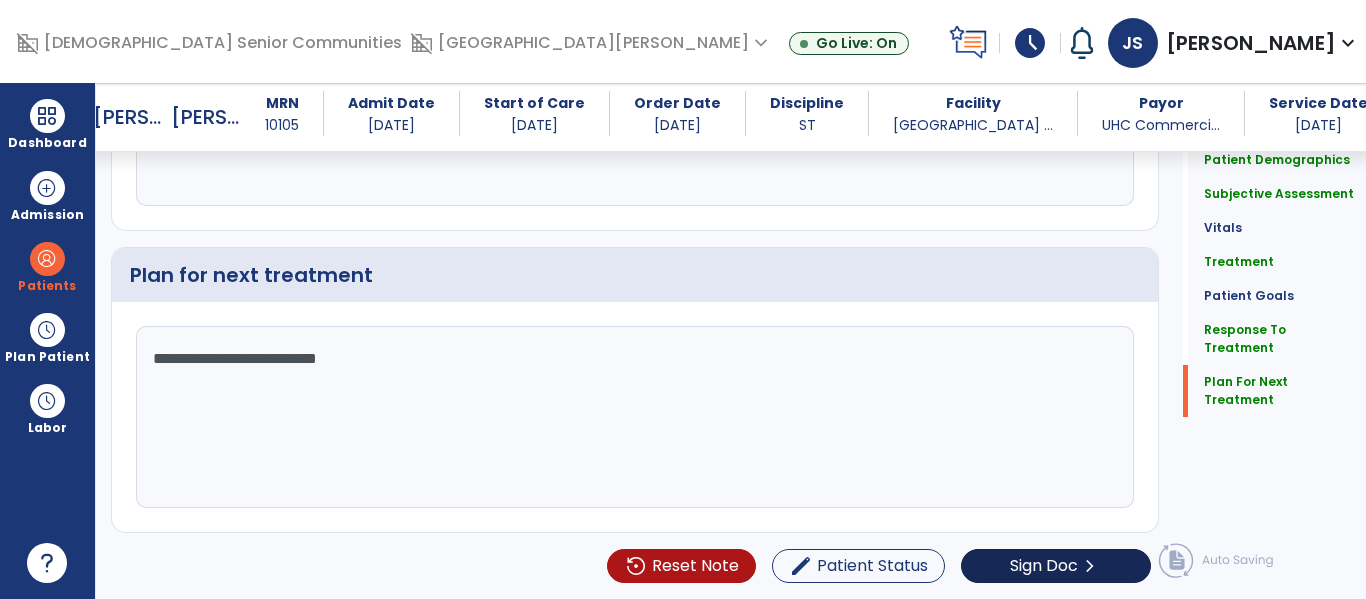 type on "**********" 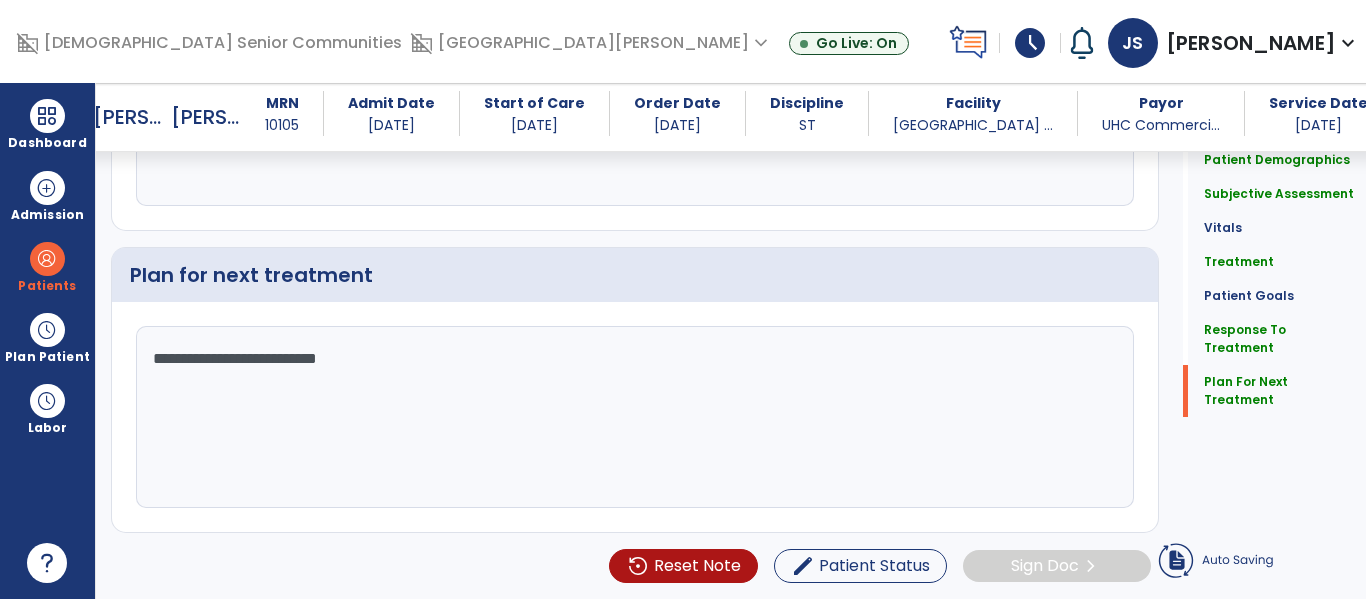 click on "Sign Doc" 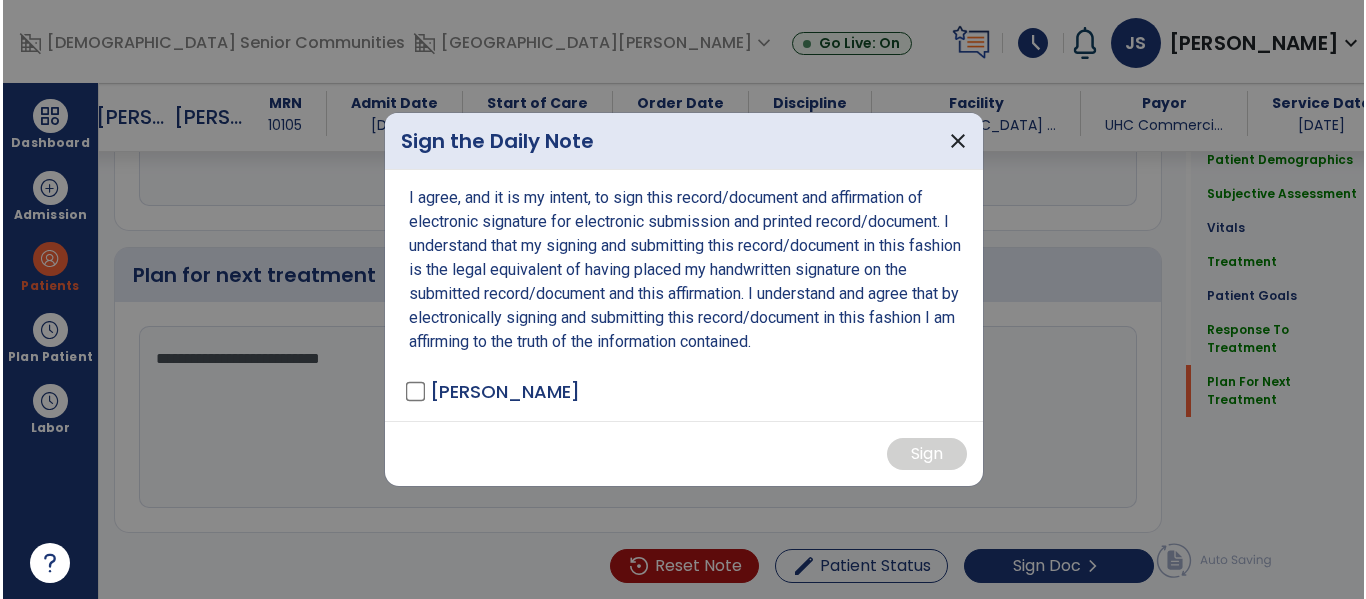 scroll, scrollTop: 3003, scrollLeft: 0, axis: vertical 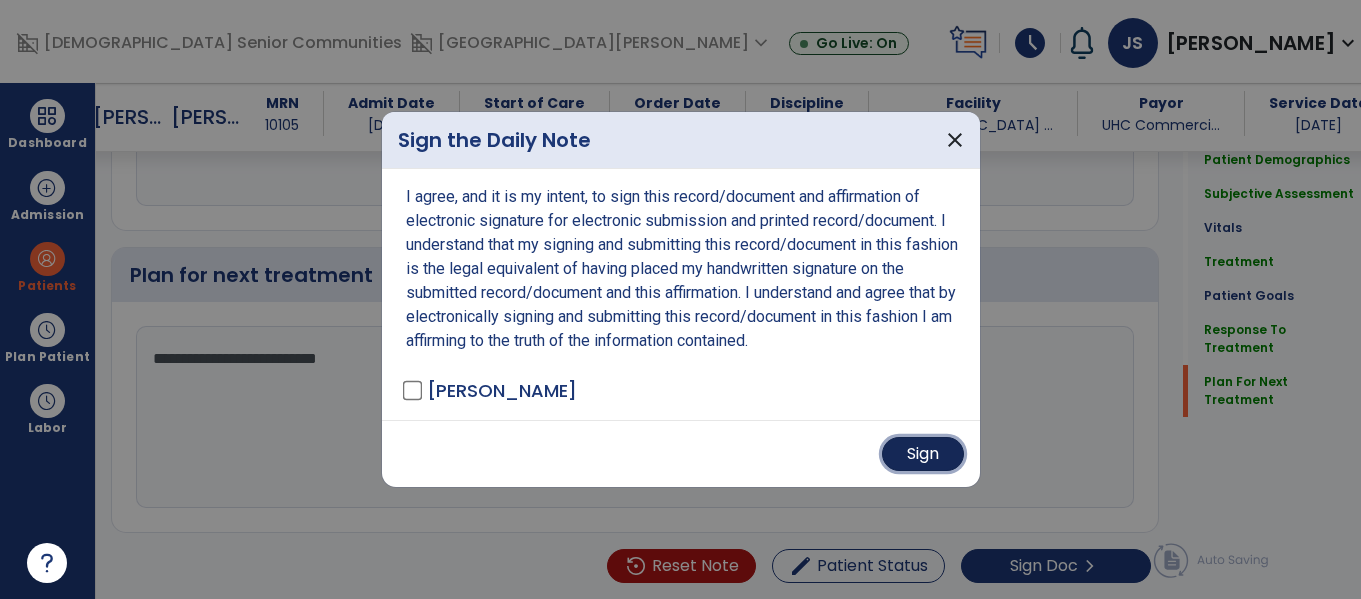 click on "Sign" at bounding box center (923, 454) 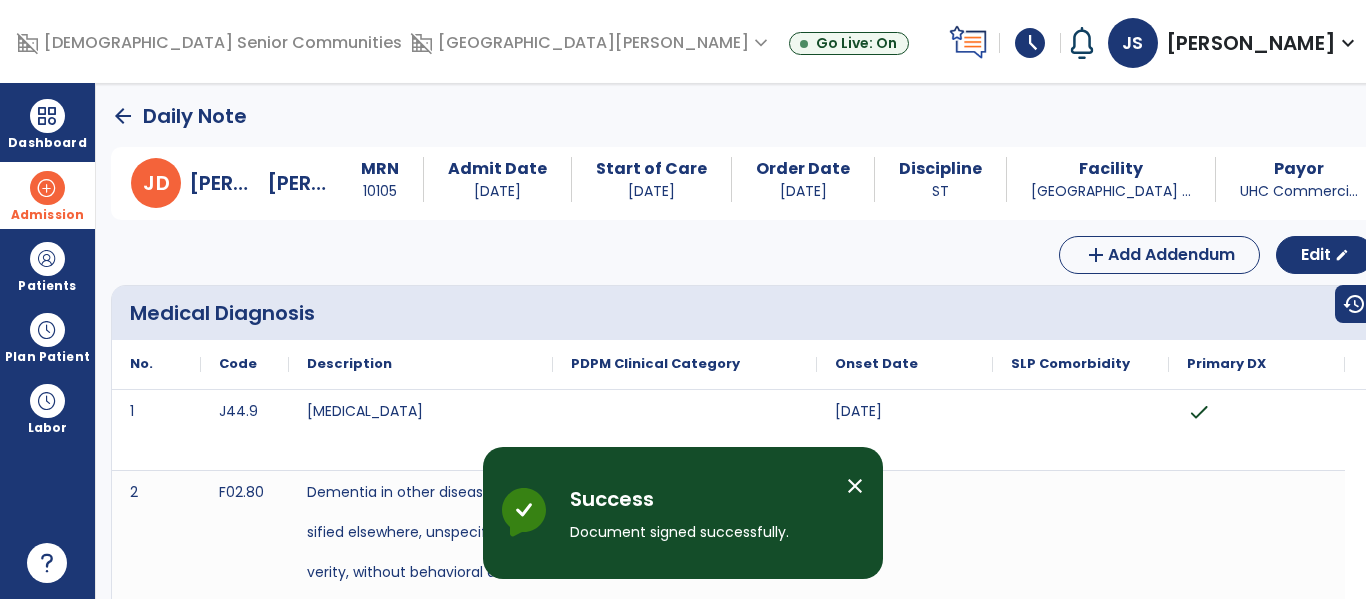 scroll, scrollTop: 0, scrollLeft: 0, axis: both 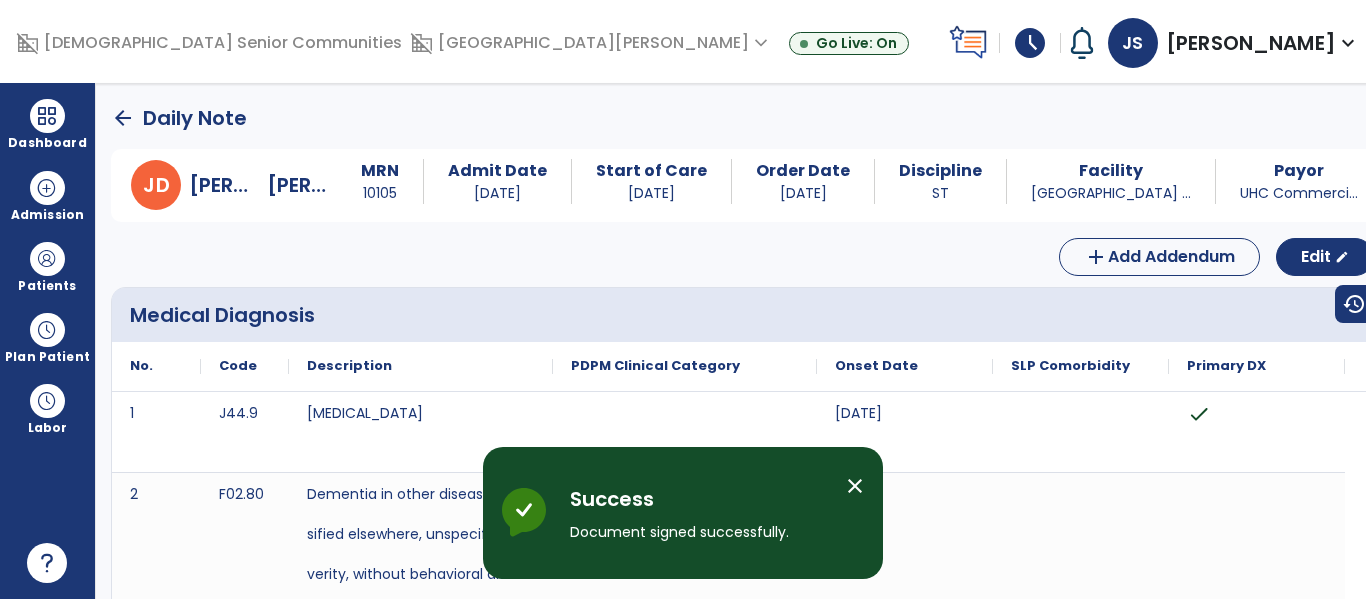 click on "arrow_back" 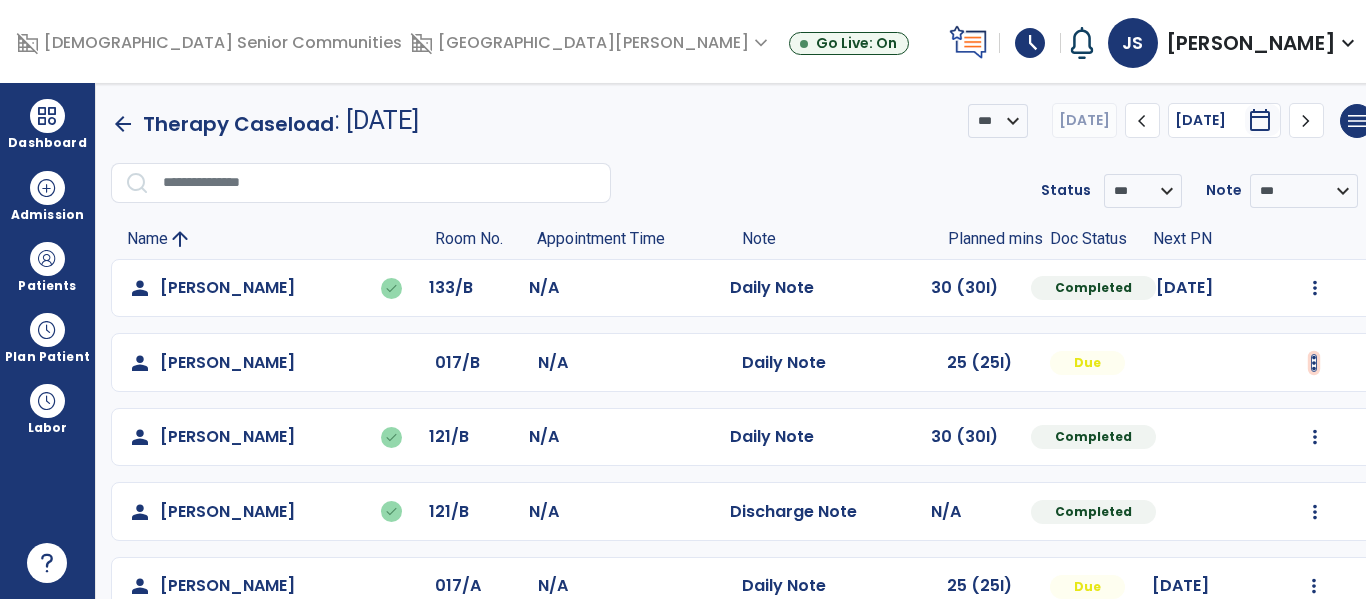 click at bounding box center (1315, 288) 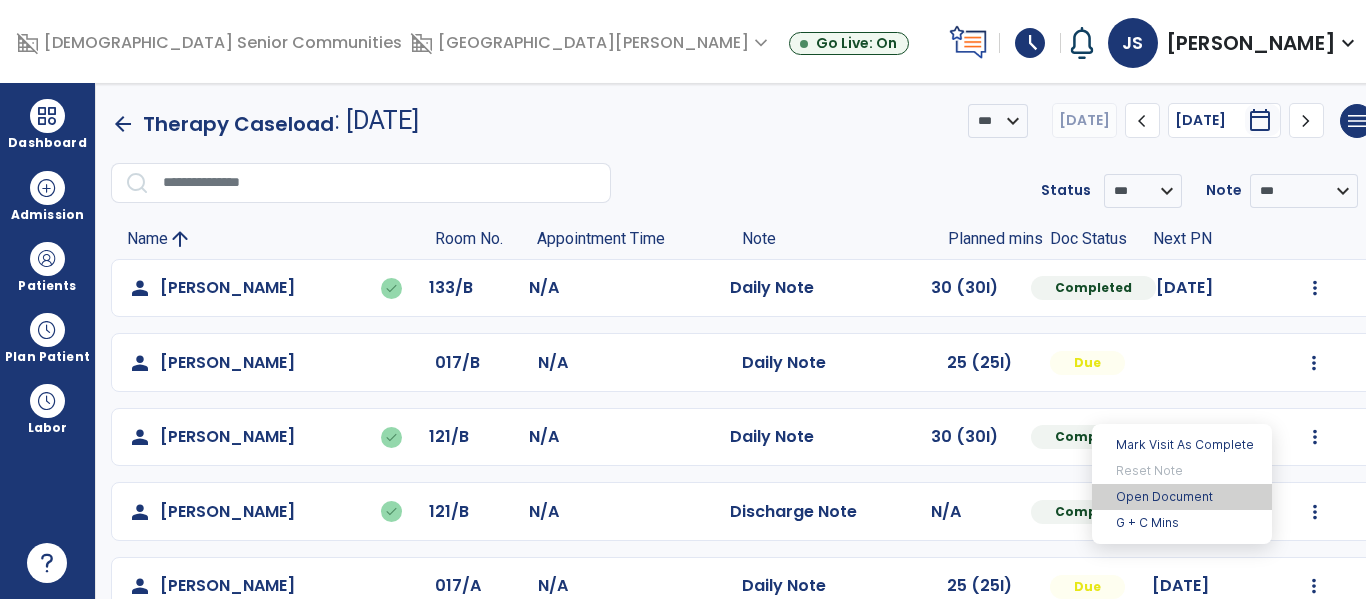 click on "Open Document" at bounding box center [1182, 497] 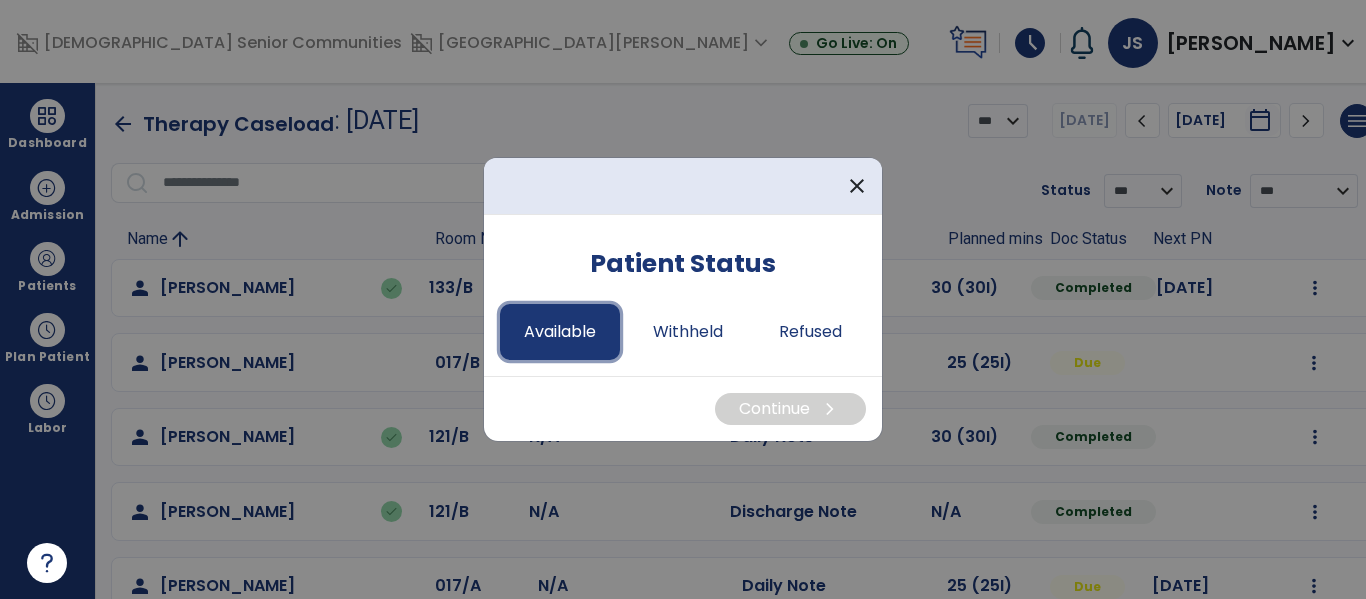 click on "Available" at bounding box center (560, 332) 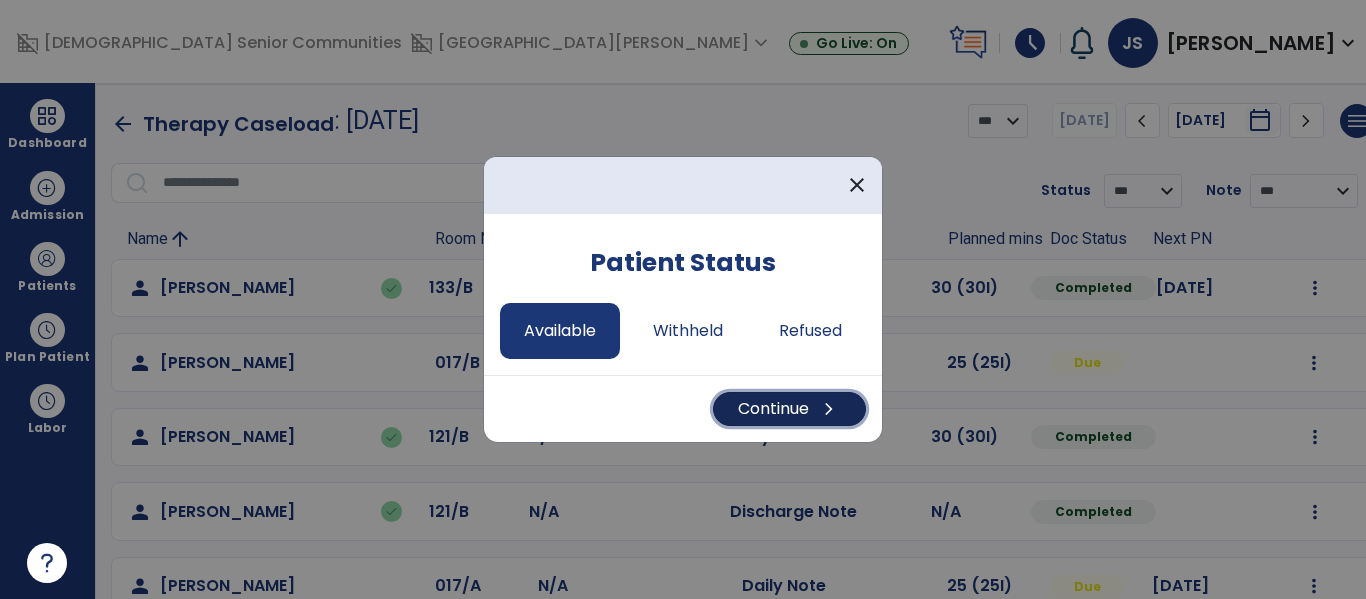 click on "Continue   chevron_right" at bounding box center (789, 409) 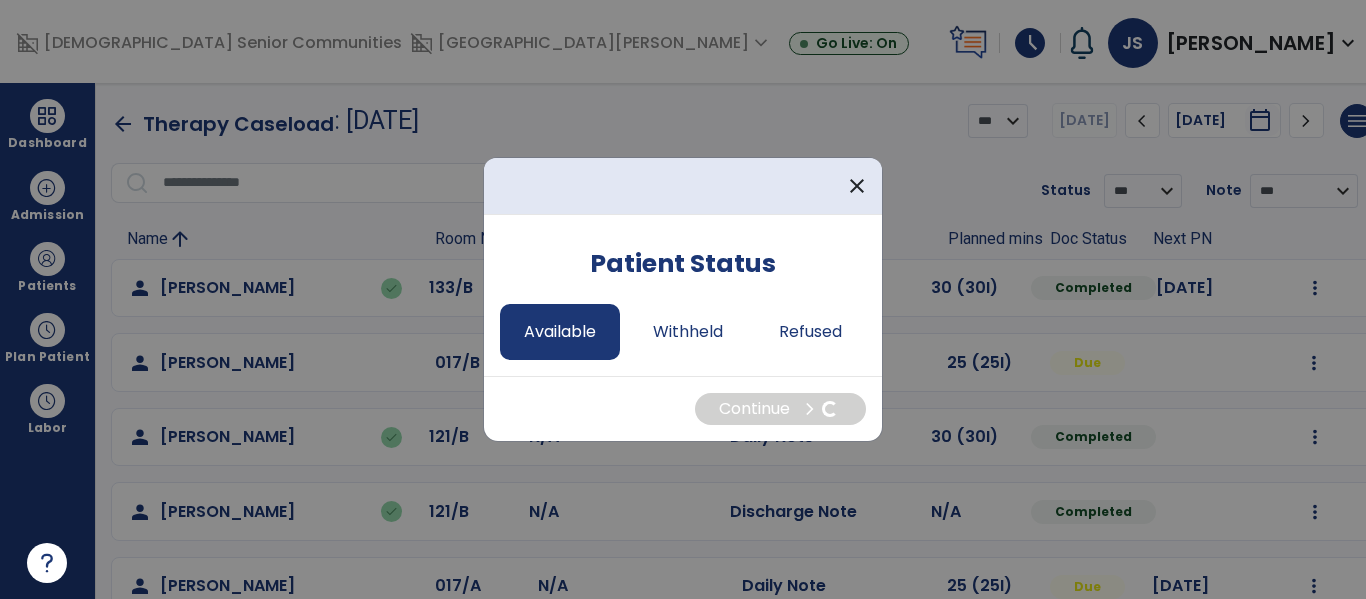 select on "*" 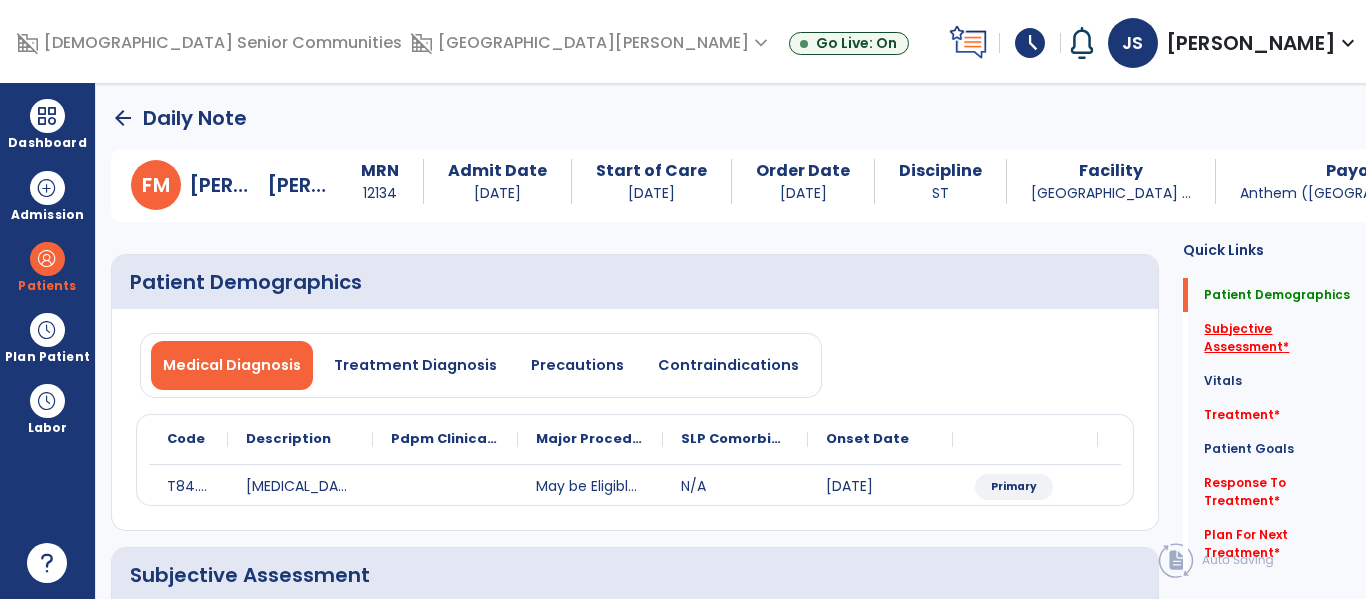 click on "Subjective Assessment   *" 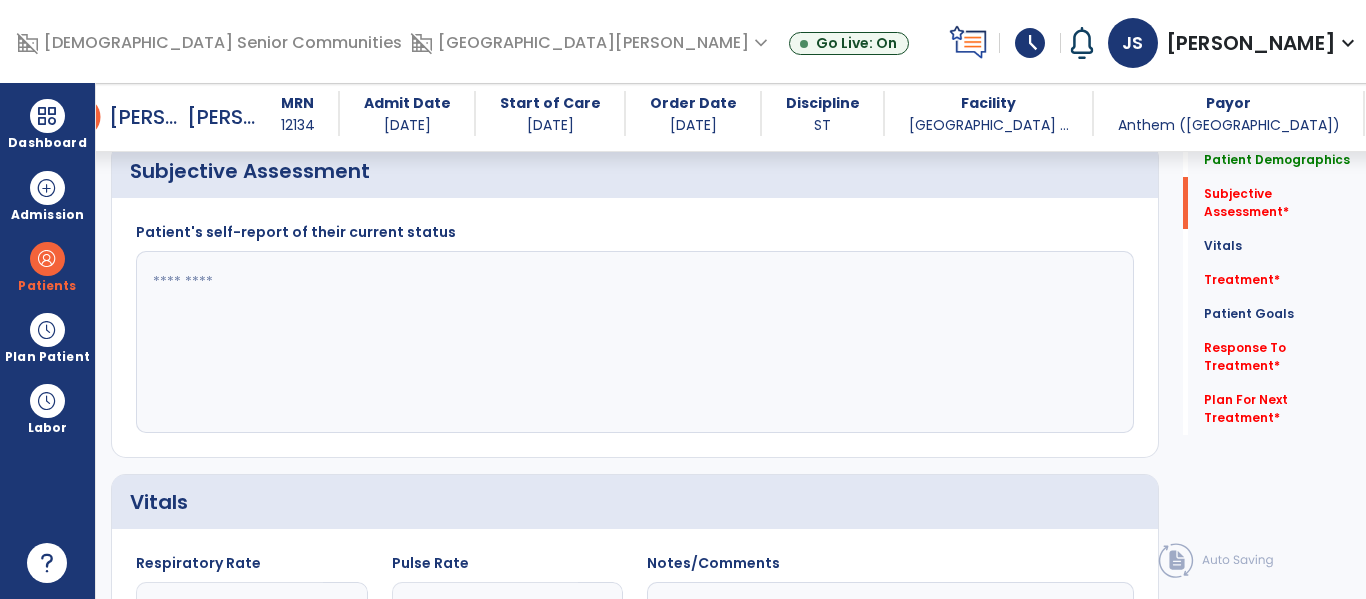 scroll, scrollTop: 386, scrollLeft: 0, axis: vertical 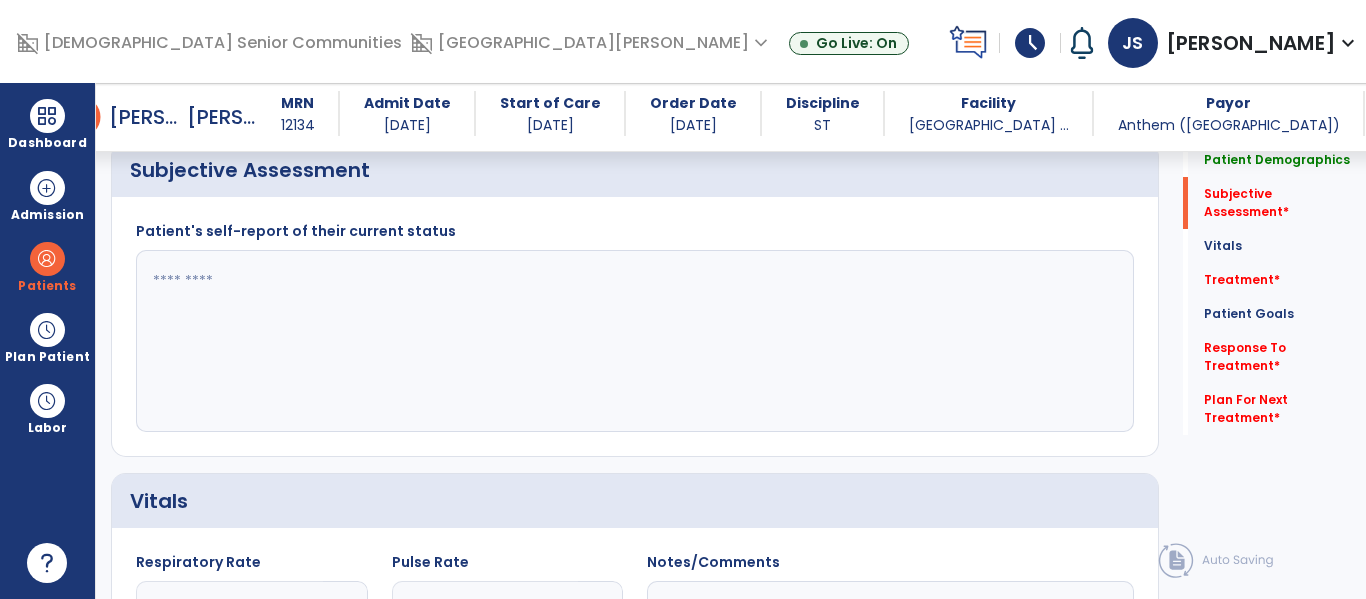 click 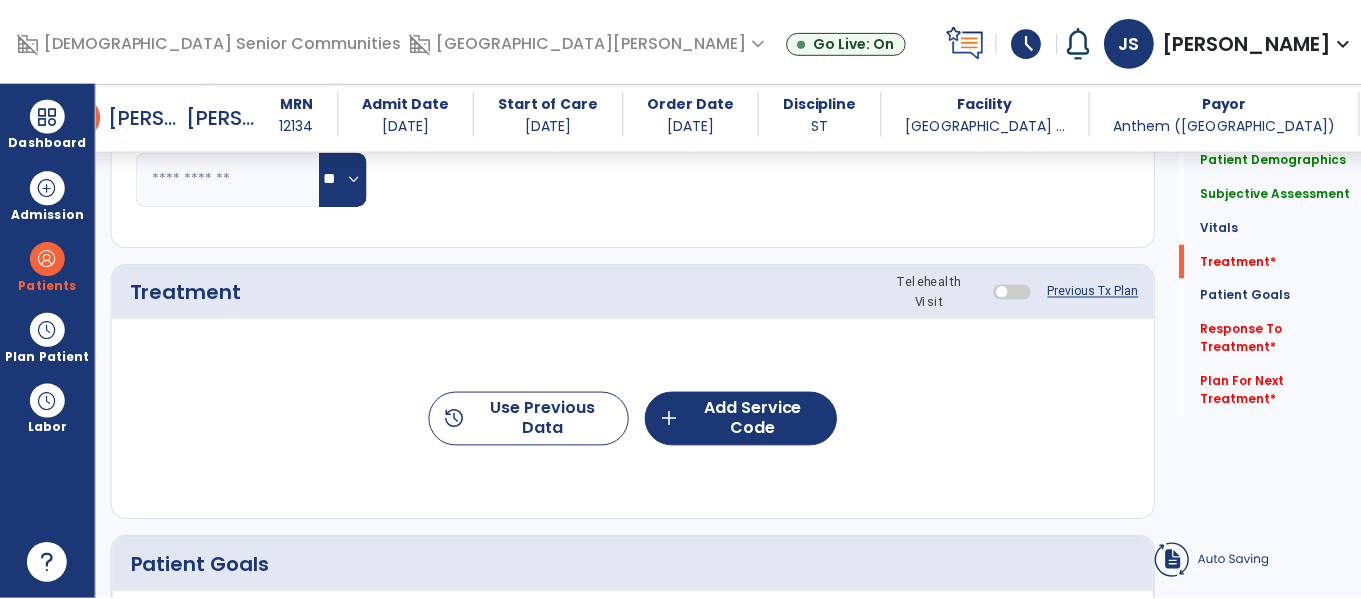 scroll, scrollTop: 1194, scrollLeft: 0, axis: vertical 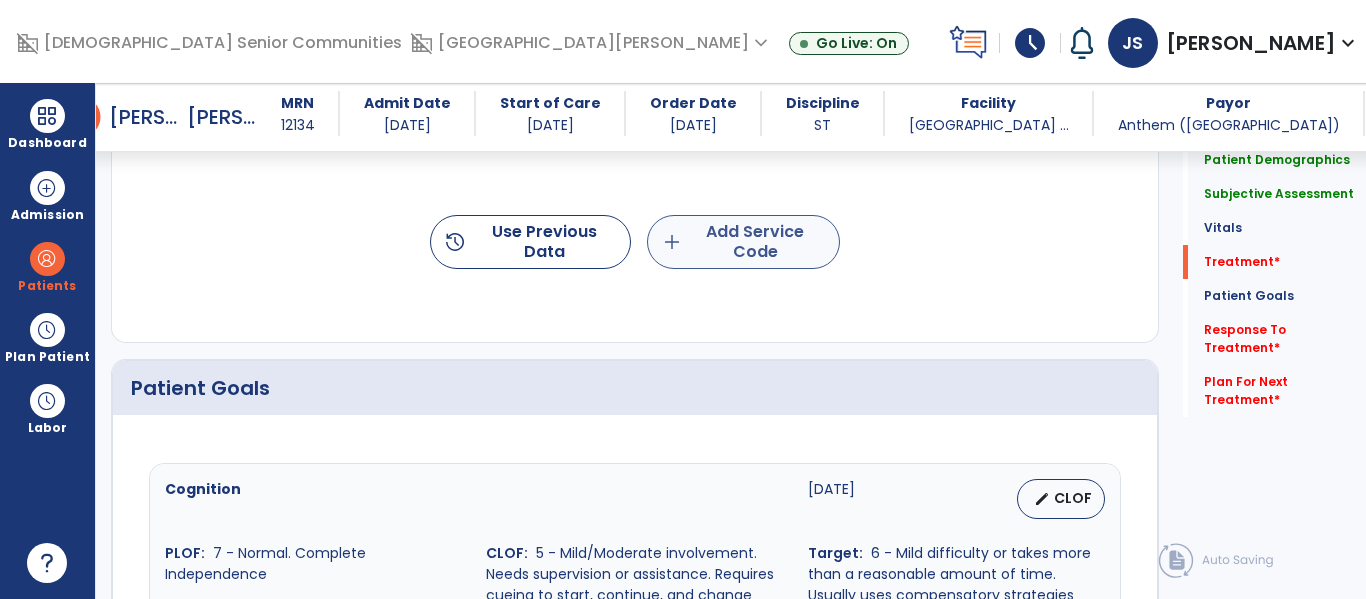 type on "**********" 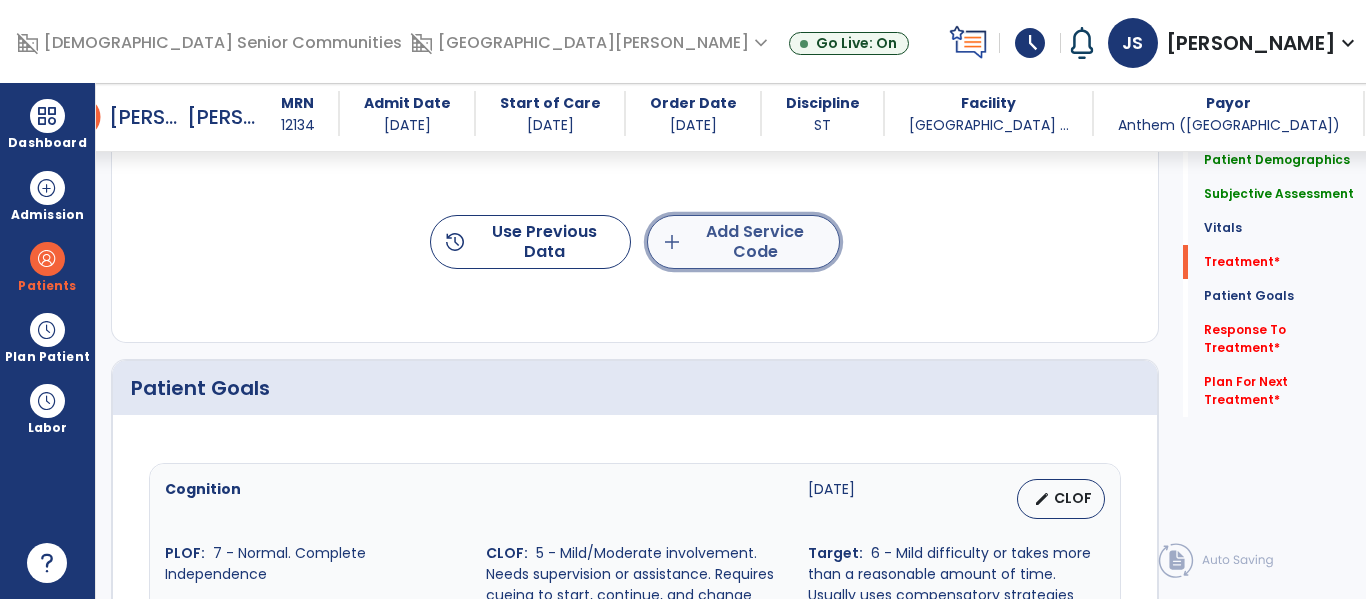 click on "add  Add Service Code" 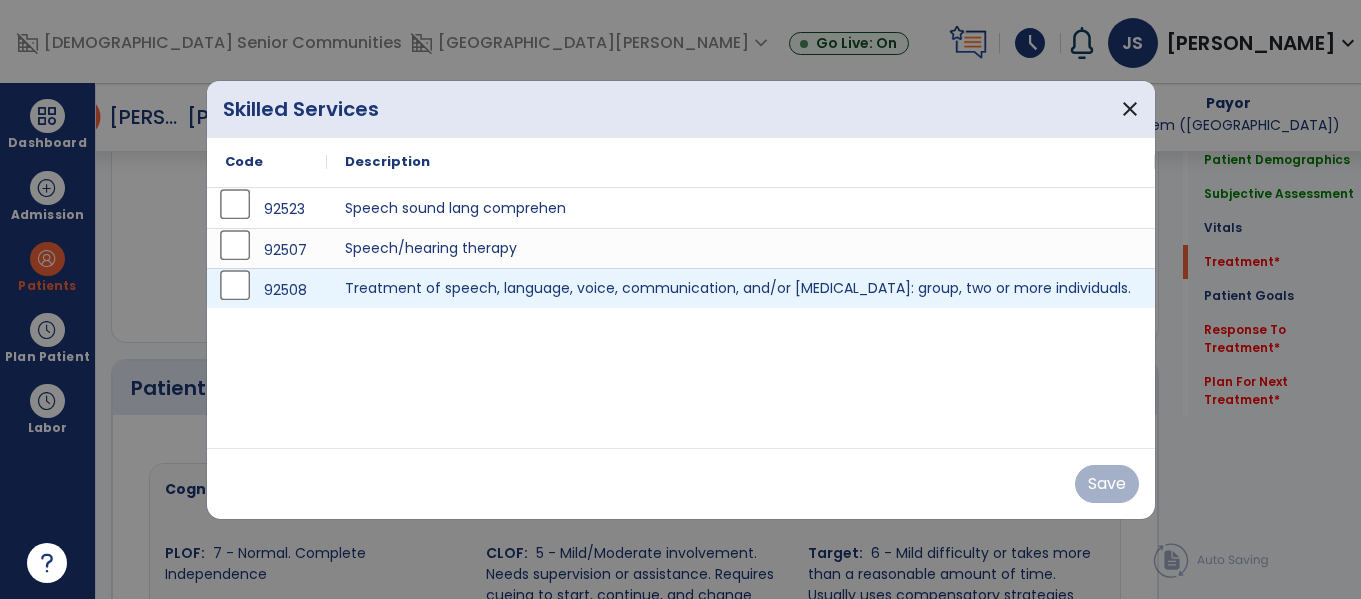 scroll, scrollTop: 1194, scrollLeft: 0, axis: vertical 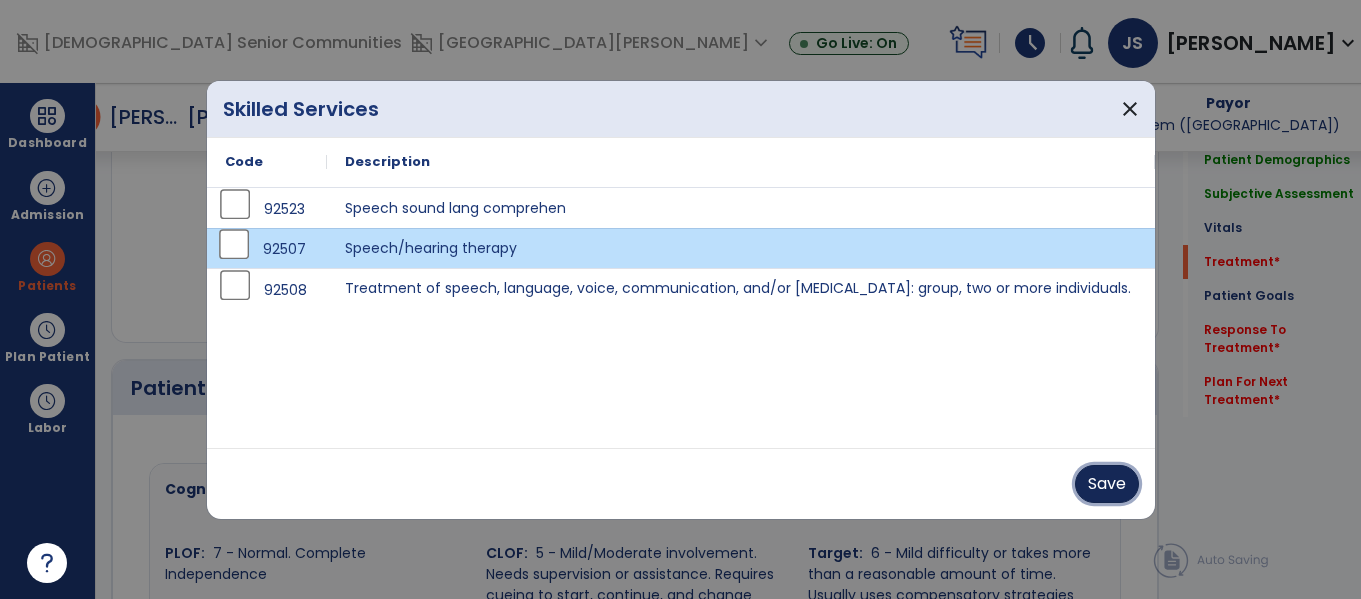 click on "Save" at bounding box center [1107, 484] 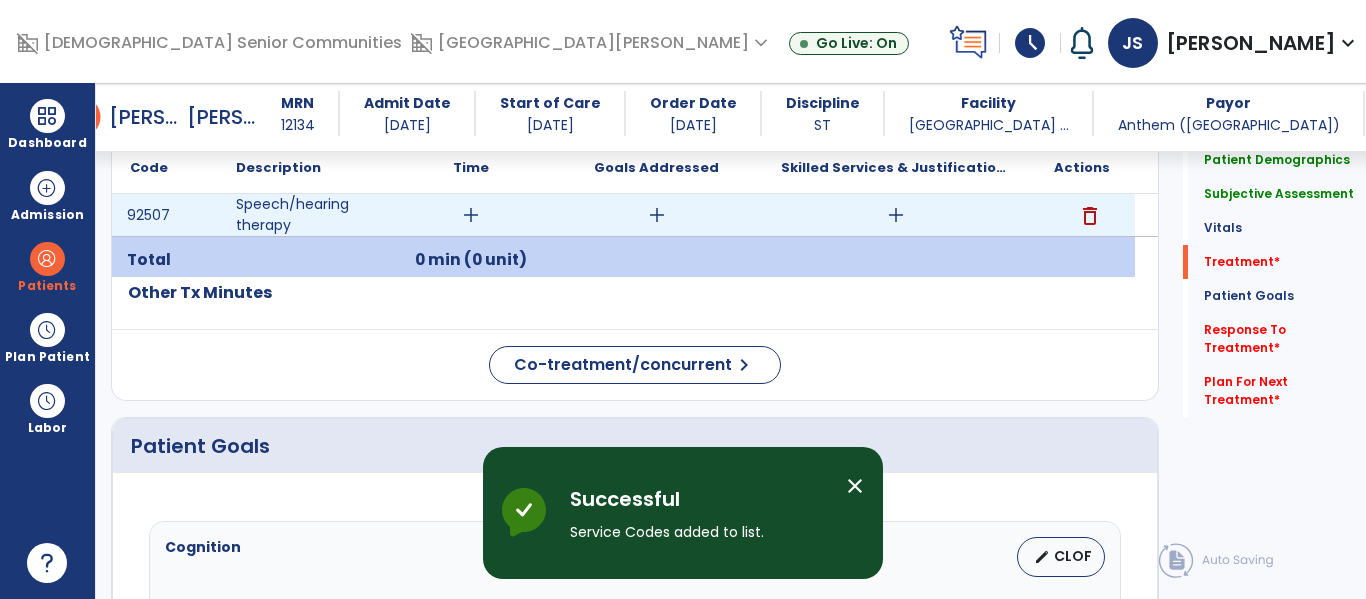 click on "add" at bounding box center [471, 215] 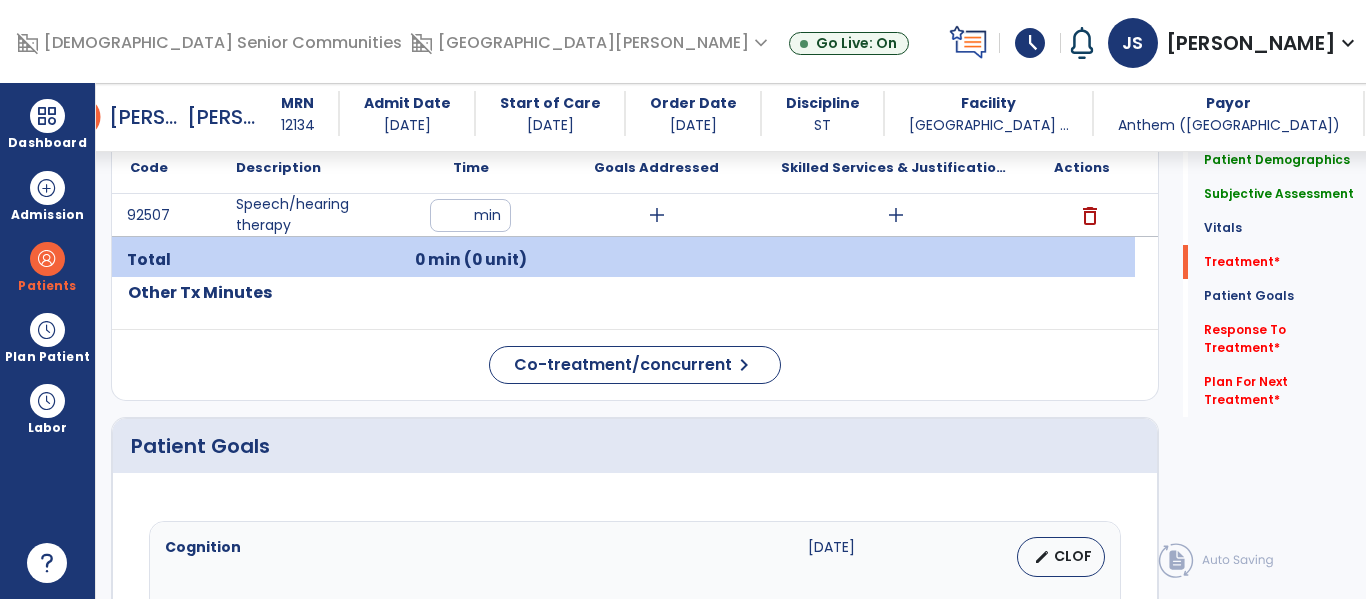 type on "**" 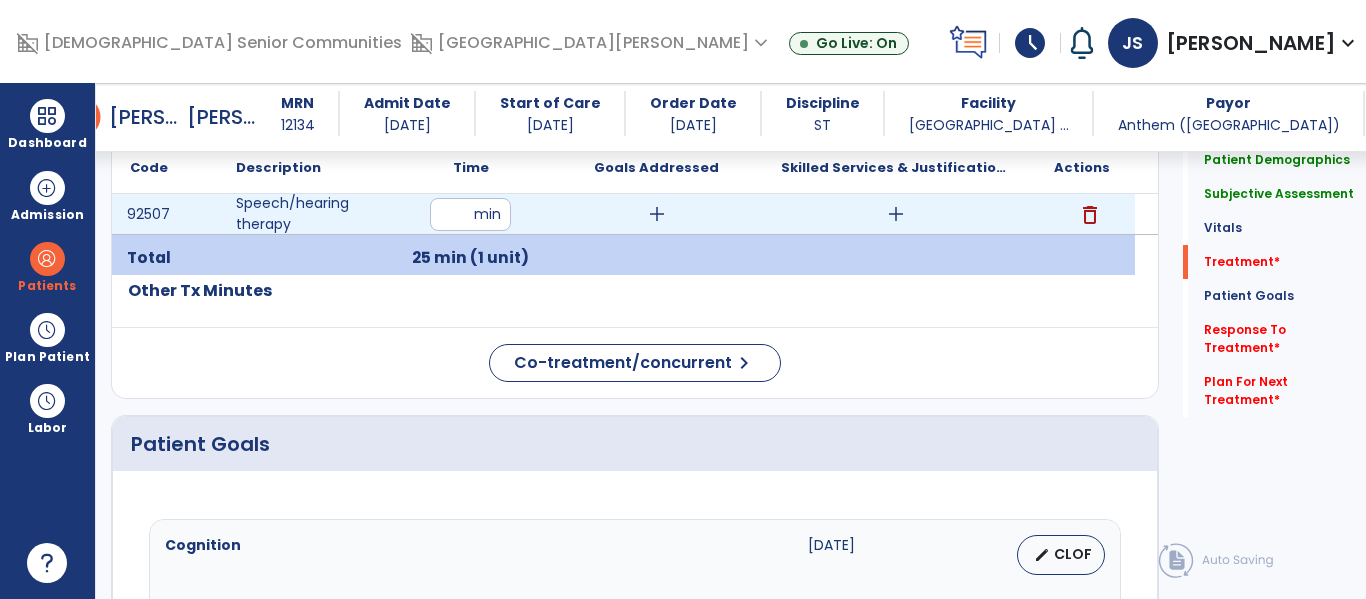 click on "add" at bounding box center (657, 214) 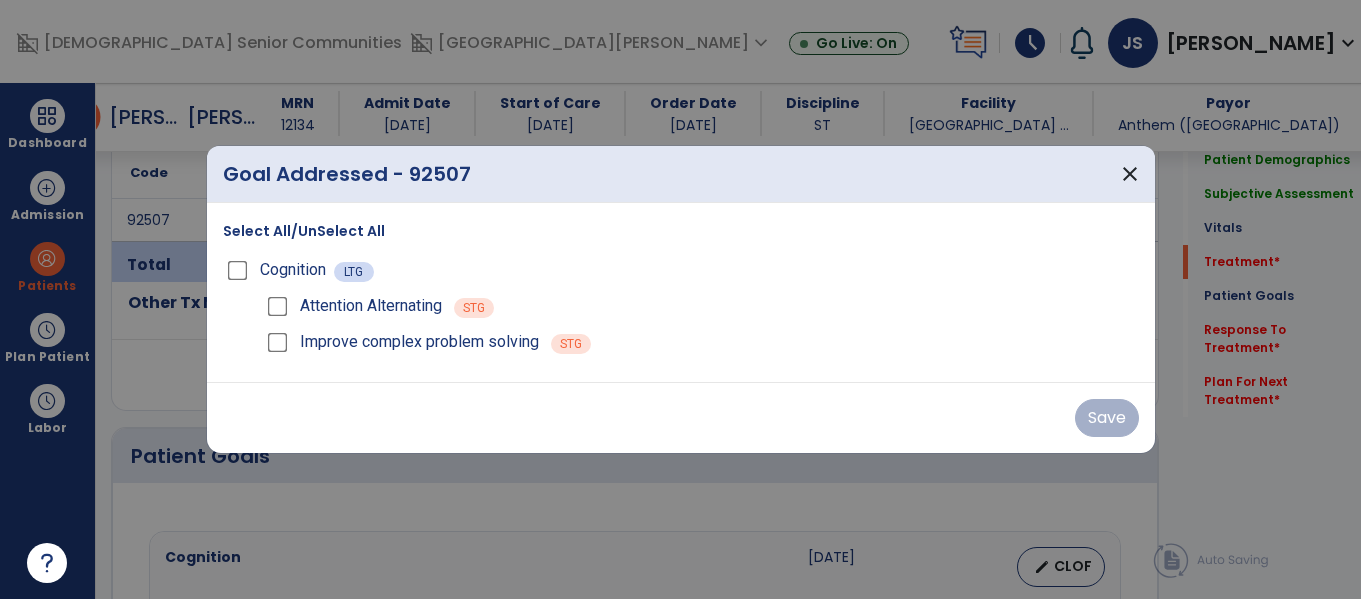 scroll, scrollTop: 1194, scrollLeft: 0, axis: vertical 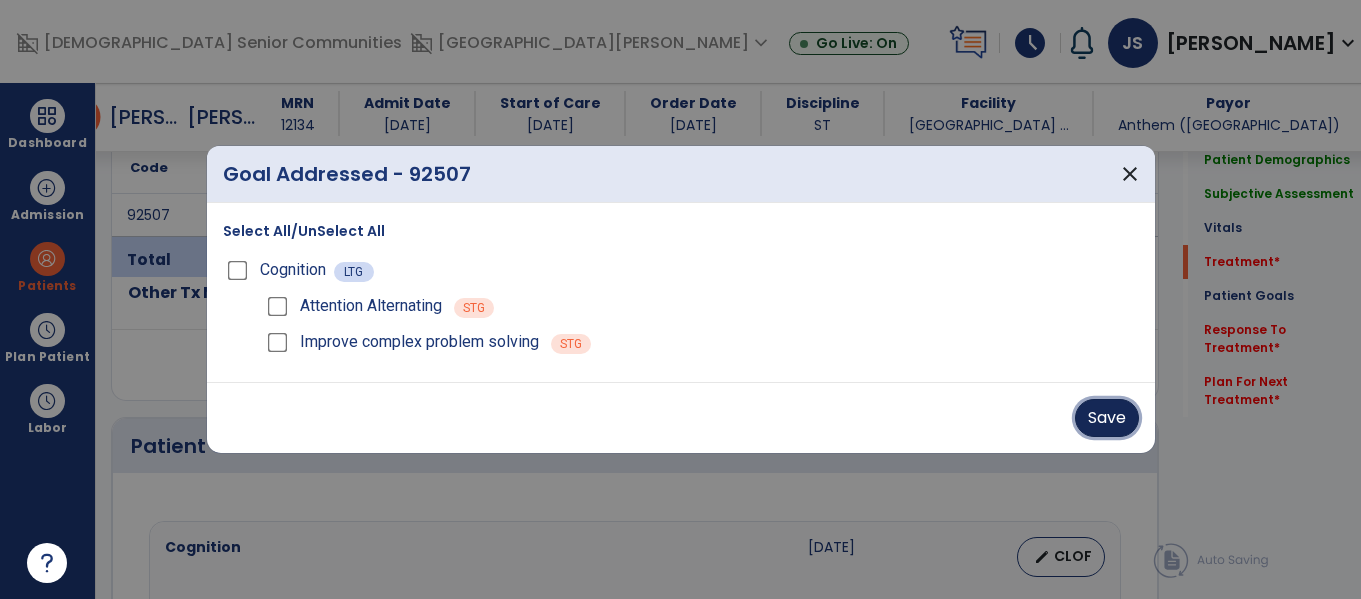 click on "Save" at bounding box center (1107, 418) 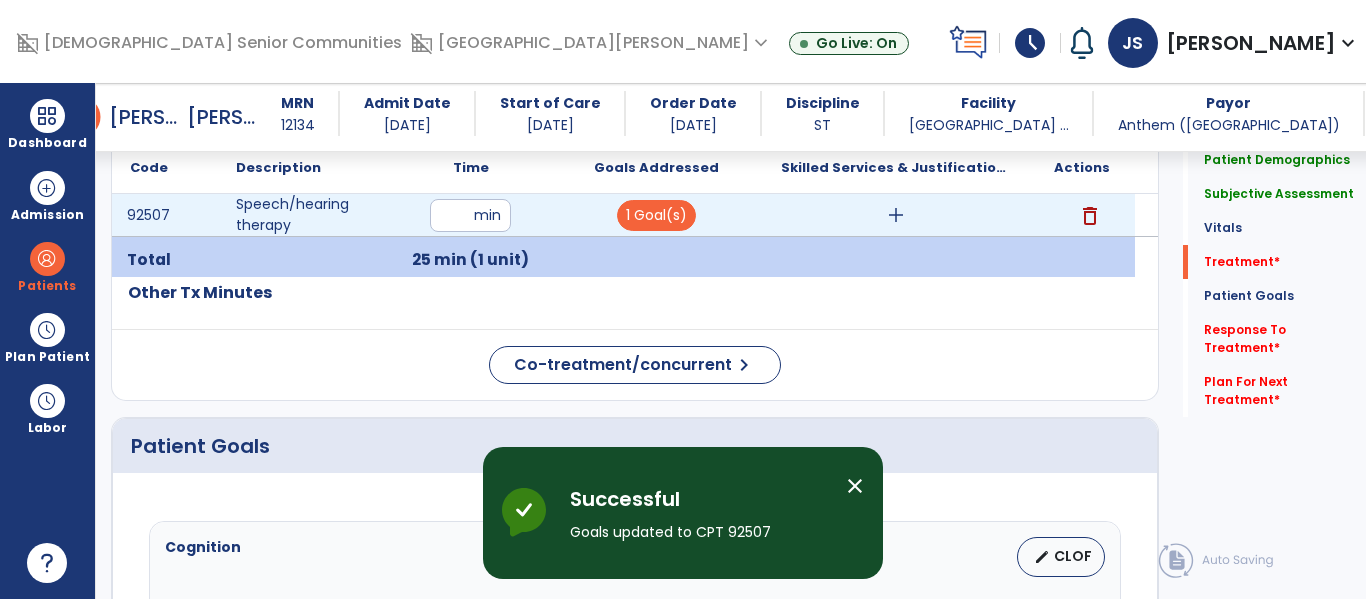 click on "add" at bounding box center [896, 215] 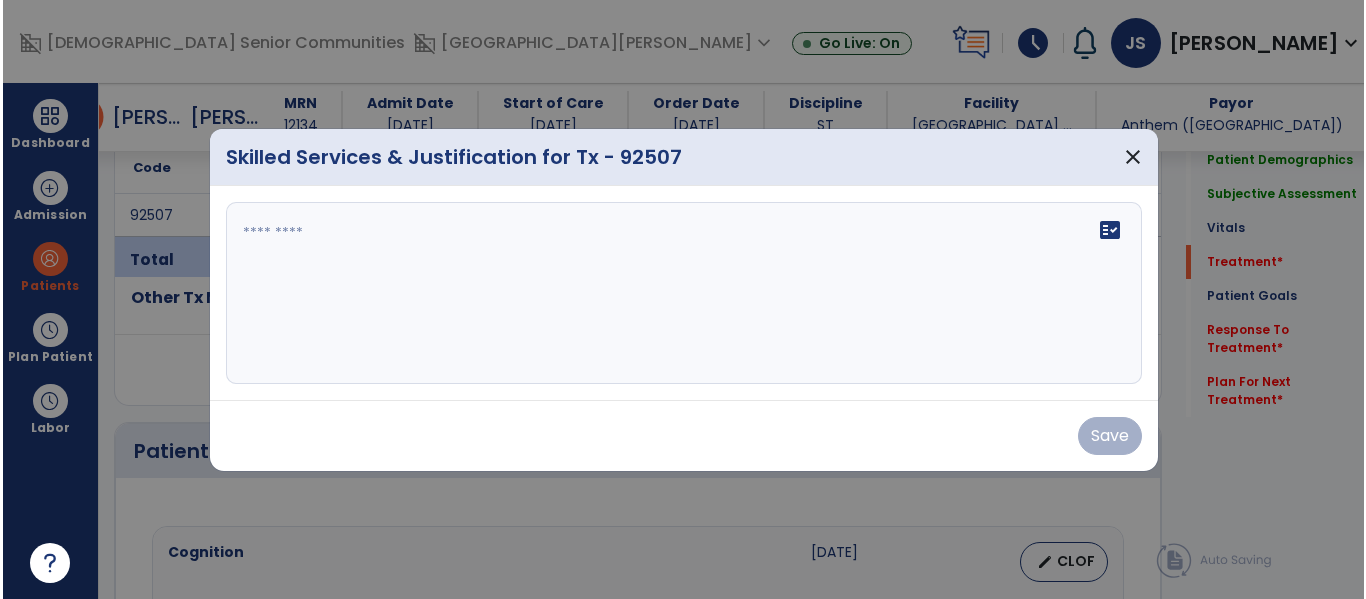 scroll, scrollTop: 1194, scrollLeft: 0, axis: vertical 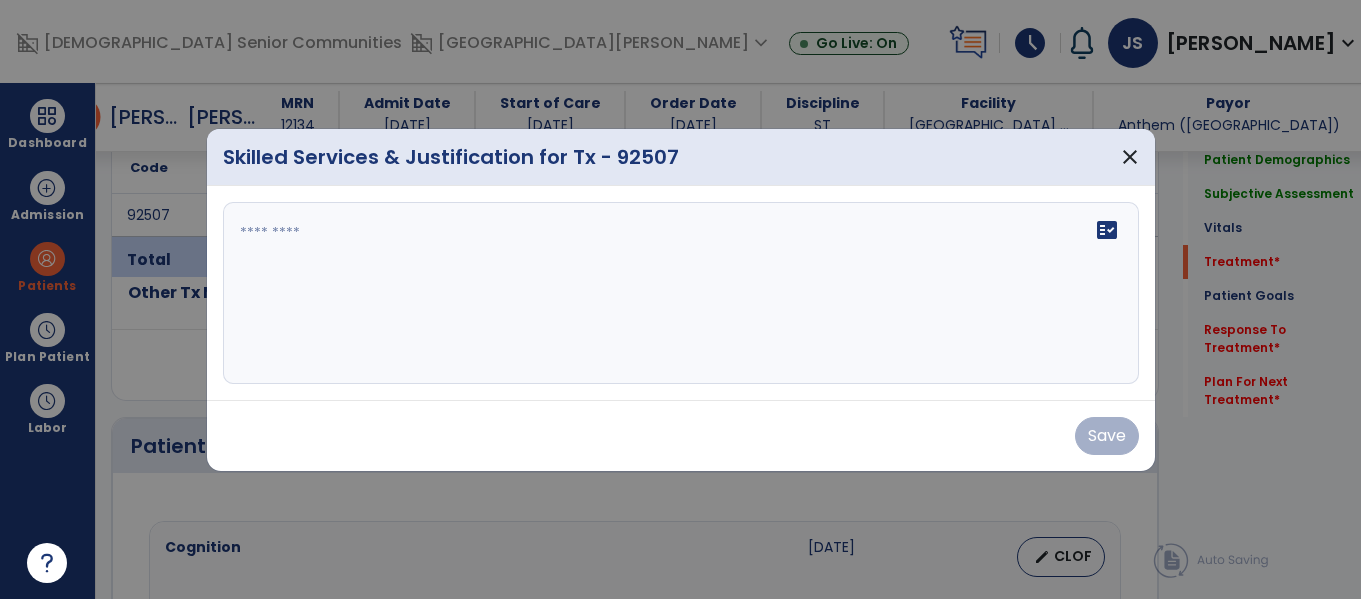 click on "fact_check" at bounding box center (681, 293) 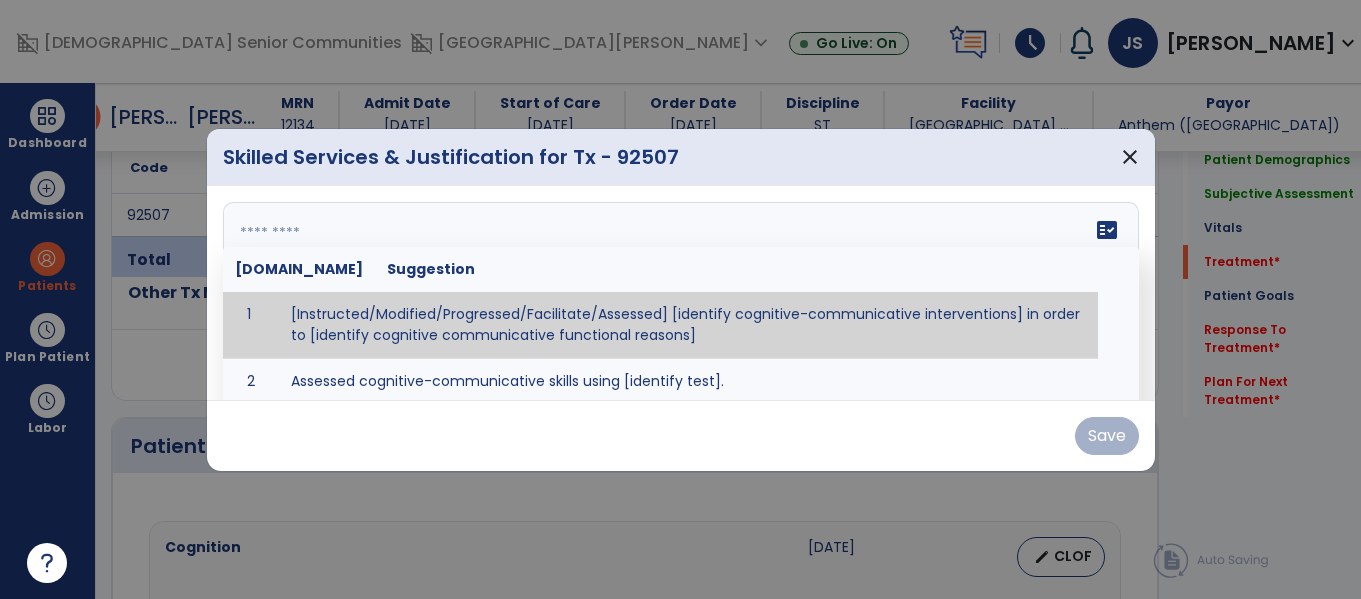 paste on "**********" 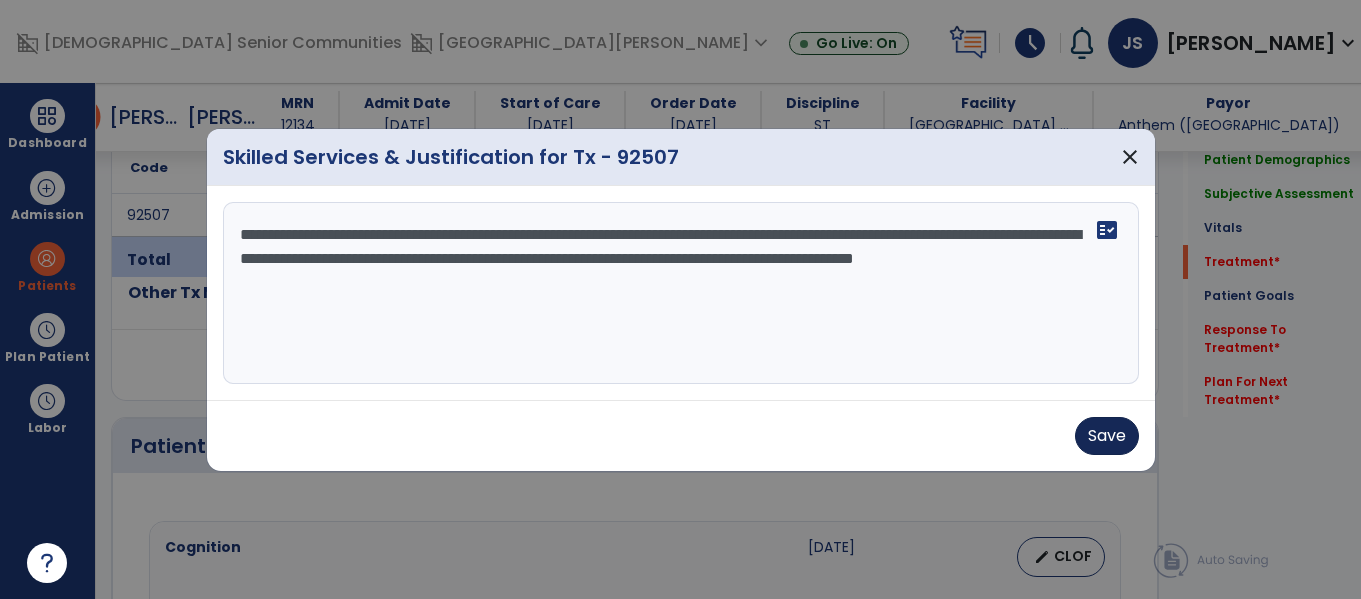 type on "**********" 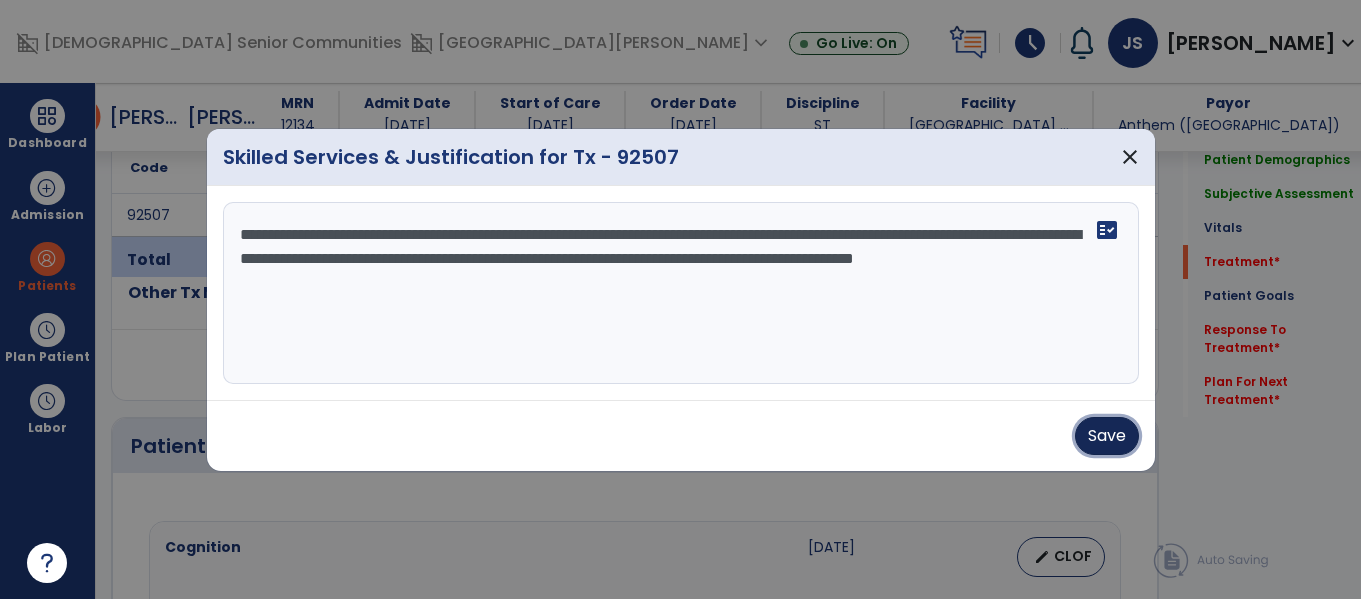 click on "Save" at bounding box center [1107, 436] 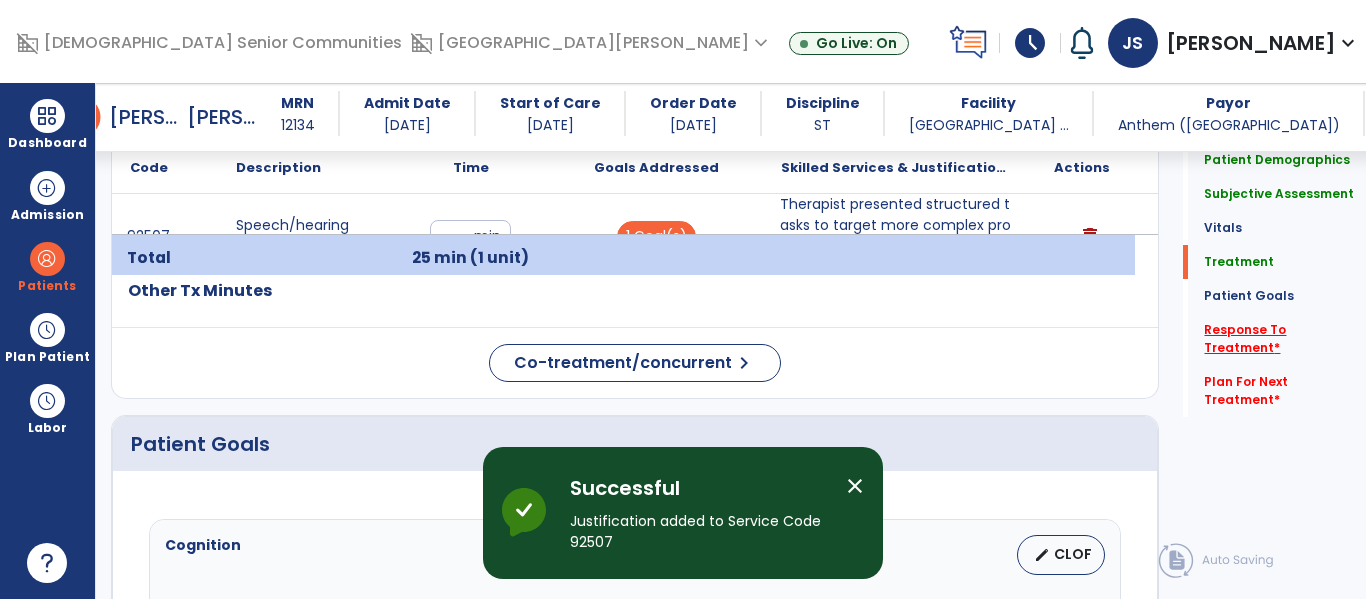 click on "Response To Treatment   *" 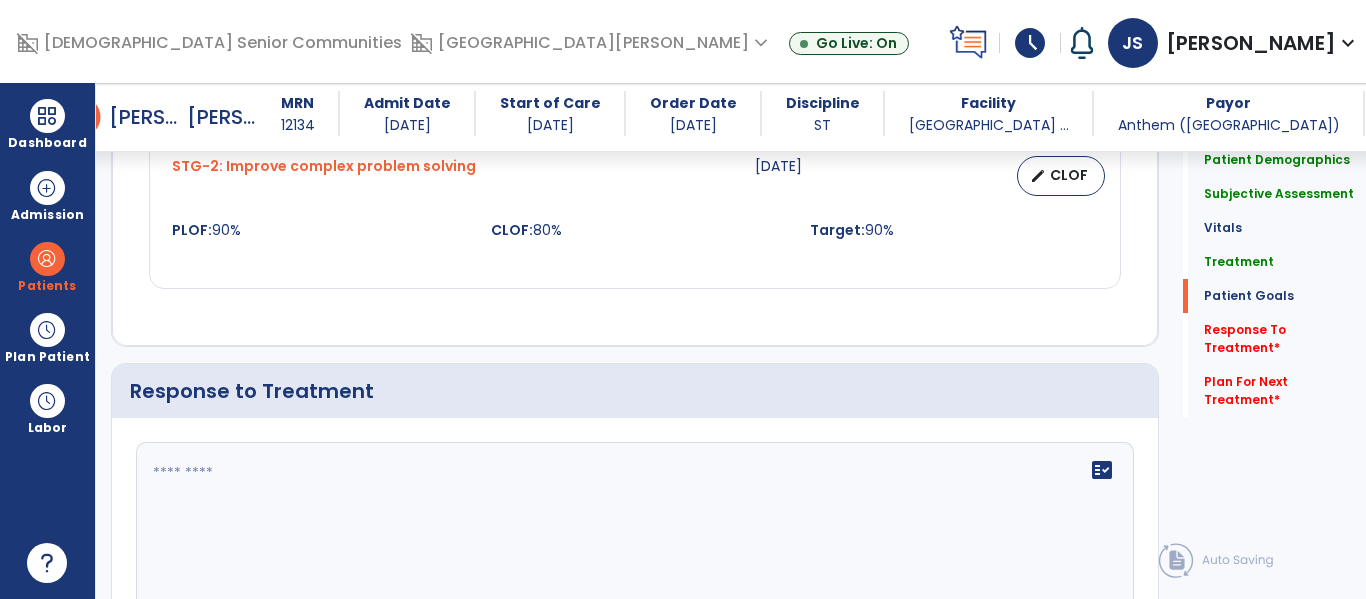scroll, scrollTop: 2222, scrollLeft: 0, axis: vertical 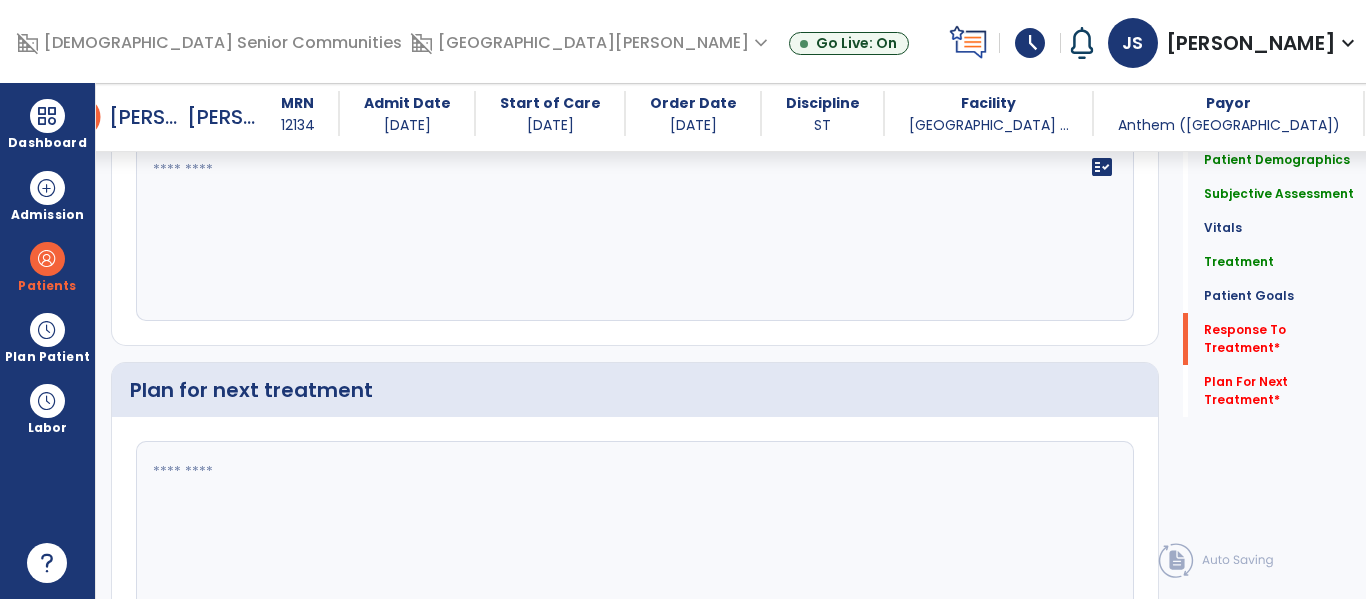 click 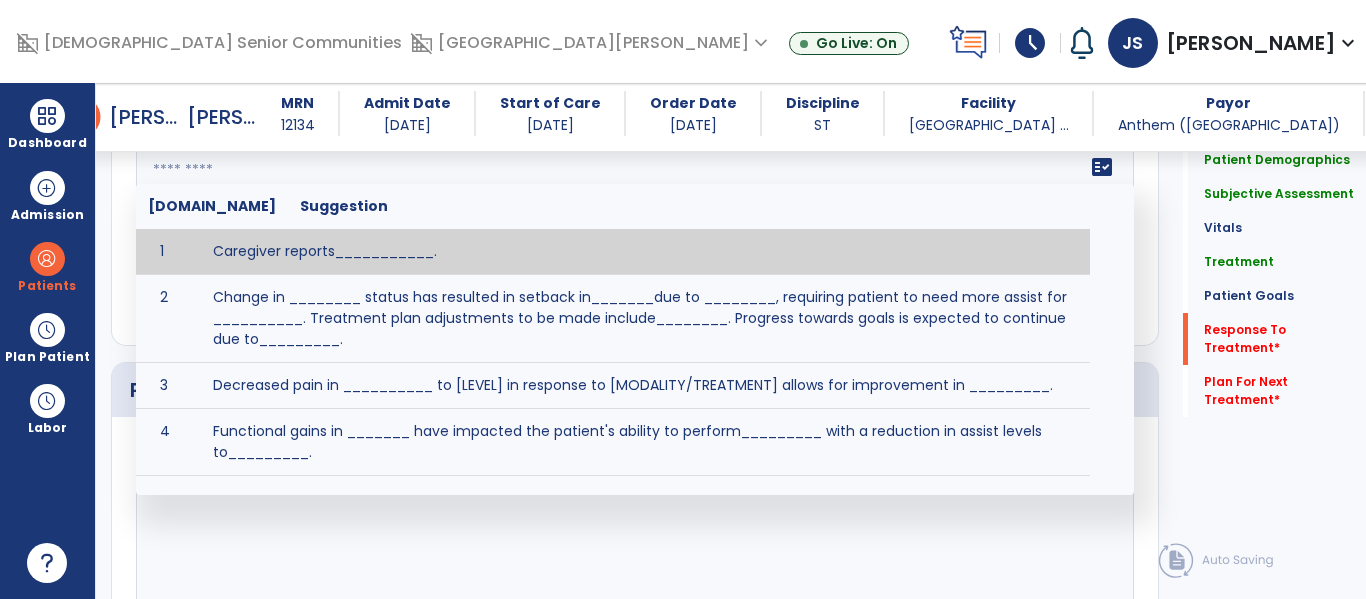 paste on "**********" 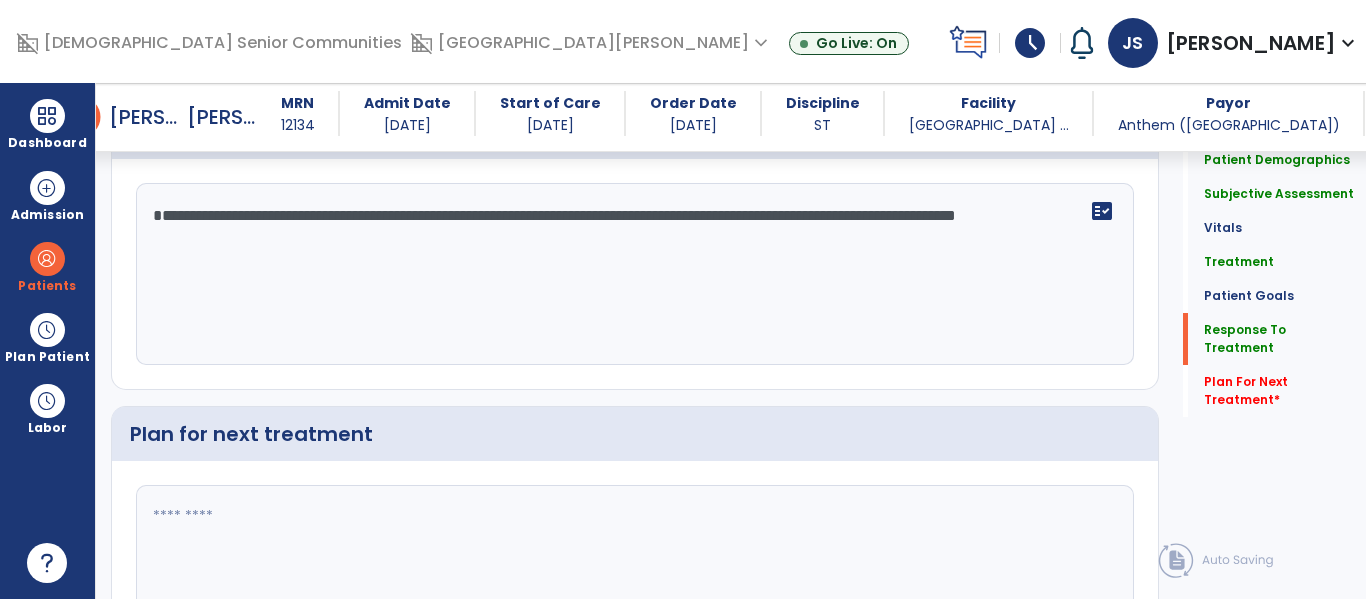 scroll, scrollTop: 2222, scrollLeft: 0, axis: vertical 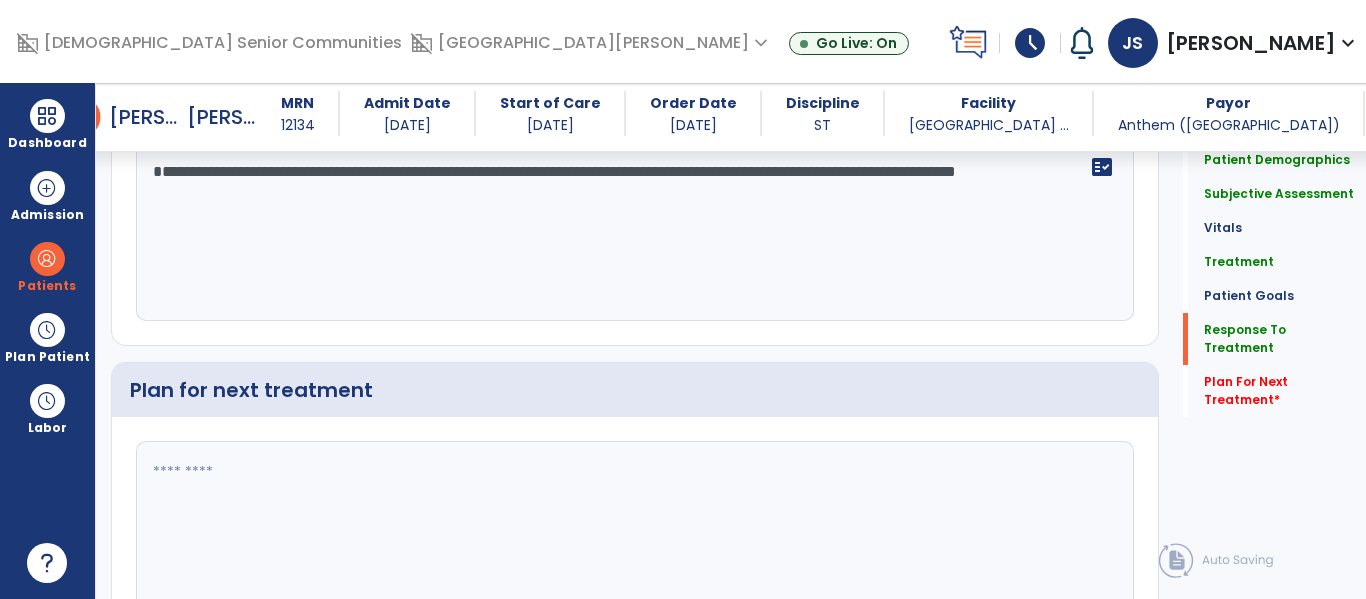 click on "**********" 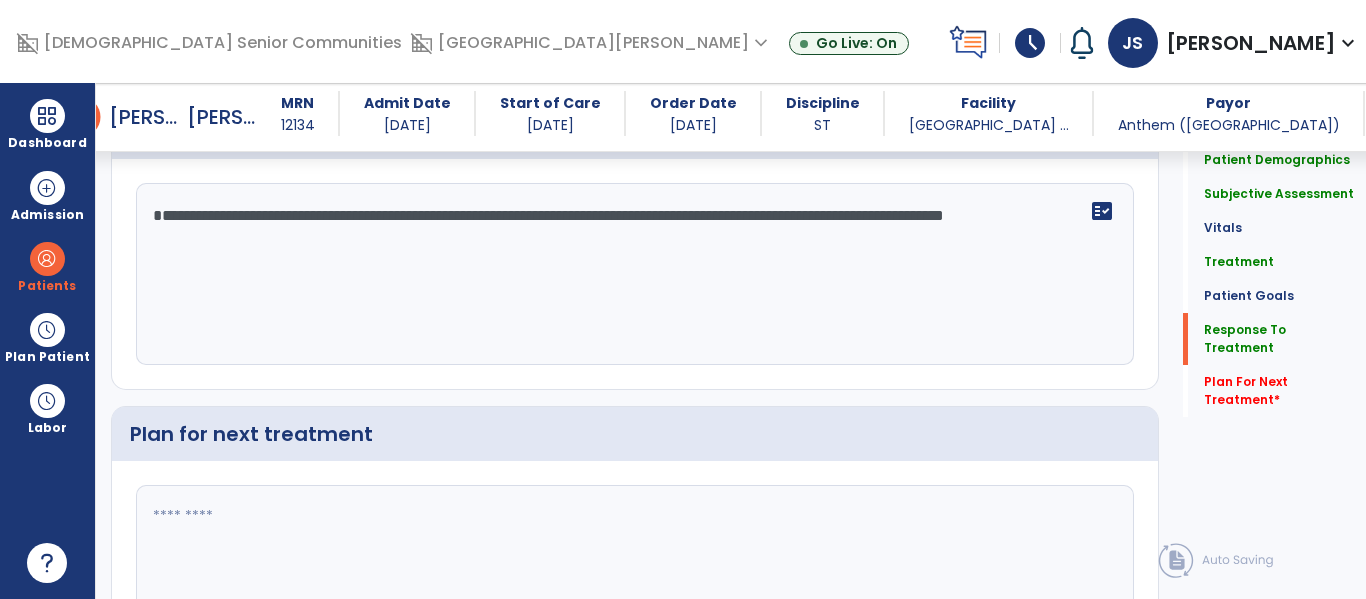 scroll, scrollTop: 2222, scrollLeft: 0, axis: vertical 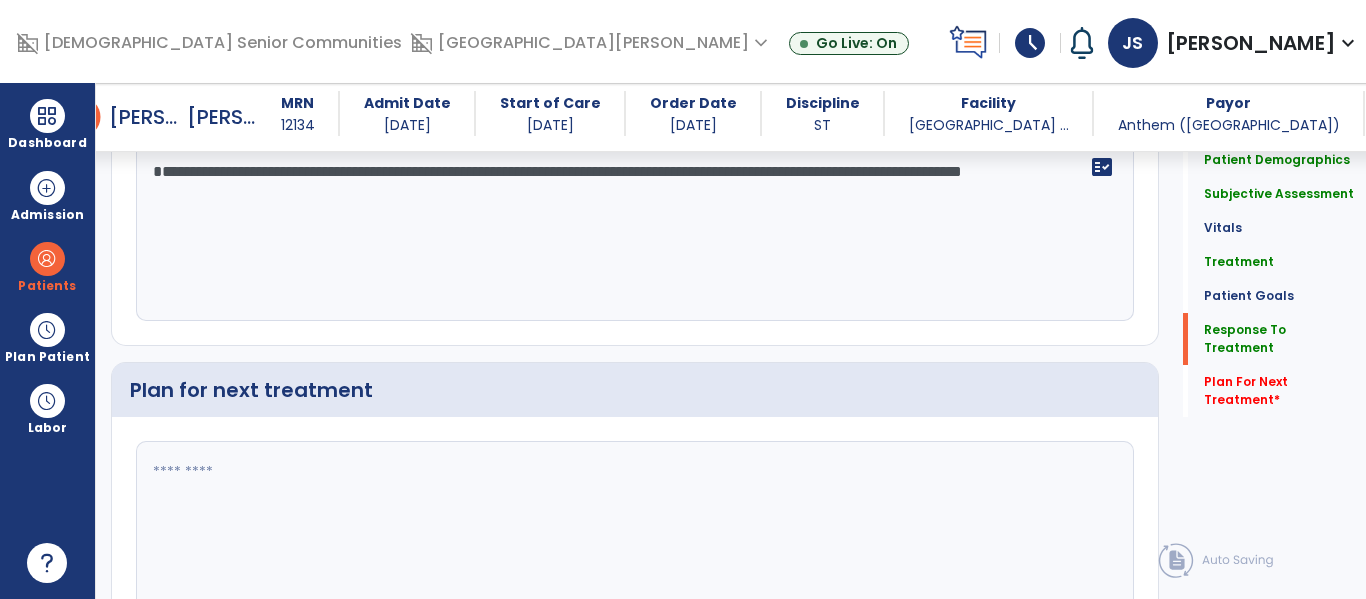 click on "**********" 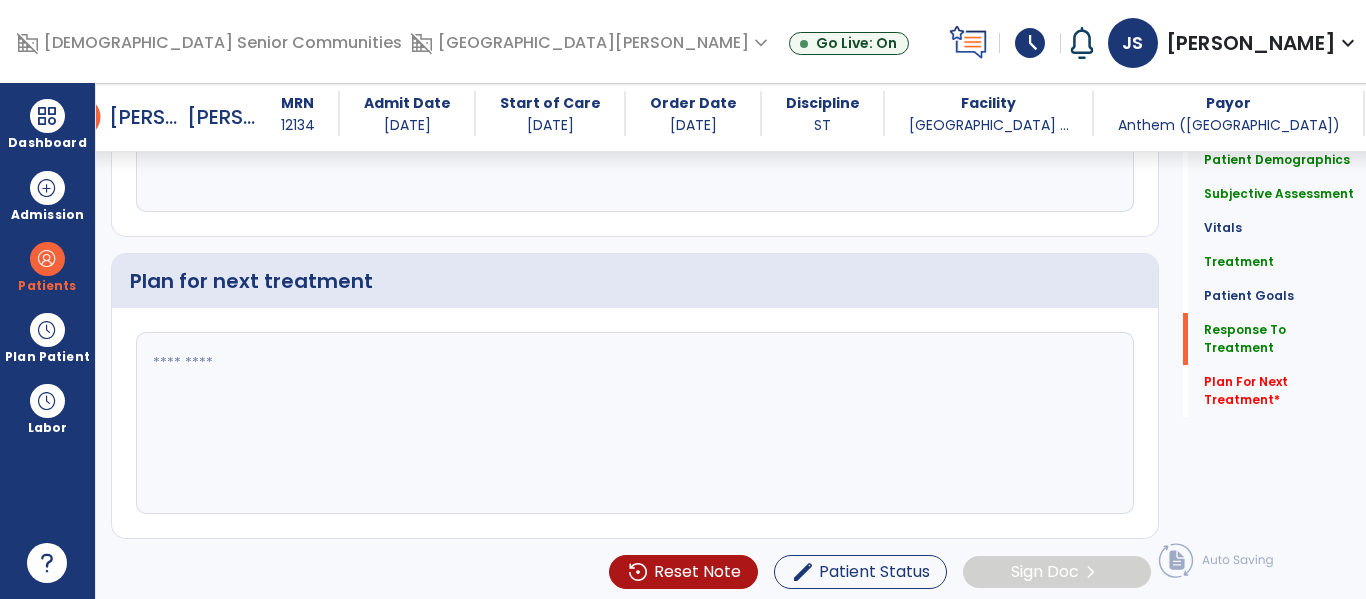 scroll, scrollTop: 2355, scrollLeft: 0, axis: vertical 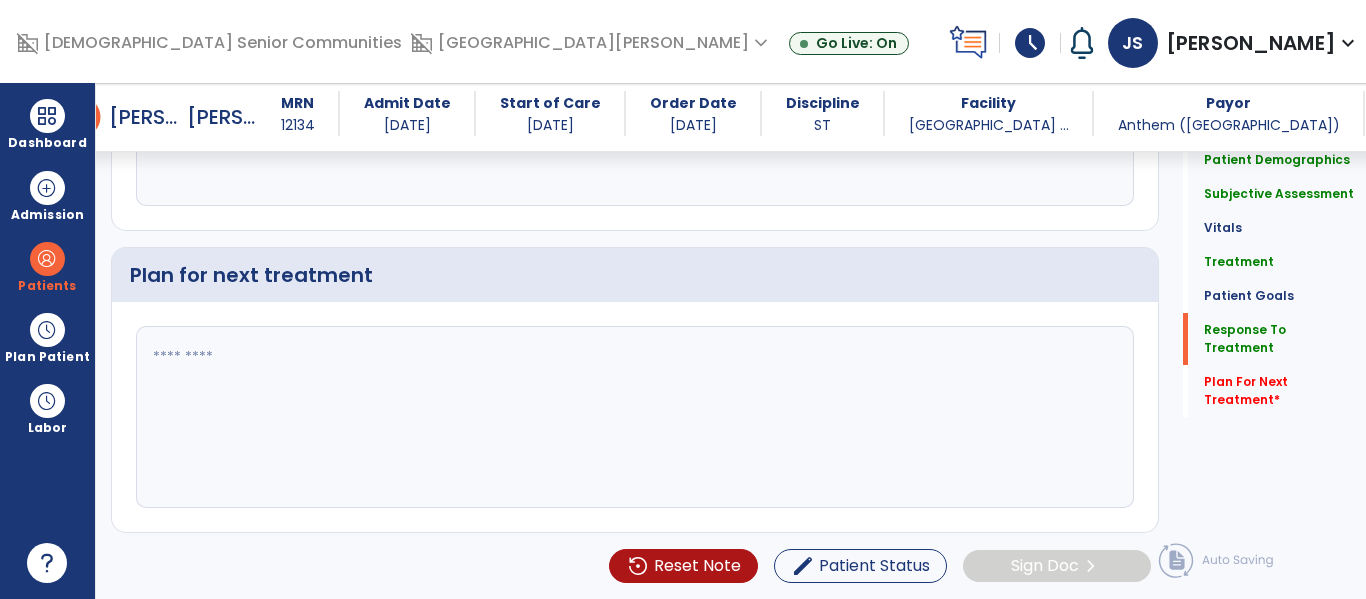 type on "**********" 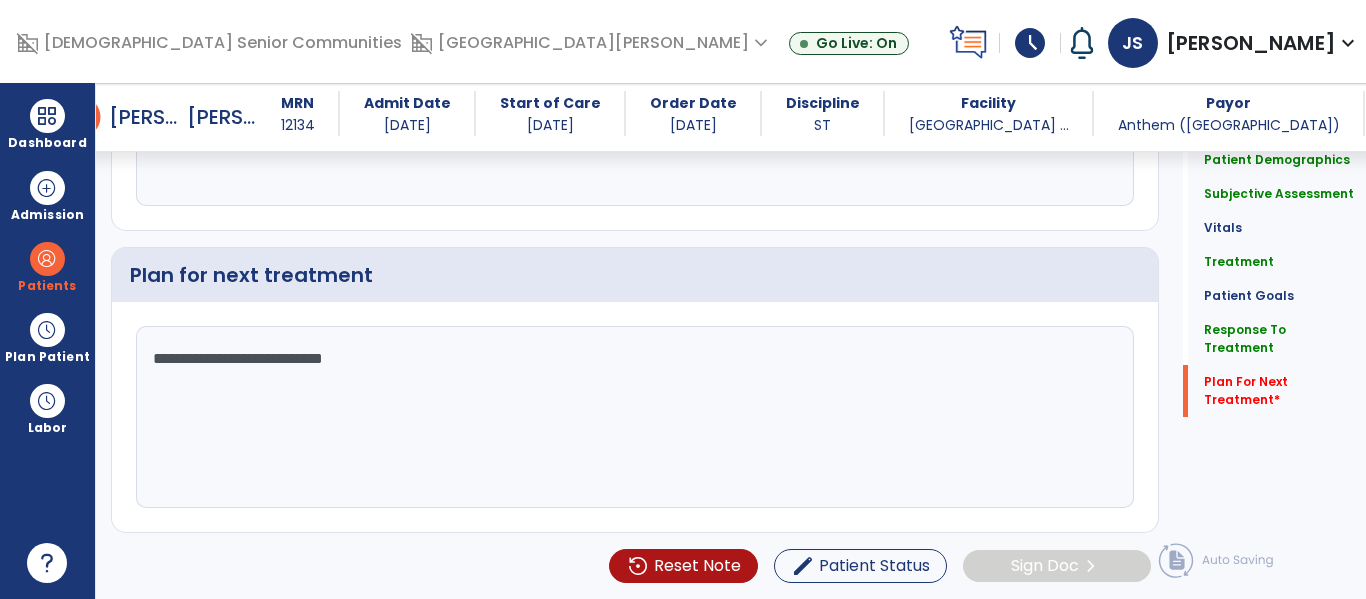 scroll, scrollTop: 2495, scrollLeft: 0, axis: vertical 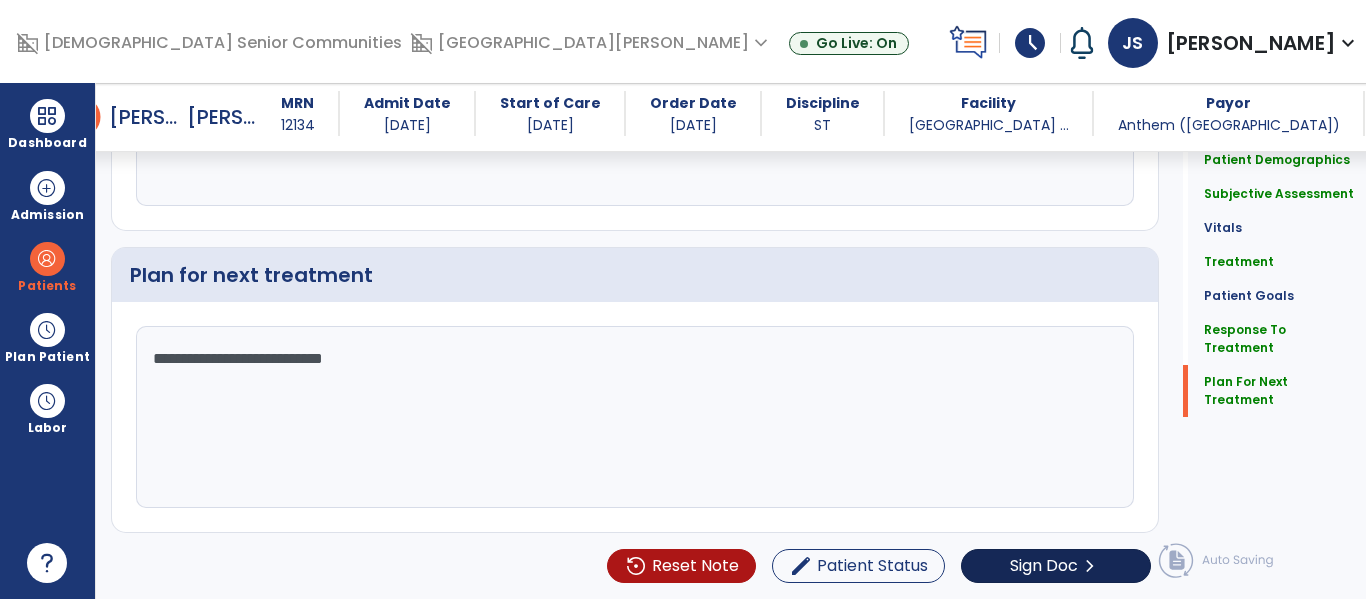 type on "**********" 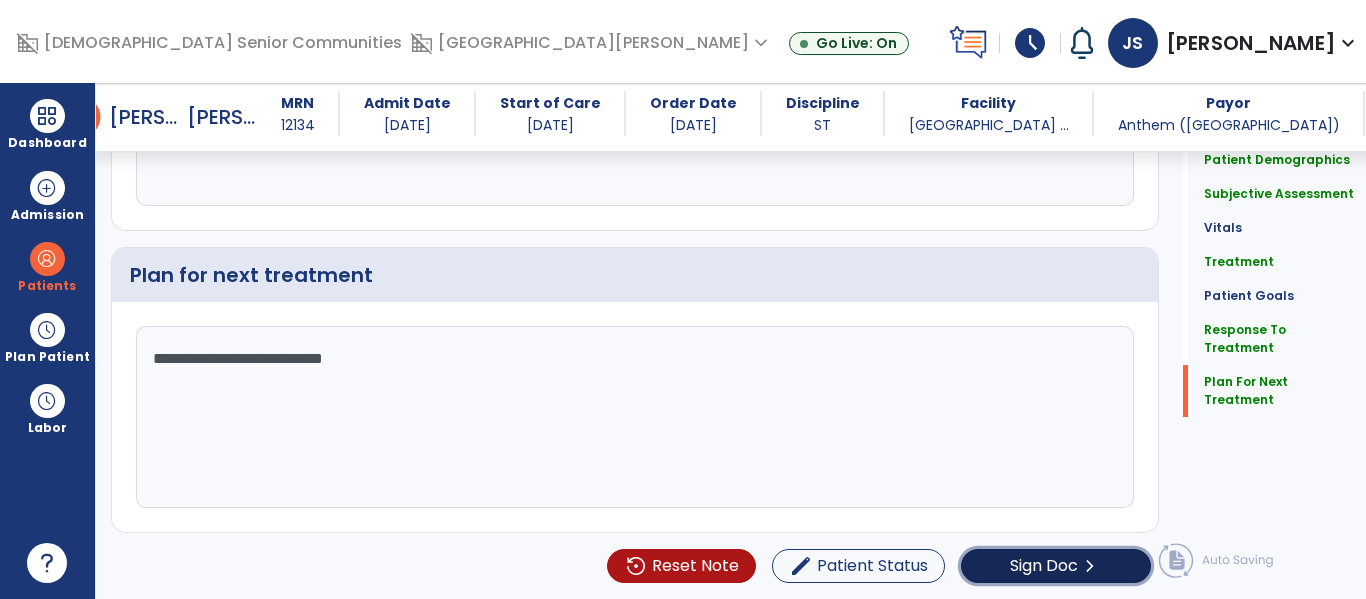 click on "Sign Doc  chevron_right" 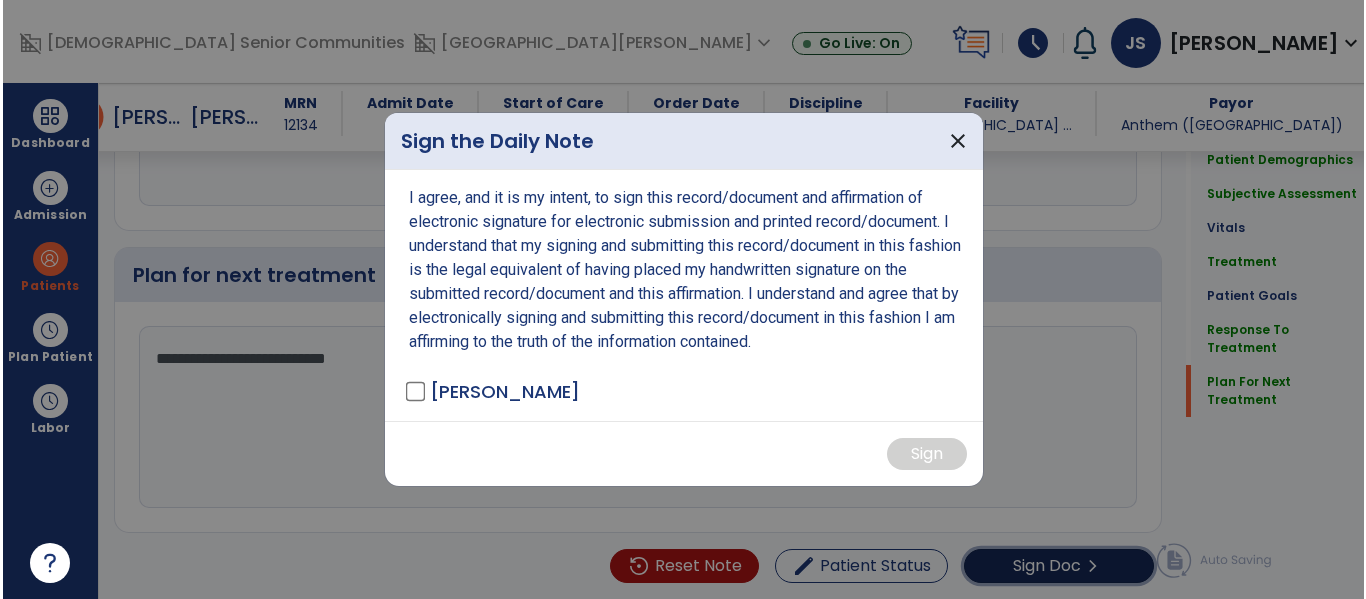 scroll, scrollTop: 2495, scrollLeft: 0, axis: vertical 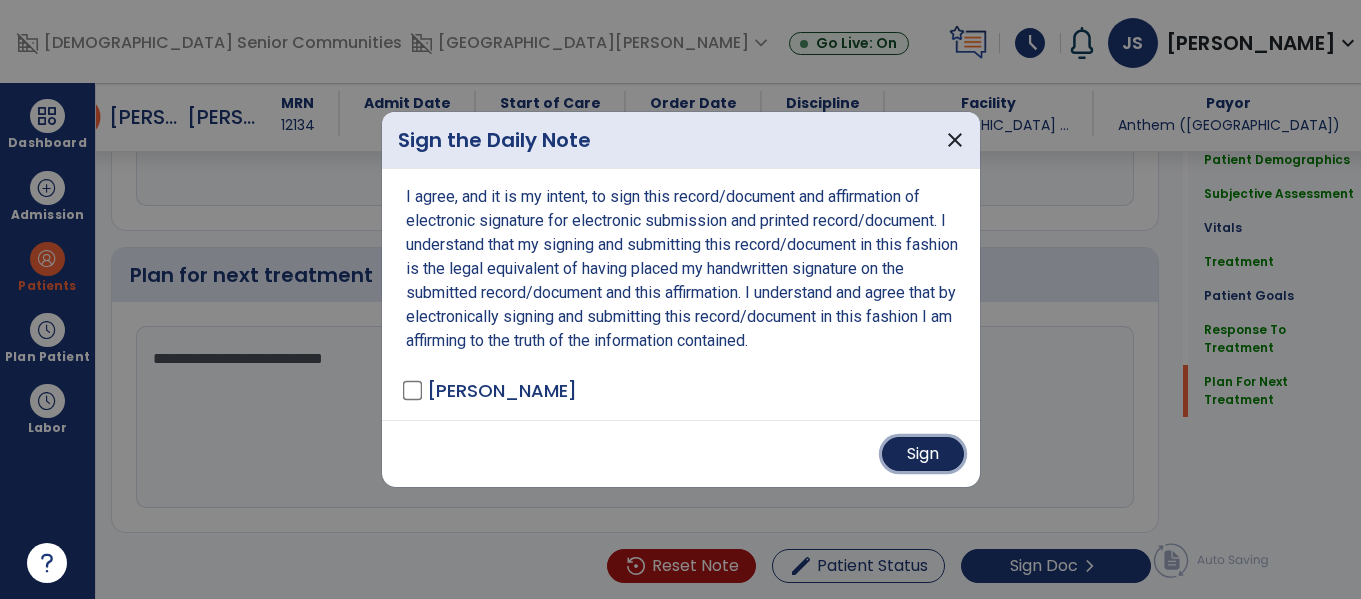 click on "Sign" at bounding box center (923, 454) 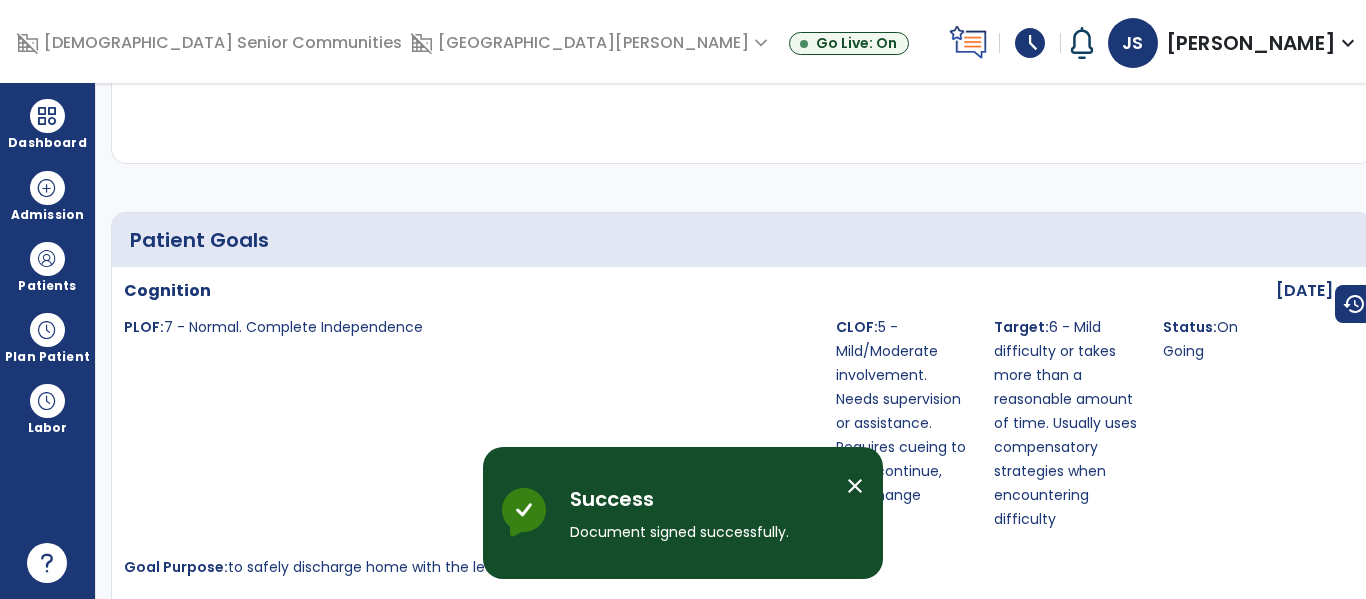 scroll, scrollTop: 0, scrollLeft: 0, axis: both 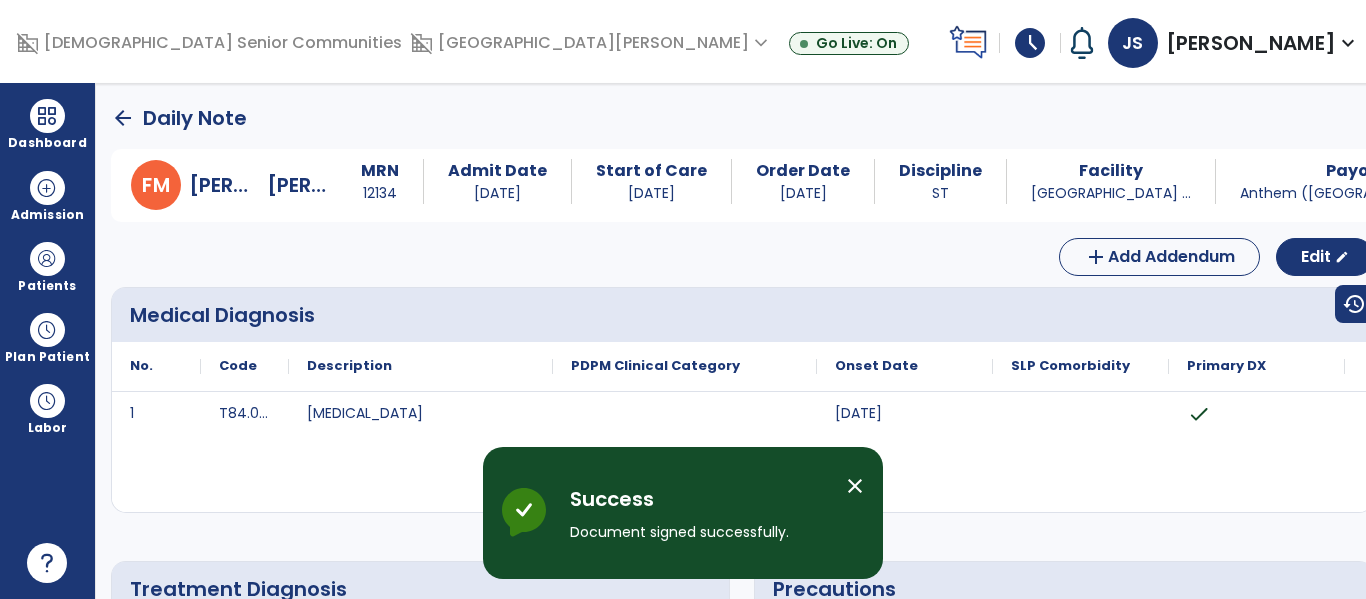 click on "arrow_back" 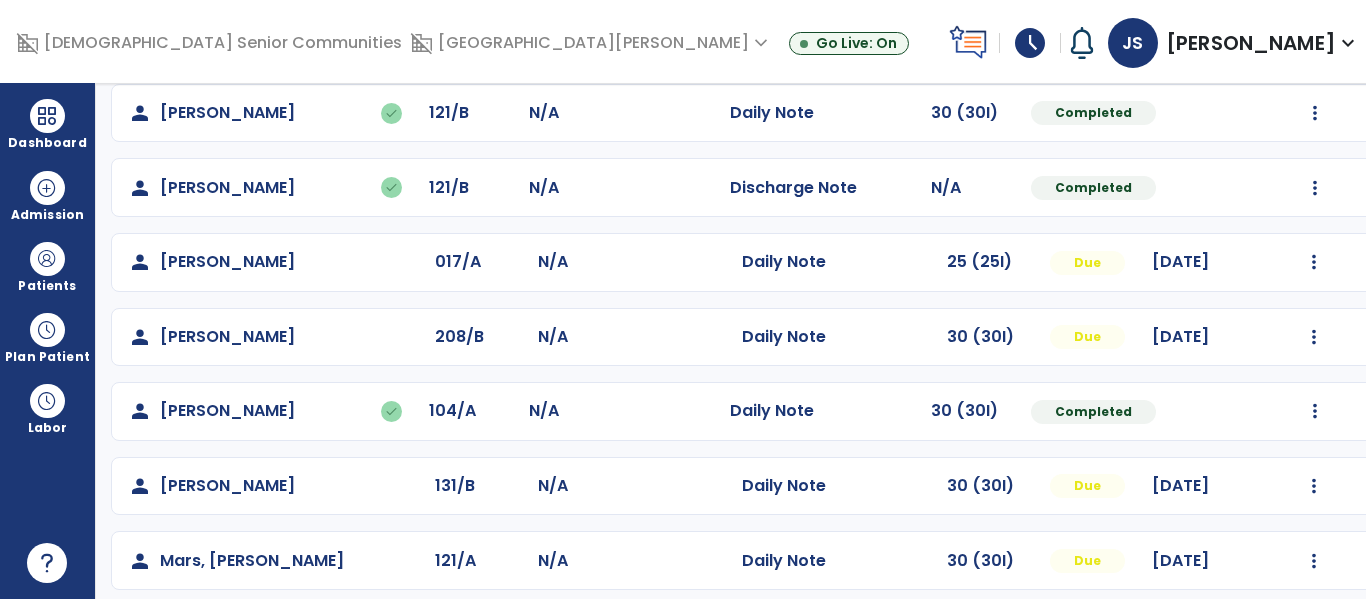 scroll, scrollTop: 351, scrollLeft: 0, axis: vertical 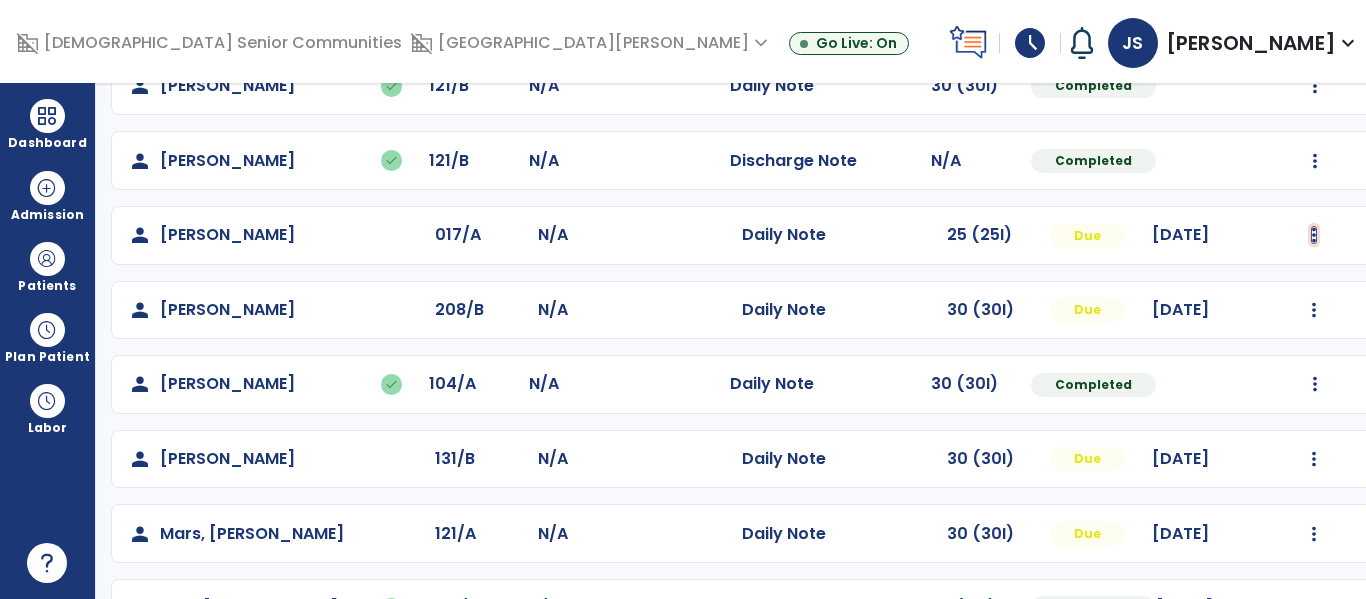 click at bounding box center (1315, -63) 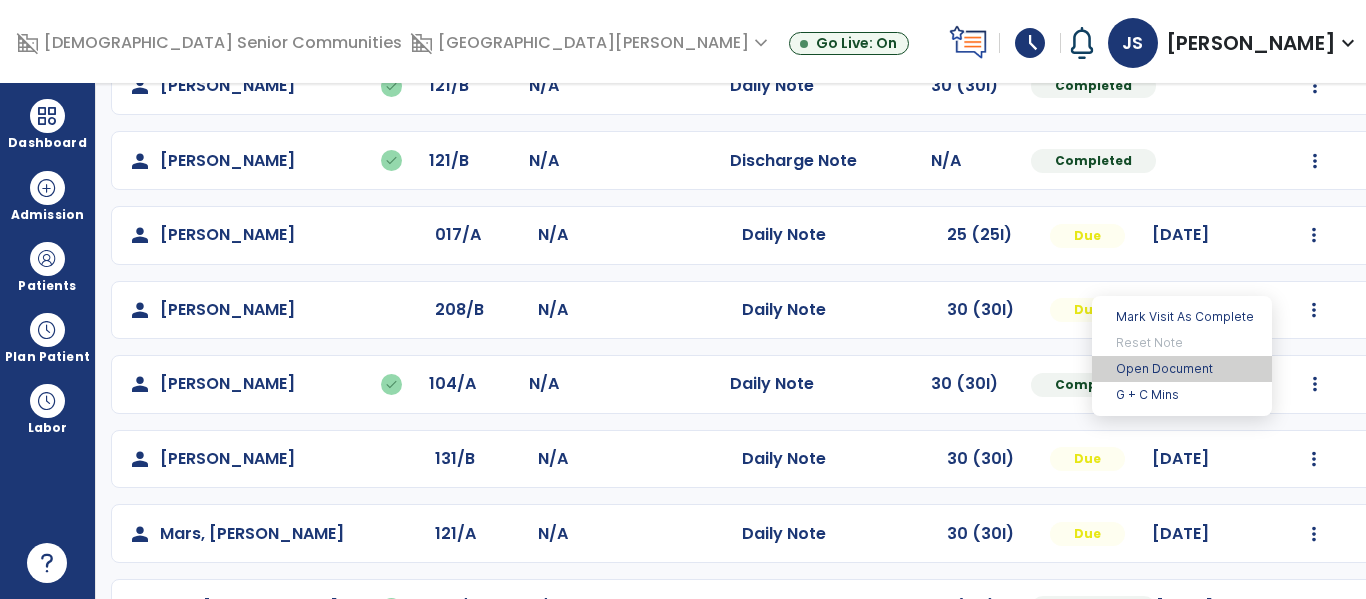 click on "Open Document" at bounding box center [1182, 369] 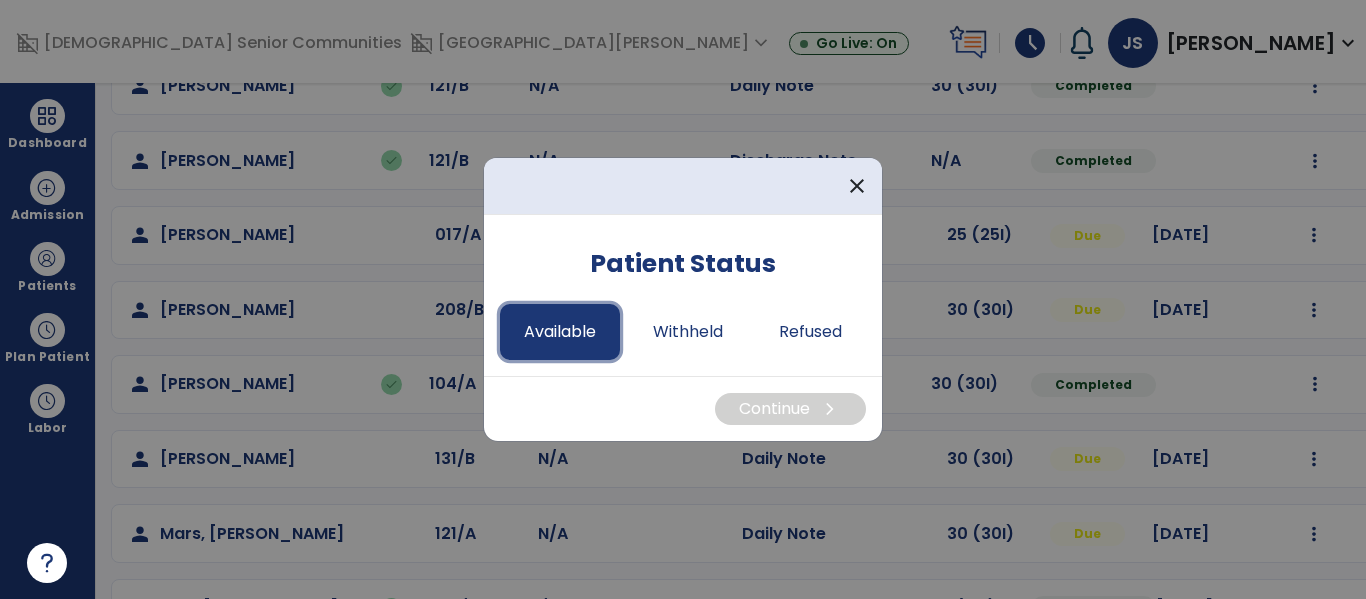 click on "Available" at bounding box center [560, 332] 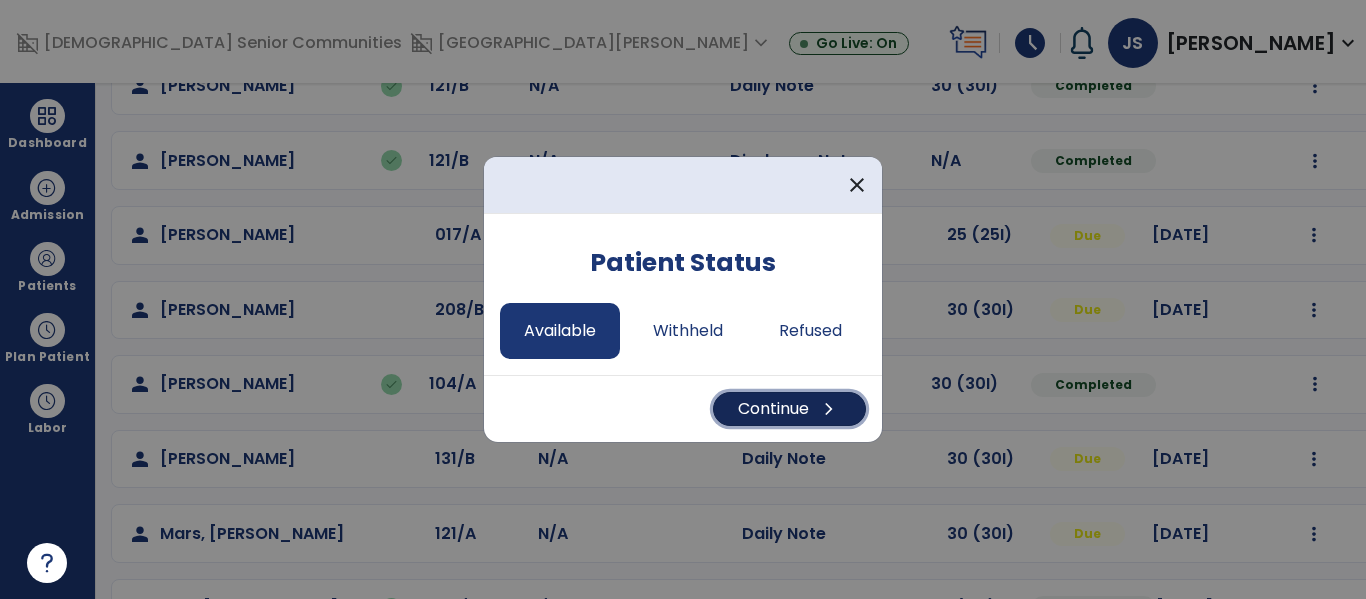 click on "Continue   chevron_right" at bounding box center [789, 409] 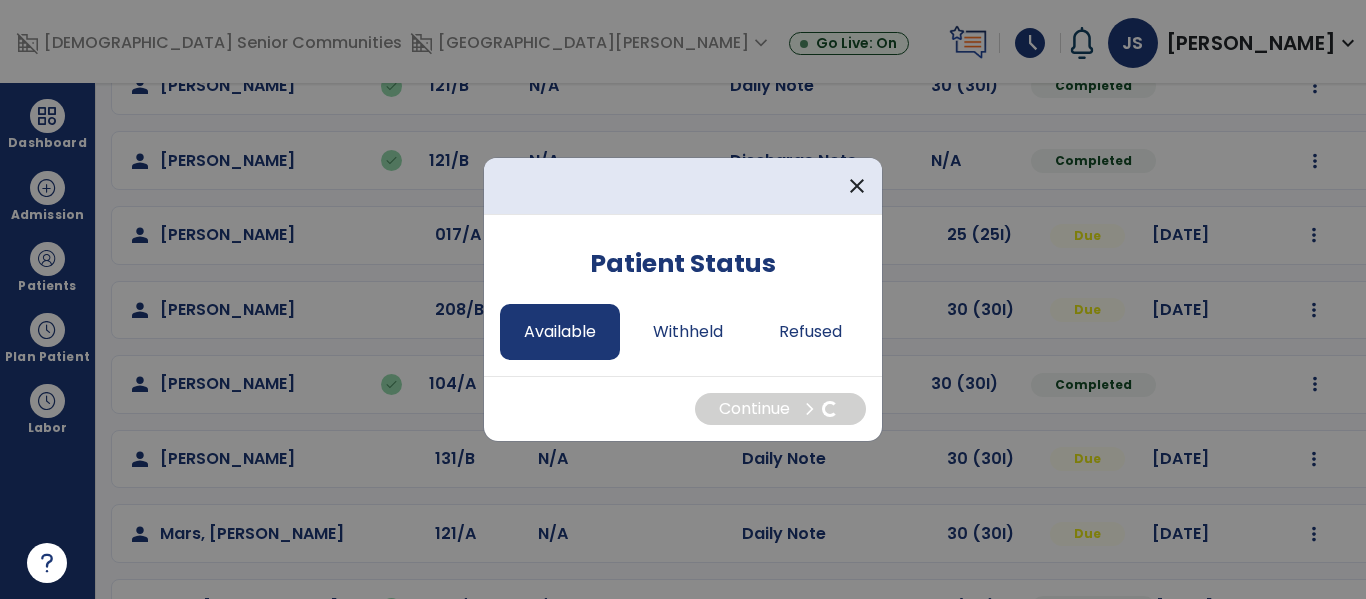 select on "*" 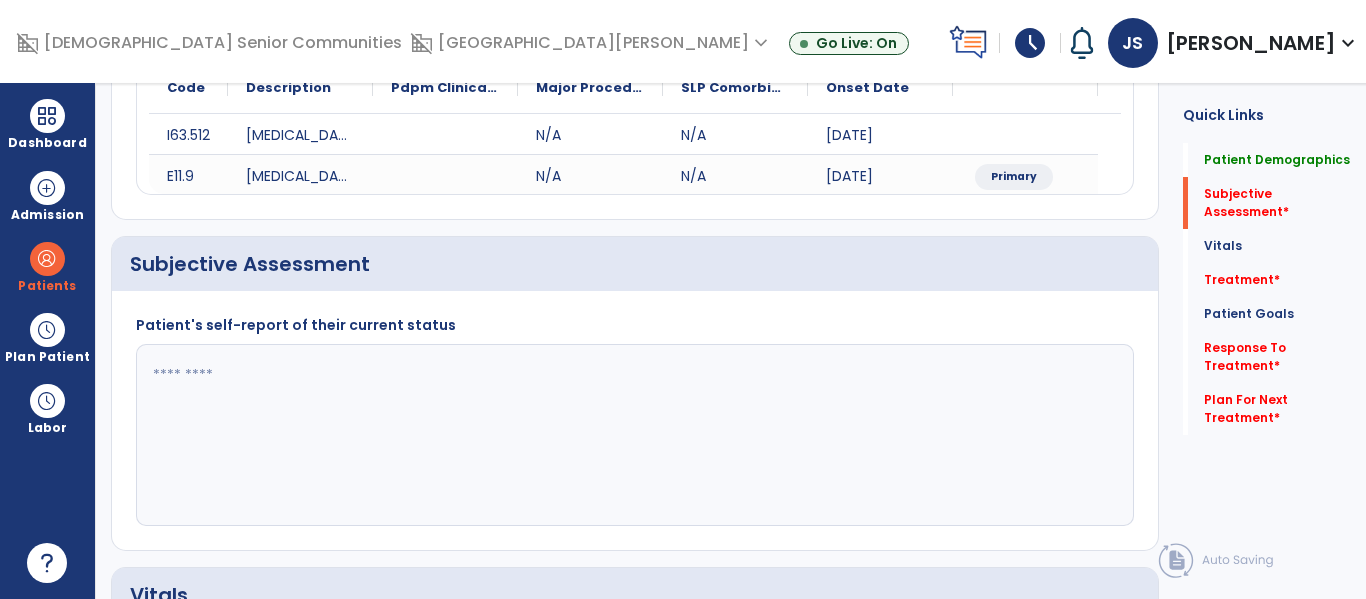 click 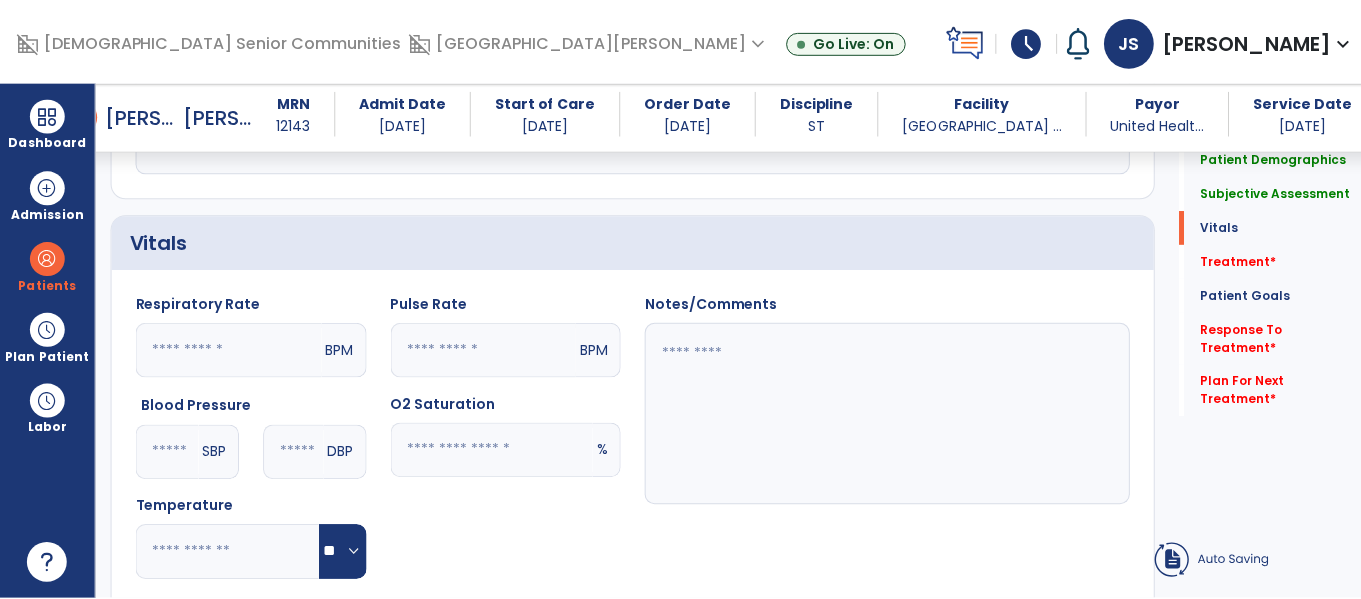 scroll, scrollTop: 1039, scrollLeft: 0, axis: vertical 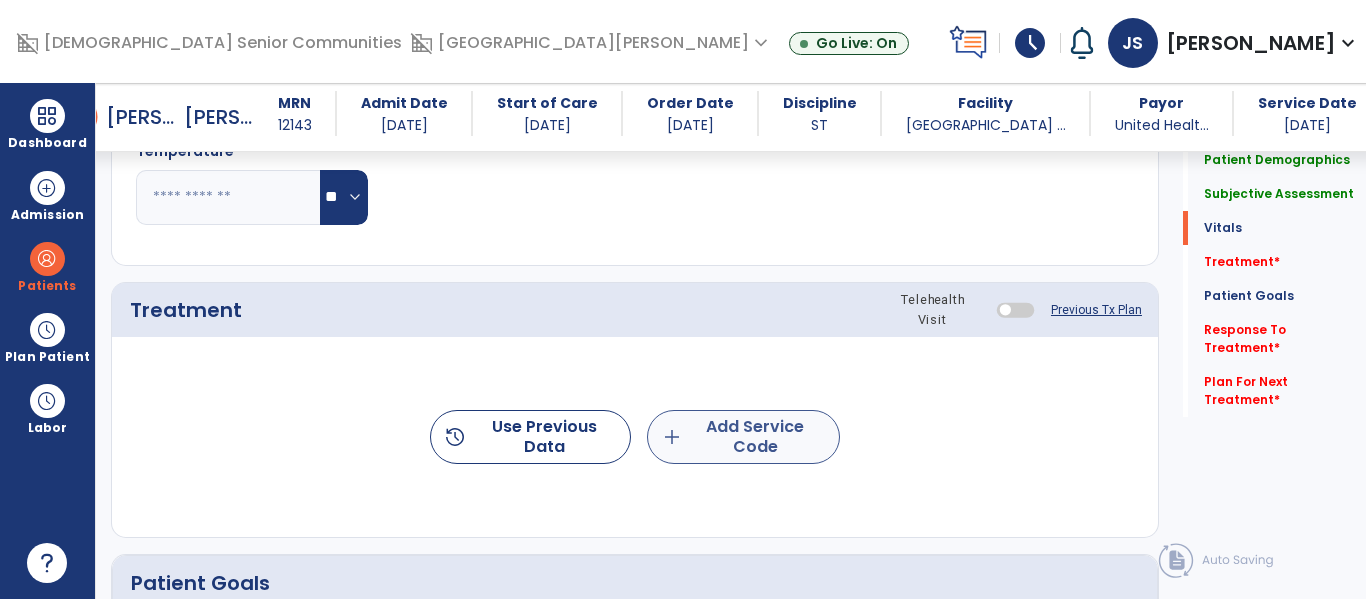type on "**********" 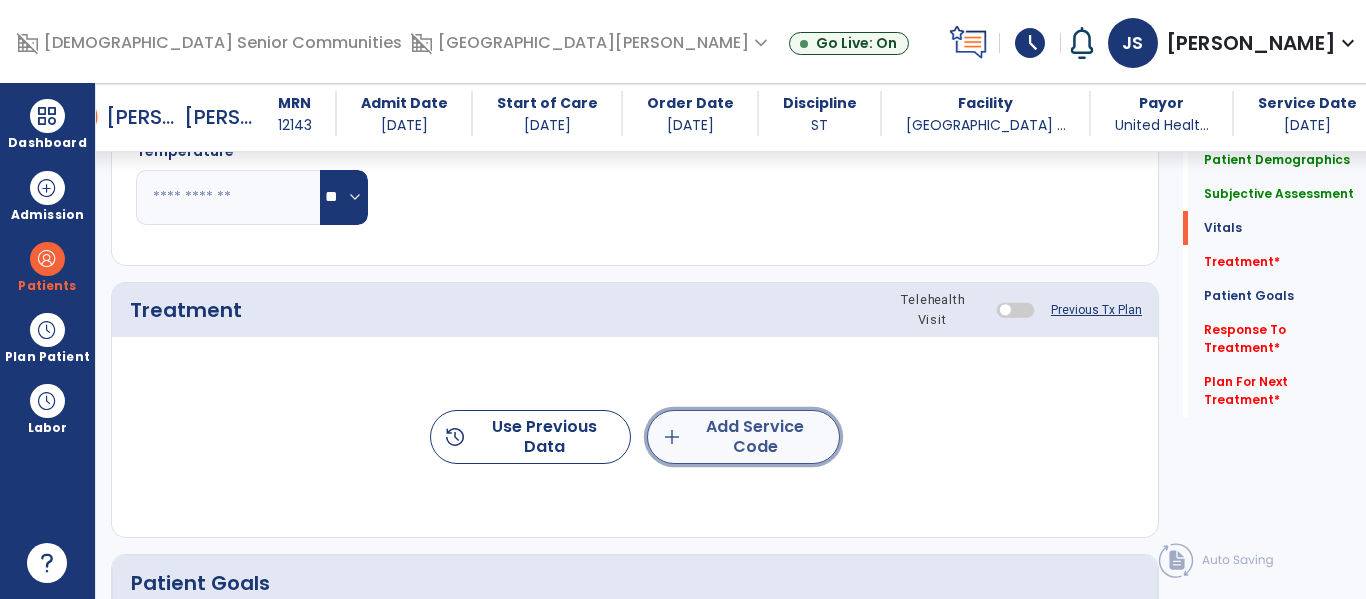 click on "add  Add Service Code" 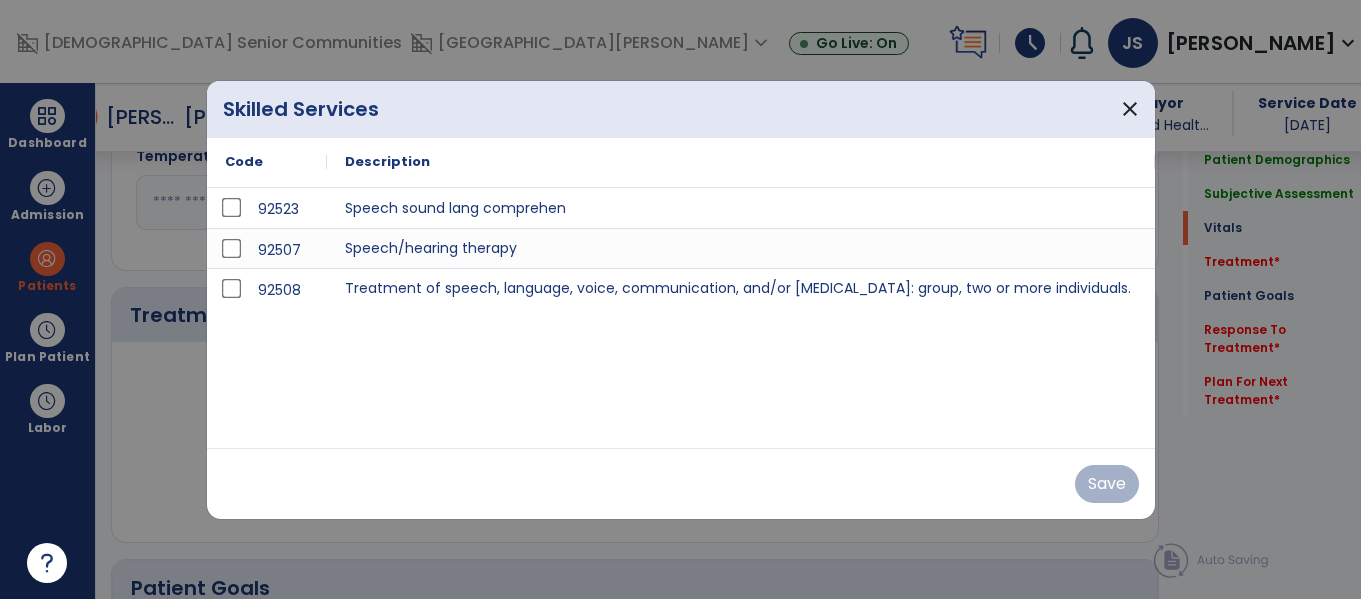 scroll, scrollTop: 1039, scrollLeft: 0, axis: vertical 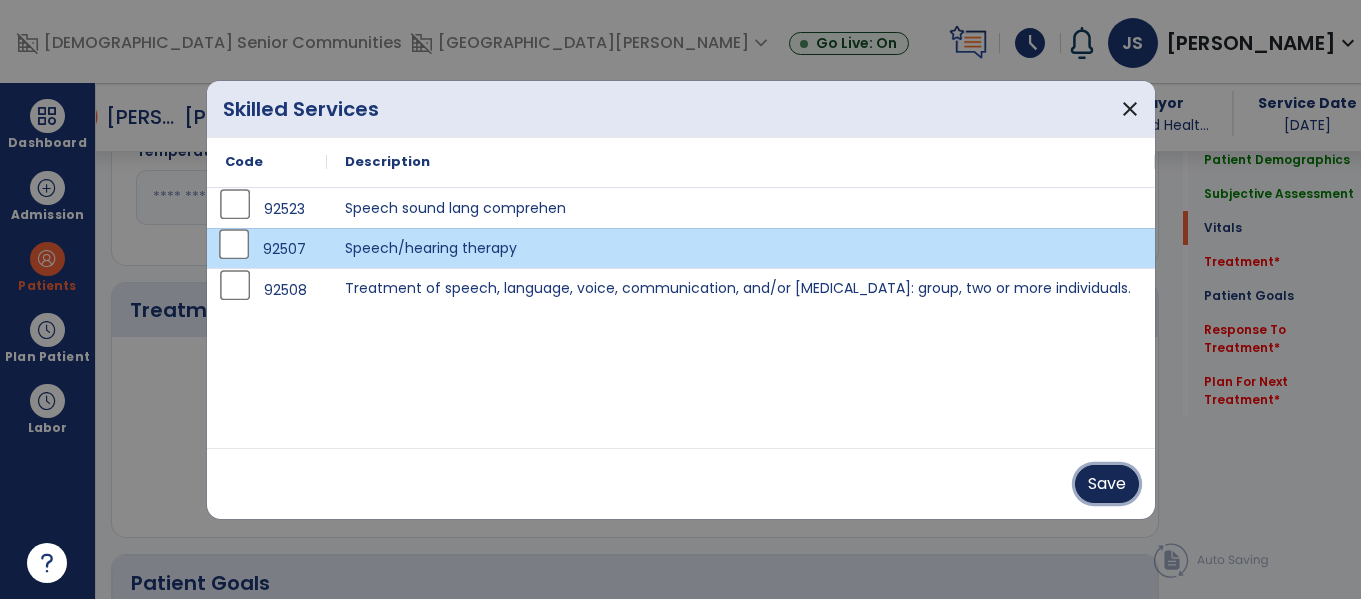 click on "Save" at bounding box center [1107, 484] 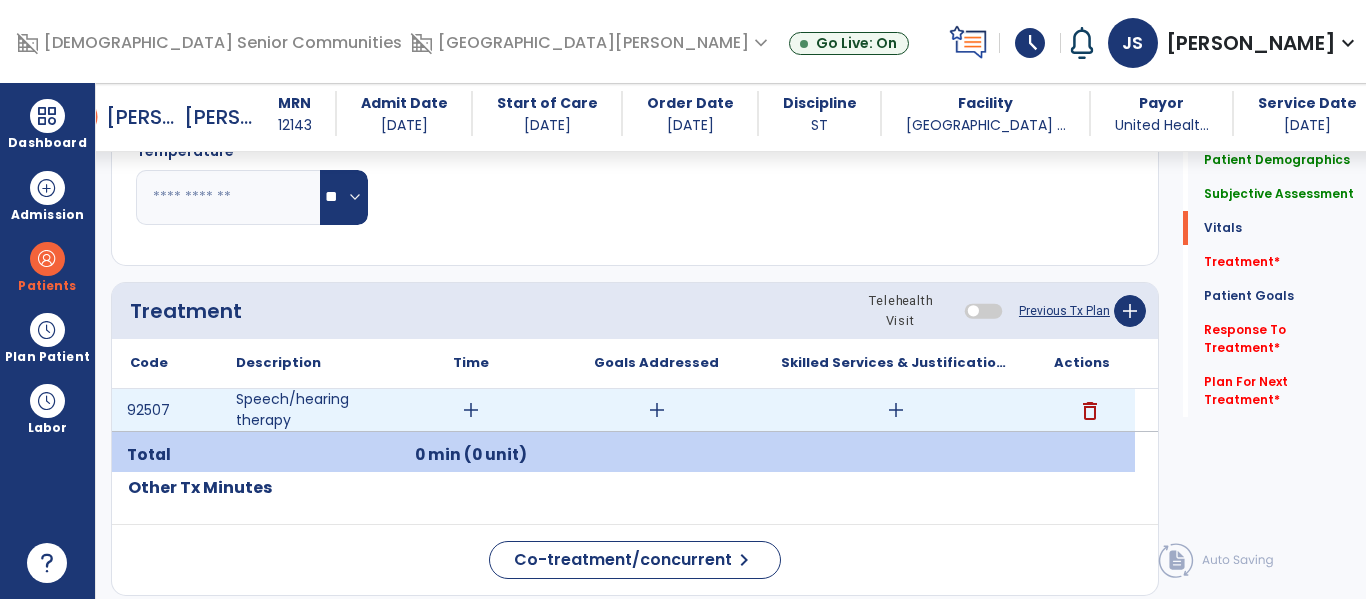 click on "add" at bounding box center (471, 410) 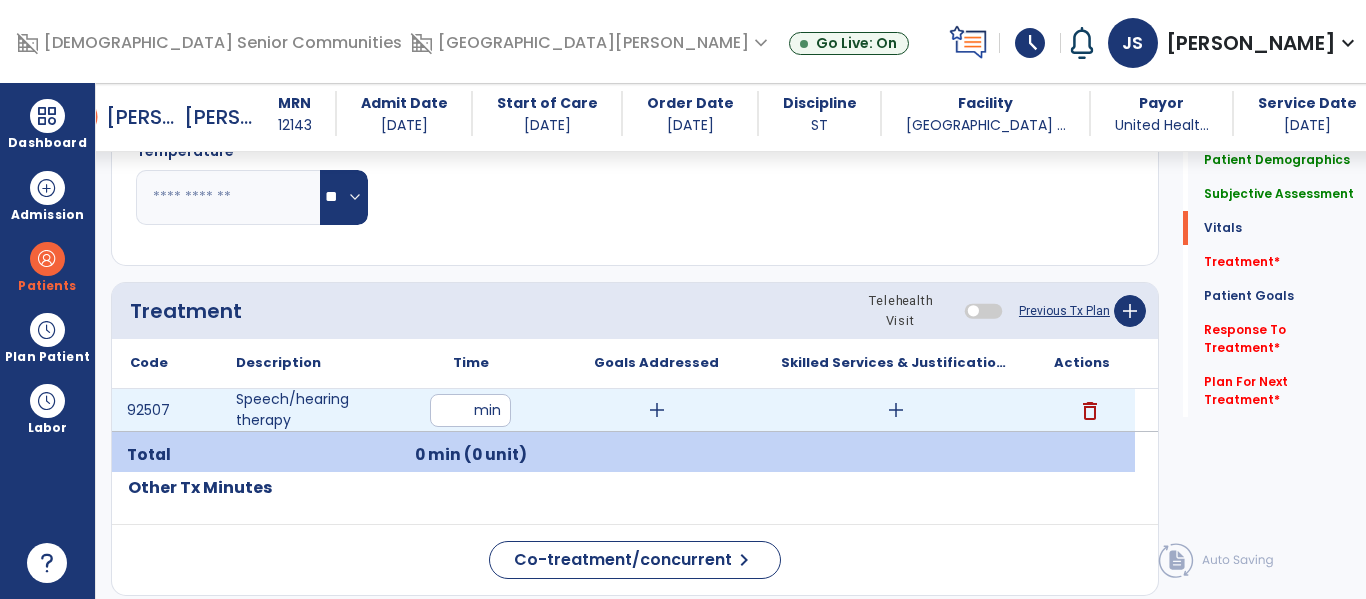 type on "**" 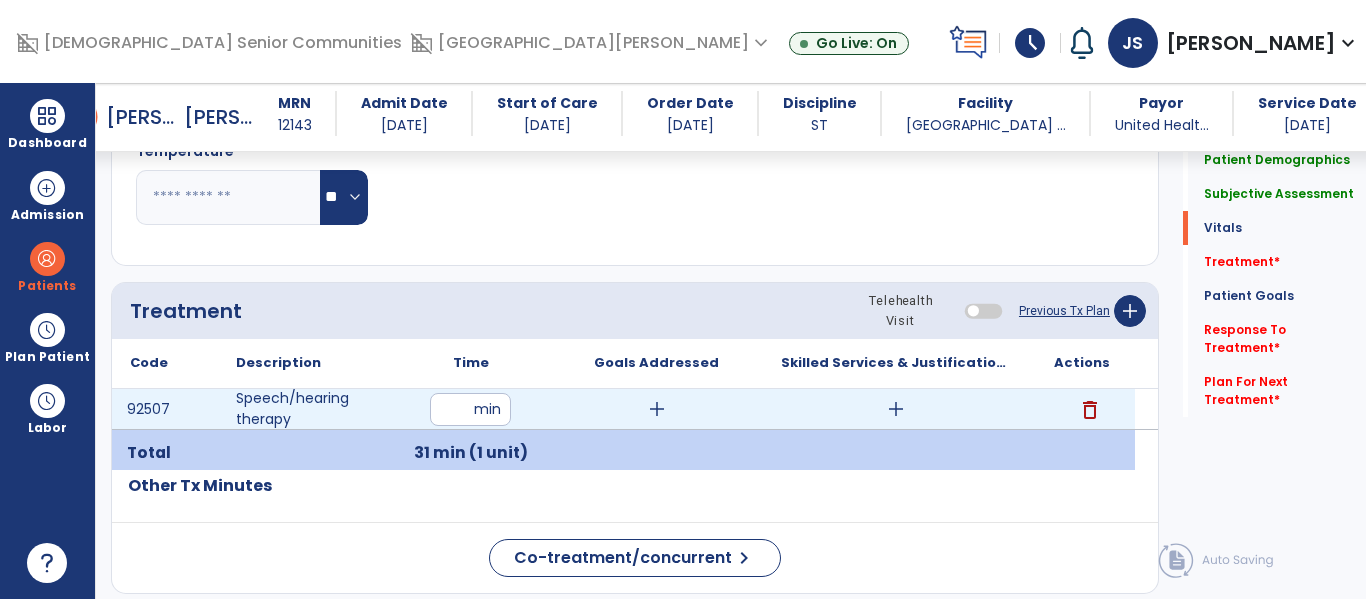click on "add" at bounding box center [657, 409] 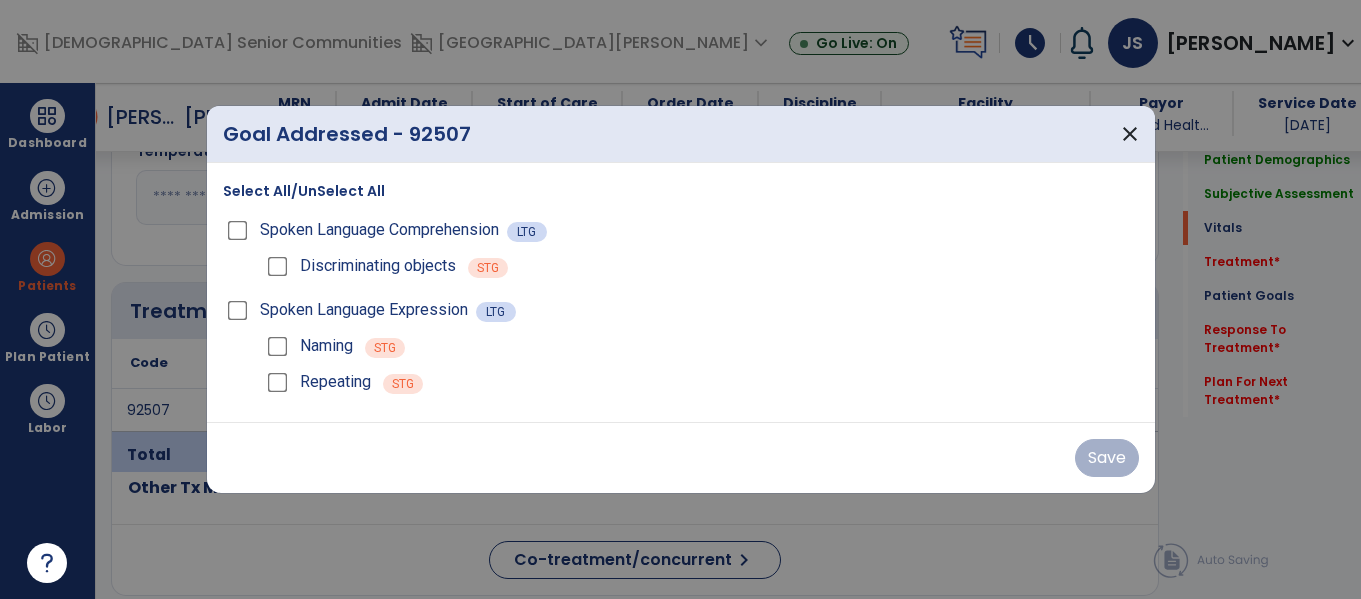 scroll, scrollTop: 1039, scrollLeft: 0, axis: vertical 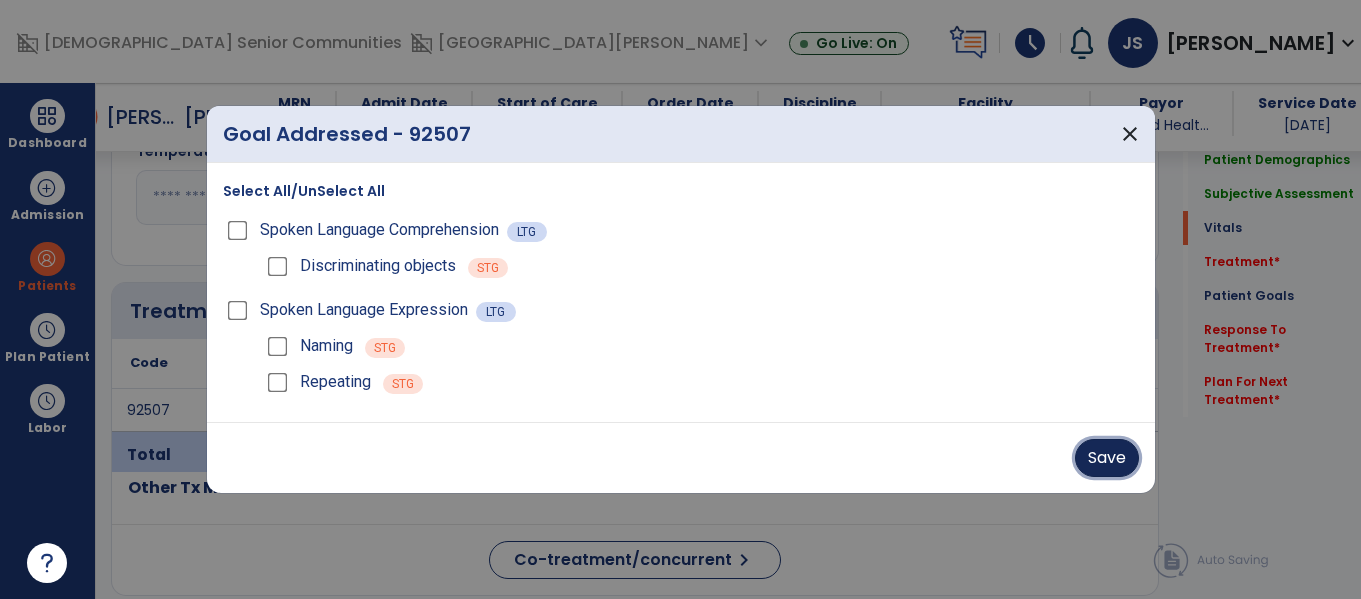 click on "Save" at bounding box center [1107, 458] 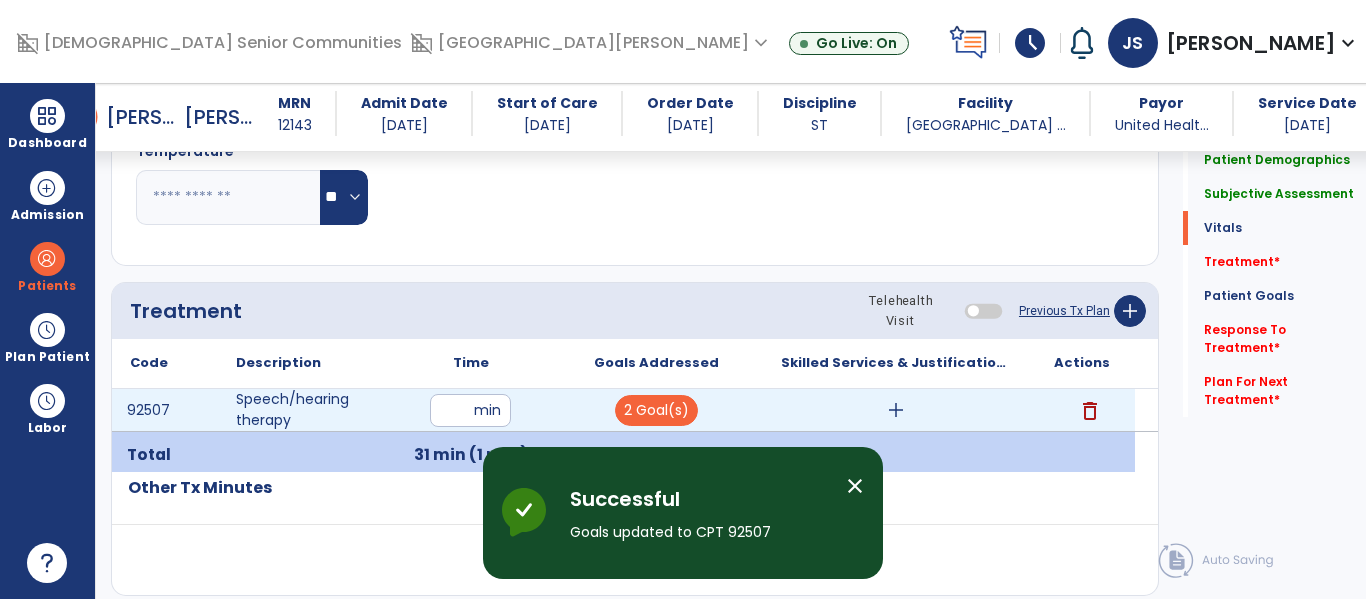 click on "add" at bounding box center (896, 410) 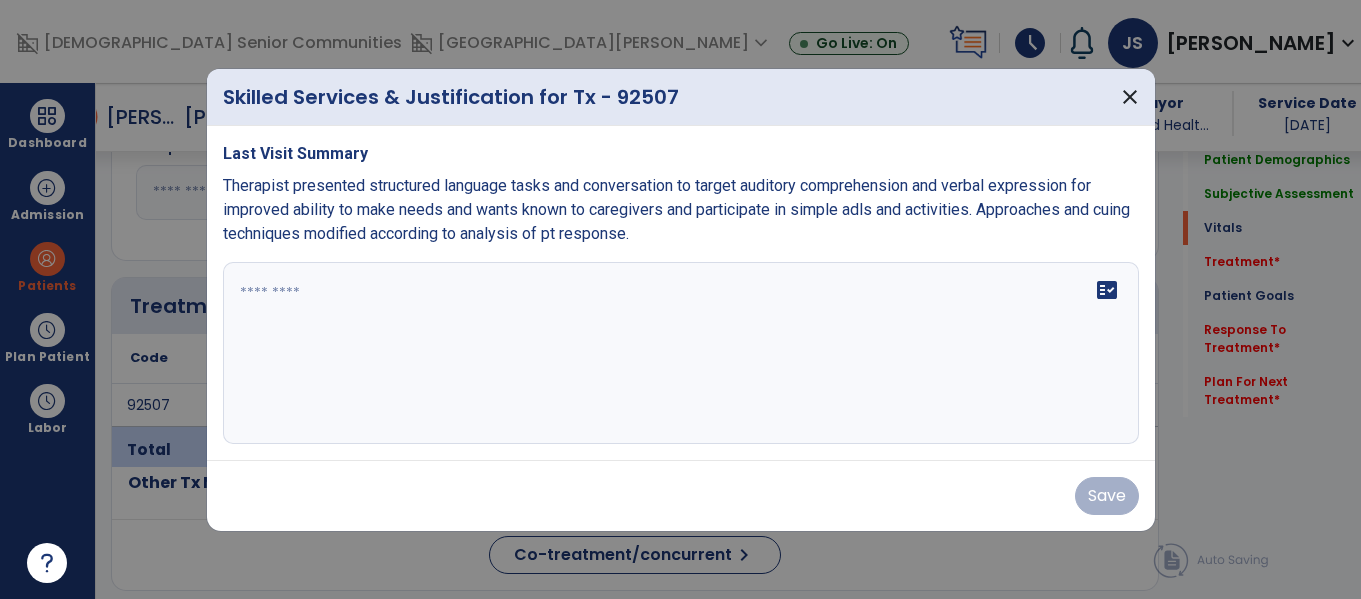 scroll, scrollTop: 1039, scrollLeft: 0, axis: vertical 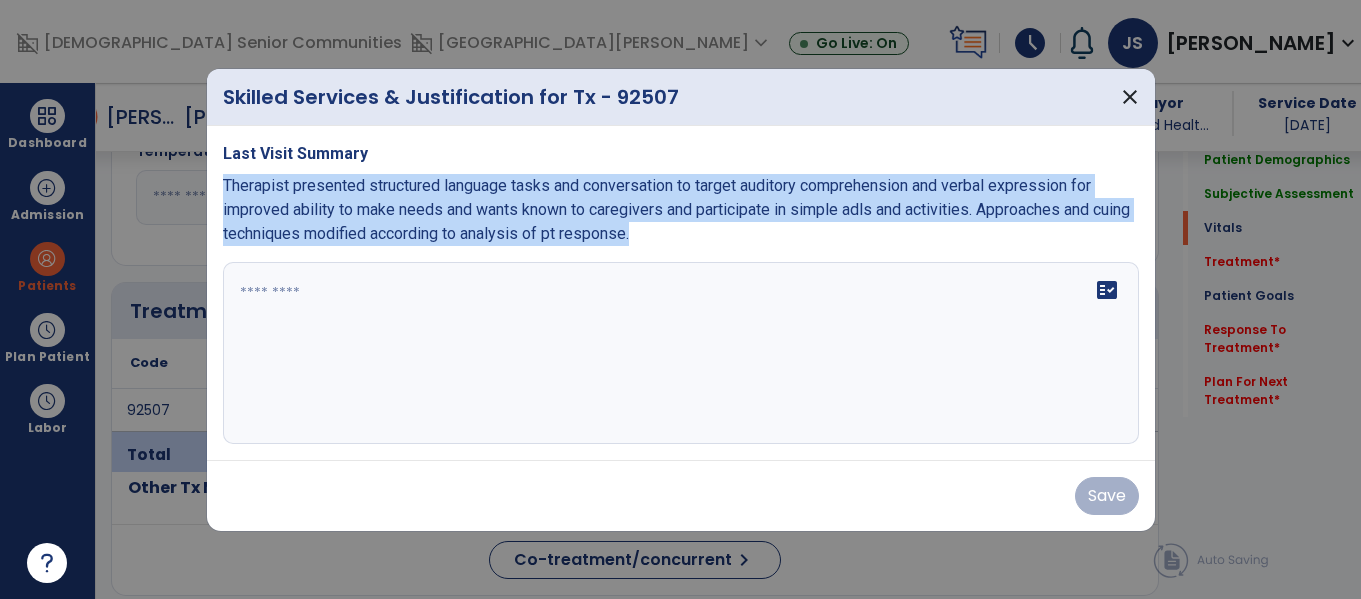 drag, startPoint x: 222, startPoint y: 161, endPoint x: 434, endPoint y: 270, distance: 238.37994 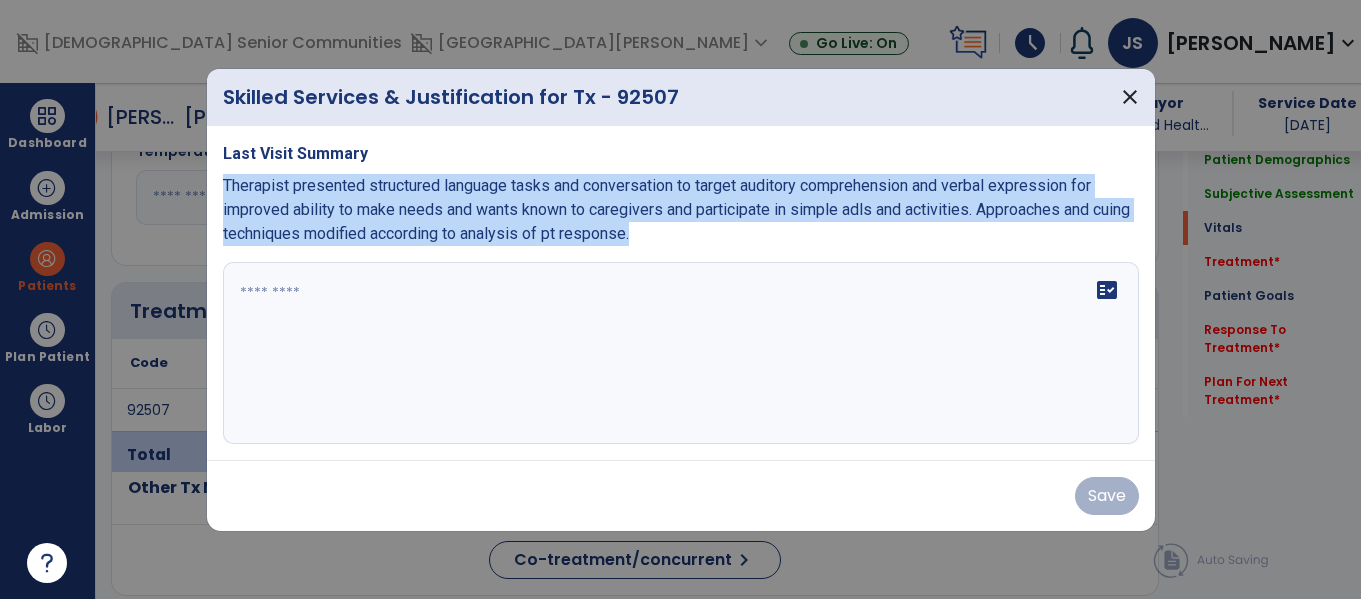 click on "Last Visit Summary Therapist presented structured language tasks and conversation to target auditory comprehension and verbal expression for improved ability to make needs and wants known to caregivers and participate in simple adls and activities. Approaches and cuing techniques modified according to analysis of pt response.    fact_check" at bounding box center (681, 293) 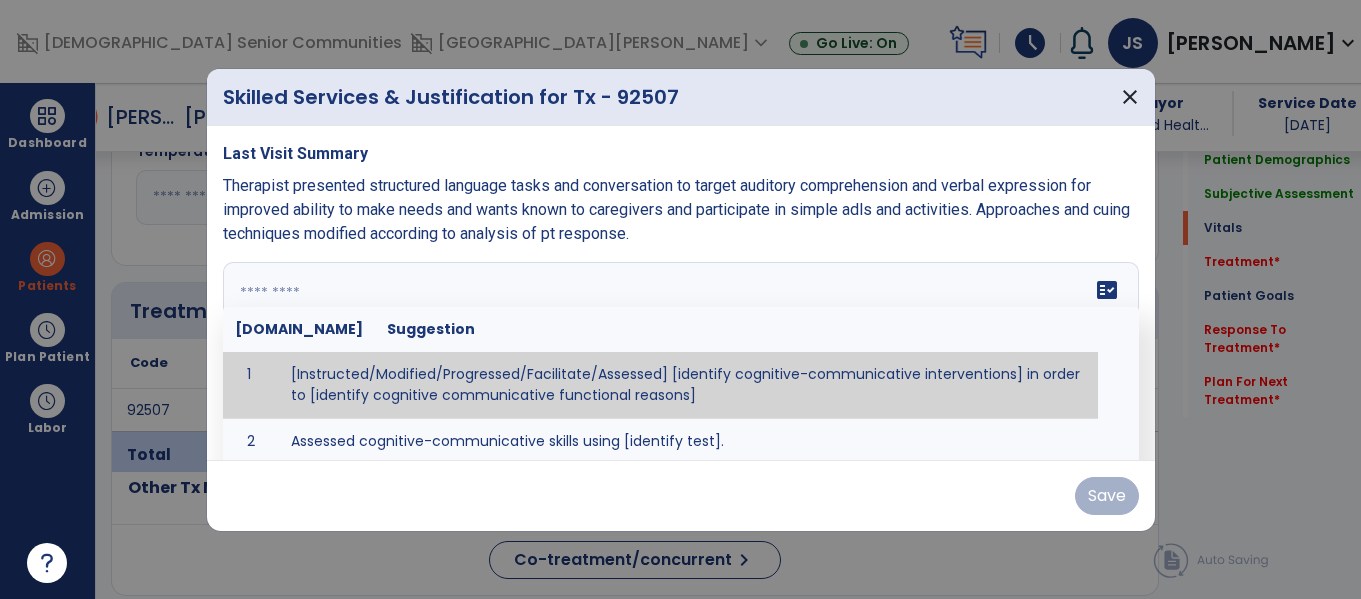 click at bounding box center (674, 353) 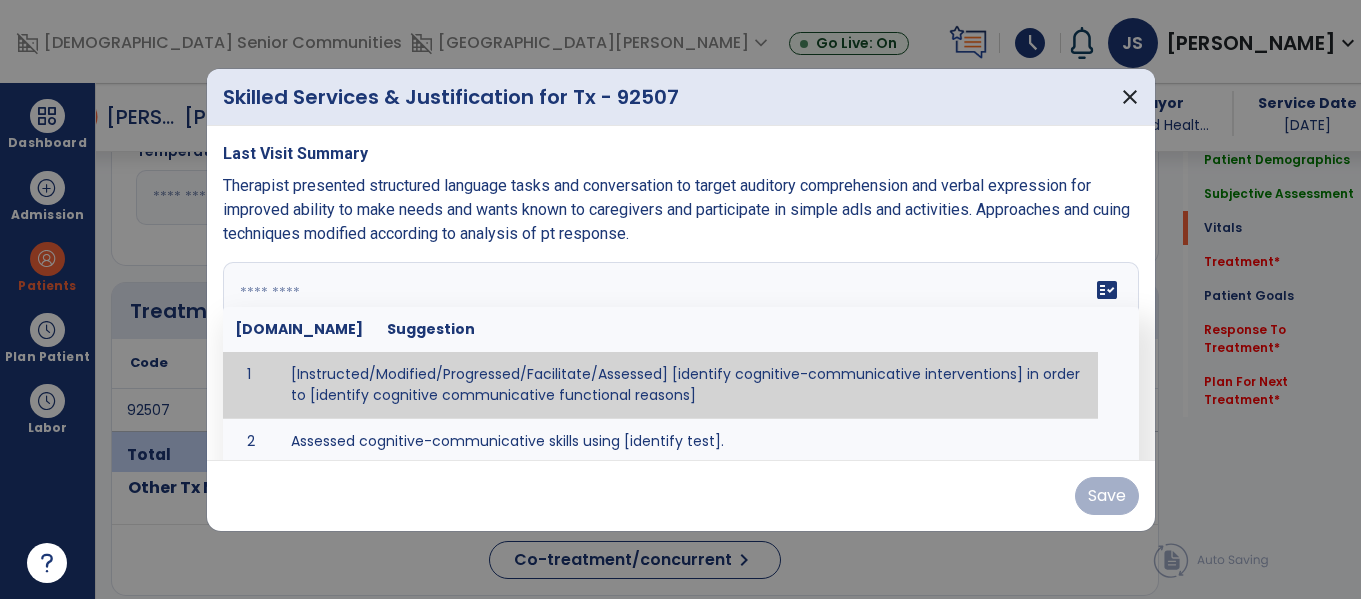 paste on "**********" 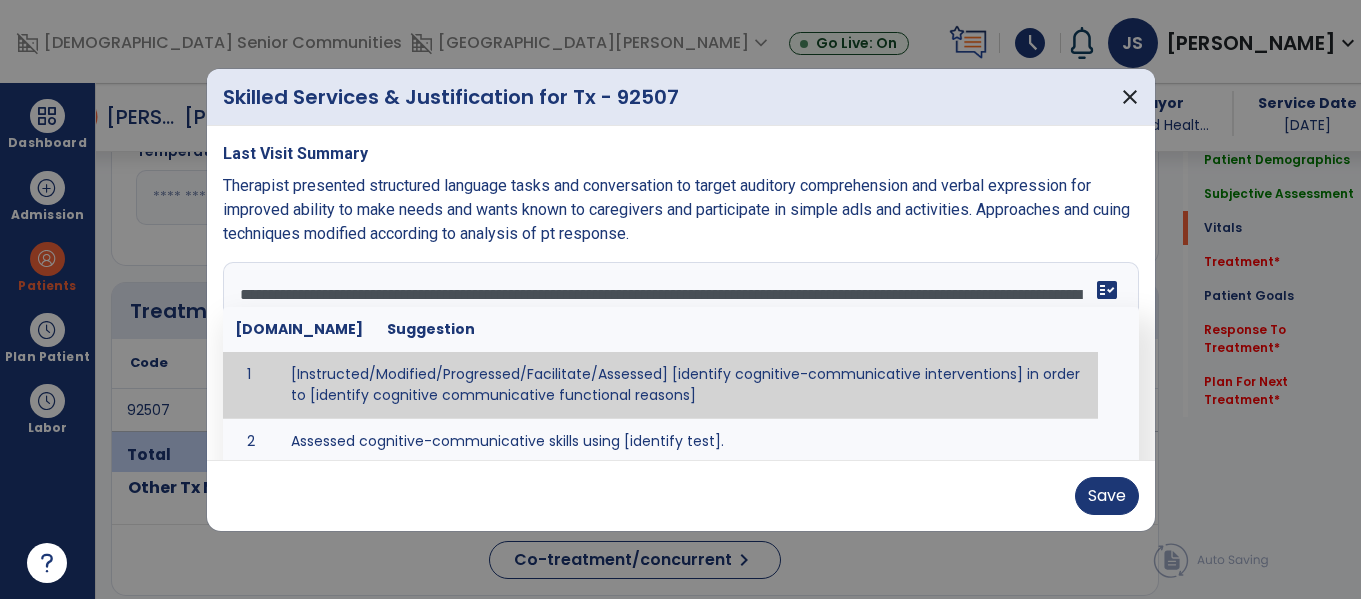 scroll, scrollTop: 49, scrollLeft: 0, axis: vertical 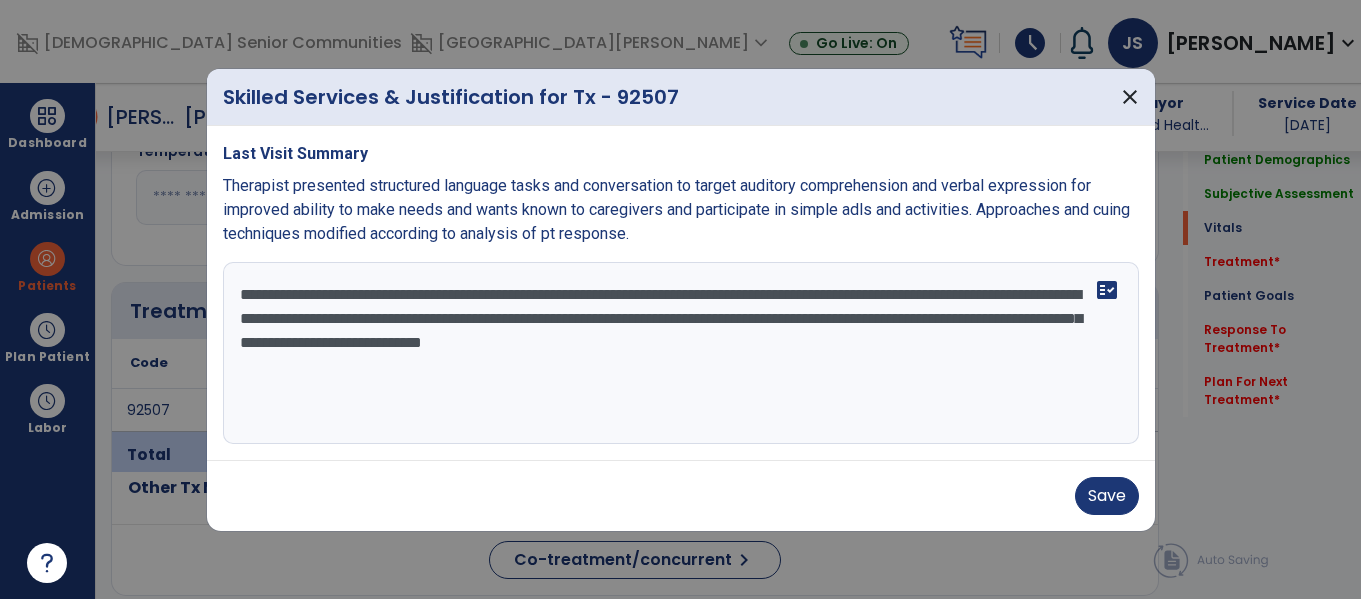 drag, startPoint x: 541, startPoint y: 362, endPoint x: 251, endPoint y: 351, distance: 290.20856 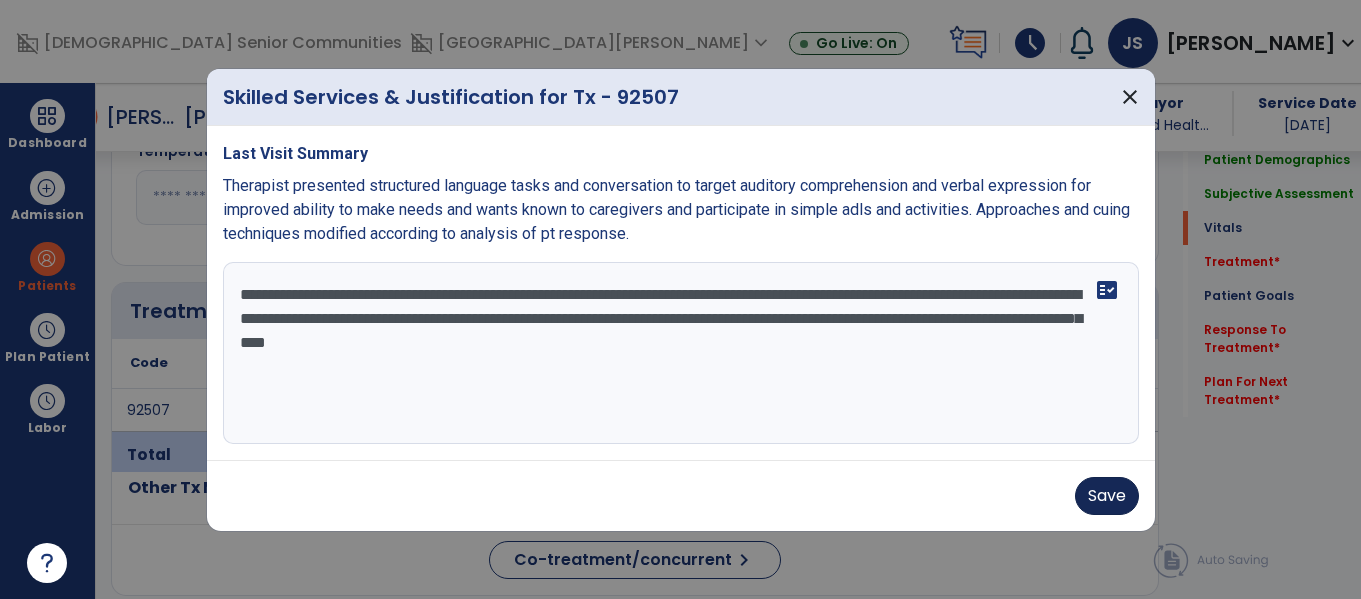 type on "**********" 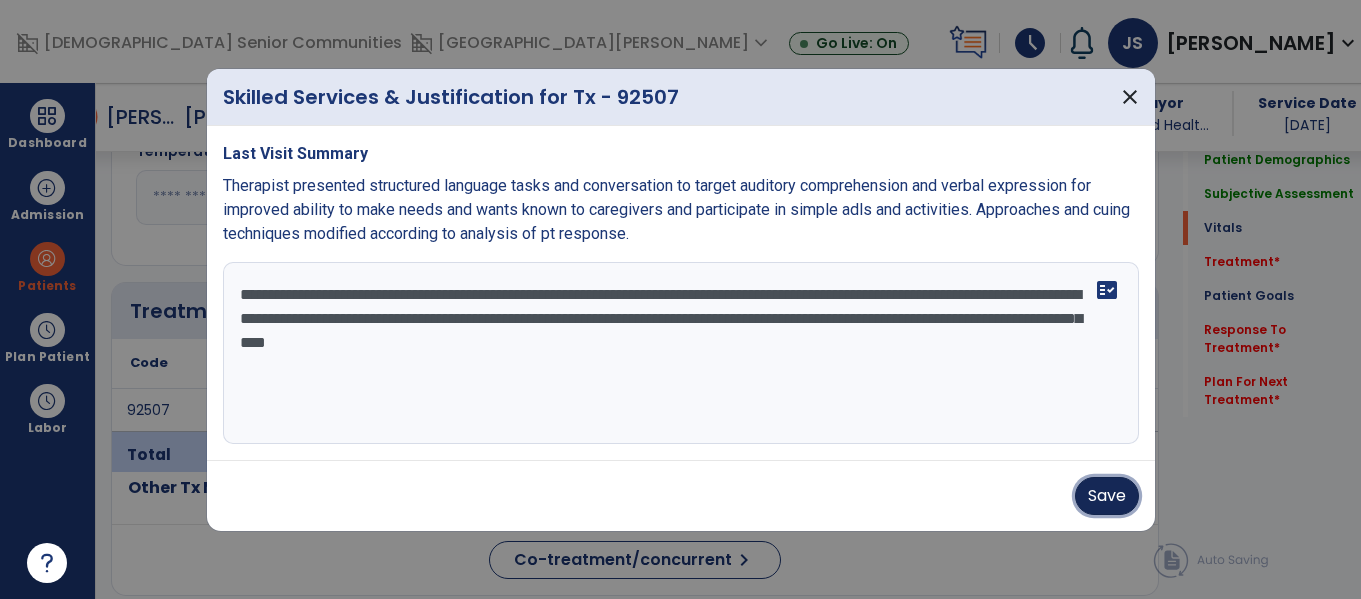 click on "Save" at bounding box center [1107, 496] 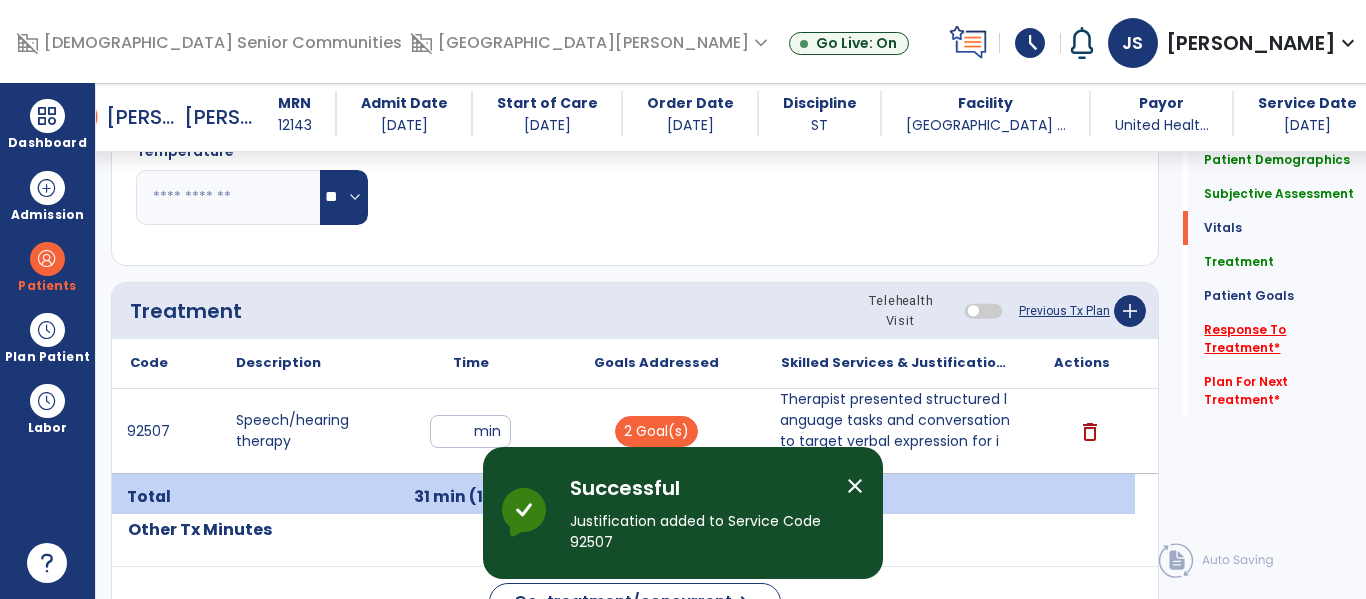 click on "Response To Treatment   *" 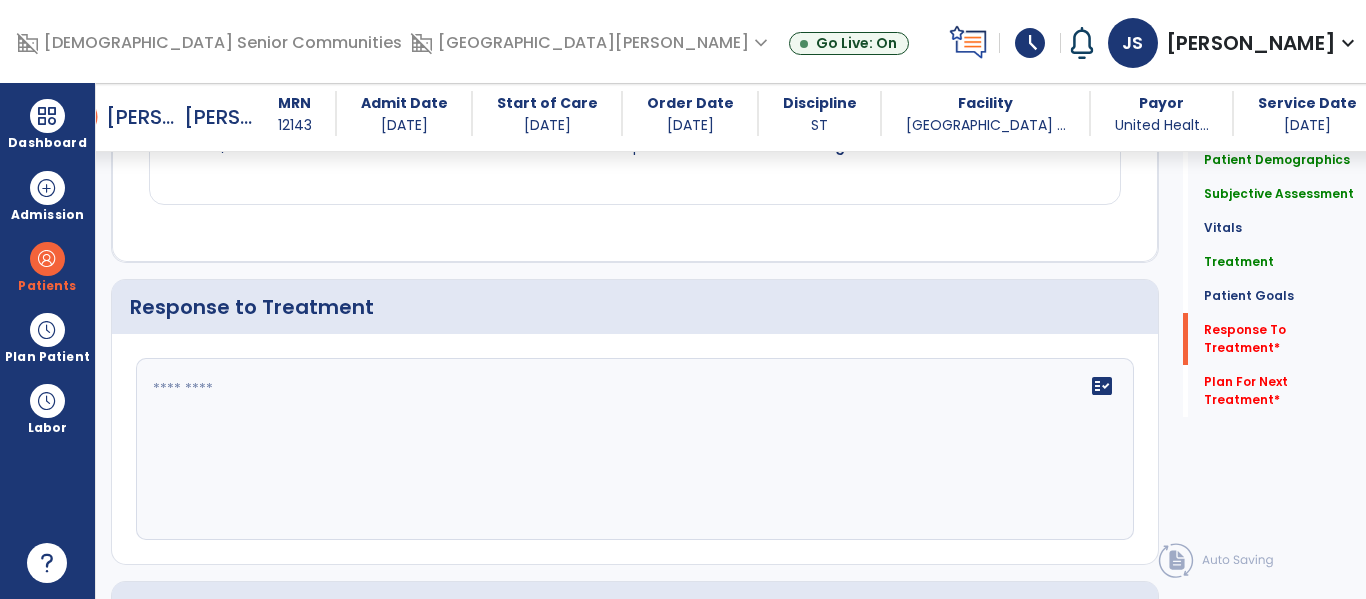 scroll, scrollTop: 2703, scrollLeft: 0, axis: vertical 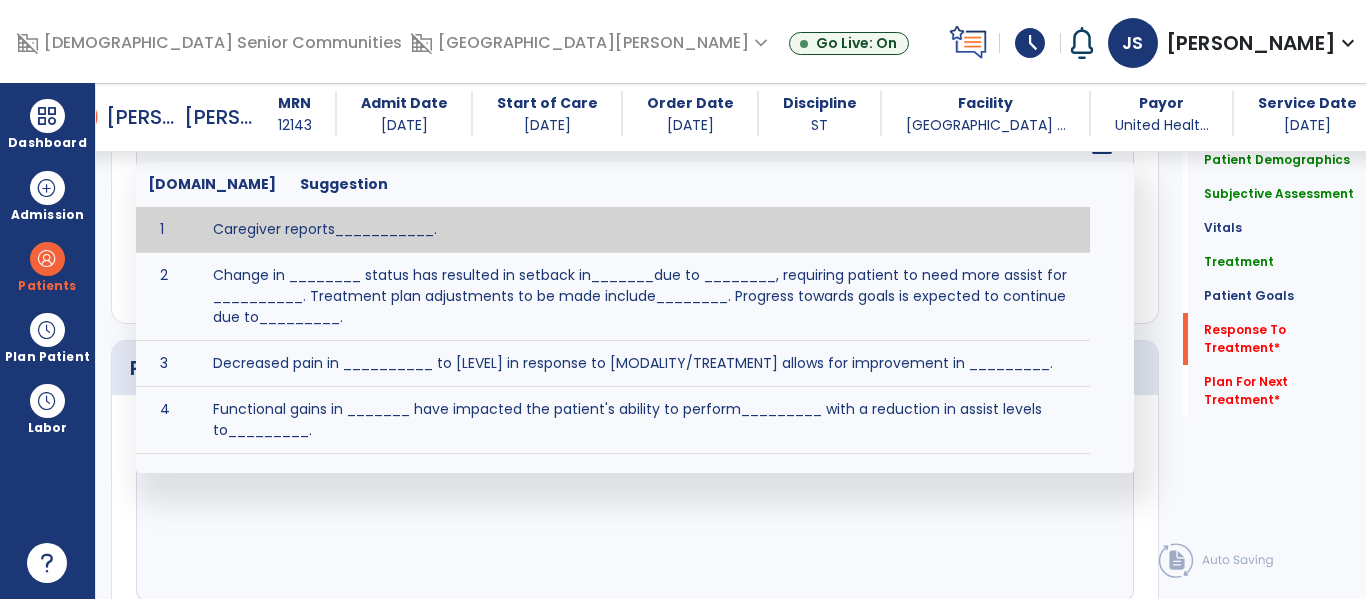click on "fact_check  [DOMAIN_NAME] Suggestion 1 Caregiver reports___________. 2 Change in ________ status has resulted in setback in_______due to ________, requiring patient to need more assist for __________.   Treatment plan adjustments to be made include________.  Progress towards goals is expected to continue due to_________. 3 Decreased pain in __________ to [LEVEL] in response to [MODALITY/TREATMENT] allows for improvement in _________. 4 Functional gains in _______ have impacted the patient's ability to perform_________ with a reduction in assist levels to_________. 5 Functional progress this week has been significant due to__________. 6 Gains in ________ have improved the patient's ability to perform ______with decreased levels of assist to___________. 7 Improvement in ________allows patient to tolerate higher levels of challenges in_________. 8 Pain in [AREA] has decreased to [LEVEL] in response to [TREATMENT/MODALITY], allowing fore ease in completing__________. 9 10 11 12 13 14 15 16 17 18 19 20 21" 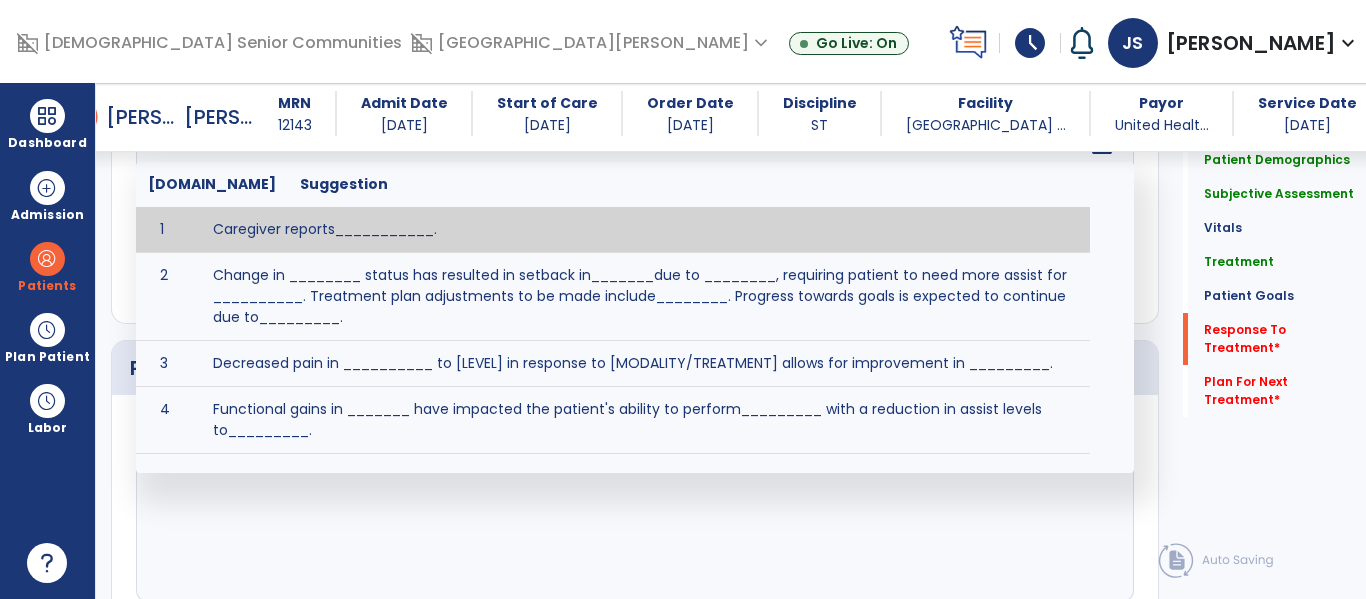 paste on "**********" 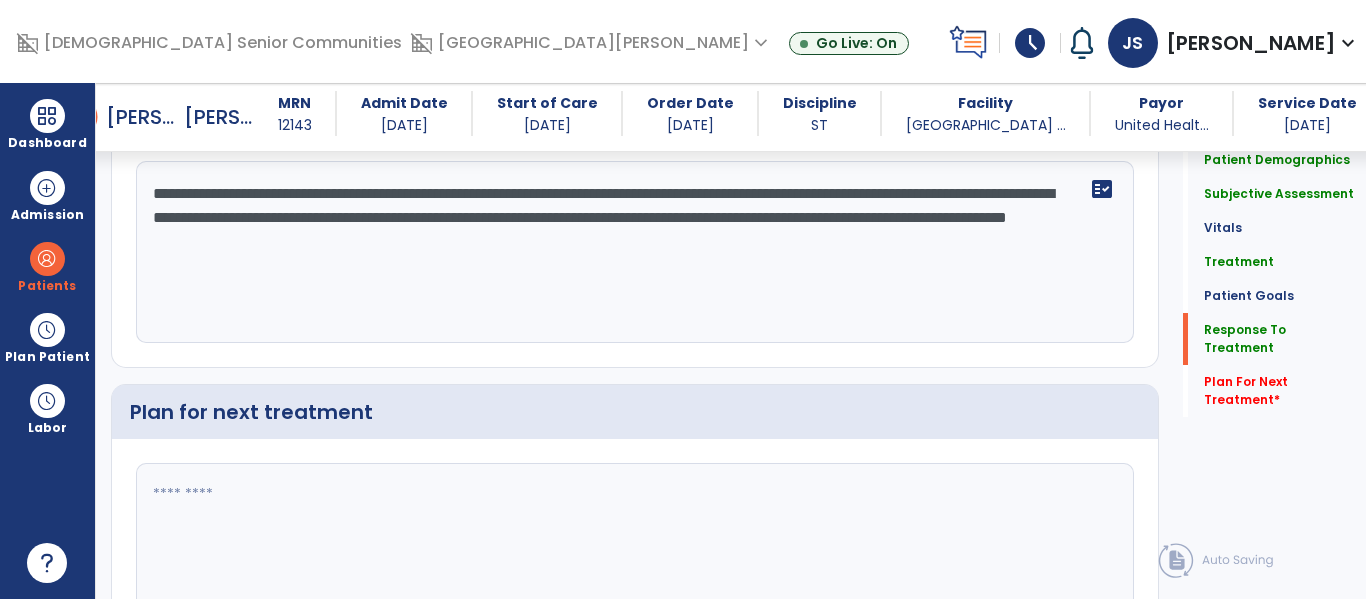 scroll, scrollTop: 2703, scrollLeft: 0, axis: vertical 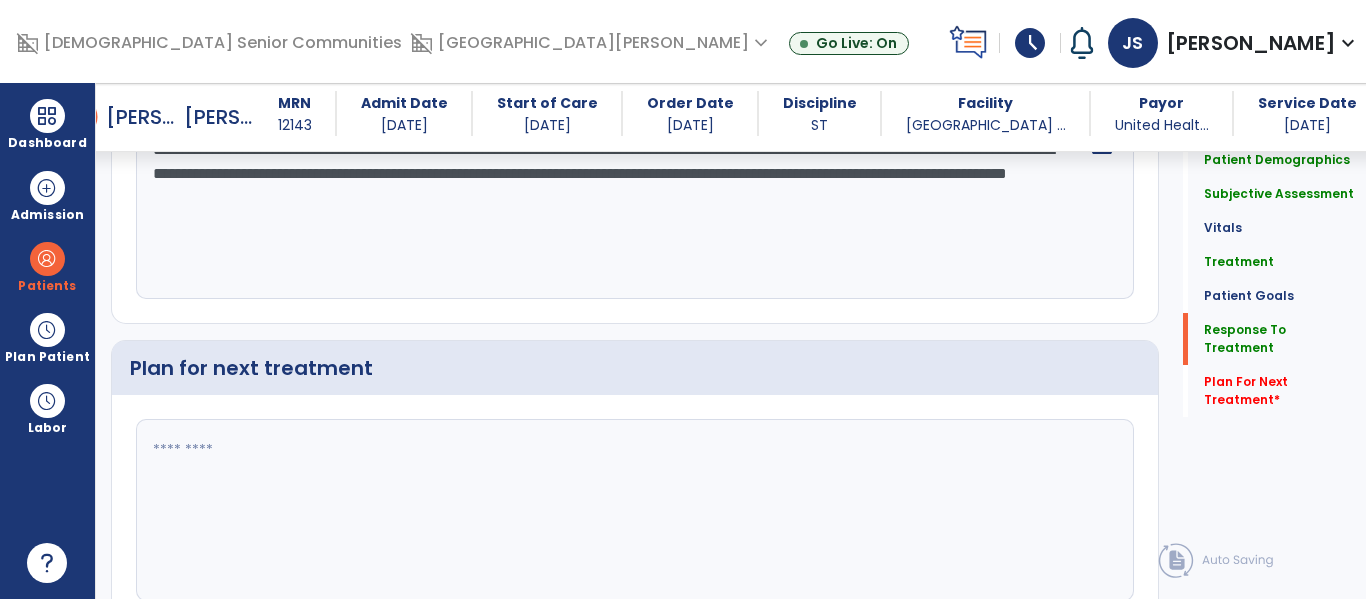 click on "**********" 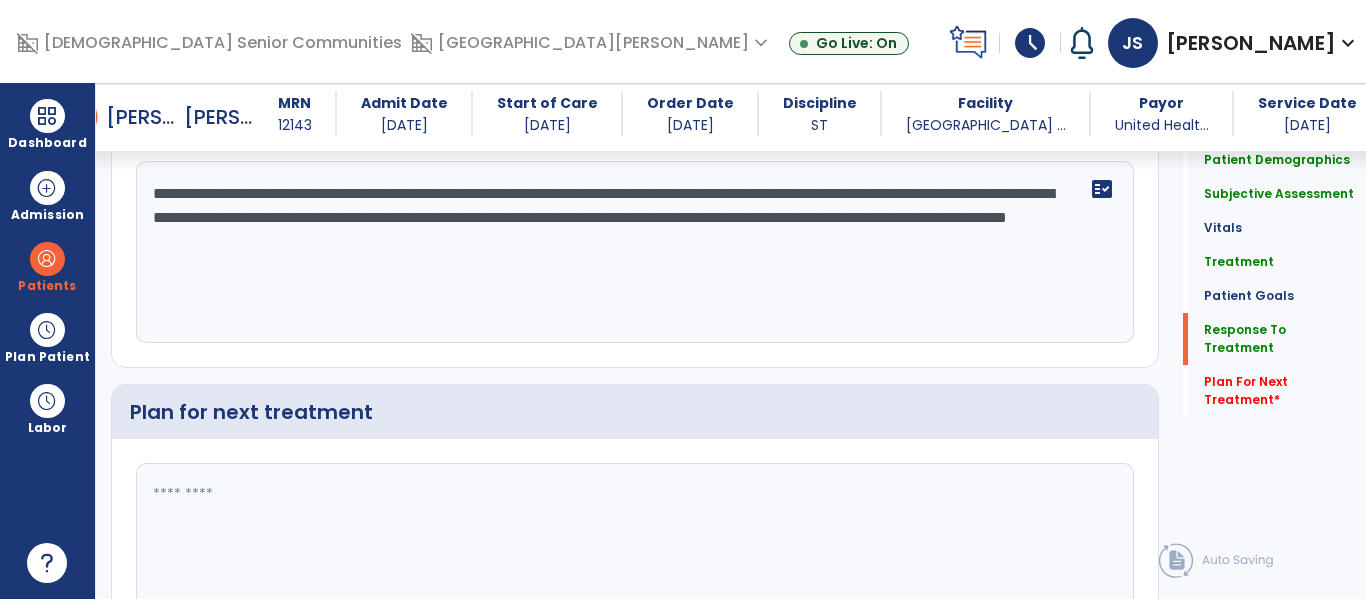 scroll, scrollTop: 2703, scrollLeft: 0, axis: vertical 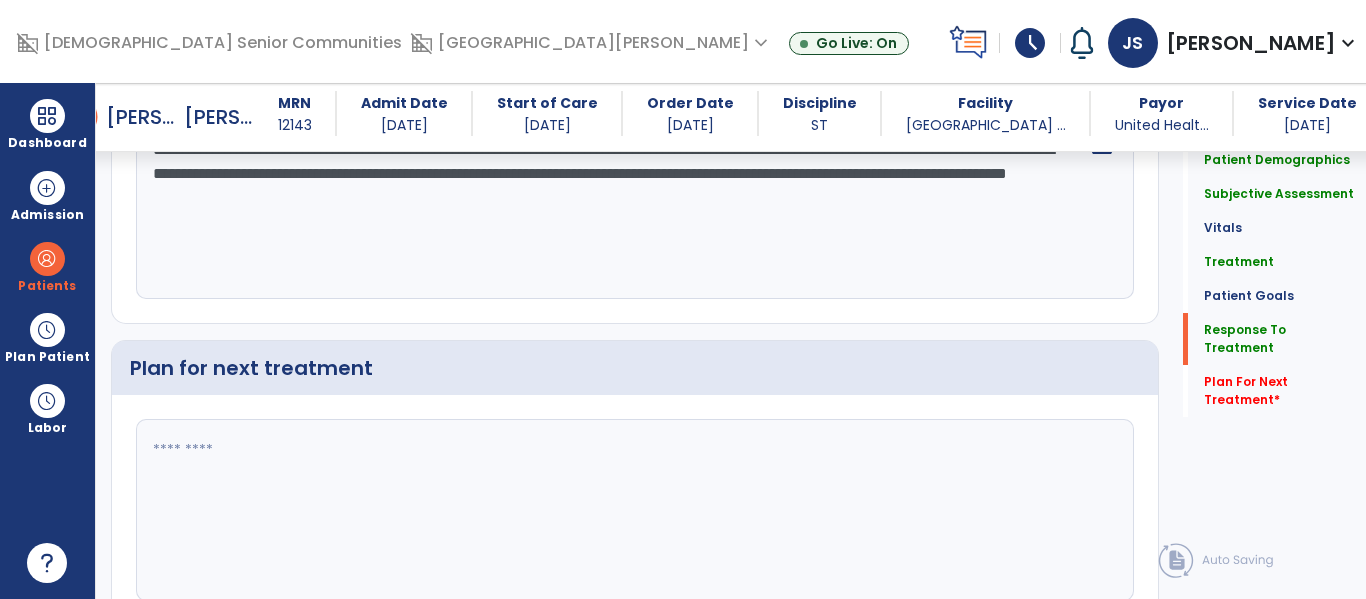 drag, startPoint x: 858, startPoint y: 370, endPoint x: 889, endPoint y: 419, distance: 57.982758 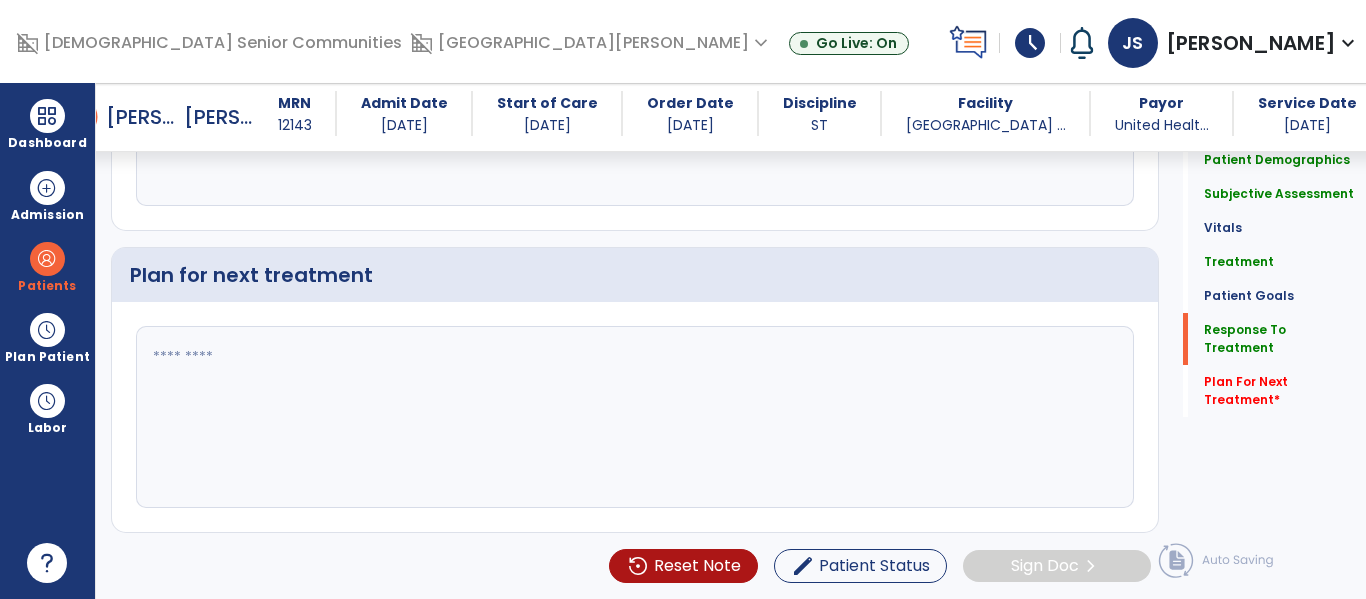 click 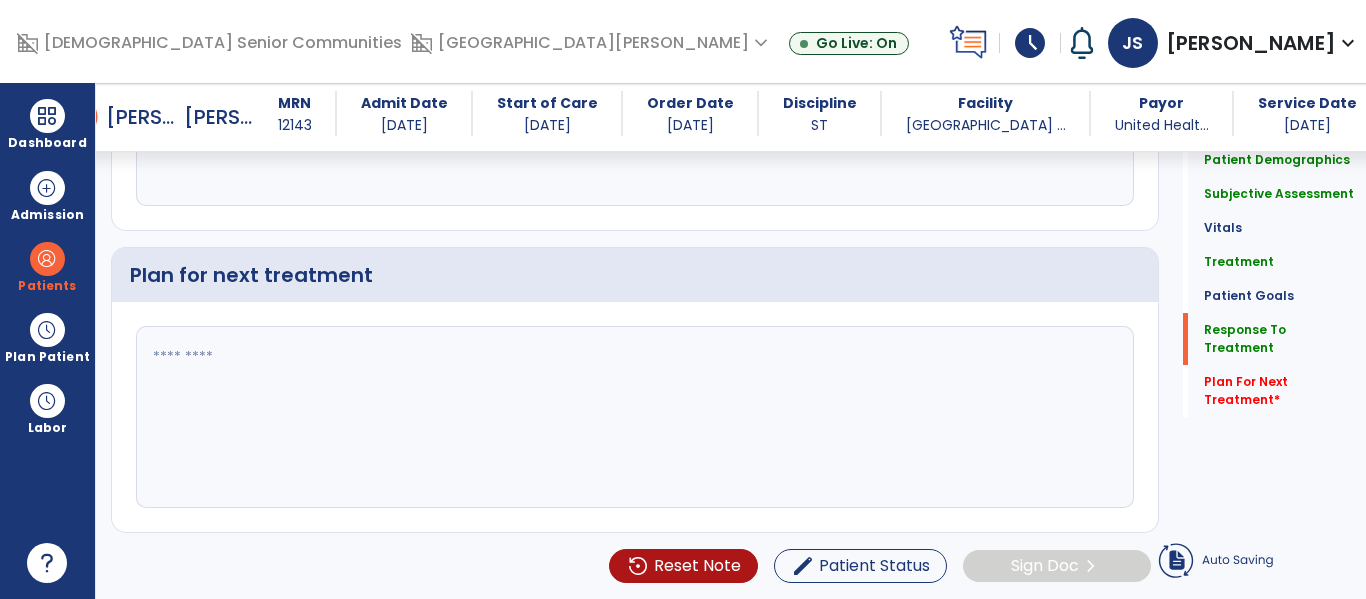 type on "**********" 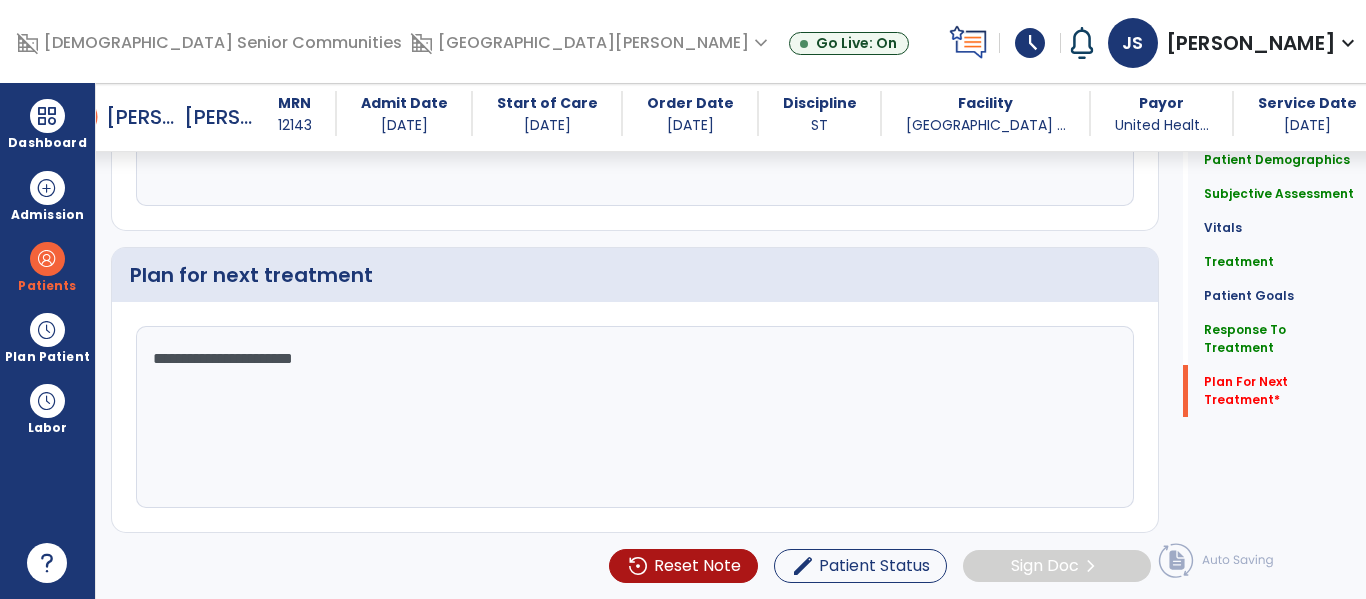 scroll, scrollTop: 2976, scrollLeft: 0, axis: vertical 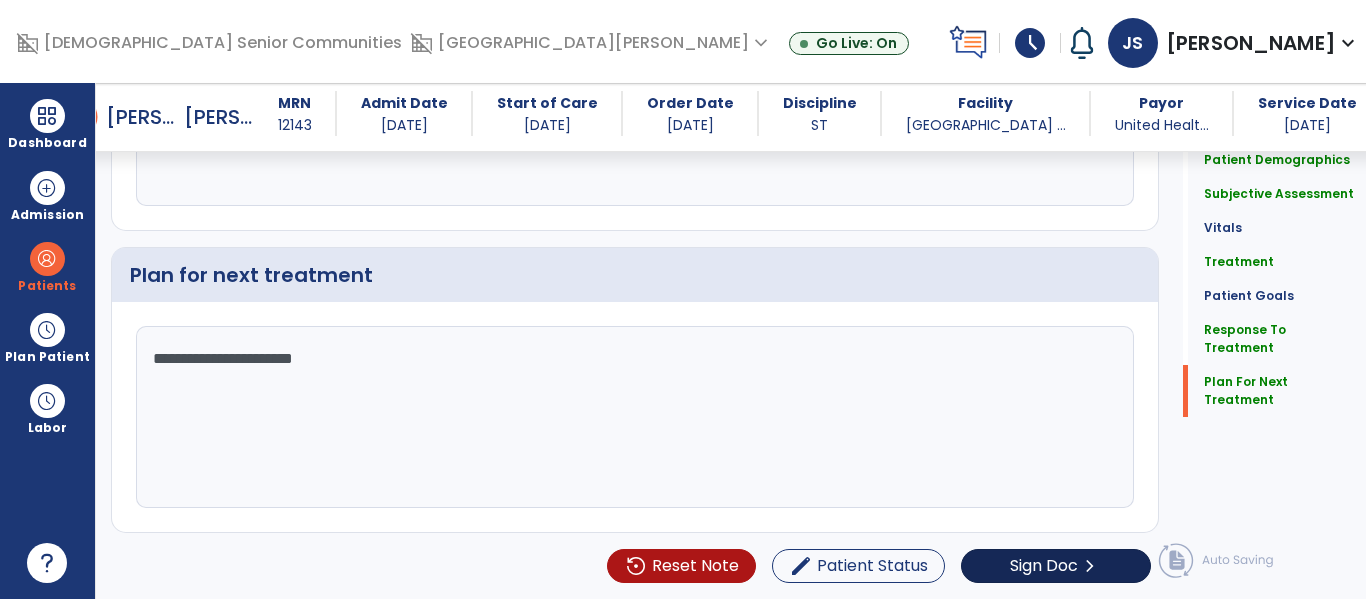 type on "**********" 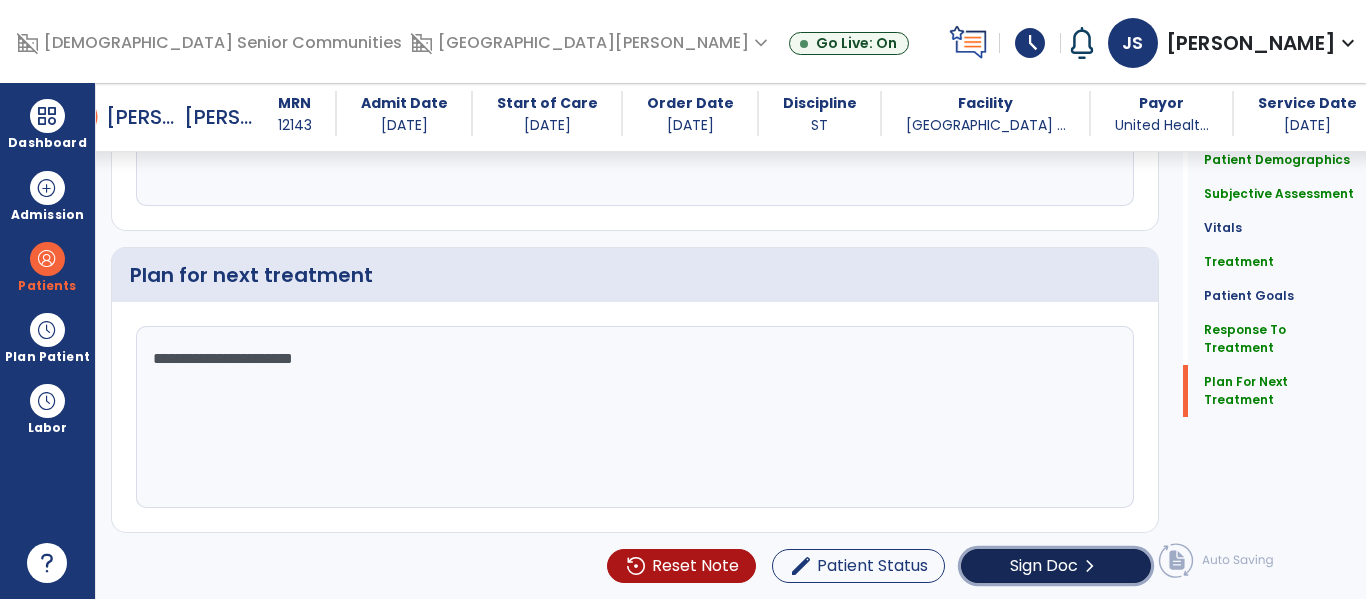 click on "Sign Doc" 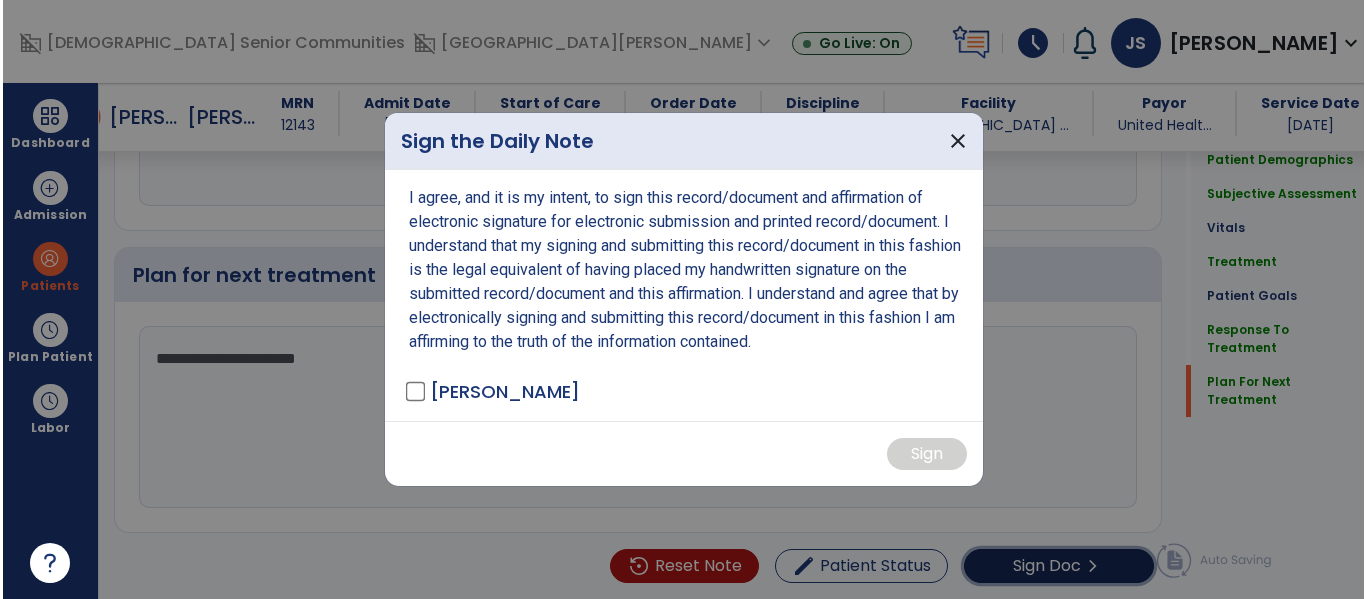 scroll, scrollTop: 2976, scrollLeft: 0, axis: vertical 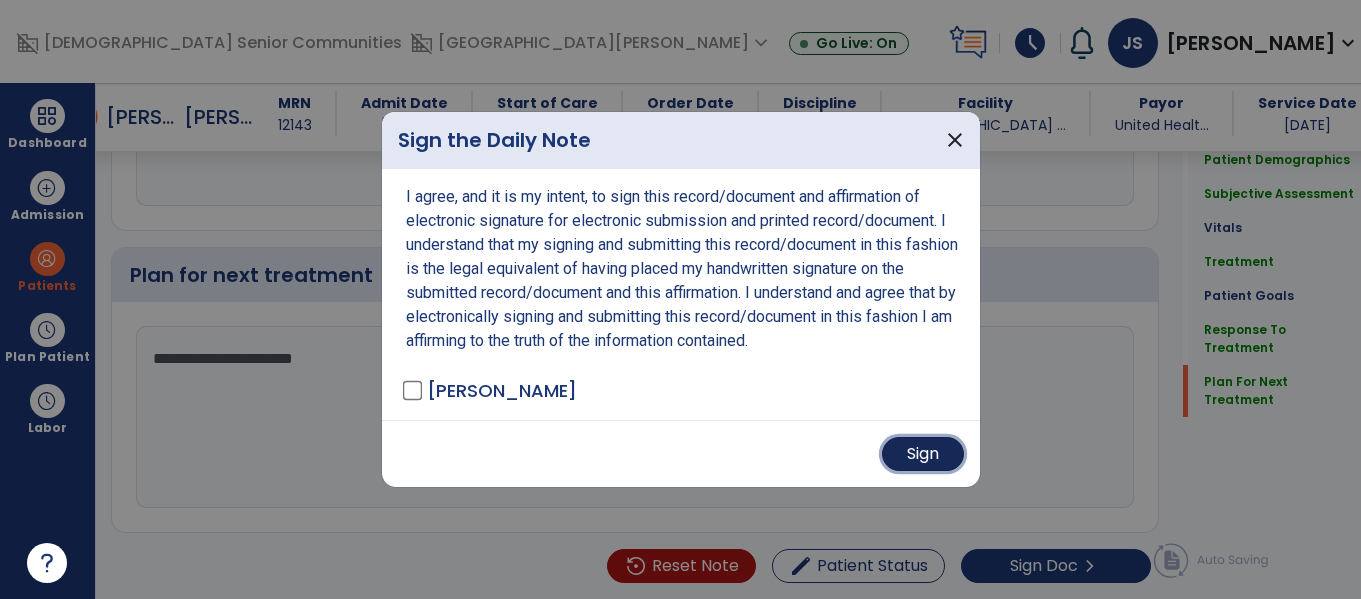 click on "Sign" at bounding box center (923, 454) 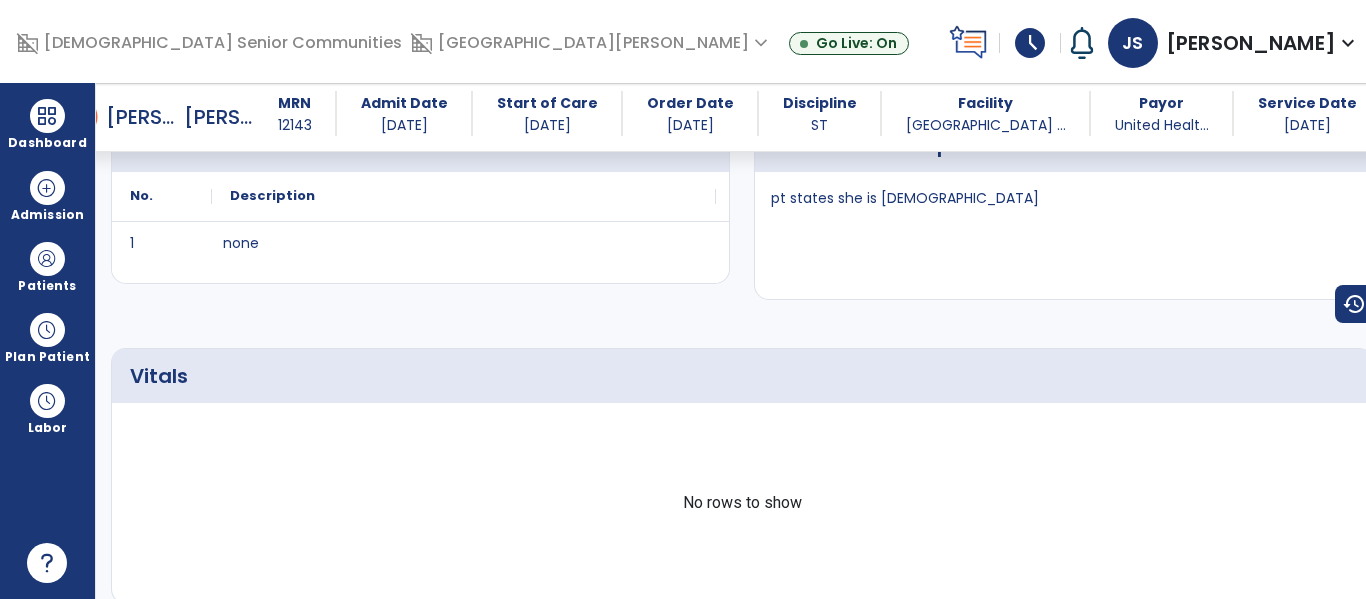 scroll, scrollTop: 0, scrollLeft: 0, axis: both 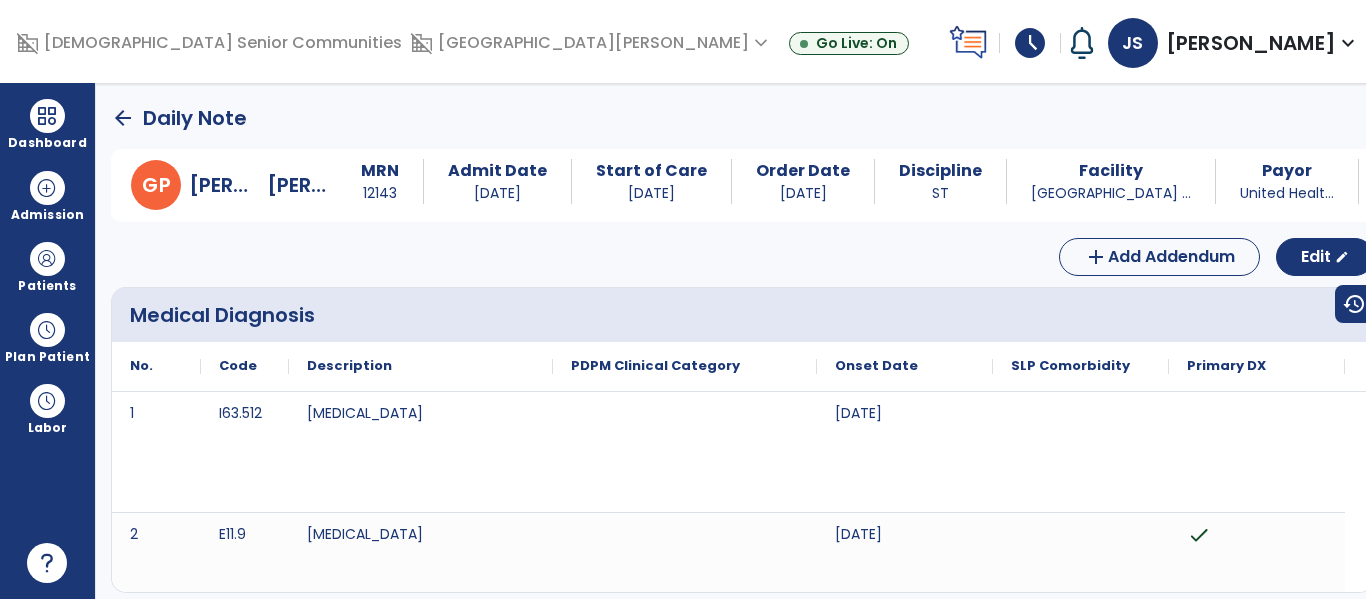 click on "arrow_back" 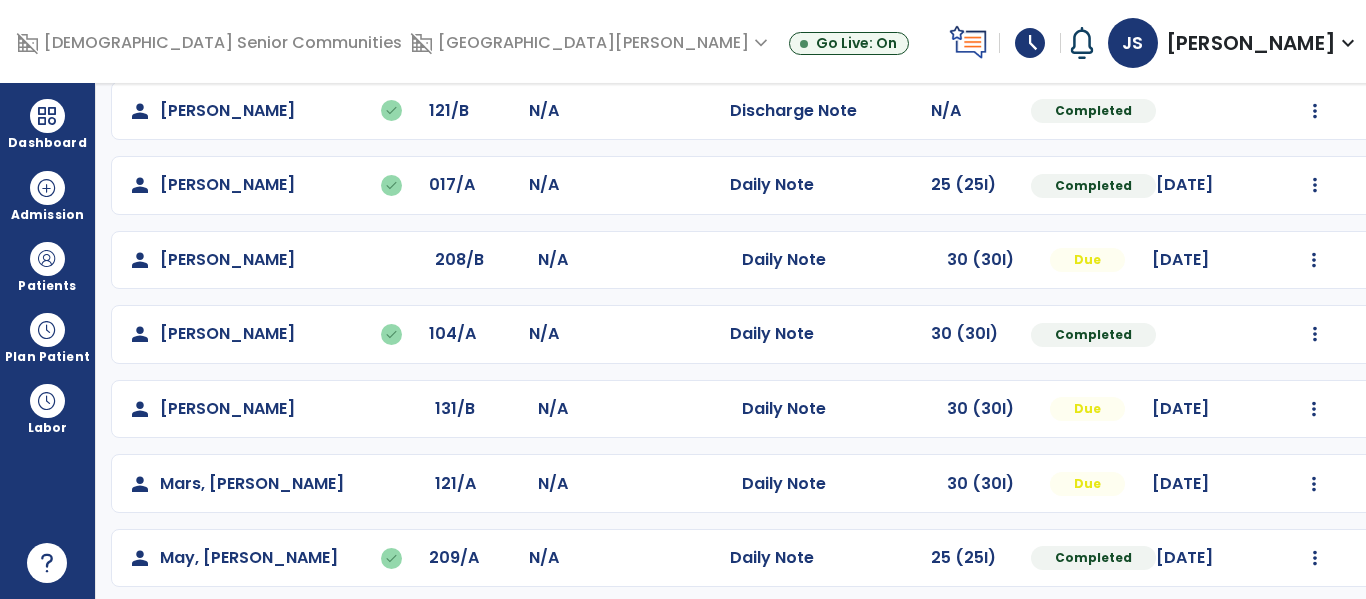 scroll, scrollTop: 429, scrollLeft: 0, axis: vertical 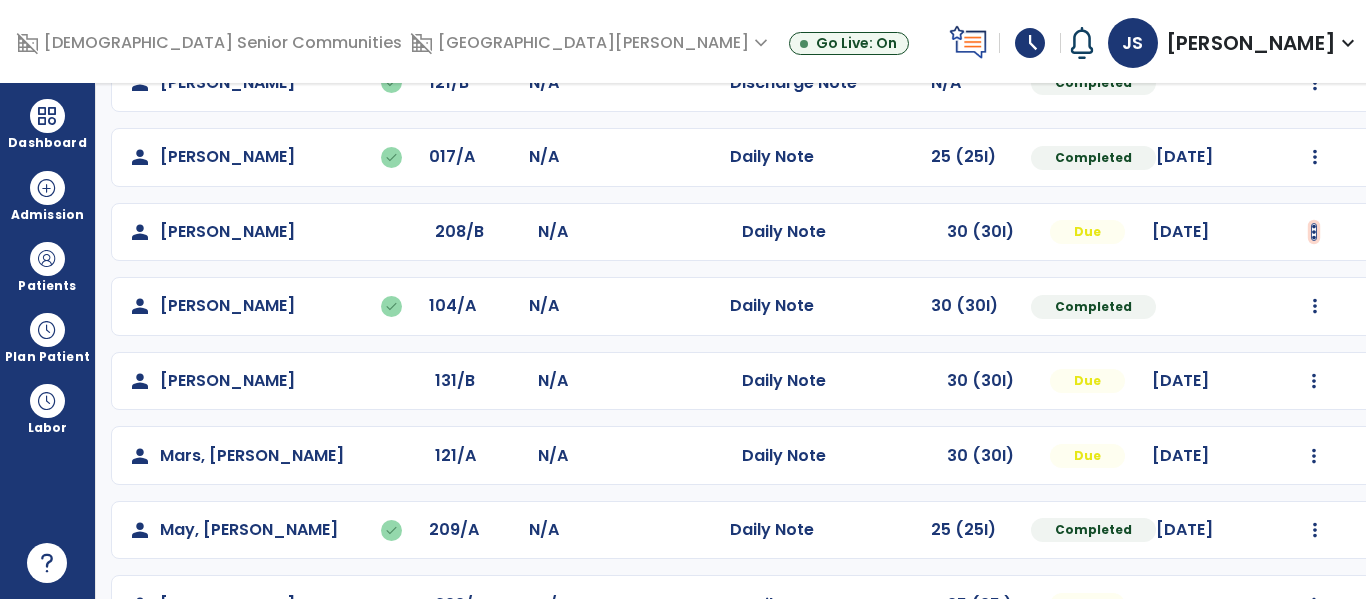 click at bounding box center [1315, -141] 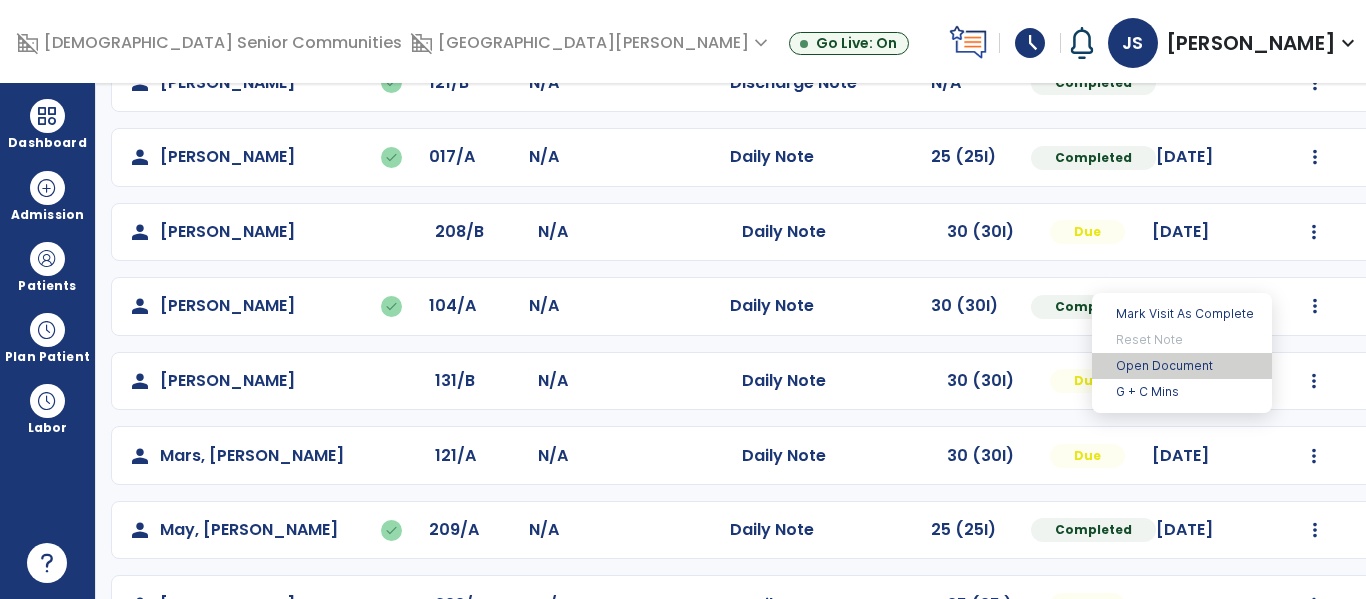 click on "Open Document" at bounding box center (1182, 366) 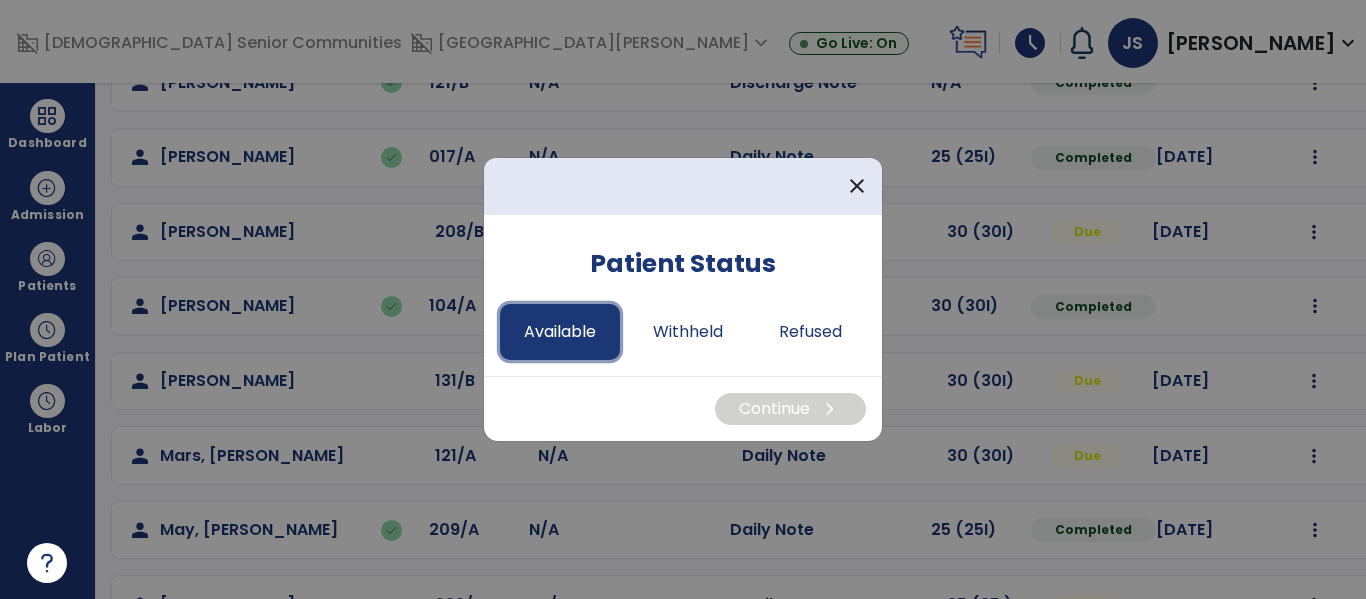 click on "Available" at bounding box center [560, 332] 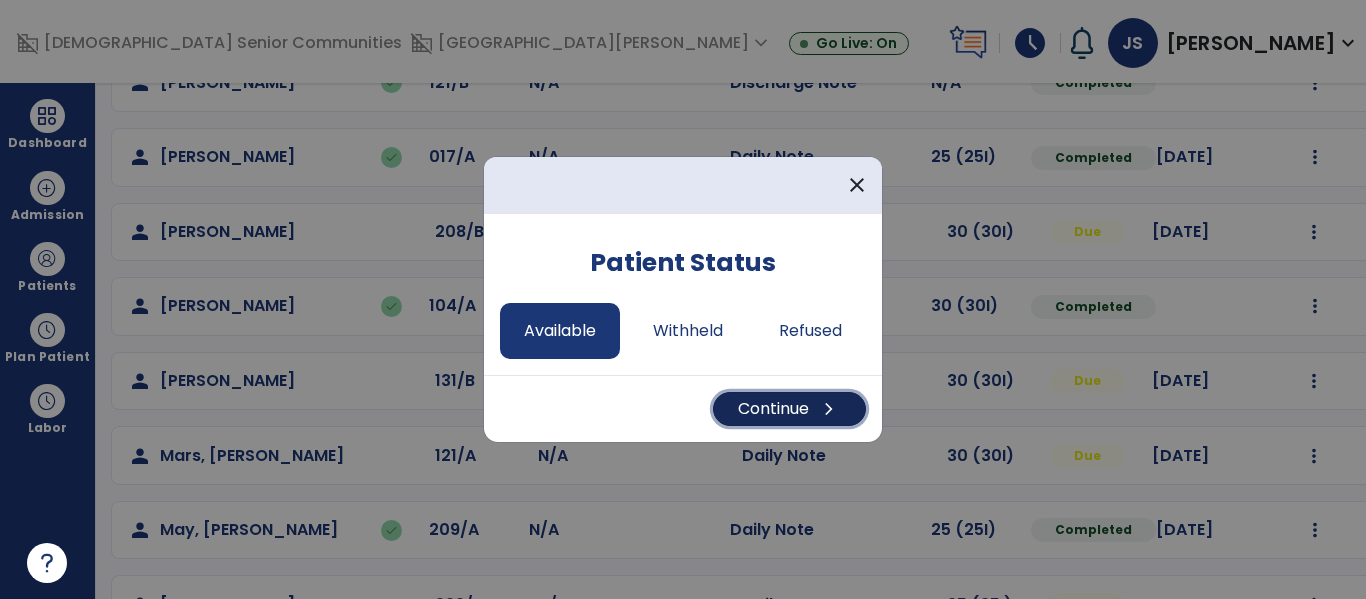 click on "Continue   chevron_right" at bounding box center (789, 409) 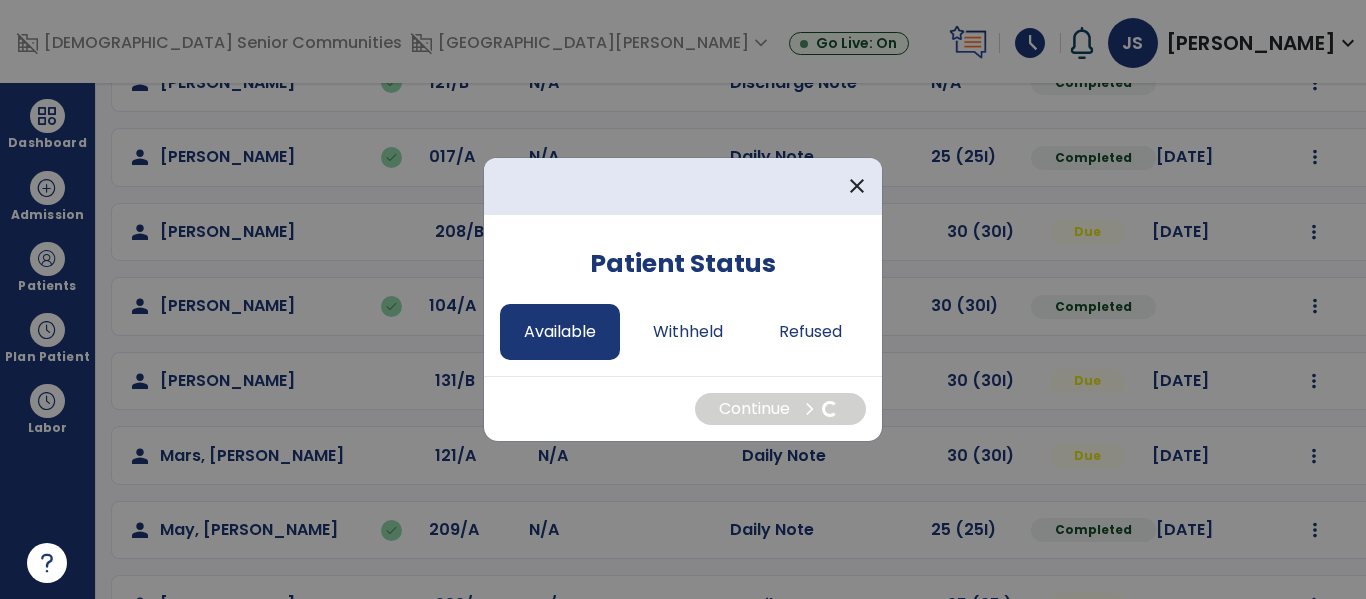 select on "*" 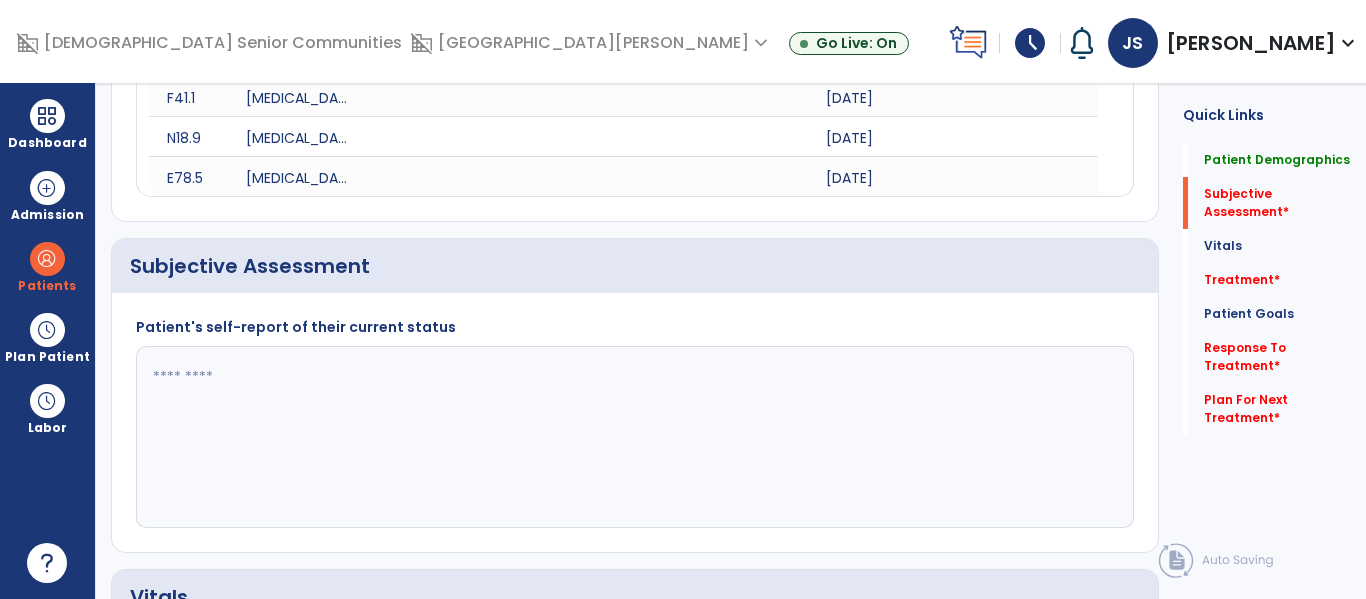 click 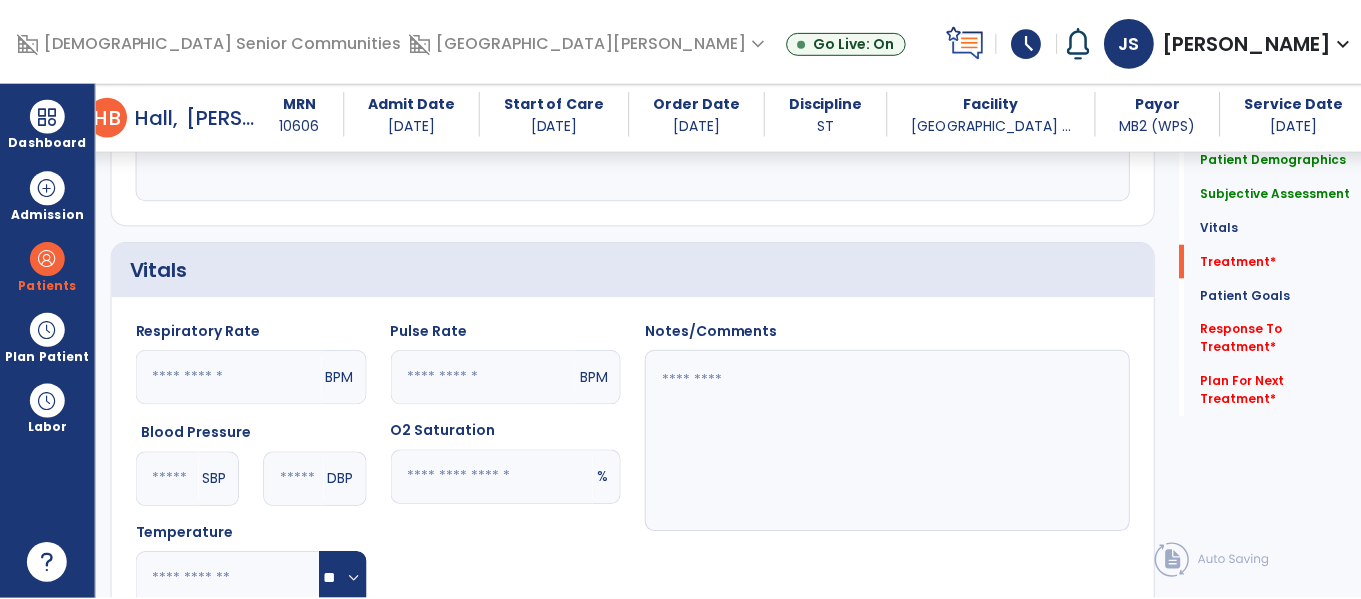 scroll, scrollTop: 1225, scrollLeft: 0, axis: vertical 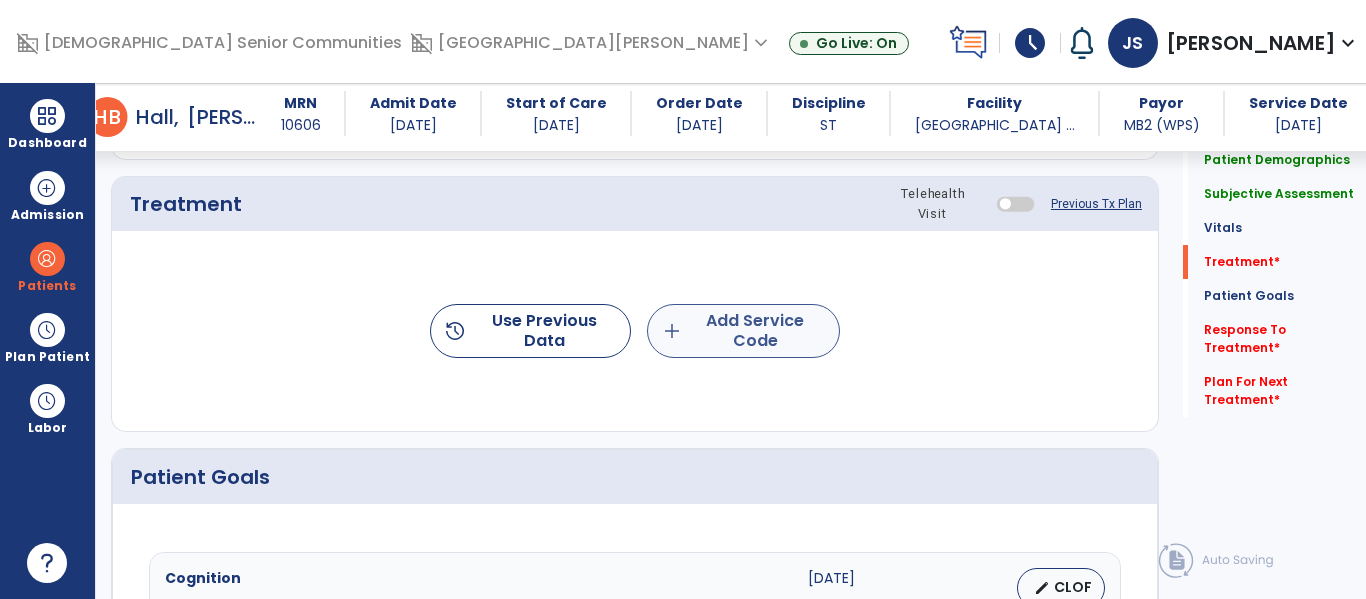 type on "**********" 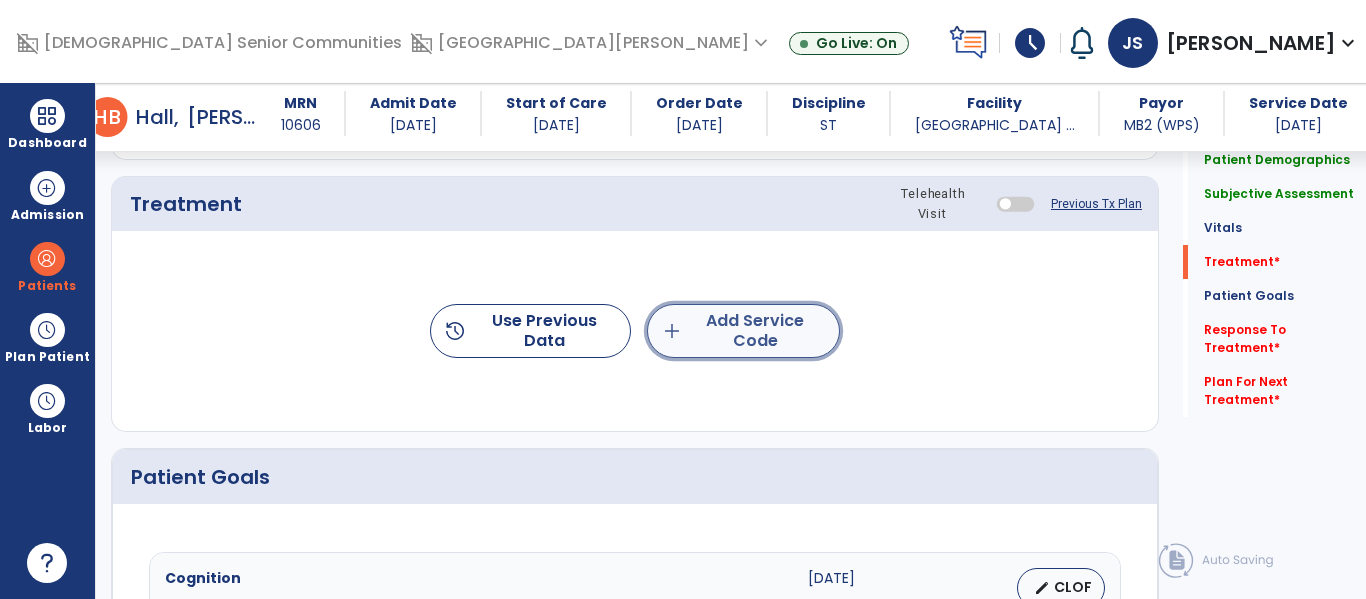 click on "add  Add Service Code" 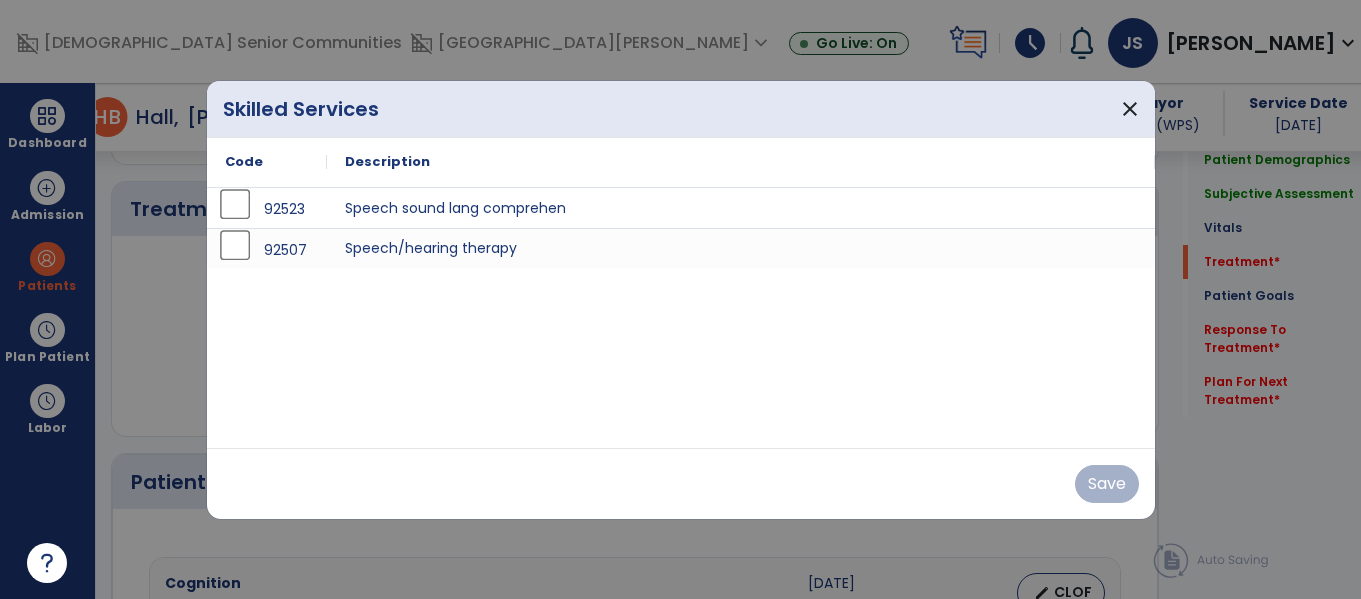 scroll, scrollTop: 1225, scrollLeft: 0, axis: vertical 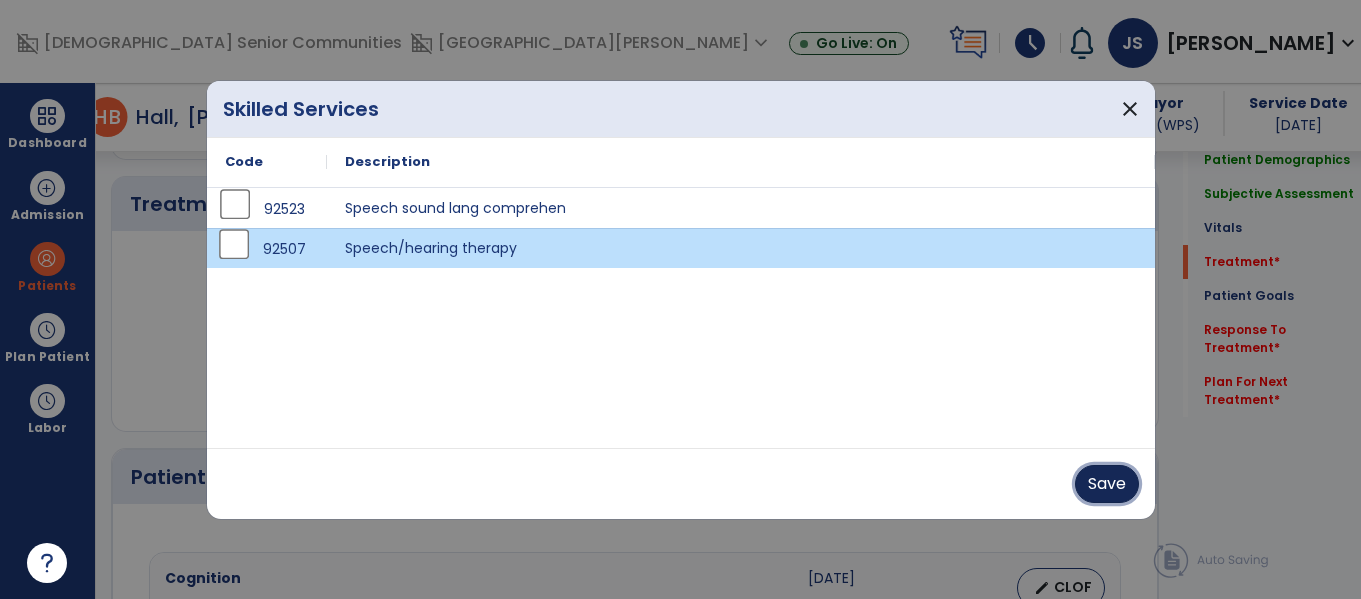 click on "Save" at bounding box center (1107, 484) 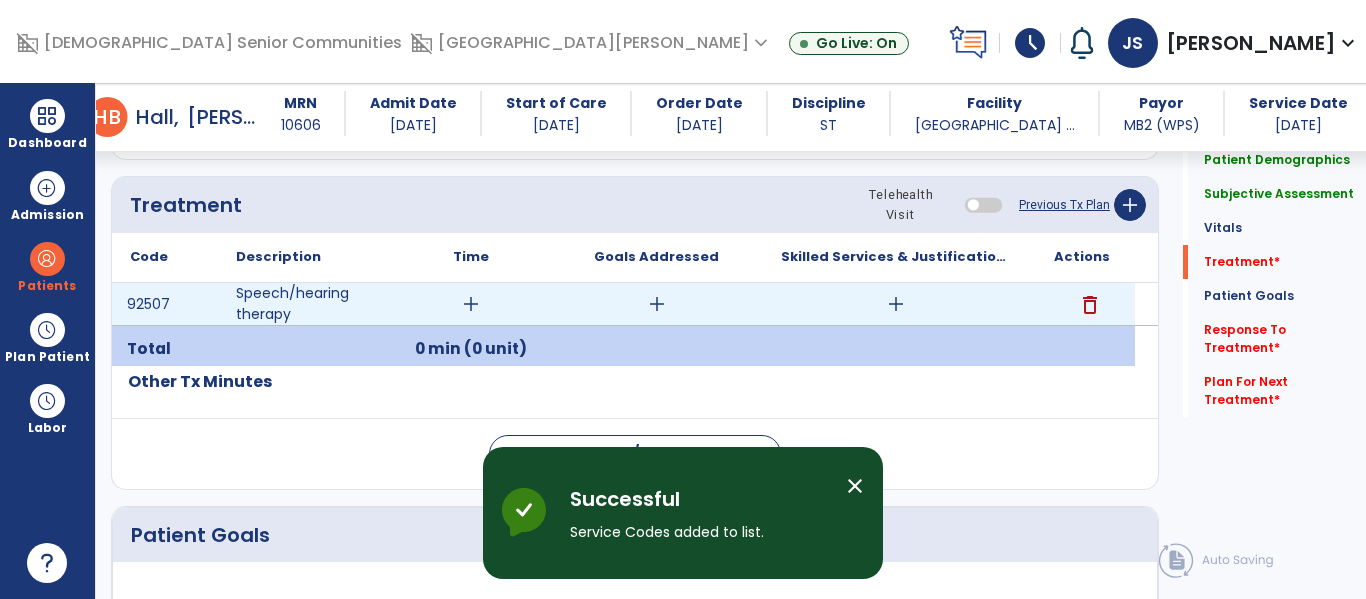 click on "add" at bounding box center (471, 304) 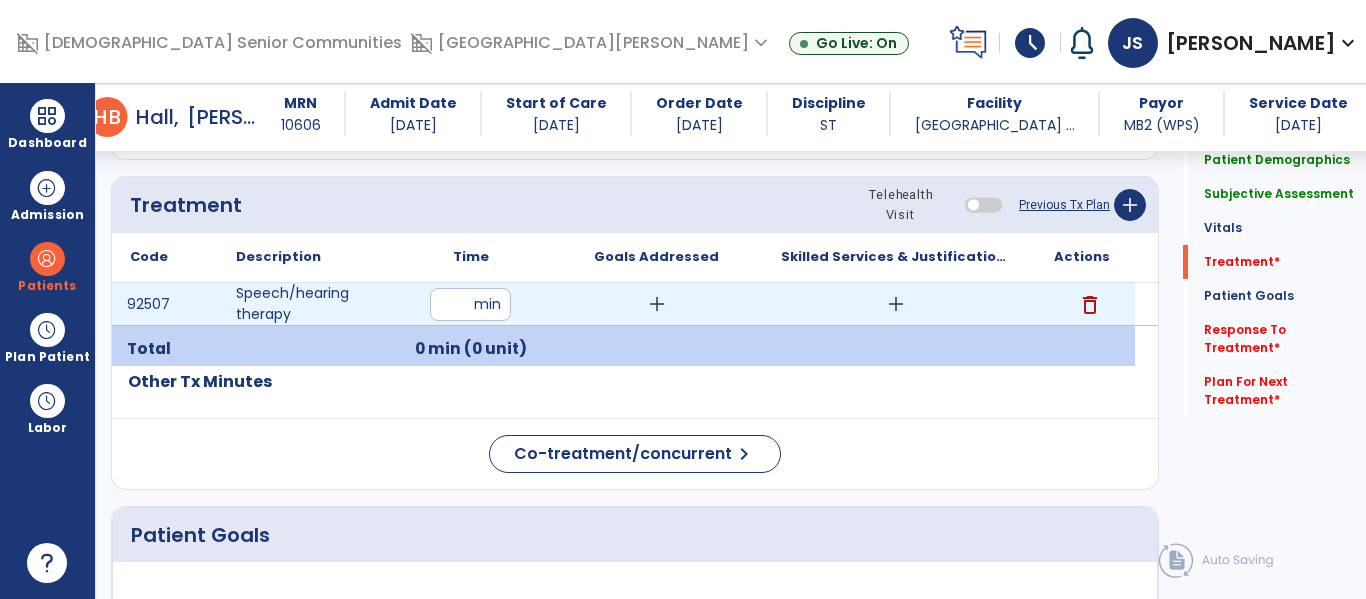 type on "**" 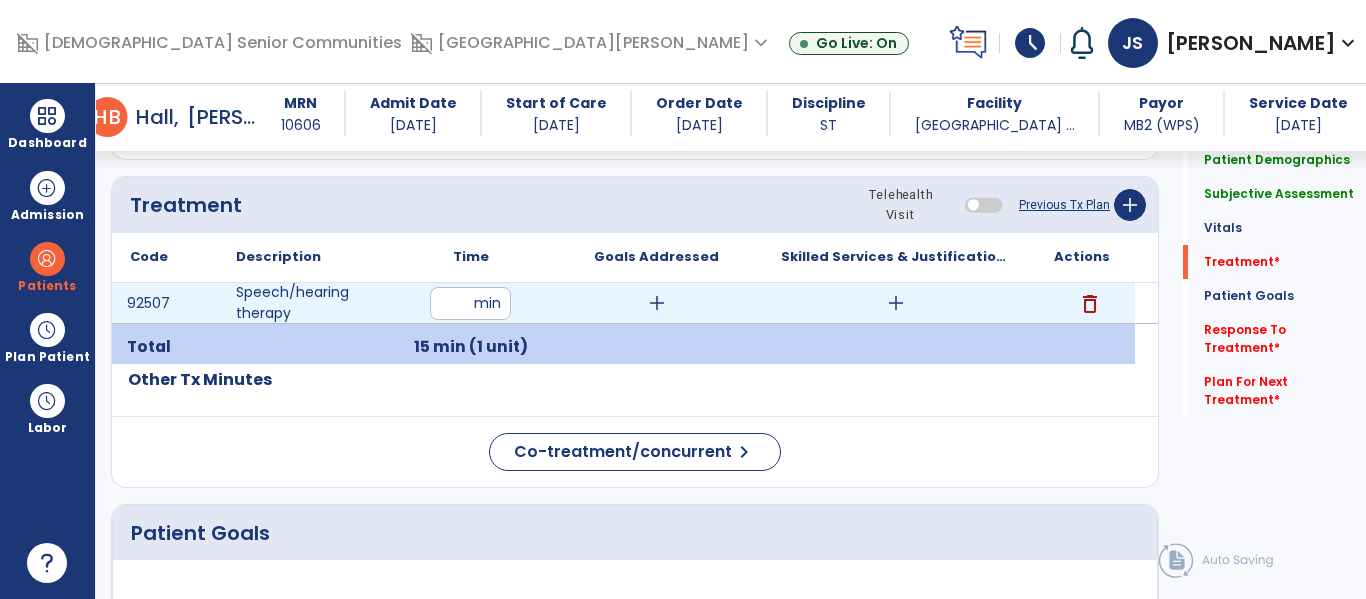 click on "add" at bounding box center [657, 303] 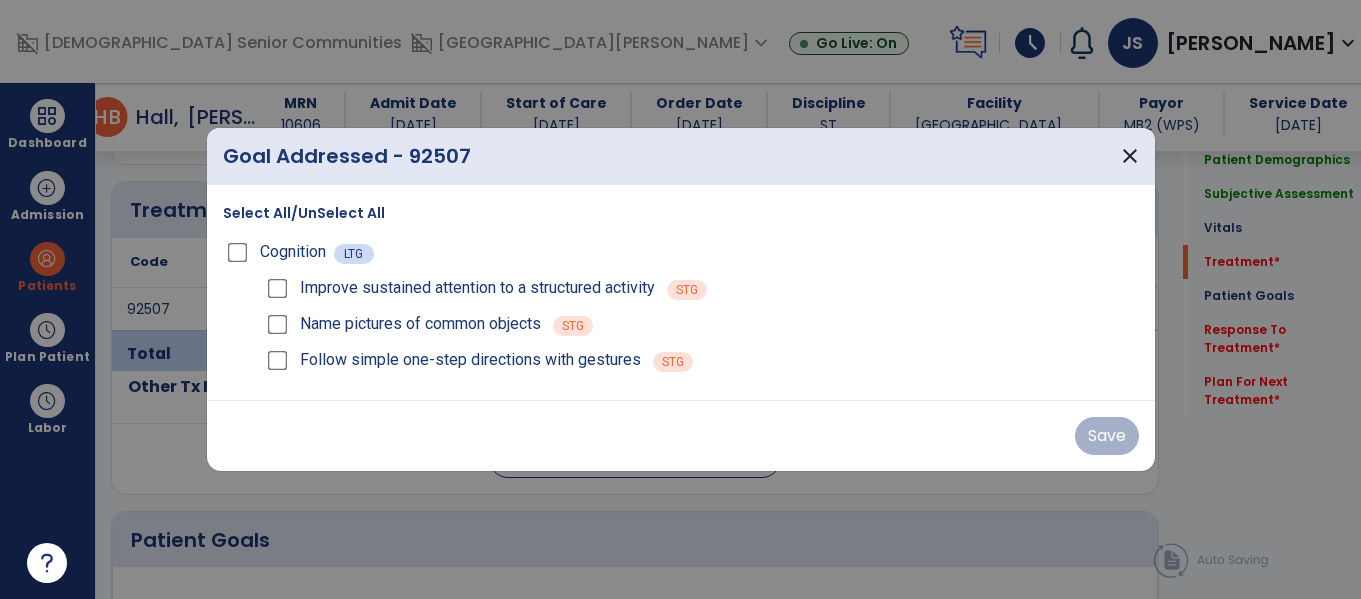 scroll, scrollTop: 1225, scrollLeft: 0, axis: vertical 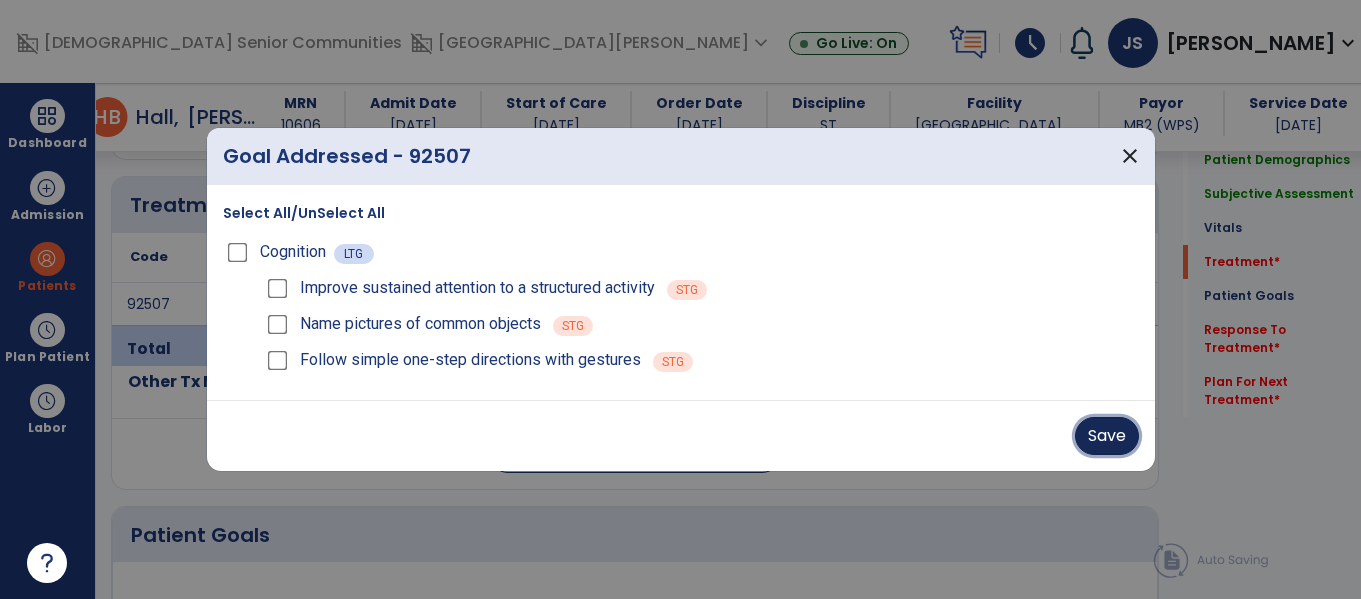 click on "Save" at bounding box center (1107, 436) 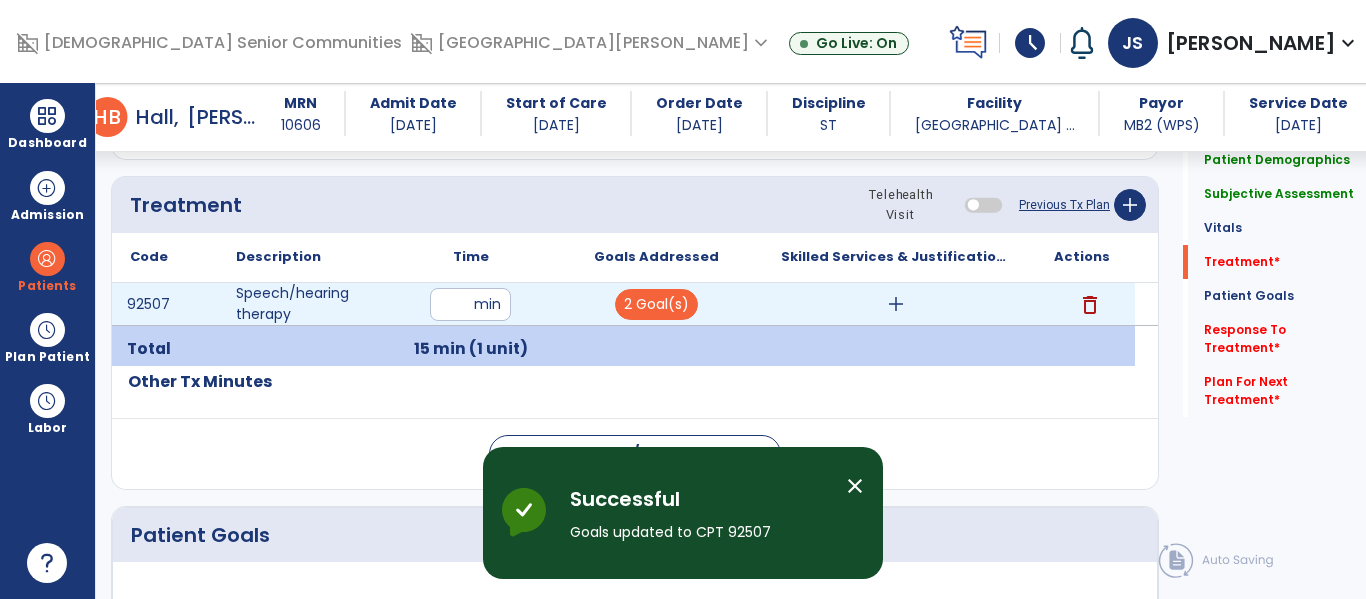 click on "add" at bounding box center (896, 304) 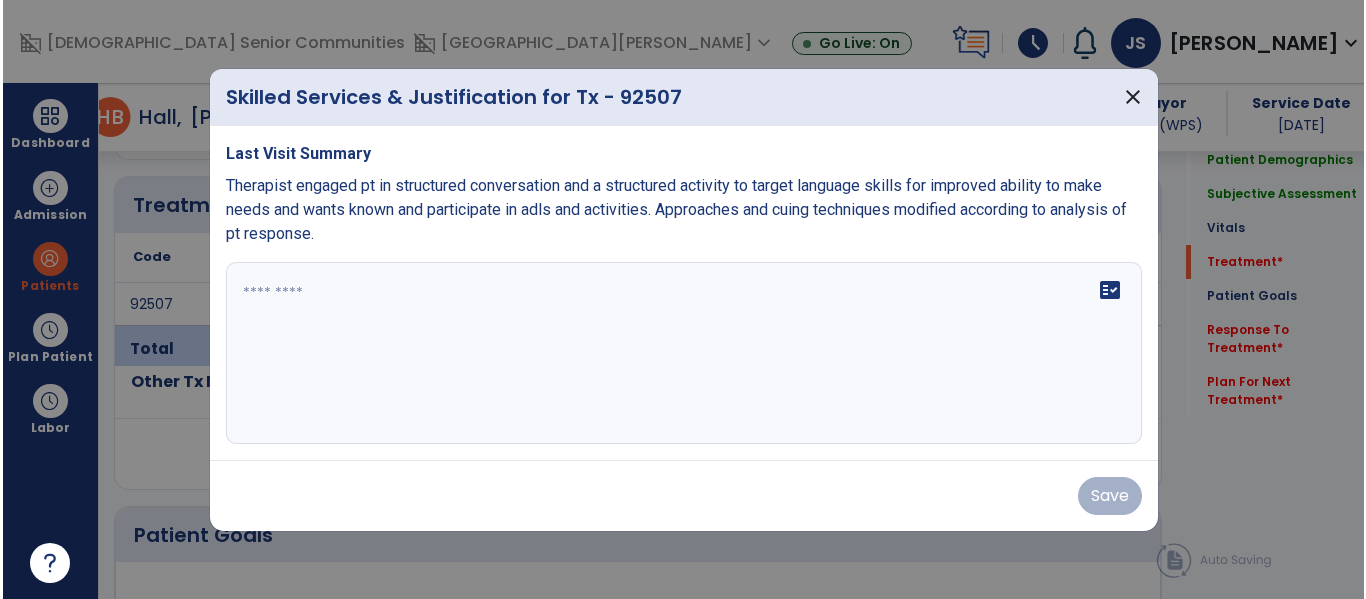 scroll, scrollTop: 1225, scrollLeft: 0, axis: vertical 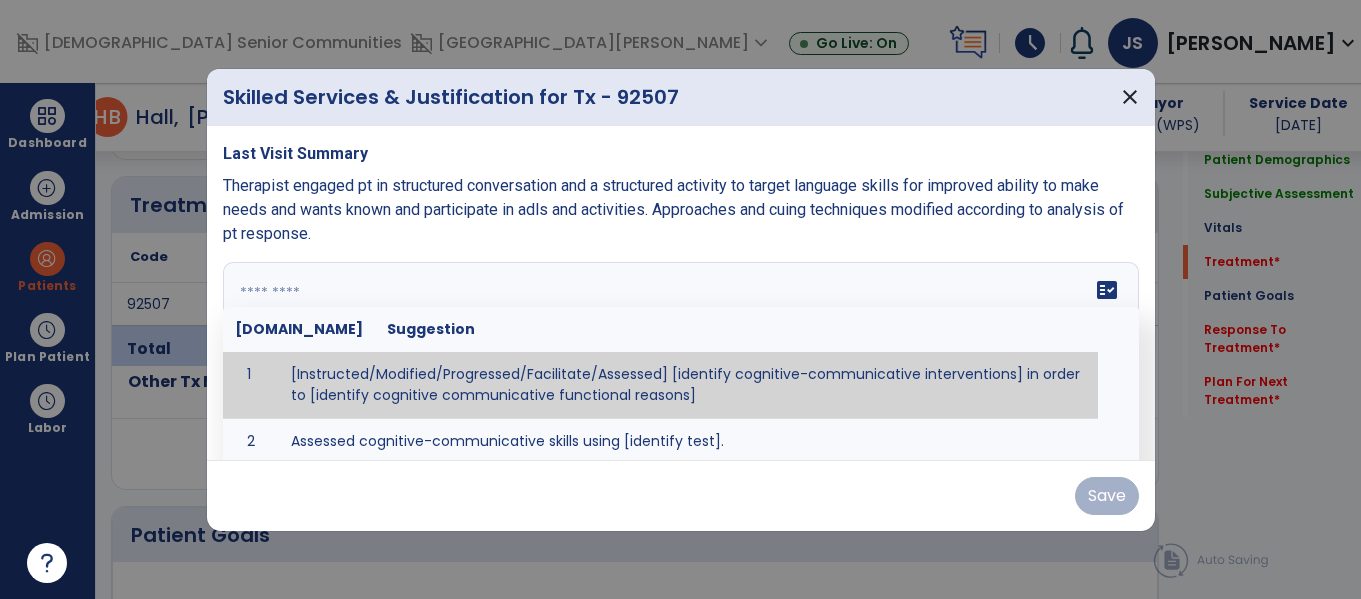 click at bounding box center (677, 353) 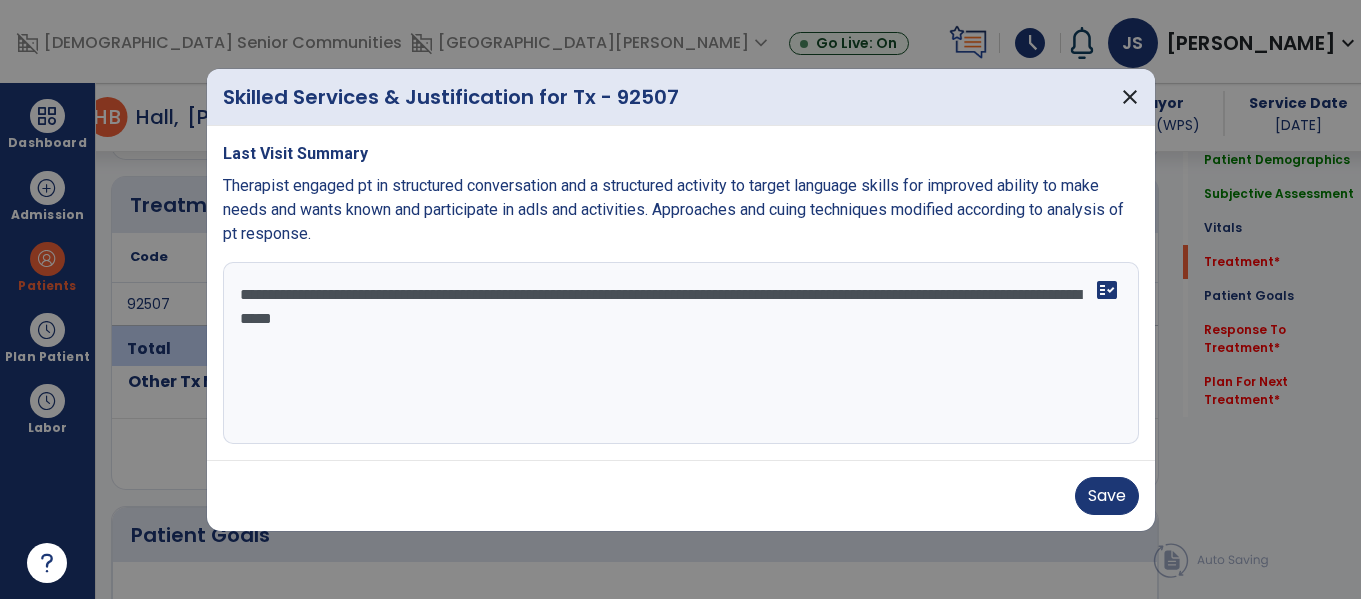 click on "**********" at bounding box center [677, 353] 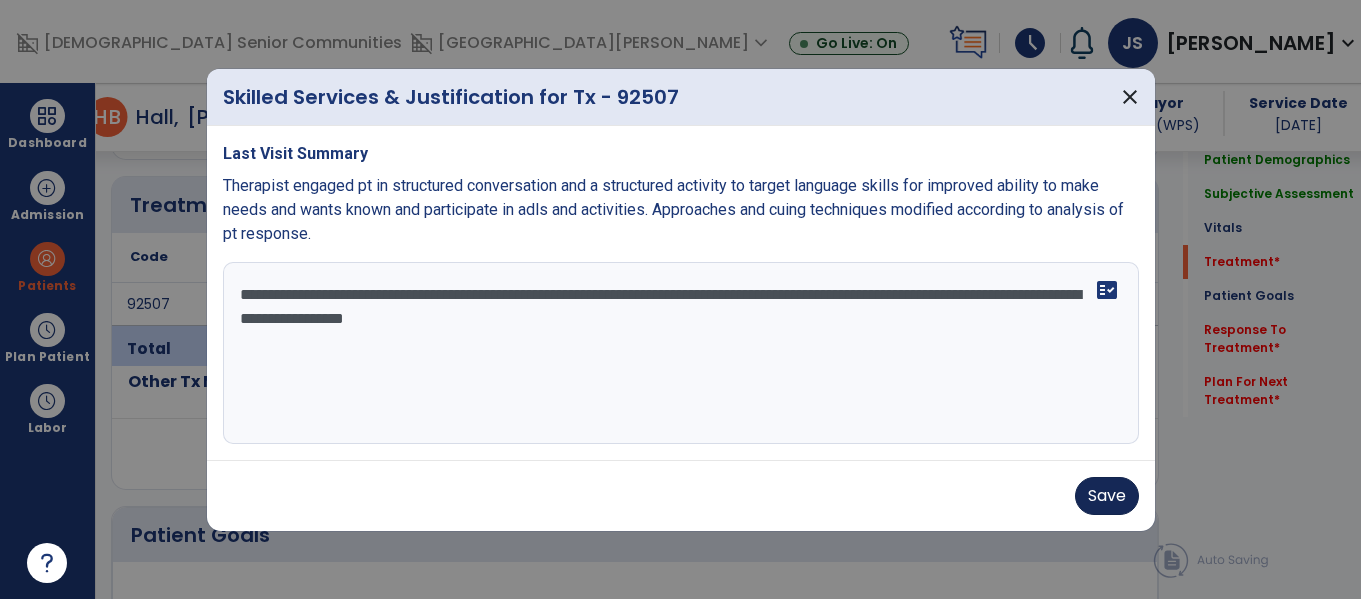 type on "**********" 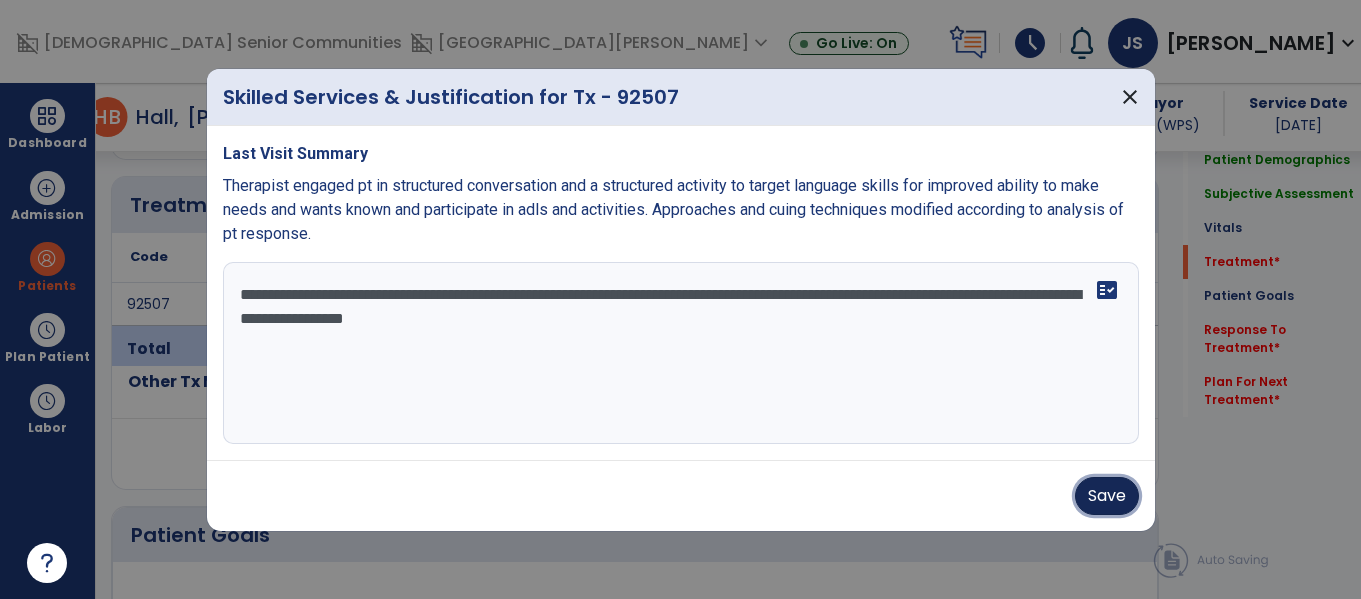 click on "Save" at bounding box center [1107, 496] 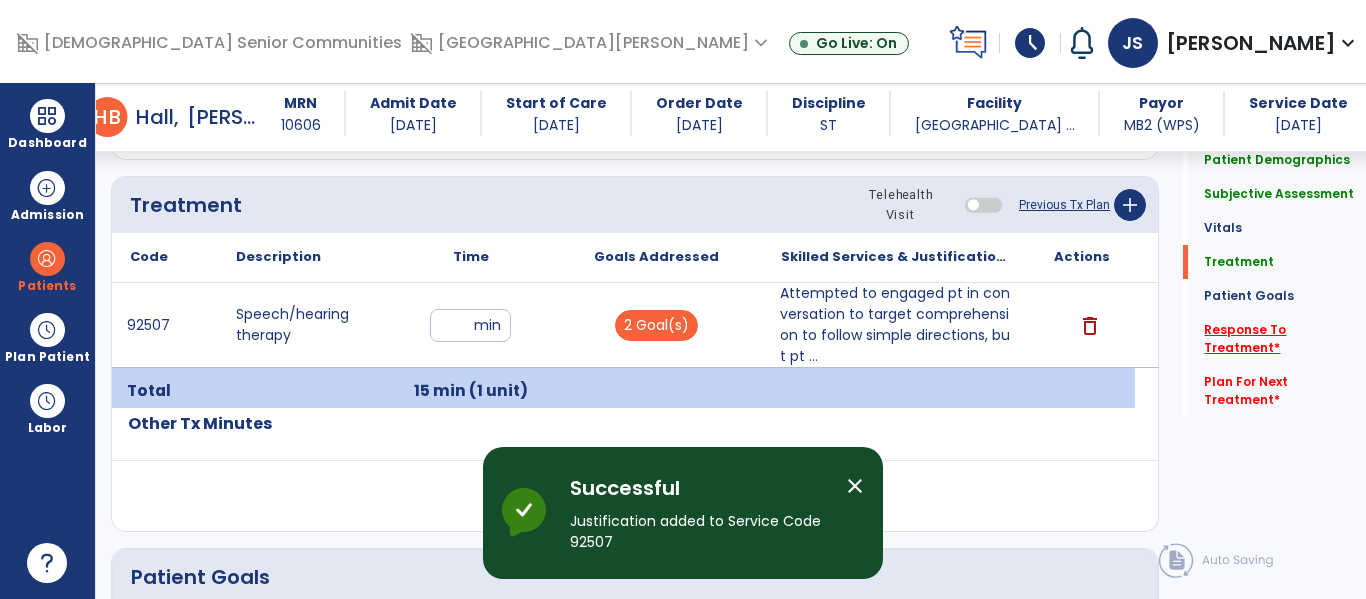 click on "Response To Treatment   *" 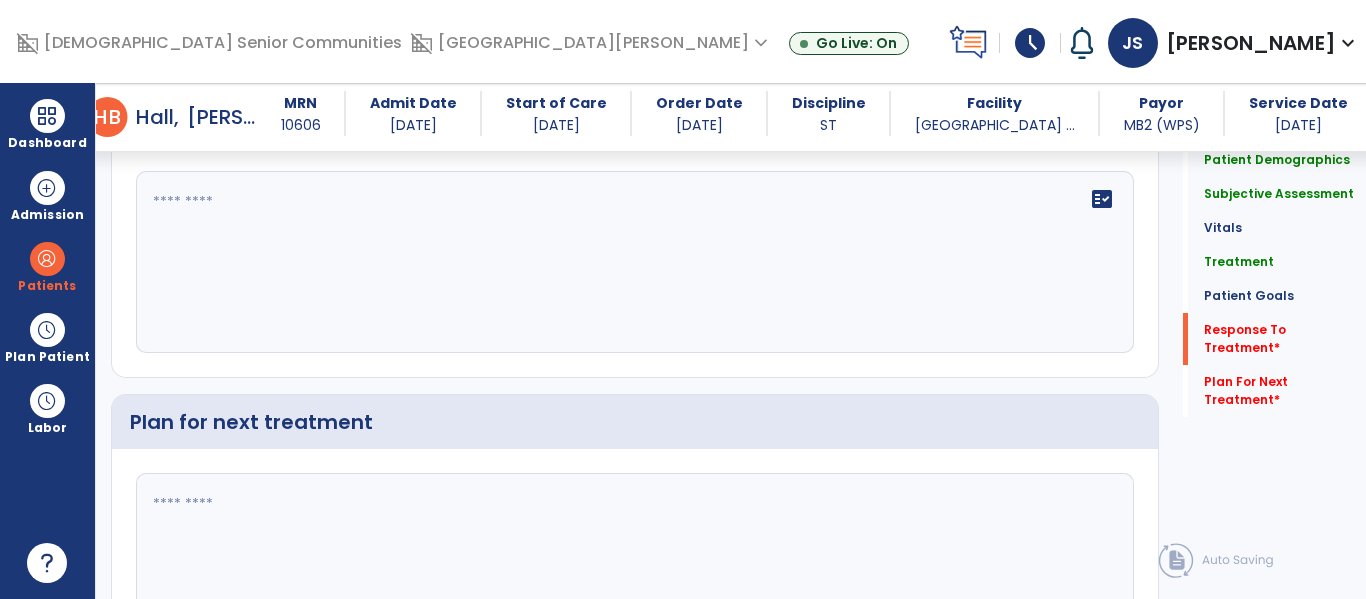 scroll, scrollTop: 2390, scrollLeft: 0, axis: vertical 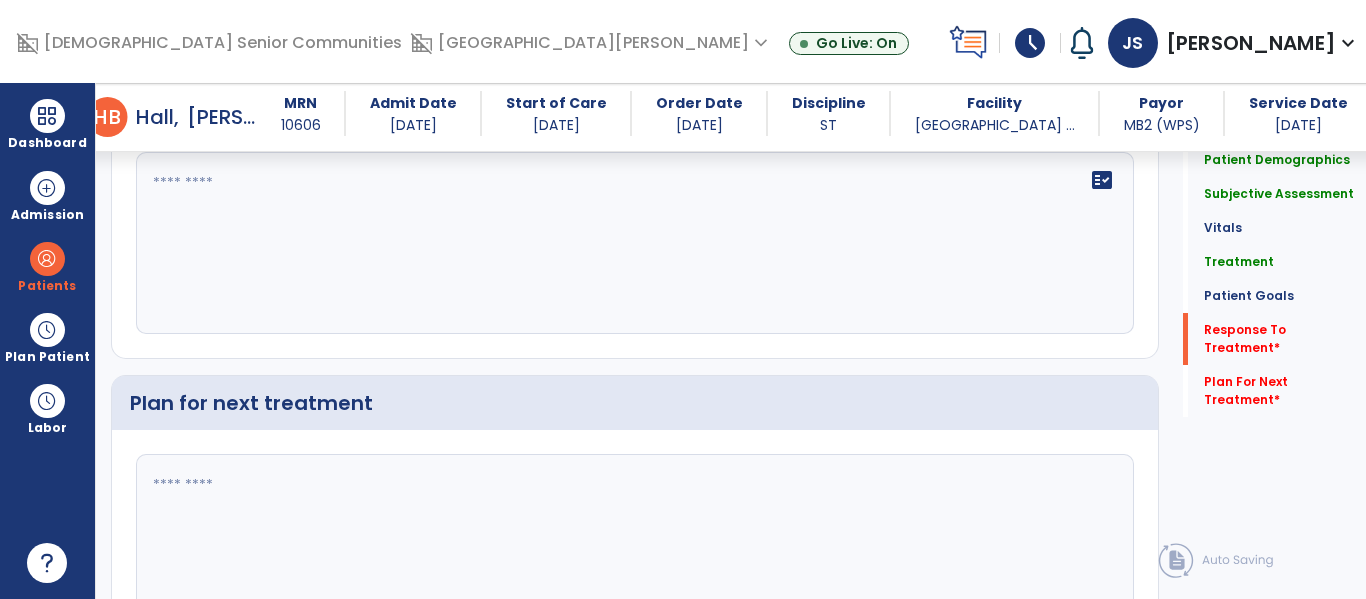 click on "fact_check" 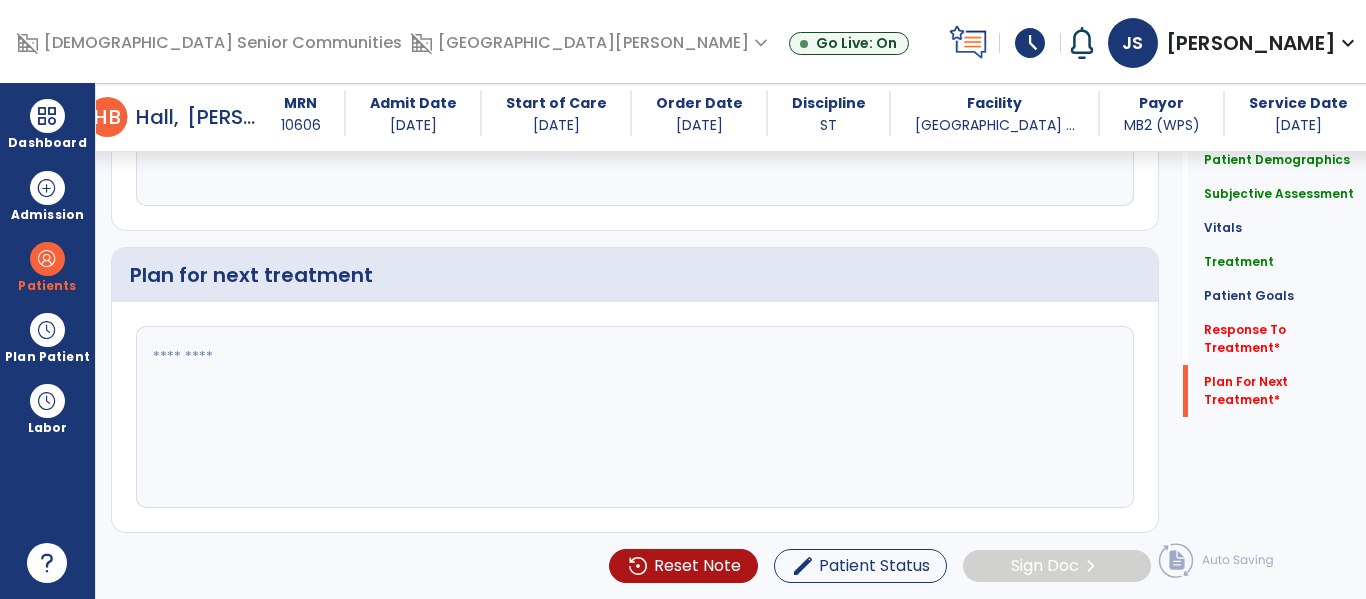 scroll, scrollTop: 2663, scrollLeft: 0, axis: vertical 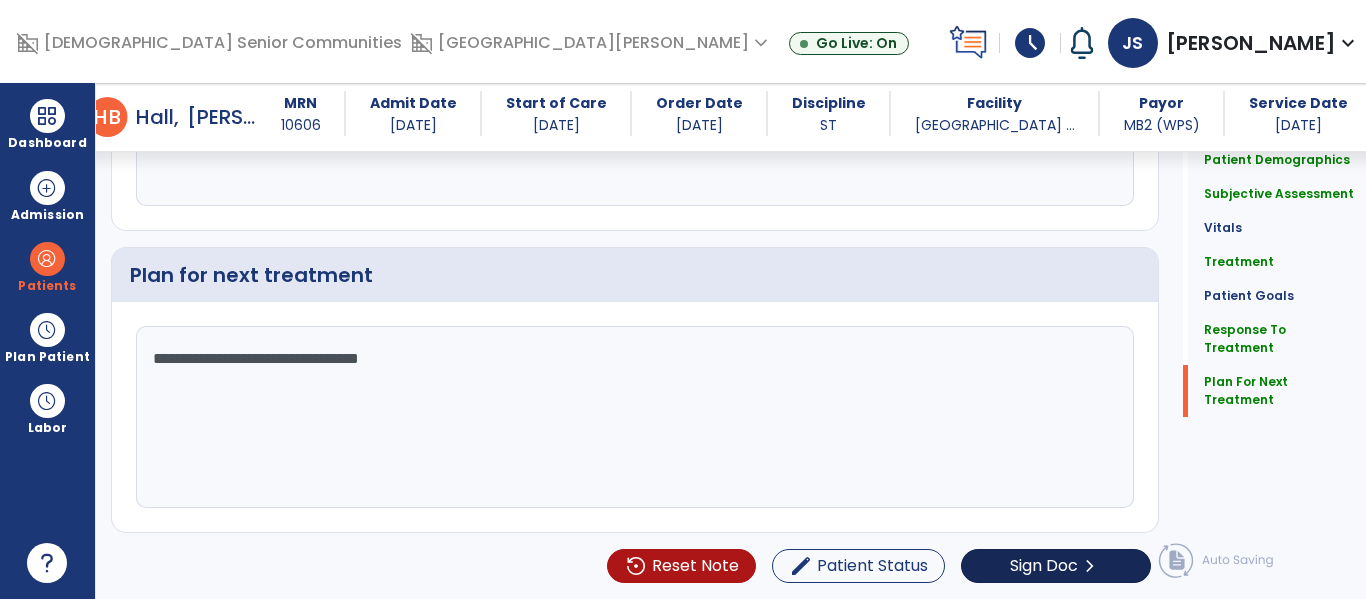 type on "**********" 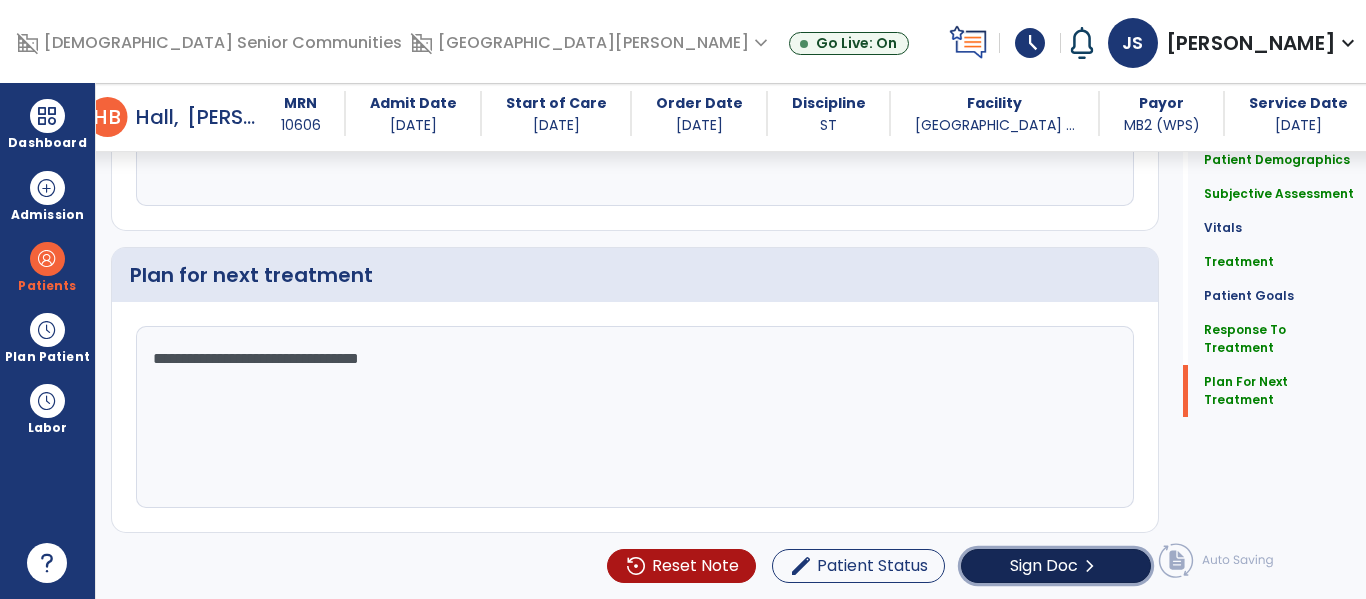 click on "Sign Doc" 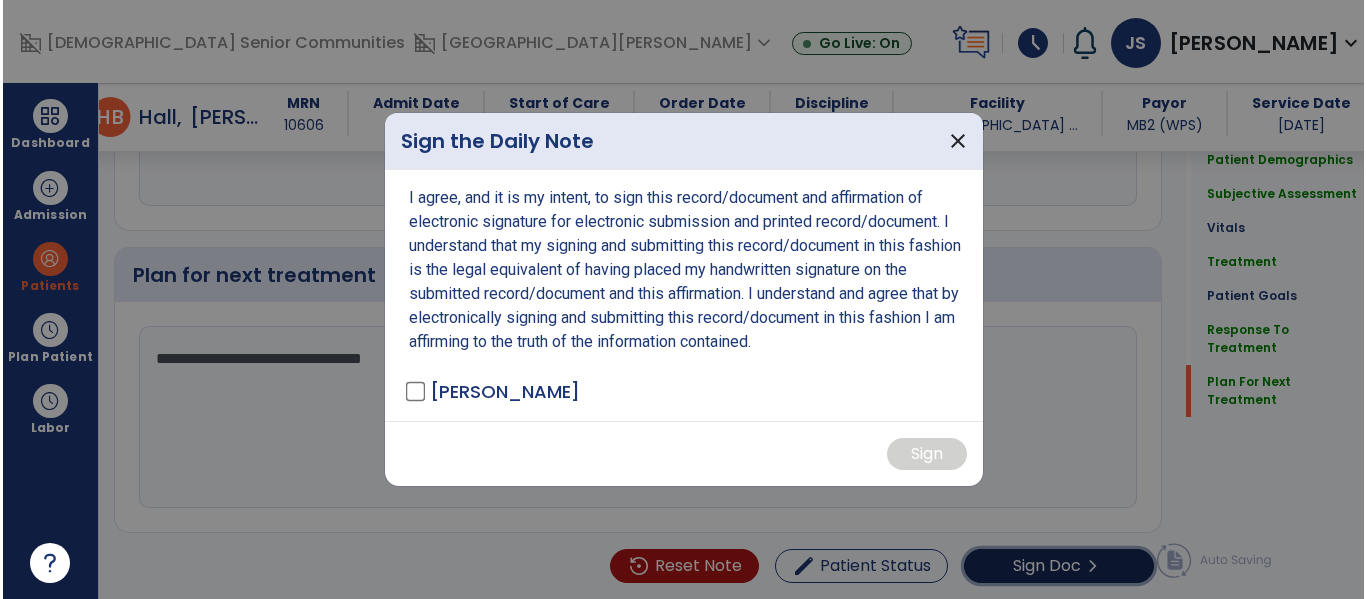 scroll, scrollTop: 2663, scrollLeft: 0, axis: vertical 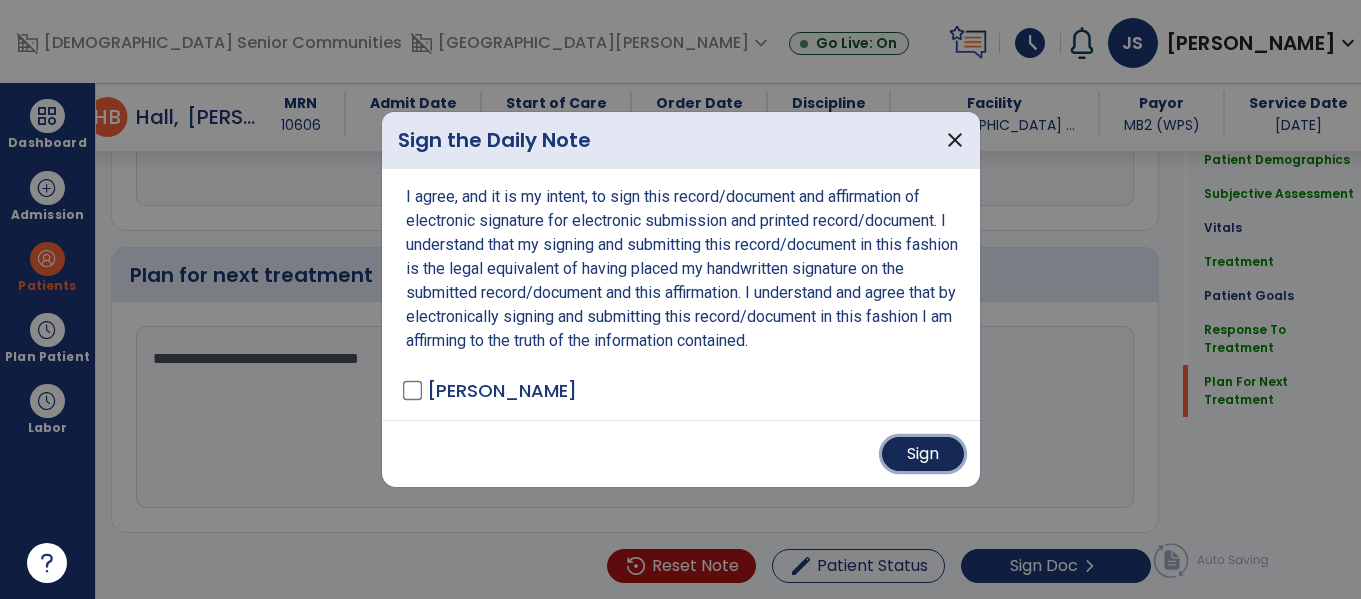 click on "Sign" at bounding box center [923, 454] 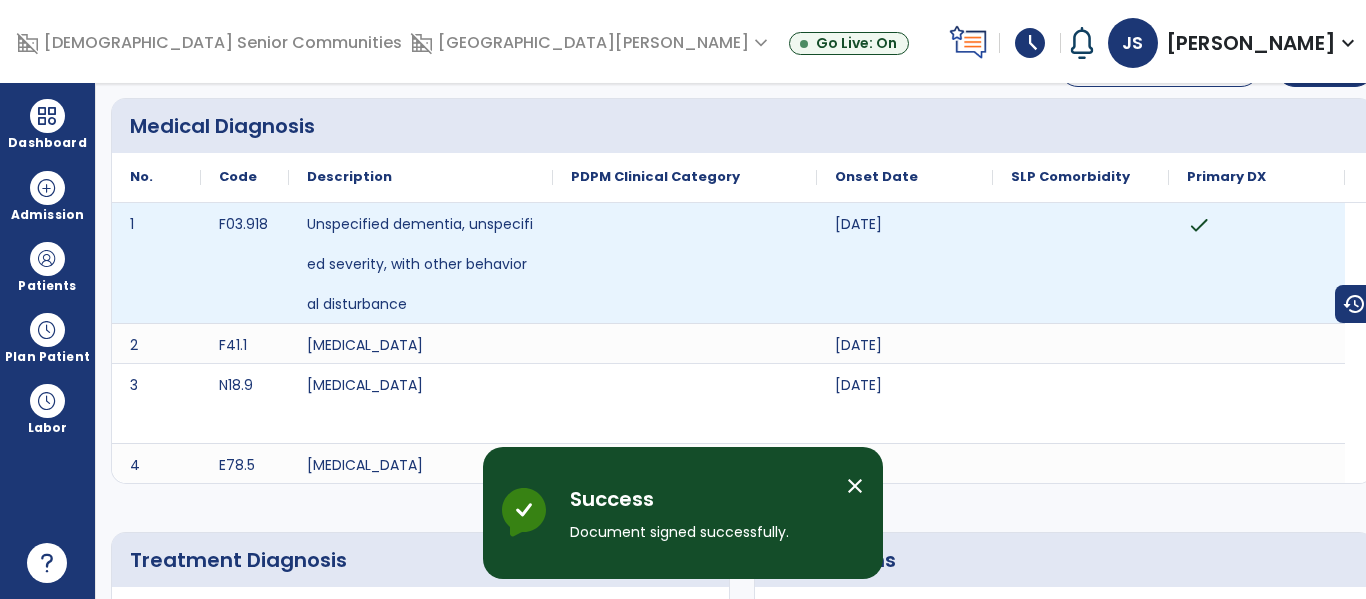 scroll, scrollTop: 0, scrollLeft: 0, axis: both 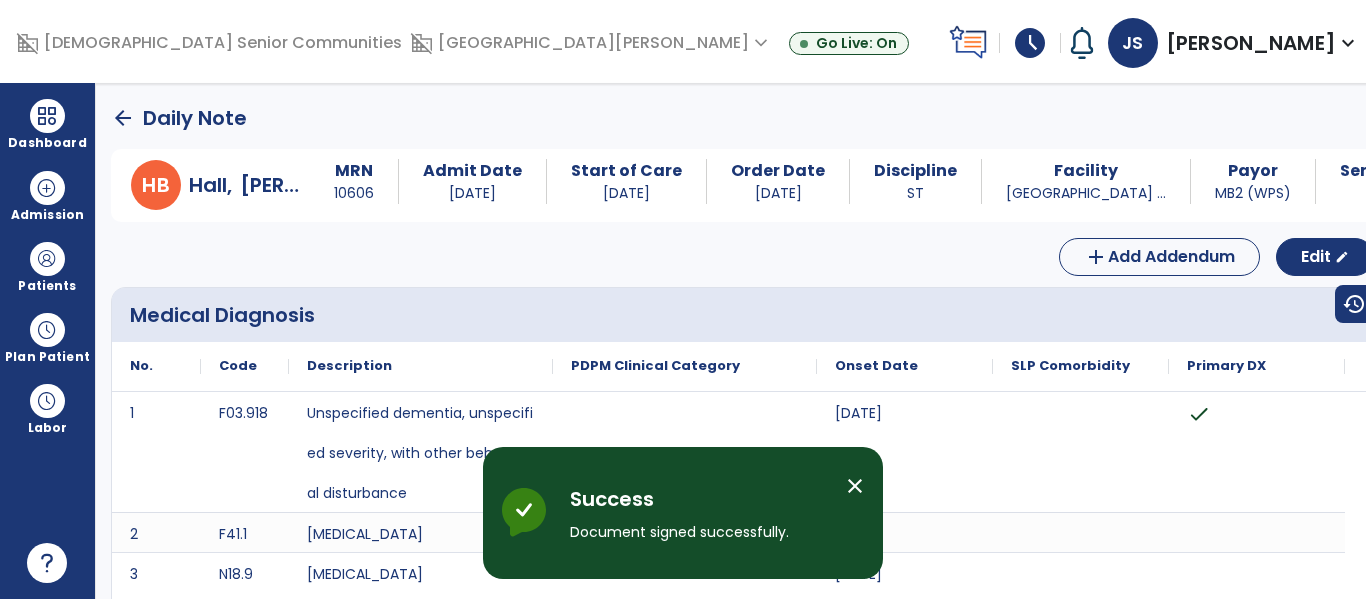 click on "arrow_back" 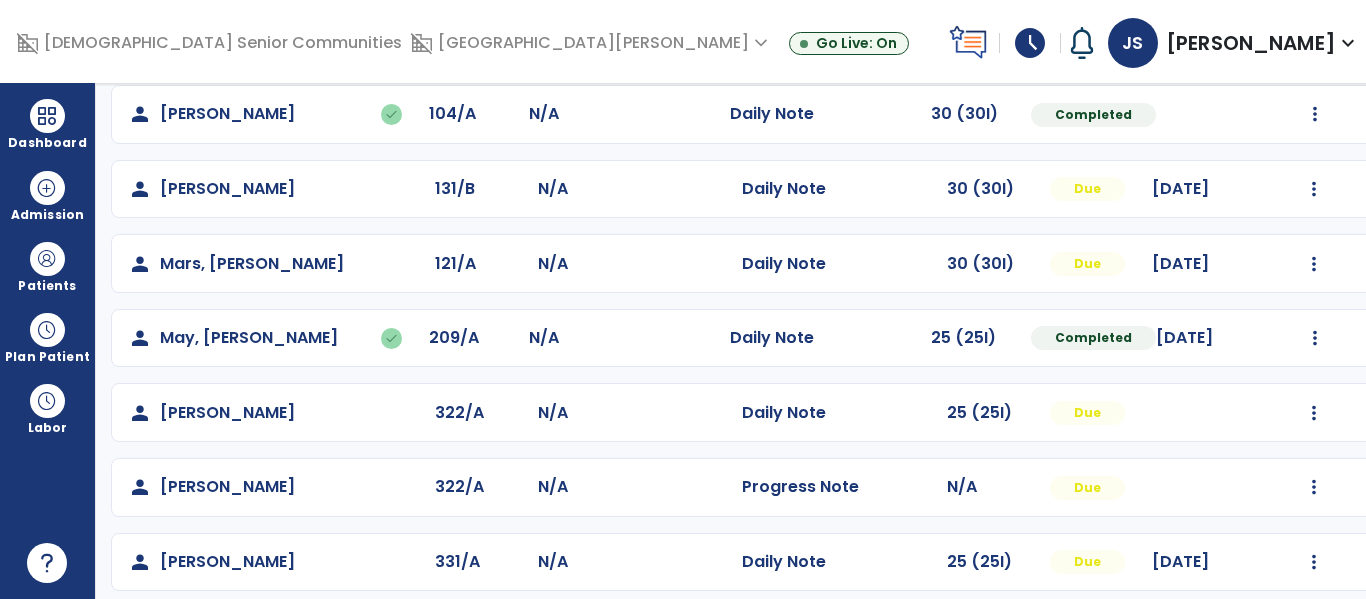 scroll, scrollTop: 649, scrollLeft: 0, axis: vertical 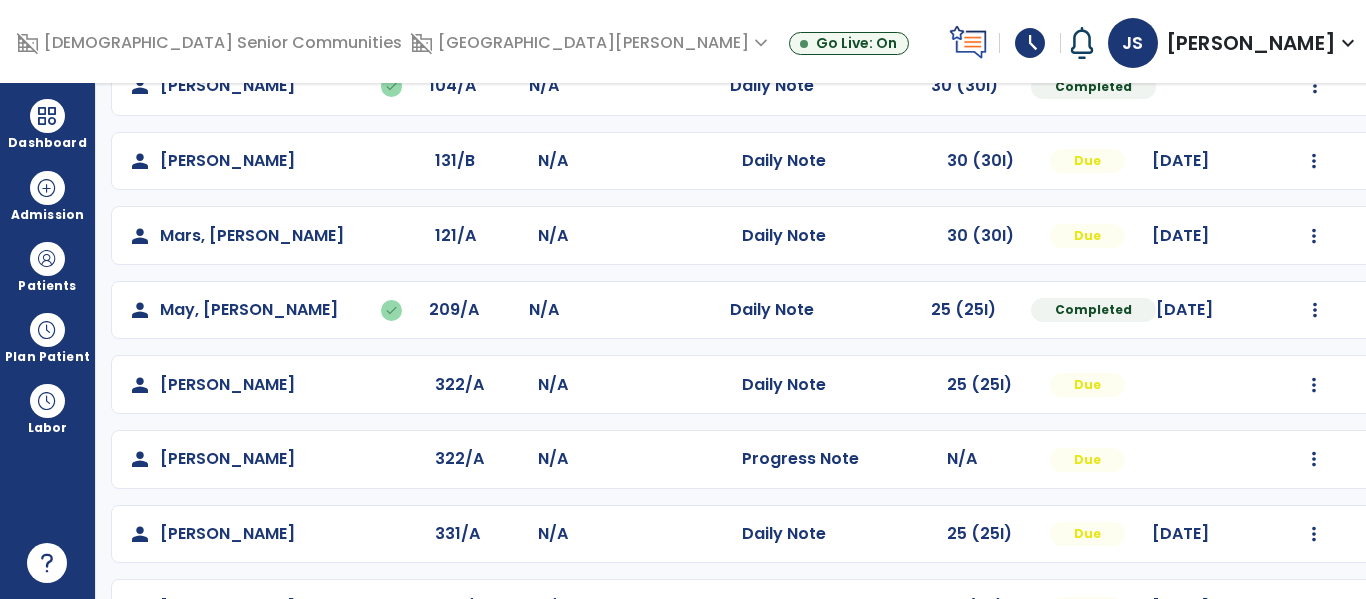 click on "Mark Visit As Complete   Reset Note   Open Document   G + C Mins" 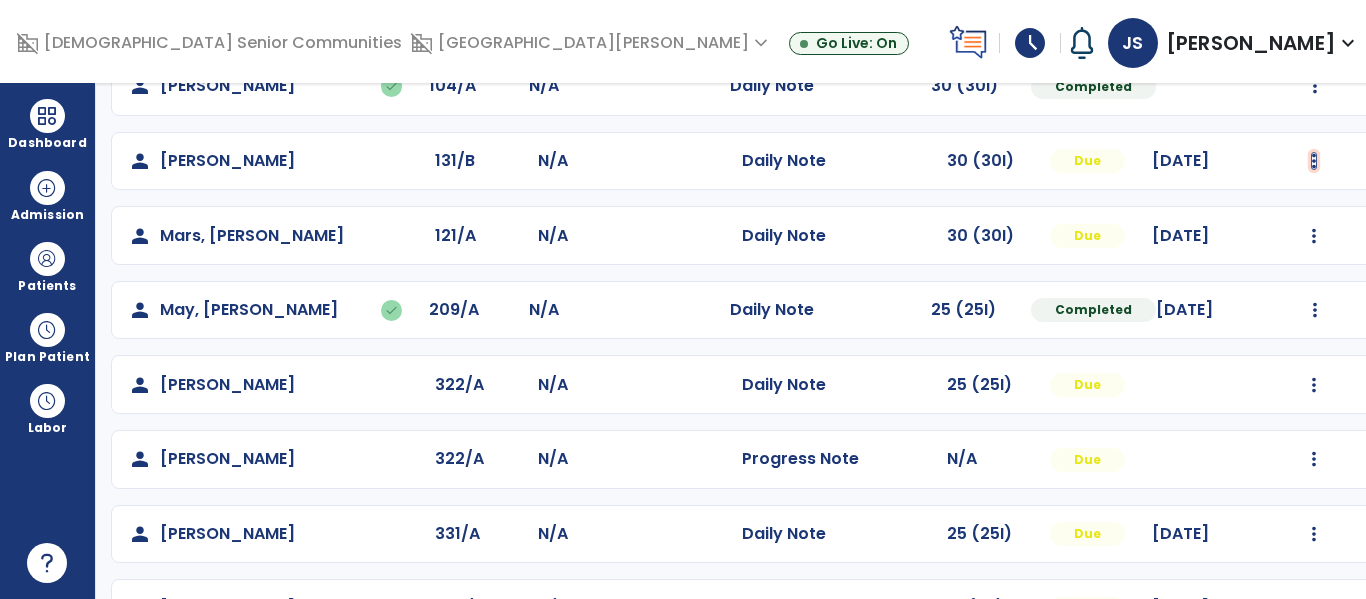 click at bounding box center [1315, -361] 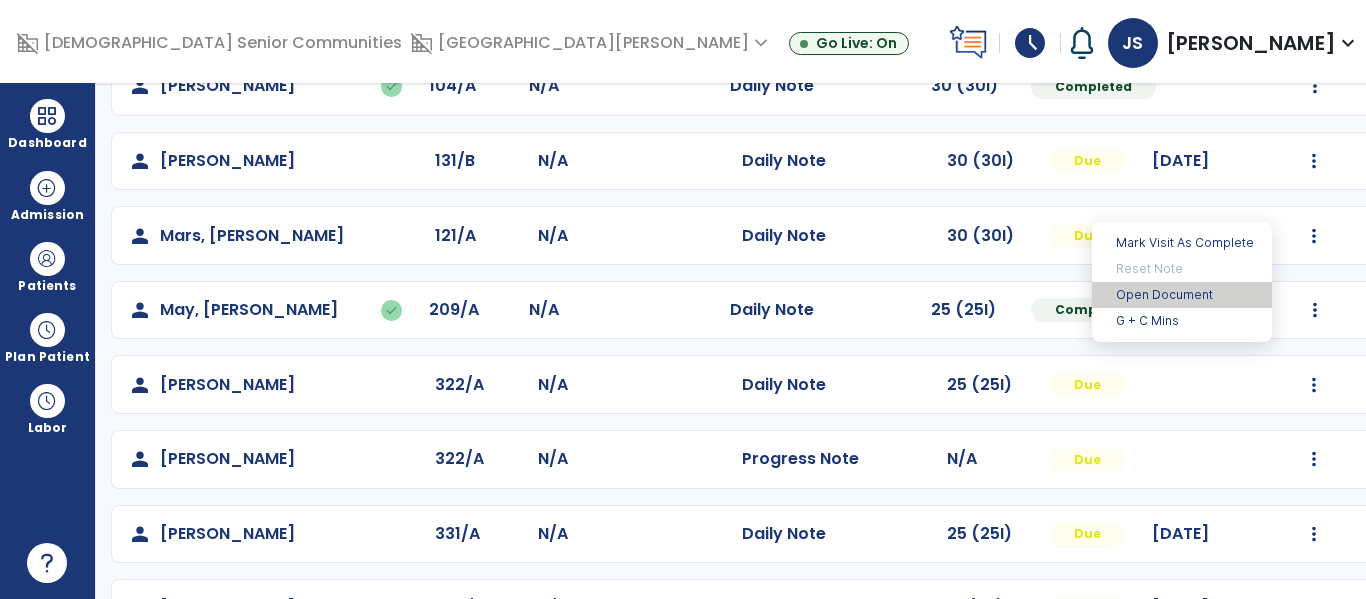 click on "Open Document" at bounding box center [1182, 295] 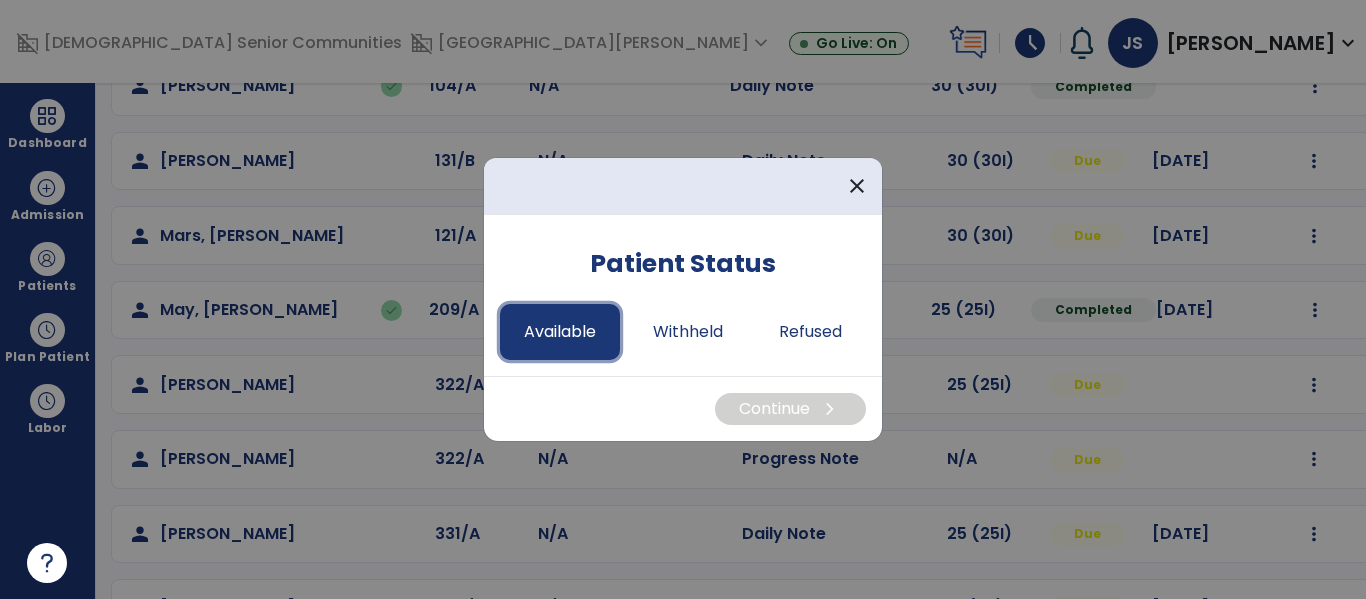 click on "Available" at bounding box center (560, 332) 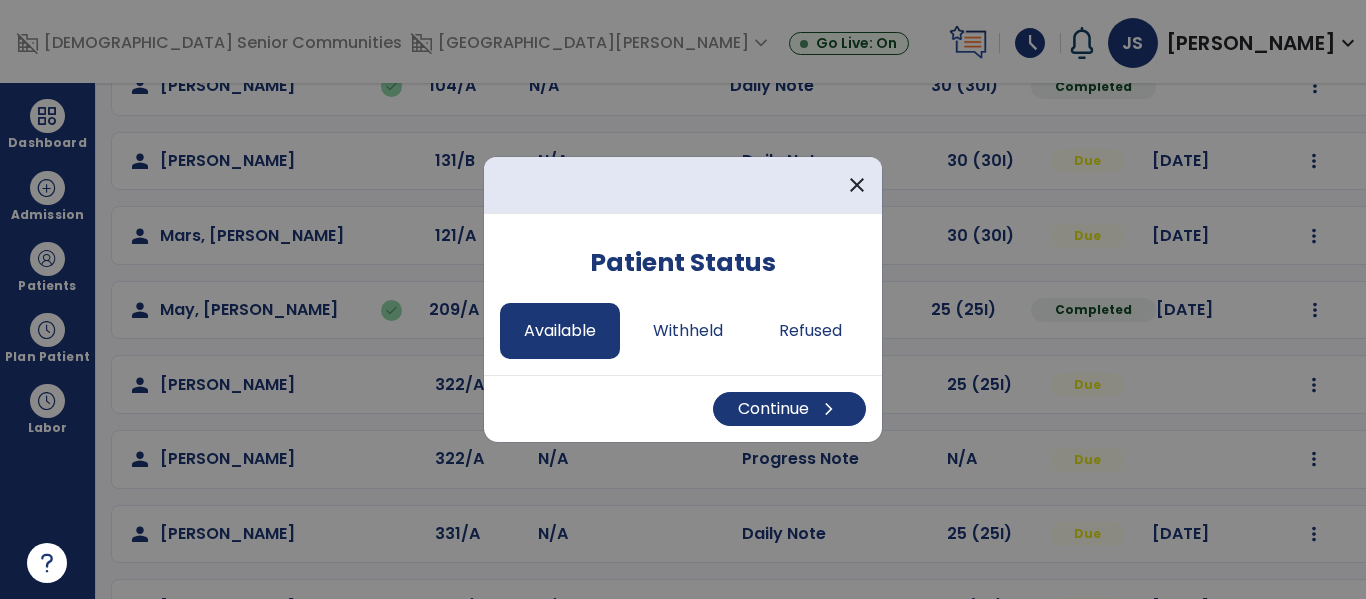 click on "Continue   chevron_right" at bounding box center [683, 408] 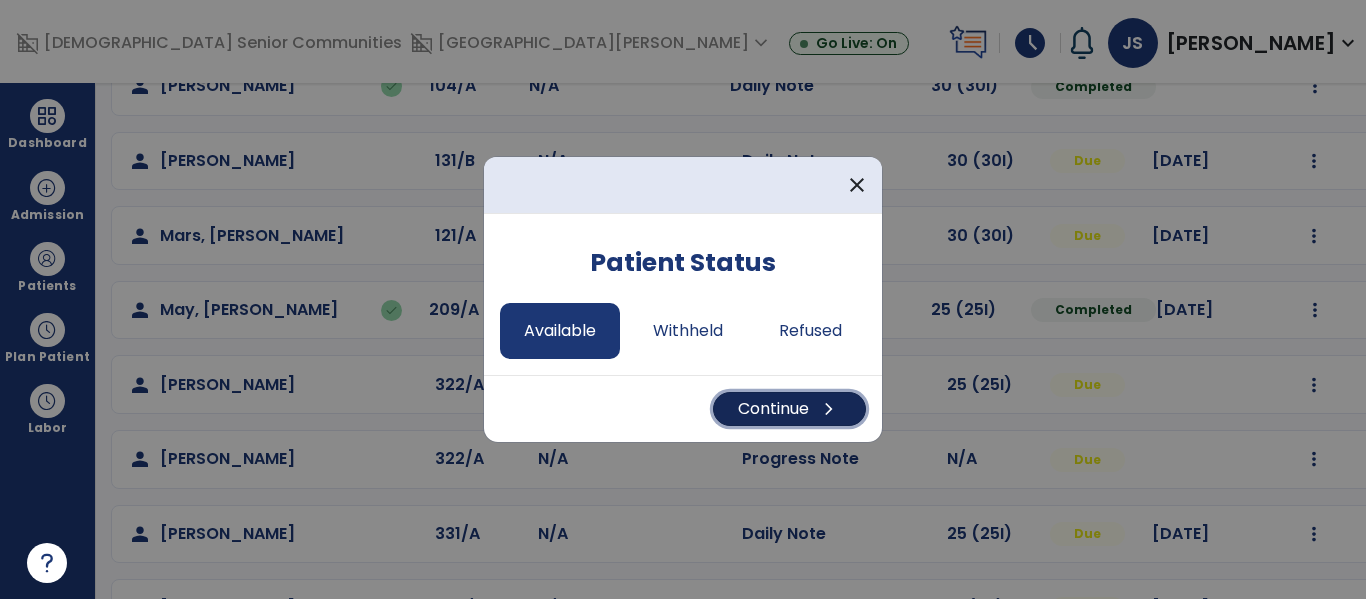 click on "Continue   chevron_right" at bounding box center (789, 409) 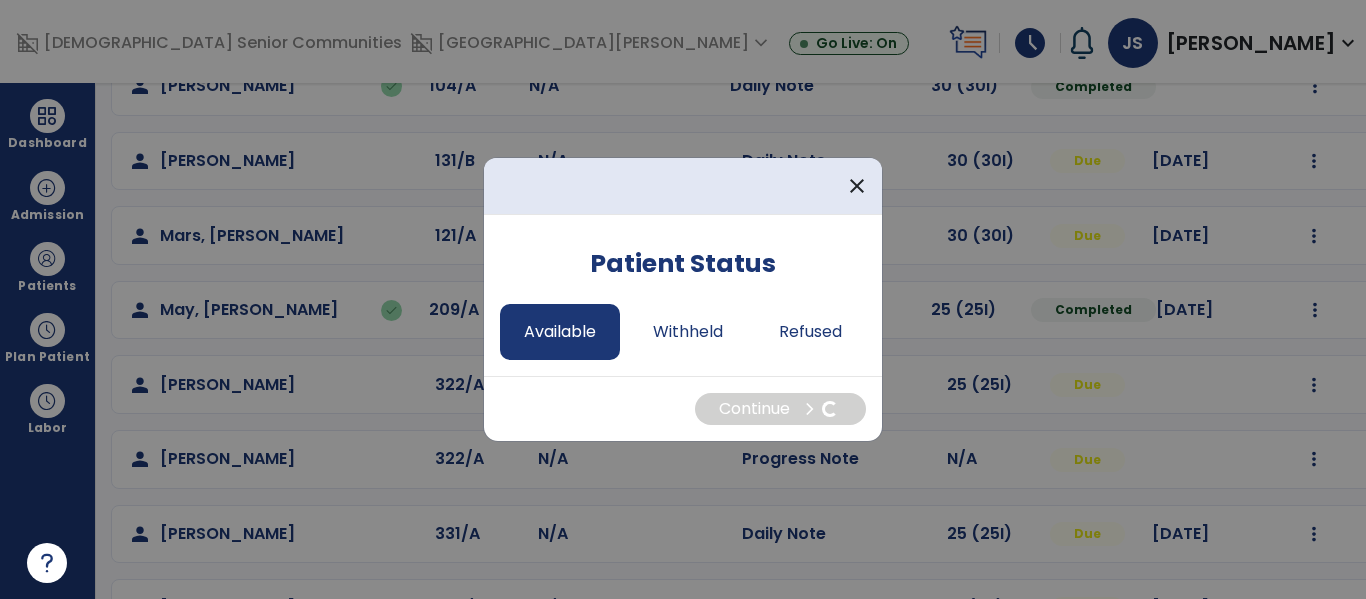 select on "*" 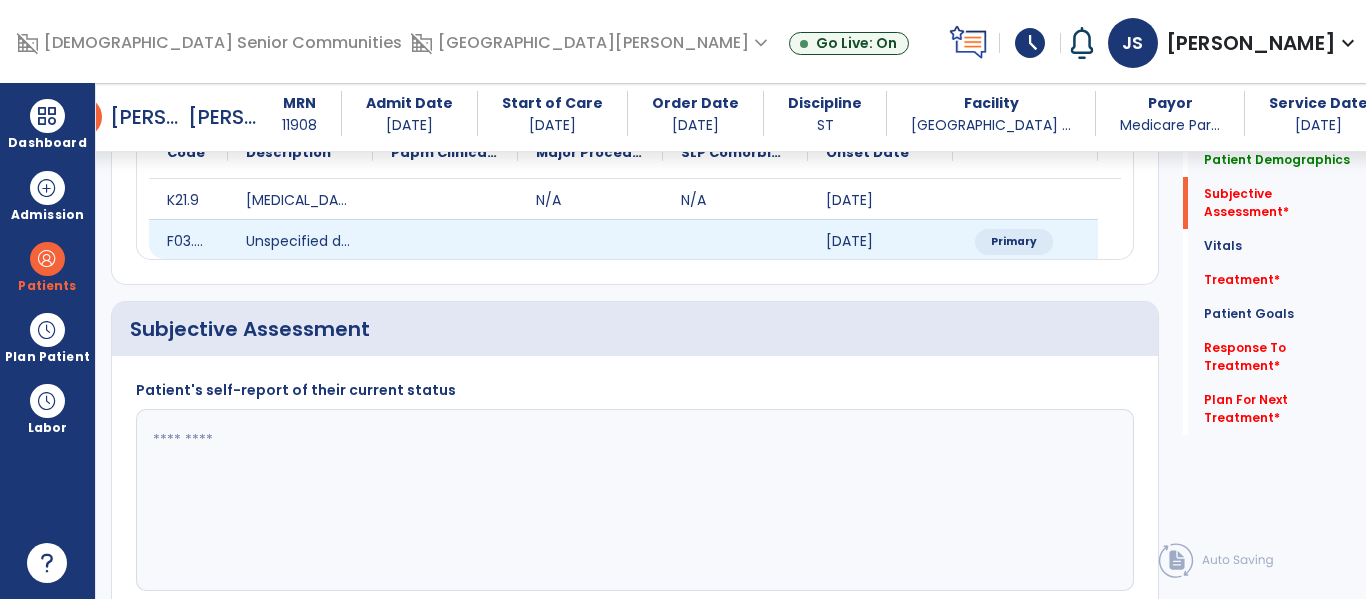 scroll, scrollTop: 428, scrollLeft: 0, axis: vertical 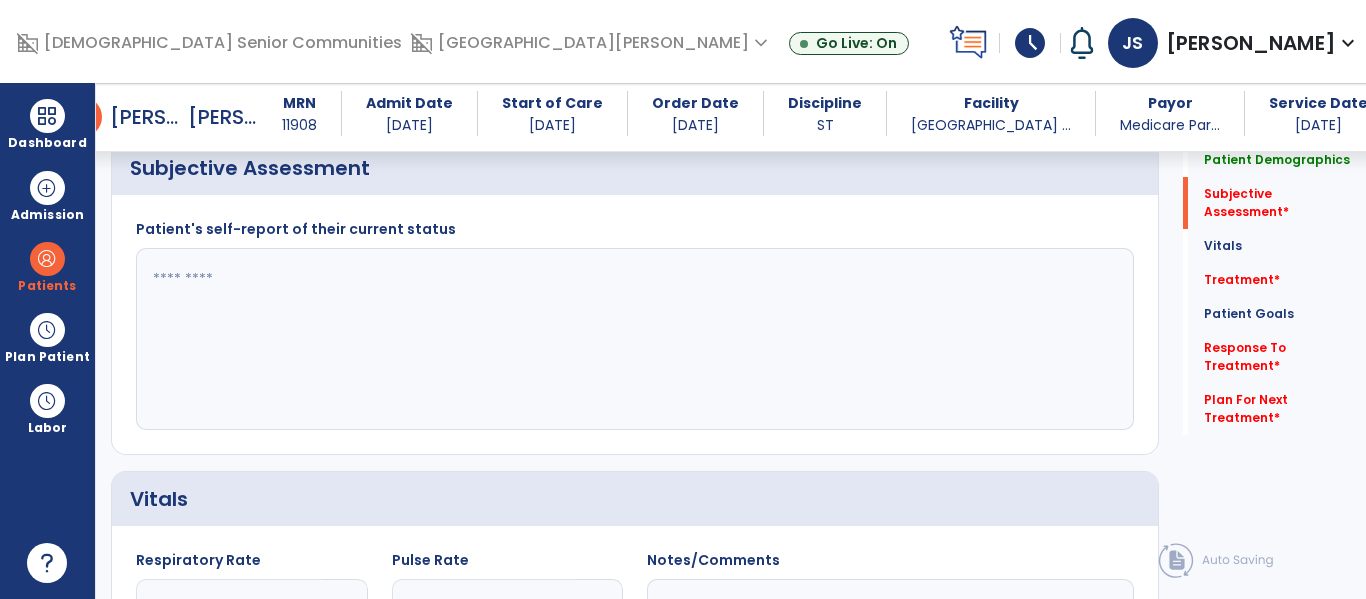 click 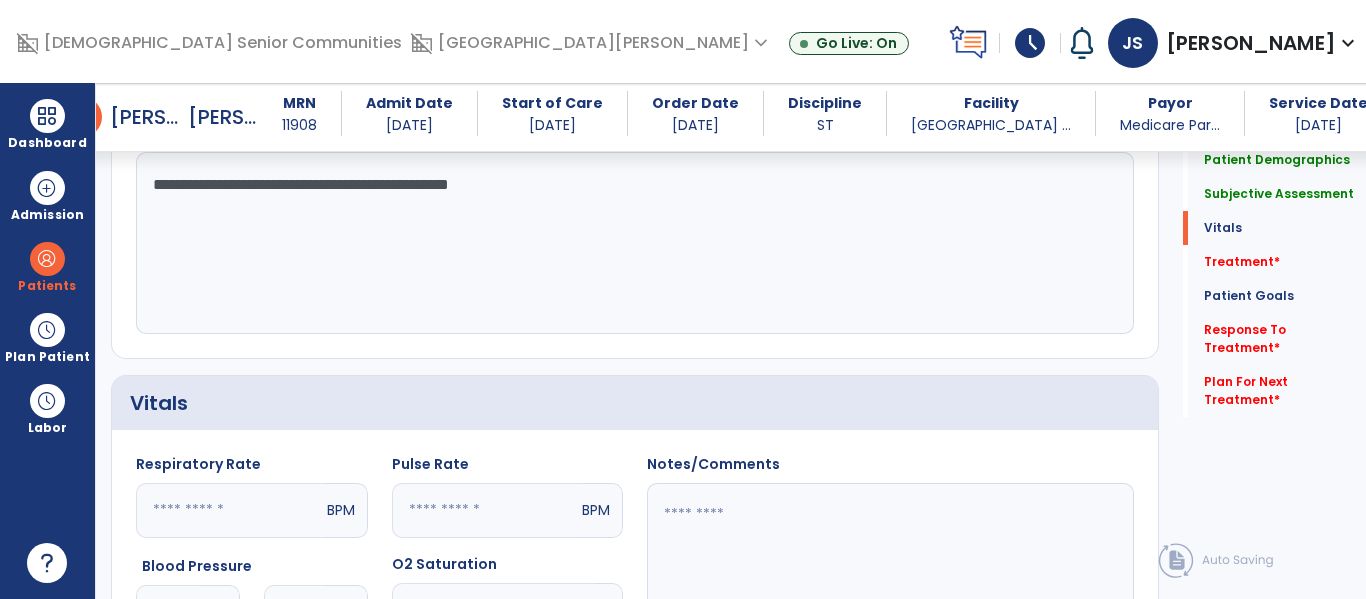 scroll, scrollTop: 771, scrollLeft: 0, axis: vertical 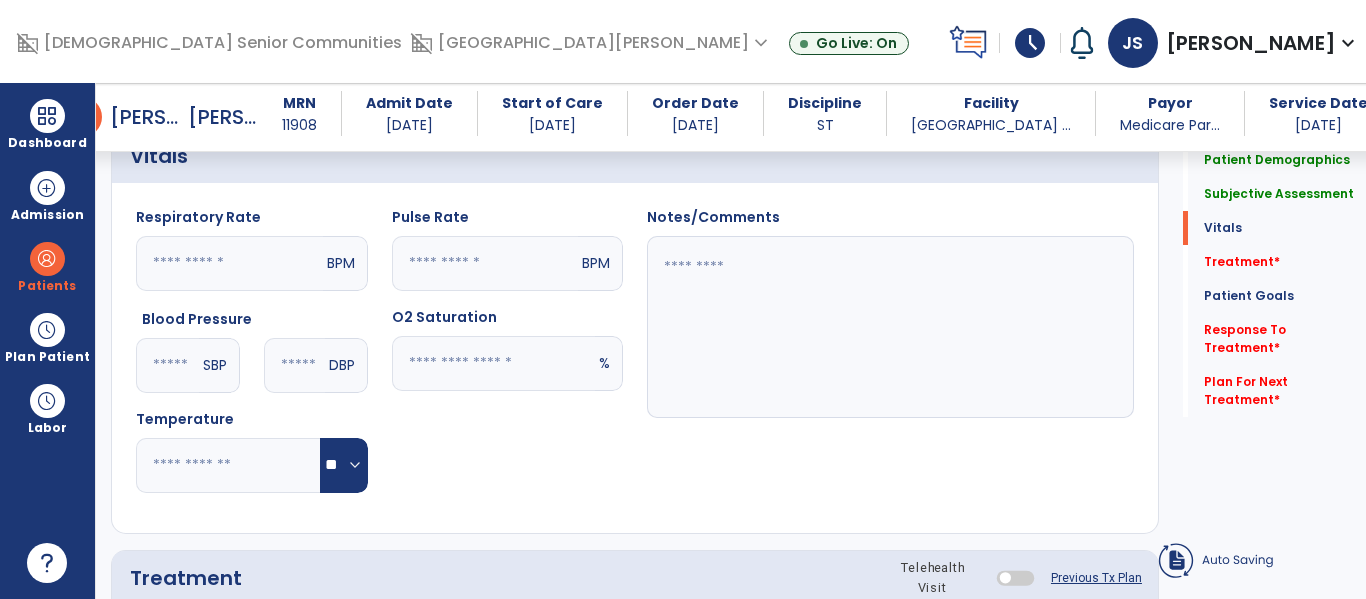 type on "**********" 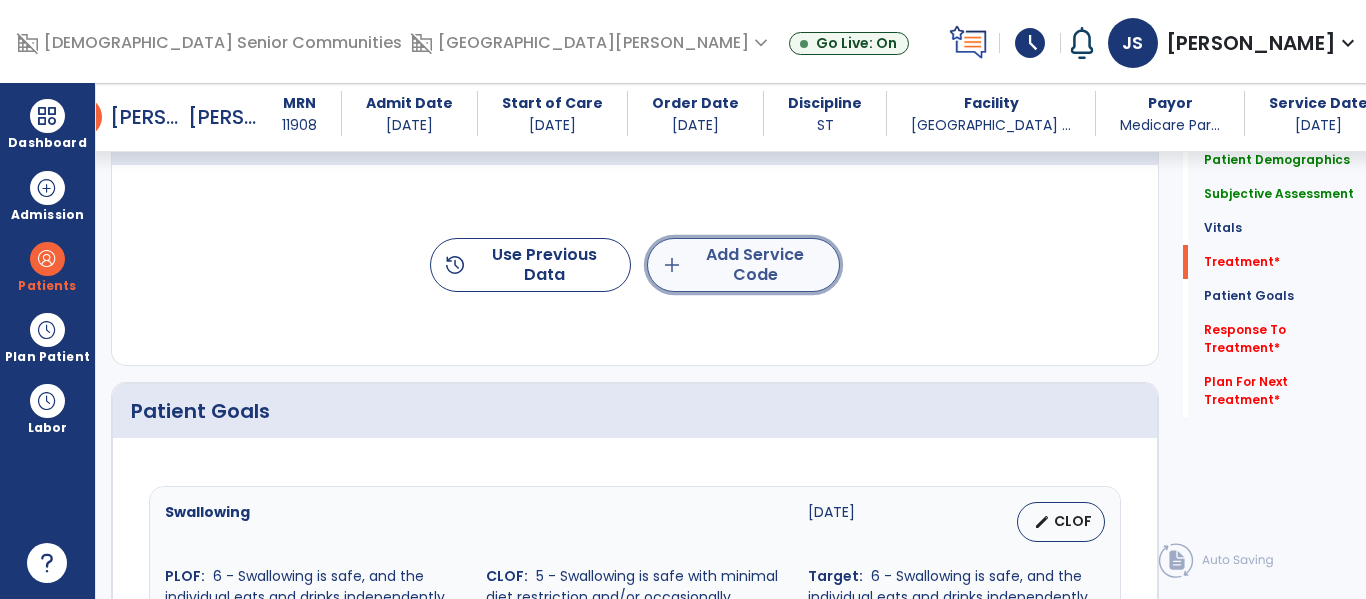 click on "add  Add Service Code" 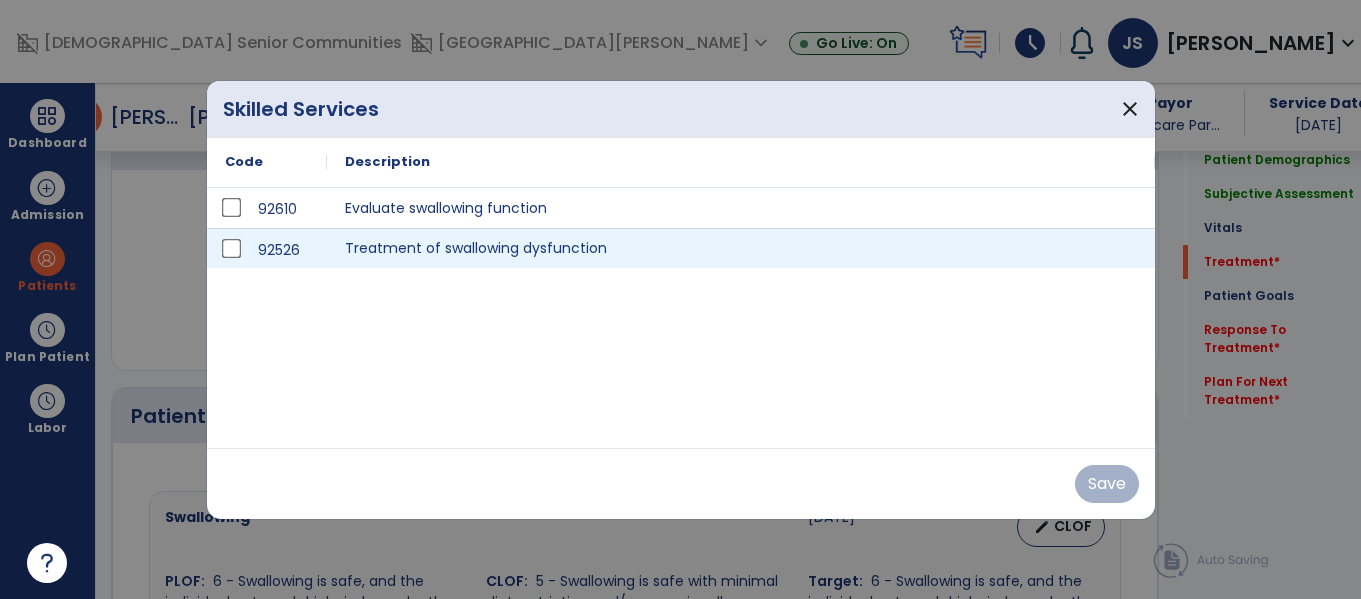 scroll, scrollTop: 1211, scrollLeft: 0, axis: vertical 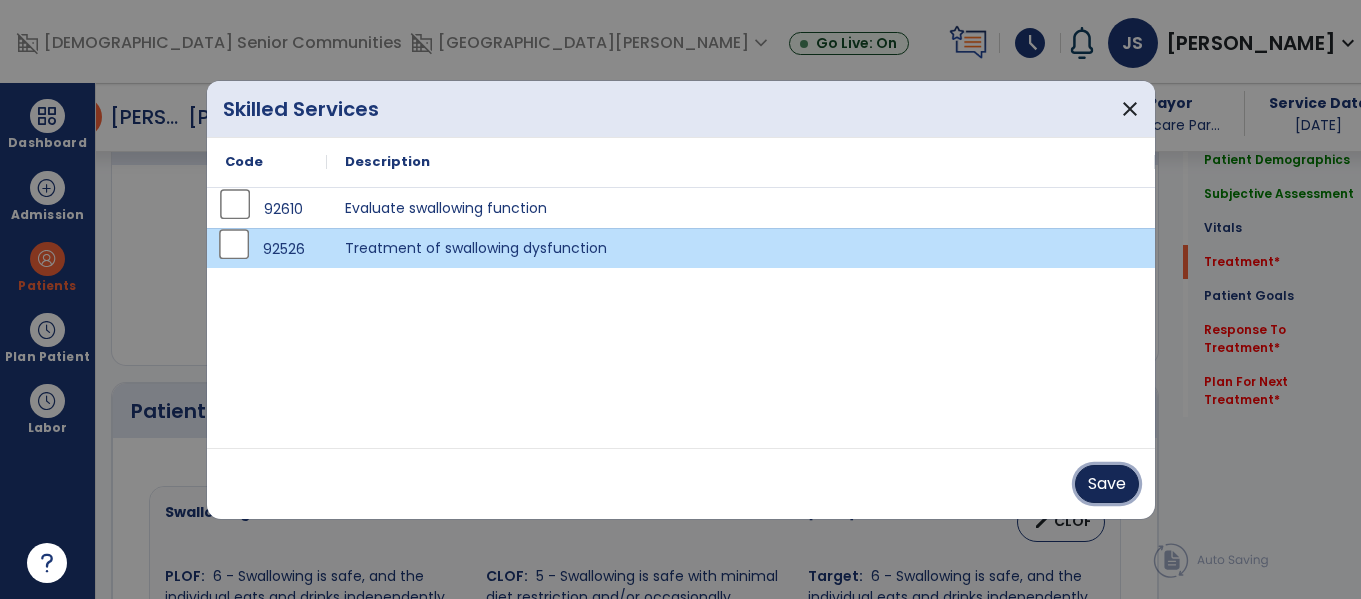click on "Save" at bounding box center (1107, 484) 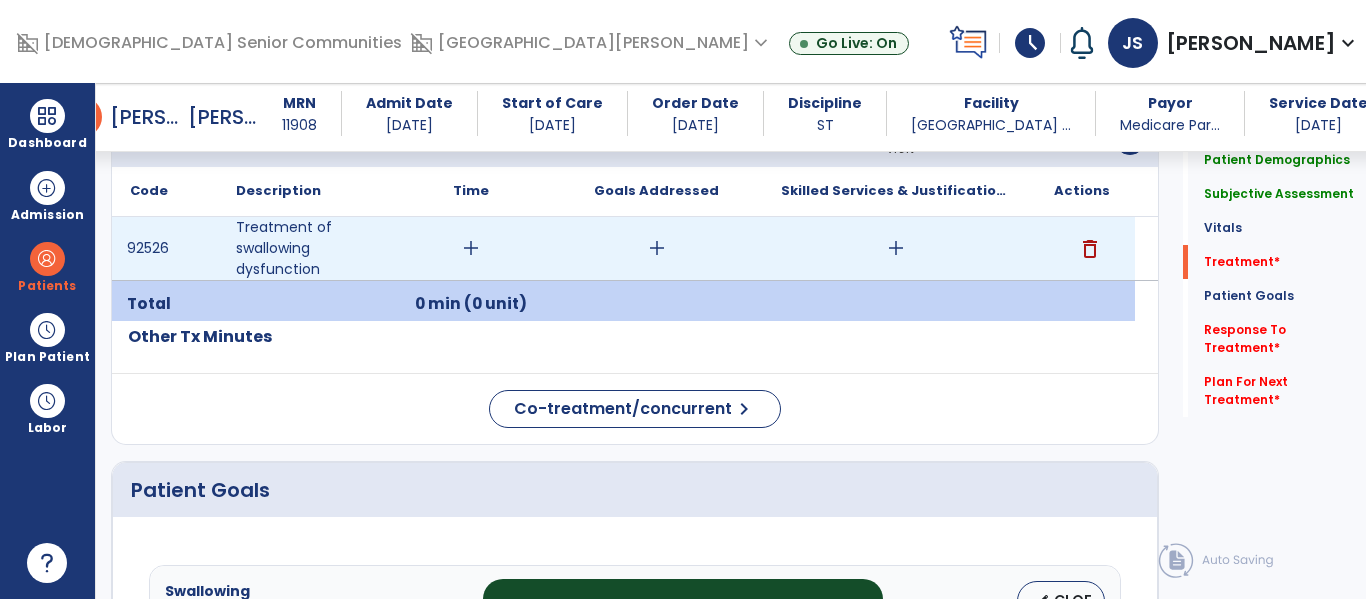 click on "add" at bounding box center [471, 248] 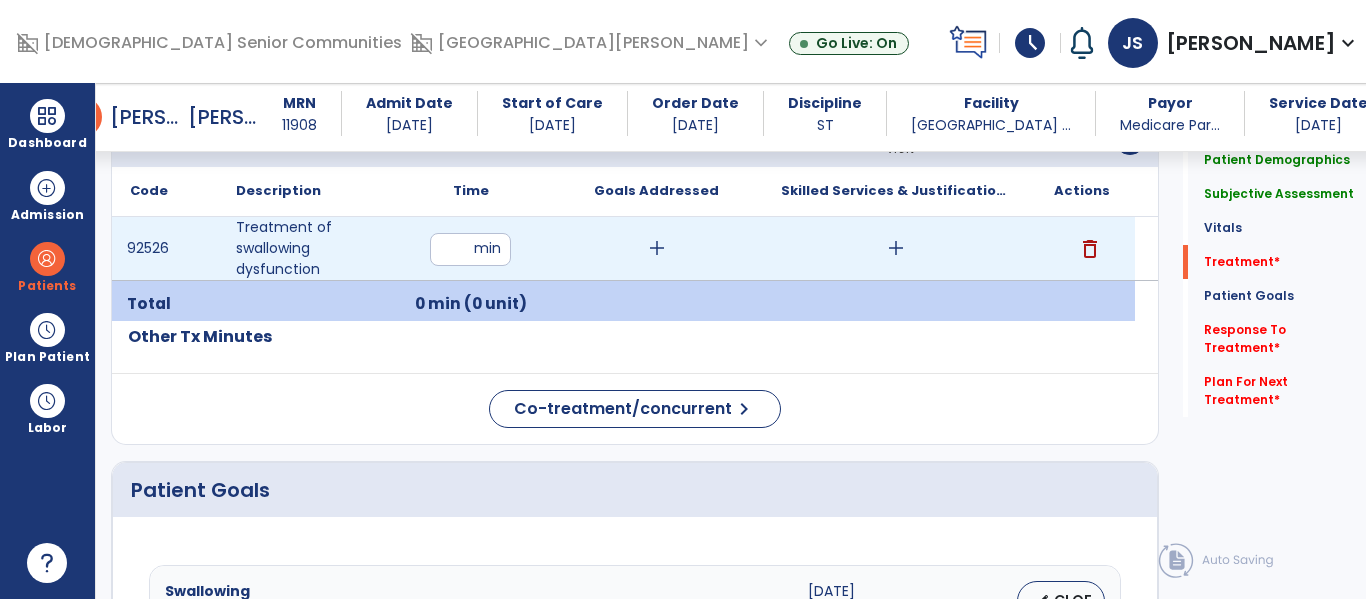 type on "**" 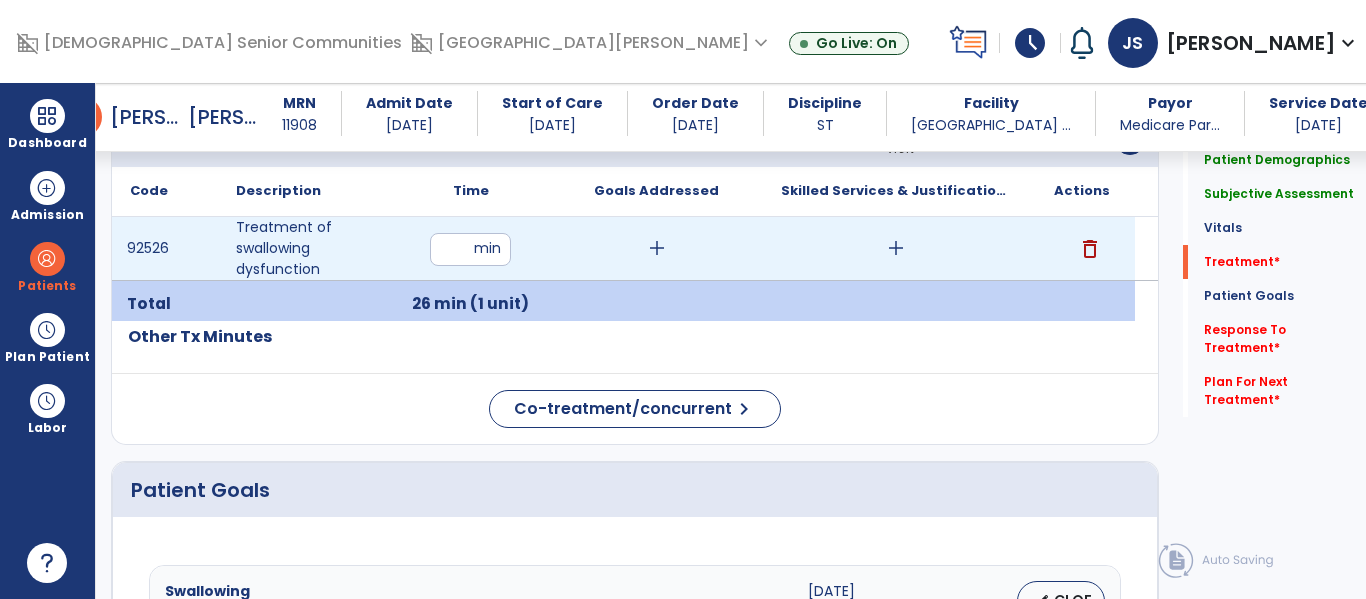 click on "add" at bounding box center [656, 248] 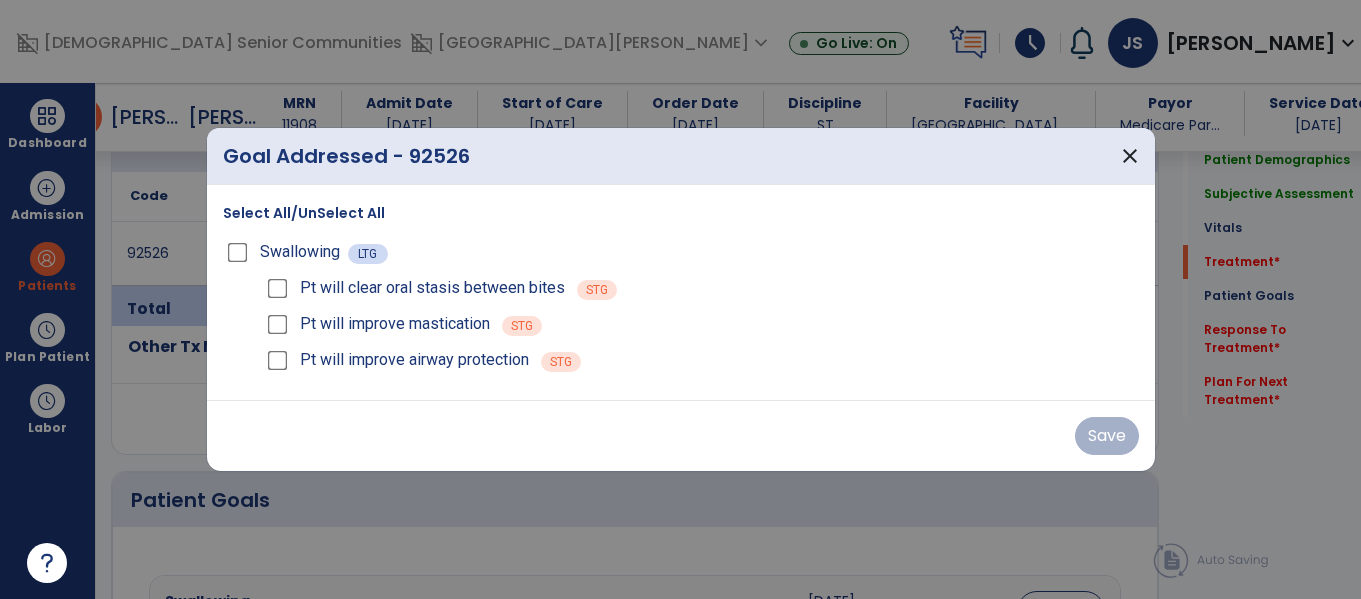 scroll, scrollTop: 1211, scrollLeft: 0, axis: vertical 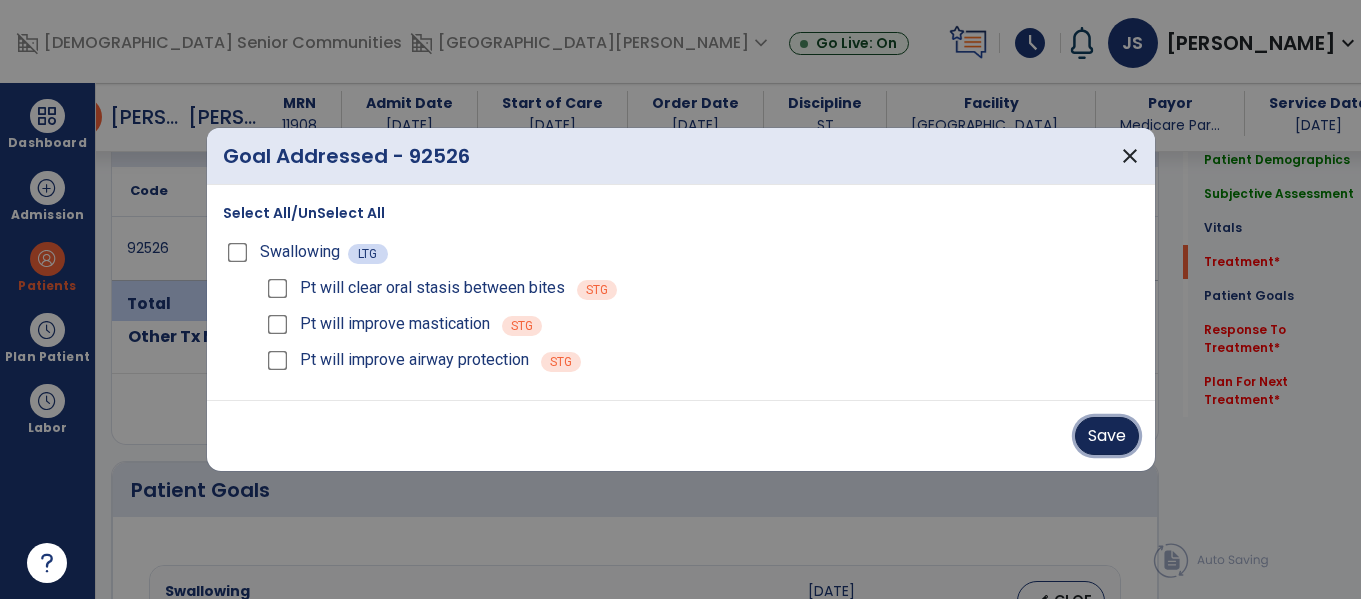 click on "Save" at bounding box center [1107, 436] 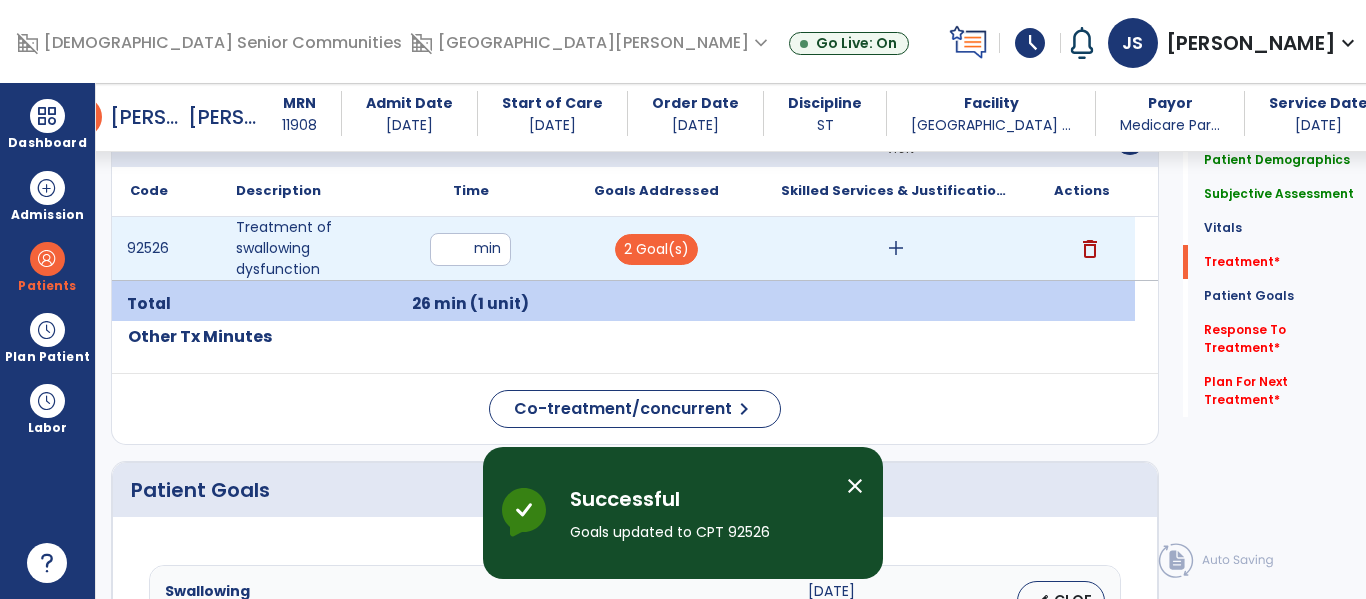 click on "add" at bounding box center [896, 248] 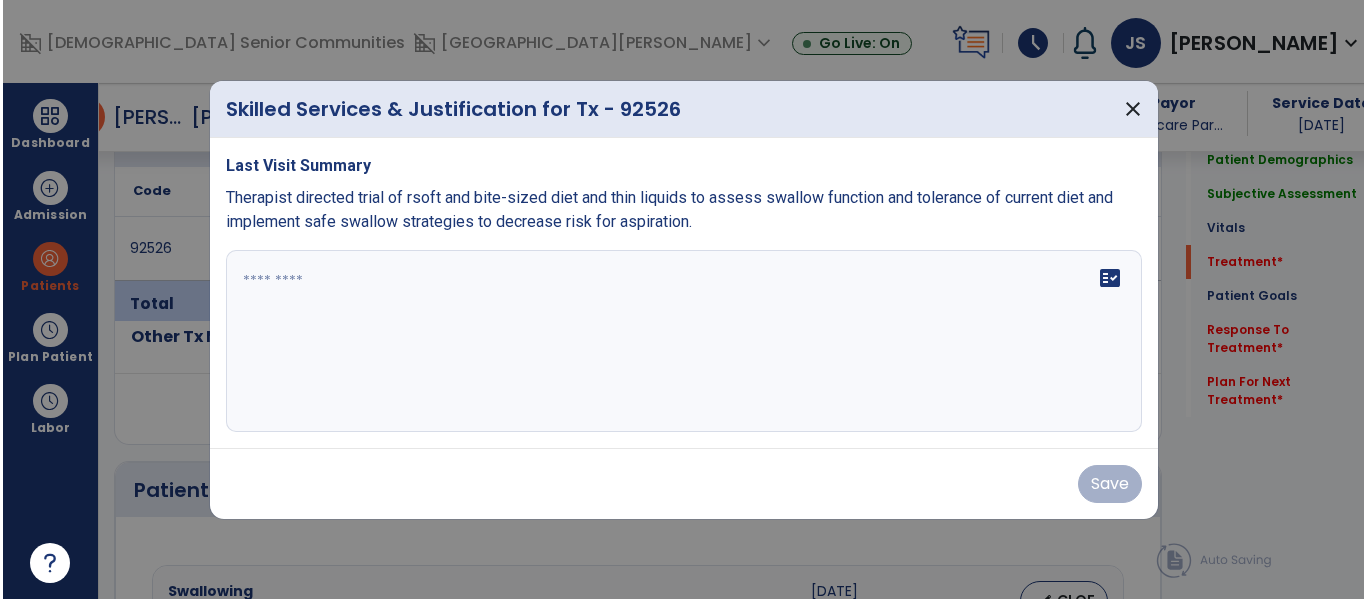 scroll, scrollTop: 1211, scrollLeft: 0, axis: vertical 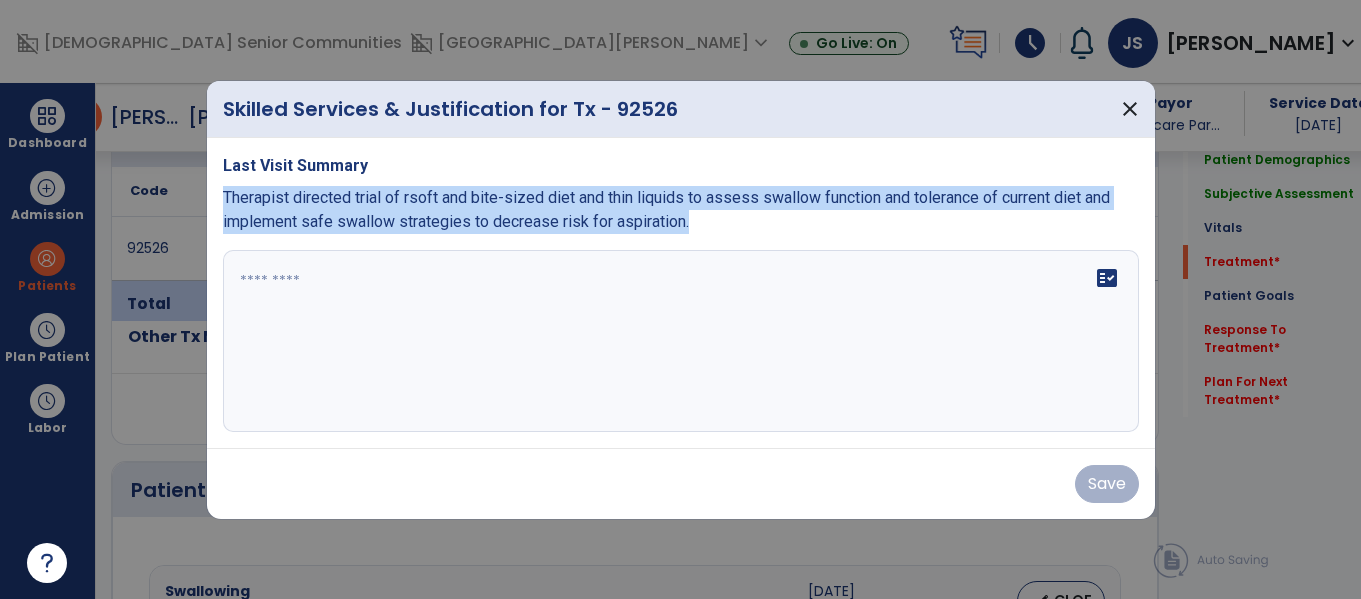 drag, startPoint x: 223, startPoint y: 185, endPoint x: 1076, endPoint y: 218, distance: 853.6381 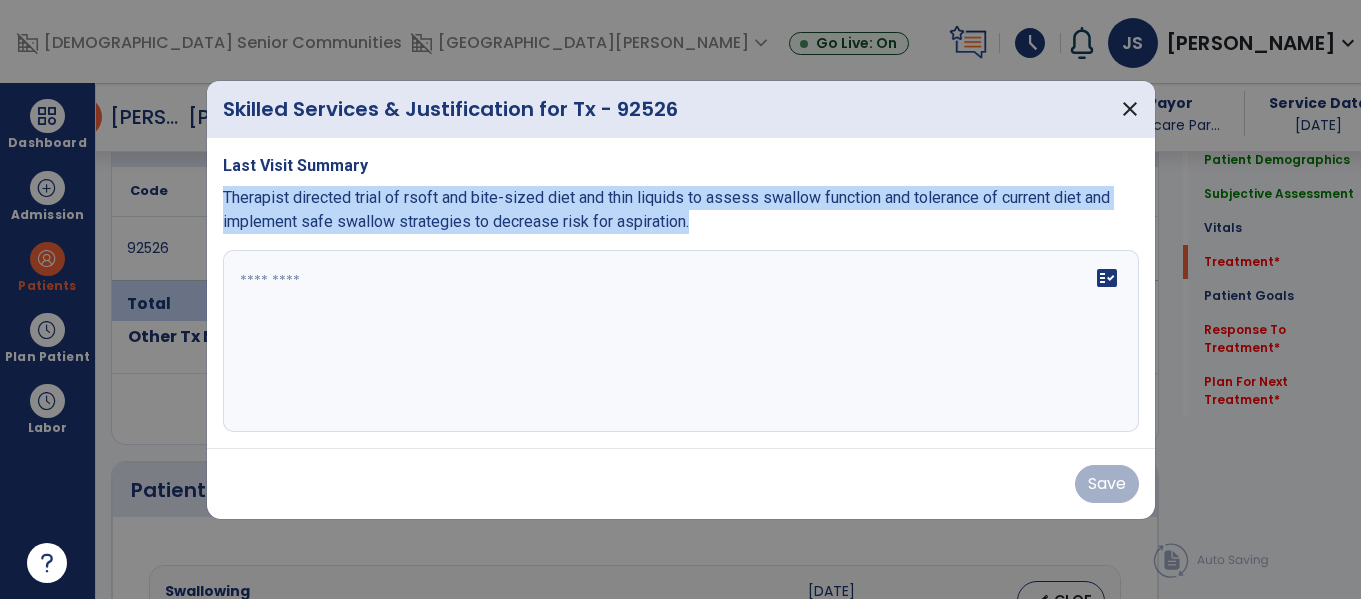 click on "Last Visit Summary Therapist directed trial of rsoft and bite-sized diet and thin liquids to assess swallow function and tolerance of current diet and implement safe swallow strategies to decrease risk for aspiration.
fact_check" at bounding box center (681, 293) 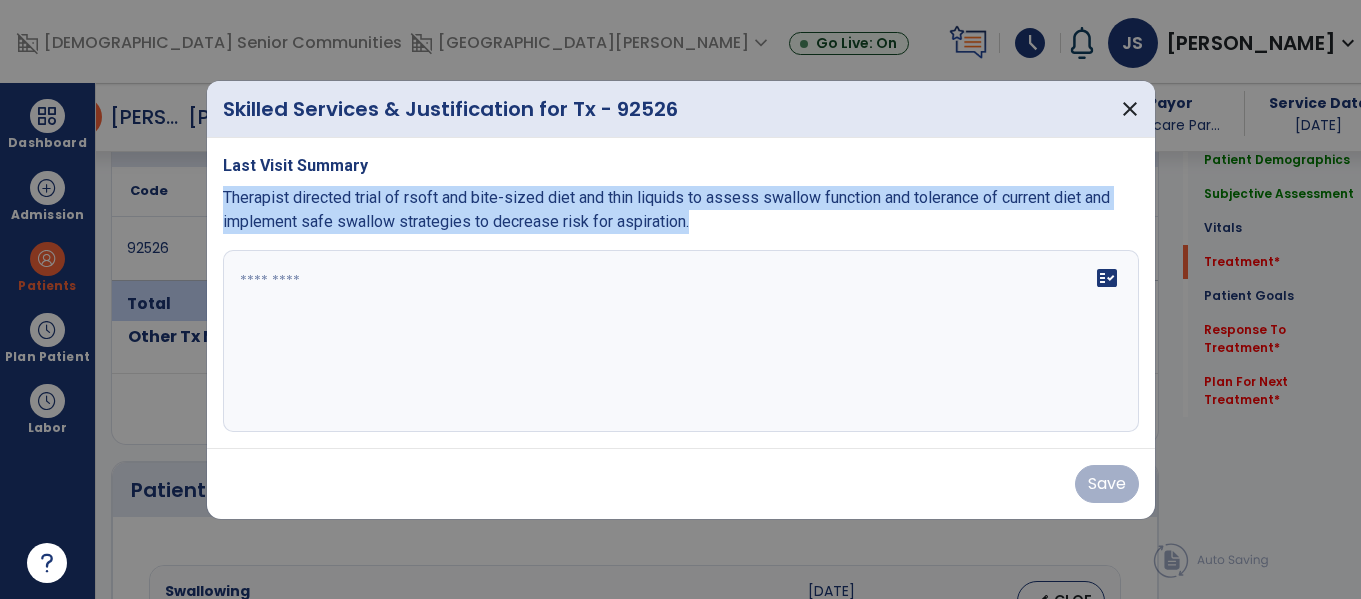 copy on "Therapist directed trial of rsoft and bite-sized diet and thin liquids to assess swallow function and tolerance of current diet and implement safe swallow strategies to decrease risk for aspiration." 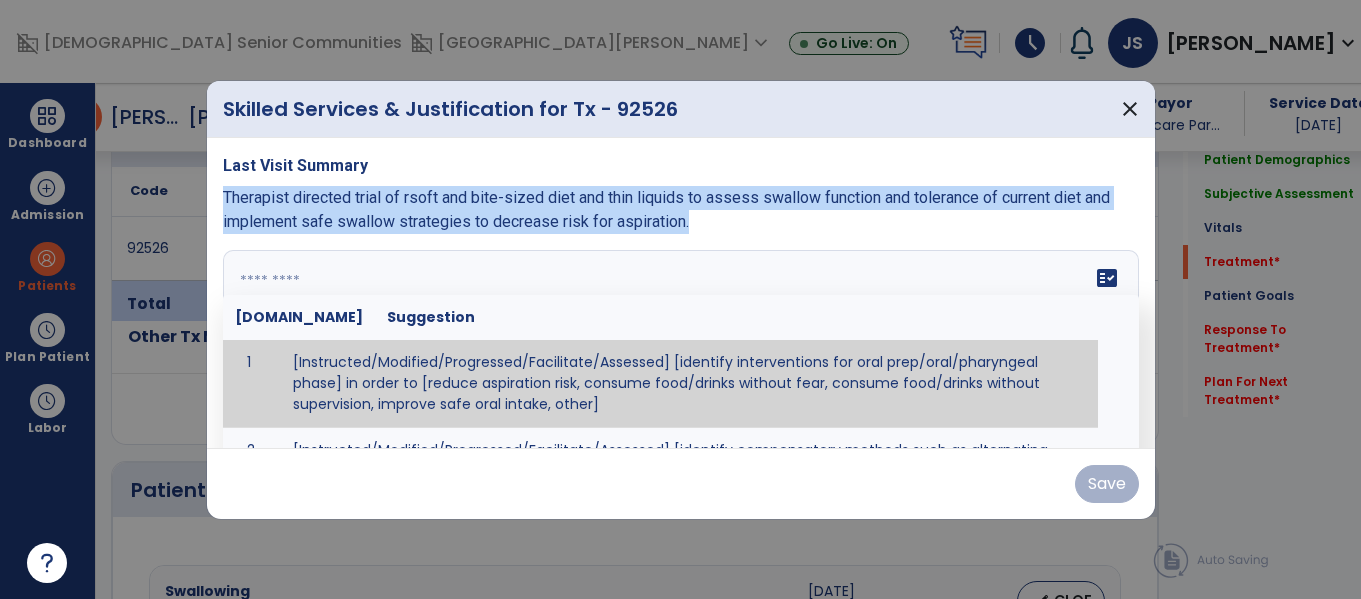 click on "fact_check  [DOMAIN_NAME] Suggestion 1 [Instructed/Modified/Progressed/Facilitate/Assessed] [identify interventions for oral prep/oral/pharyngeal phase] in order to [reduce aspiration risk, consume food/drinks without fear, consume food/drinks without supervision, improve safe oral intake, other] 2 [Instructed/Modified/Progressed/Facilitate/Assessed] [identify compensatory methods such as alternating bites/sips, effortful swallow, other] in order to [reduce aspiration risk, consume food/drinks without fear, consume food/drinks without supervision, improve safe oral intake, other] 3 [Instructed/Modified/Progressed/Assessed] trials of [identify IDDSI Food/Drink Level or NDD Solid/Liquid Level] in order to [reduce aspiration risk, consume food/drinks without fear, consume food/drinks without supervision, improve safe oral intake, other] 4 5 Assessed swallow with administration of [identify test]" at bounding box center (681, 341) 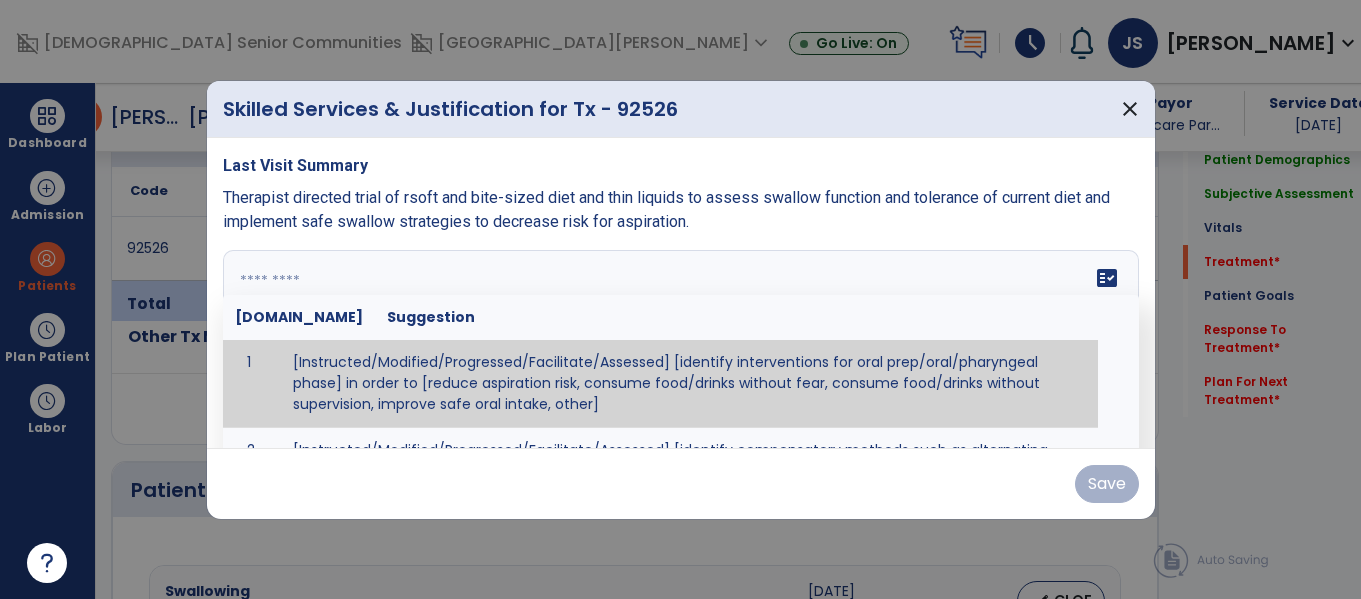 paste on "**********" 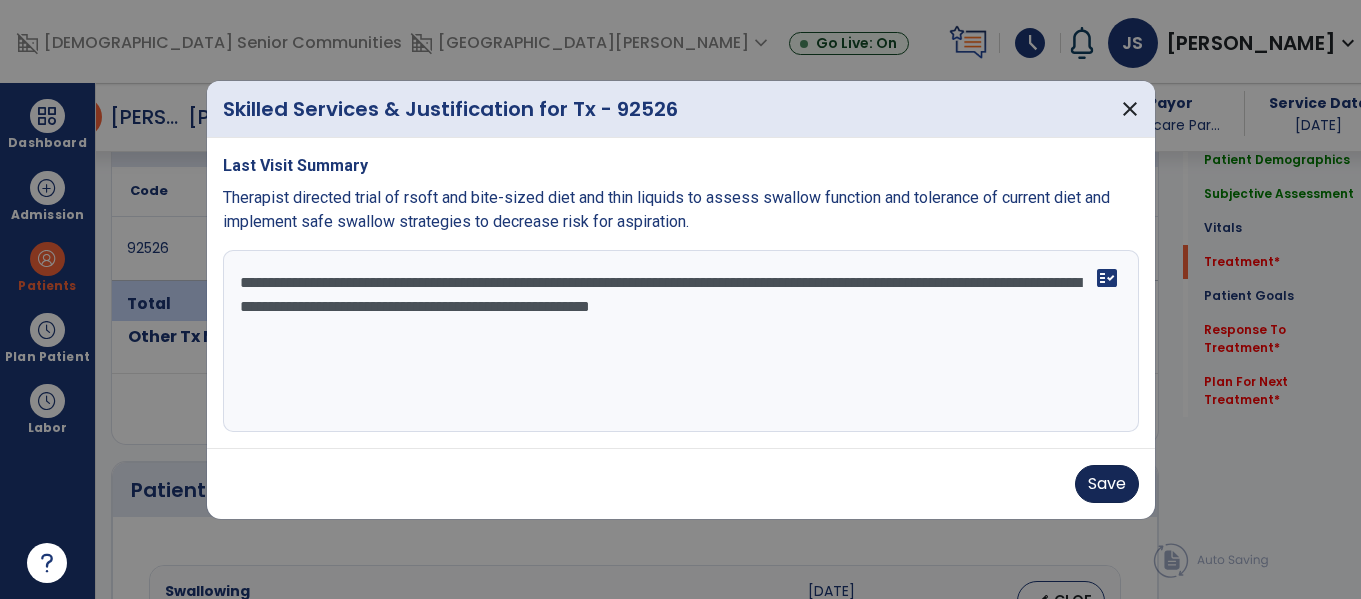 type on "**********" 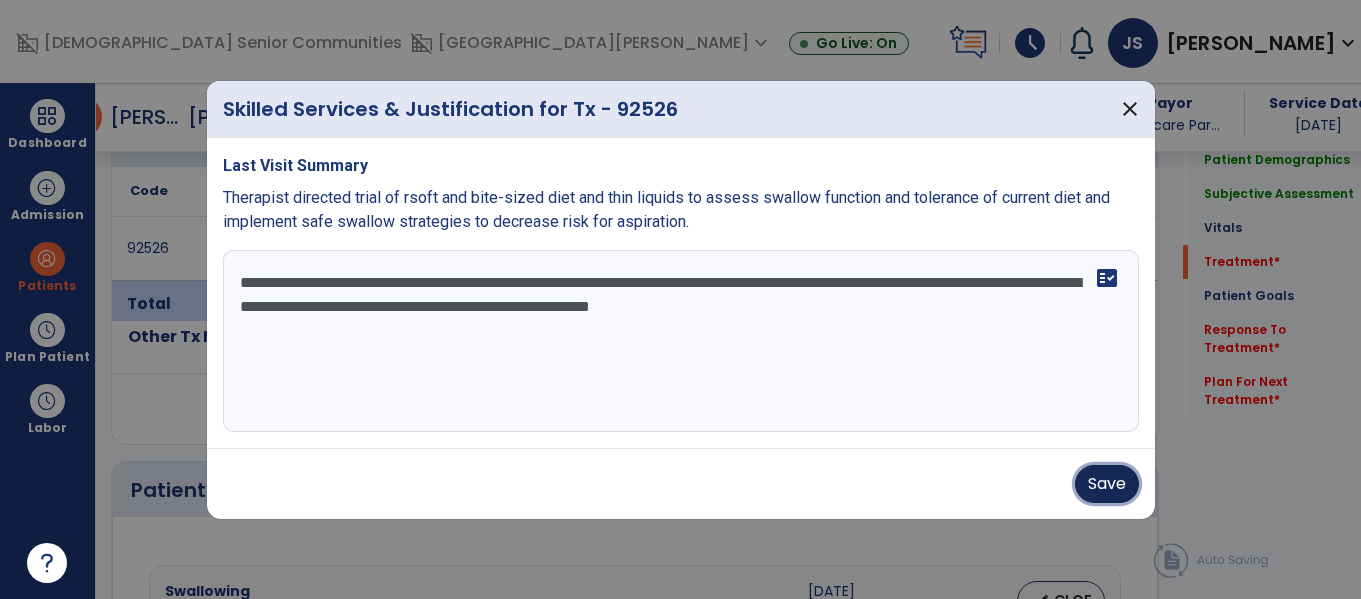 click on "Save" at bounding box center (1107, 484) 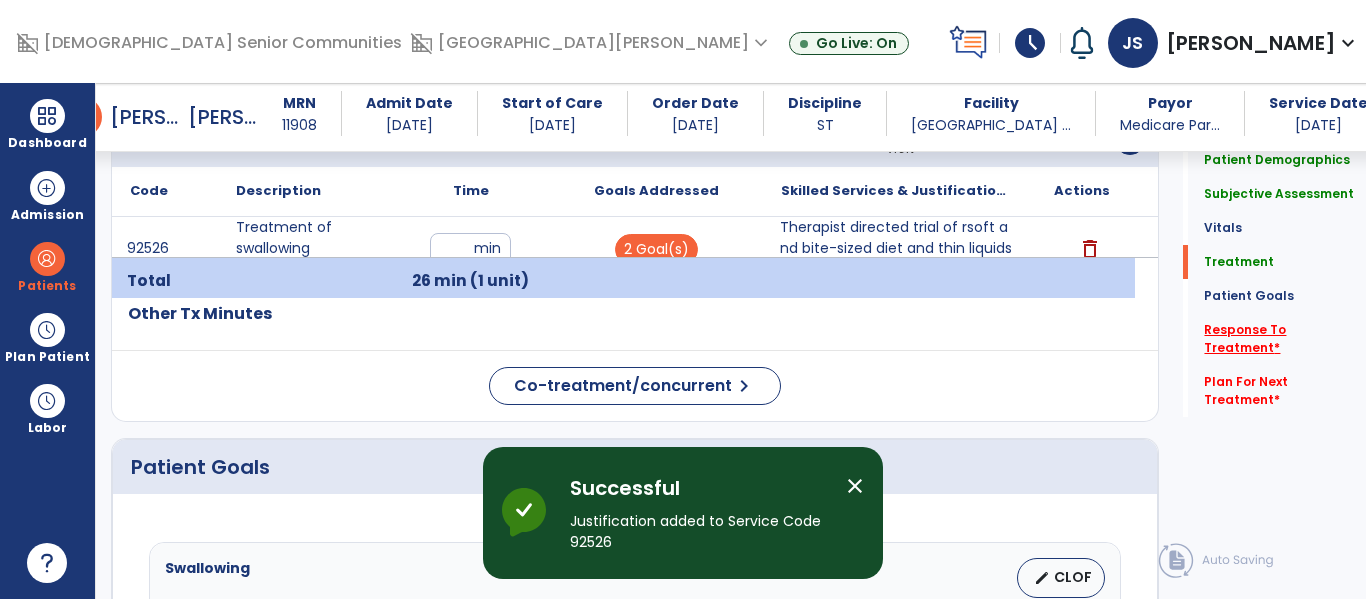 click on "Response To Treatment   *" 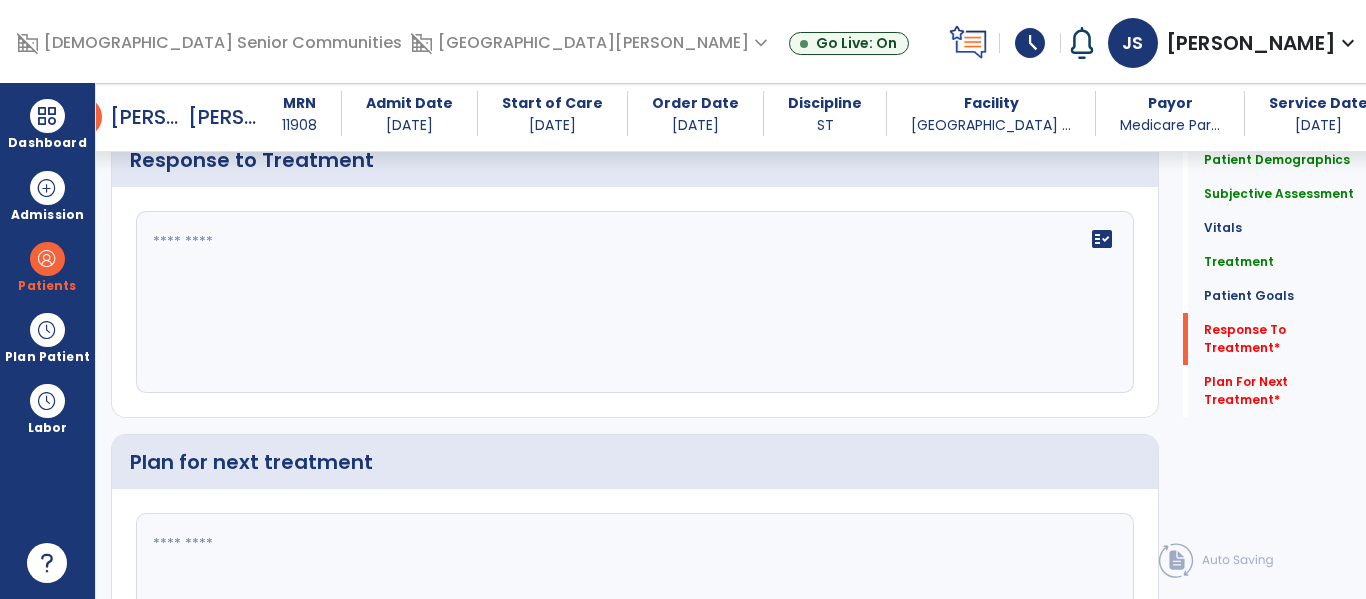 scroll, scrollTop: 2394, scrollLeft: 0, axis: vertical 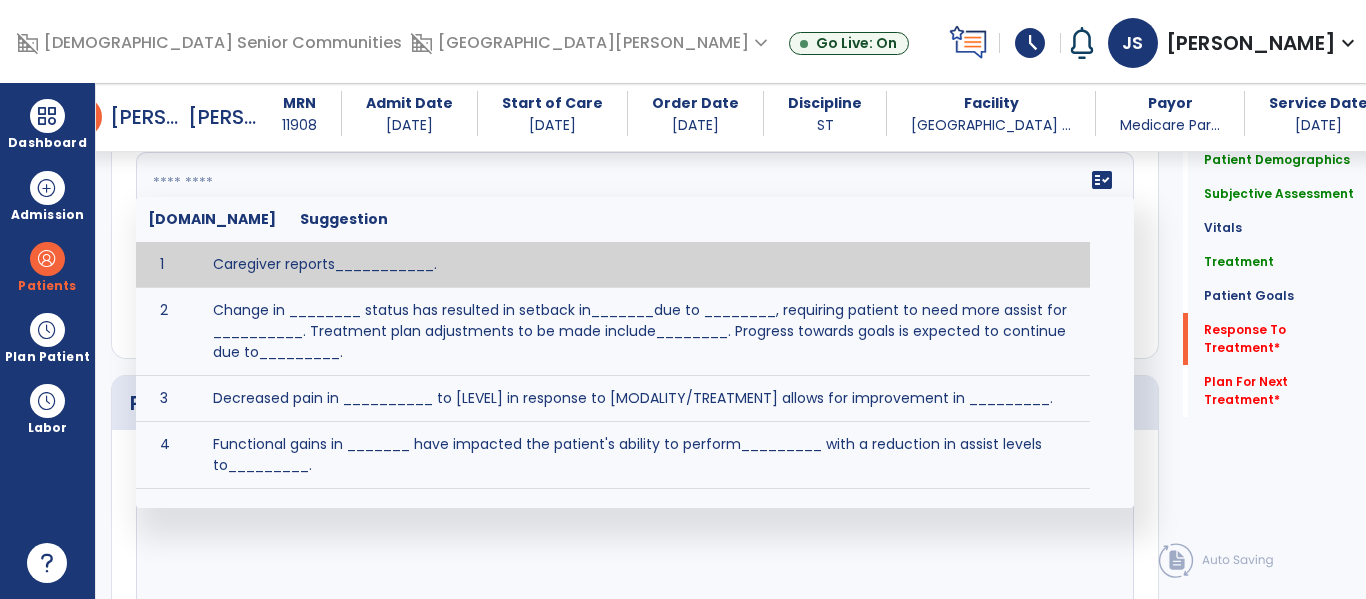 click on "fact_check  [DOMAIN_NAME] Suggestion 1 Caregiver reports___________. 2 Change in ________ status has resulted in setback in_______due to ________, requiring patient to need more assist for __________.   Treatment plan adjustments to be made include________.  Progress towards goals is expected to continue due to_________. 3 Decreased pain in __________ to [LEVEL] in response to [MODALITY/TREATMENT] allows for improvement in _________. 4 Functional gains in _______ have impacted the patient's ability to perform_________ with a reduction in assist levels to_________. 5 Functional progress this week has been significant due to__________. 6 Gains in ________ have improved the patient's ability to perform ______with decreased levels of assist to___________. 7 Improvement in ________allows patient to tolerate higher levels of challenges in_________. 8 Pain in [AREA] has decreased to [LEVEL] in response to [TREATMENT/MODALITY], allowing fore ease in completing__________. 9 10 11 12 13 14 15 16 17 18 19 20 21" 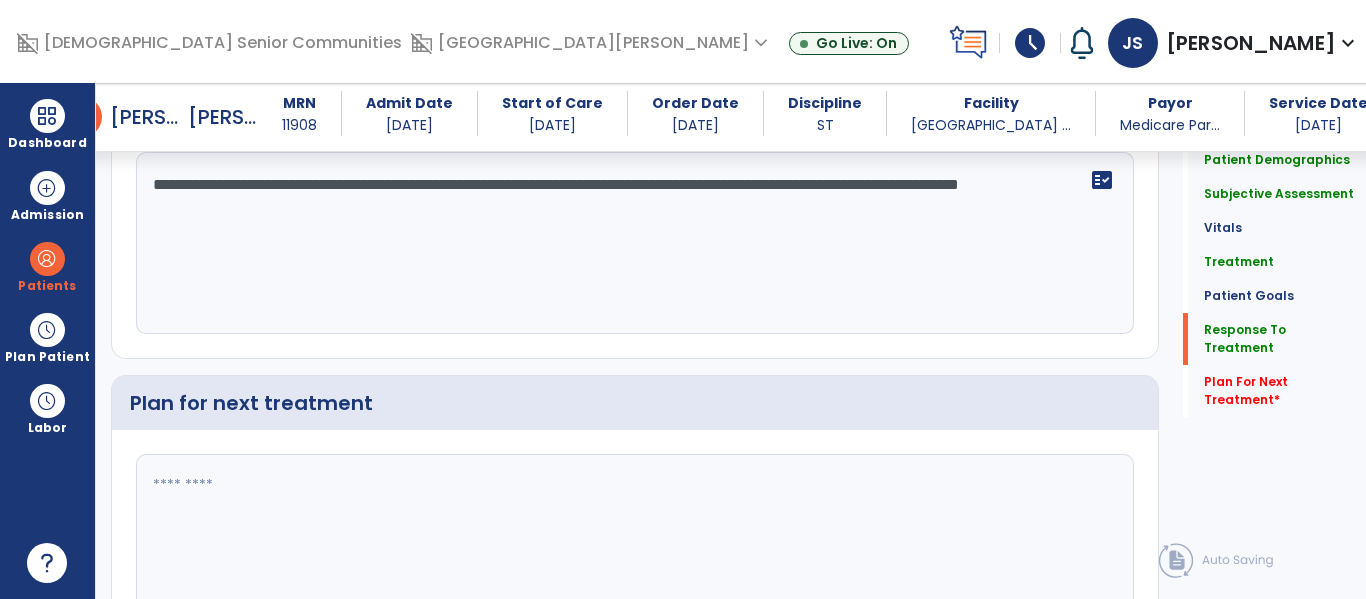 scroll, scrollTop: 2460, scrollLeft: 0, axis: vertical 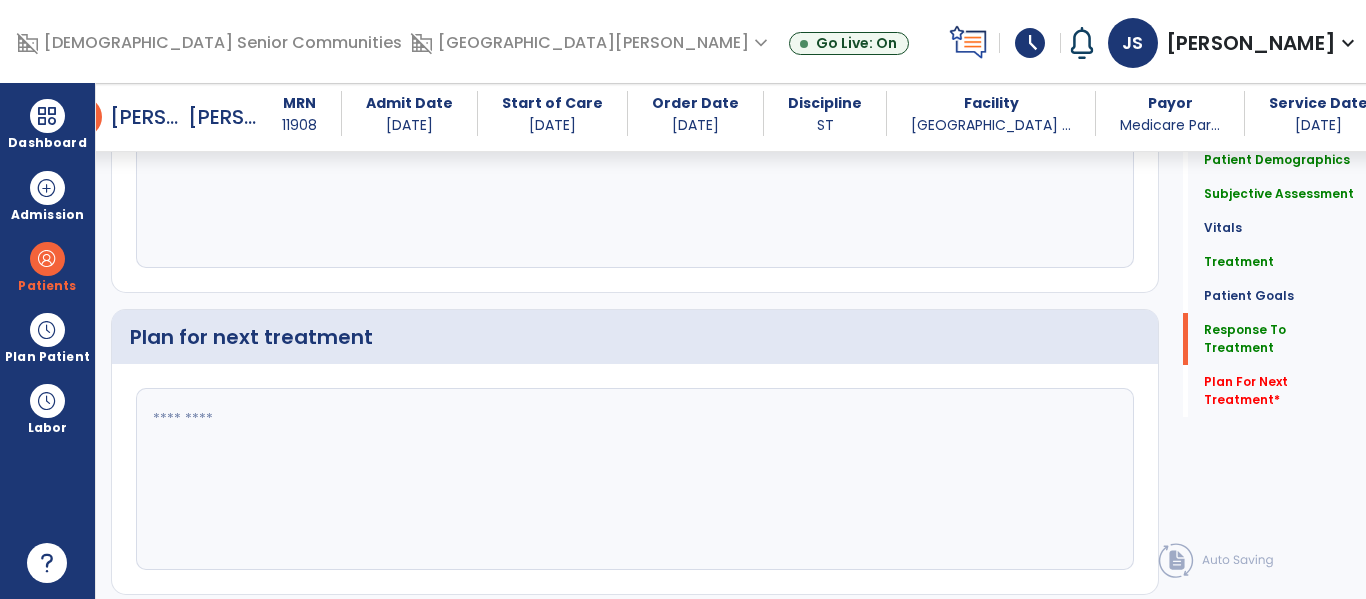 type on "**********" 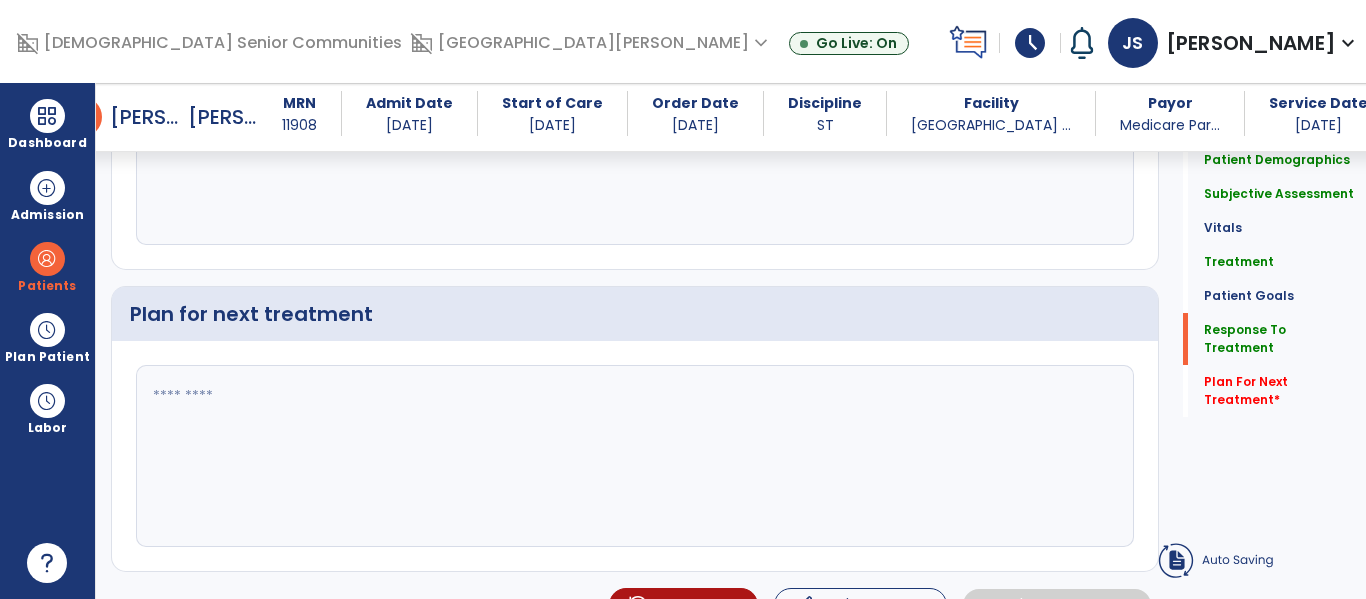 click 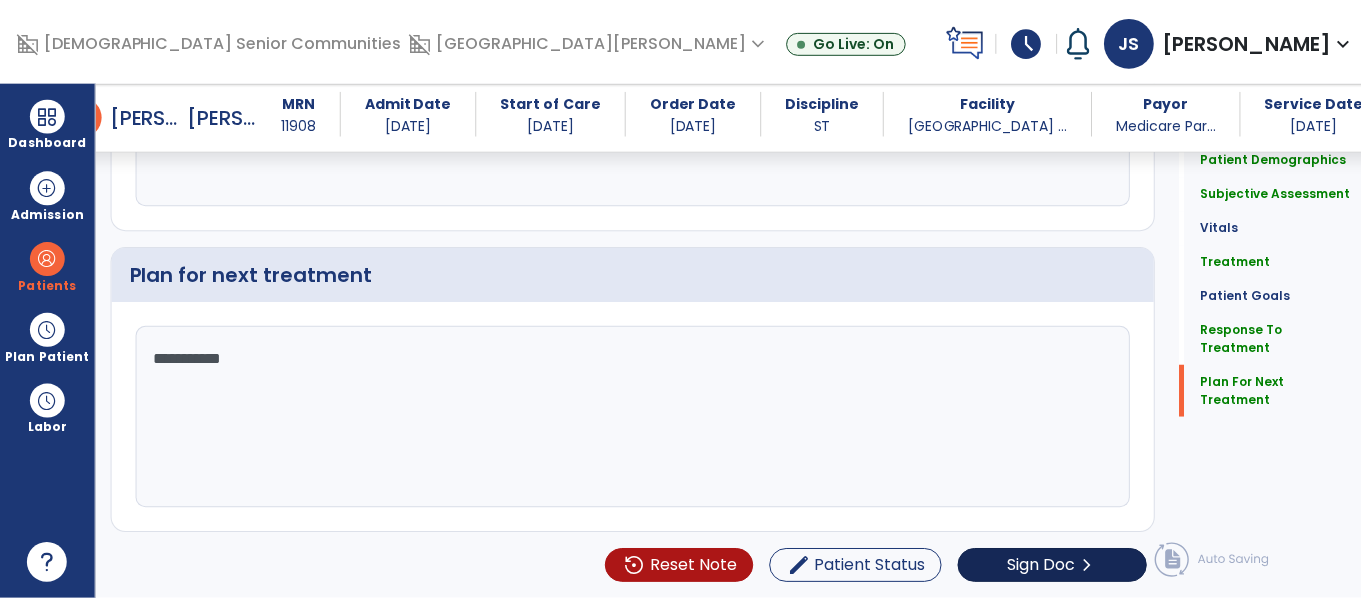 scroll, scrollTop: 2667, scrollLeft: 0, axis: vertical 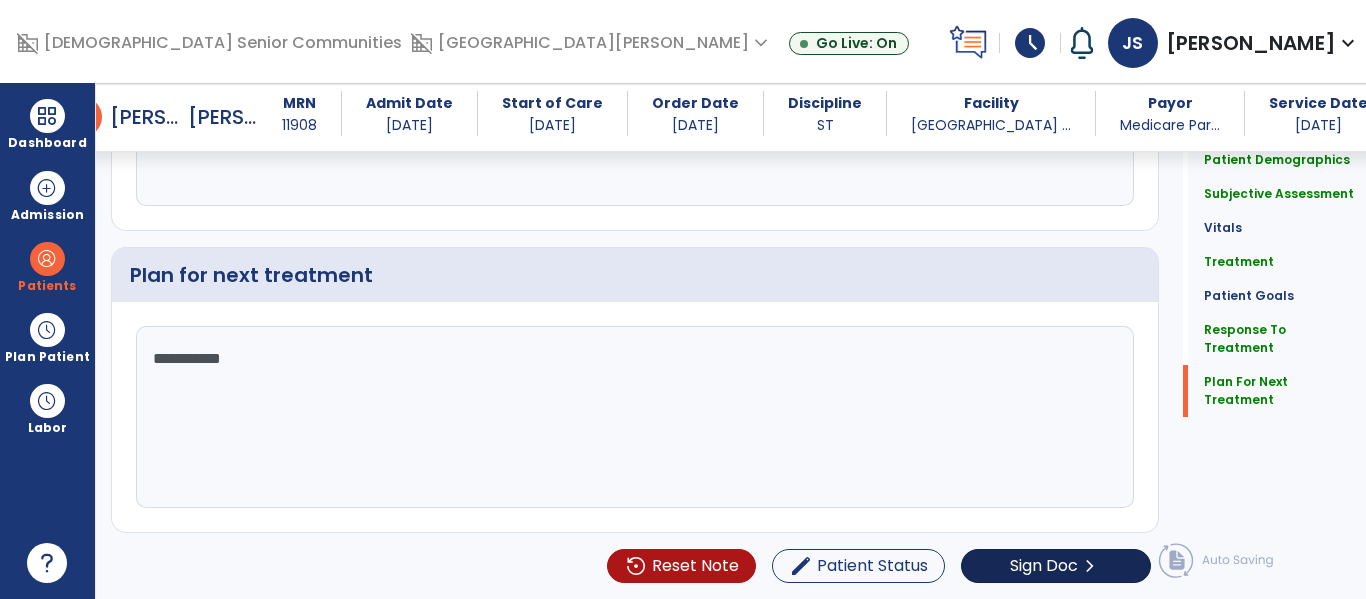 type on "**********" 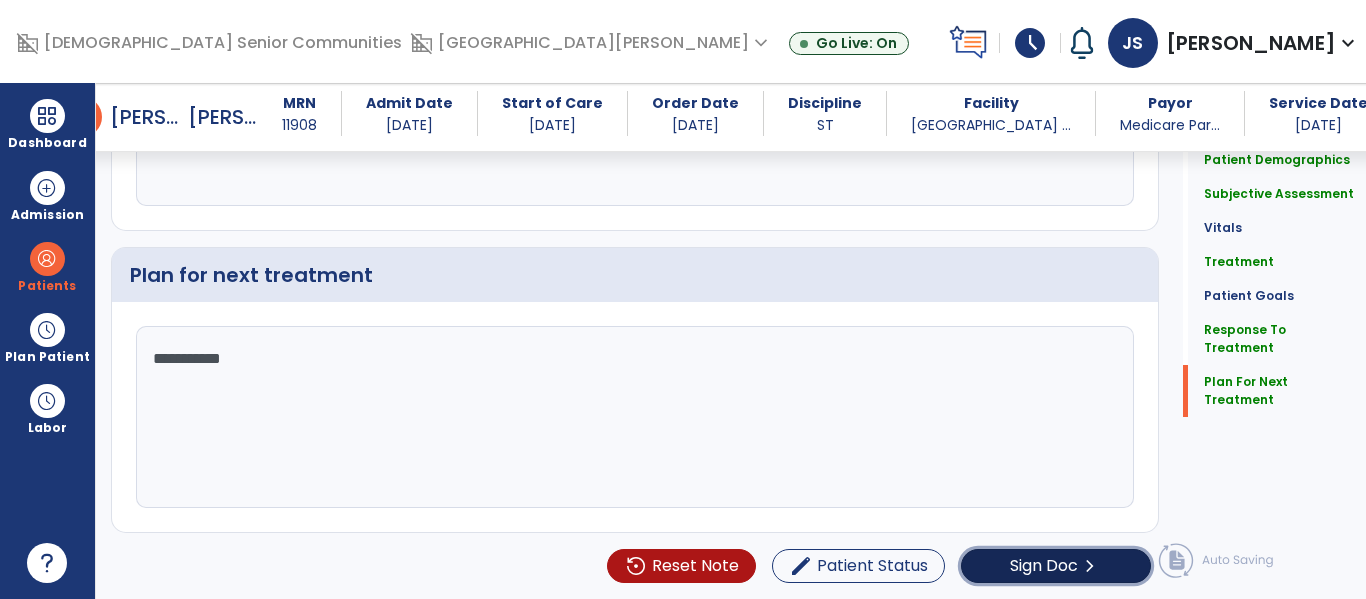 click on "Sign Doc" 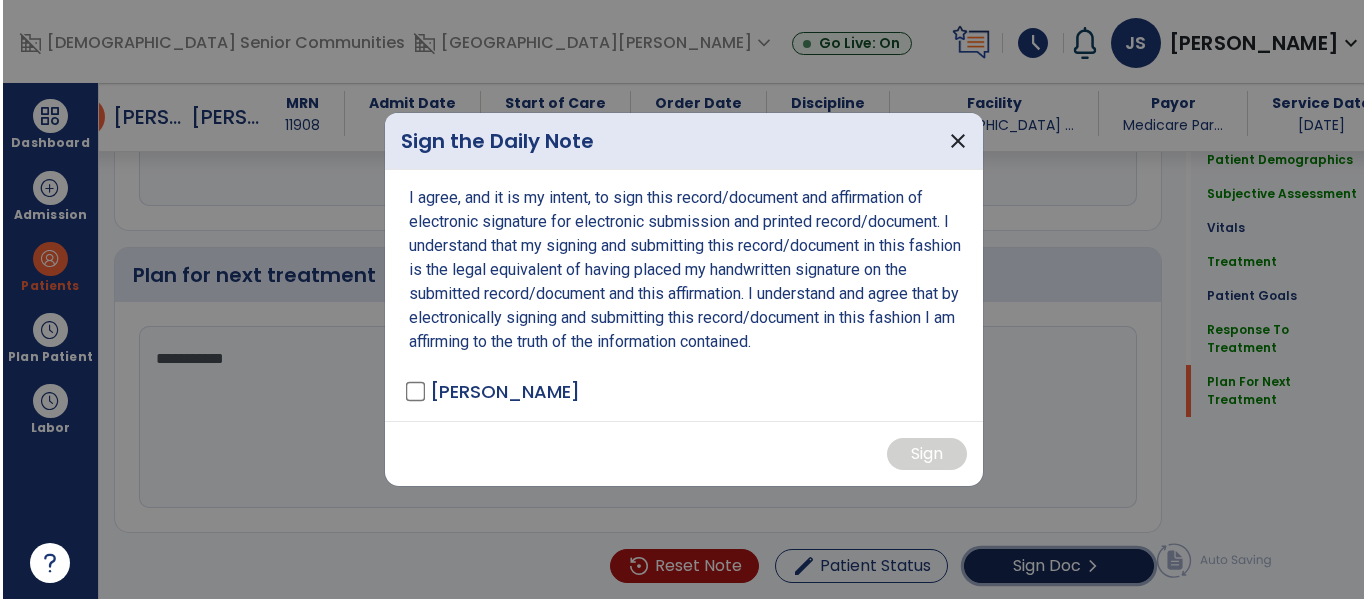scroll, scrollTop: 2667, scrollLeft: 0, axis: vertical 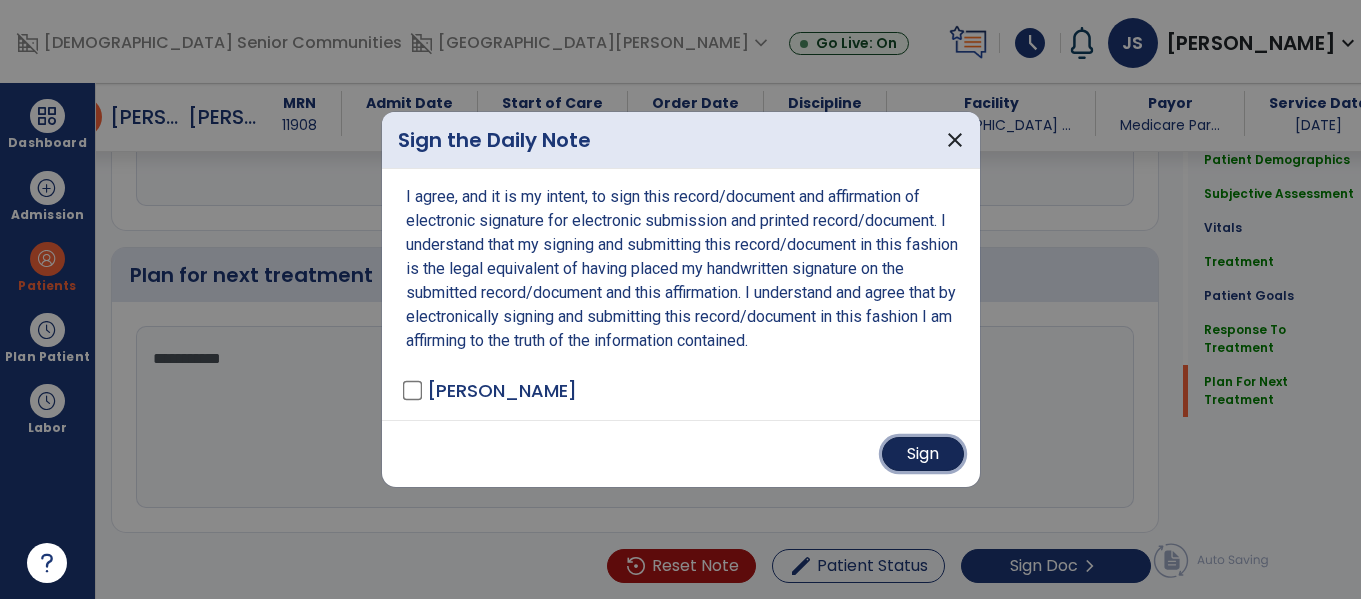 click on "Sign" at bounding box center (923, 454) 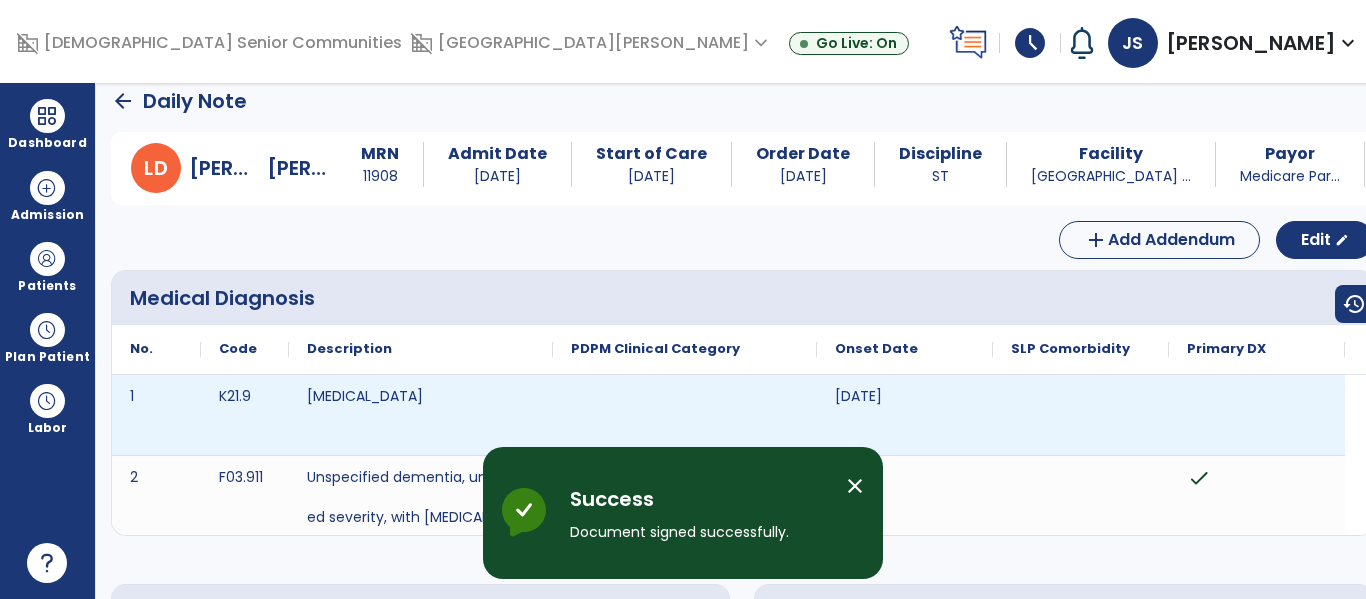 scroll, scrollTop: 0, scrollLeft: 0, axis: both 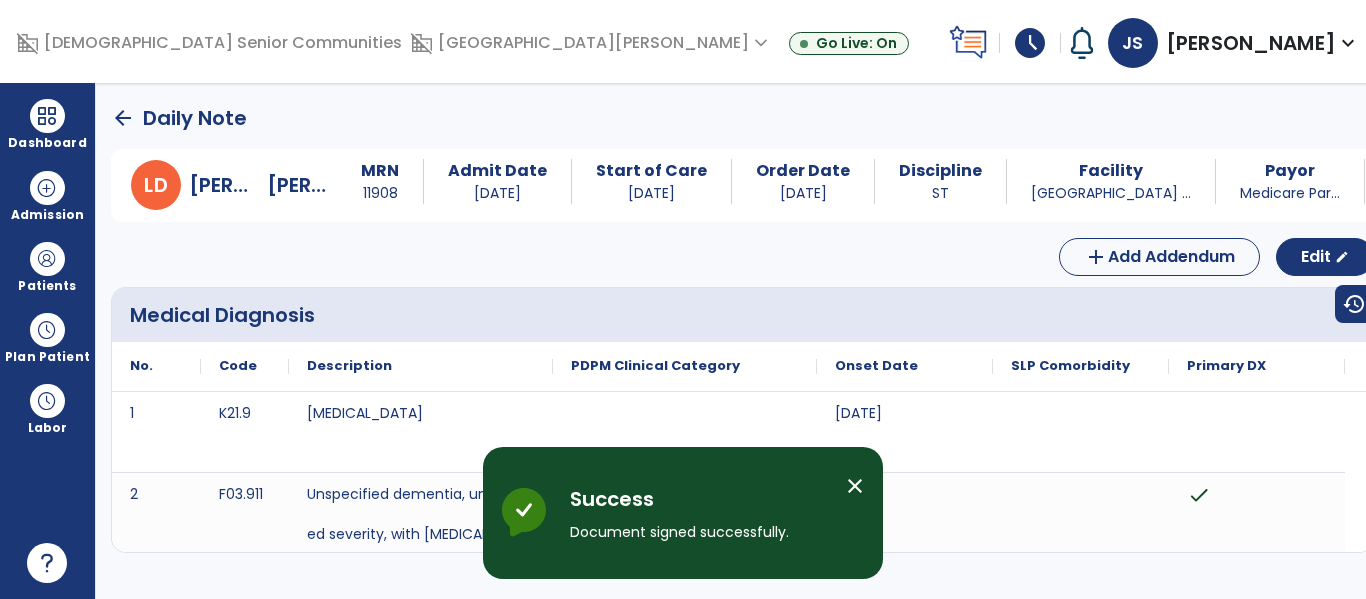 click on "arrow_back" 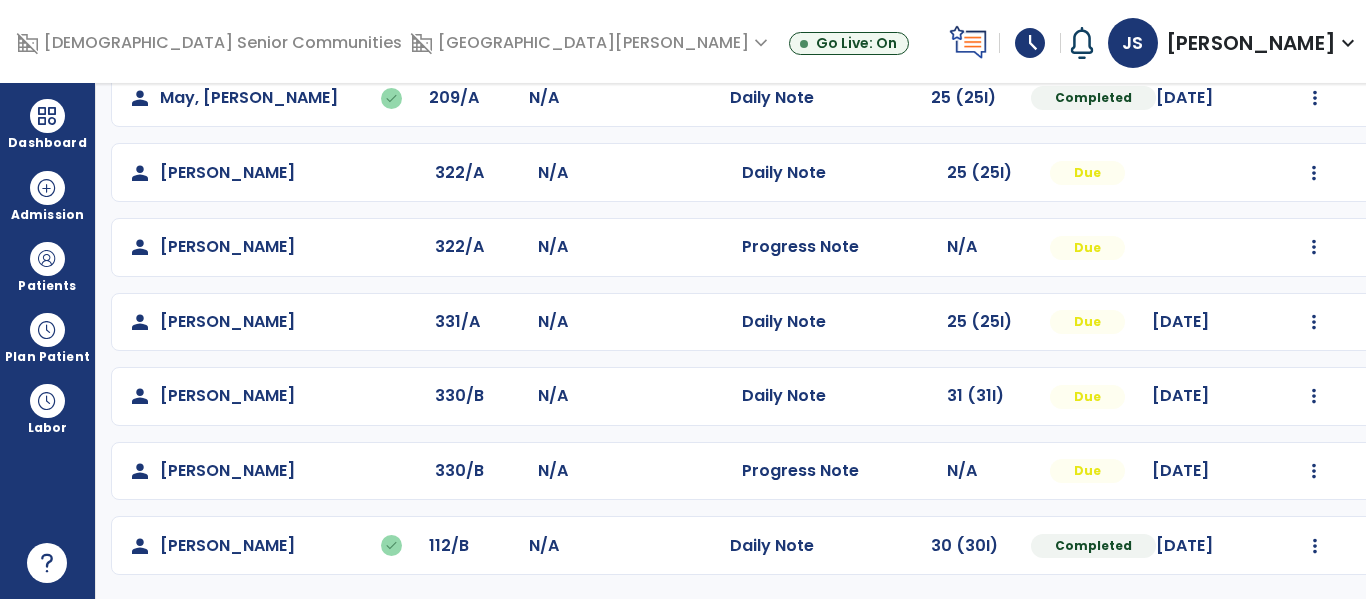 scroll, scrollTop: 917, scrollLeft: 0, axis: vertical 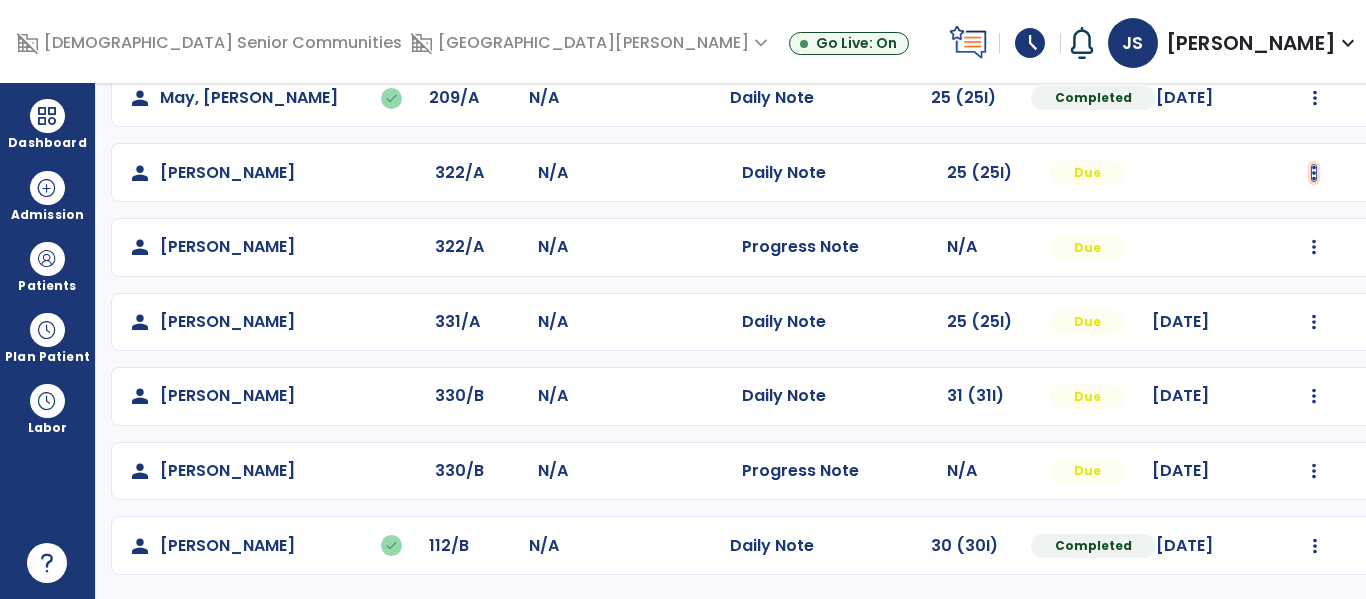 click at bounding box center [1315, -573] 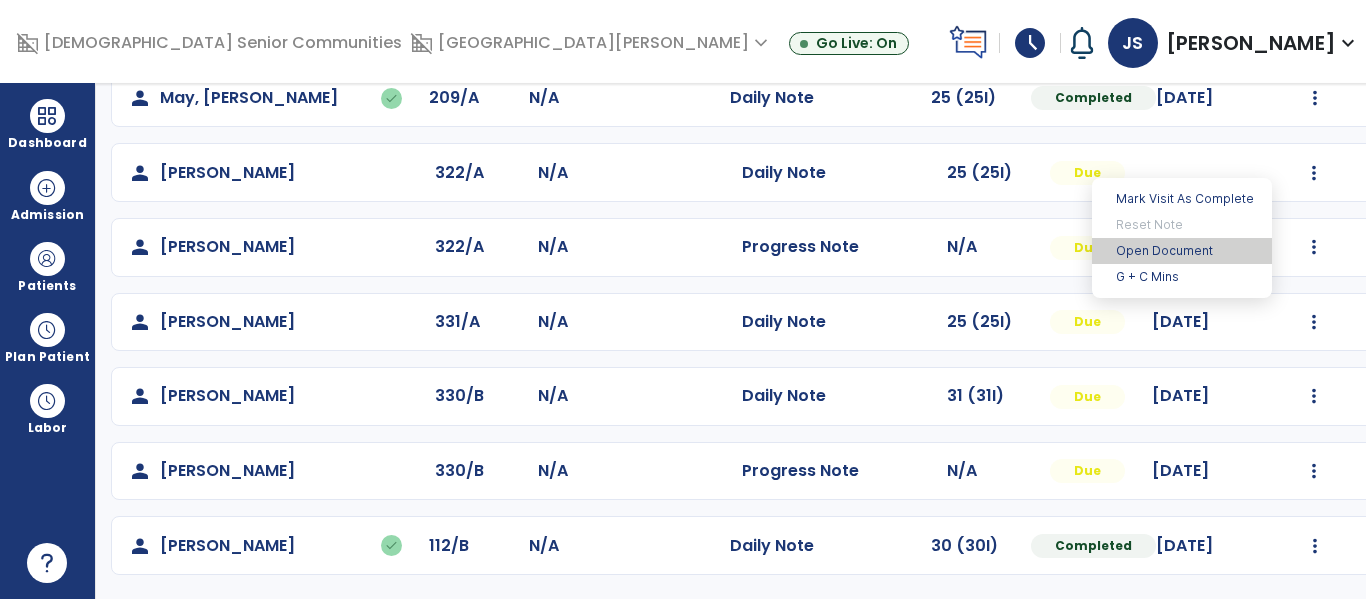click on "Open Document" at bounding box center (1182, 251) 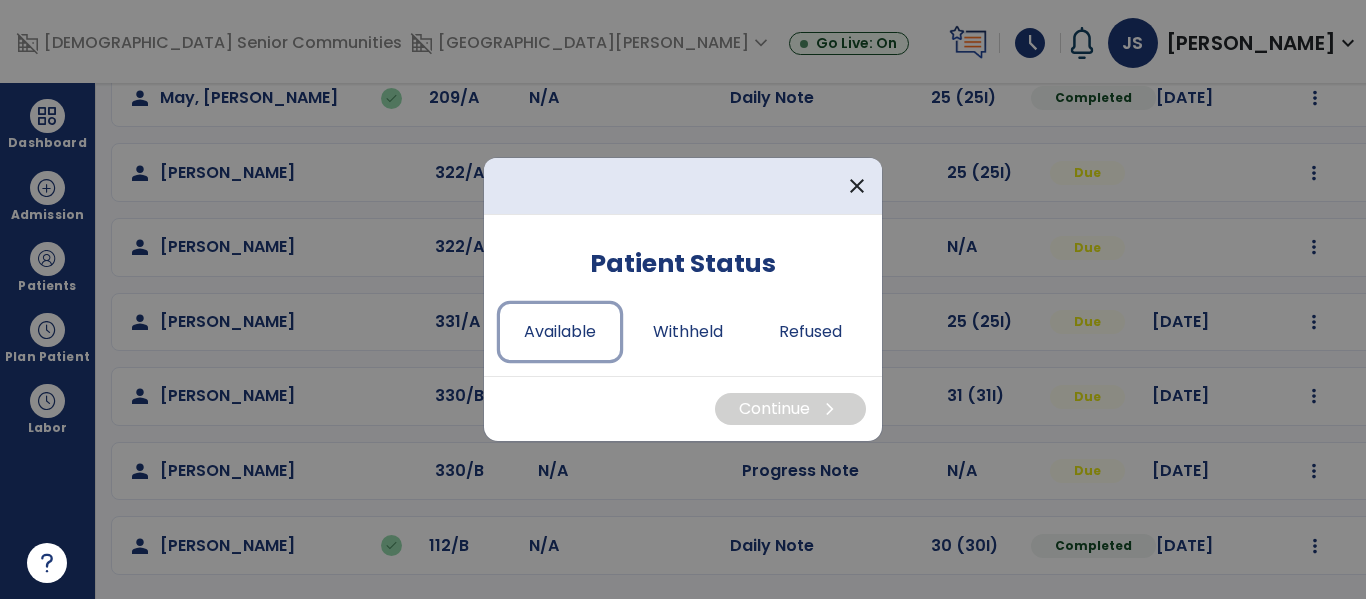 click on "Available" at bounding box center (560, 332) 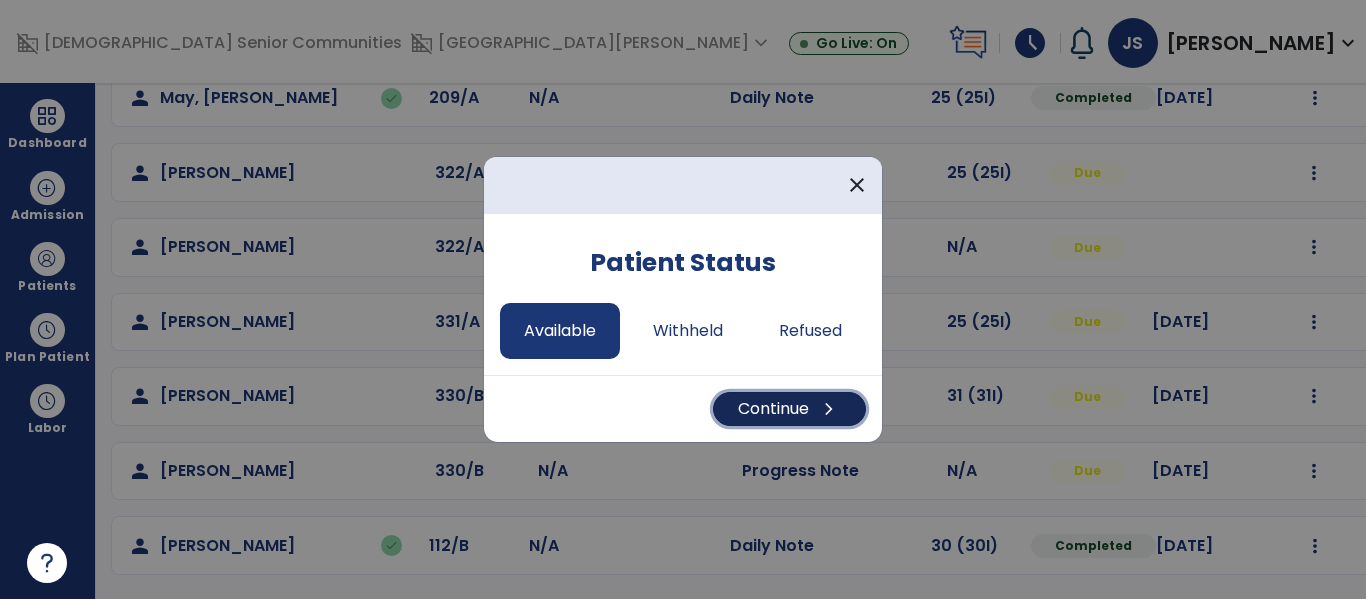 click on "Continue   chevron_right" at bounding box center [789, 409] 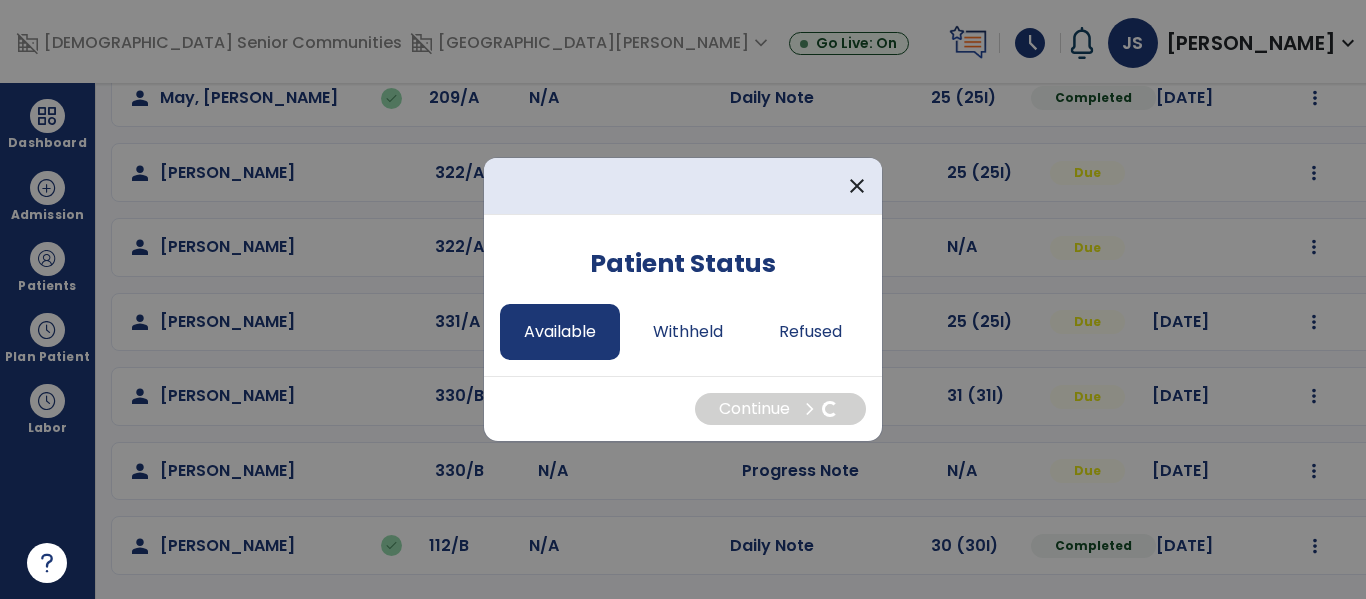 select on "*" 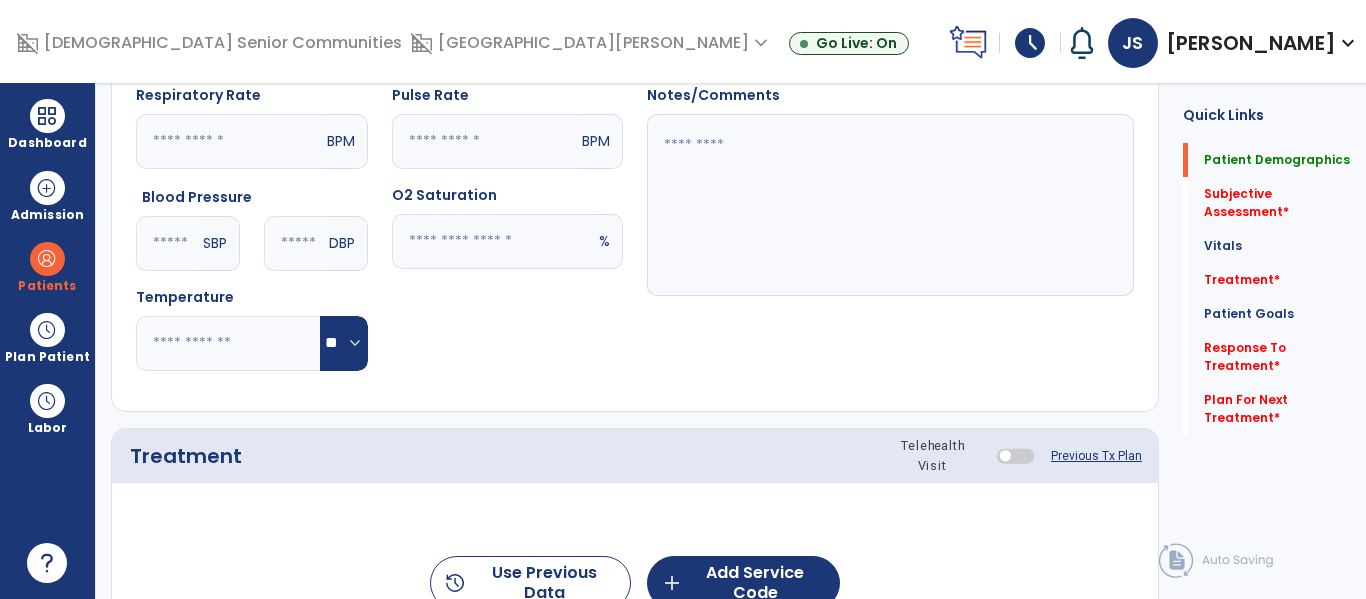 scroll, scrollTop: 0, scrollLeft: 0, axis: both 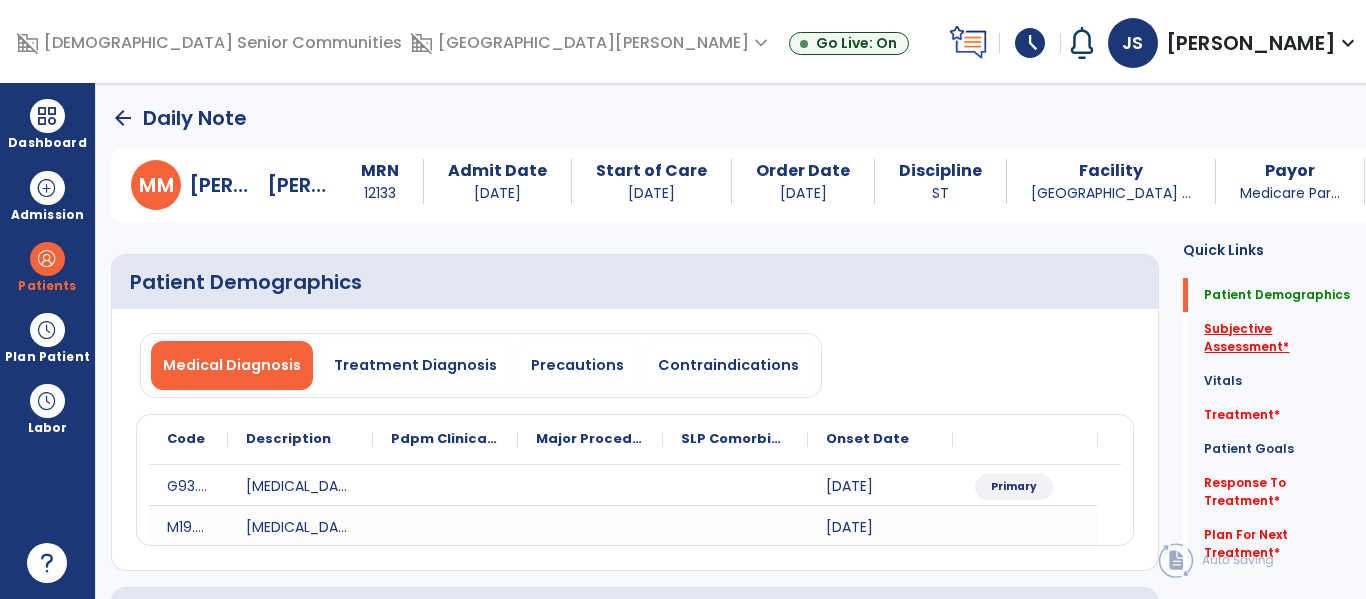 click on "Subjective Assessment   *" 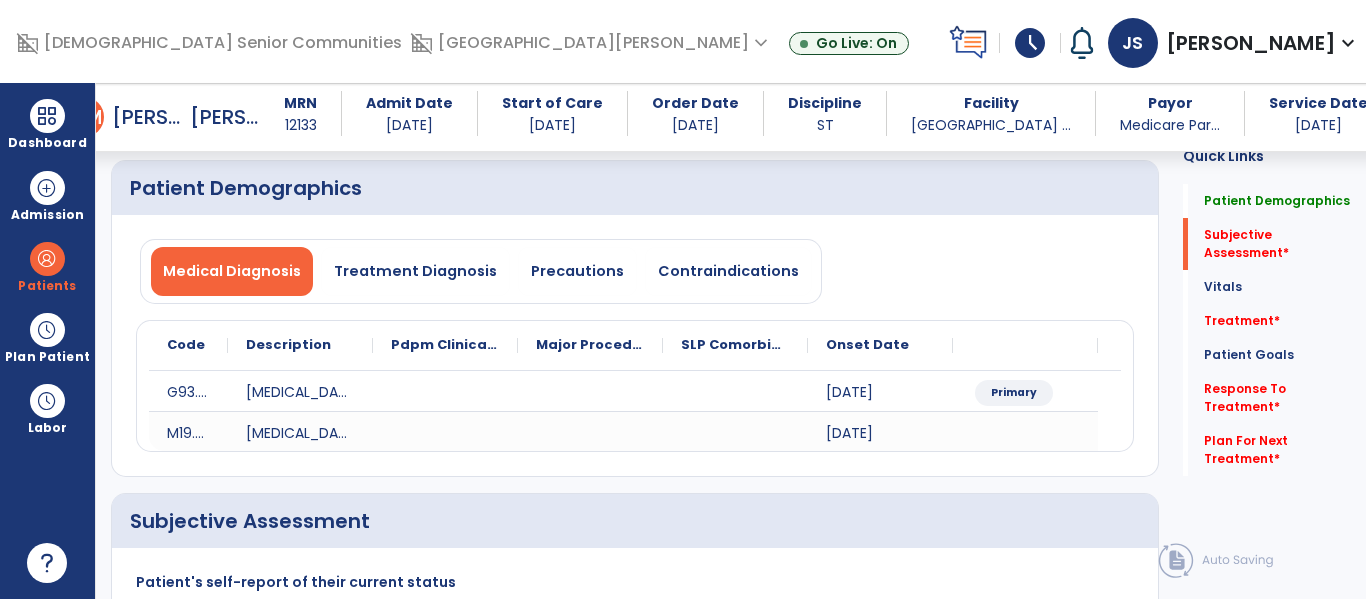 scroll, scrollTop: 426, scrollLeft: 0, axis: vertical 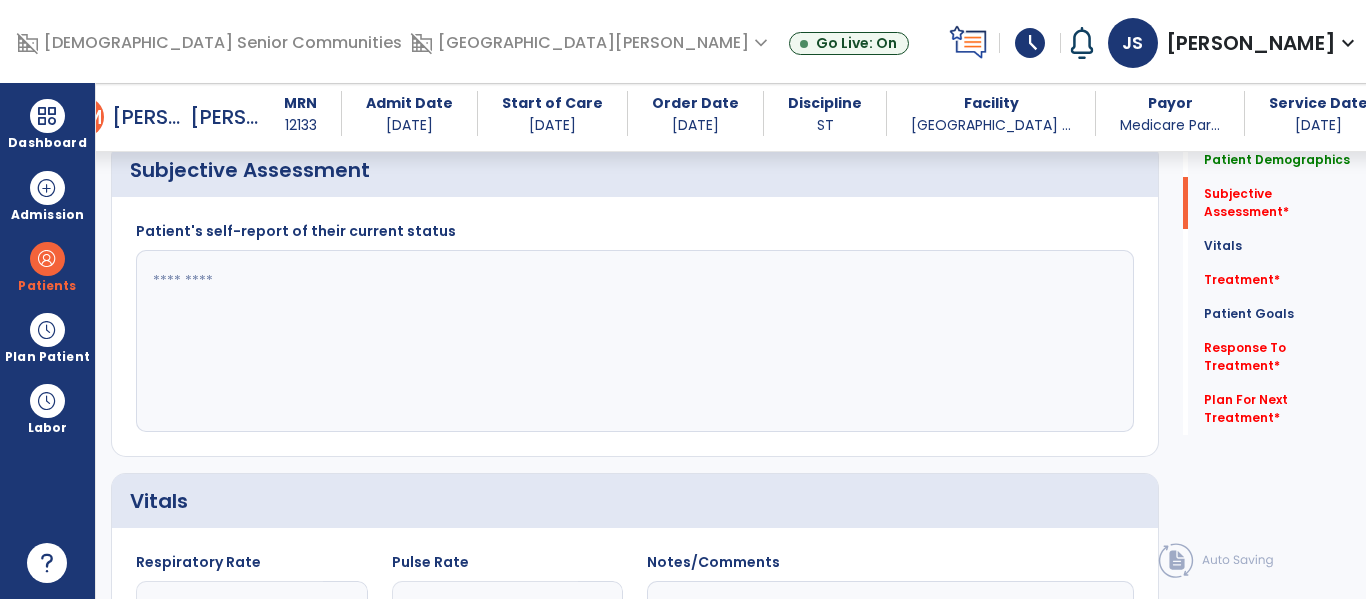 click 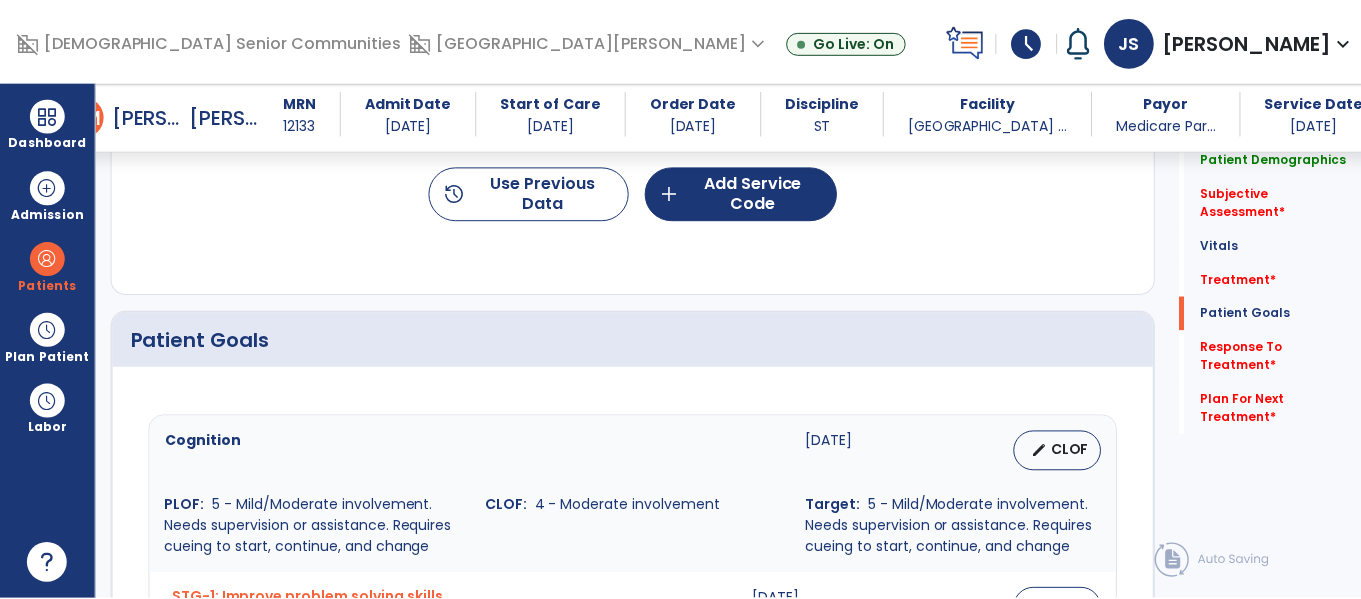 scroll, scrollTop: 1346, scrollLeft: 0, axis: vertical 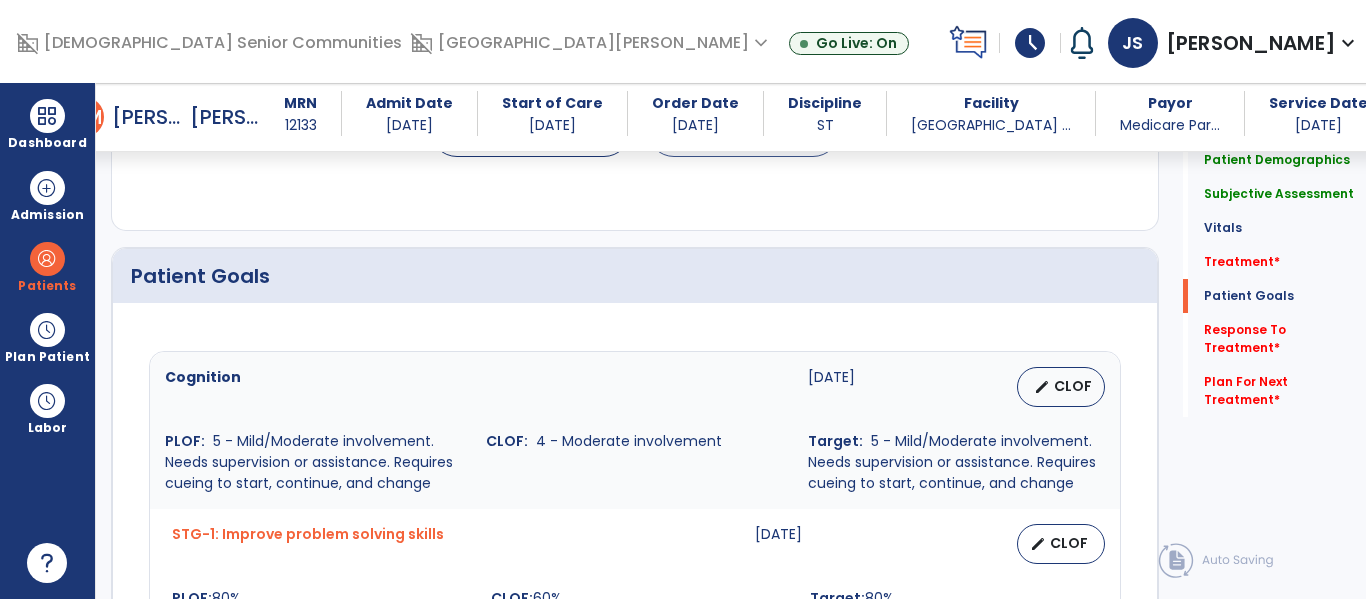 type on "**********" 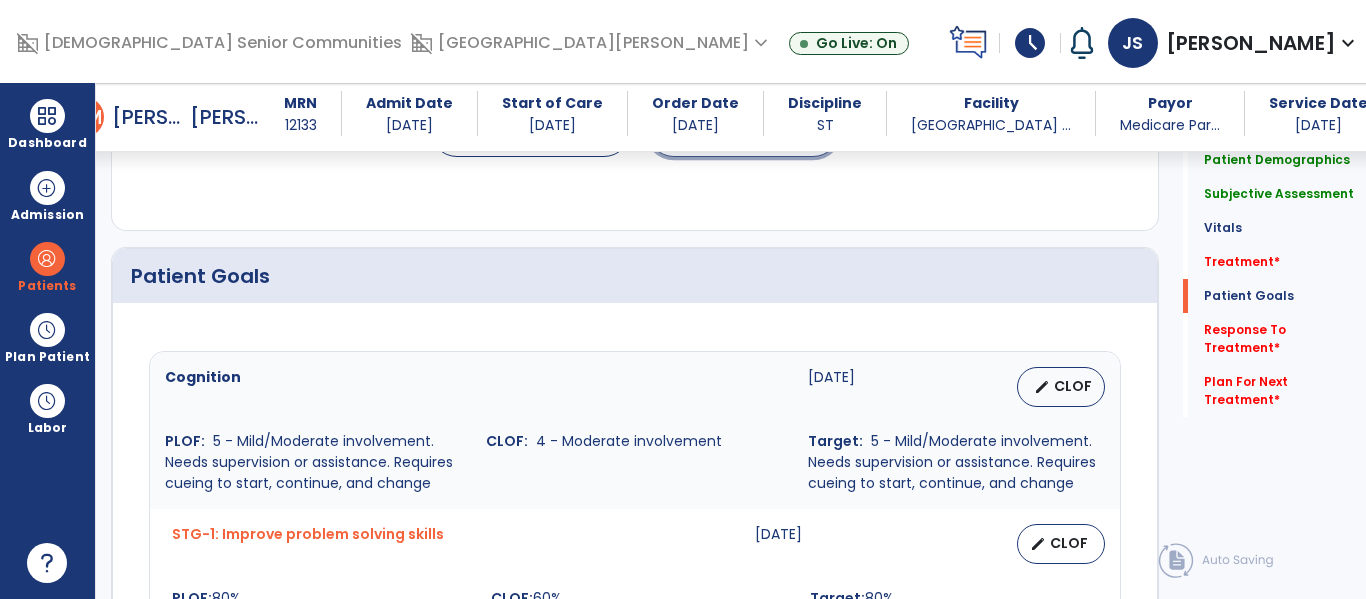 click on "add  Add Service Code" 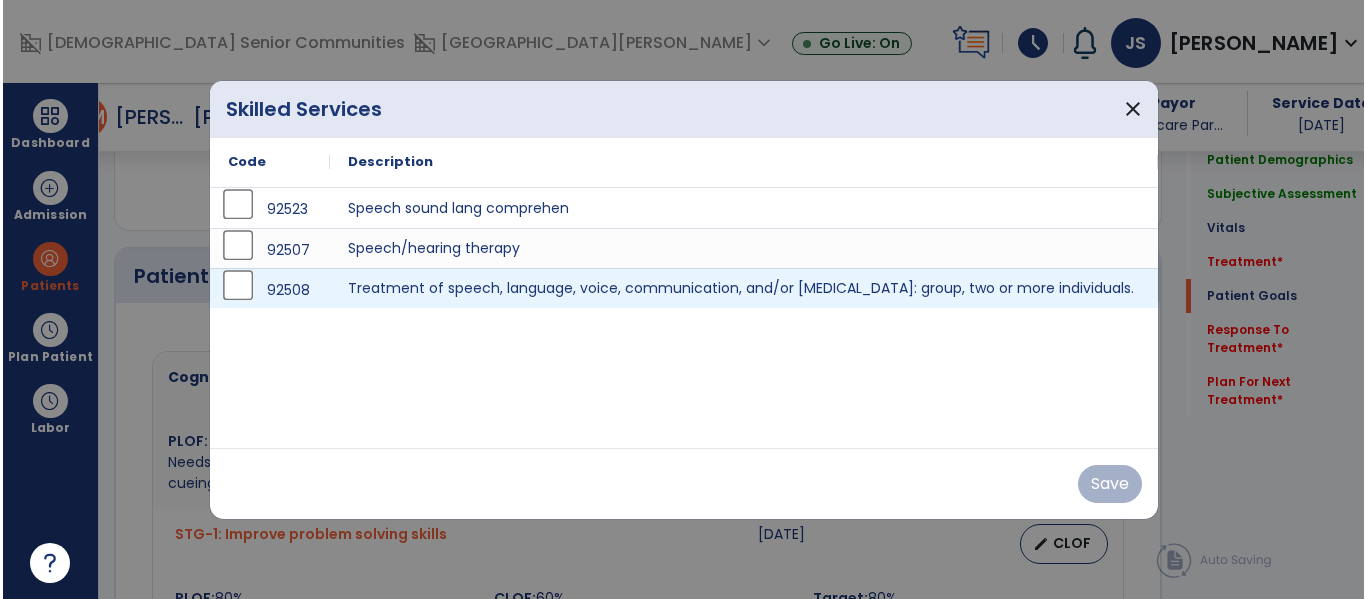 scroll, scrollTop: 1346, scrollLeft: 0, axis: vertical 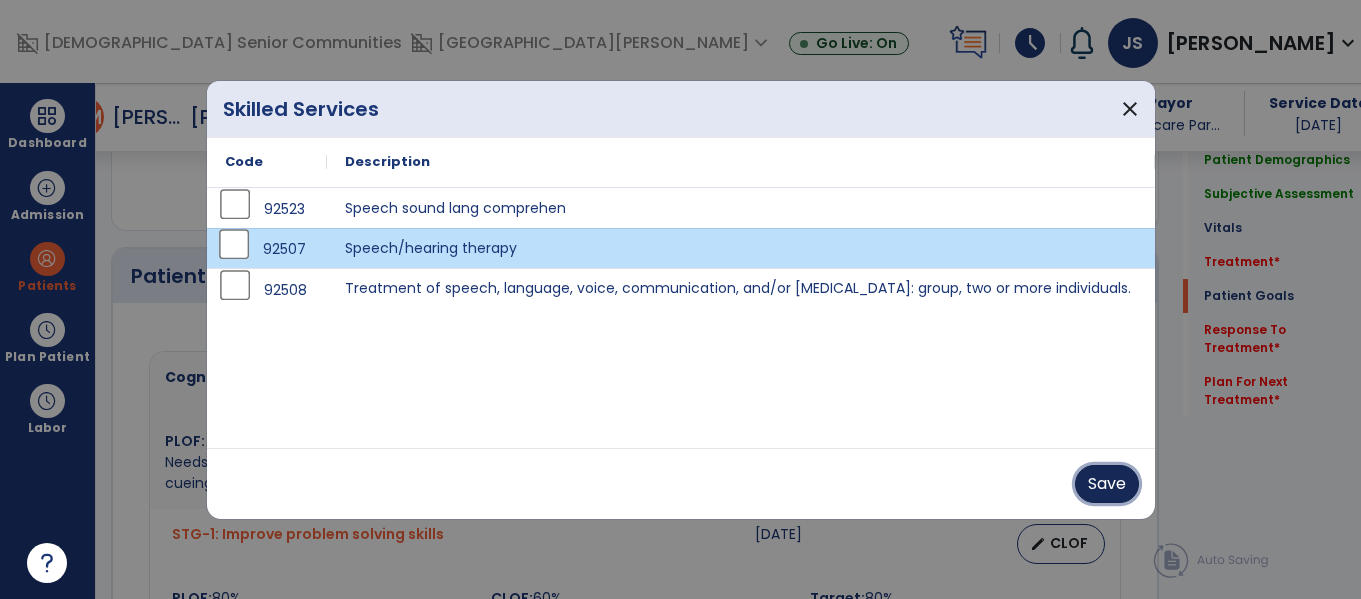 click on "Save" at bounding box center (1107, 484) 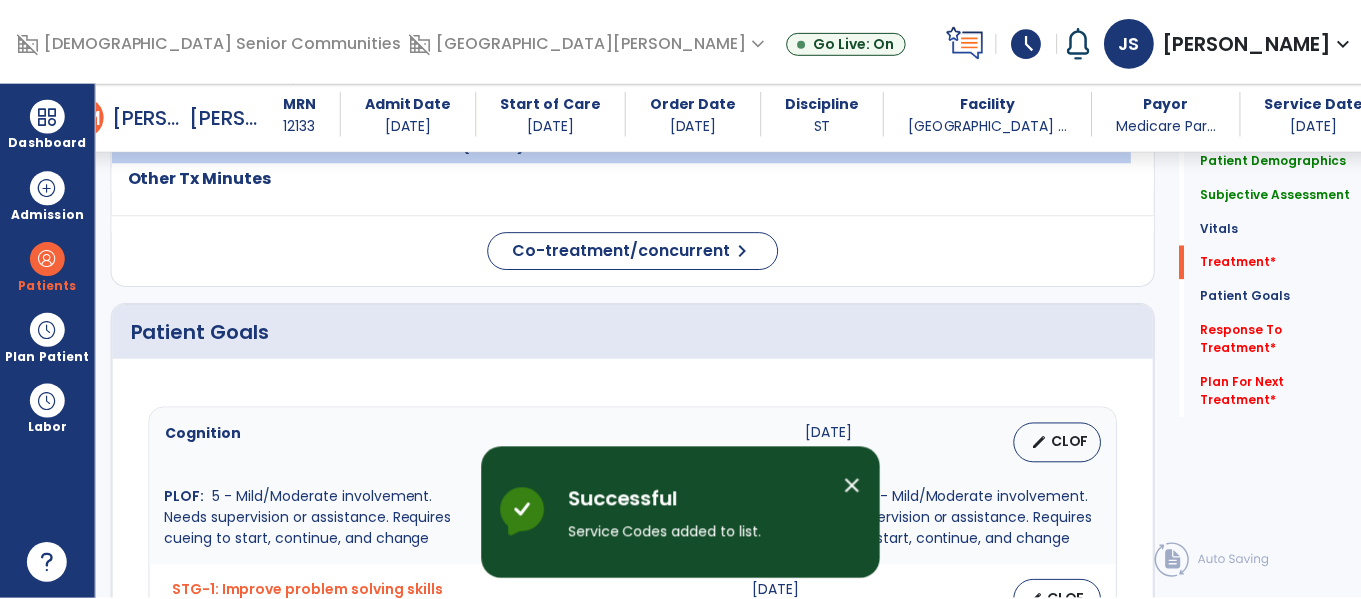 scroll, scrollTop: 1148, scrollLeft: 0, axis: vertical 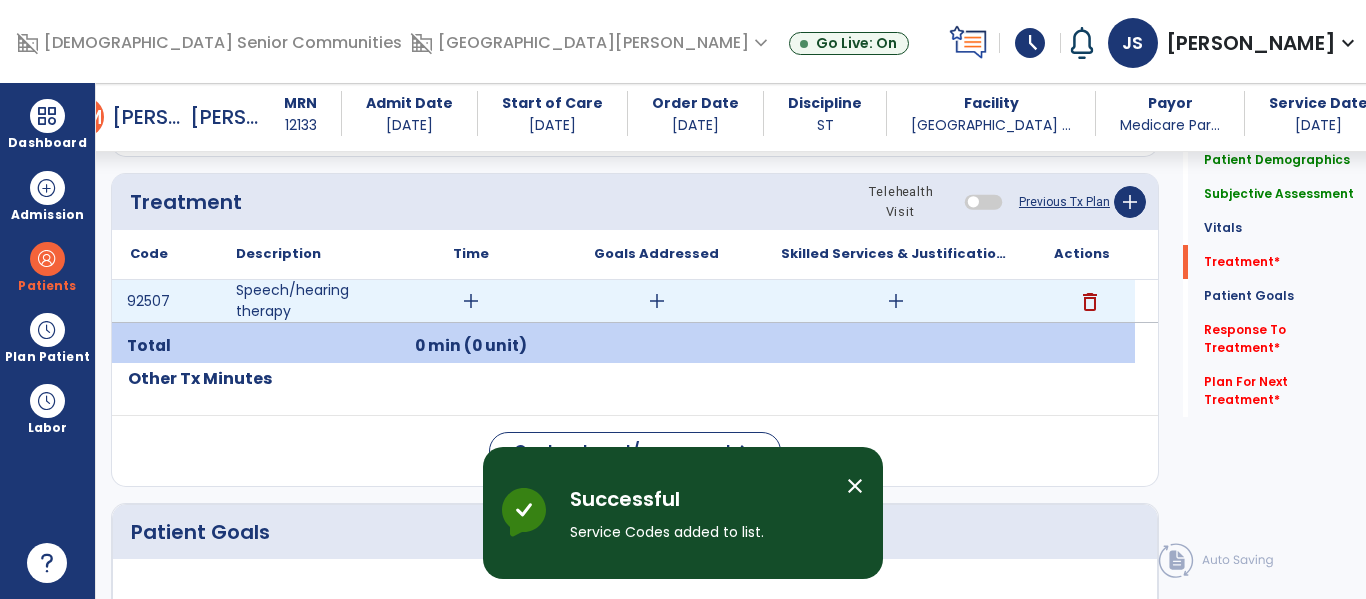 click on "add" at bounding box center (471, 301) 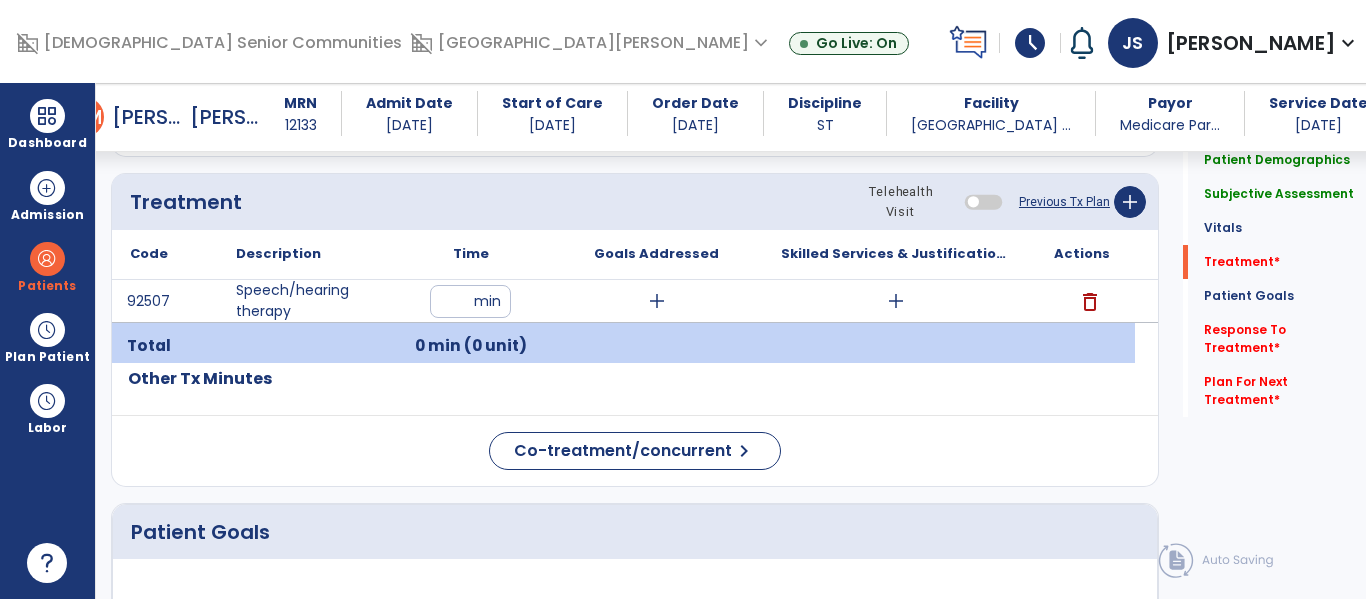 type on "**" 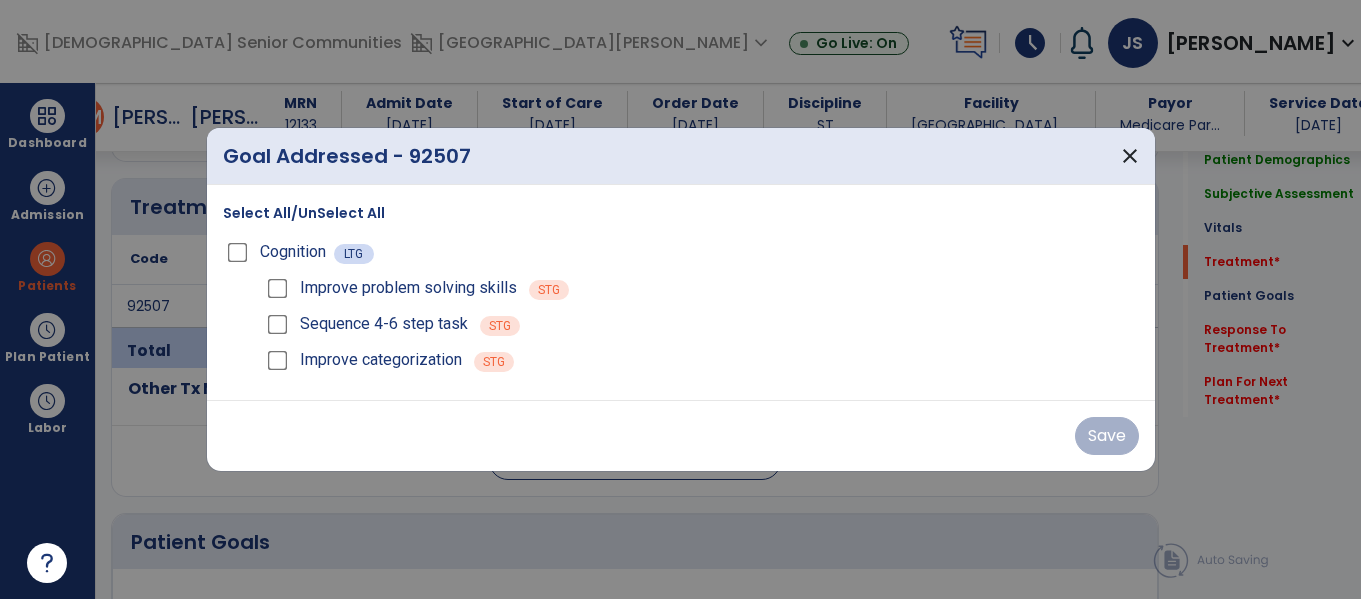 scroll, scrollTop: 1148, scrollLeft: 0, axis: vertical 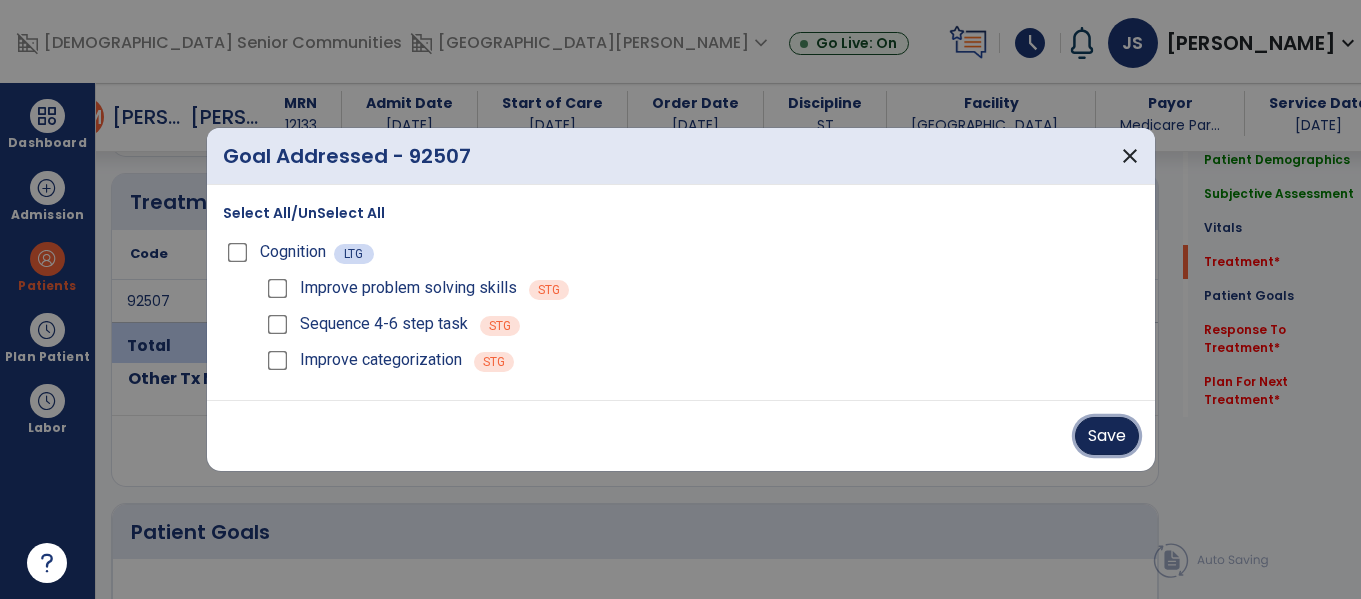 click on "Save" at bounding box center [1107, 436] 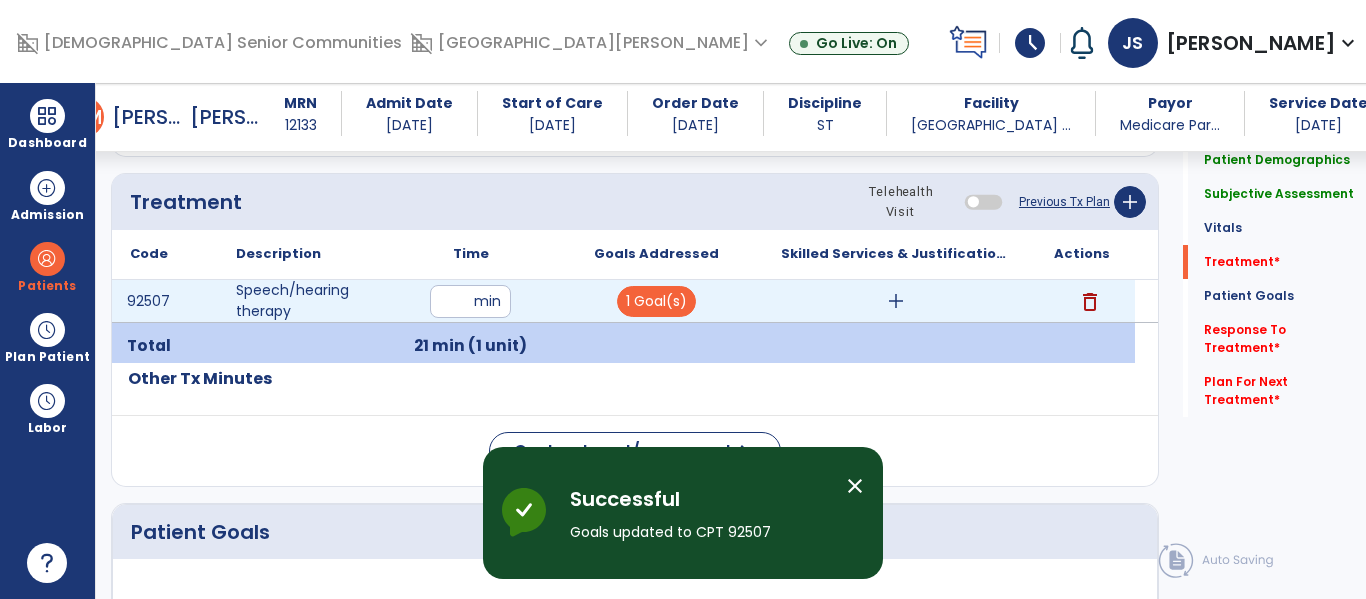 click on "add" at bounding box center [896, 301] 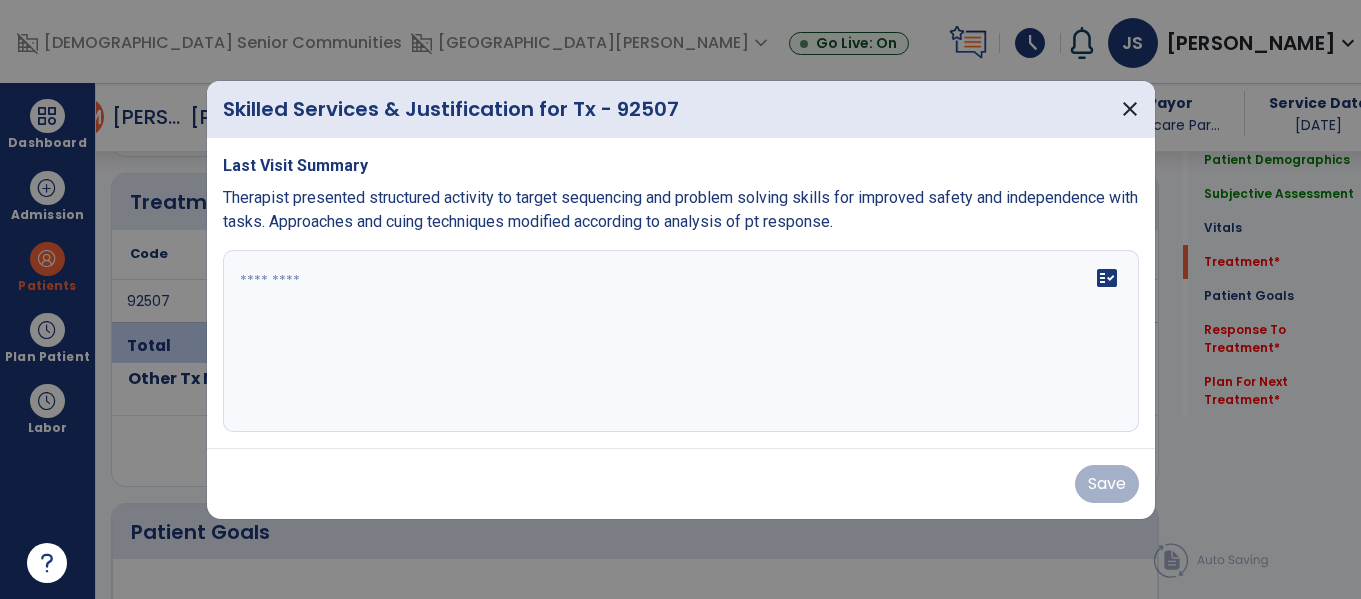 scroll, scrollTop: 1148, scrollLeft: 0, axis: vertical 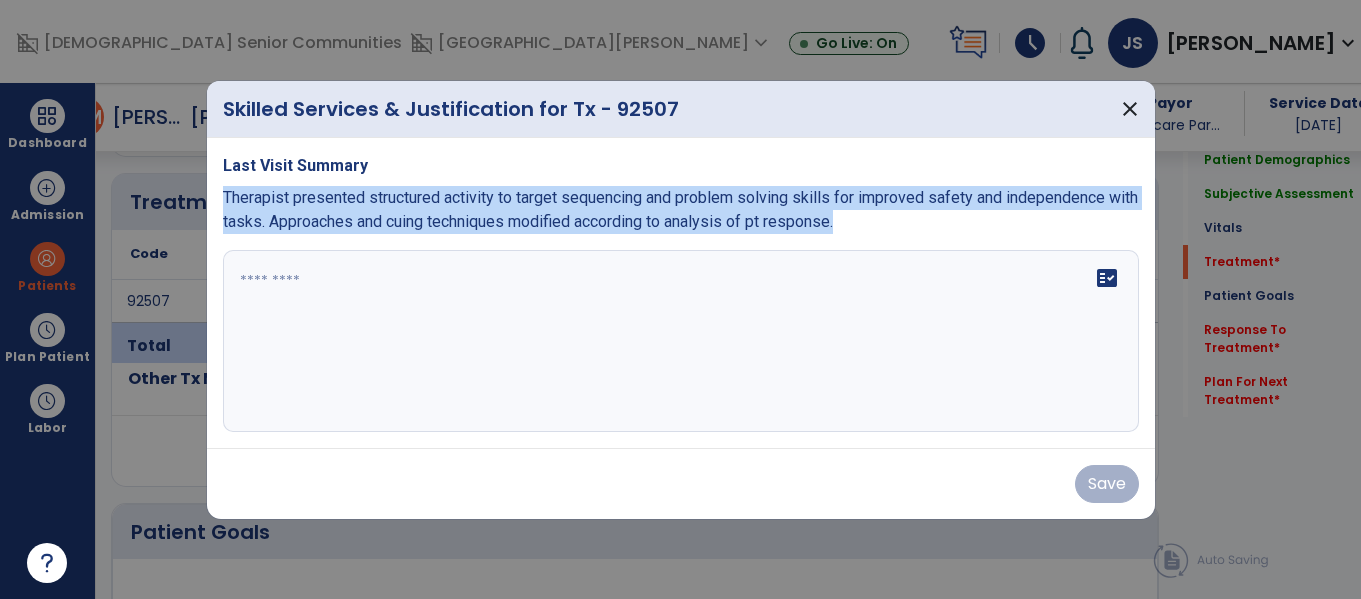 drag, startPoint x: 219, startPoint y: 179, endPoint x: 442, endPoint y: 254, distance: 235.2743 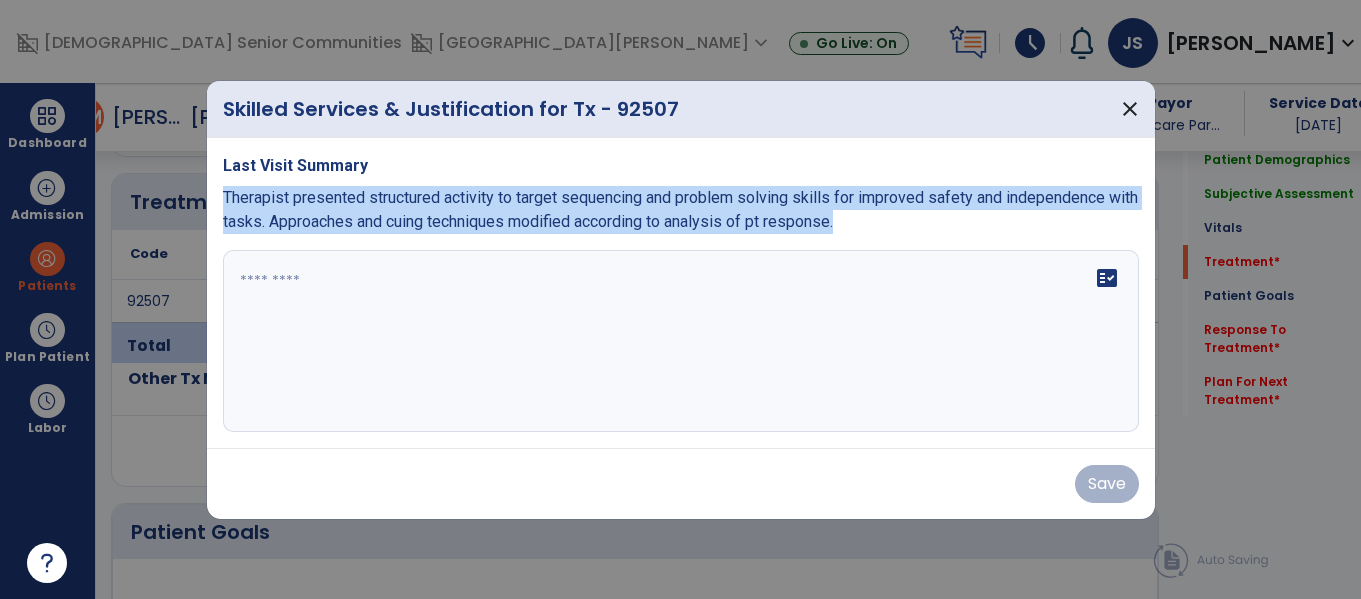 copy on "Therapist presented structured activity to target sequencing and problem solving skills for improved safety and independence with tasks. Approaches and cuing techniques modified according to analysis of pt response." 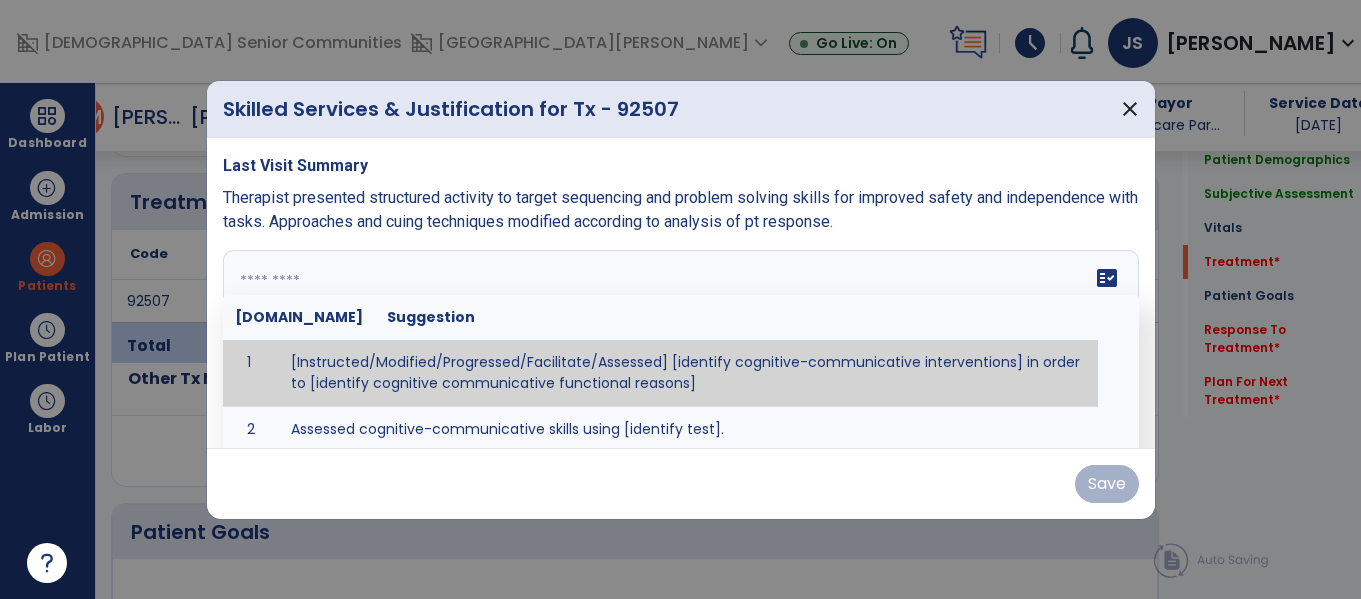 click at bounding box center (674, 341) 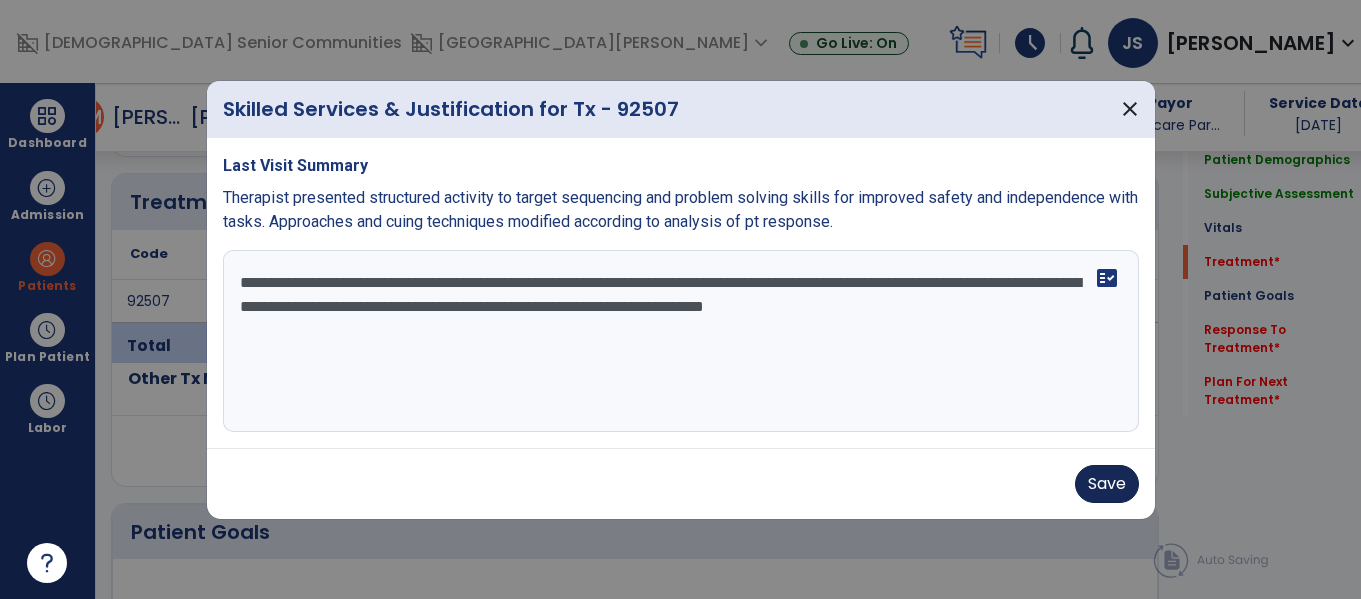 type on "**********" 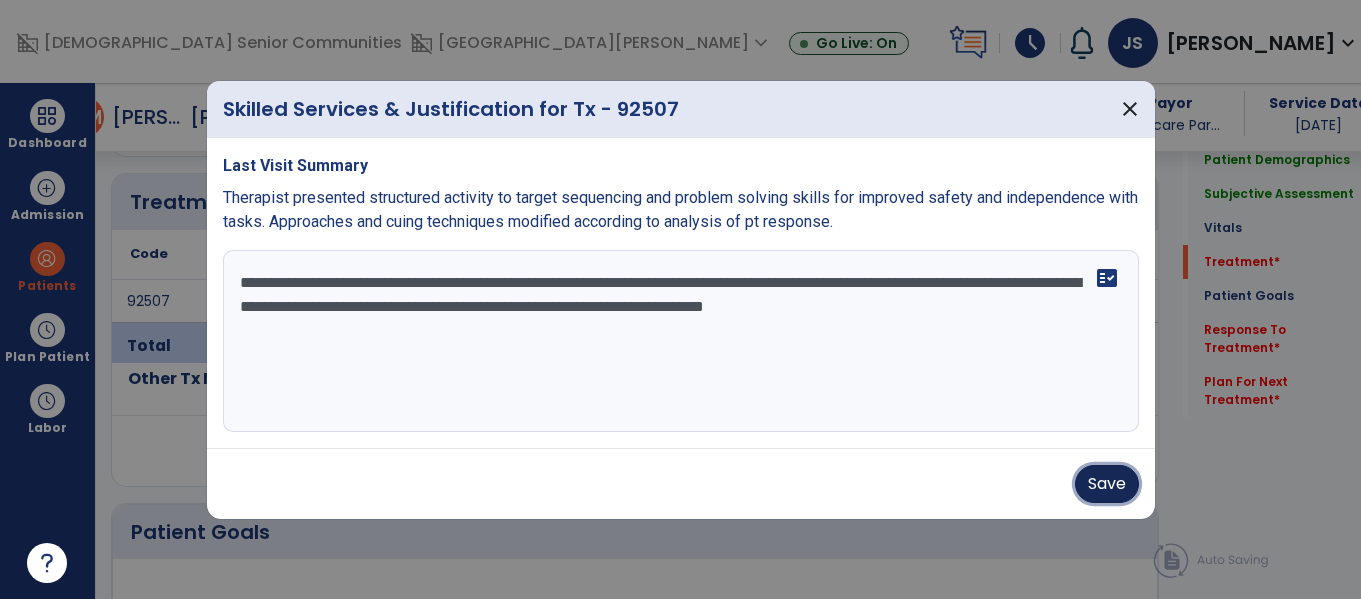 click on "Save" at bounding box center (1107, 484) 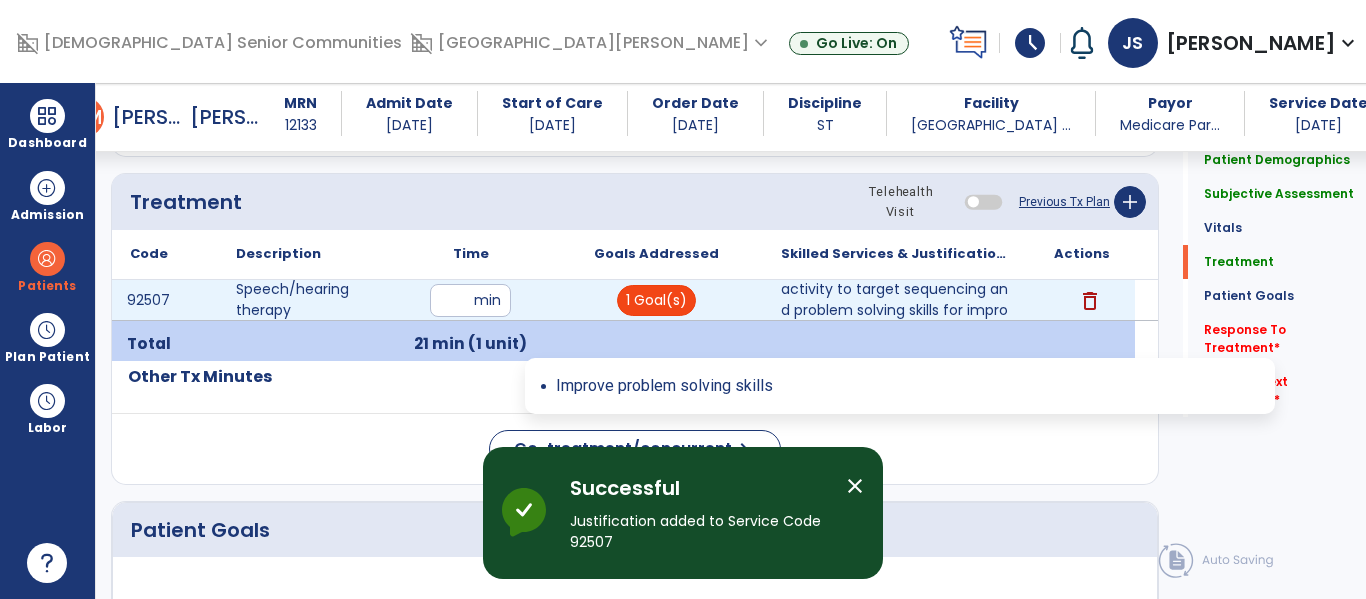 click on "1 Goal(s)" at bounding box center [656, 300] 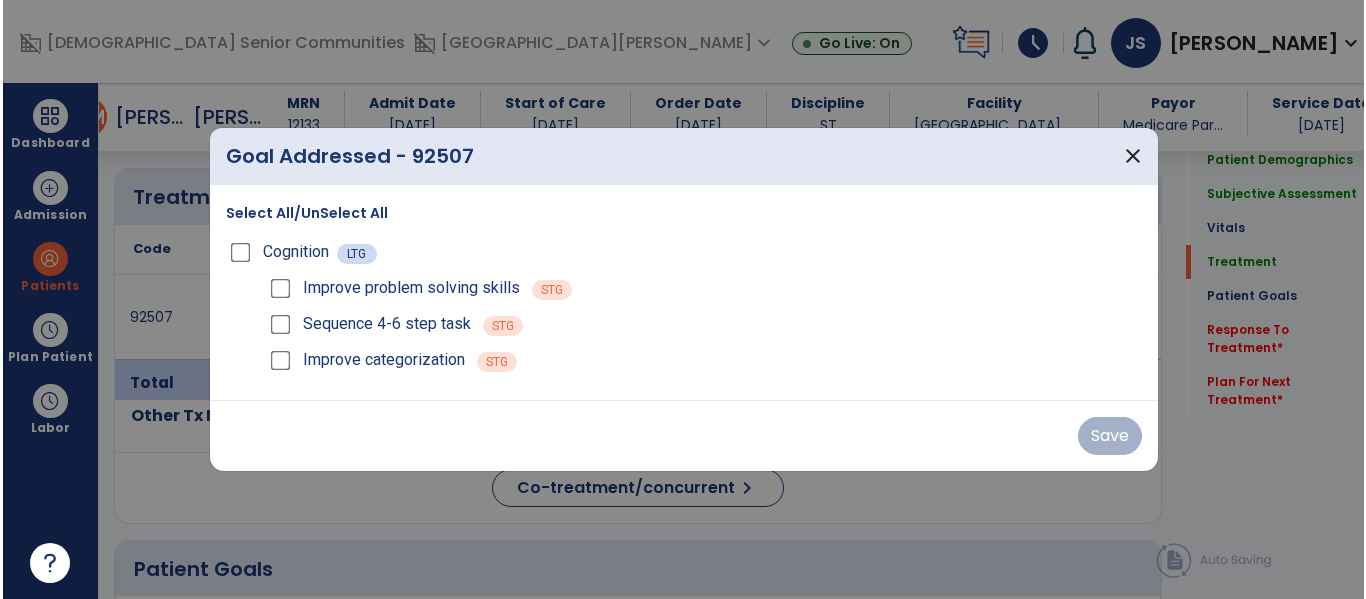 scroll, scrollTop: 1148, scrollLeft: 0, axis: vertical 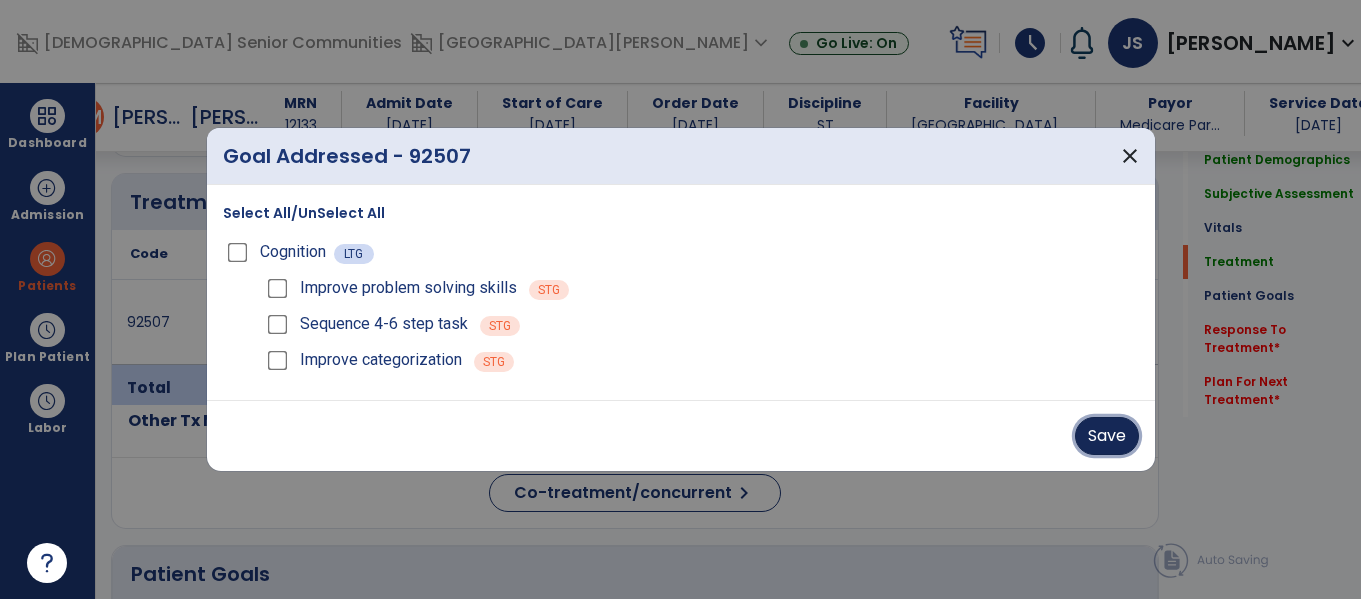 click on "Save" at bounding box center [1107, 436] 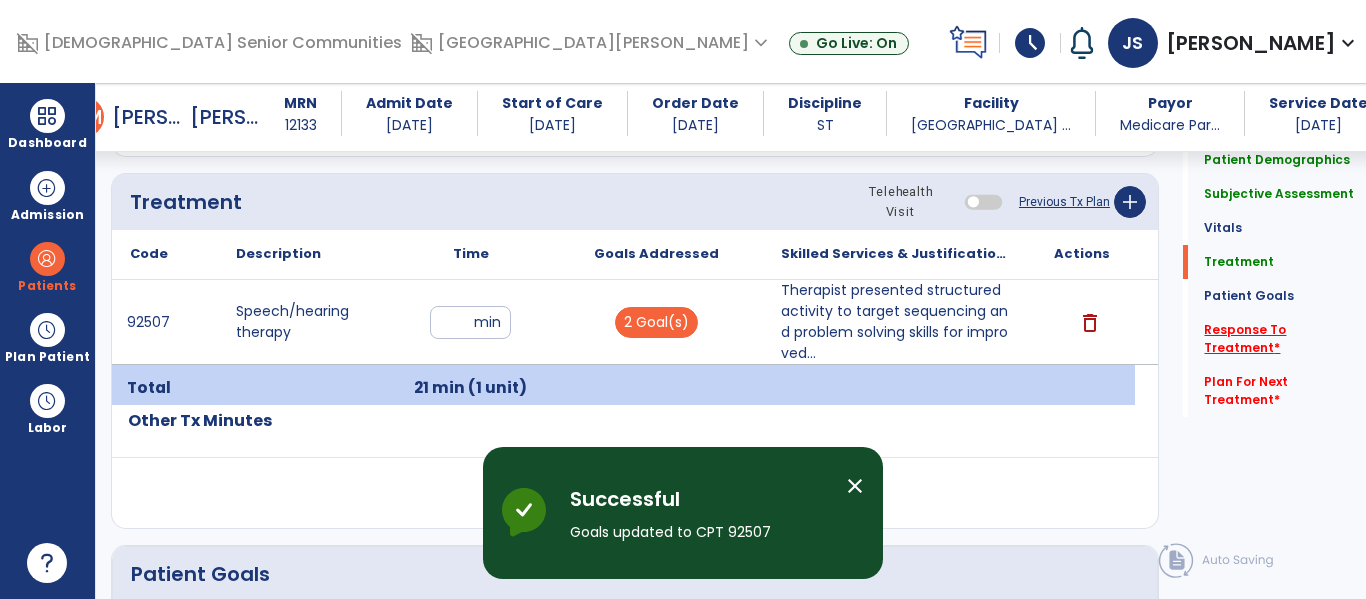 click on "Response To Treatment   *" 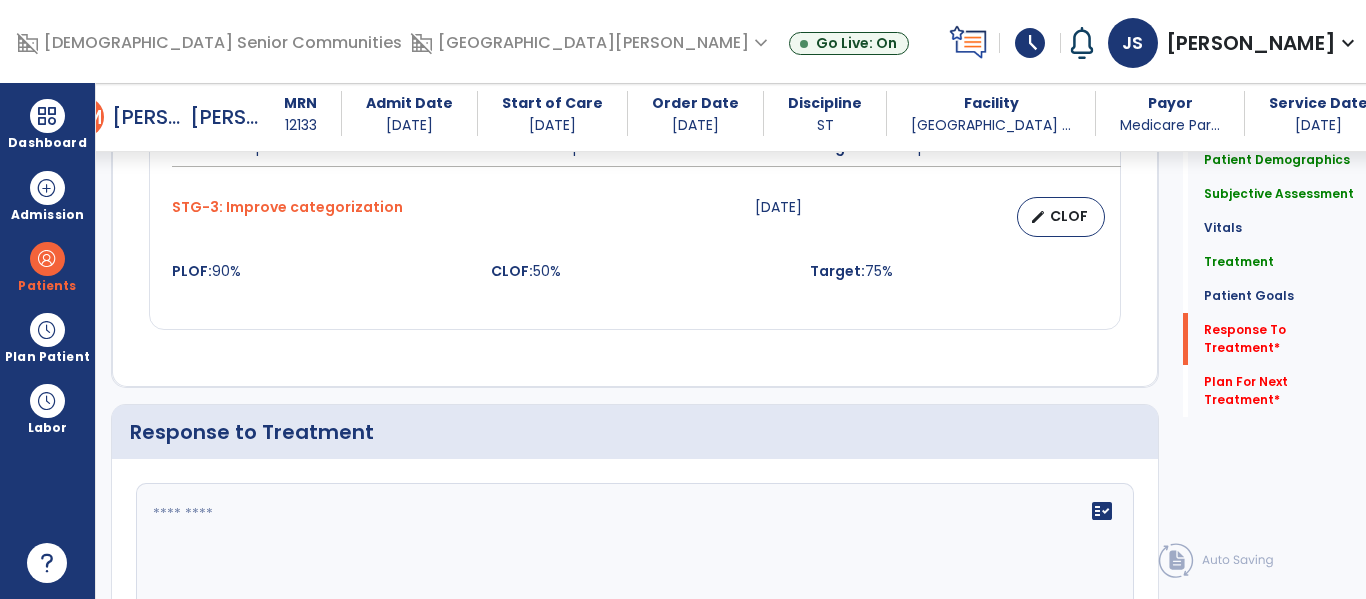 scroll, scrollTop: 2373, scrollLeft: 0, axis: vertical 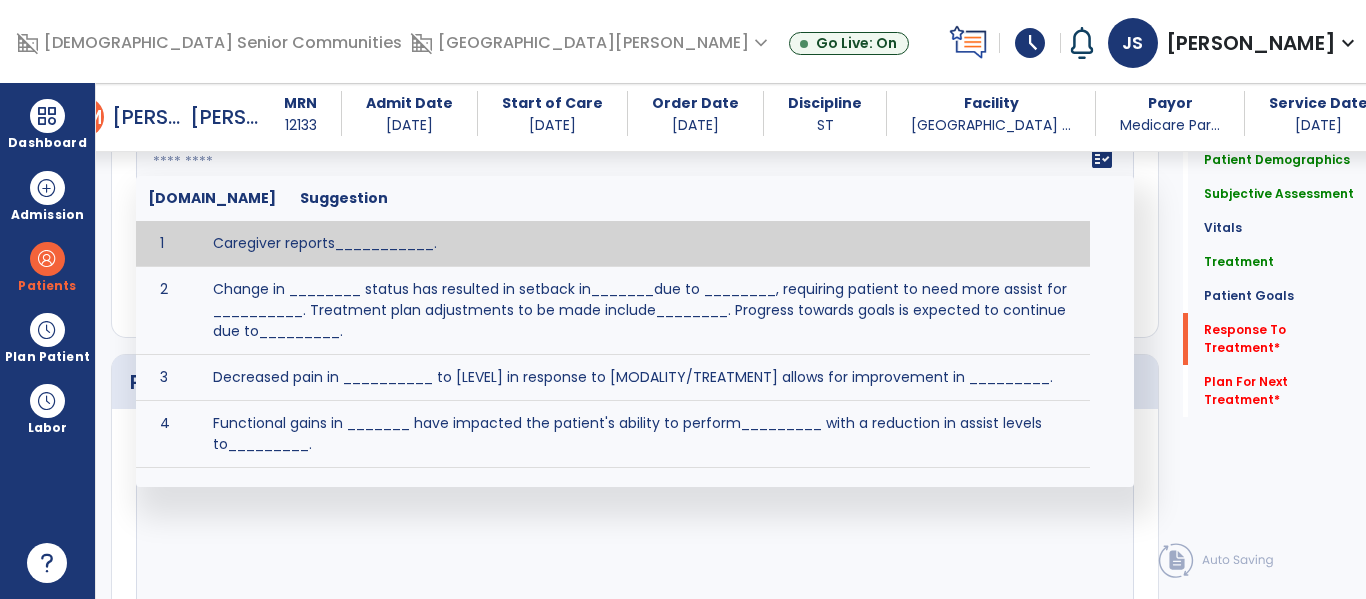 click 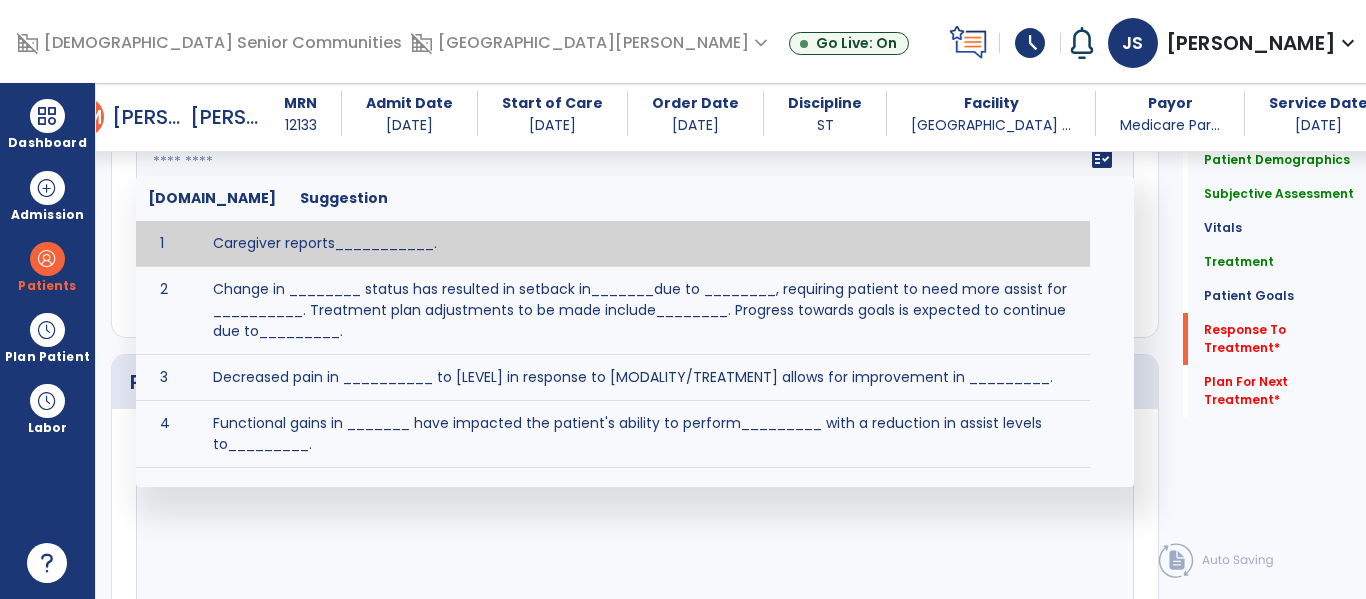 paste on "**********" 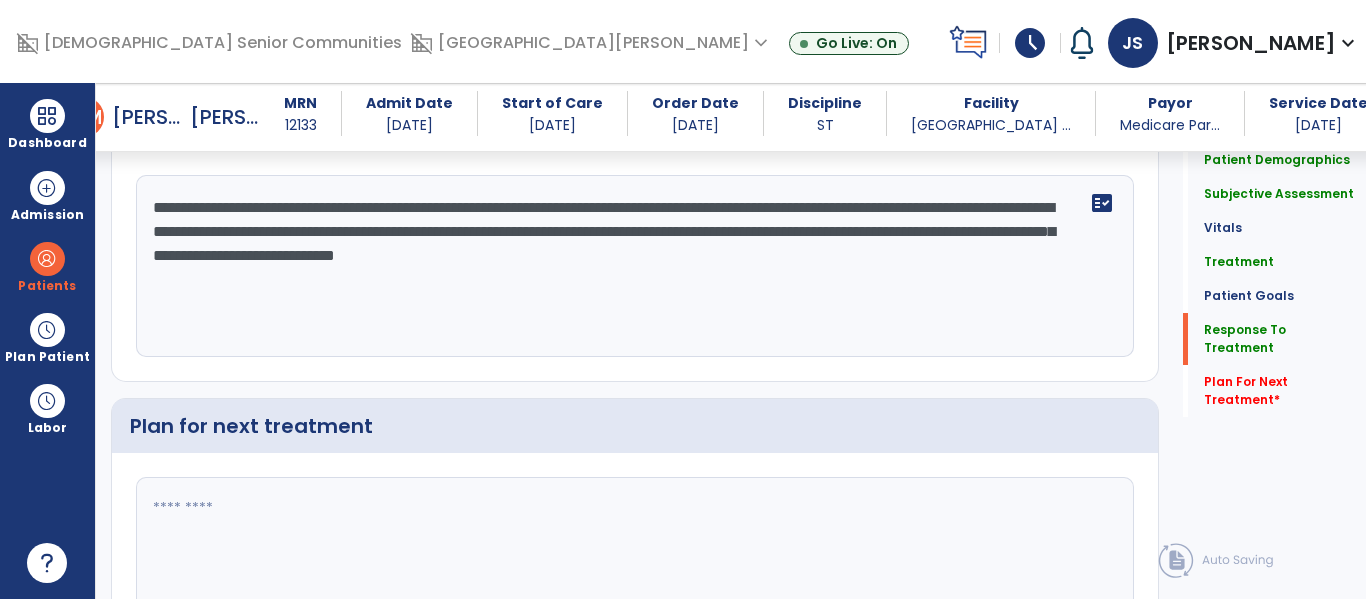scroll, scrollTop: 2373, scrollLeft: 0, axis: vertical 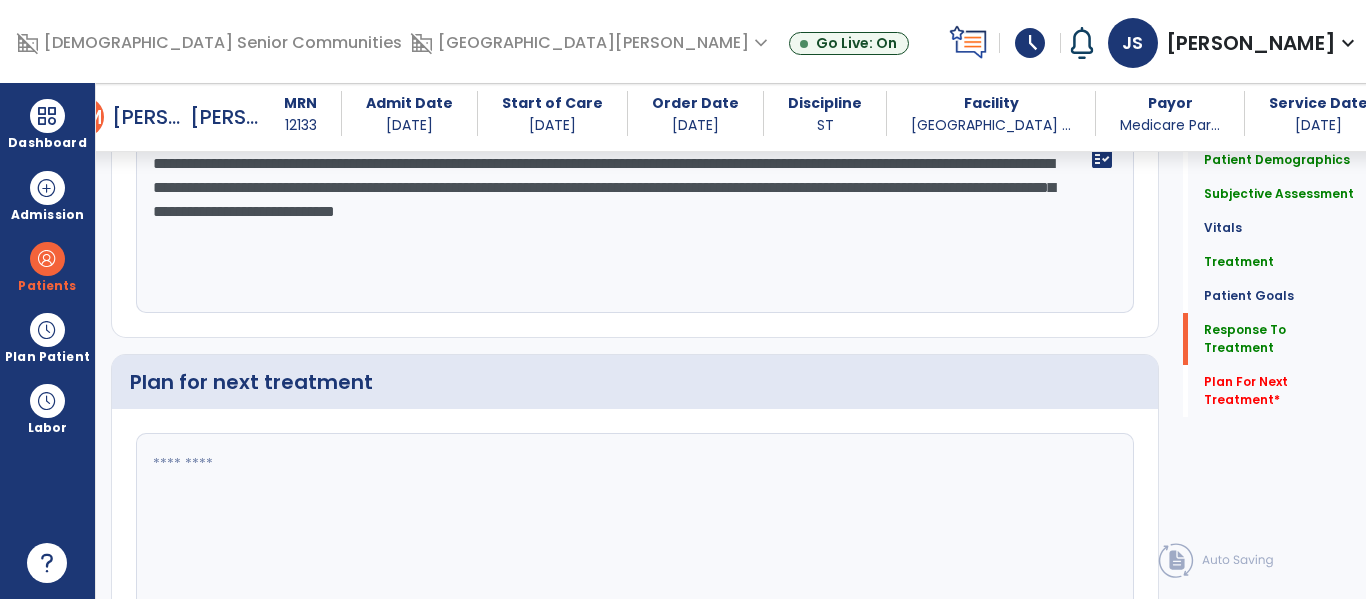click on "**********" 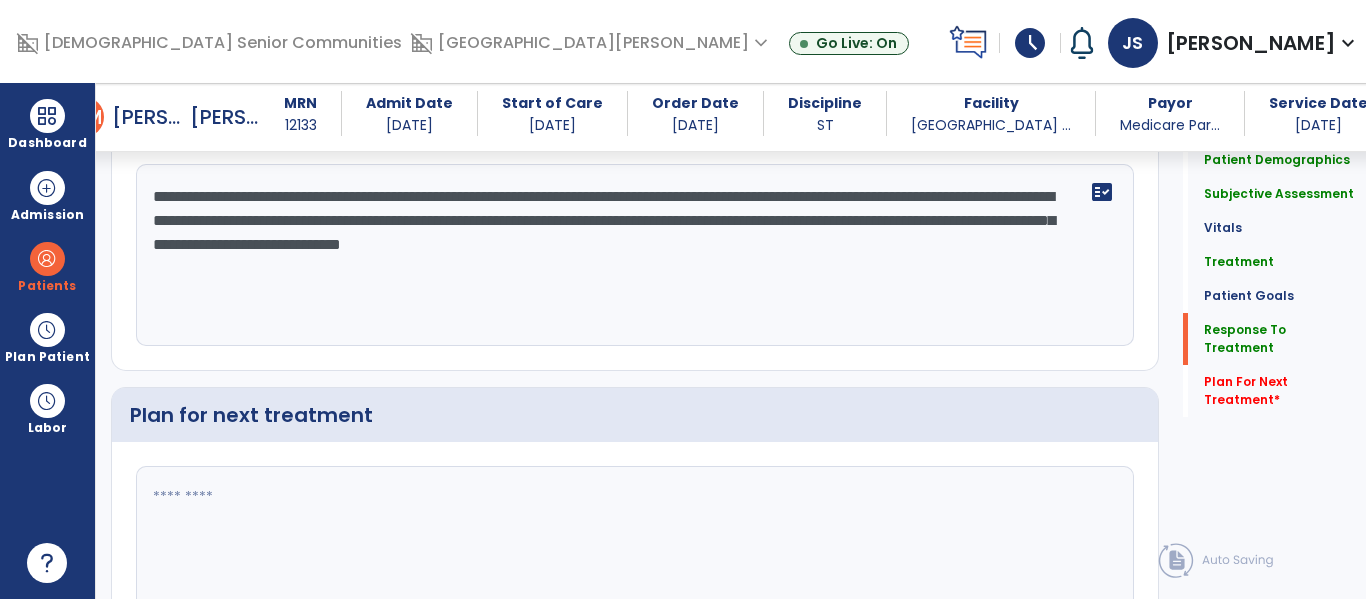 scroll, scrollTop: 2391, scrollLeft: 0, axis: vertical 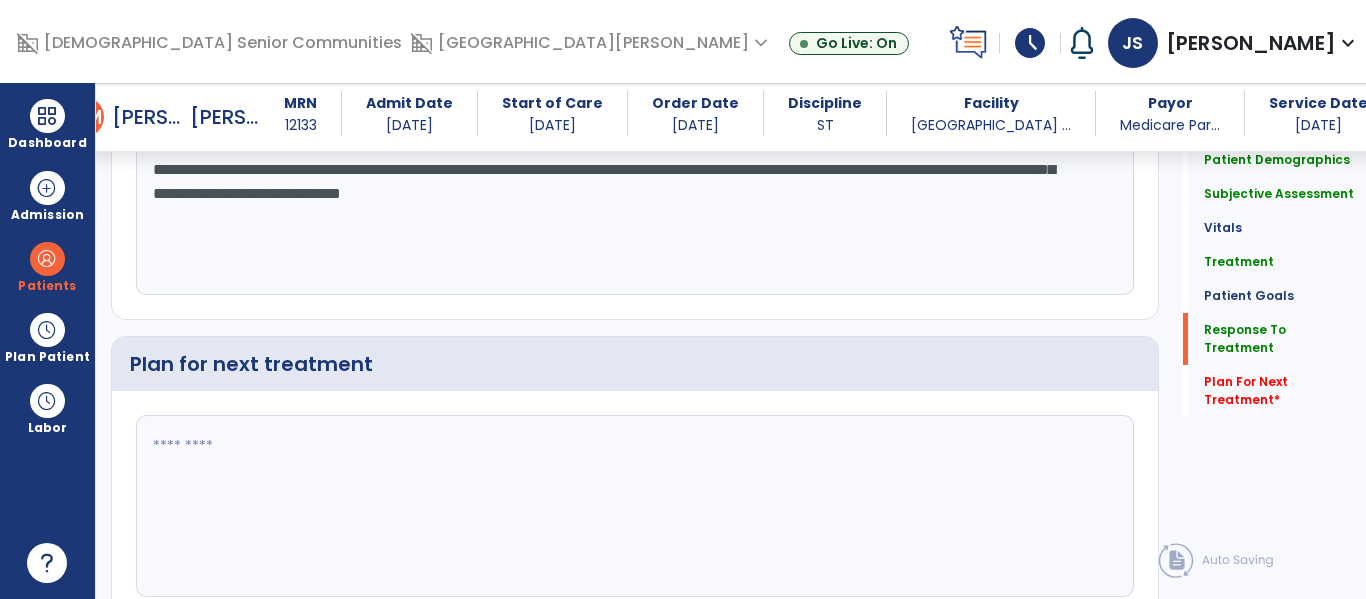 click on "**********" 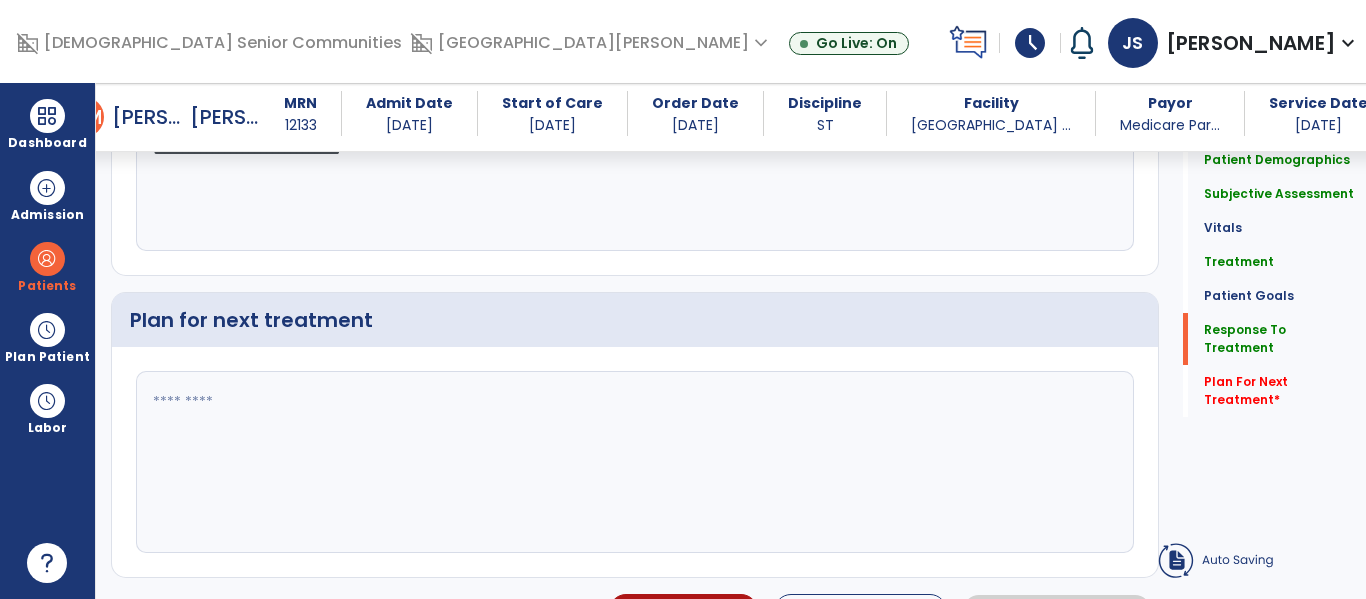 click on "**********" 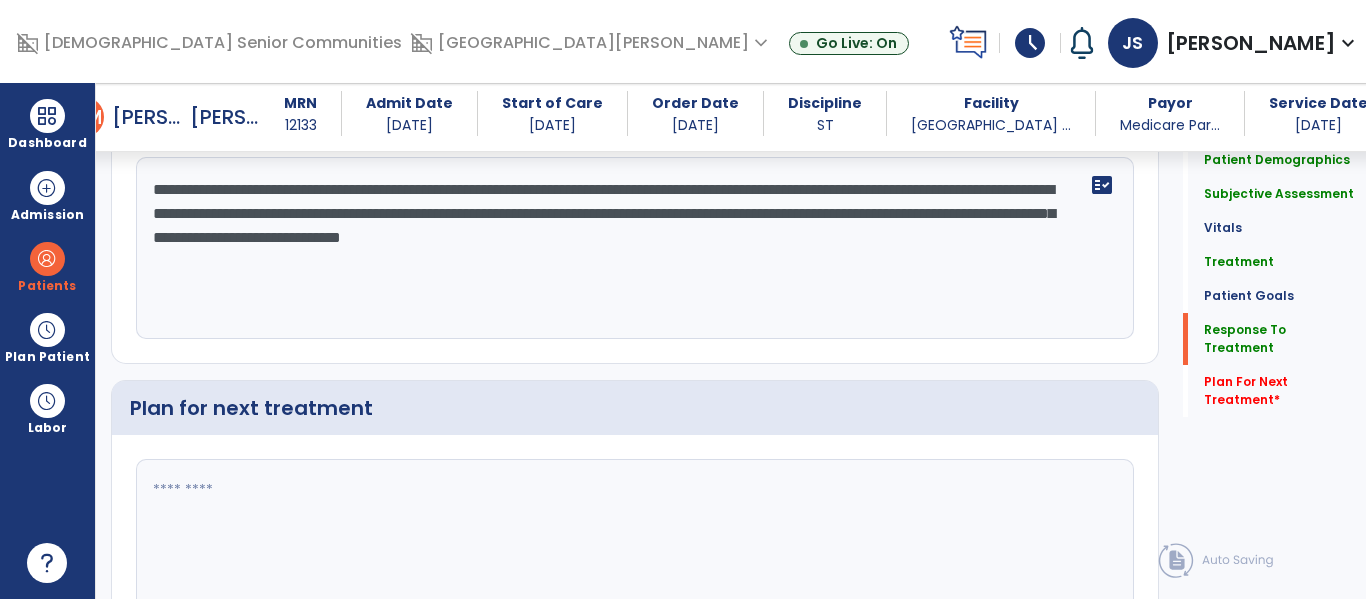 scroll, scrollTop: 2391, scrollLeft: 0, axis: vertical 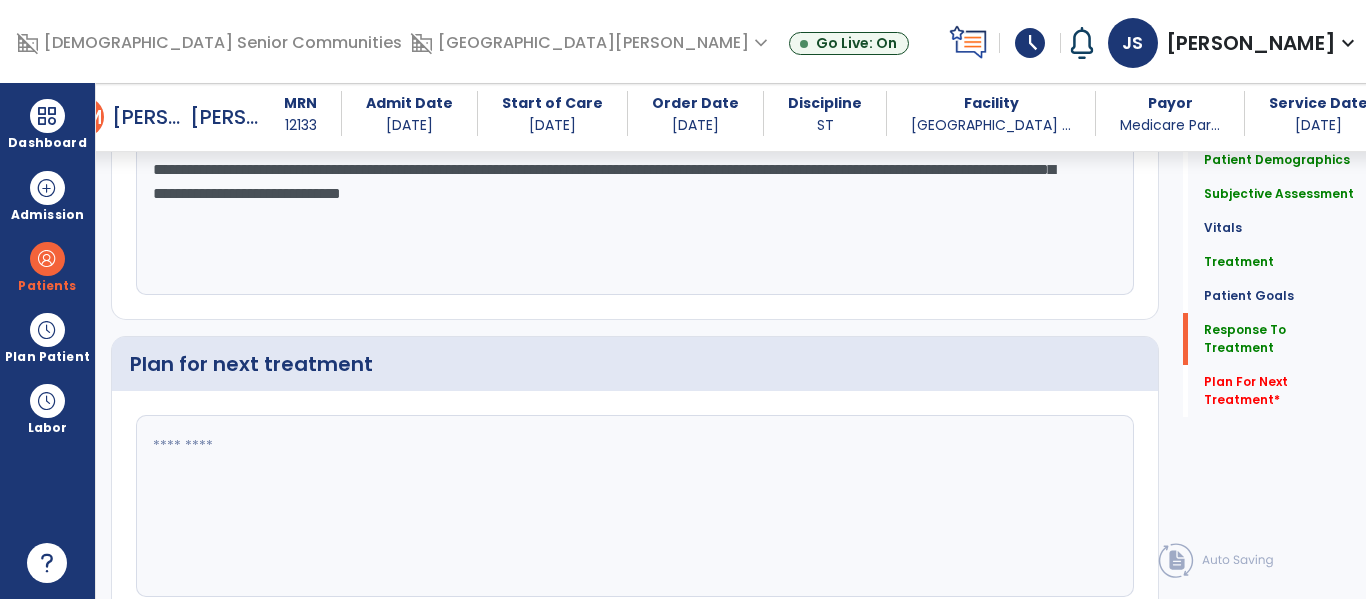 click on "**********" 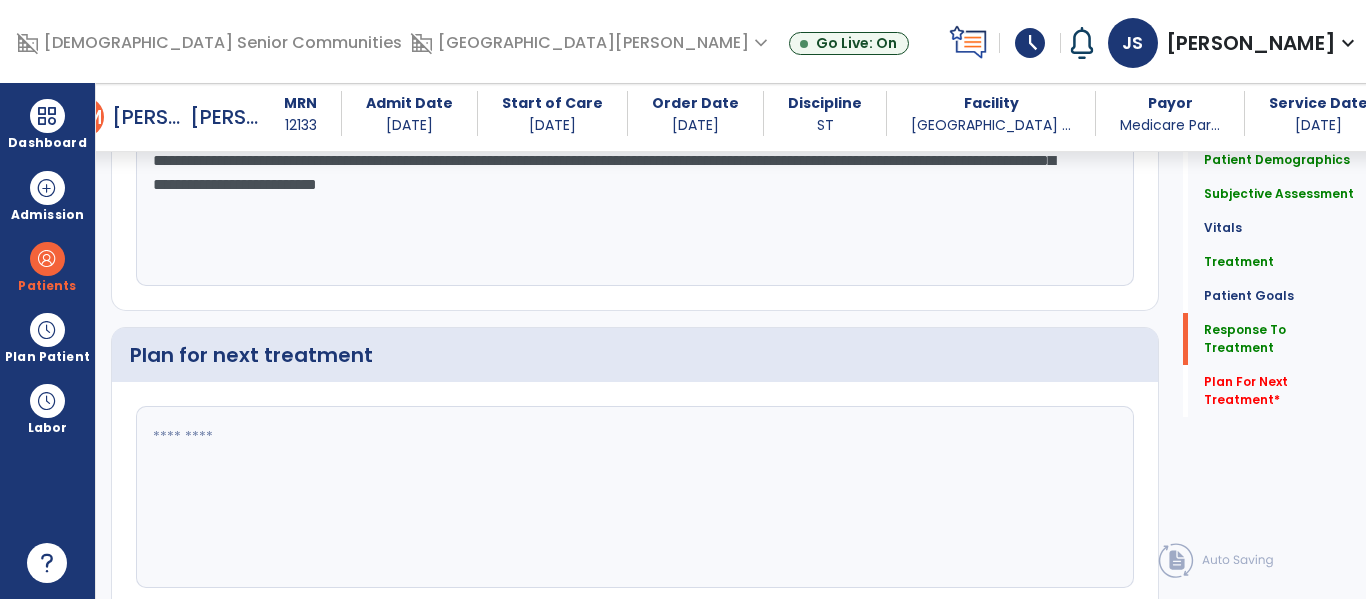 scroll, scrollTop: 2525, scrollLeft: 0, axis: vertical 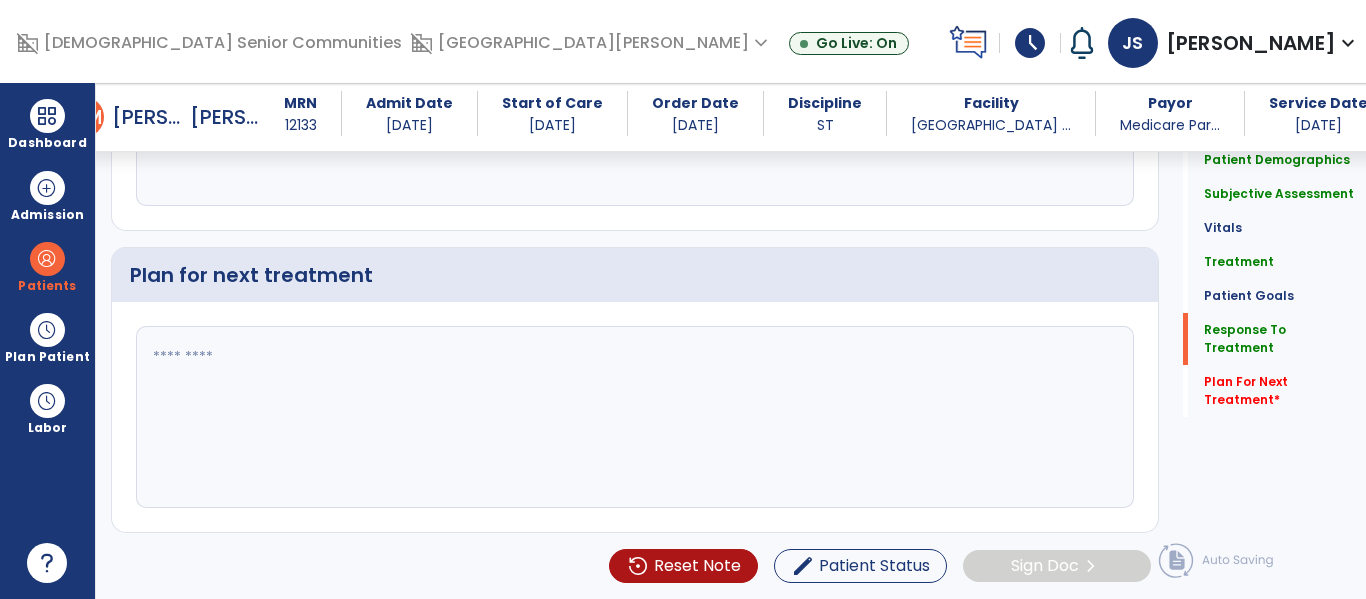 type on "**********" 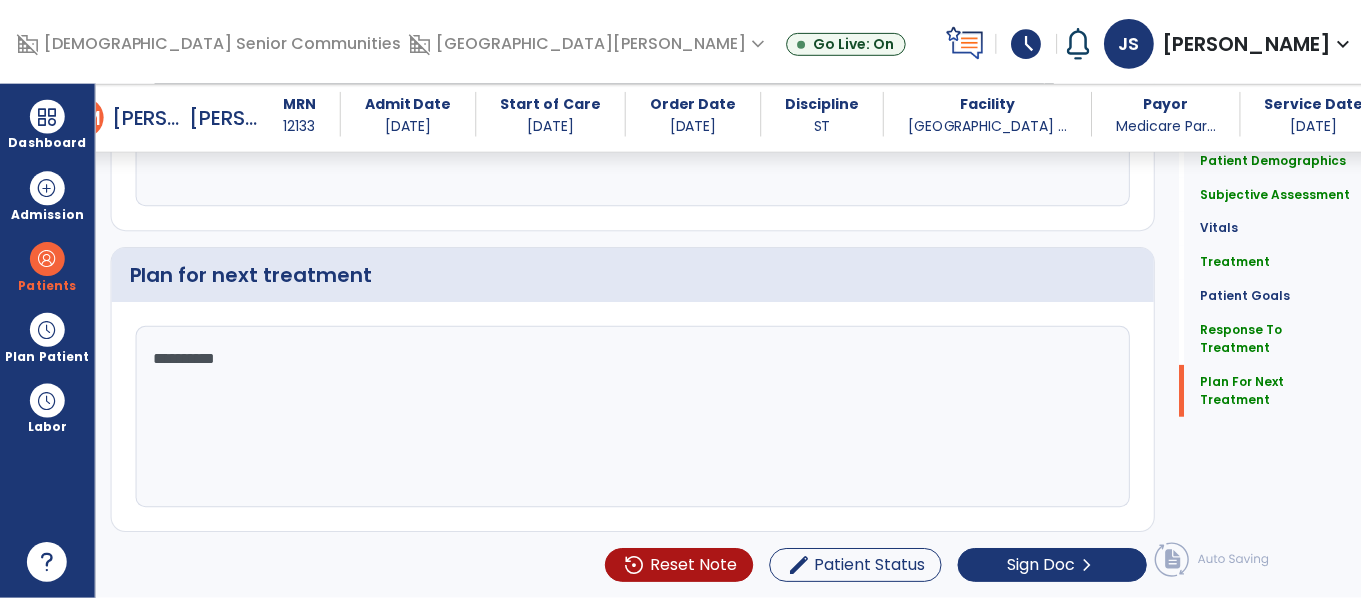 scroll, scrollTop: 2646, scrollLeft: 0, axis: vertical 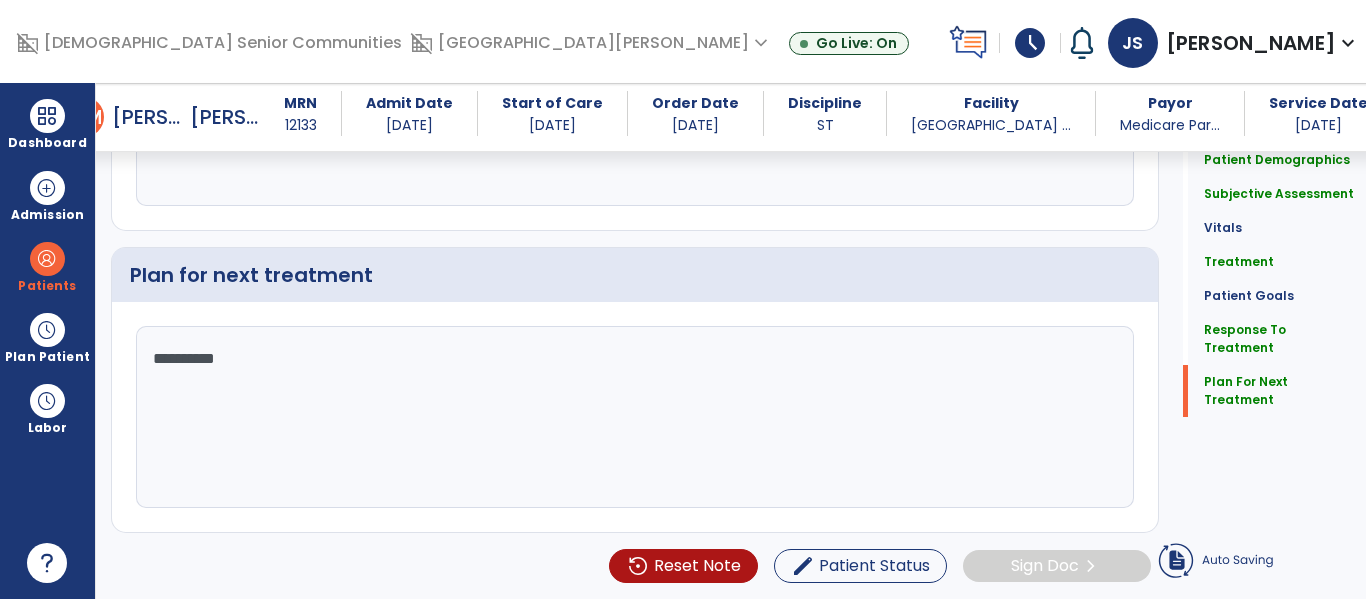 type on "*********" 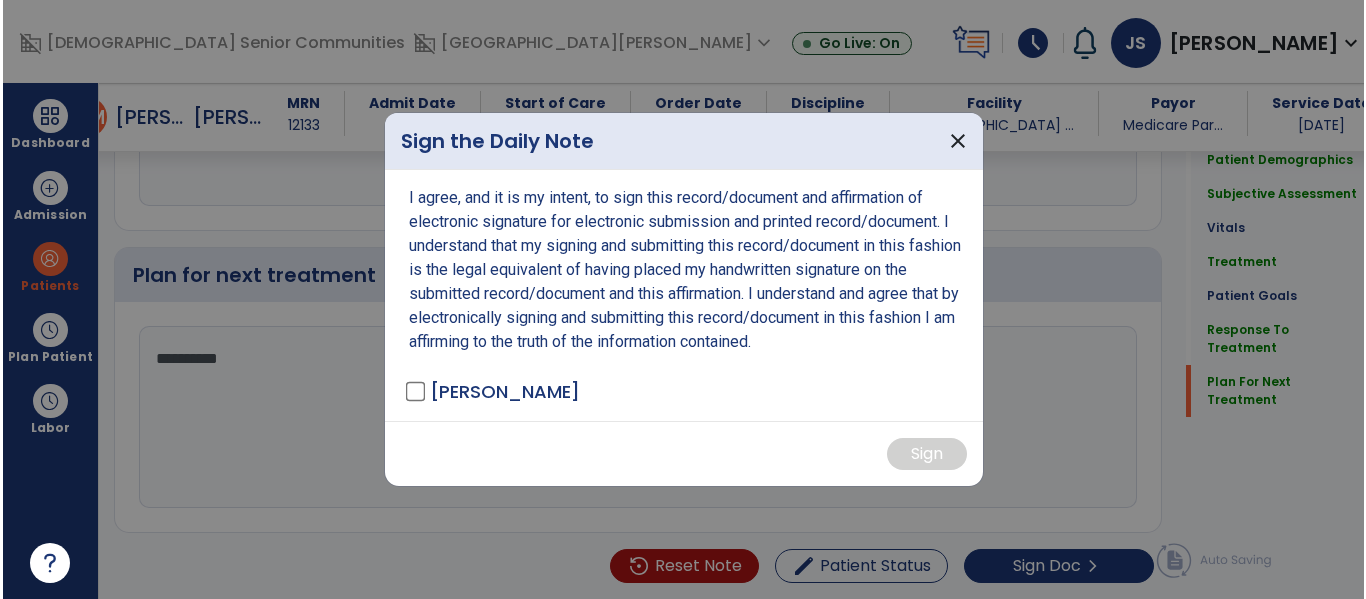 scroll, scrollTop: 2646, scrollLeft: 0, axis: vertical 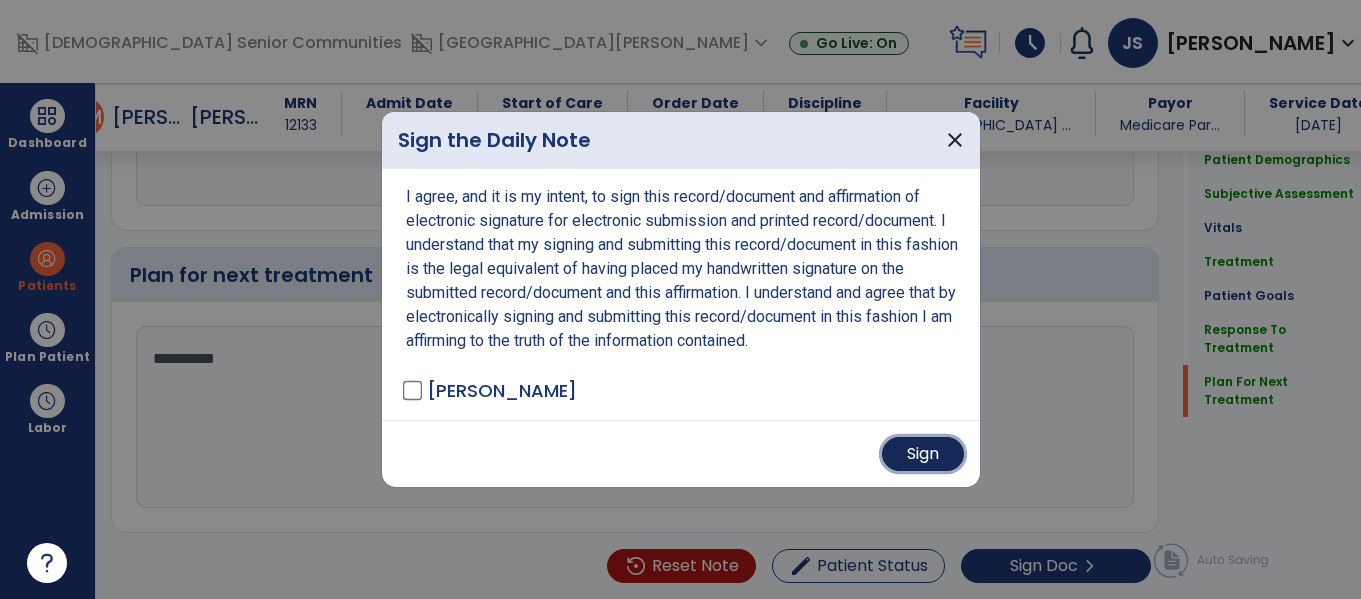 click on "Sign" at bounding box center (923, 454) 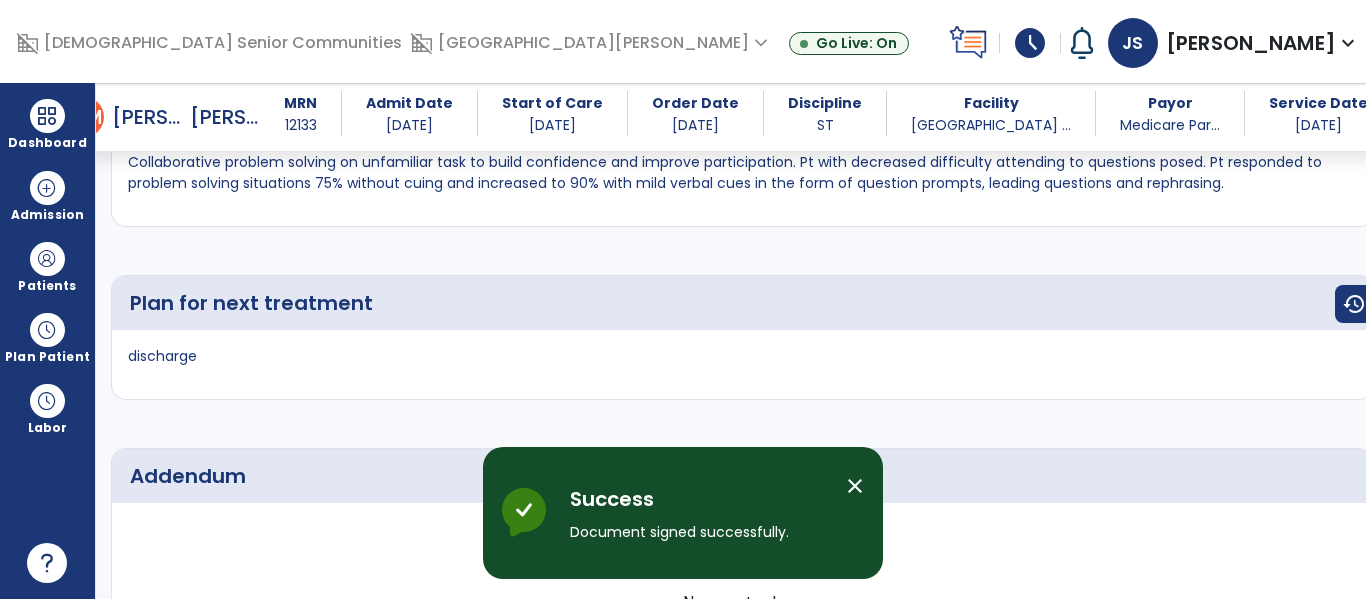 scroll, scrollTop: 0, scrollLeft: 0, axis: both 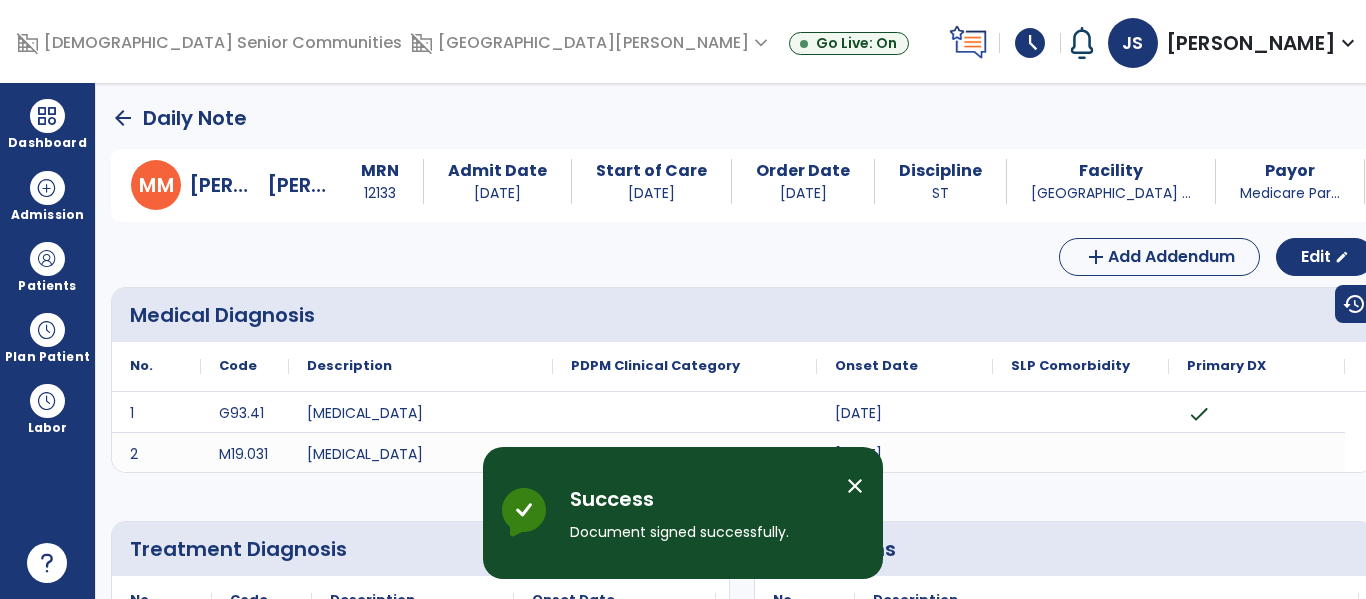 click on "arrow_back" 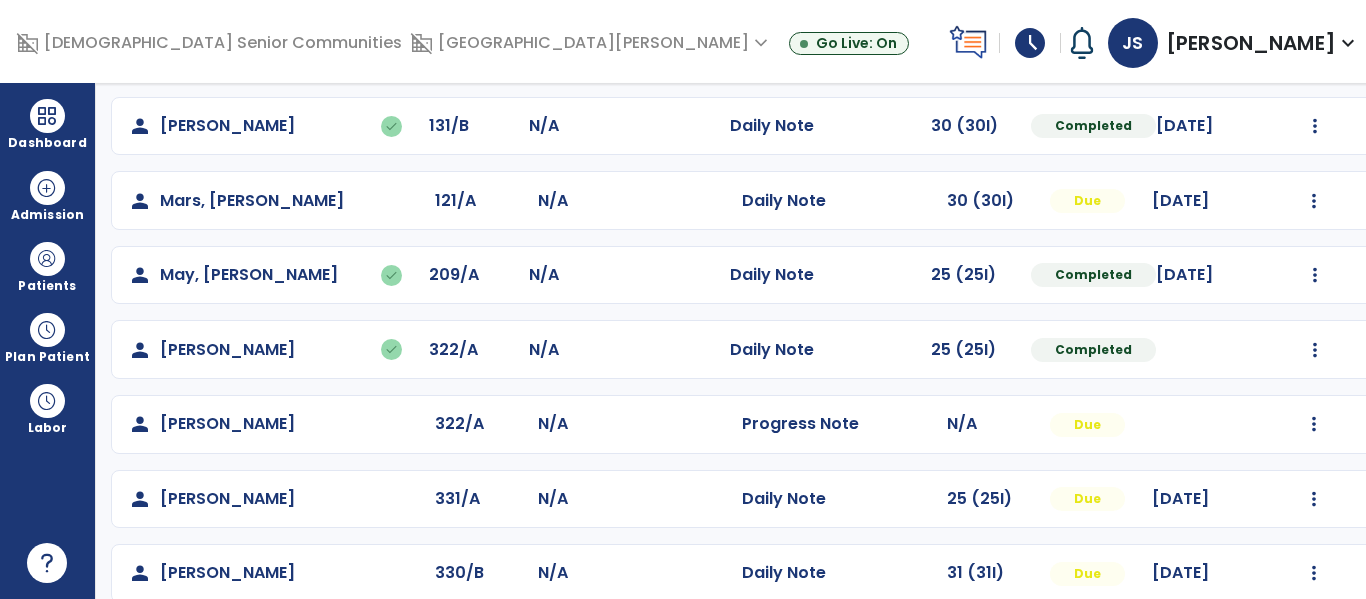 scroll, scrollTop: 917, scrollLeft: 0, axis: vertical 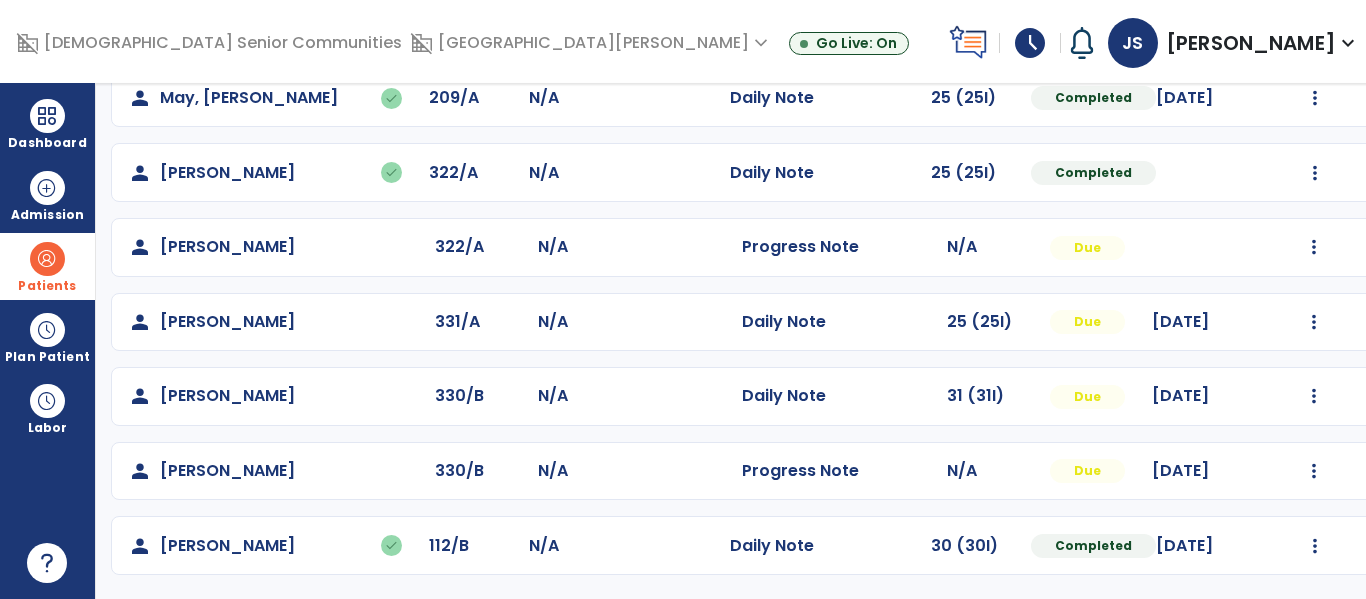 click on "Patients" at bounding box center (47, 266) 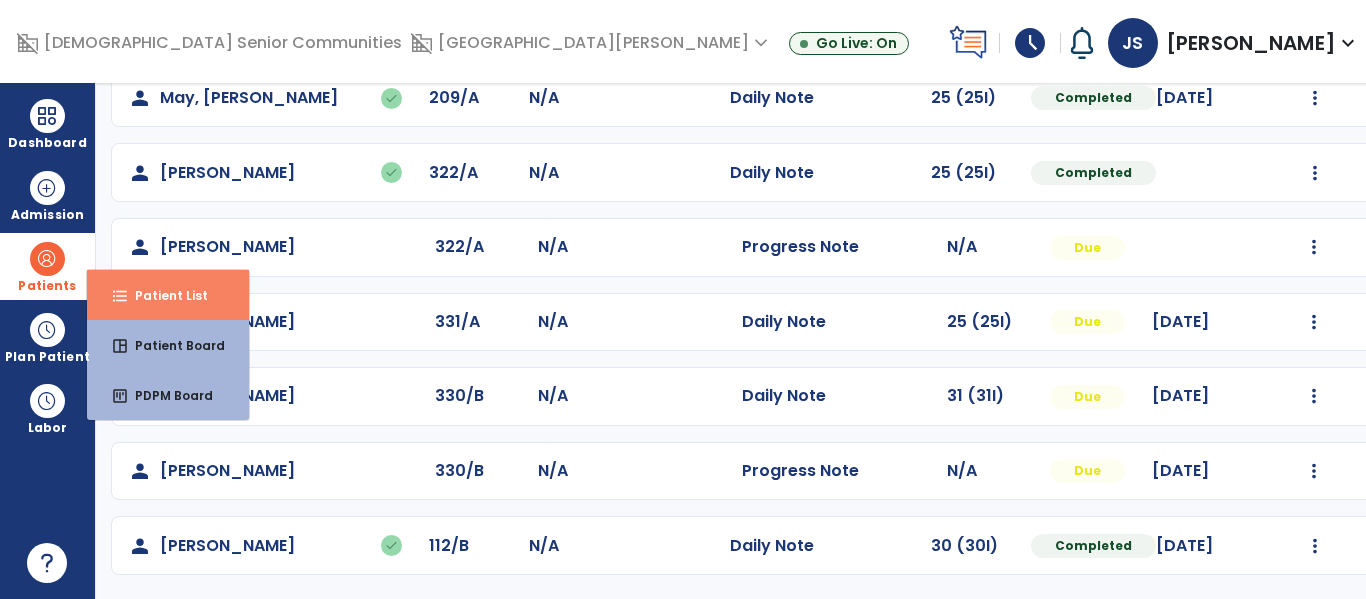 click on "format_list_bulleted  Patient List" at bounding box center (168, 295) 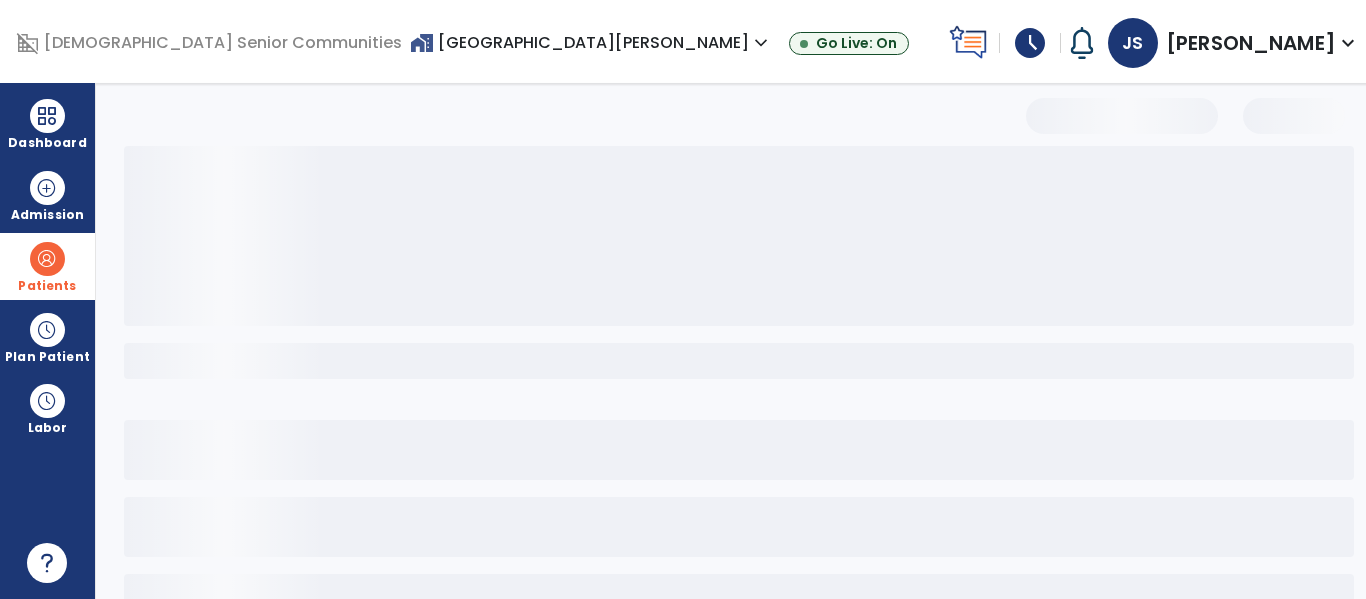 scroll, scrollTop: 0, scrollLeft: 0, axis: both 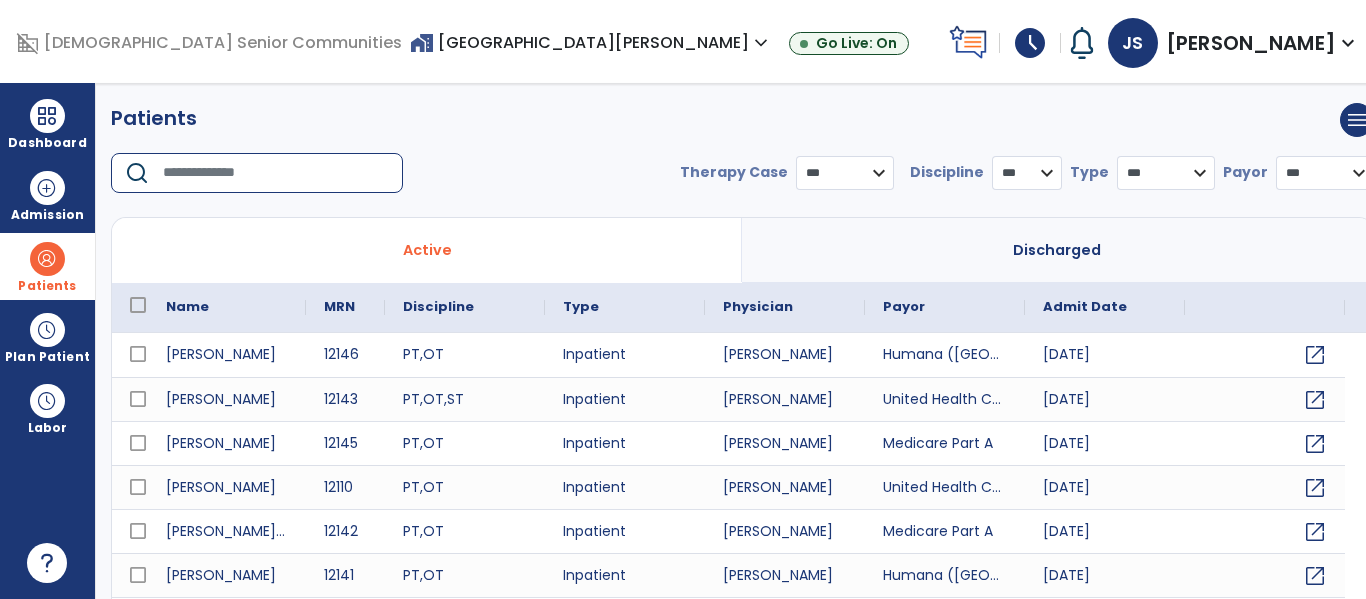 click at bounding box center [276, 173] 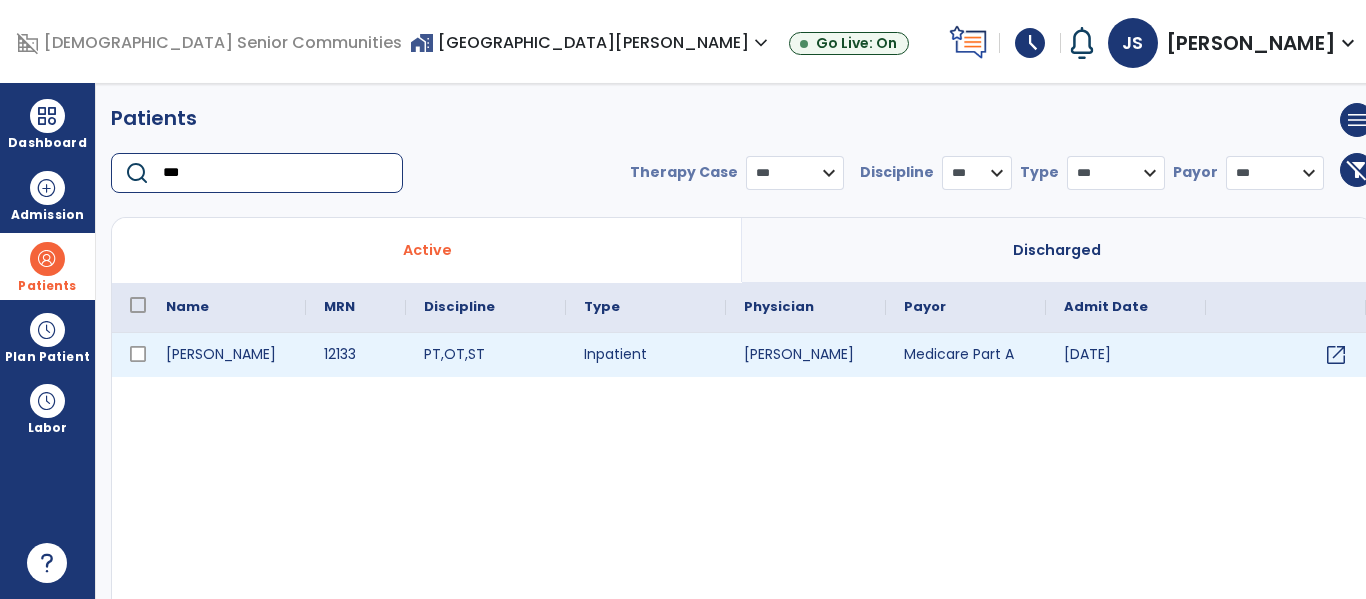 type on "***" 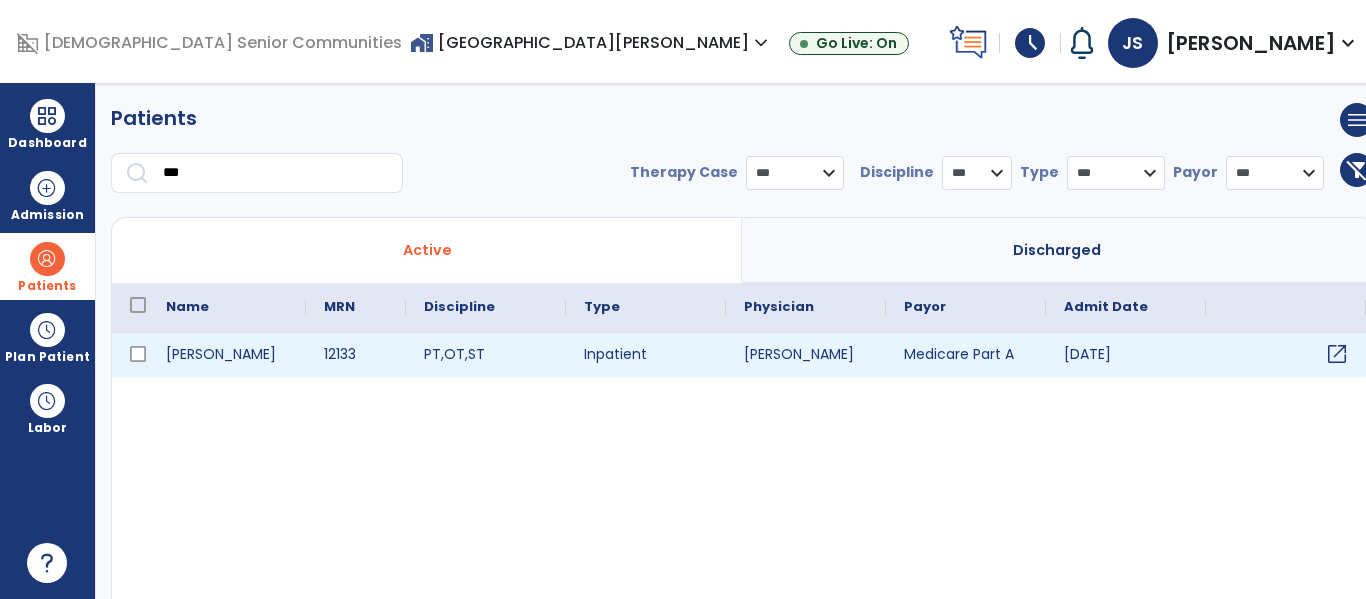 click on "open_in_new" at bounding box center [1337, 354] 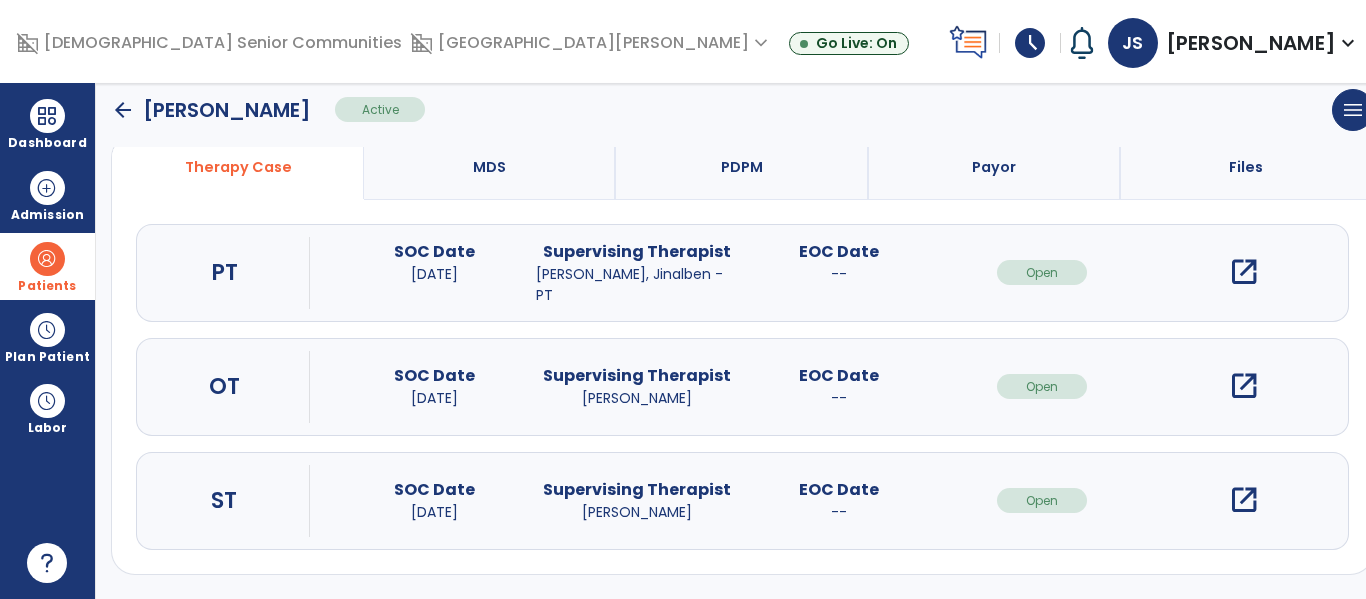 scroll, scrollTop: 217, scrollLeft: 0, axis: vertical 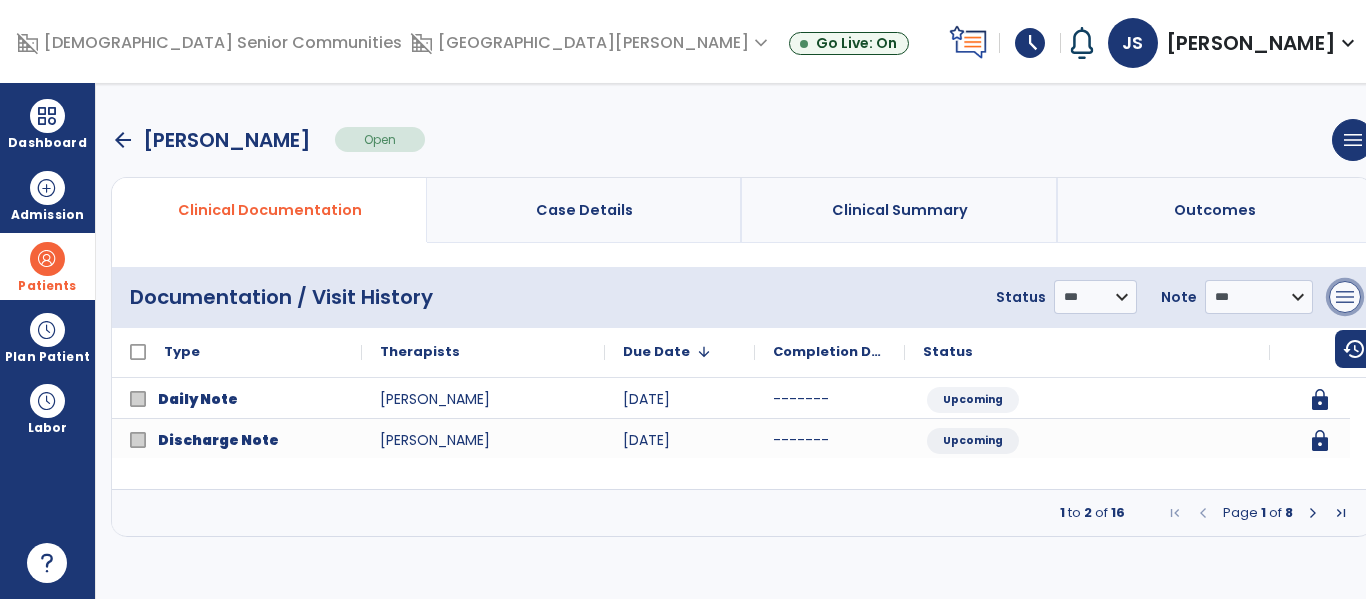 click on "menu" at bounding box center (1345, 297) 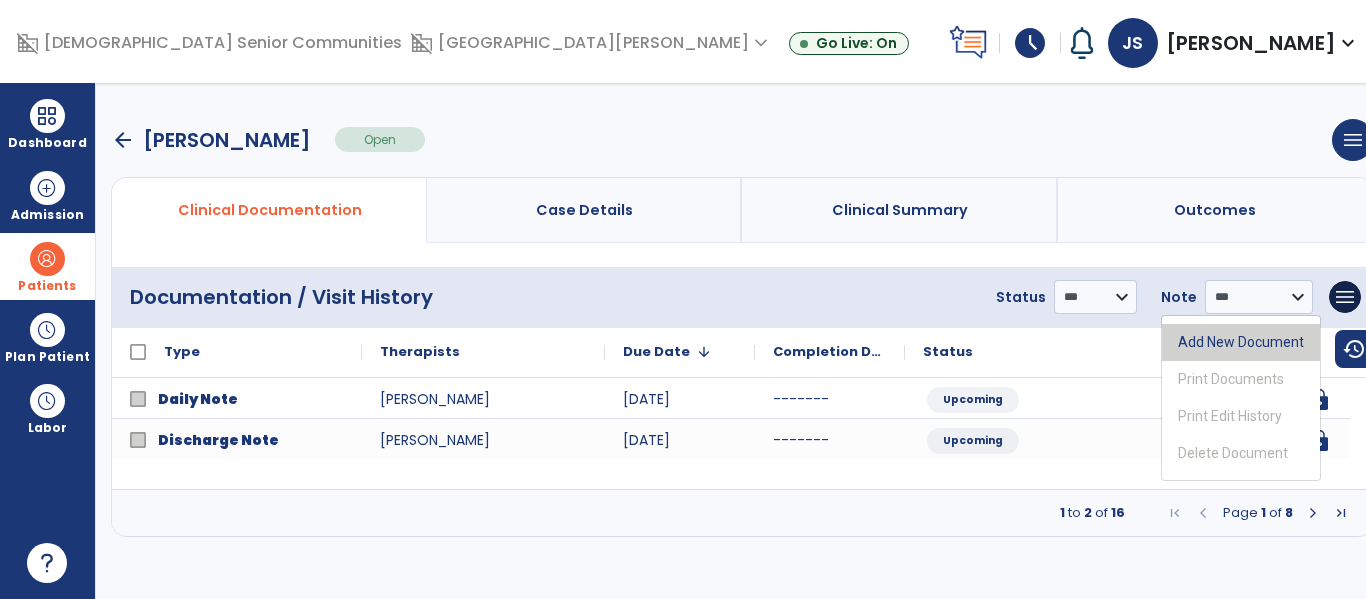 click on "Add New Document" at bounding box center (1241, 342) 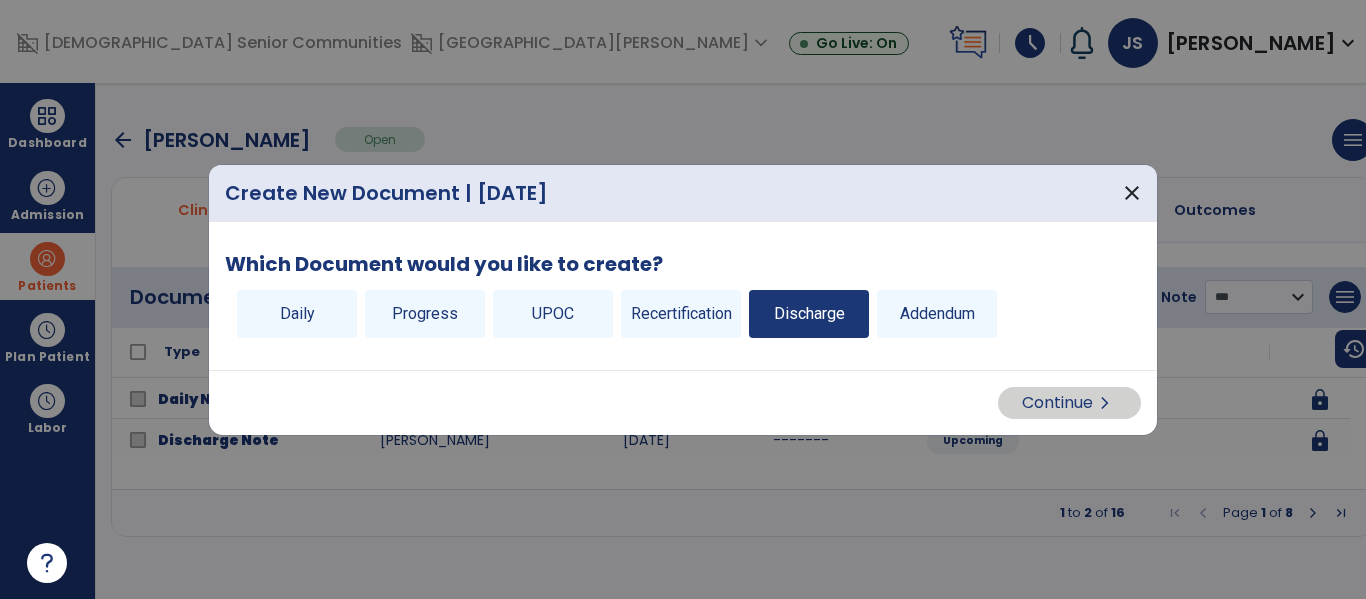 click on "Discharge" at bounding box center (809, 314) 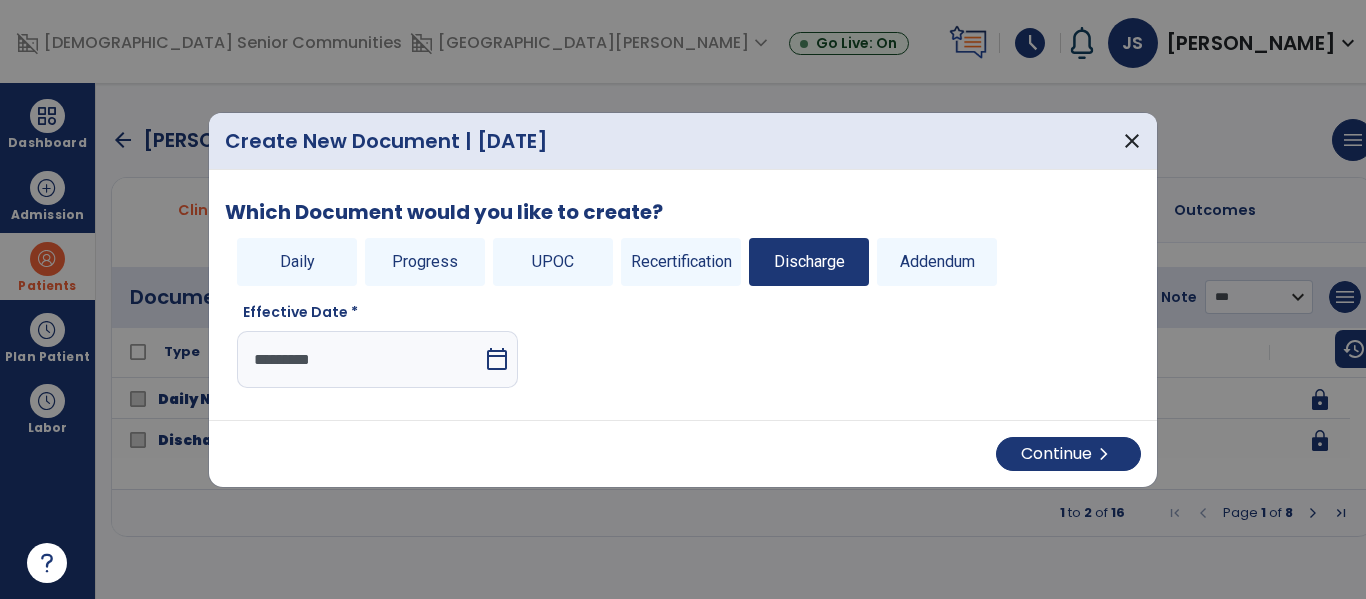 click on "Continue   chevron_right" at bounding box center (683, 453) 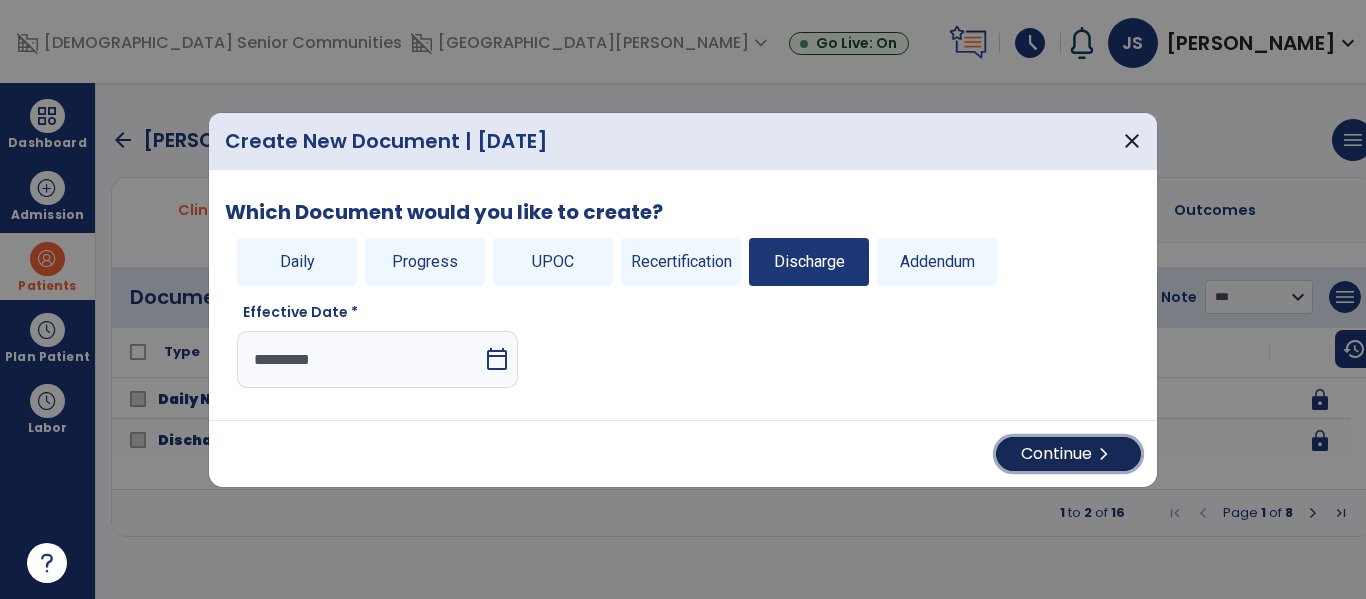 click on "Continue   chevron_right" at bounding box center (1068, 454) 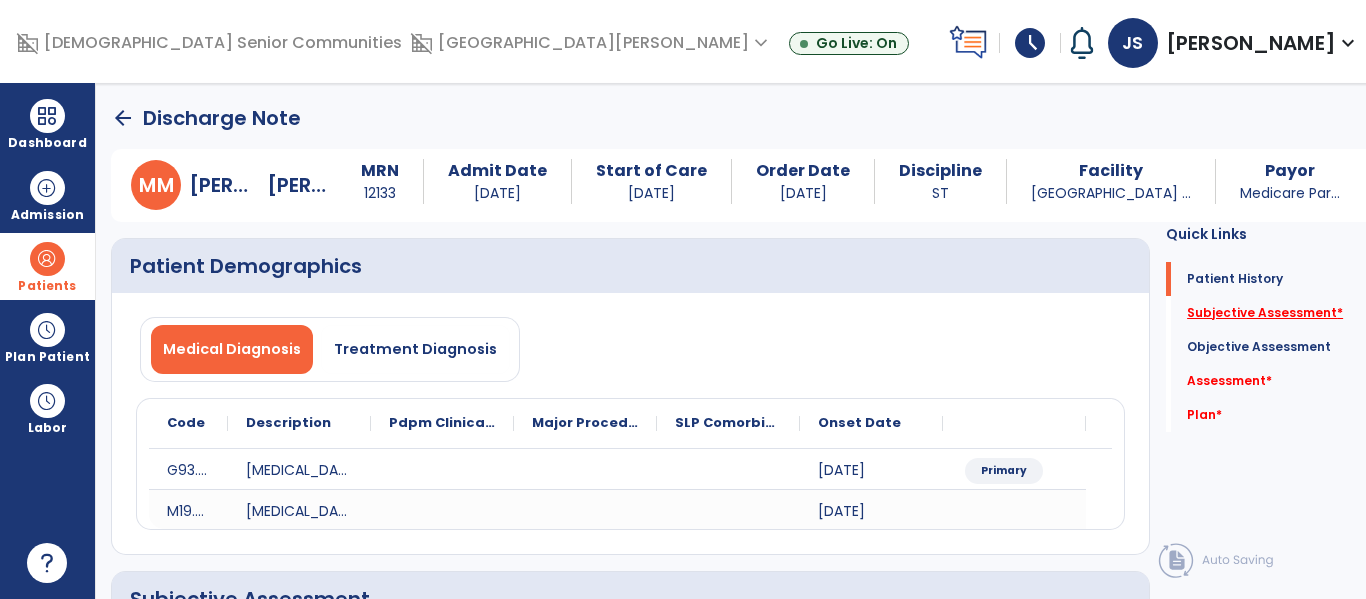 click on "Subjective Assessment   *" 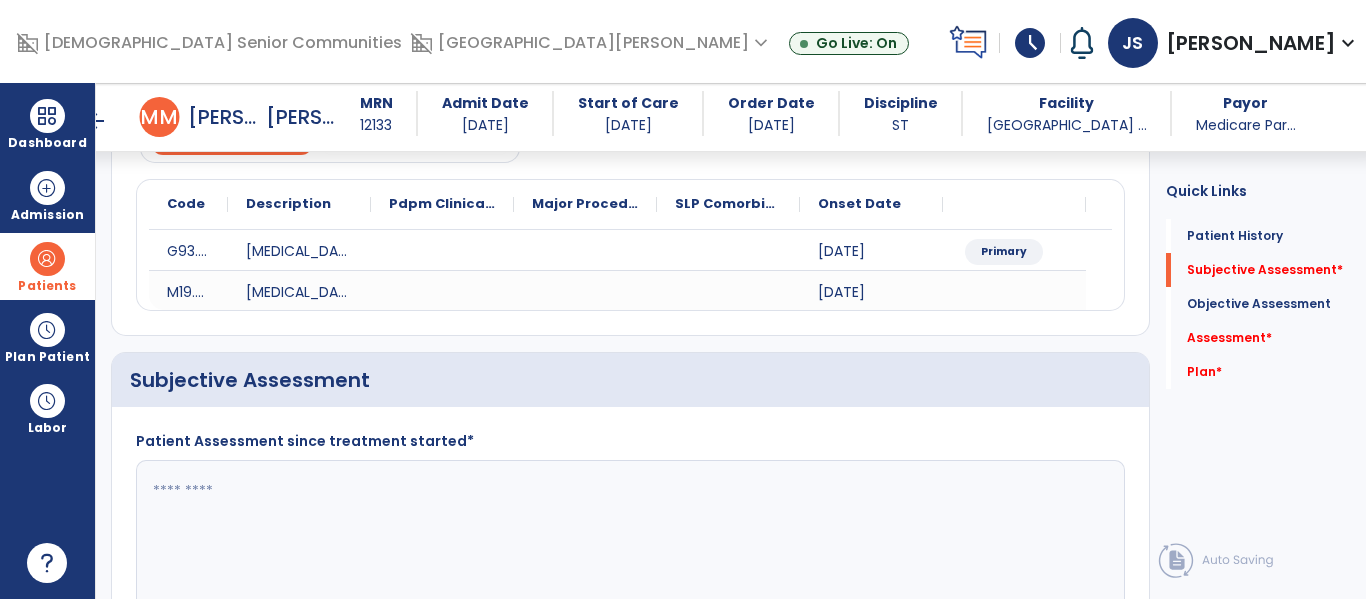 scroll, scrollTop: 406, scrollLeft: 0, axis: vertical 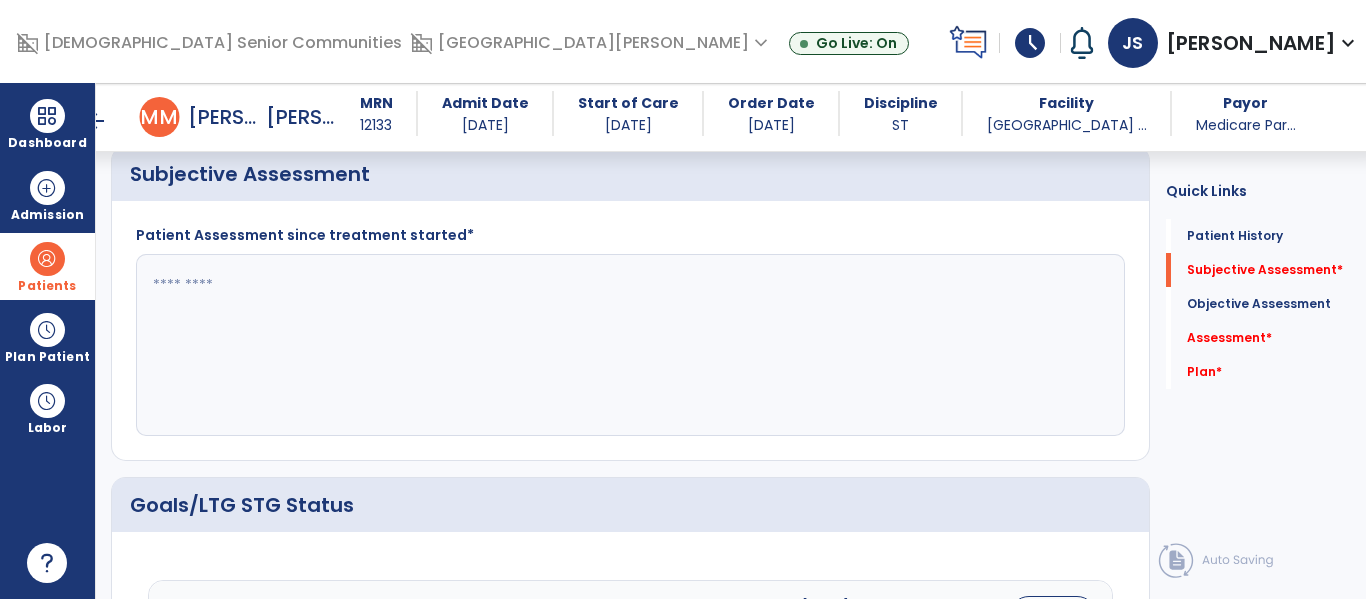 click 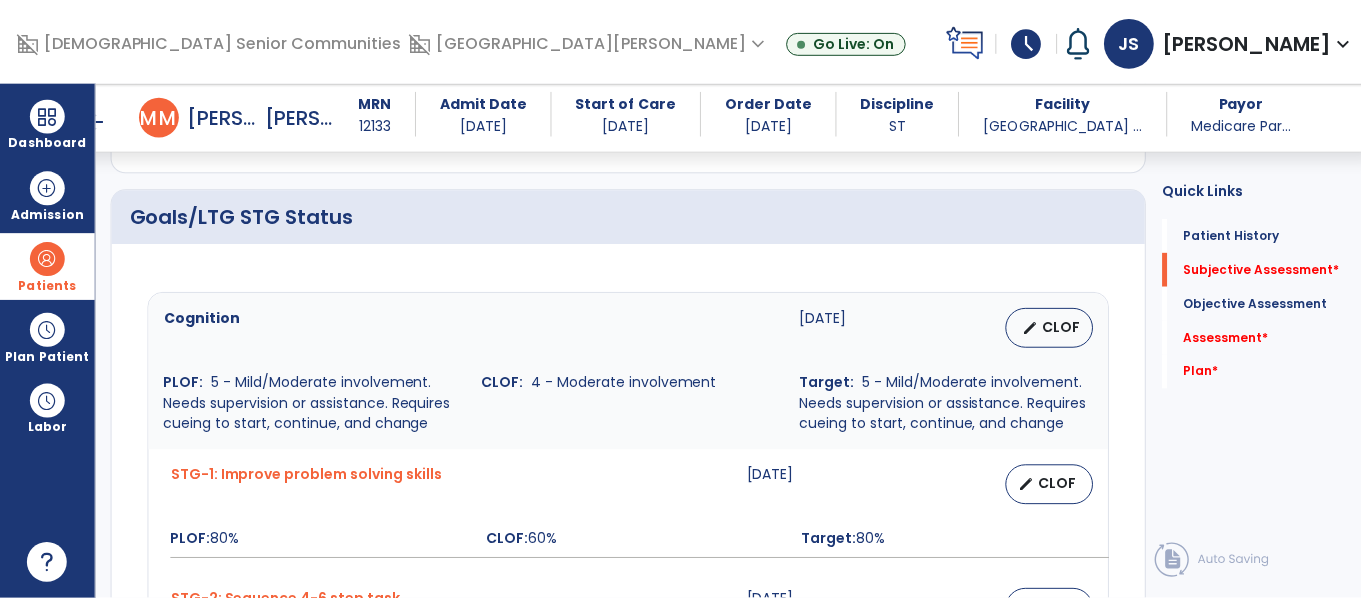 scroll, scrollTop: 708, scrollLeft: 0, axis: vertical 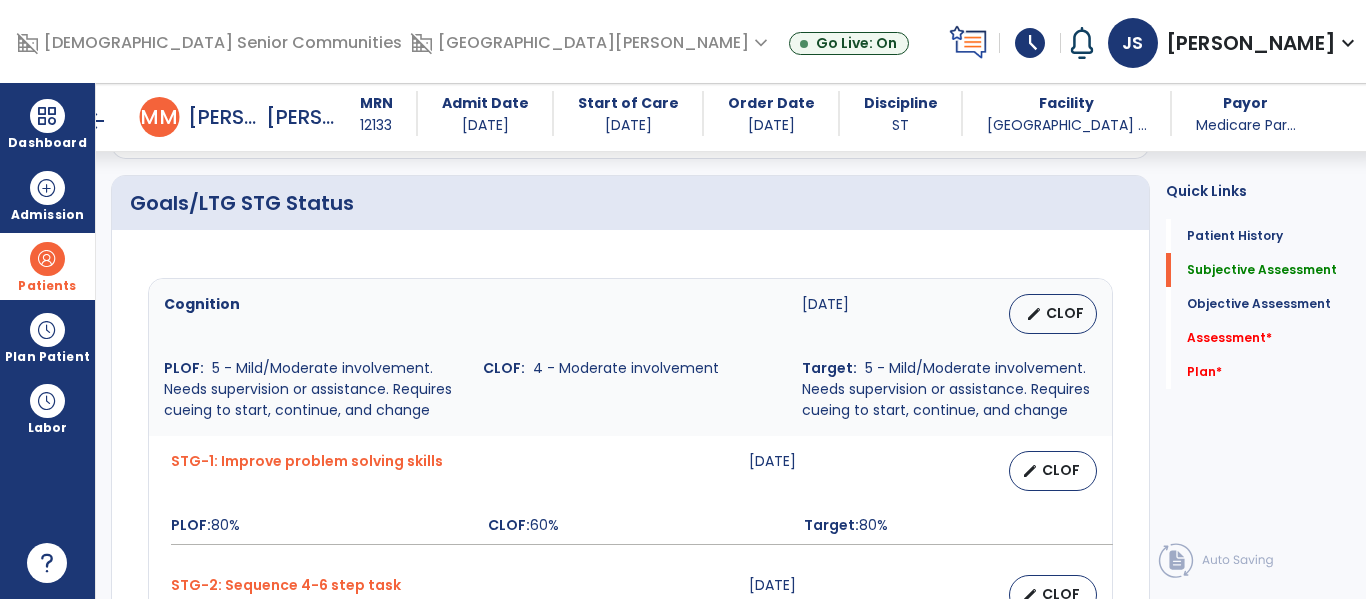 type on "**********" 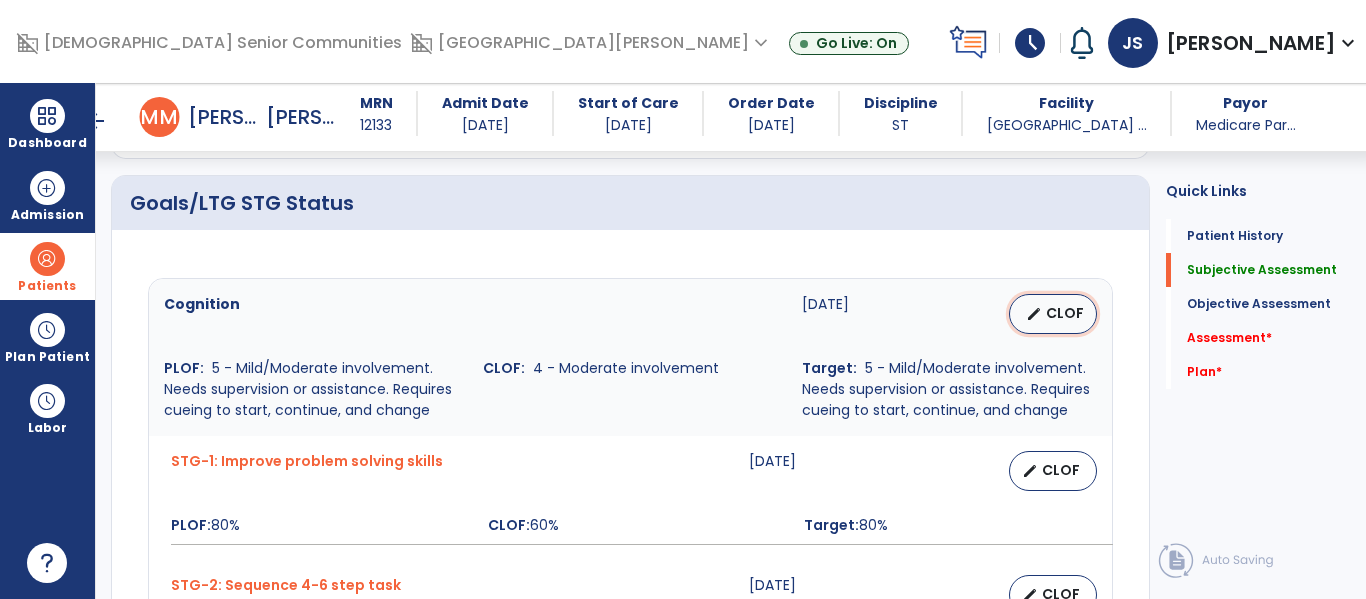 click on "CLOF" at bounding box center [1065, 313] 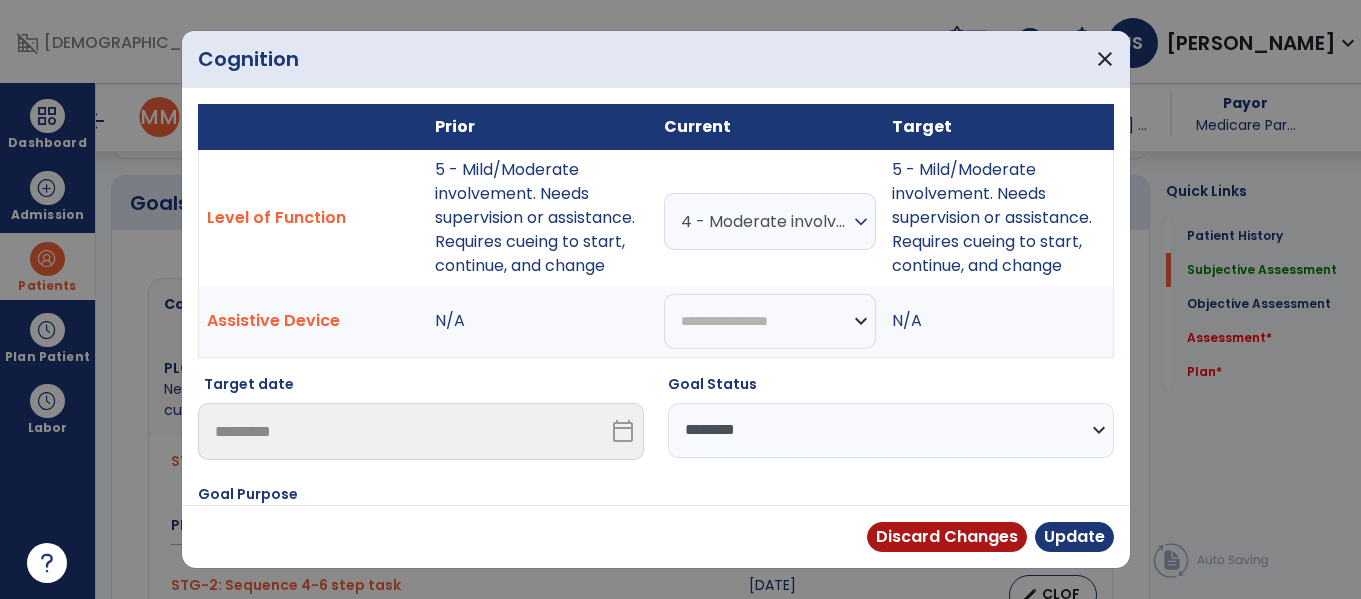scroll, scrollTop: 708, scrollLeft: 0, axis: vertical 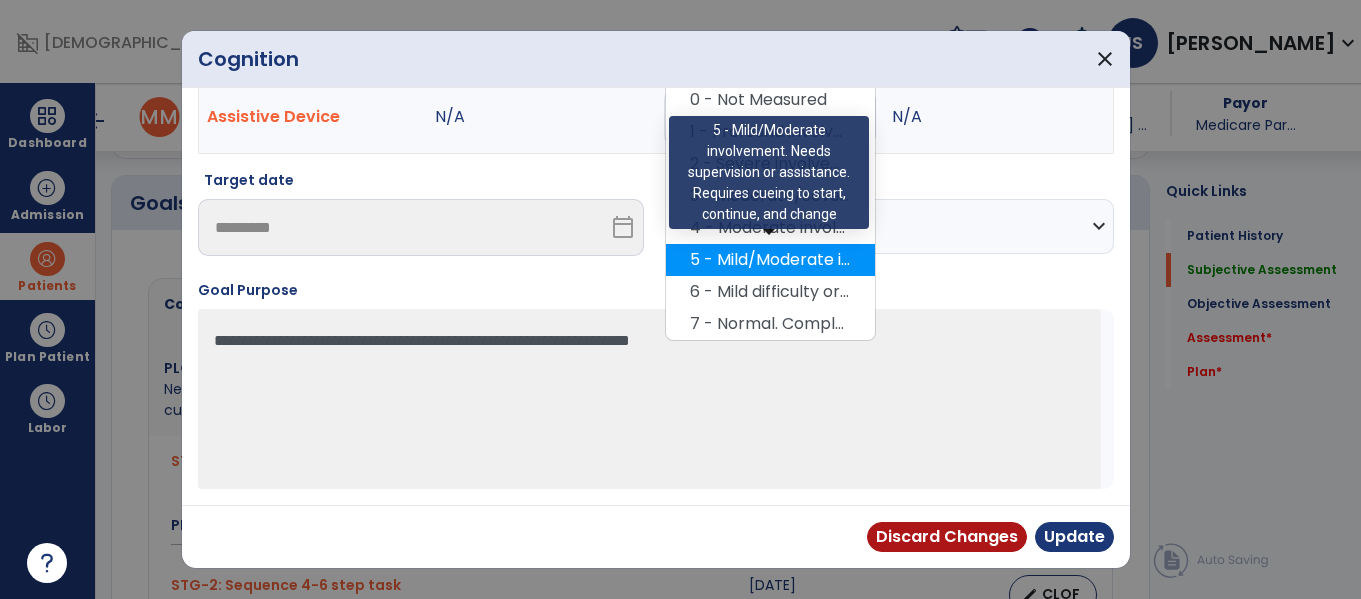 click on "5 - Mild/Moderate involvement. Needs supervision or assistance. Requires cueing to start, continue, and change" at bounding box center [770, 260] 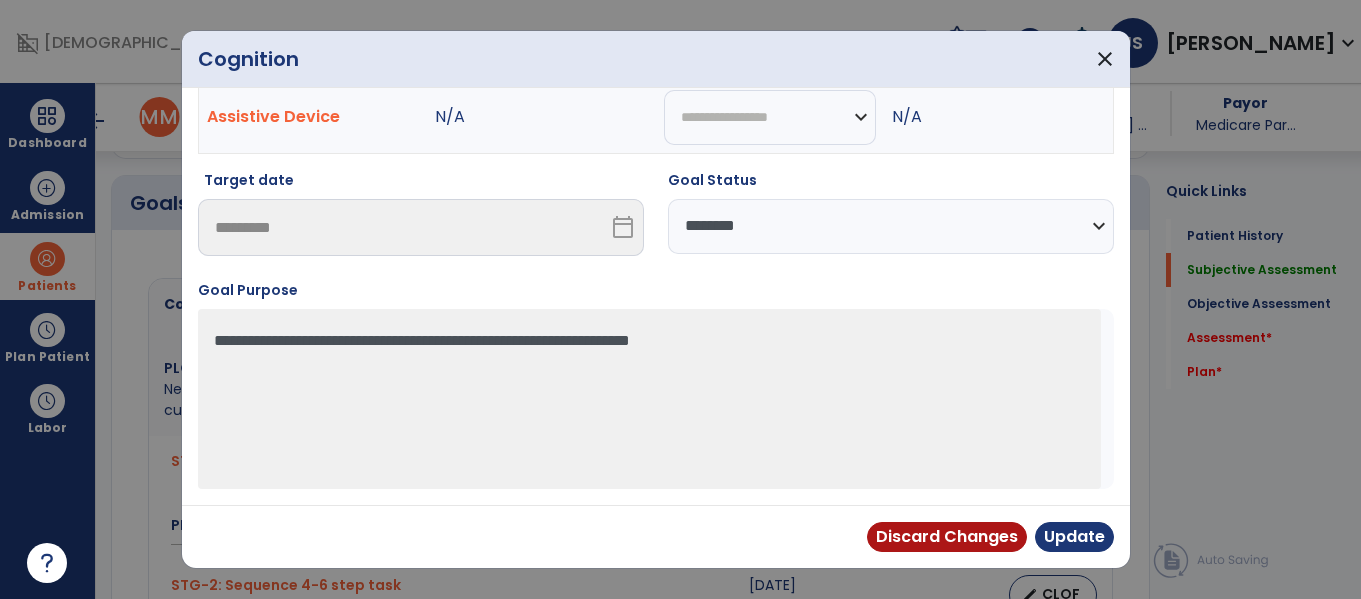 click on "**********" at bounding box center [891, 226] 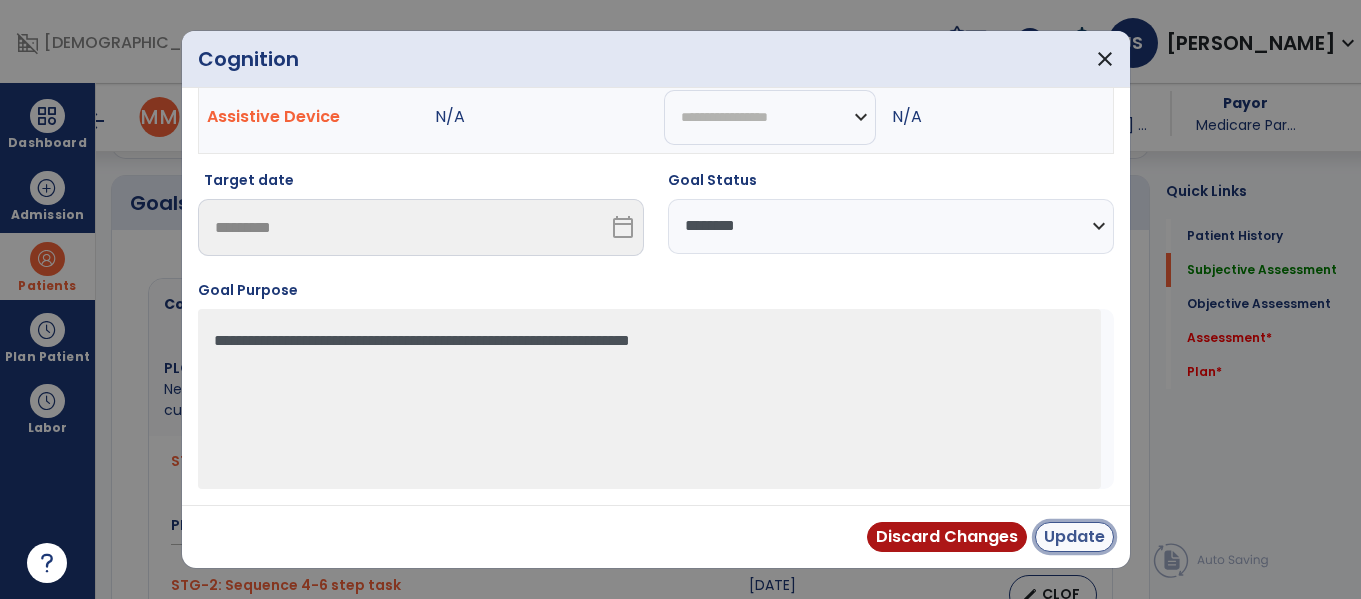 click on "Update" at bounding box center (1074, 537) 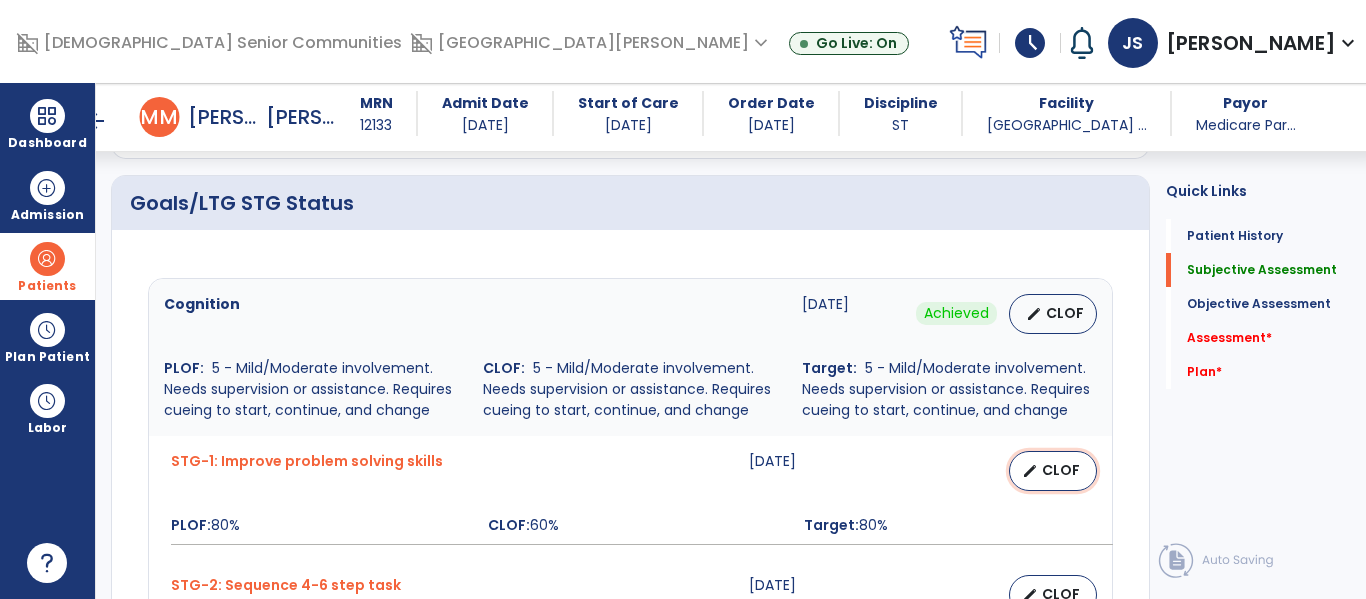 click on "edit" at bounding box center [1030, 471] 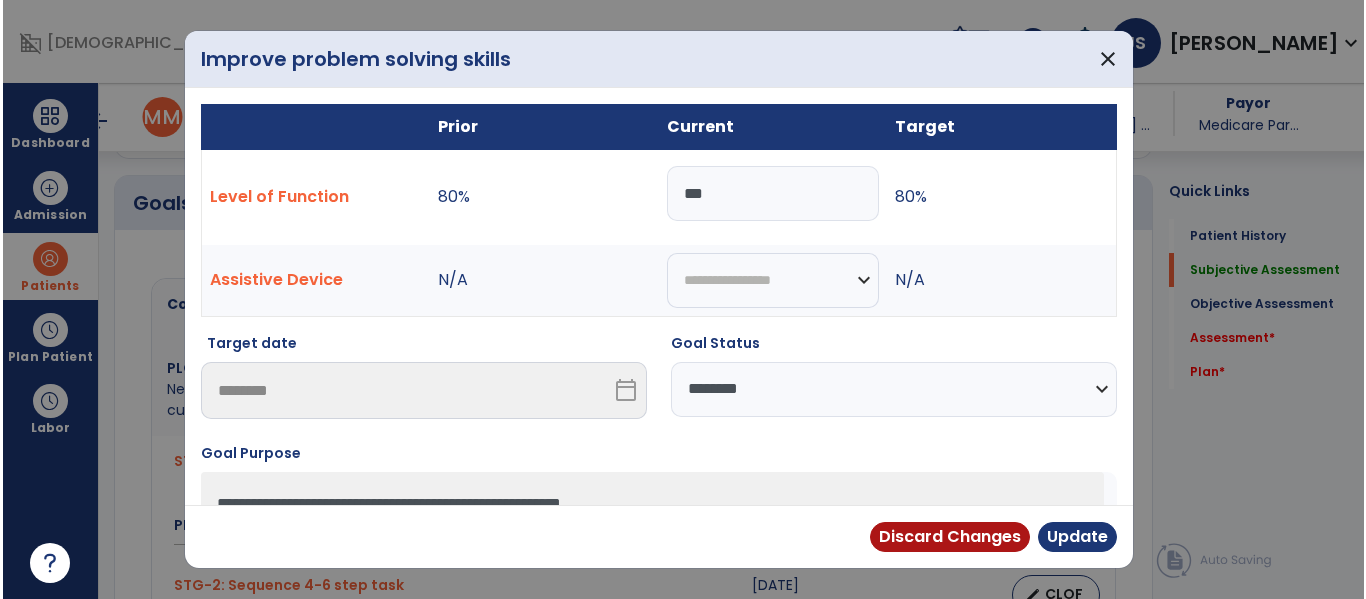 scroll, scrollTop: 708, scrollLeft: 0, axis: vertical 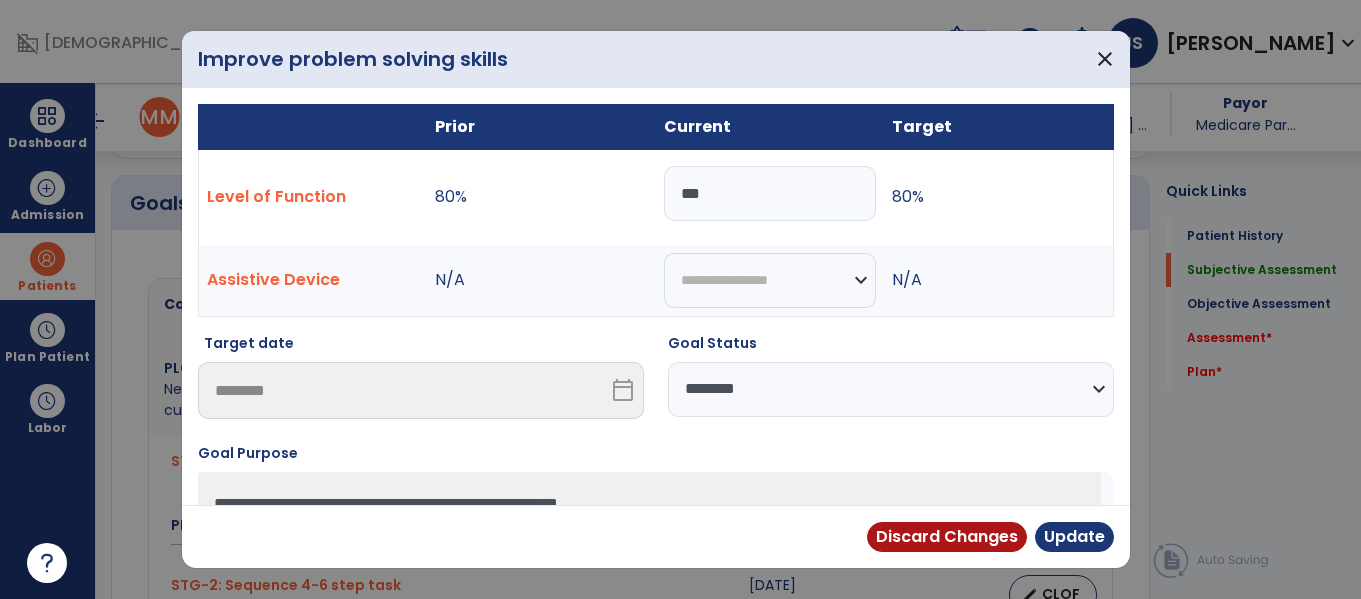 click on "***" at bounding box center [770, 193] 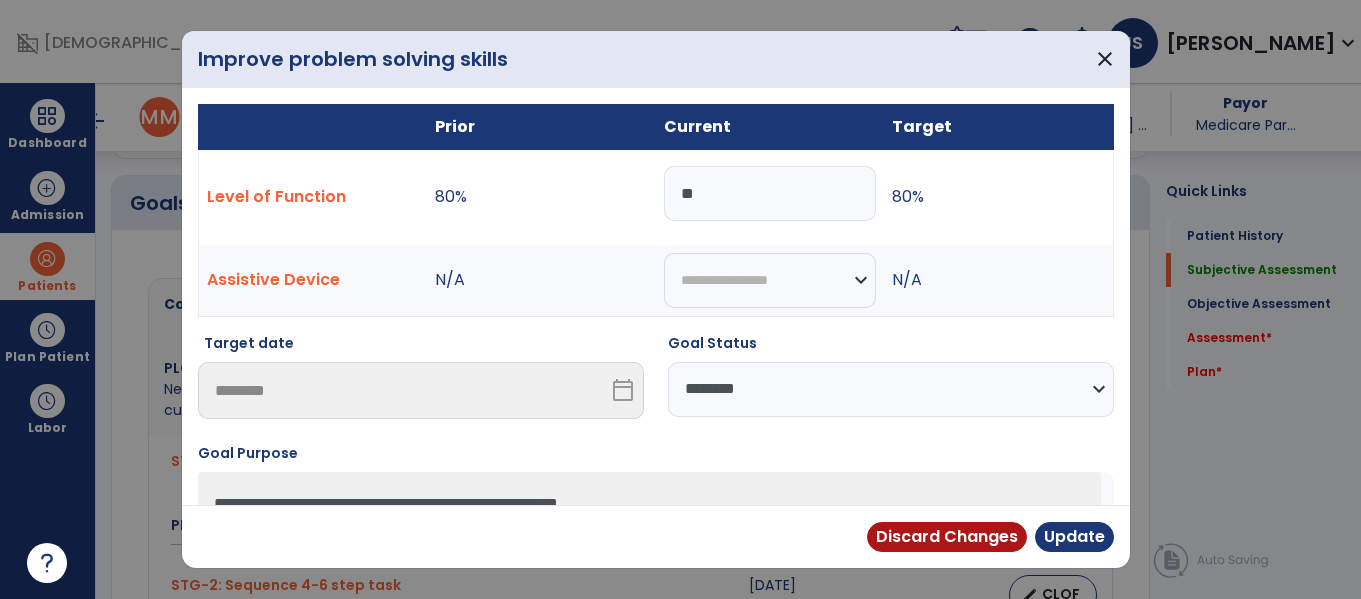 type on "*" 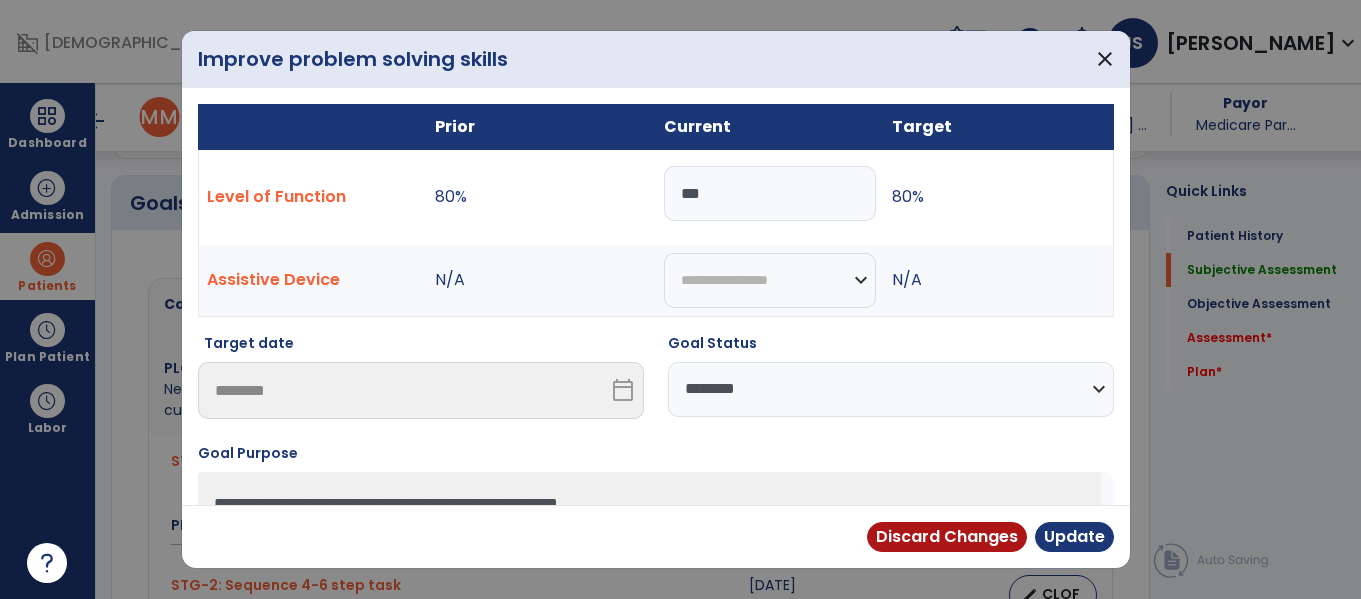 type on "***" 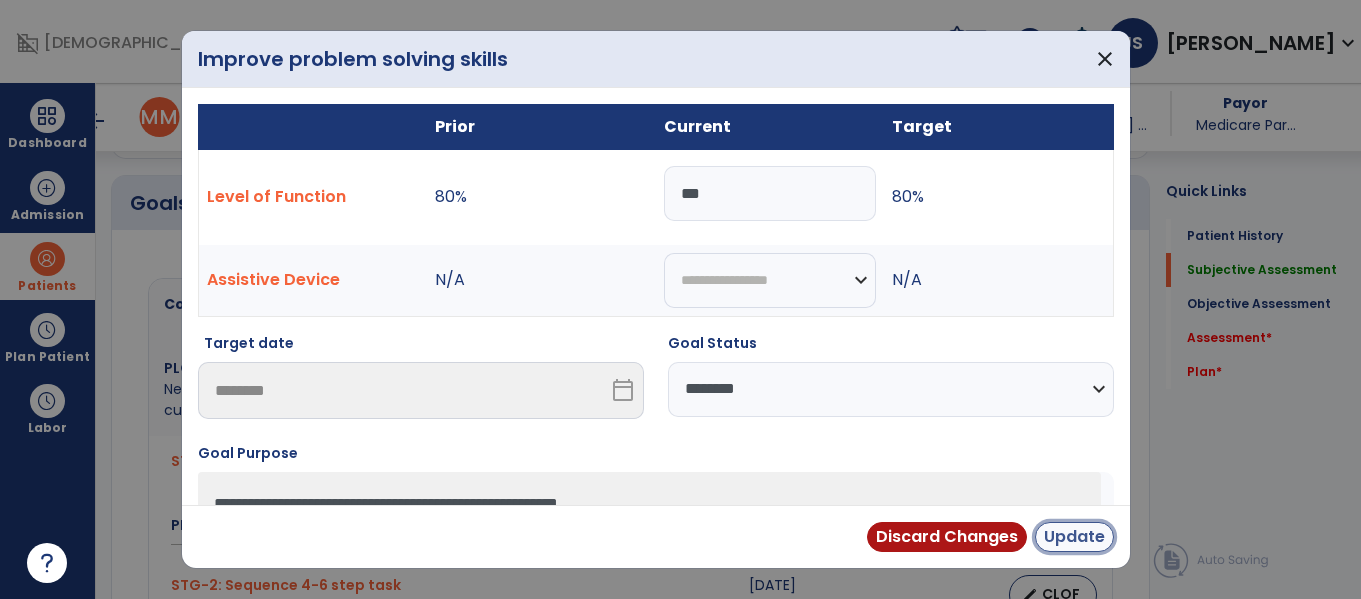 click on "Update" at bounding box center (1074, 537) 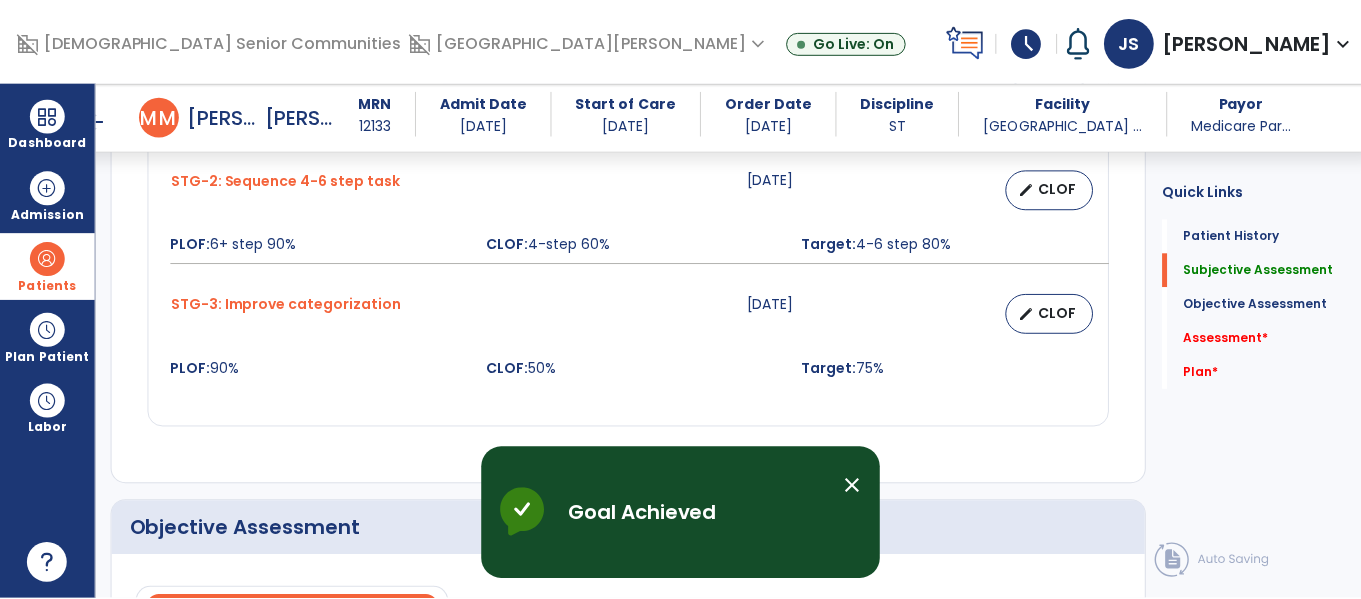 scroll, scrollTop: 1118, scrollLeft: 0, axis: vertical 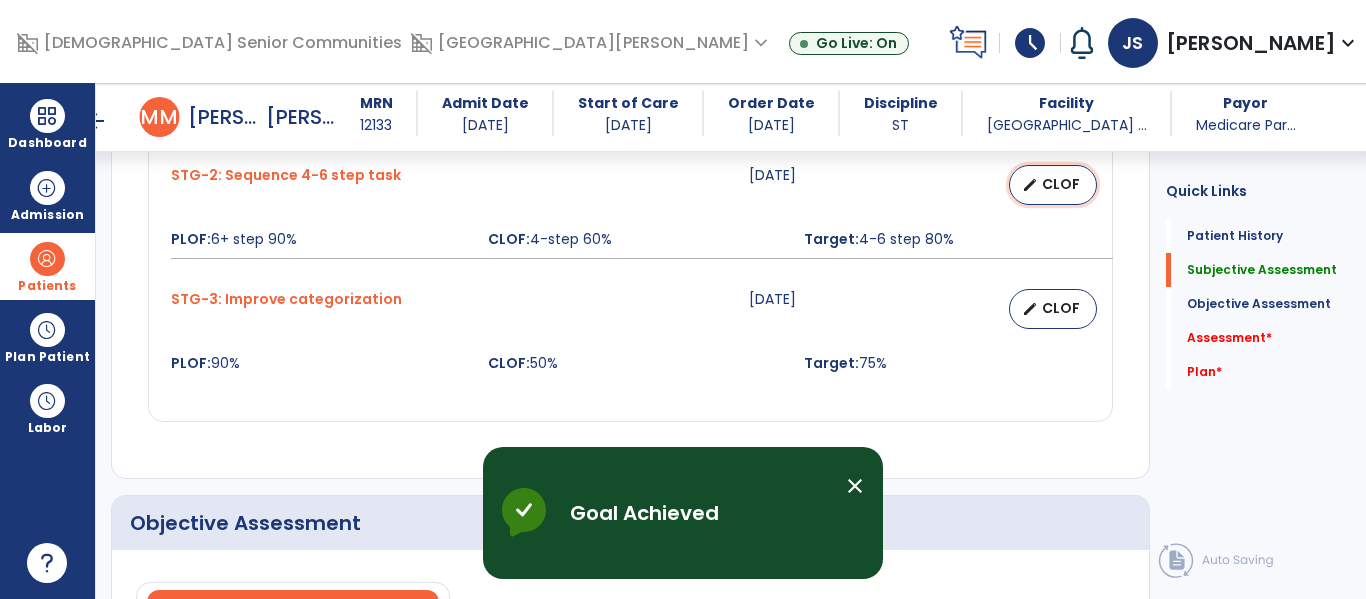 click on "edit   CLOF" at bounding box center (1053, 185) 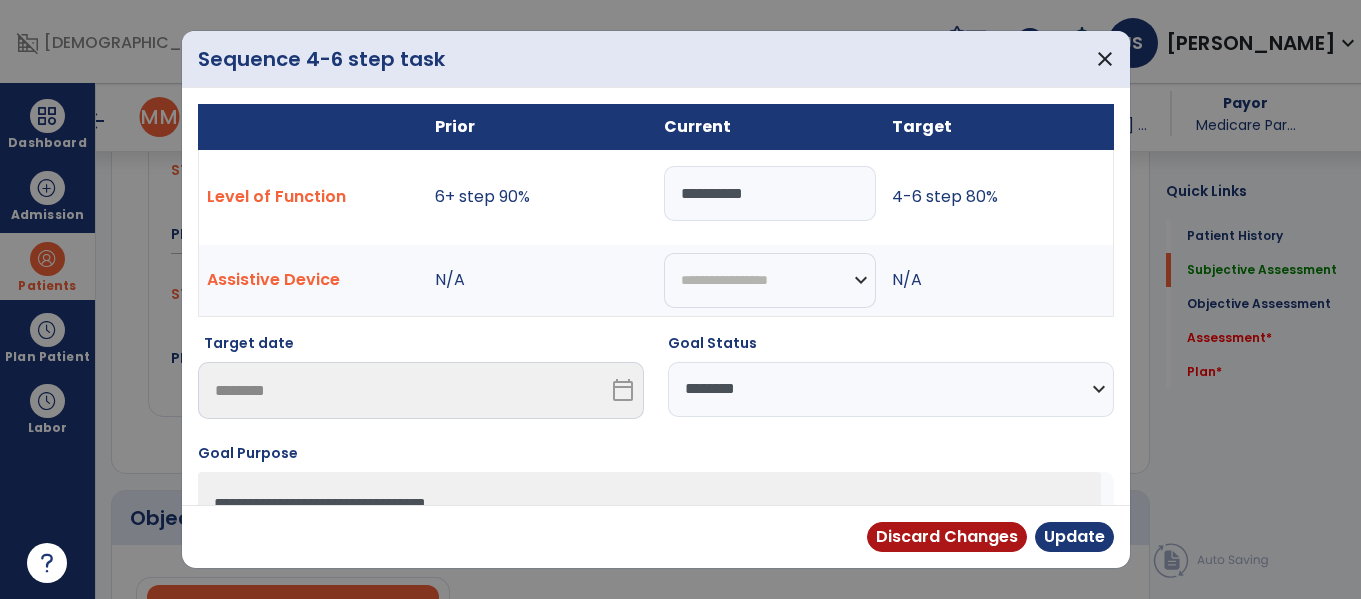 scroll, scrollTop: 1118, scrollLeft: 0, axis: vertical 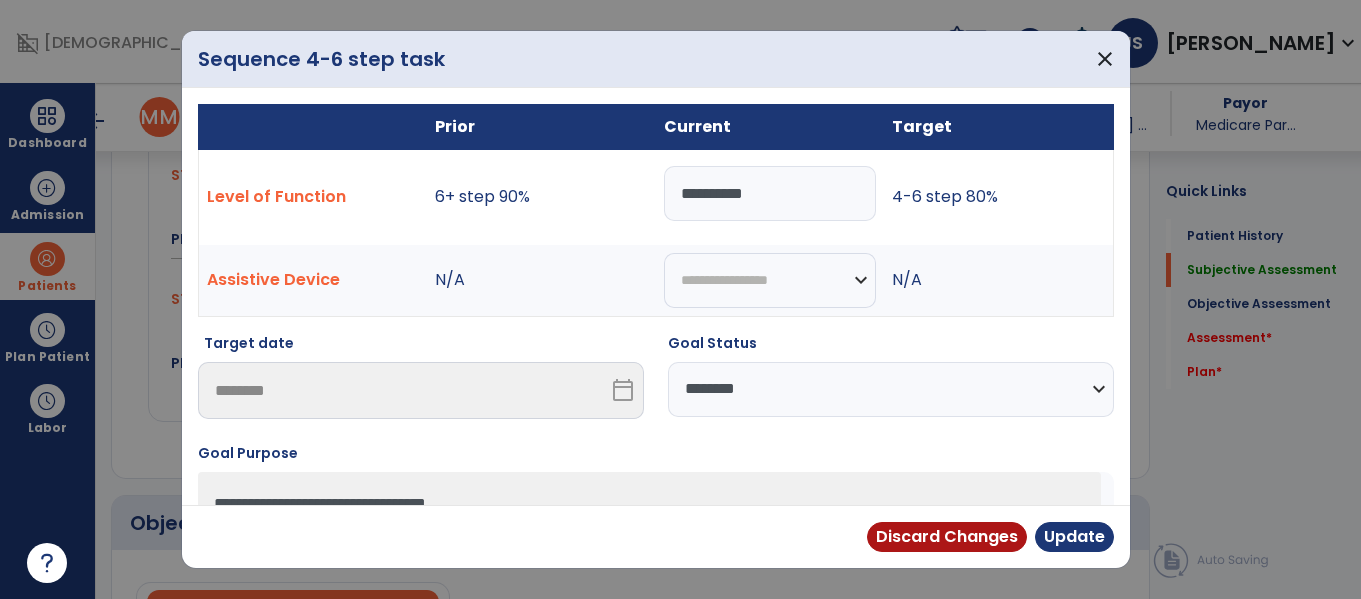 click on "**********" at bounding box center (770, 193) 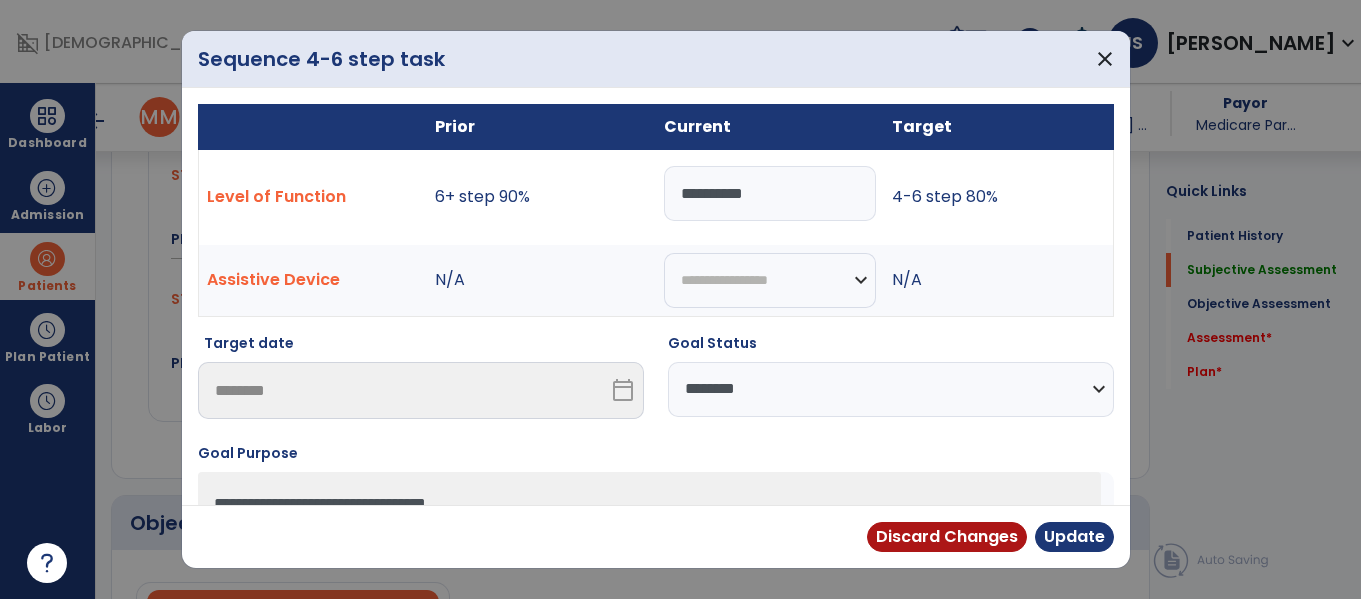 type on "**********" 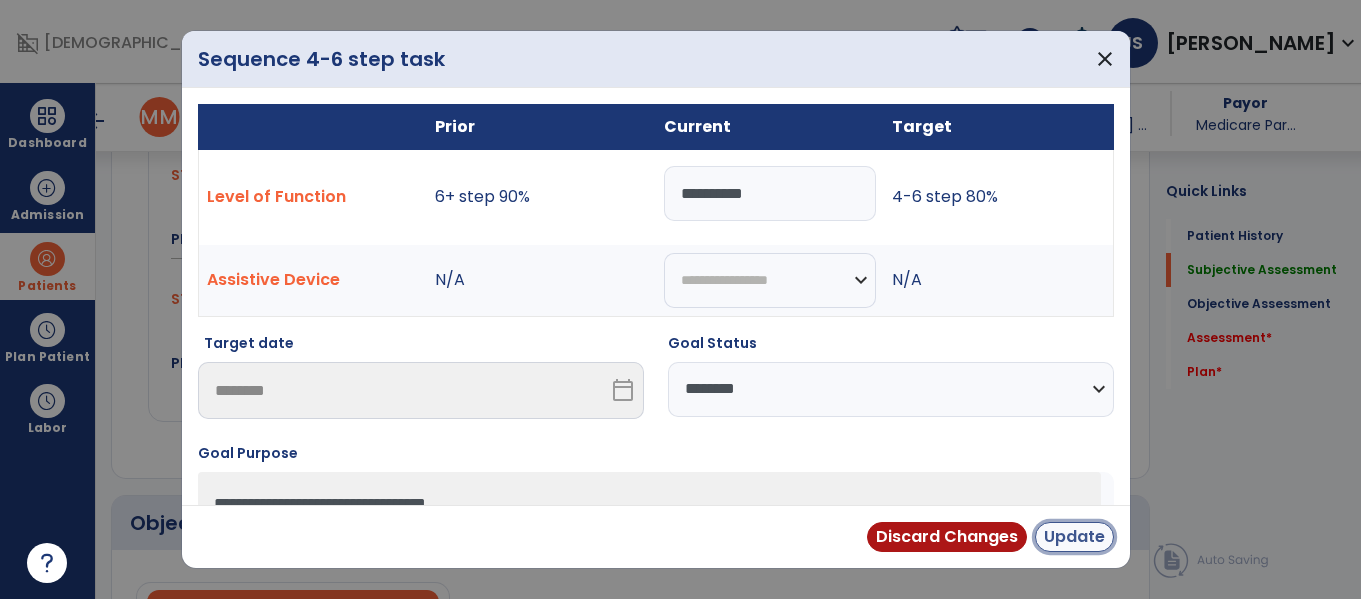 click on "Update" at bounding box center [1074, 537] 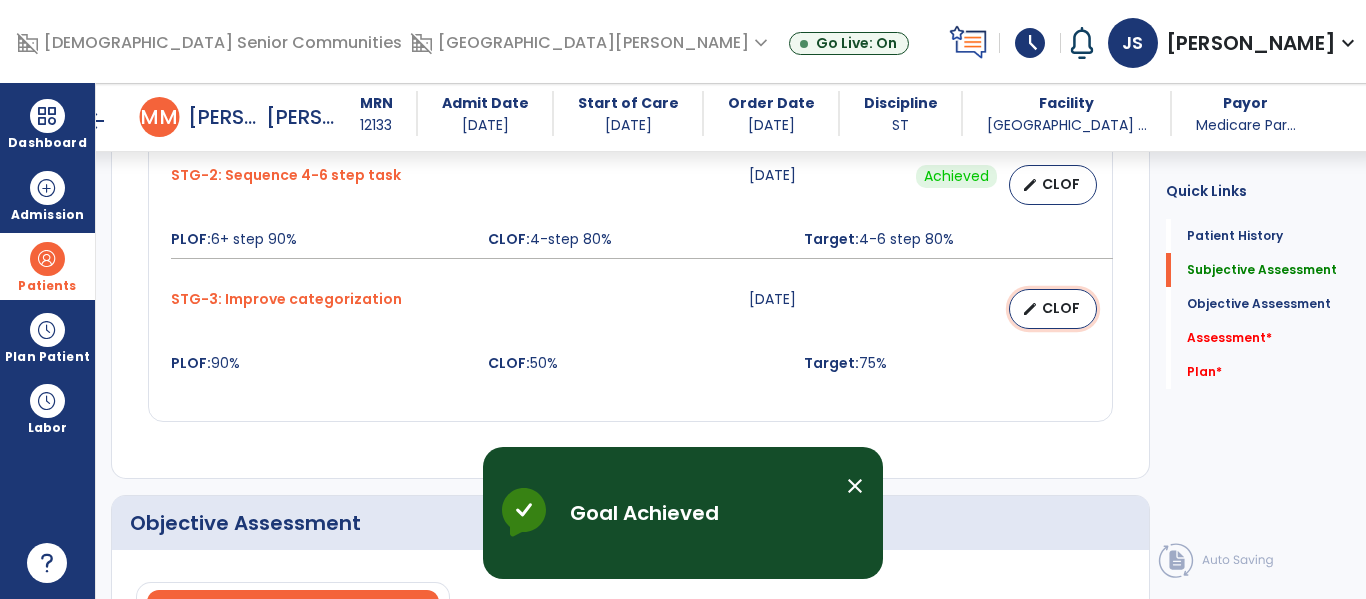 click on "edit" at bounding box center (1030, 309) 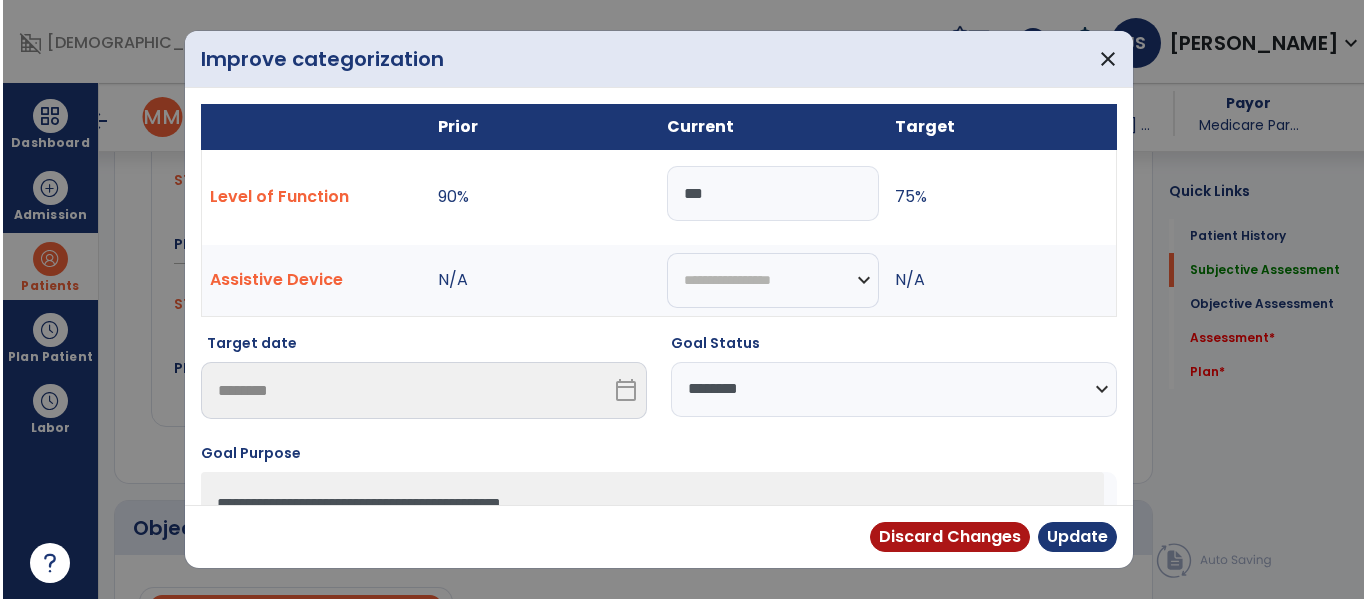 scroll, scrollTop: 1118, scrollLeft: 0, axis: vertical 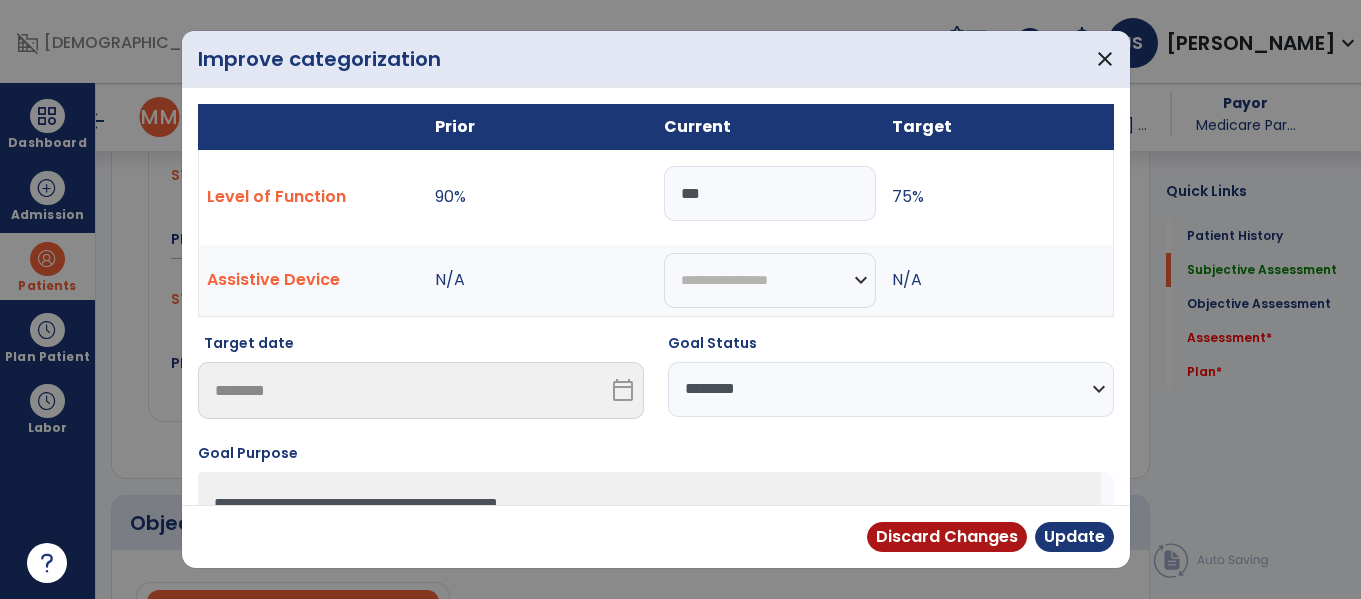 click on "***" at bounding box center [770, 193] 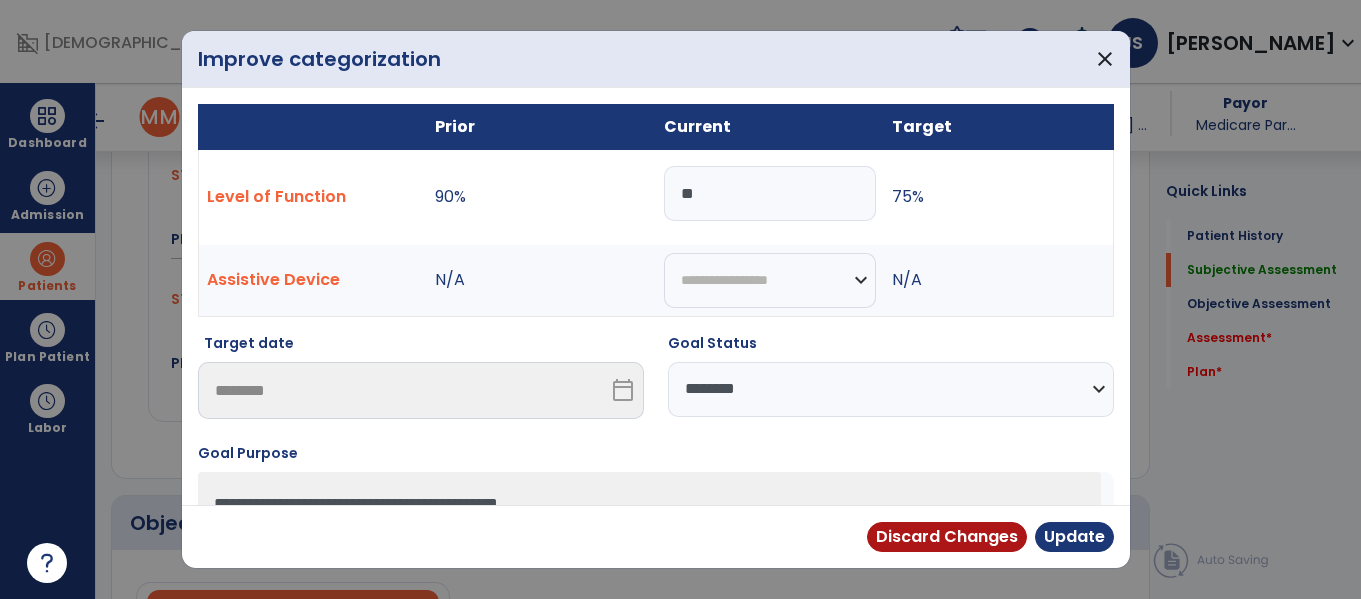 type on "*" 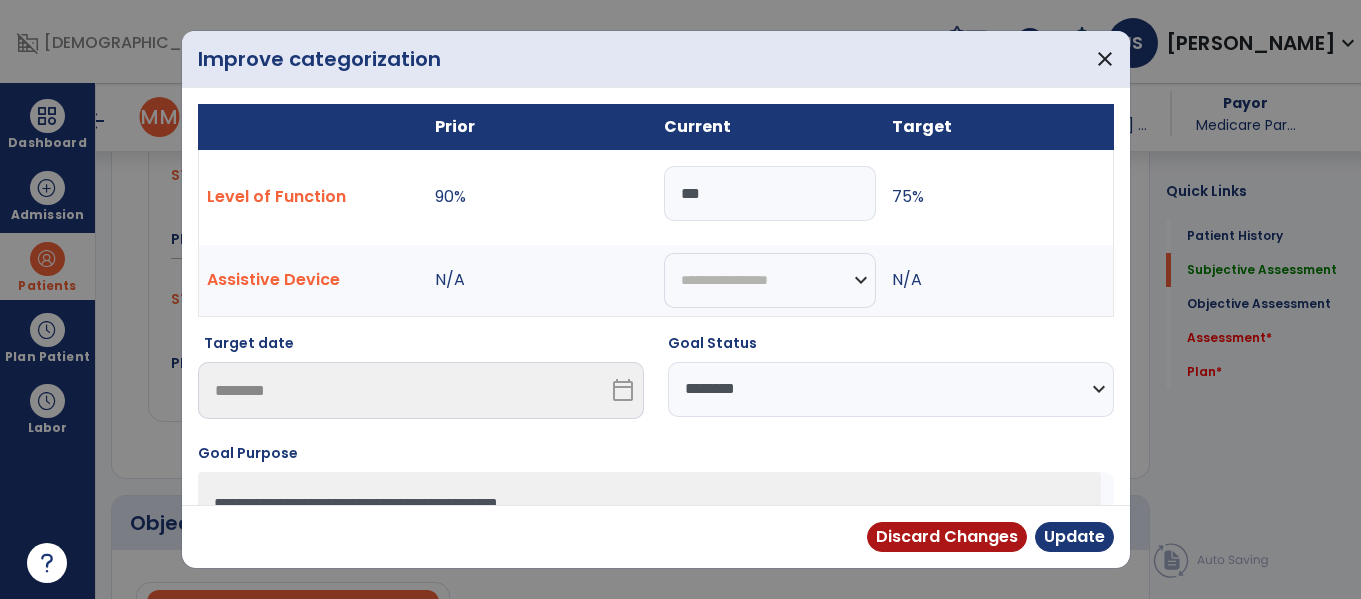 type on "***" 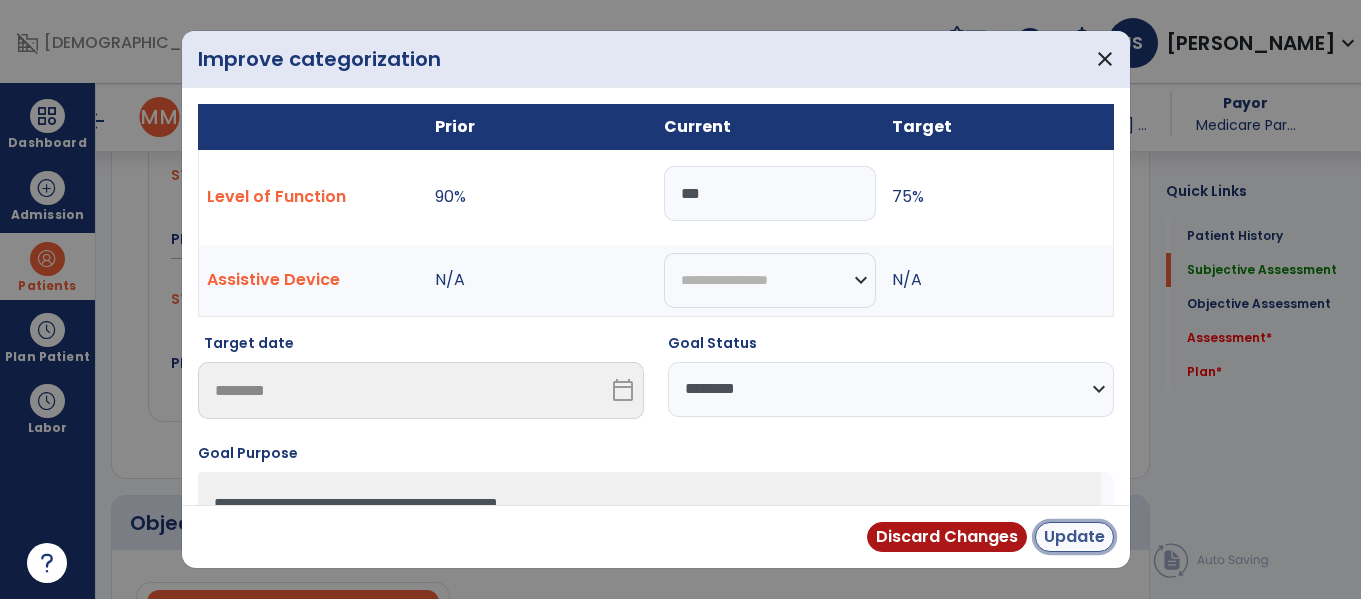 click on "Update" at bounding box center [1074, 537] 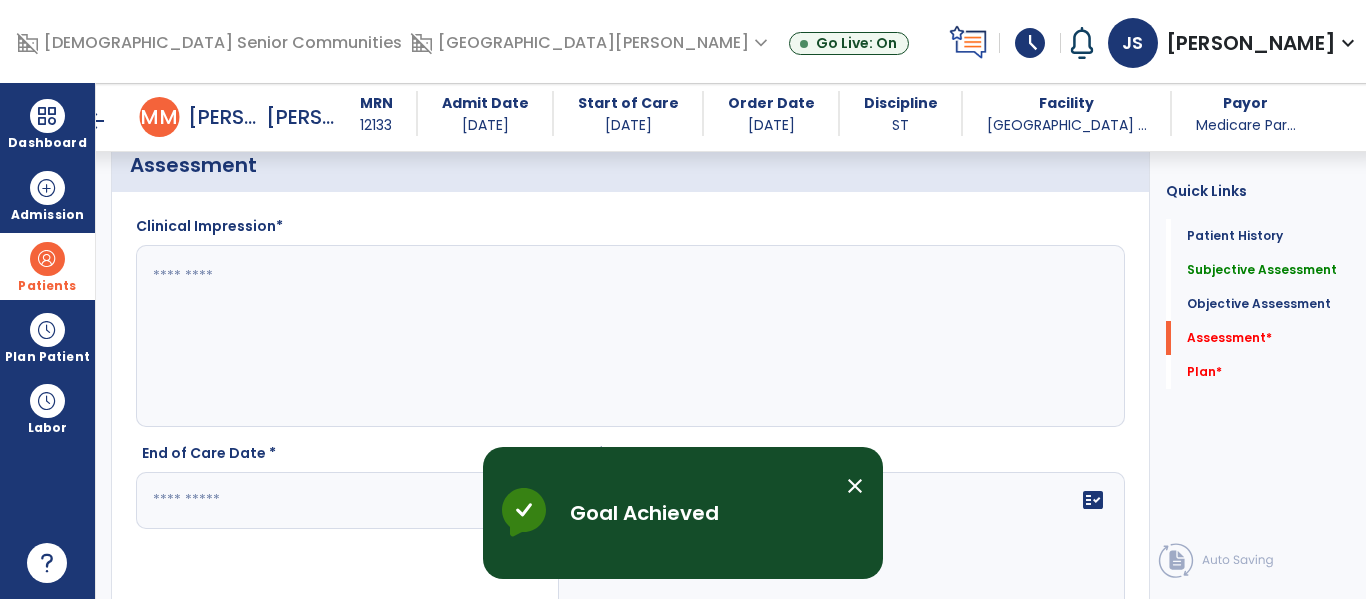 scroll, scrollTop: 1860, scrollLeft: 0, axis: vertical 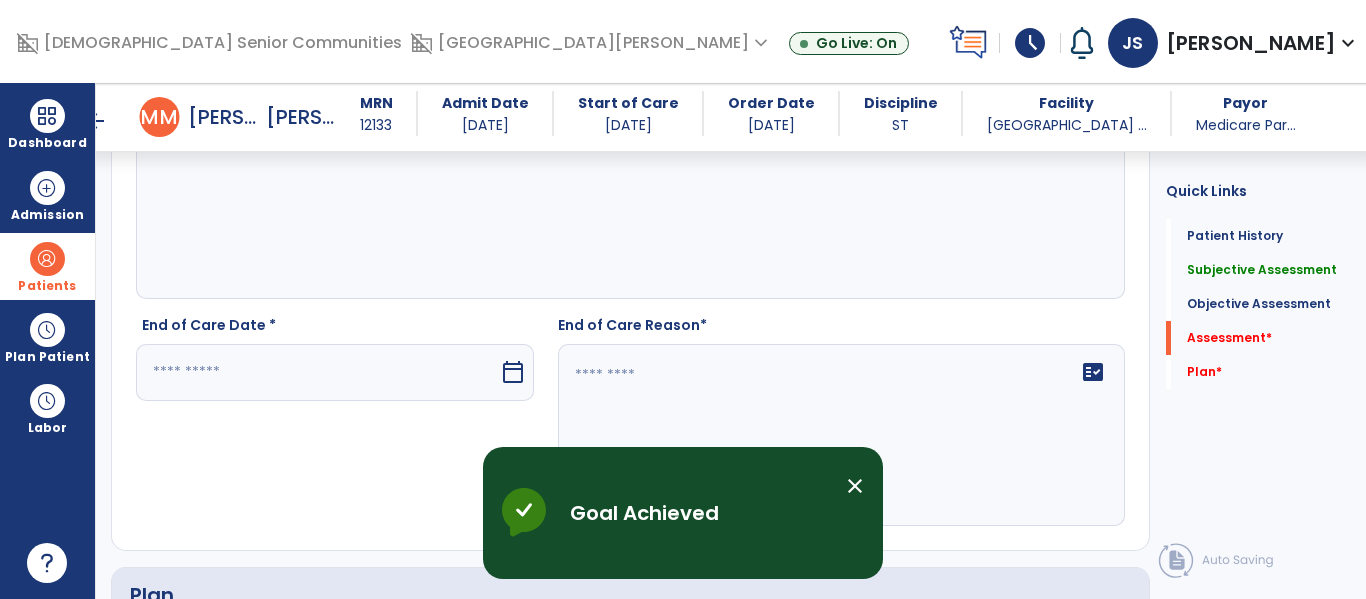 click 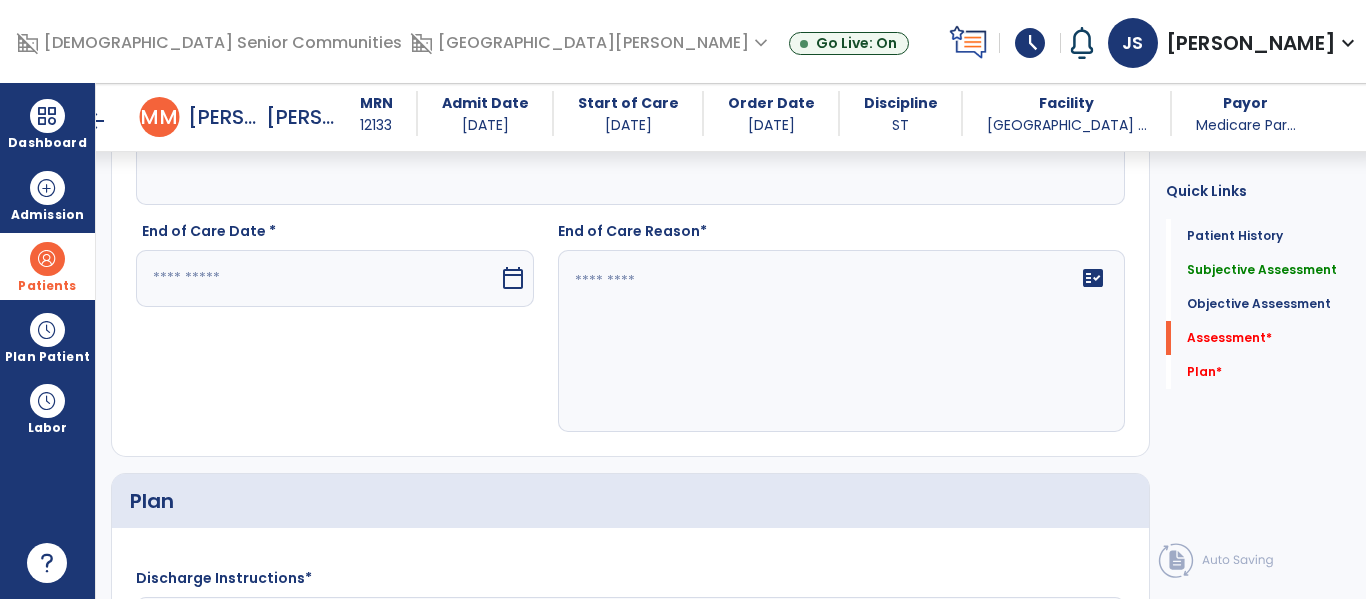 scroll, scrollTop: 1973, scrollLeft: 0, axis: vertical 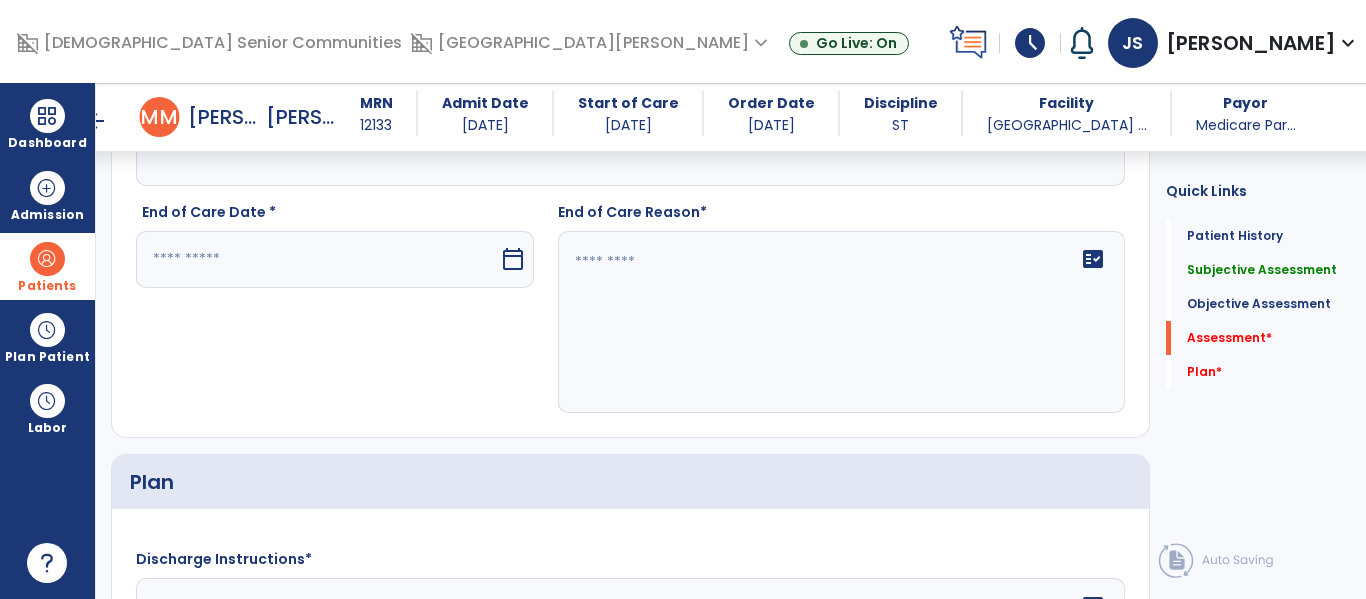 type on "**********" 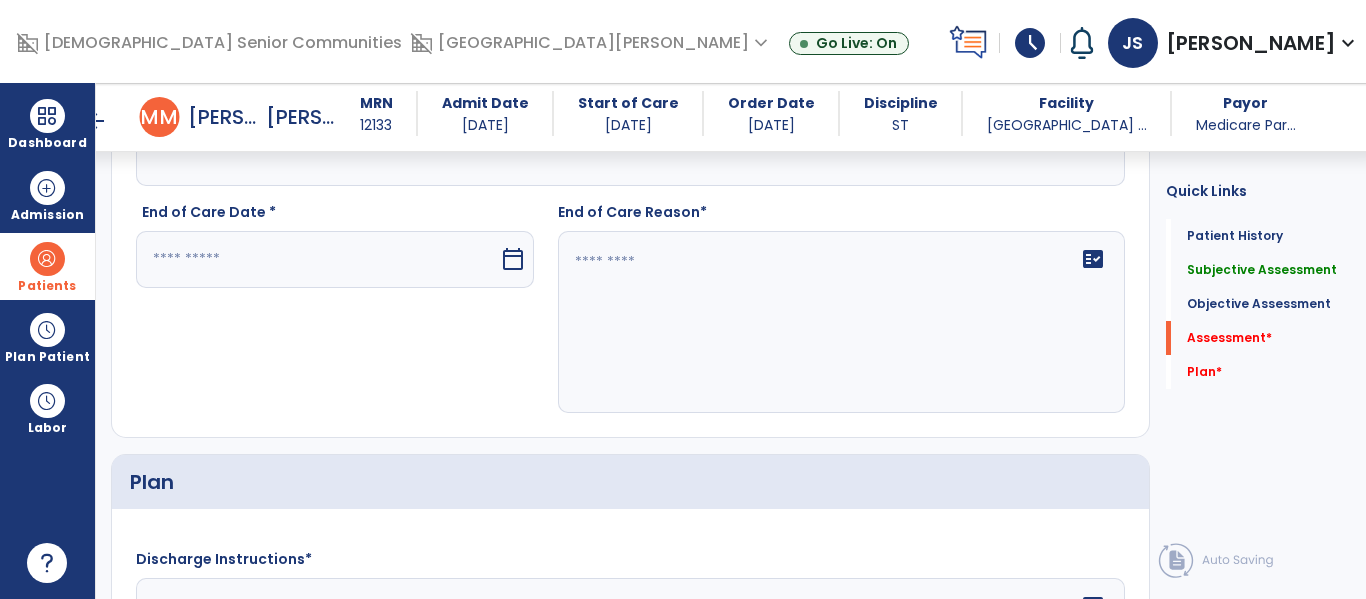 click at bounding box center (317, 259) 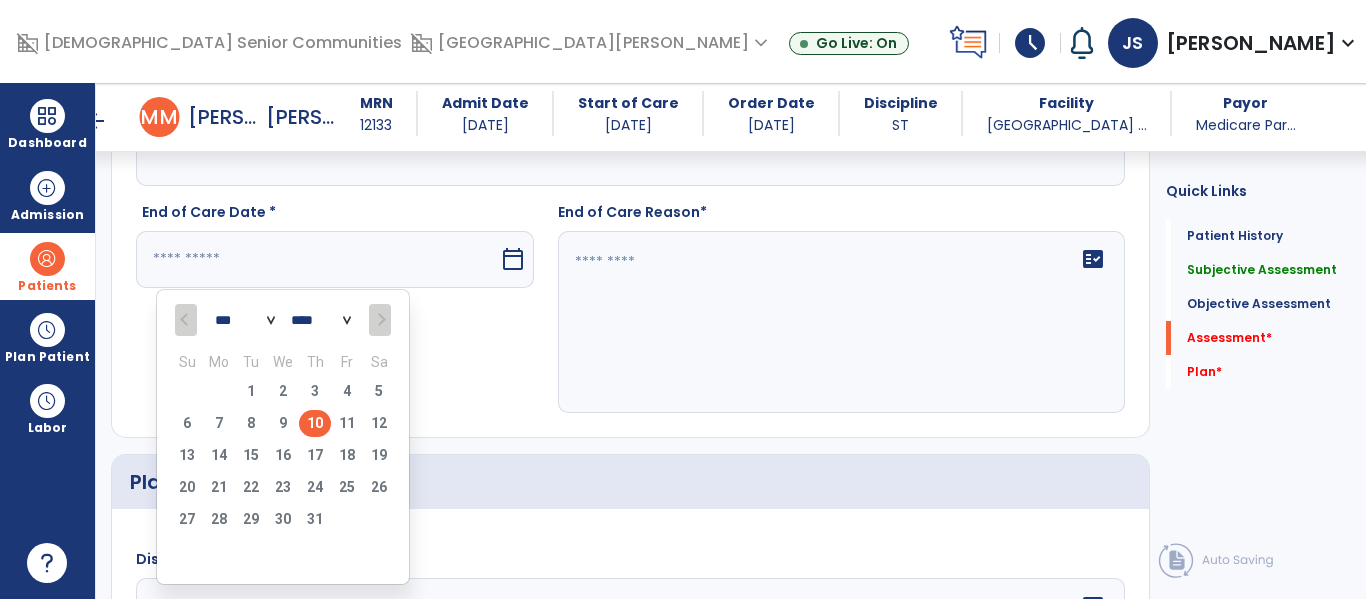 click on "10" at bounding box center (315, 423) 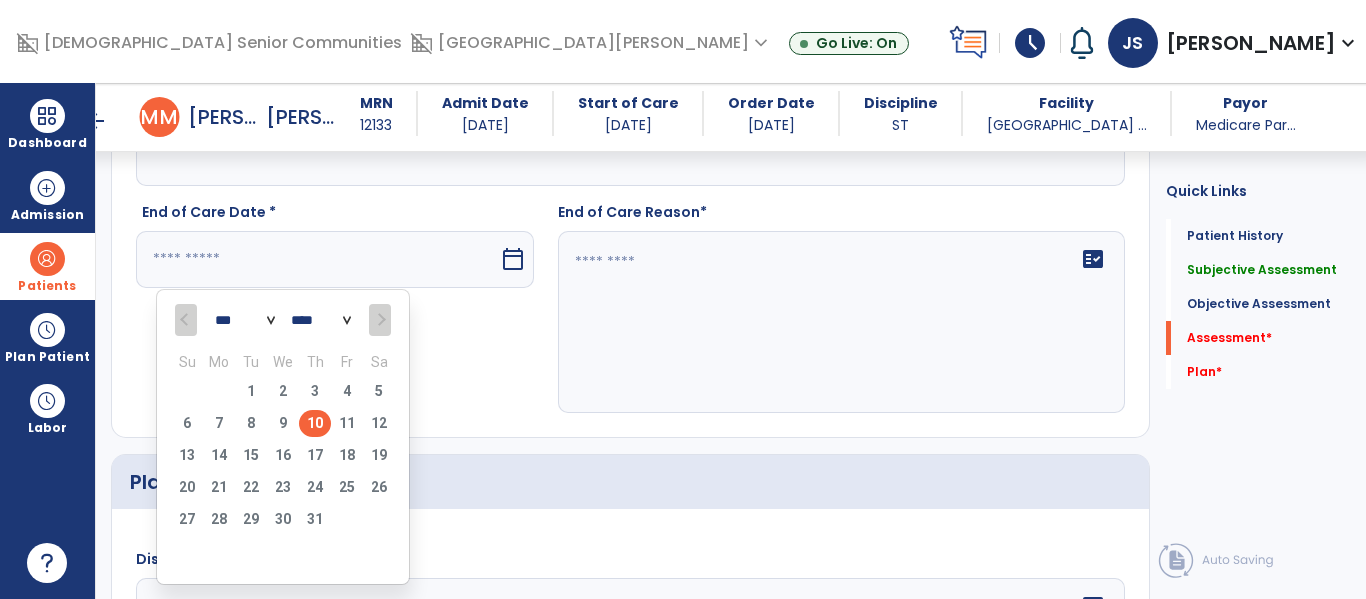 type on "*********" 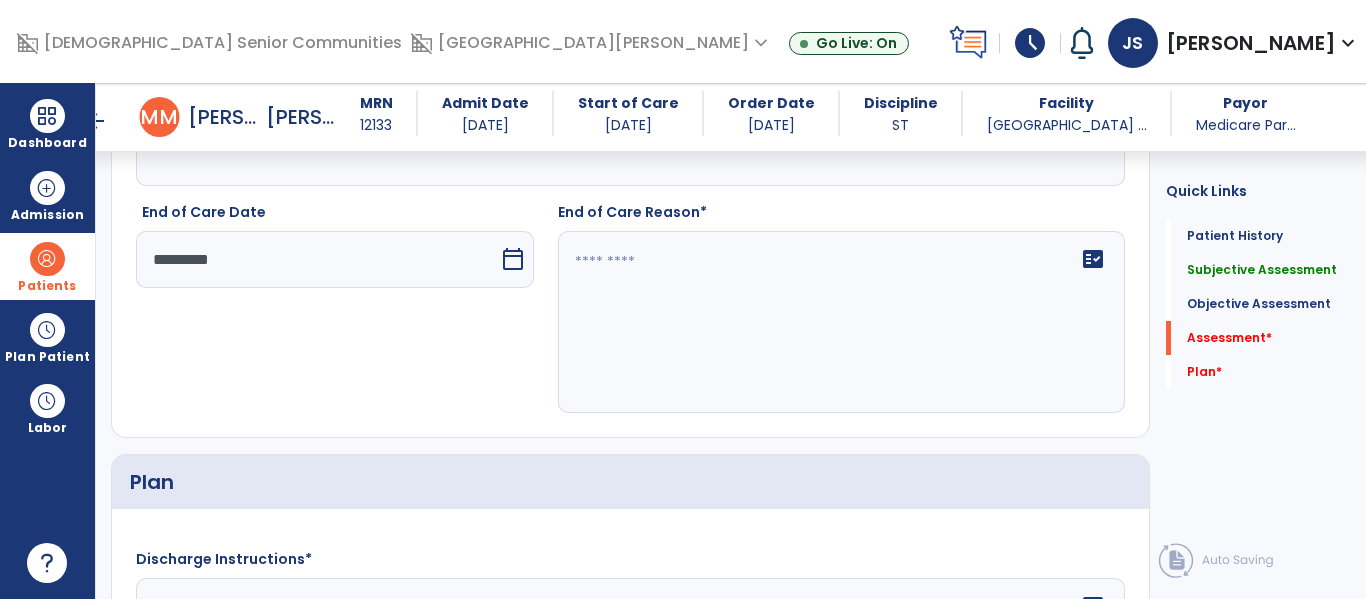 click 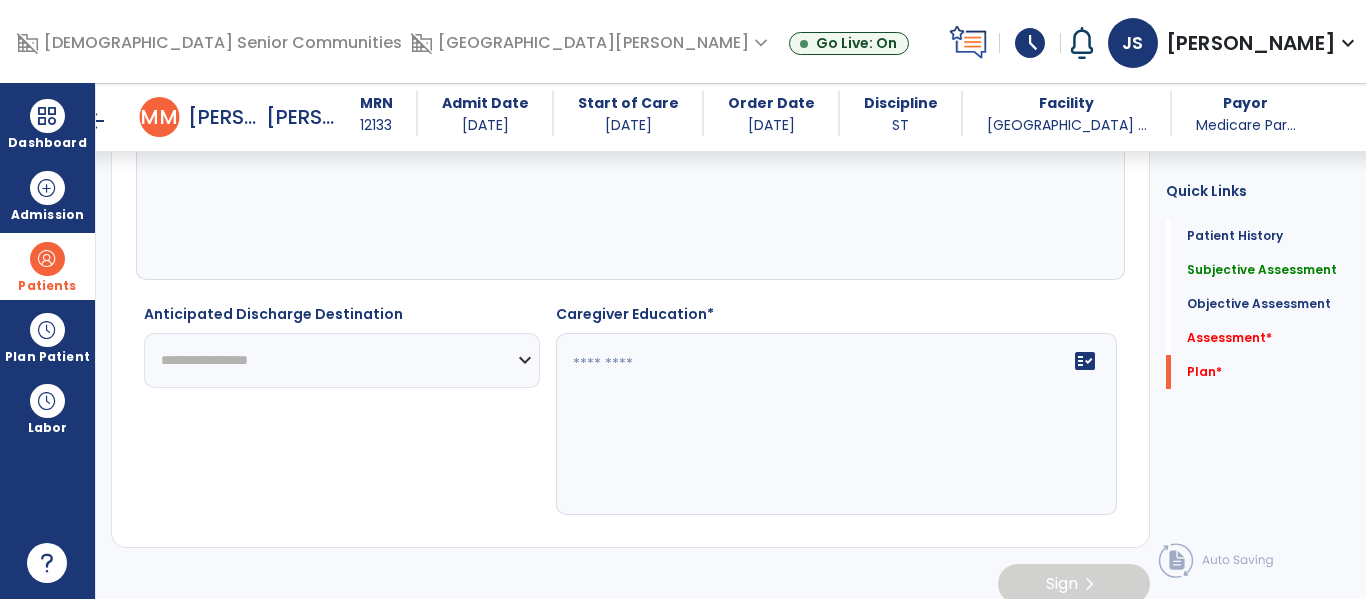 scroll, scrollTop: 2479, scrollLeft: 0, axis: vertical 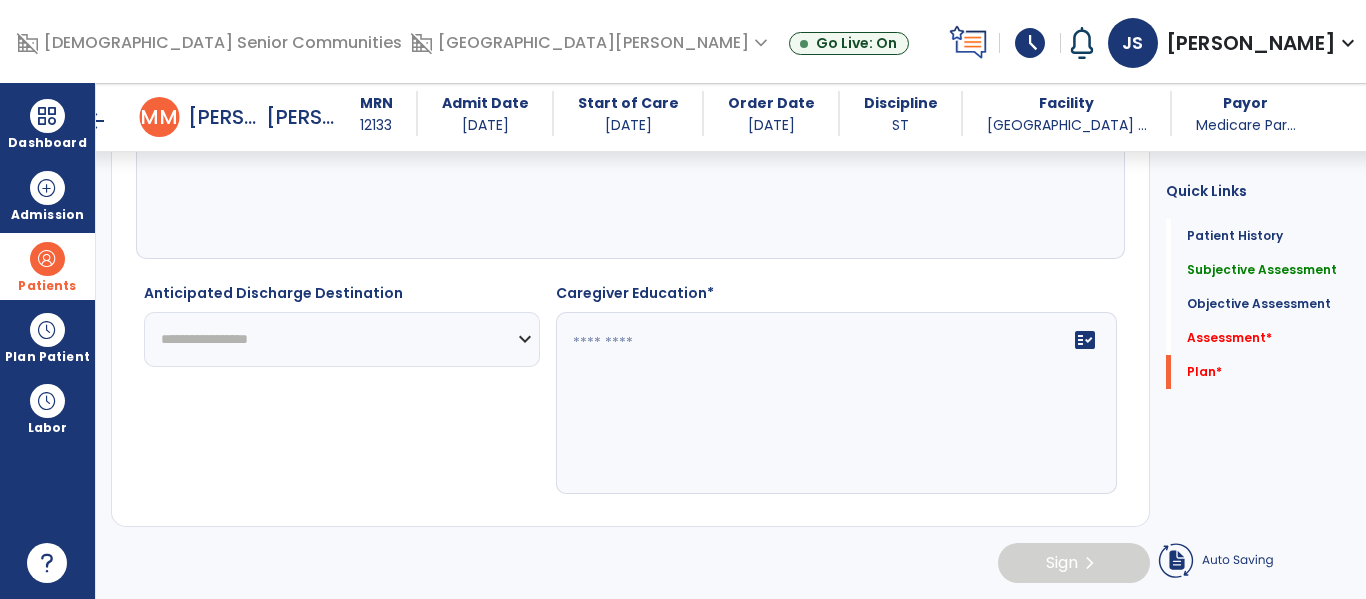 type on "**********" 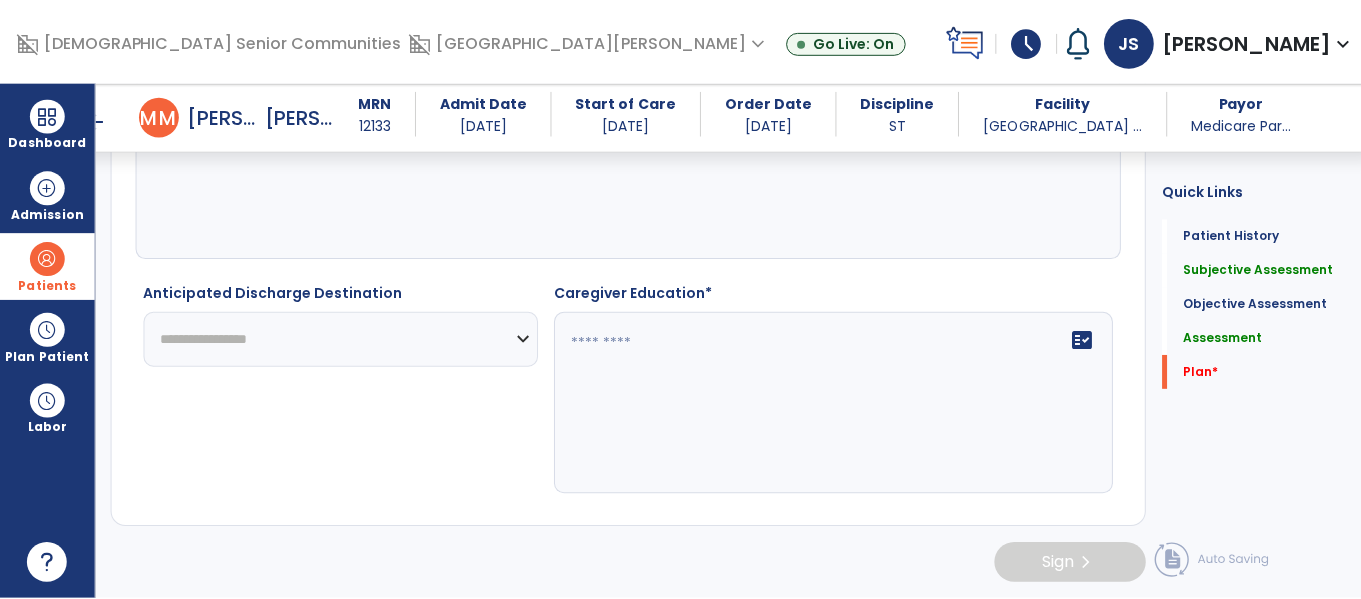 scroll, scrollTop: 2623, scrollLeft: 0, axis: vertical 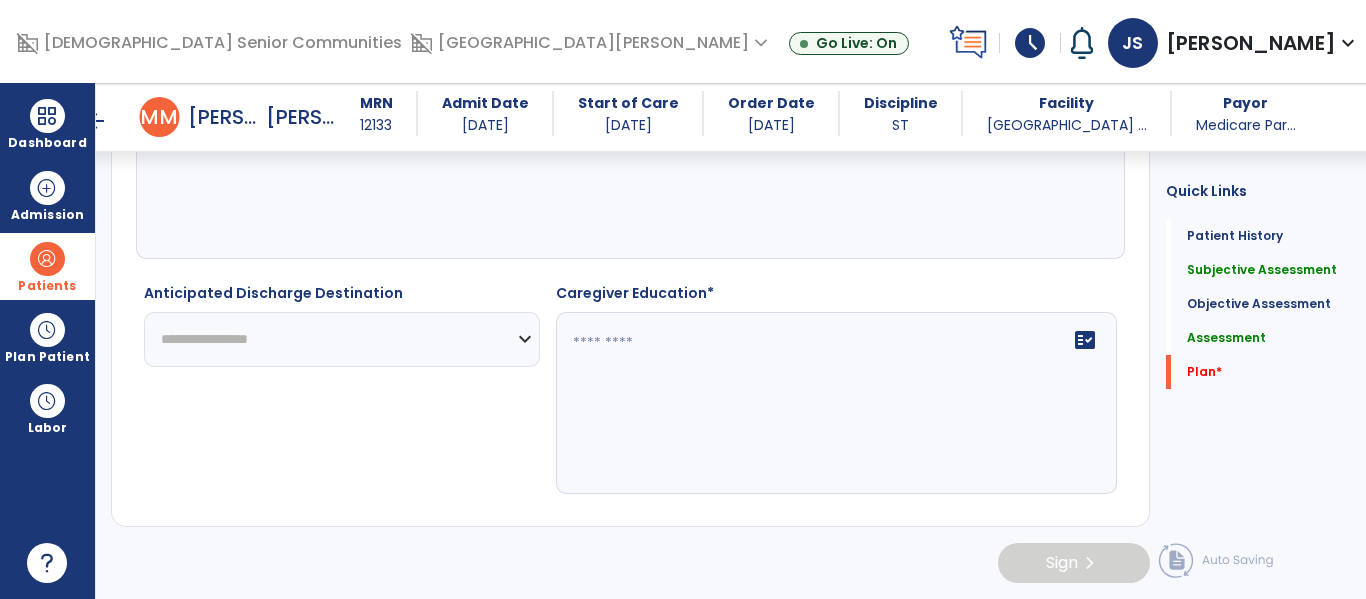 type on "***" 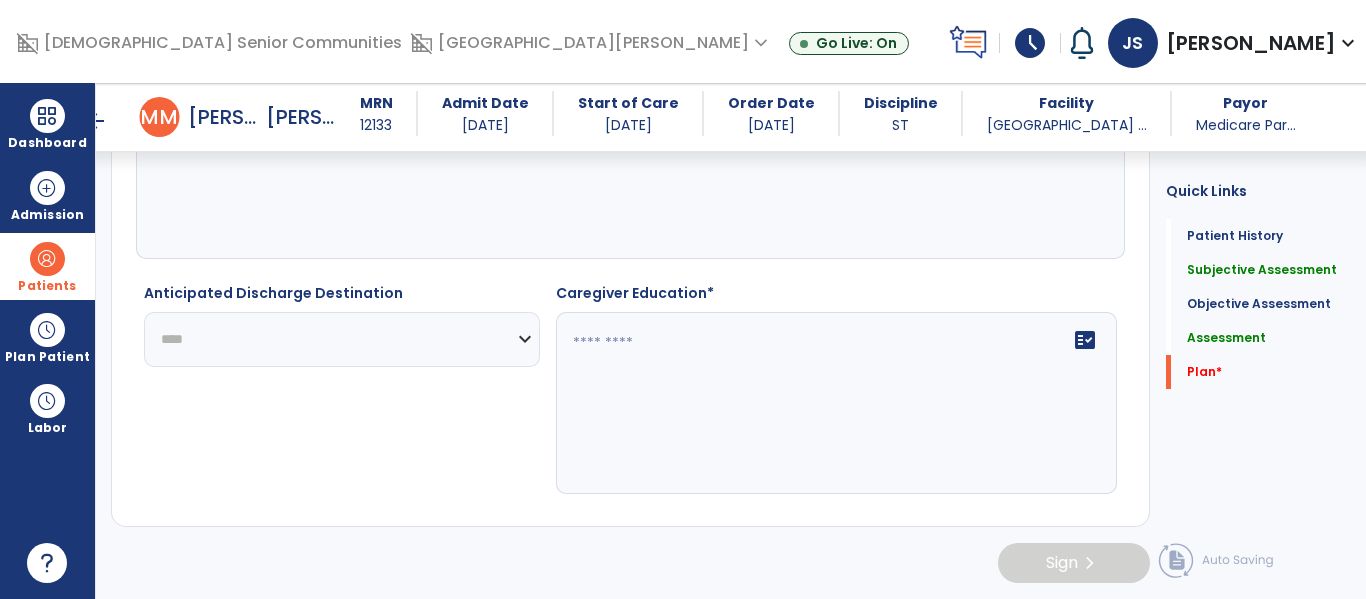 click on "**********" 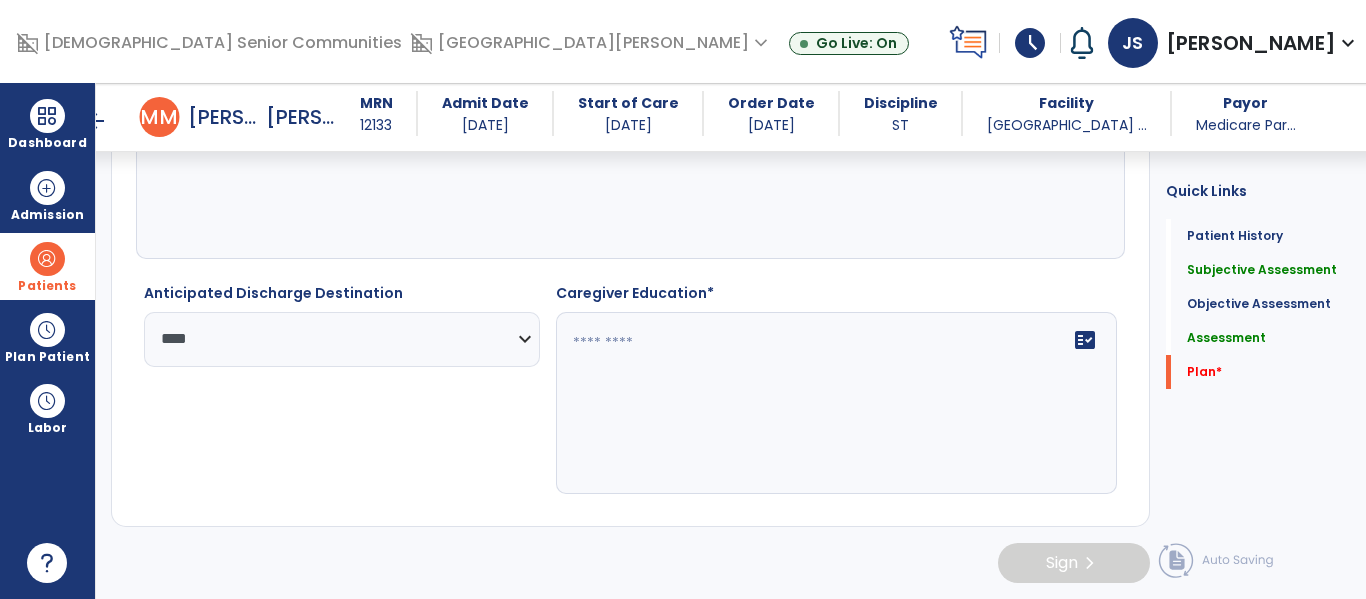 click 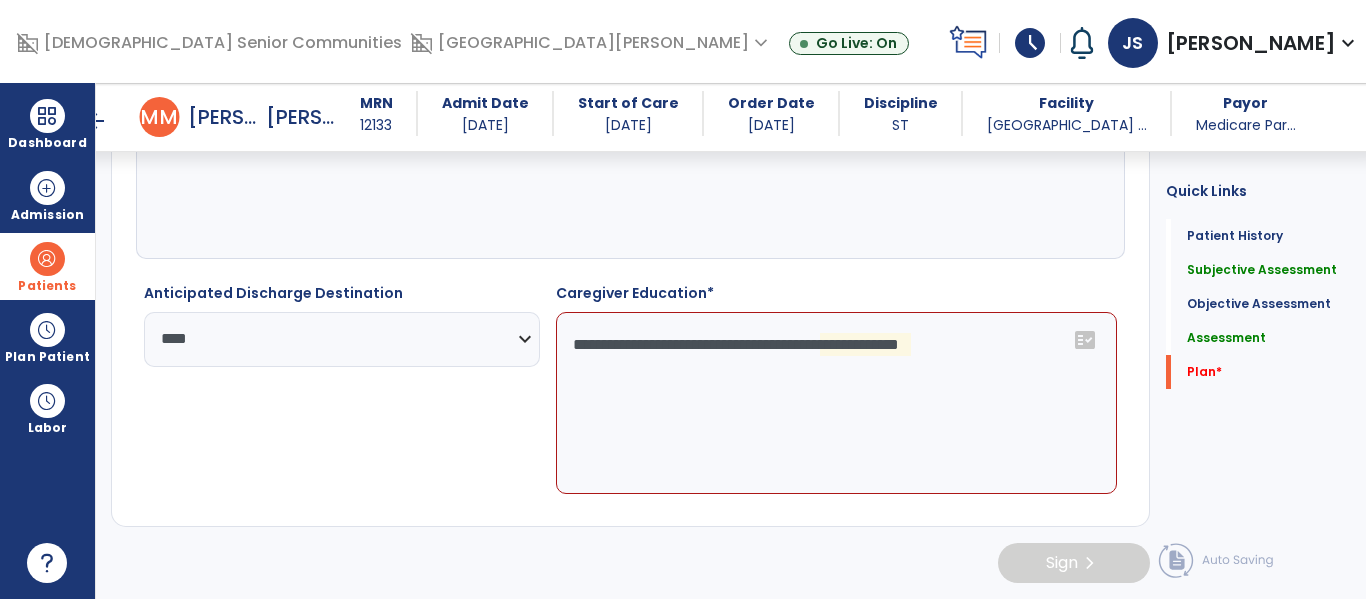 click on "**********" 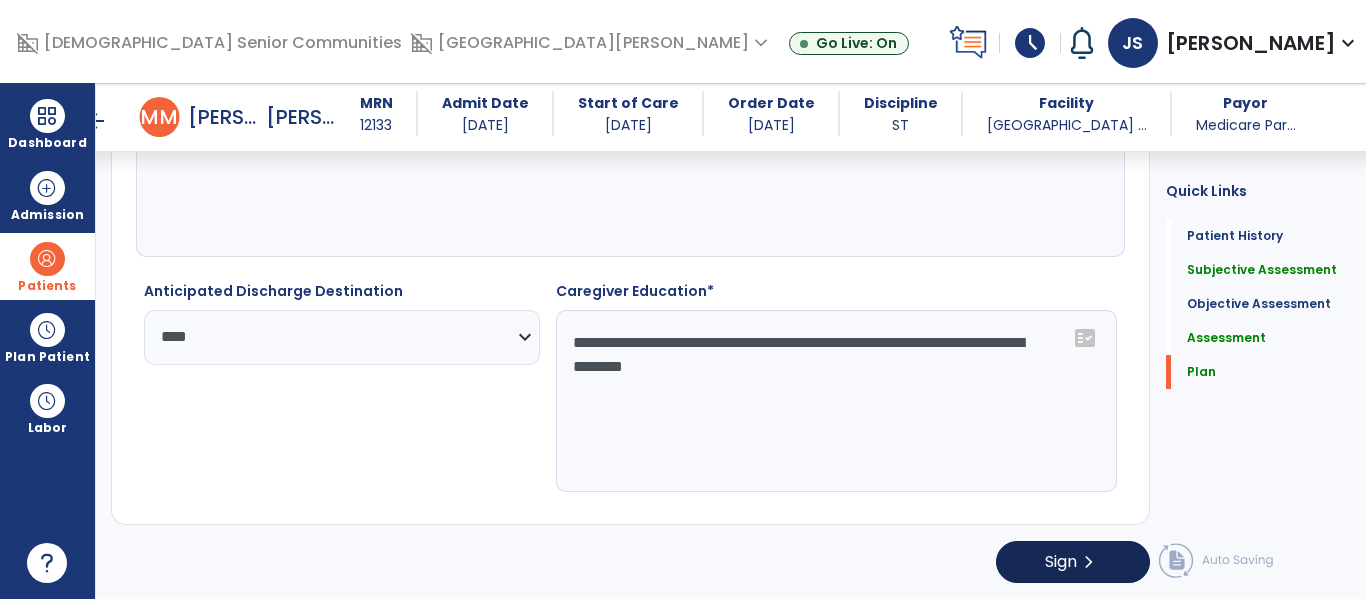 type on "**********" 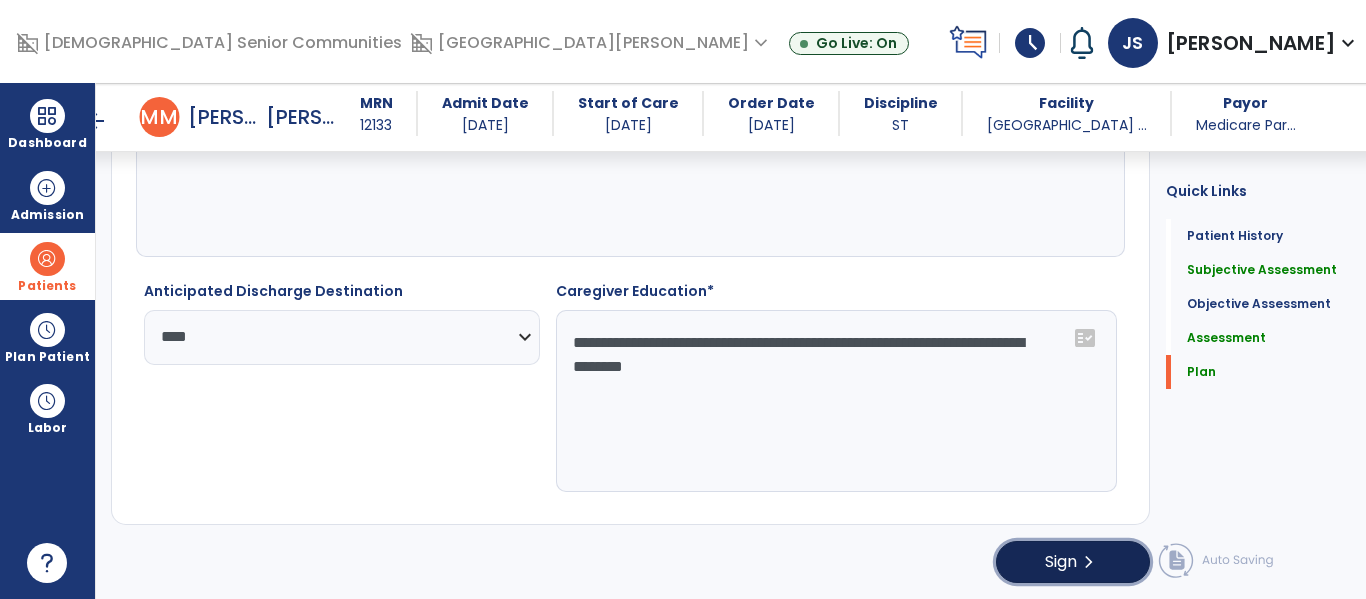 click on "Sign  chevron_right" 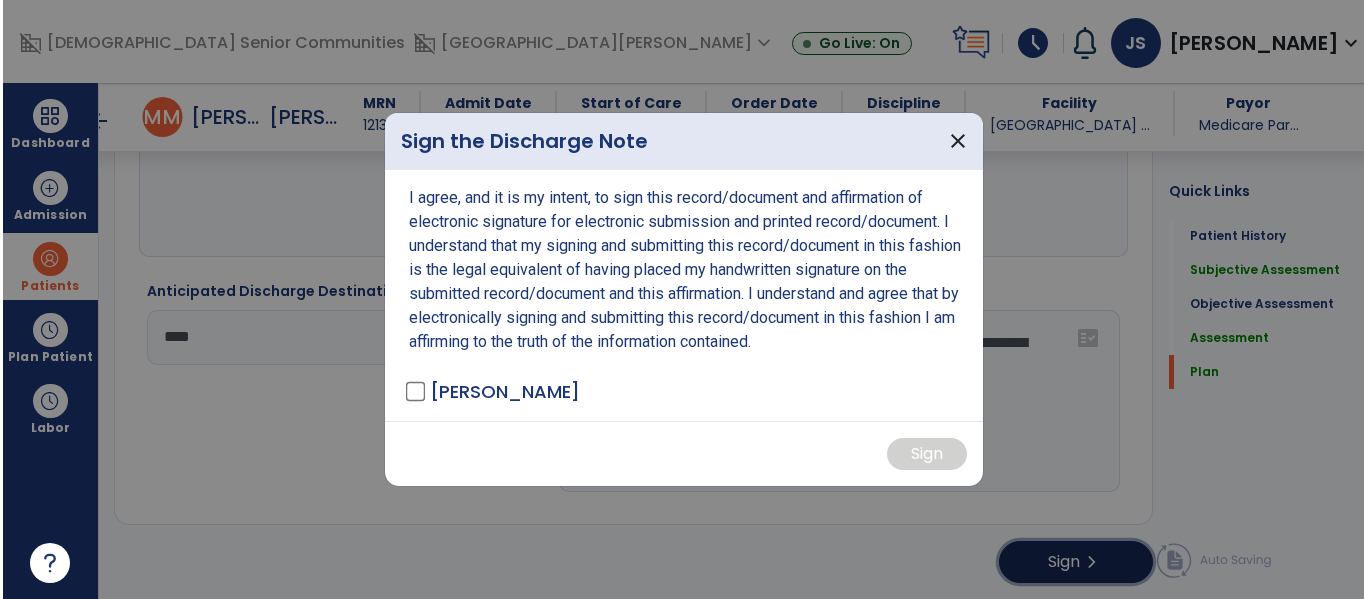 scroll, scrollTop: 2623, scrollLeft: 0, axis: vertical 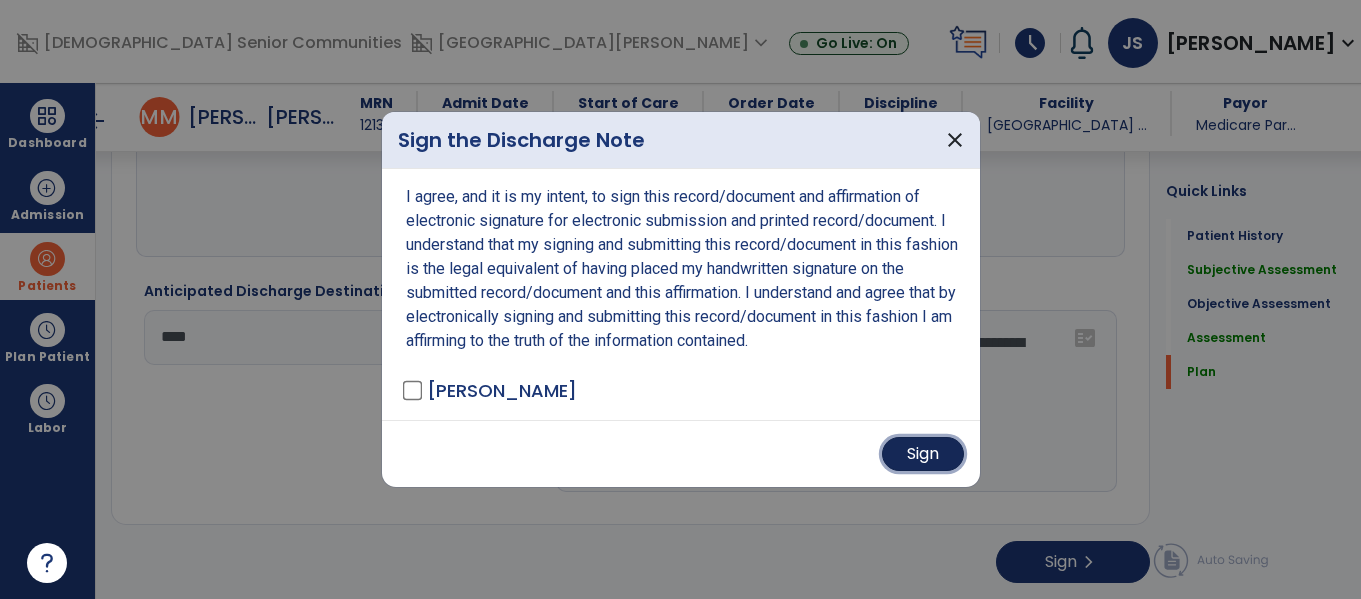 click on "Sign" at bounding box center [923, 454] 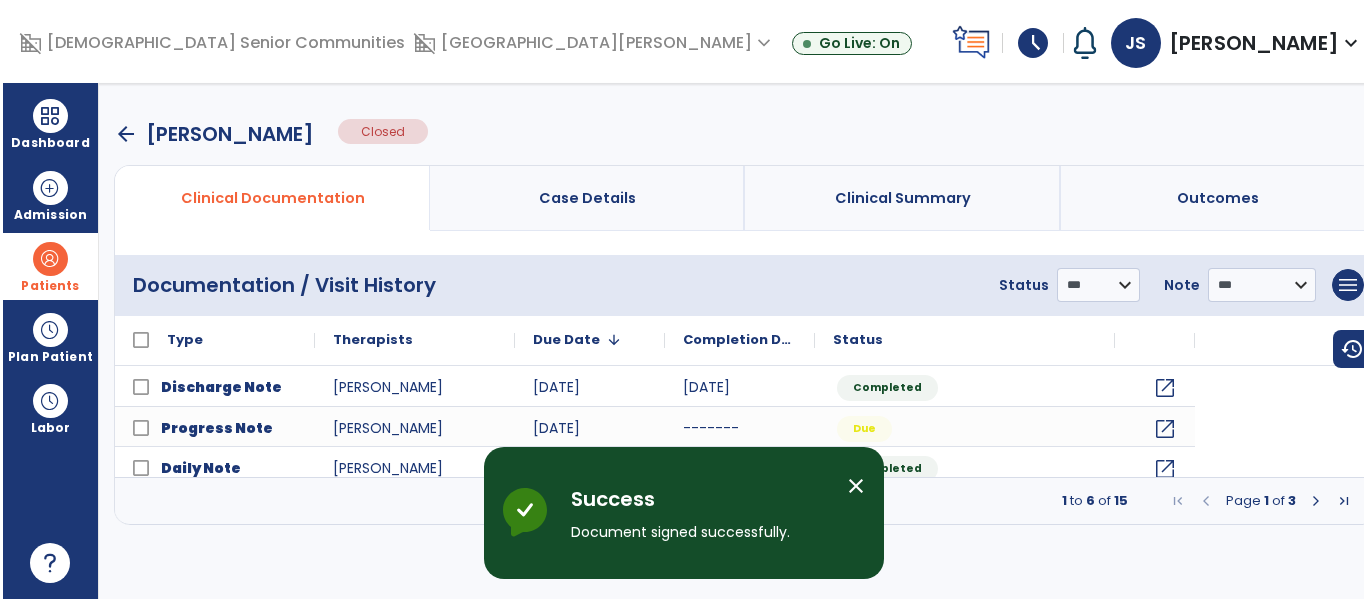 scroll, scrollTop: 0, scrollLeft: 0, axis: both 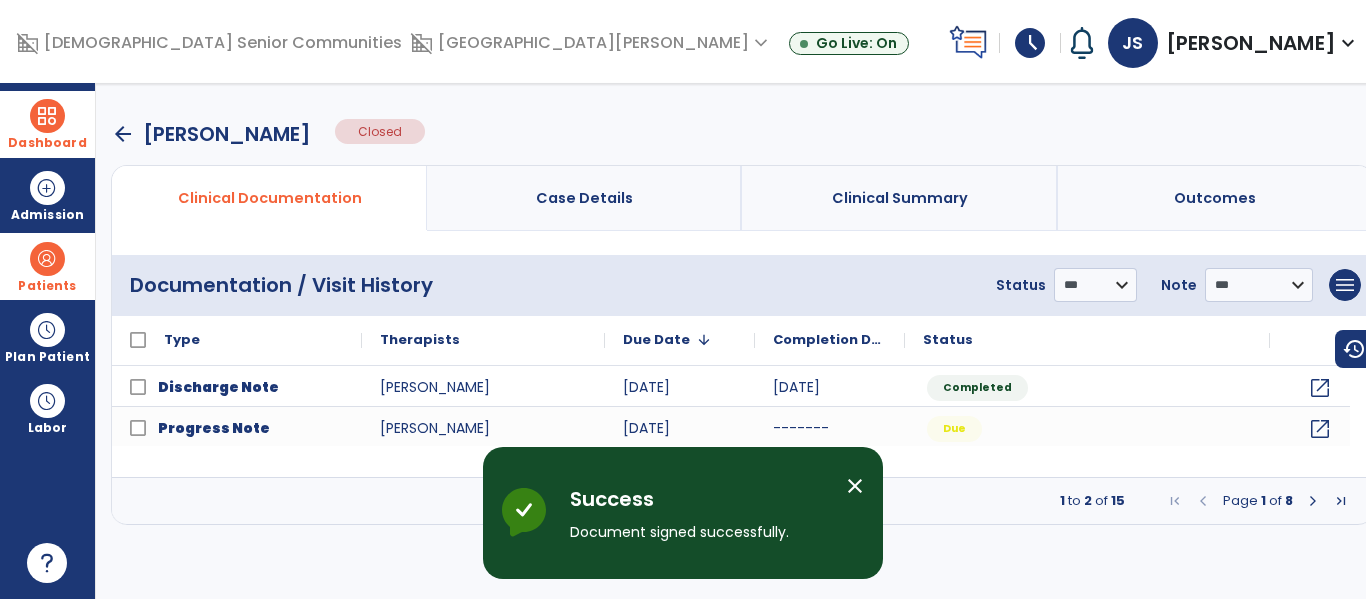 click at bounding box center [47, 116] 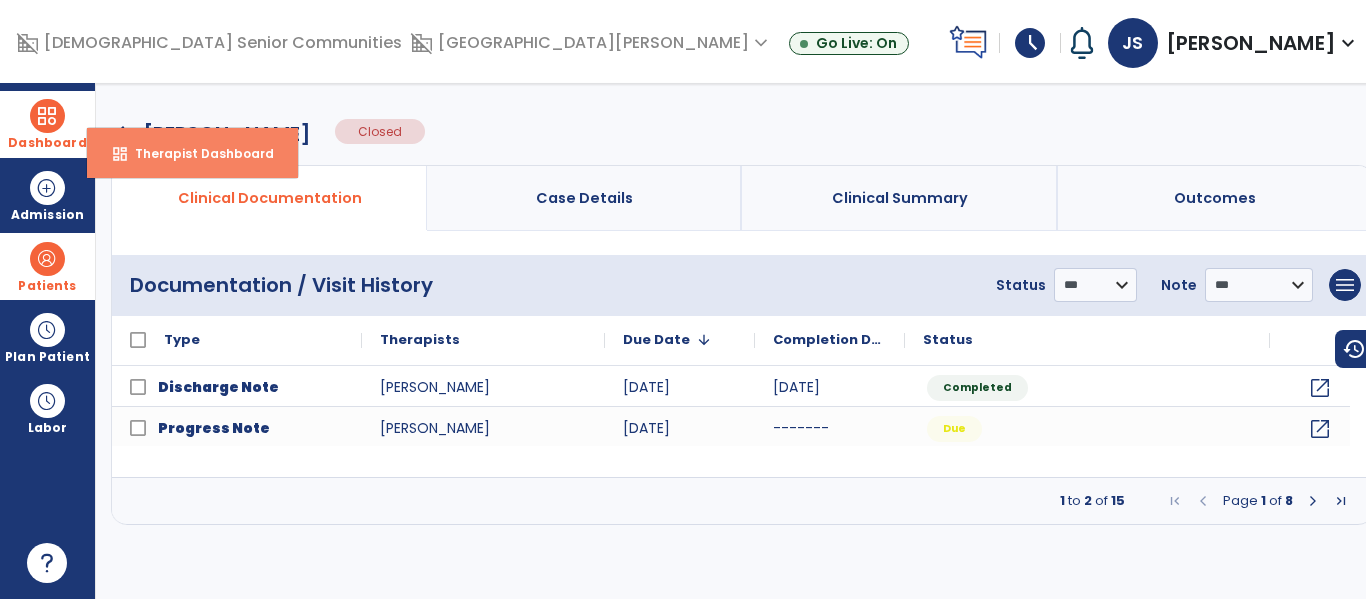 click on "dashboard  Therapist Dashboard" at bounding box center [192, 153] 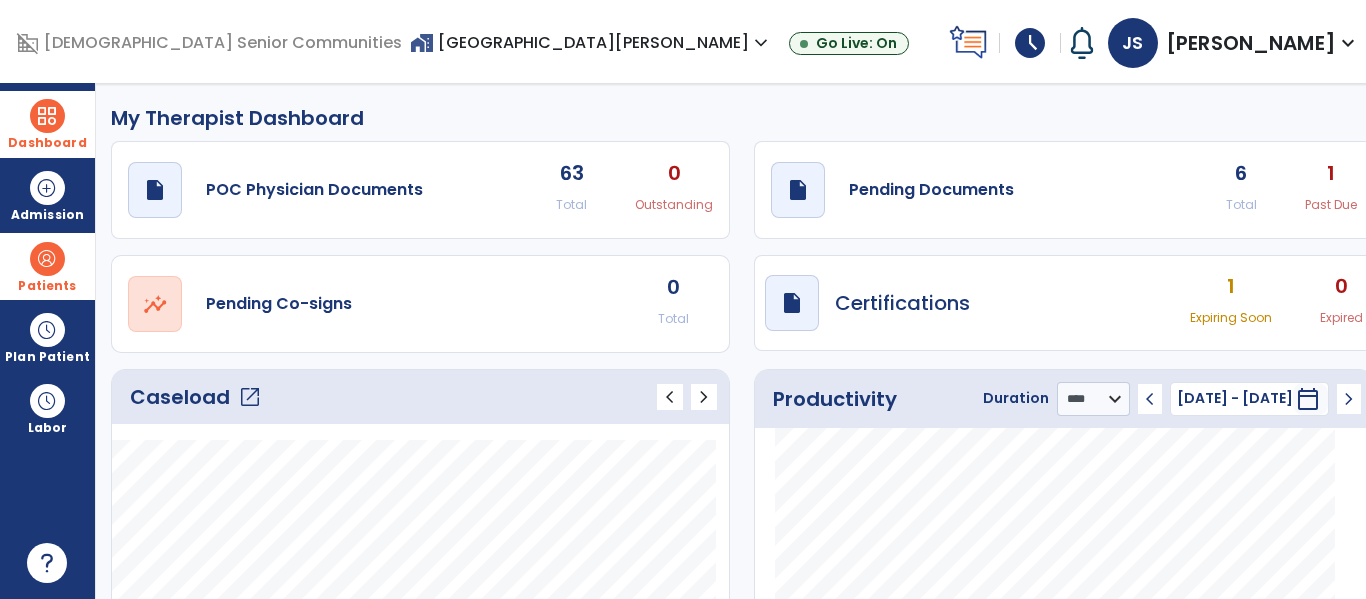 click on "open_in_new" 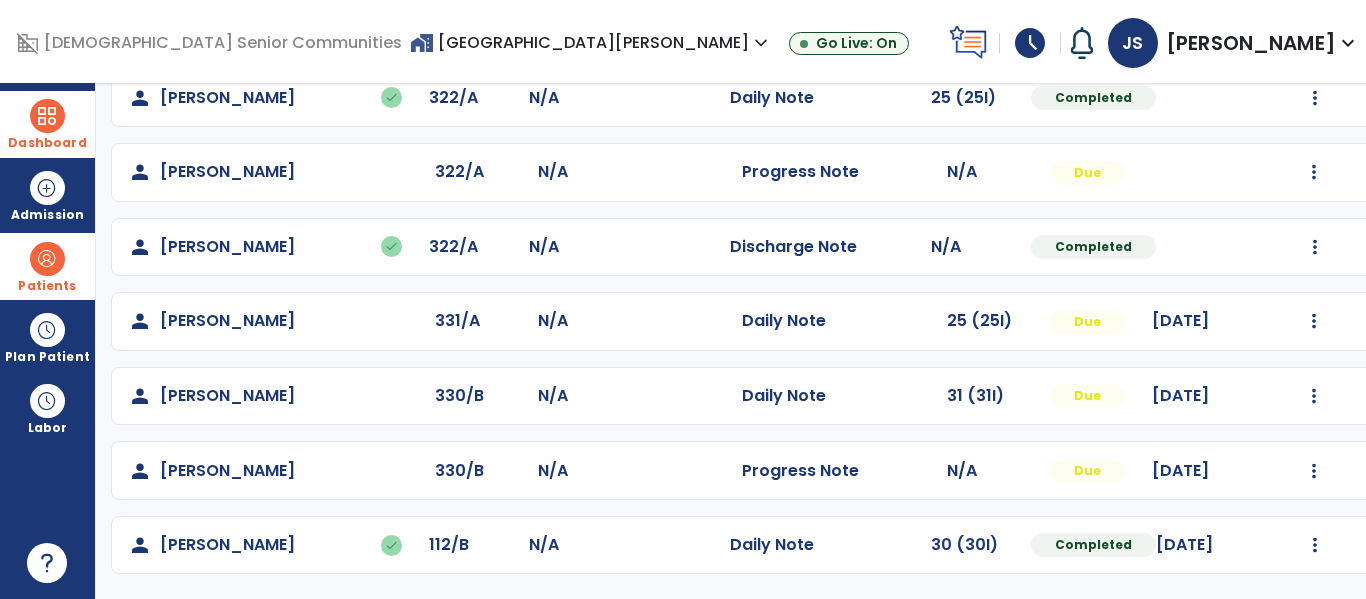 scroll, scrollTop: 991, scrollLeft: 0, axis: vertical 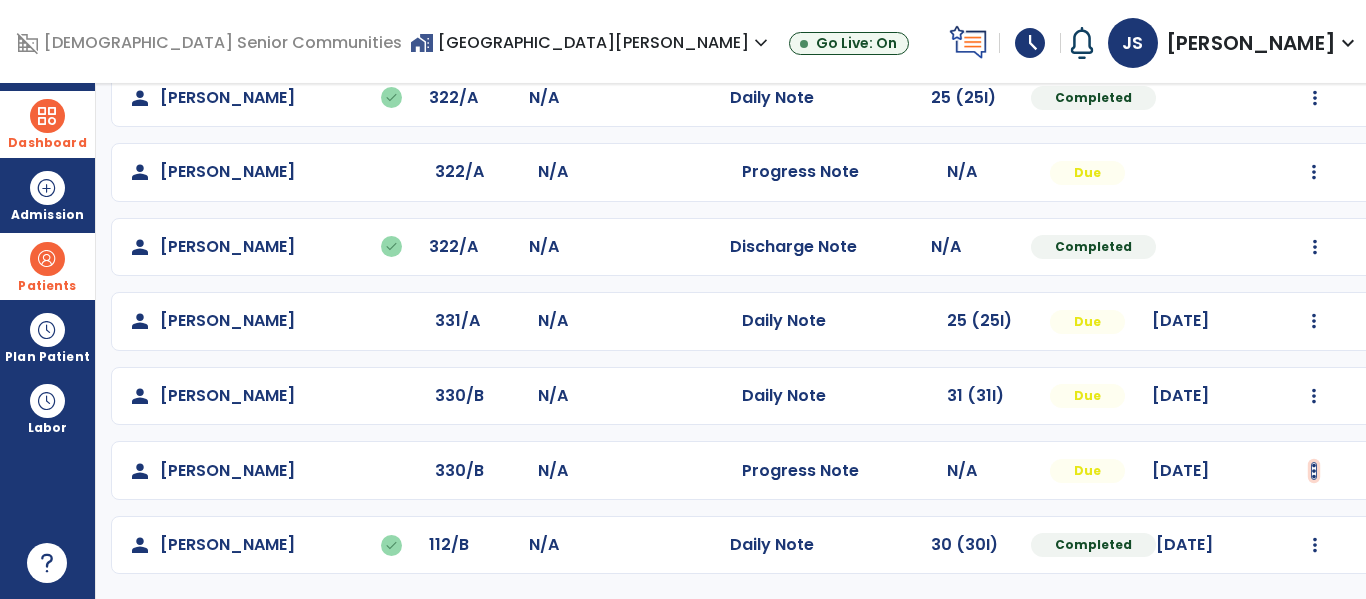 click at bounding box center (1315, -648) 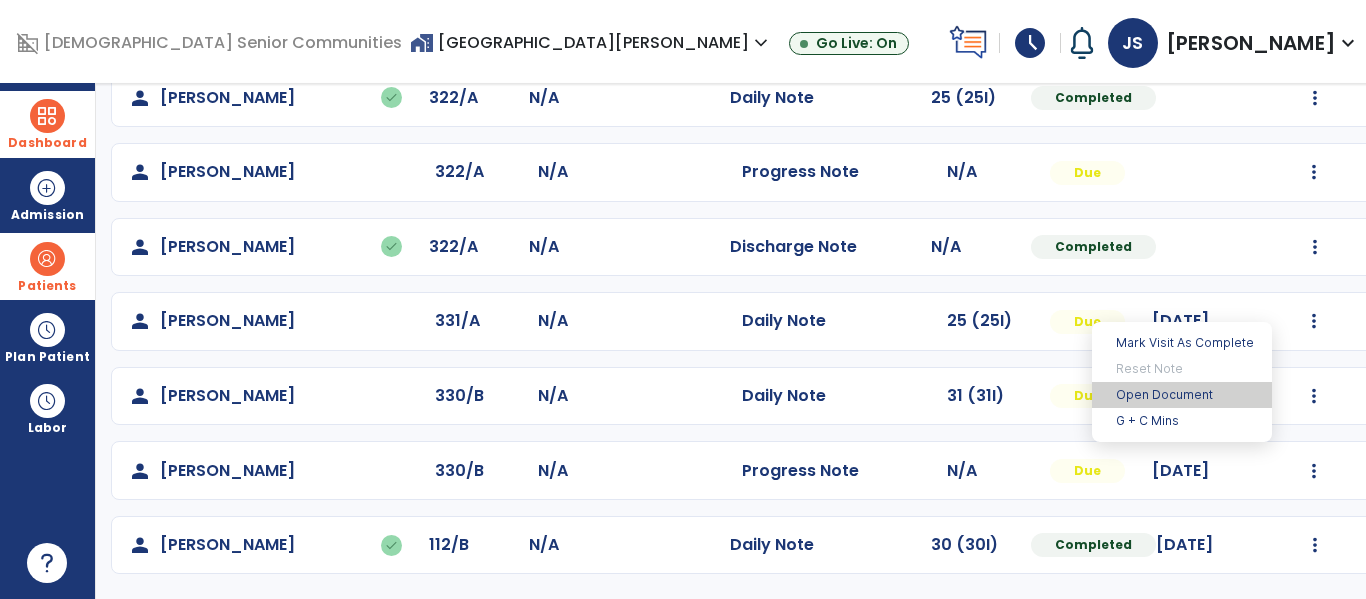 click on "Open Document" at bounding box center (1182, 395) 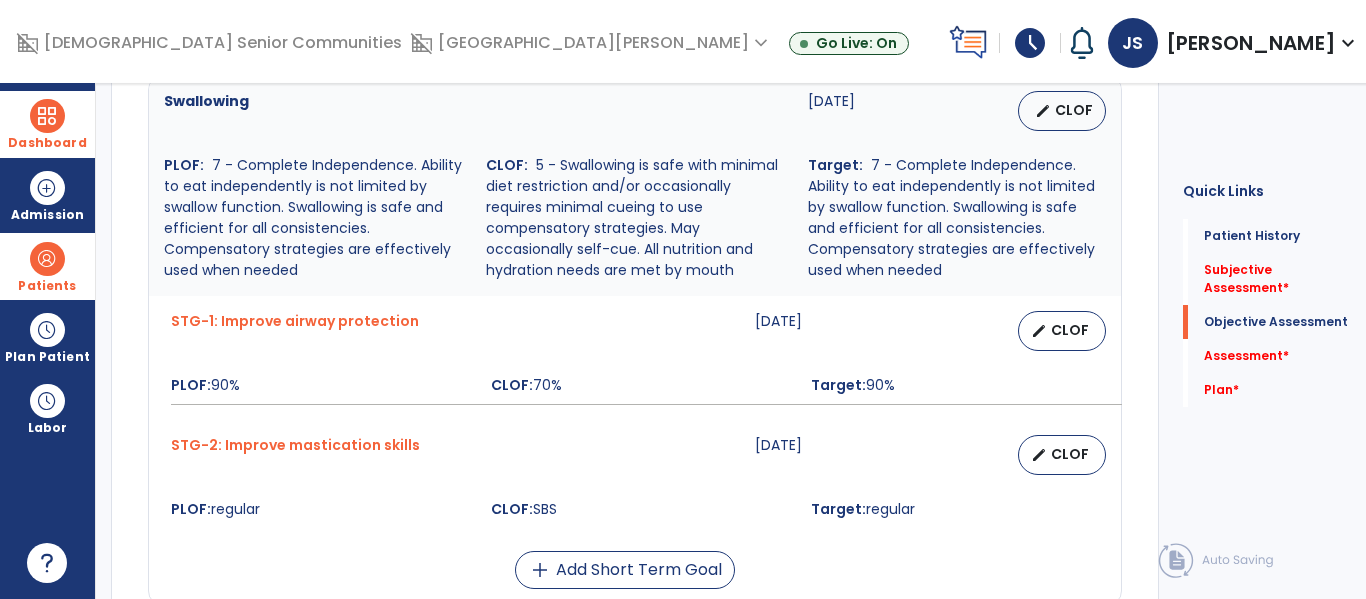 scroll, scrollTop: 986, scrollLeft: 0, axis: vertical 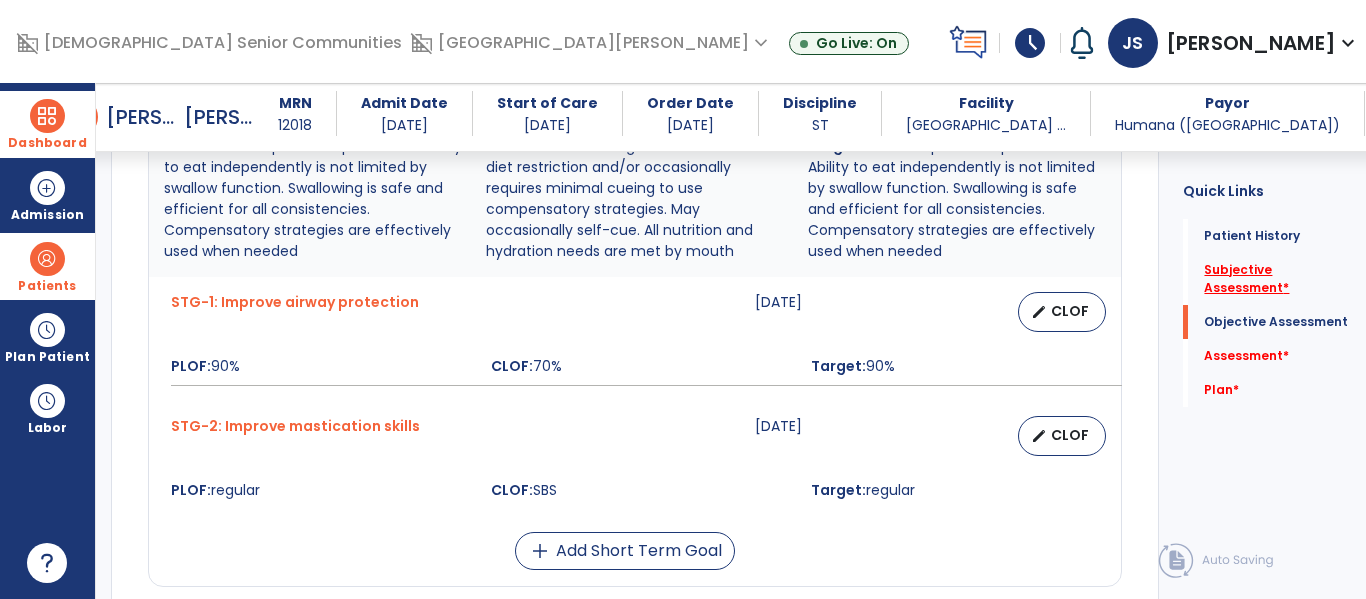 click on "Subjective Assessment   *" 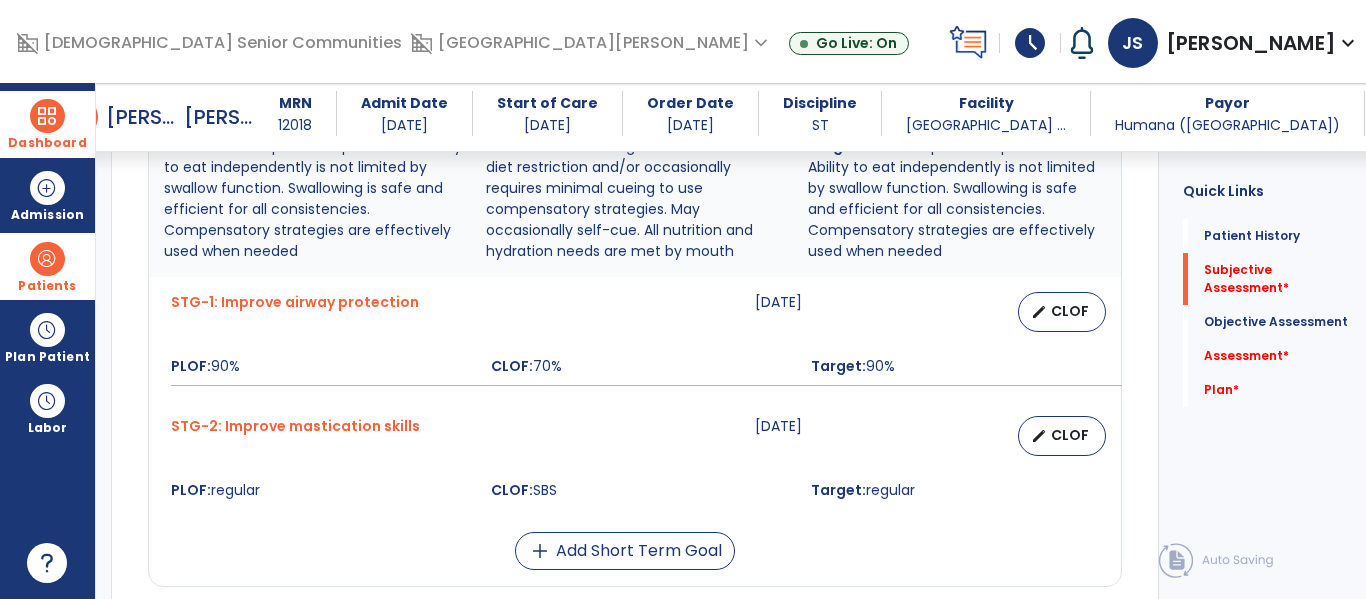 scroll, scrollTop: 41, scrollLeft: 0, axis: vertical 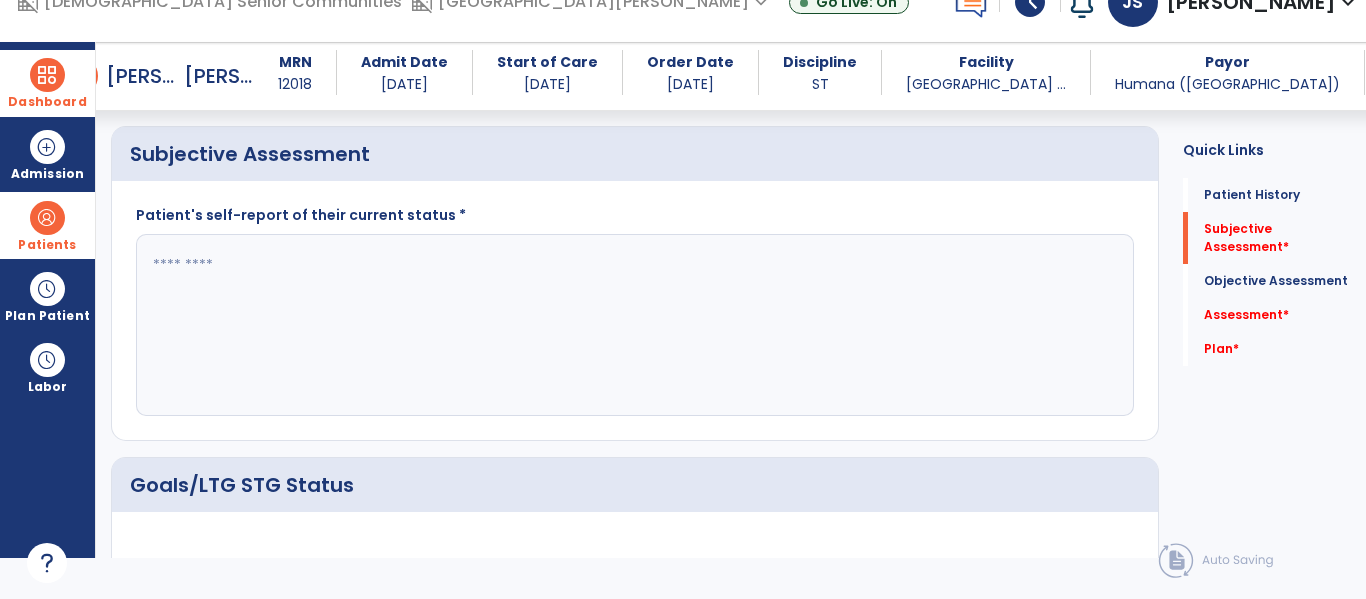click 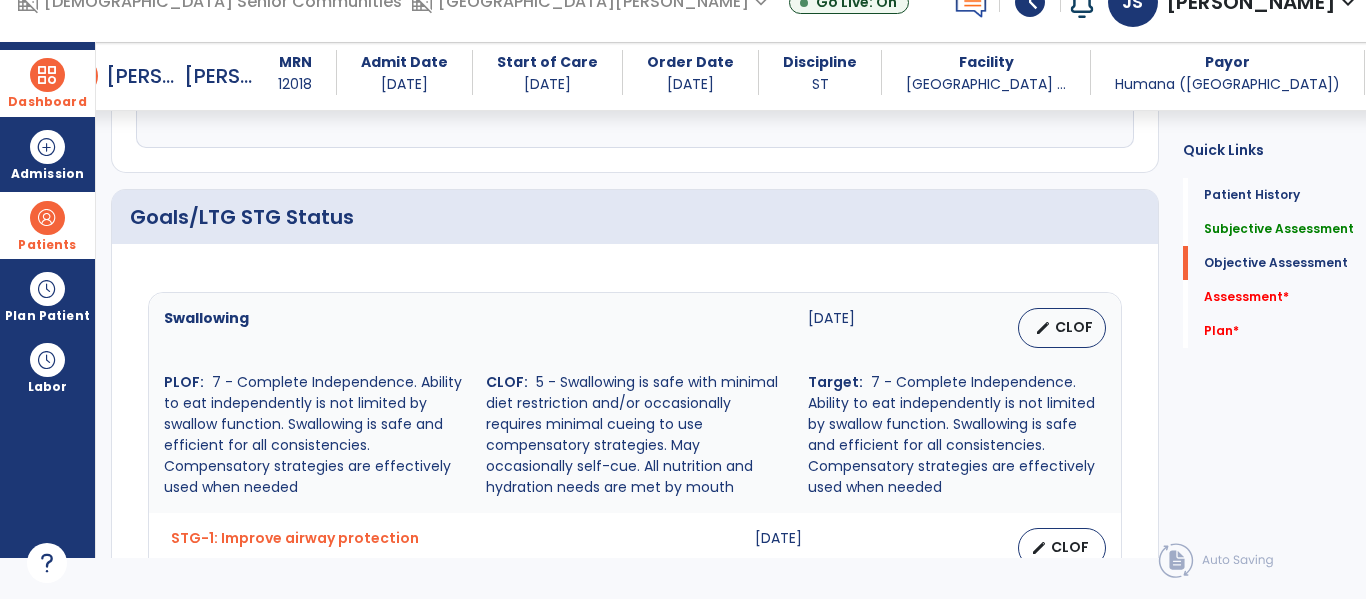 scroll, scrollTop: 809, scrollLeft: 0, axis: vertical 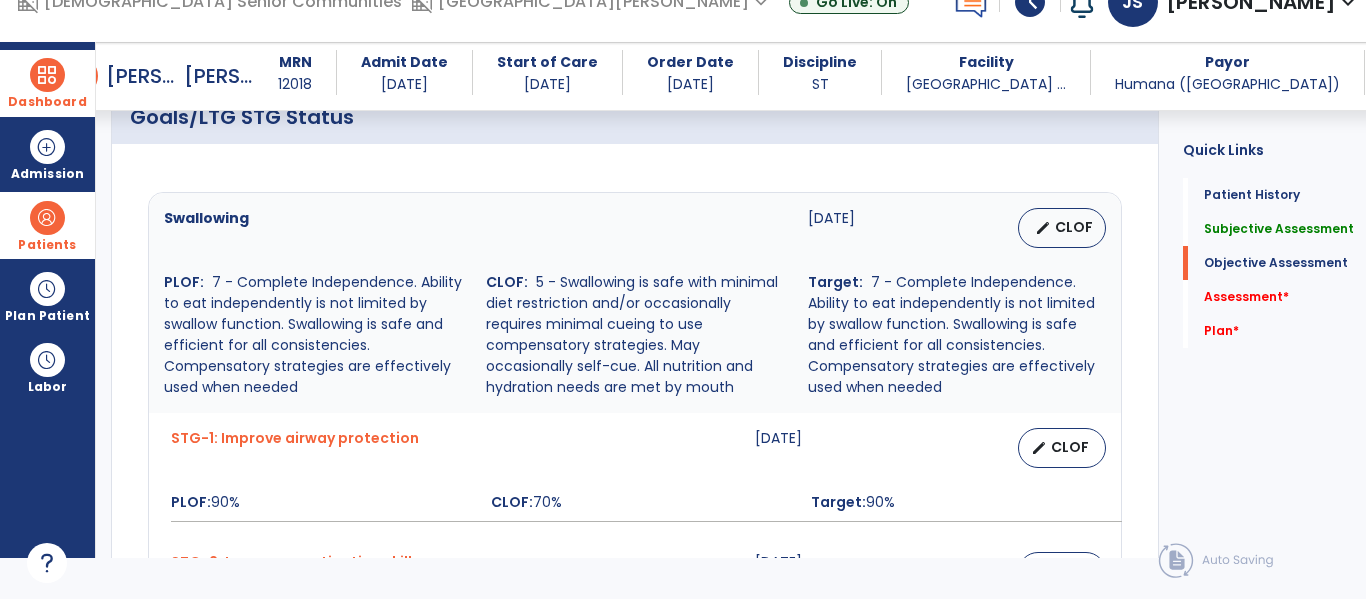type on "**********" 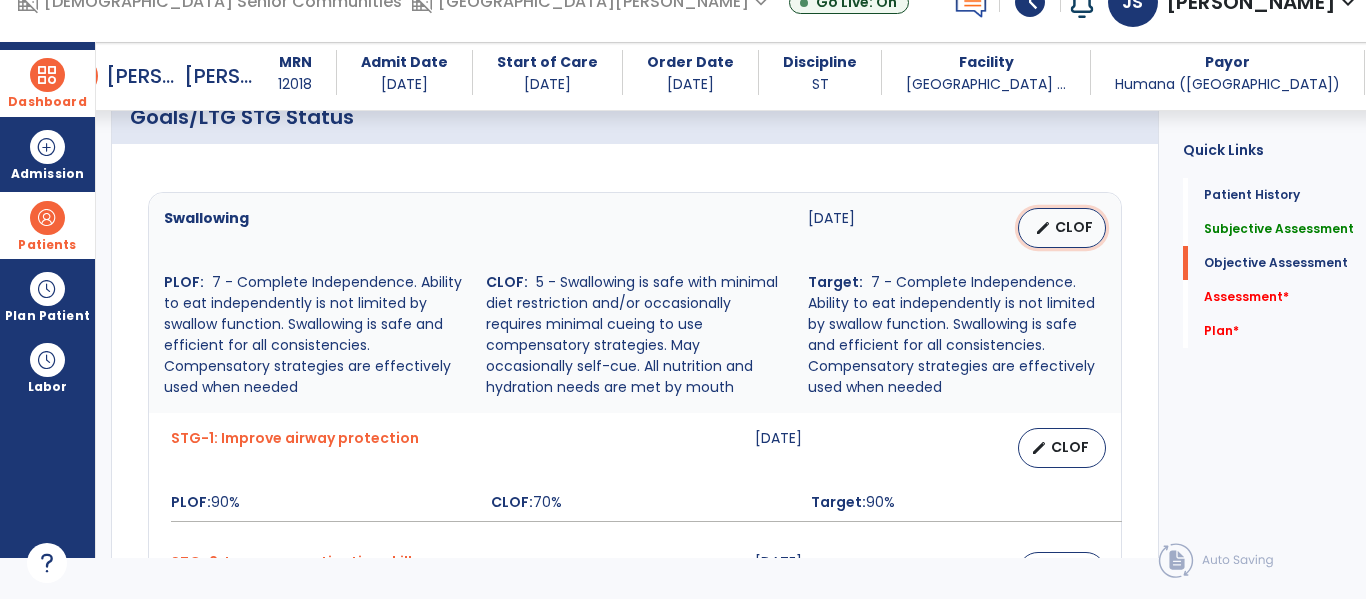 click on "CLOF" at bounding box center [1074, 227] 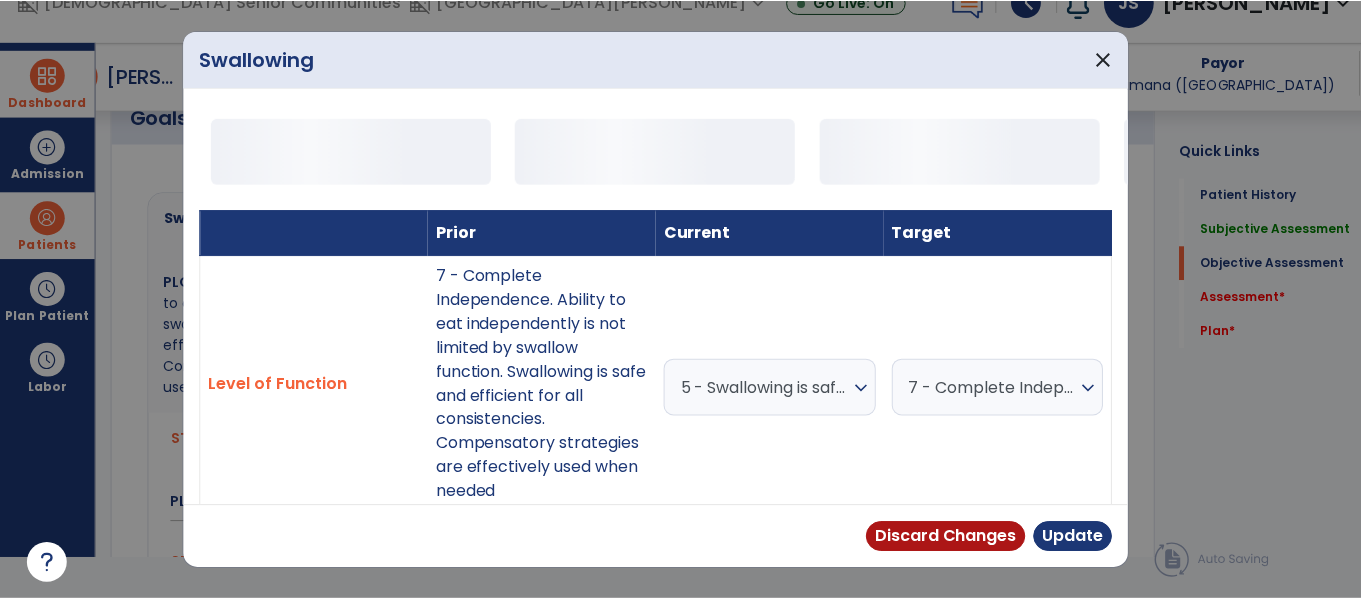 scroll, scrollTop: 0, scrollLeft: 0, axis: both 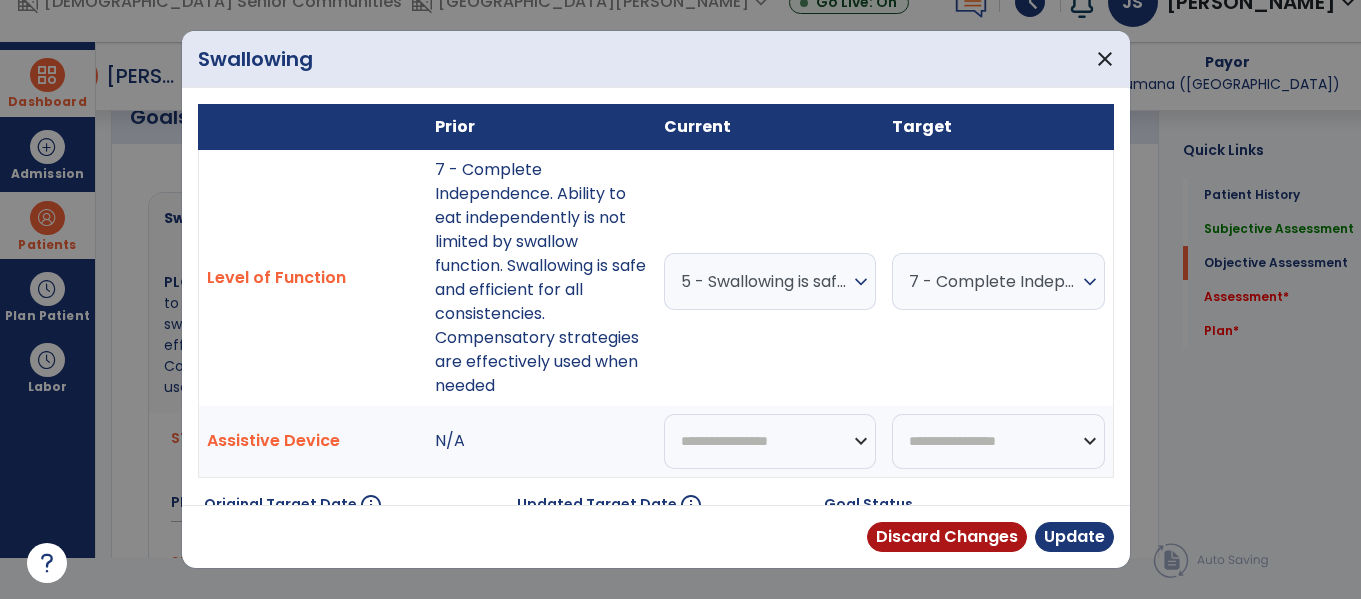 click on "expand_more" at bounding box center (861, 282) 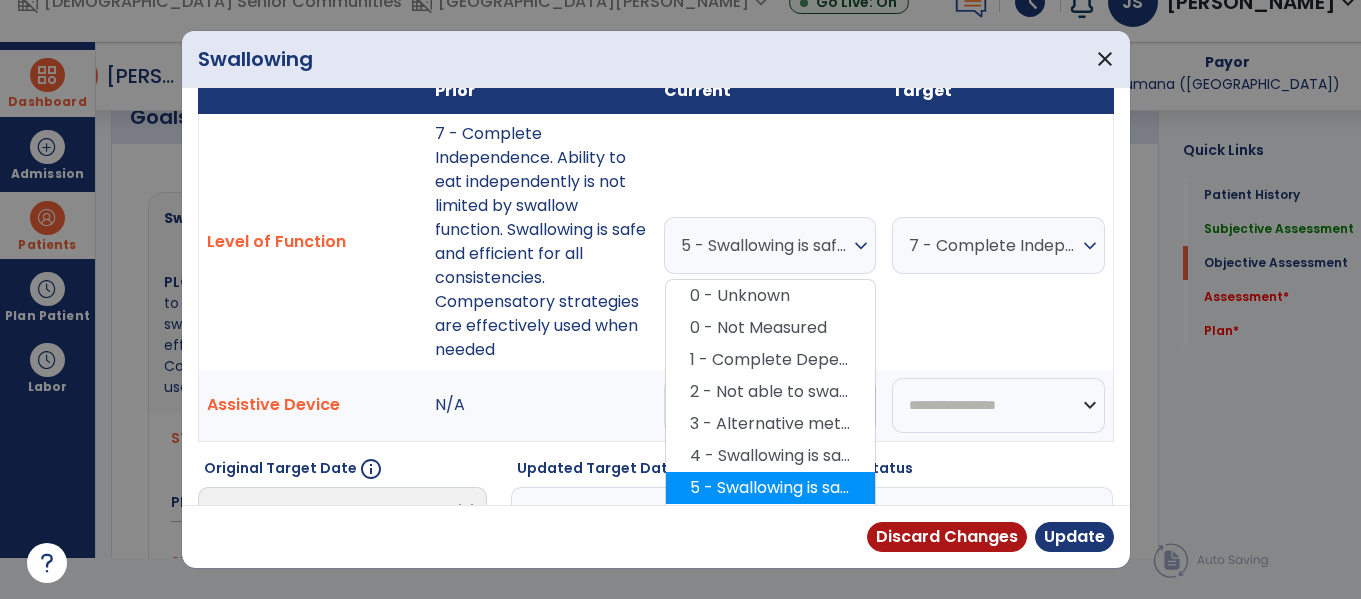 scroll, scrollTop: 229, scrollLeft: 0, axis: vertical 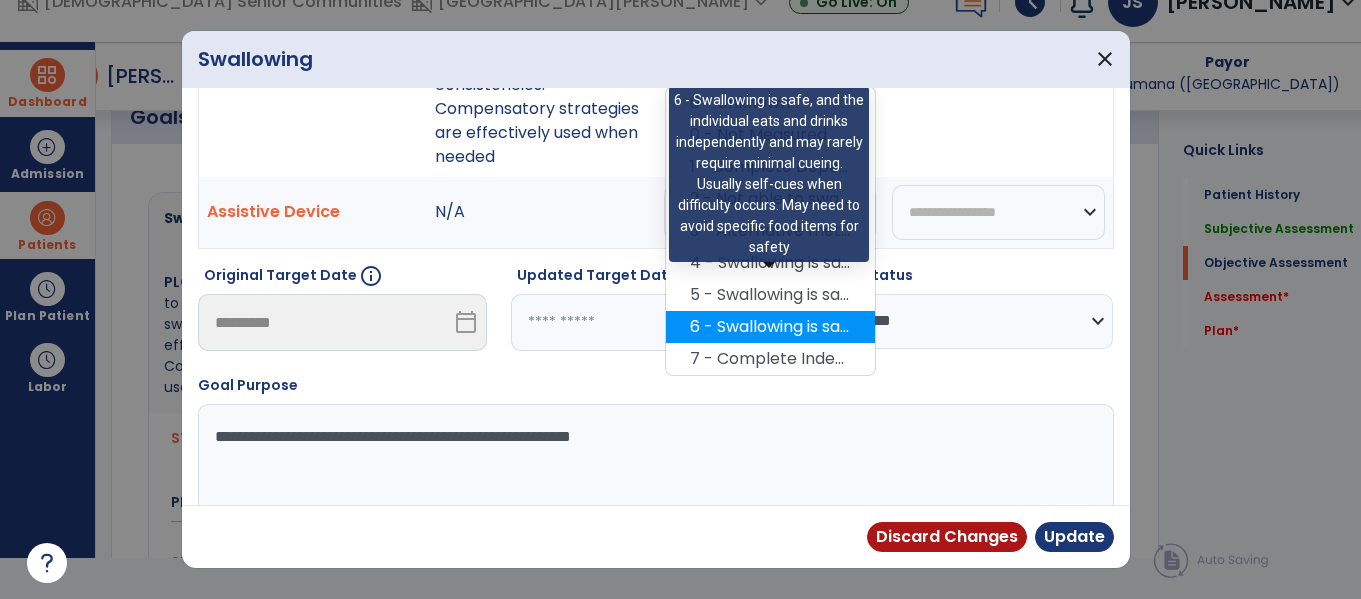 click on "6 - Swallowing is safe, and the individual eats and drinks independently and may rarely require minimal cueing. Usually self-cues when difficulty occurs. May need to avoid specific food items for safety" at bounding box center [770, 327] 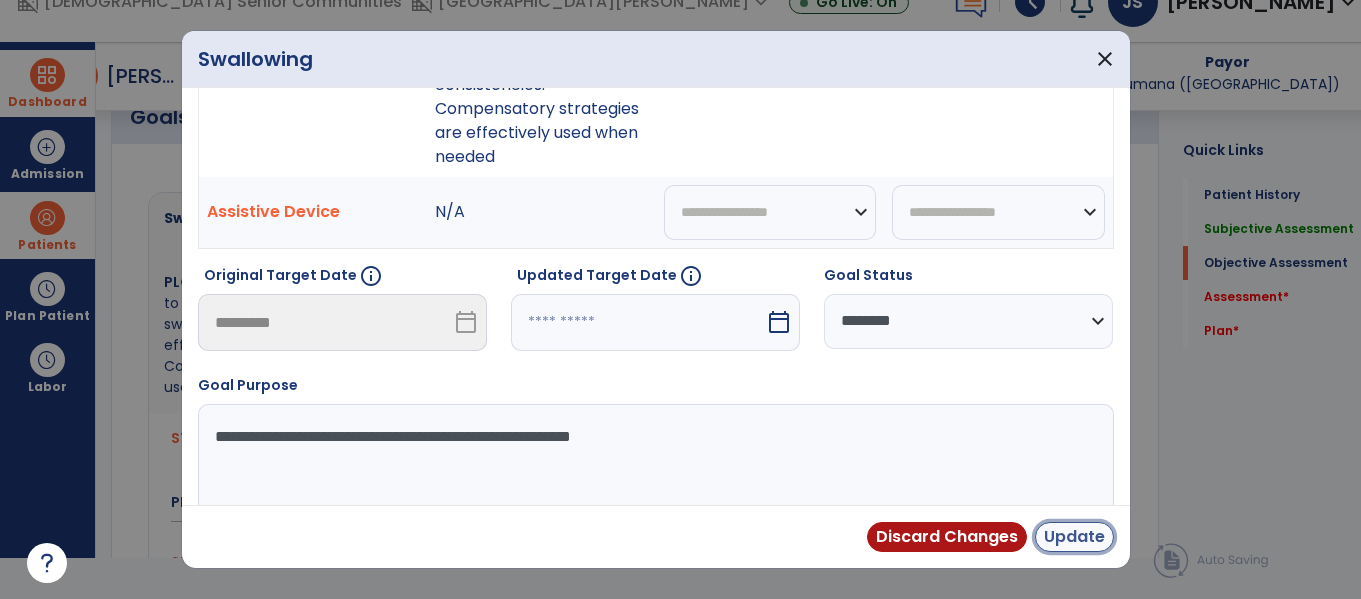 click on "Update" at bounding box center [1074, 537] 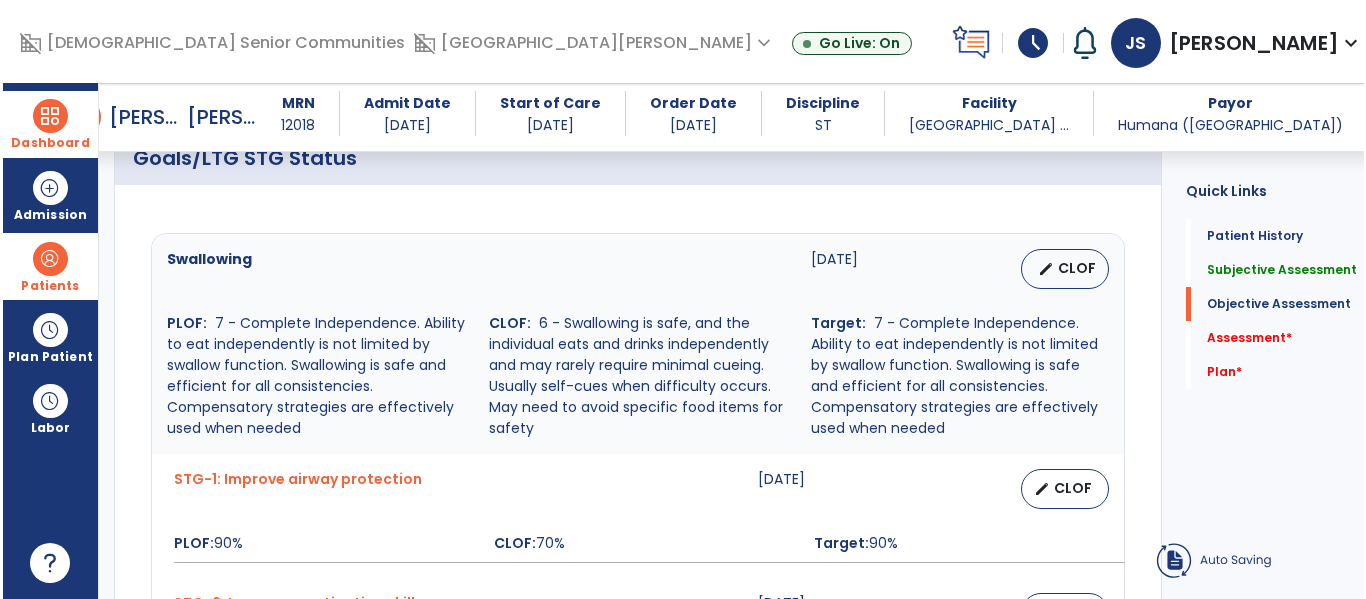 scroll, scrollTop: 41, scrollLeft: 0, axis: vertical 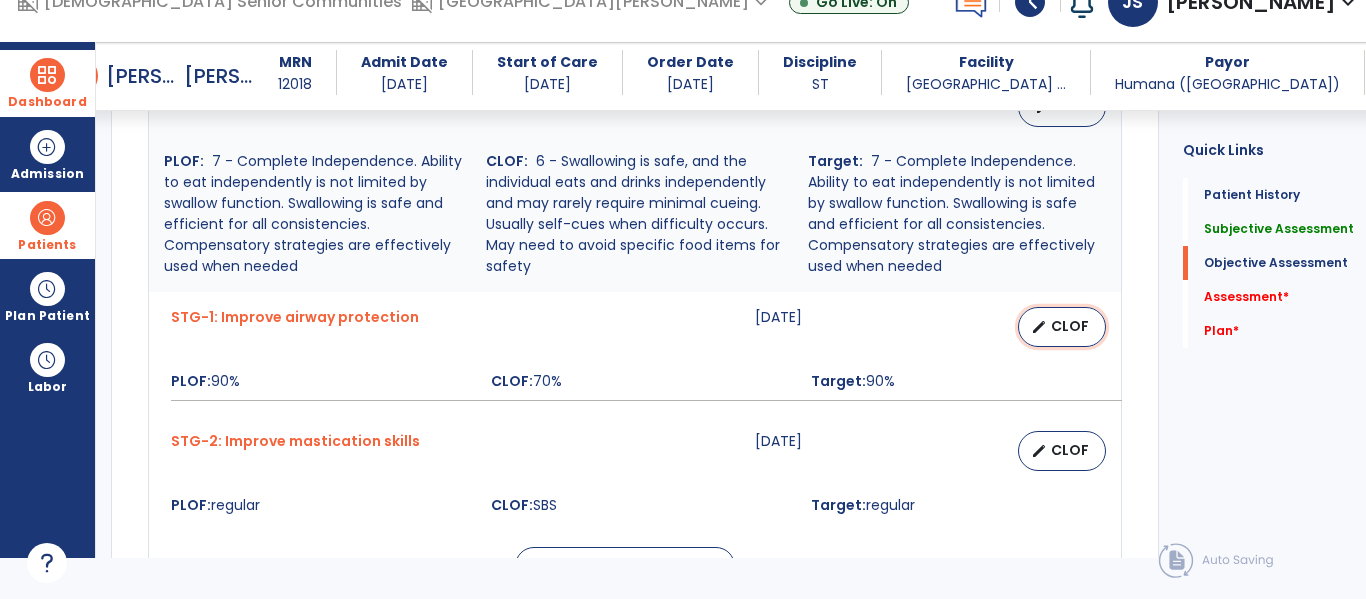 click on "CLOF" at bounding box center [1070, 326] 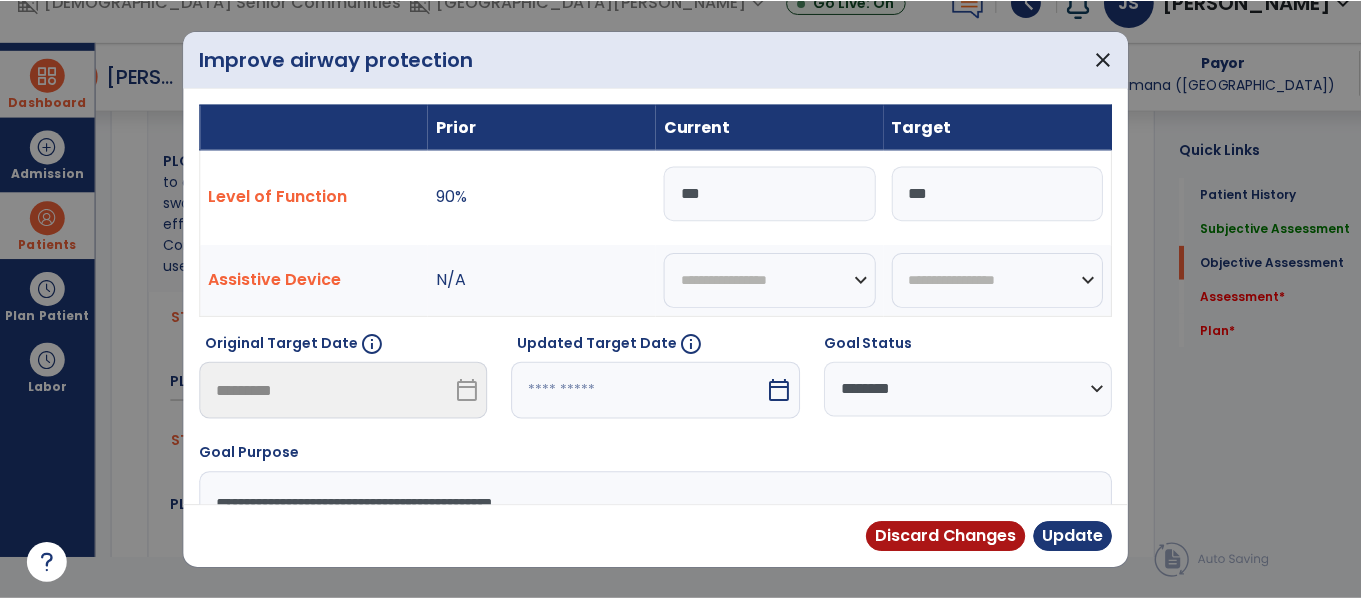 scroll, scrollTop: 0, scrollLeft: 0, axis: both 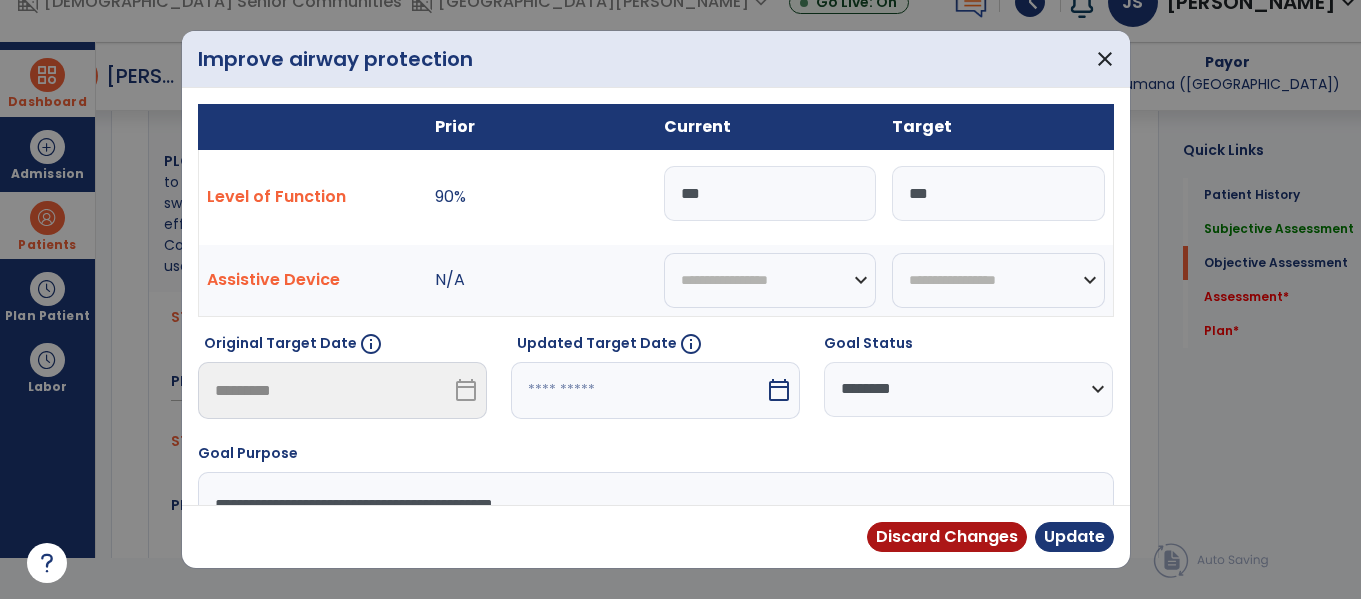 click on "***" at bounding box center (770, 193) 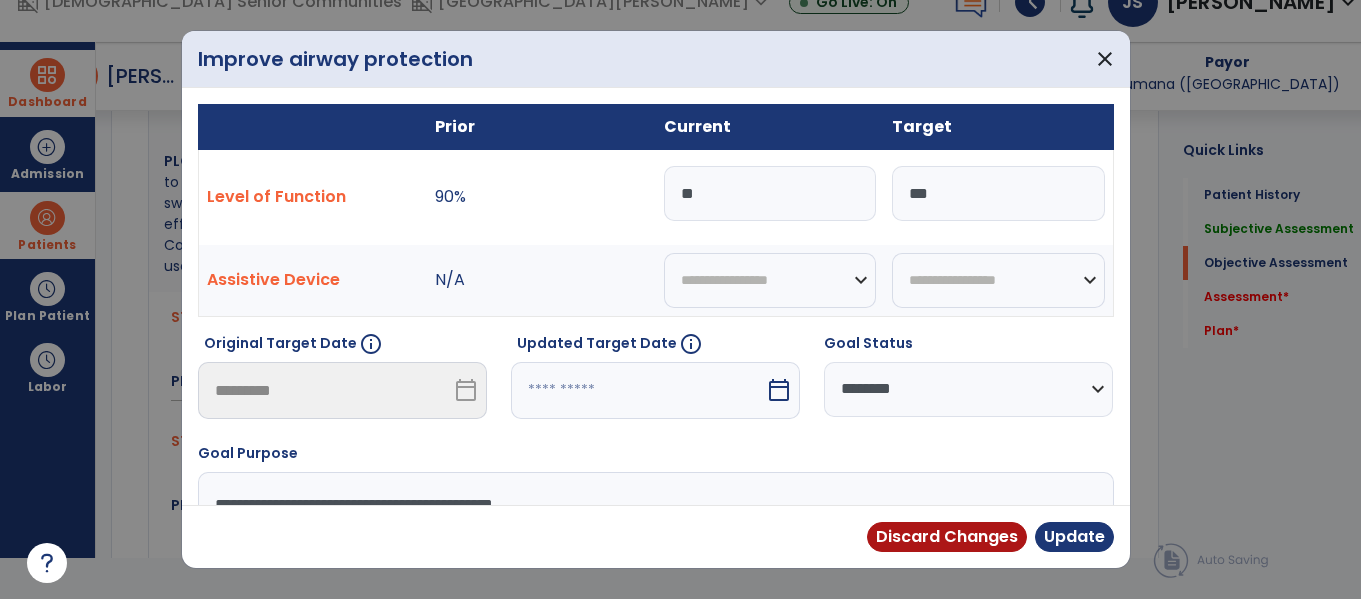 type on "*" 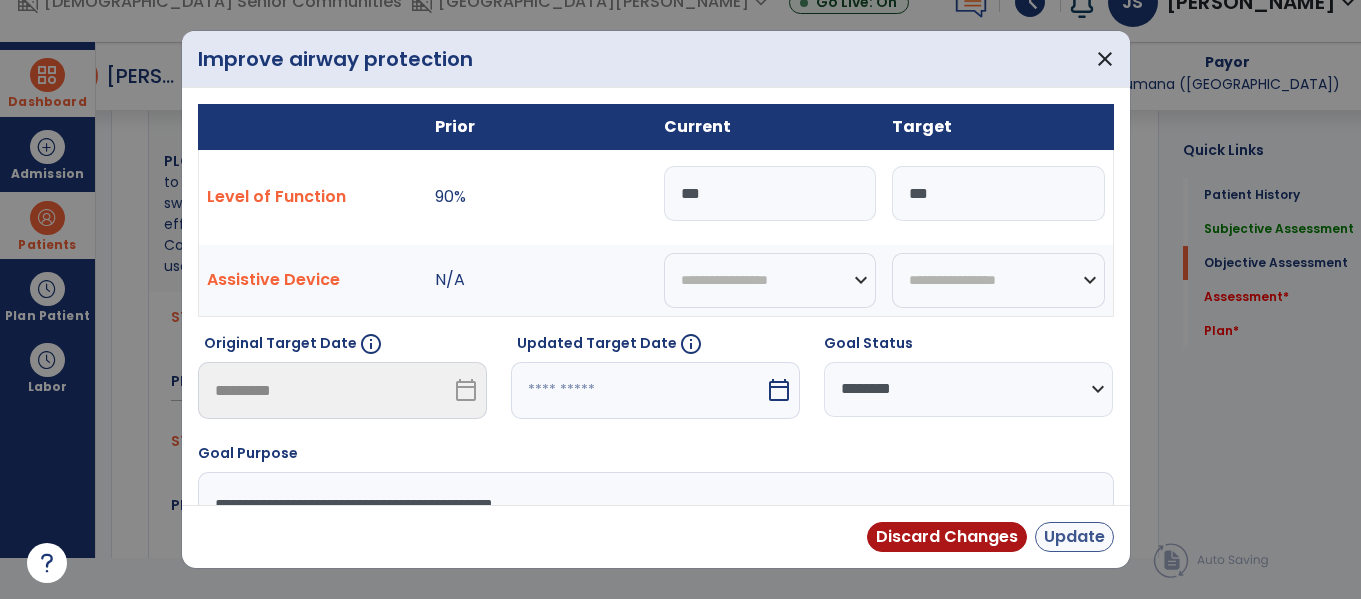 type on "***" 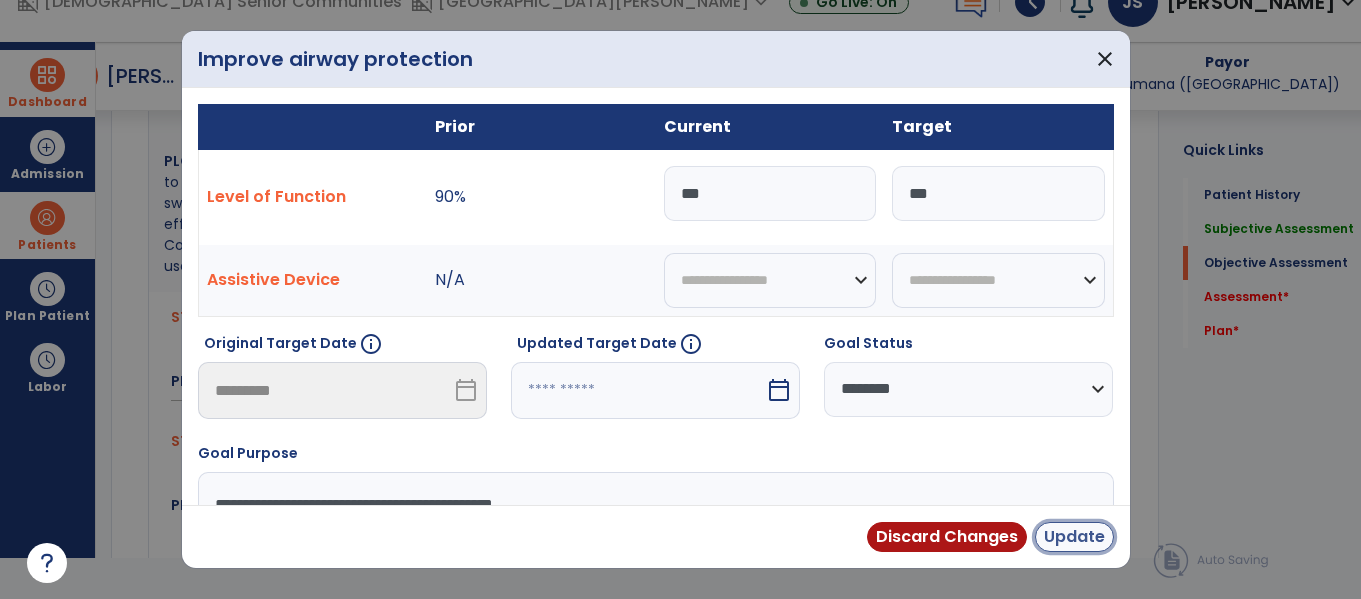 click on "Update" at bounding box center (1074, 537) 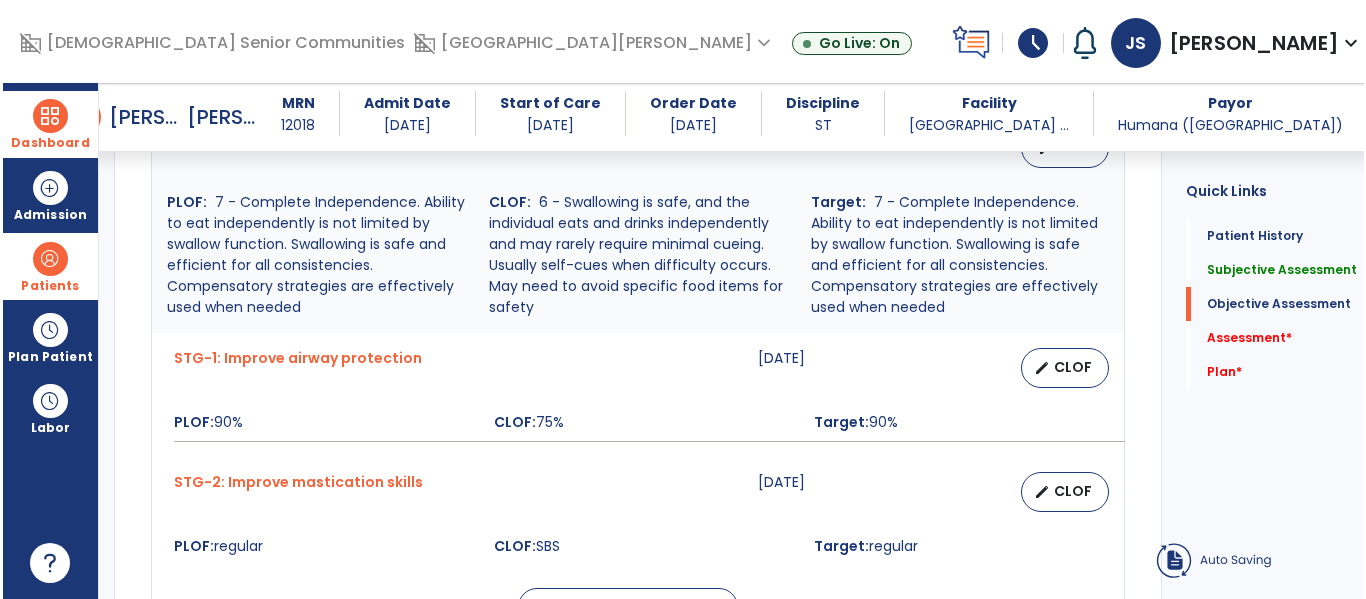 scroll, scrollTop: 41, scrollLeft: 0, axis: vertical 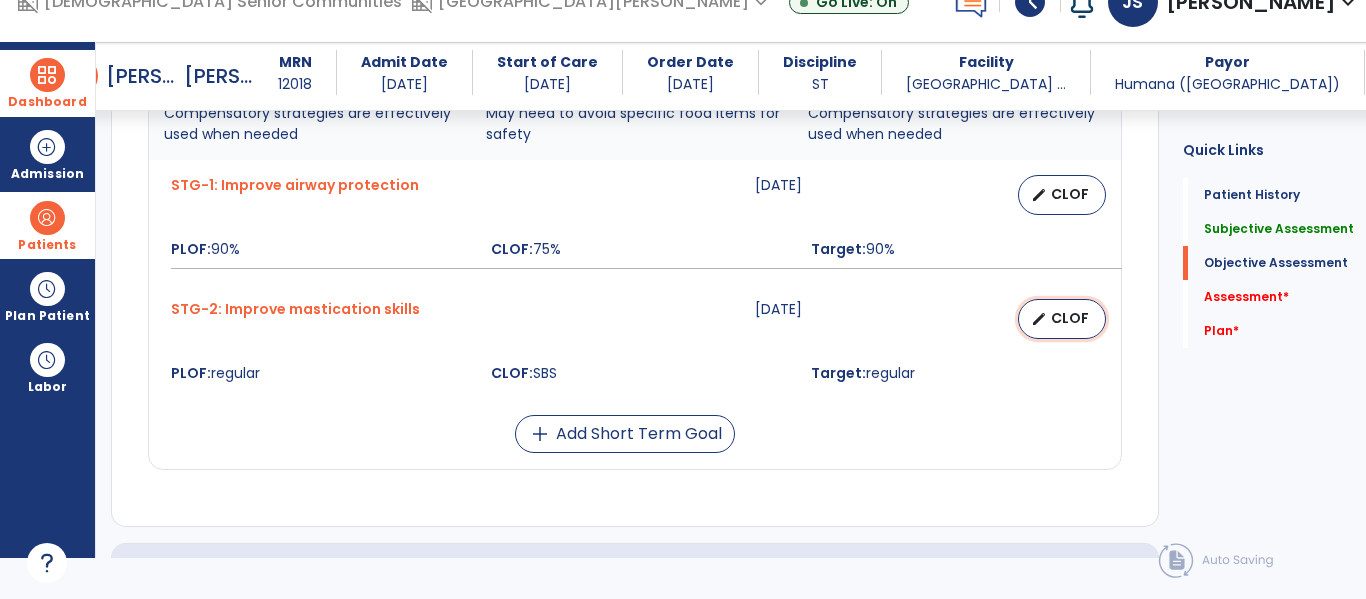 click on "edit   CLOF" at bounding box center [1062, 319] 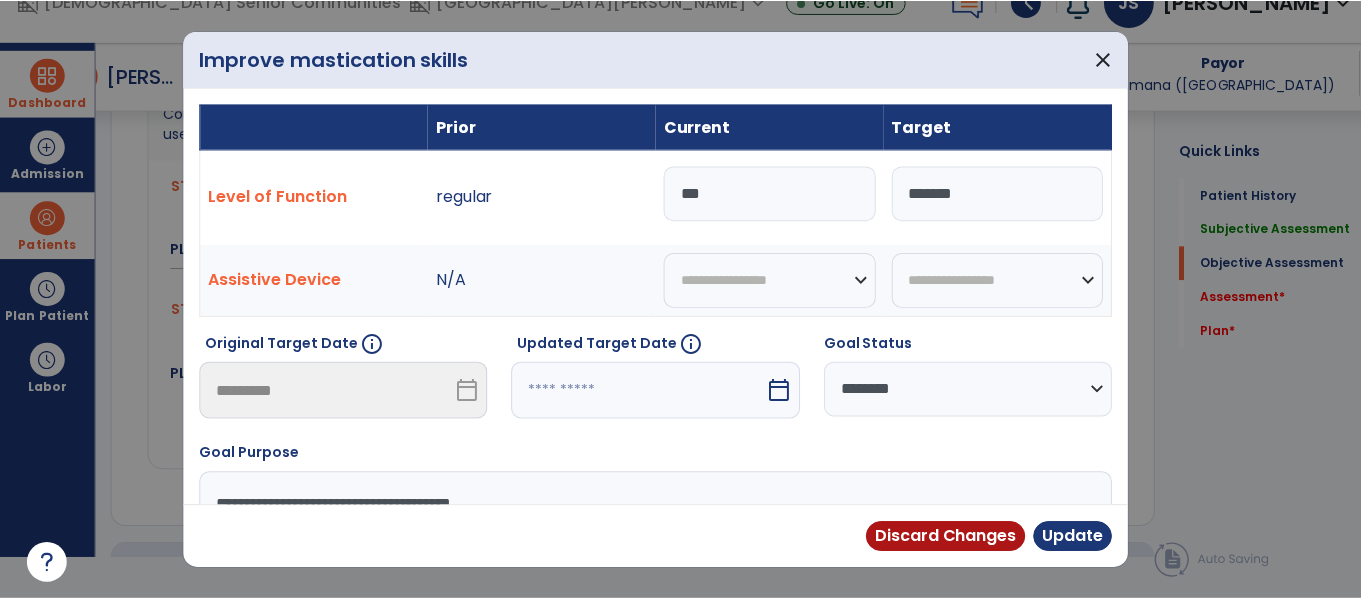 scroll, scrollTop: 0, scrollLeft: 0, axis: both 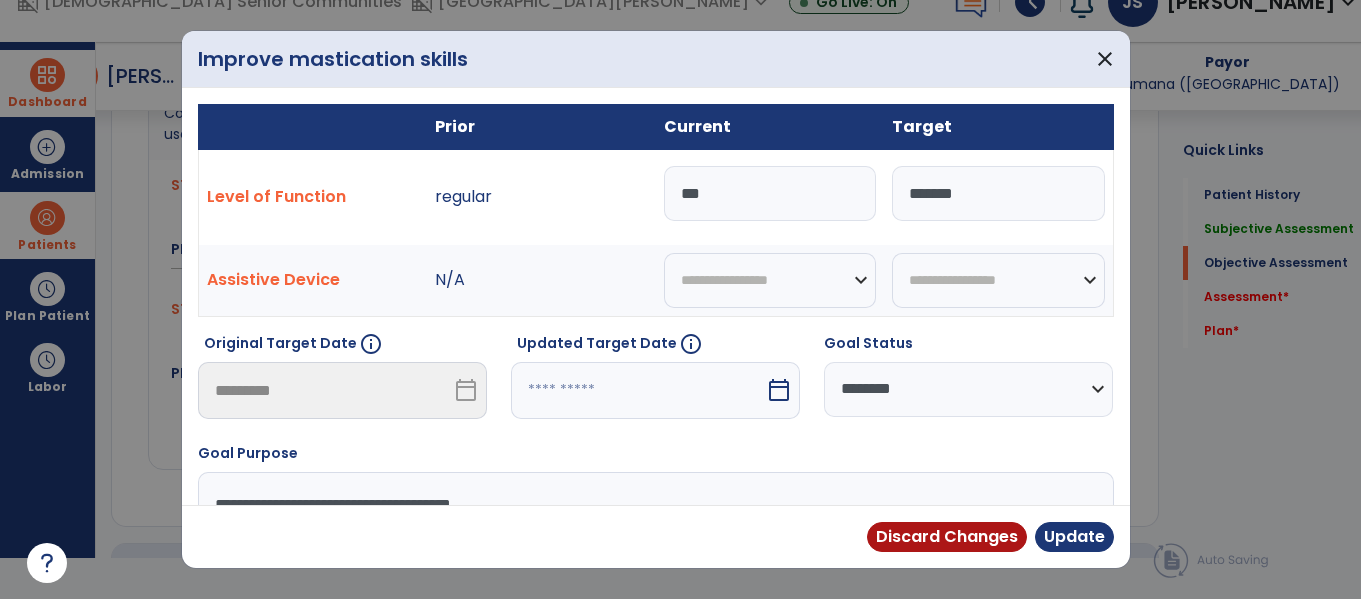 click on "***" at bounding box center (770, 193) 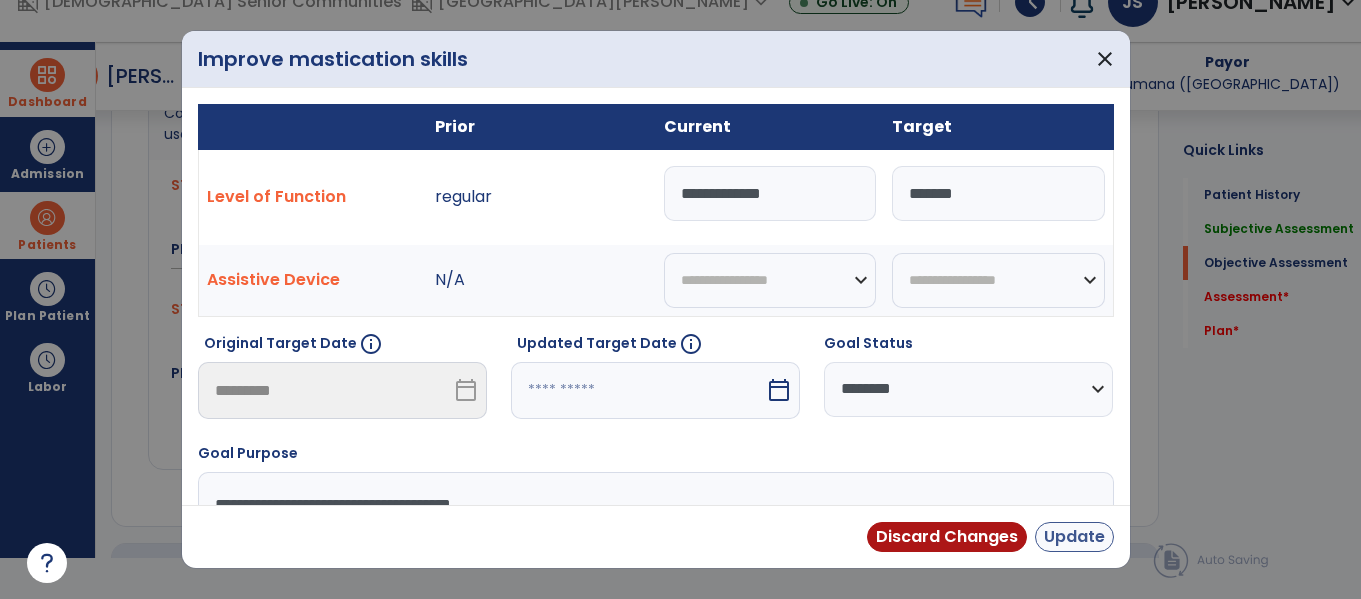type on "**********" 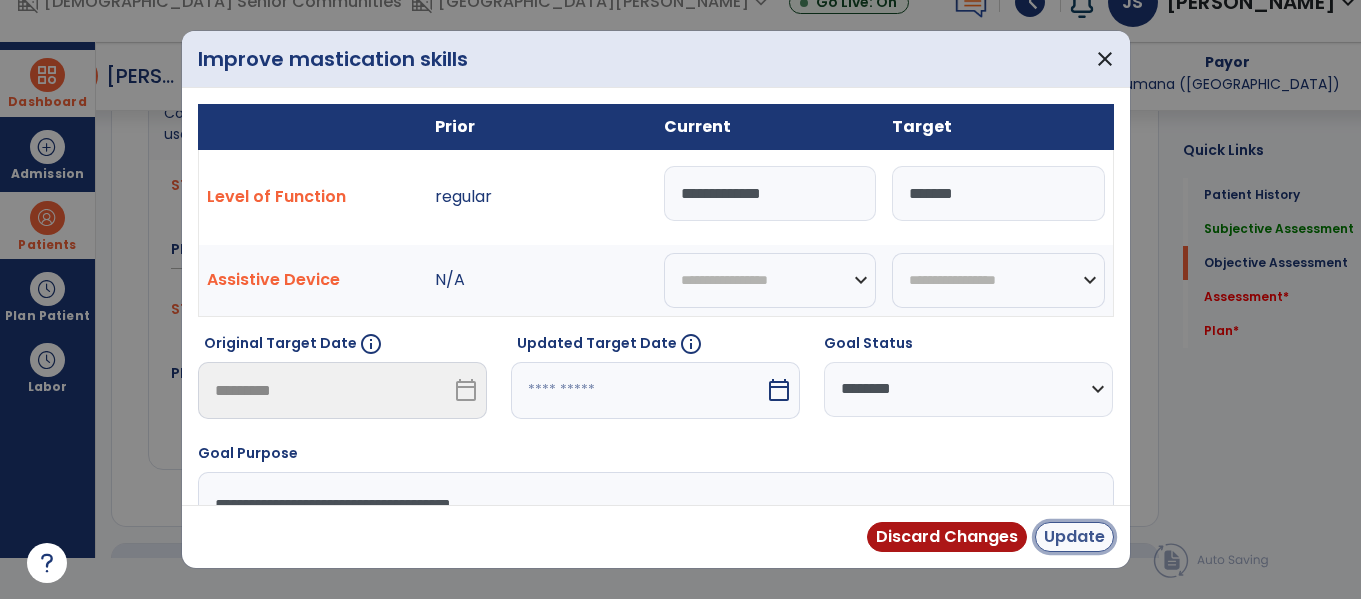 click on "Update" at bounding box center (1074, 537) 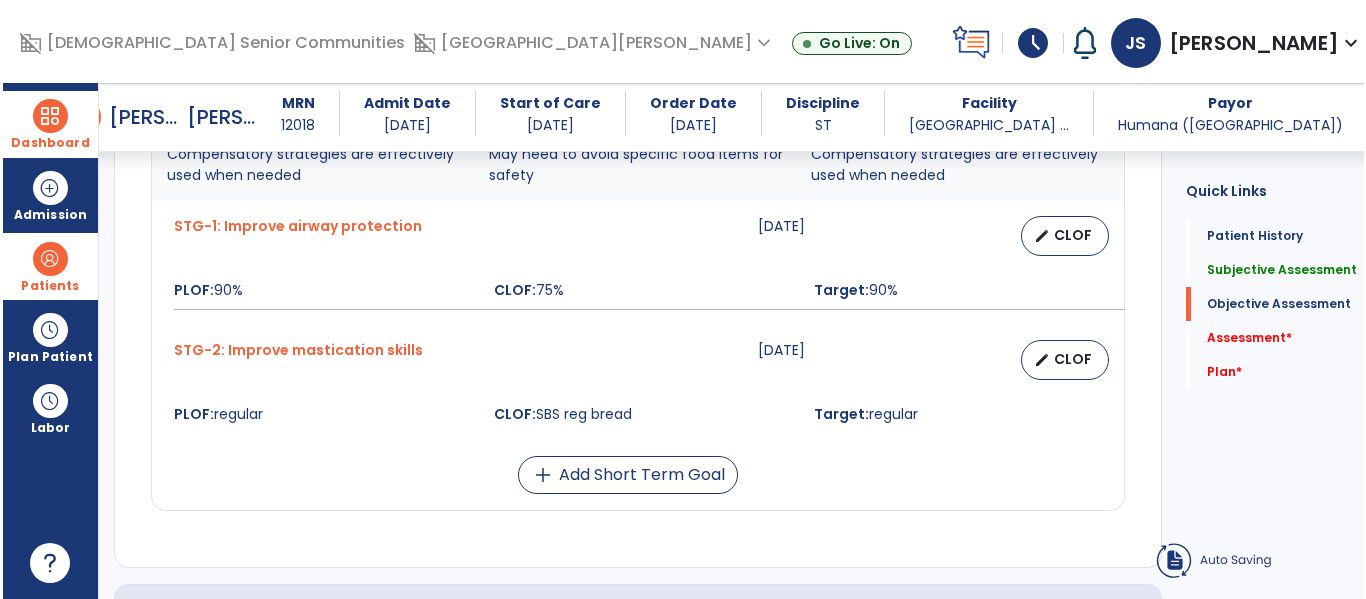 scroll, scrollTop: 41, scrollLeft: 0, axis: vertical 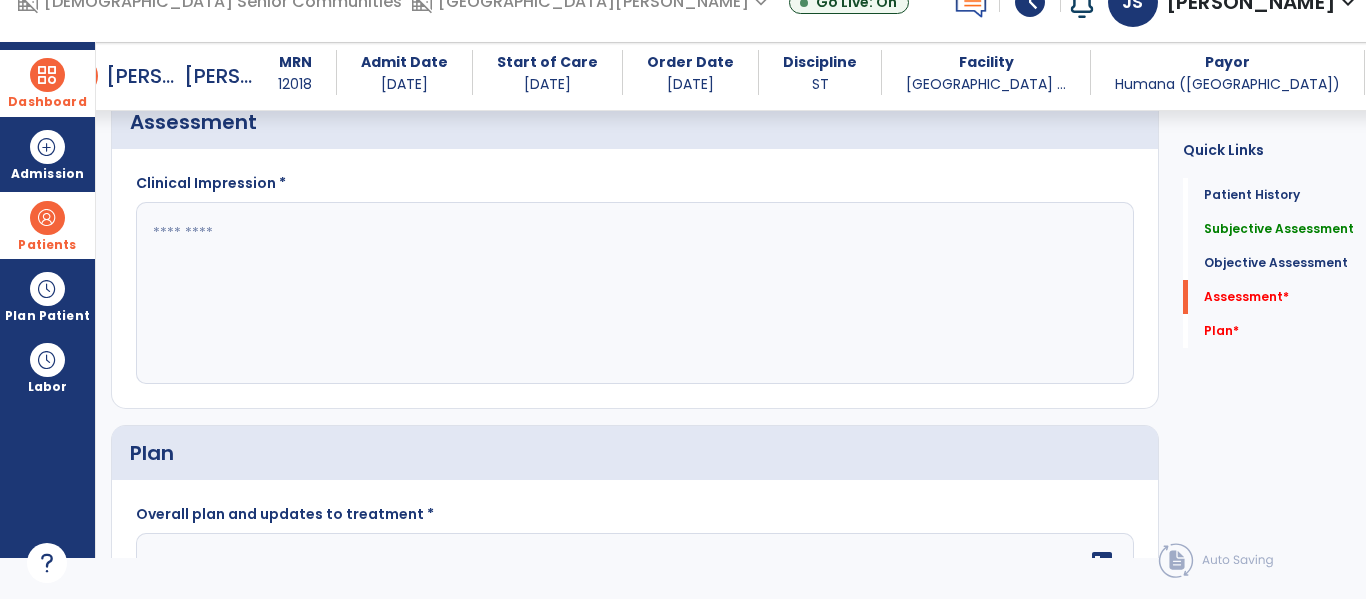 click 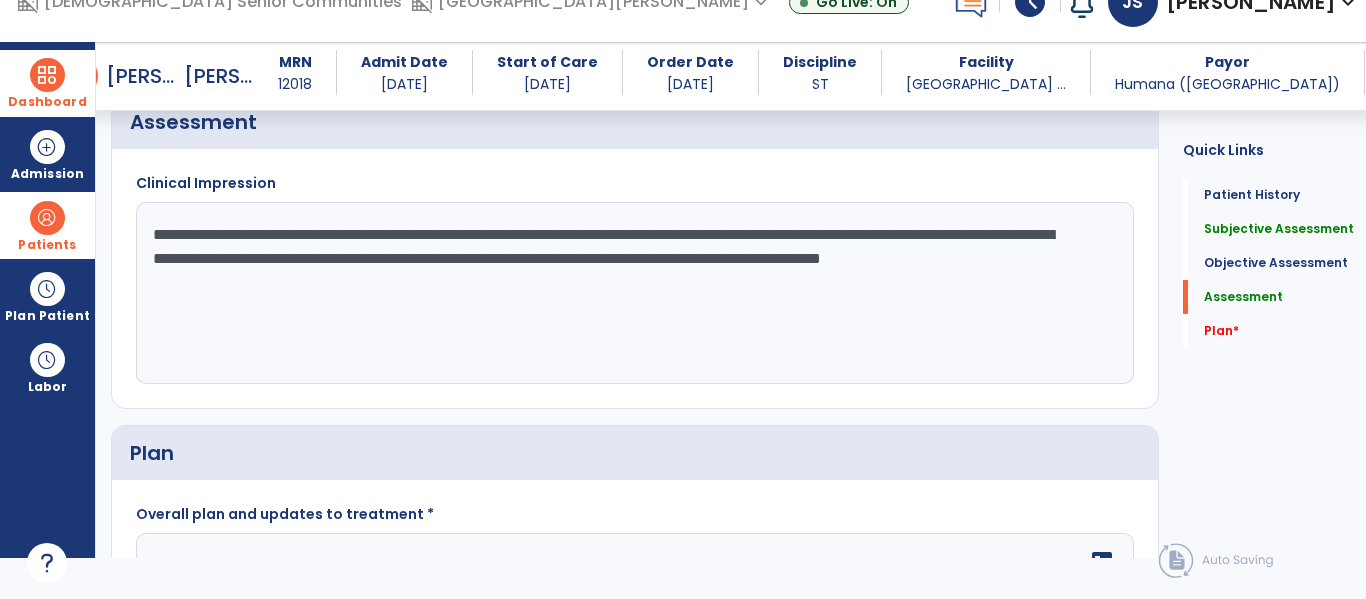 scroll, scrollTop: 1753, scrollLeft: 0, axis: vertical 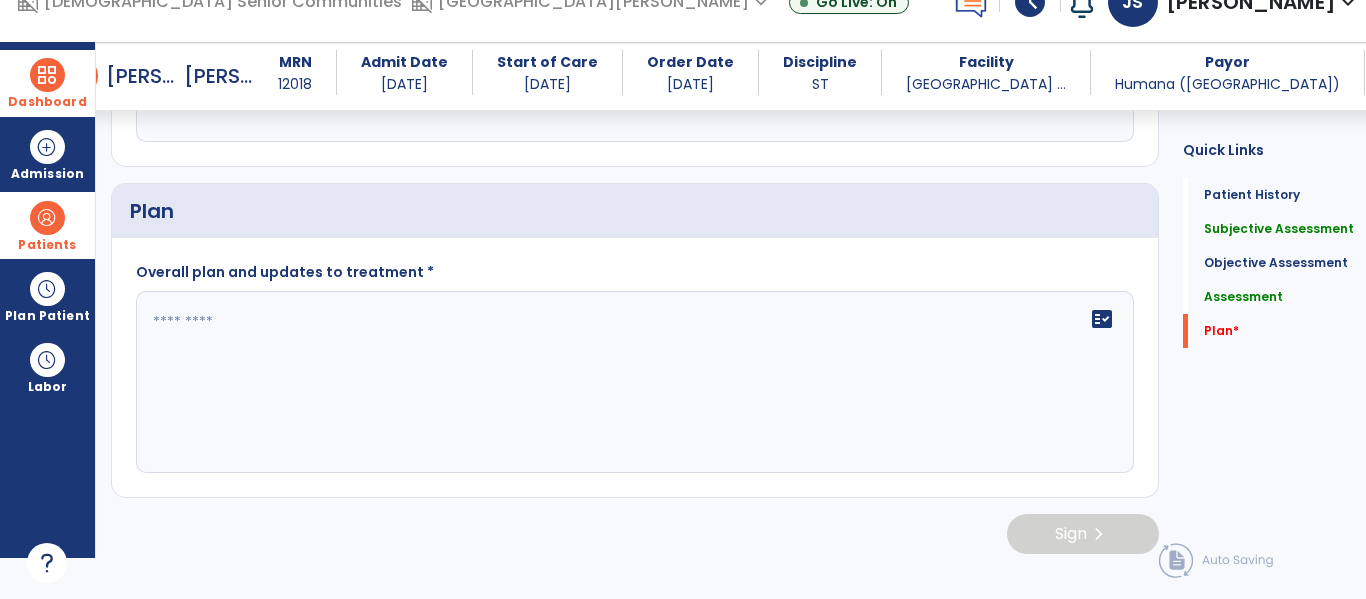 type on "**********" 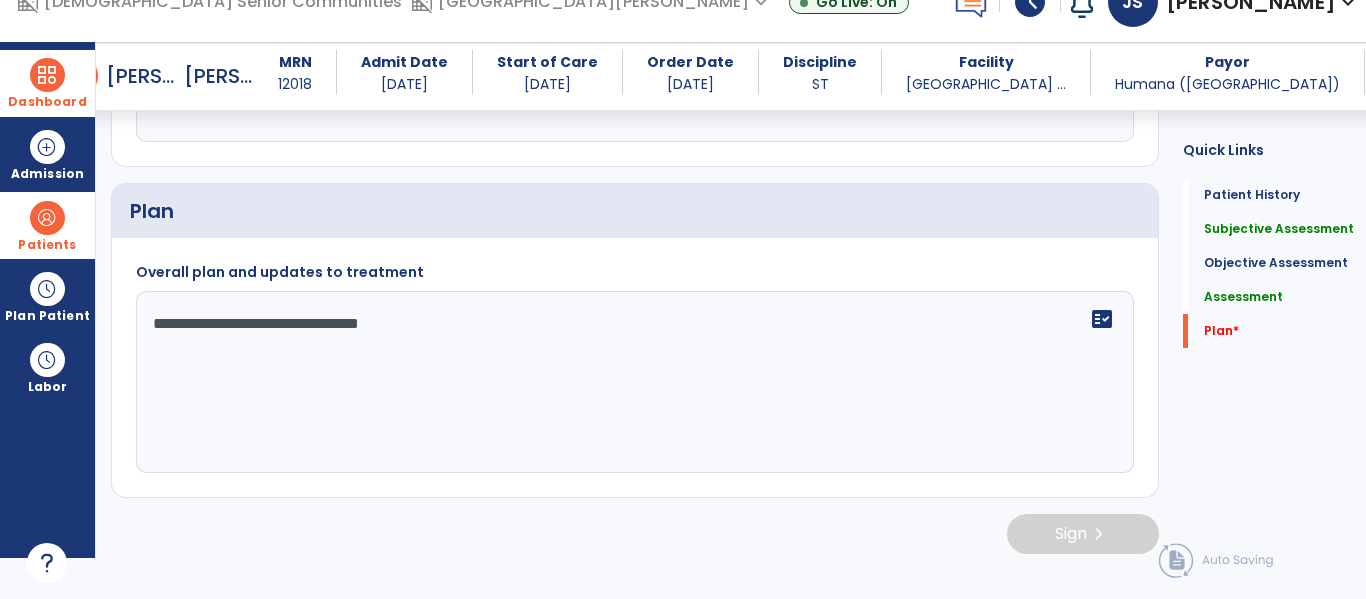 scroll, scrollTop: 1808, scrollLeft: 0, axis: vertical 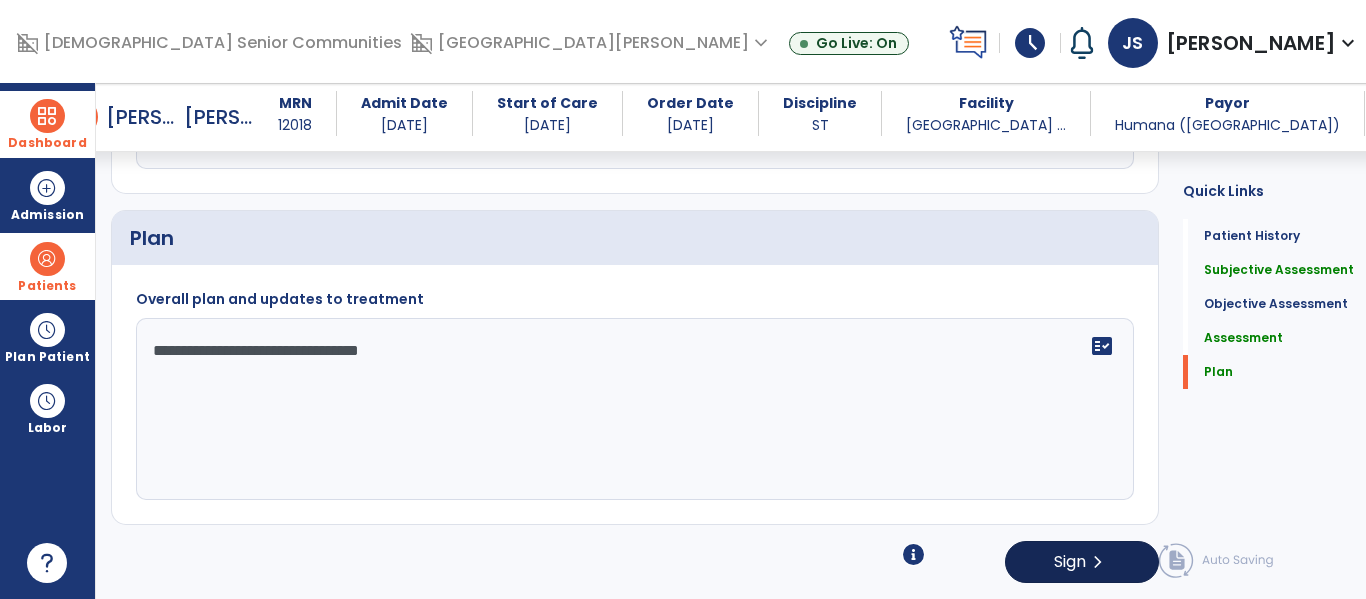 type on "**********" 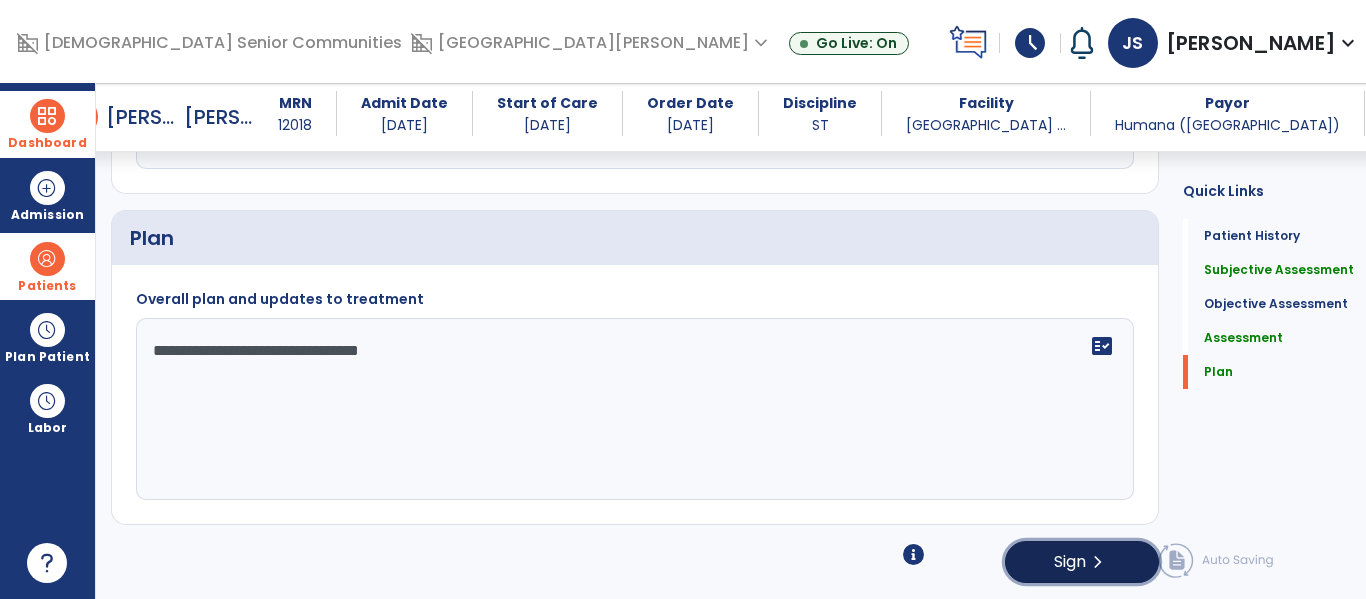 click on "Sign  chevron_right" 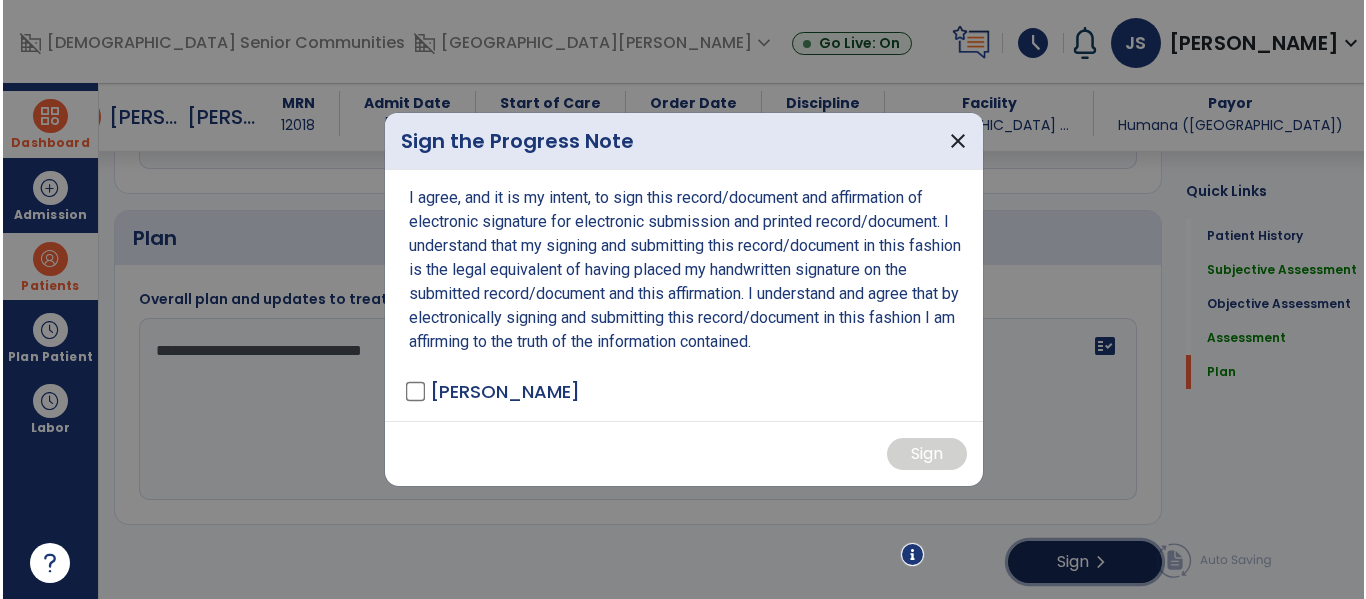 scroll, scrollTop: 1862, scrollLeft: 0, axis: vertical 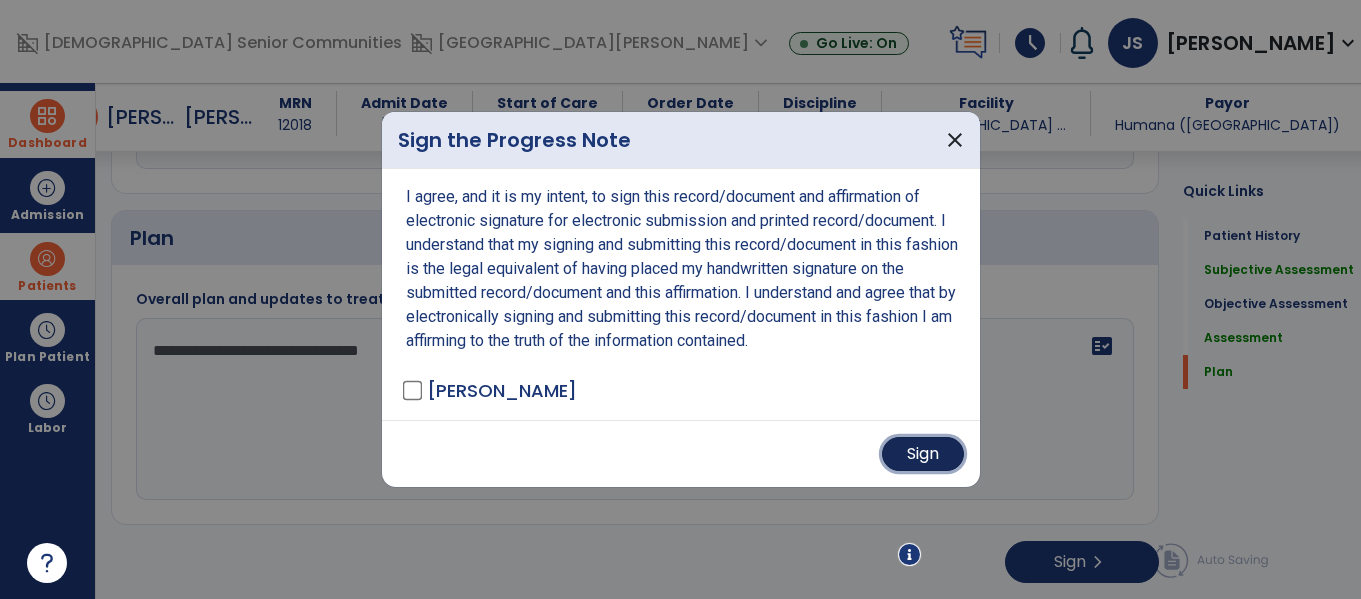click on "Sign" at bounding box center [923, 454] 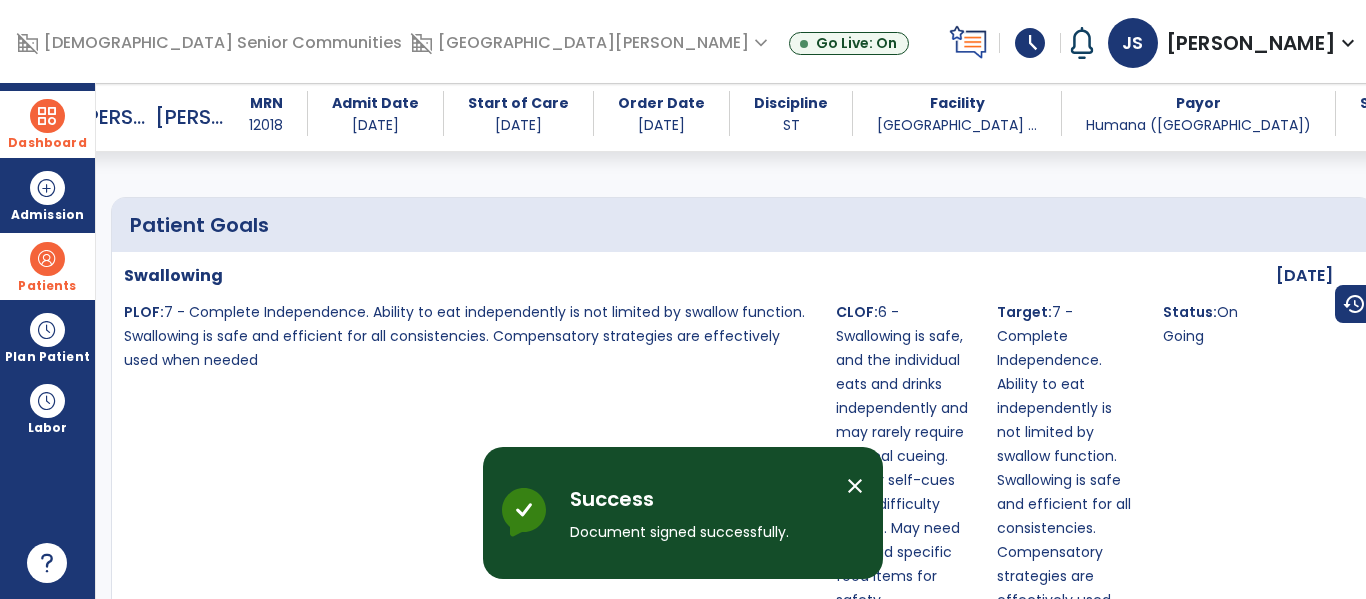 scroll, scrollTop: 0, scrollLeft: 0, axis: both 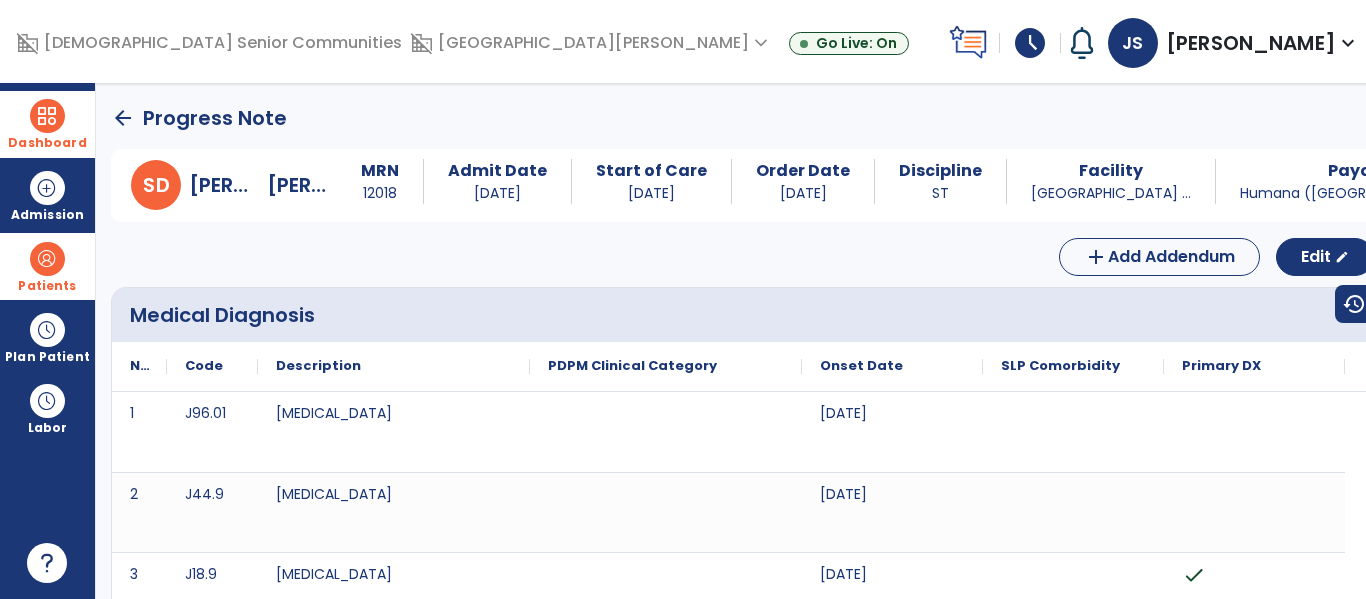 click on "arrow_back" 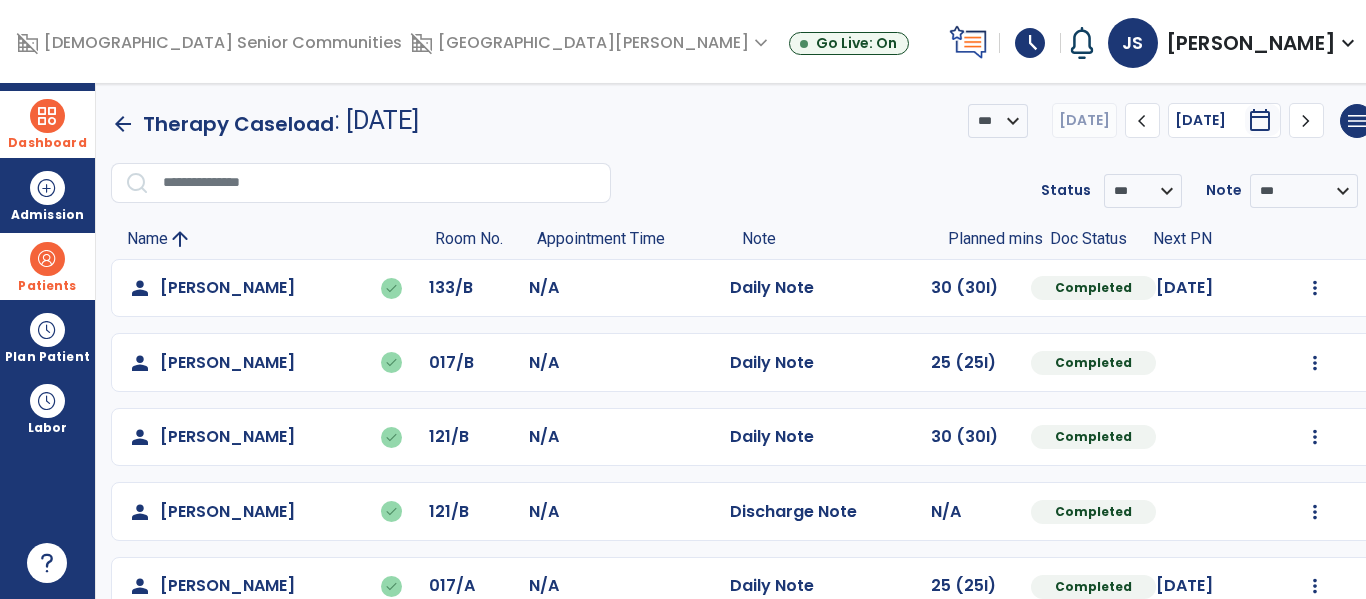 click at bounding box center (47, 116) 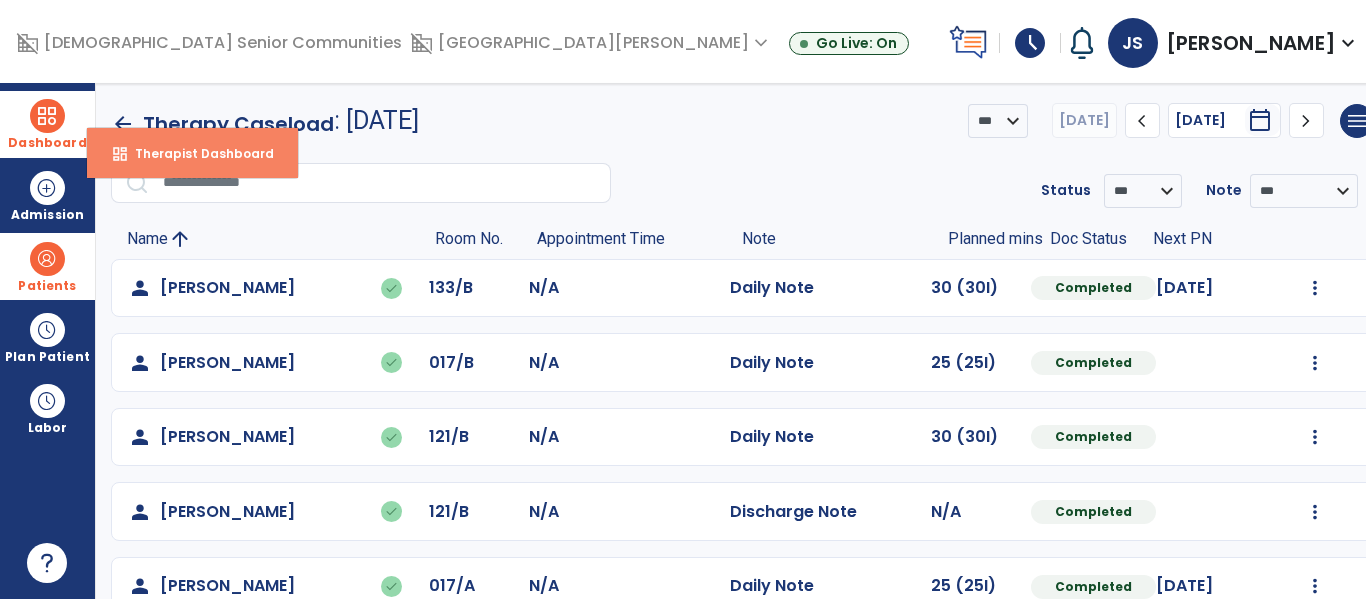 click on "Therapist Dashboard" at bounding box center [196, 153] 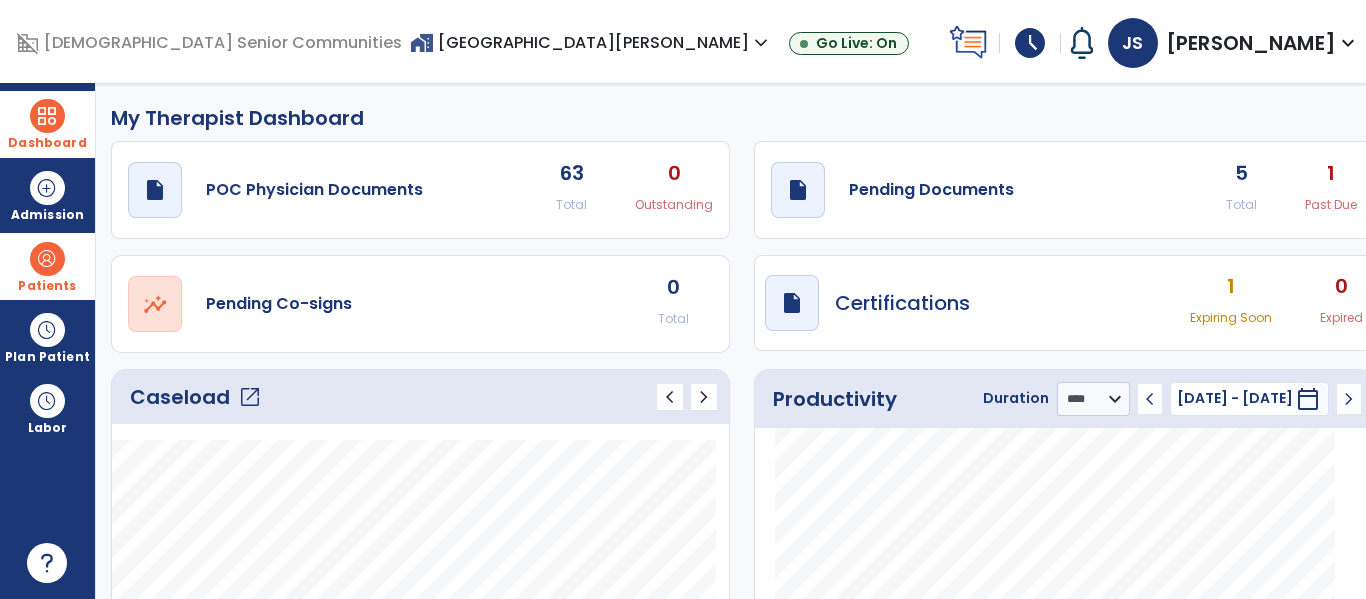 click on "home_work   [GEOGRAPHIC_DATA][PERSON_NAME]   expand_more" at bounding box center [591, 42] 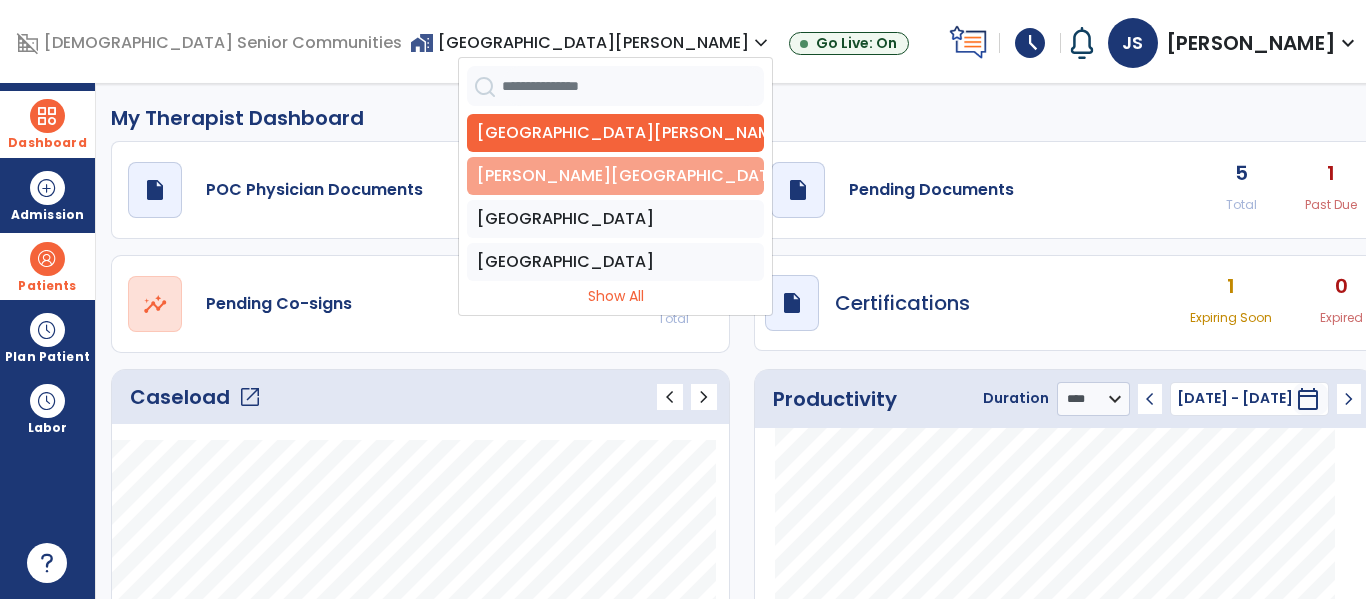 click on "[PERSON_NAME][GEOGRAPHIC_DATA]" at bounding box center (615, 176) 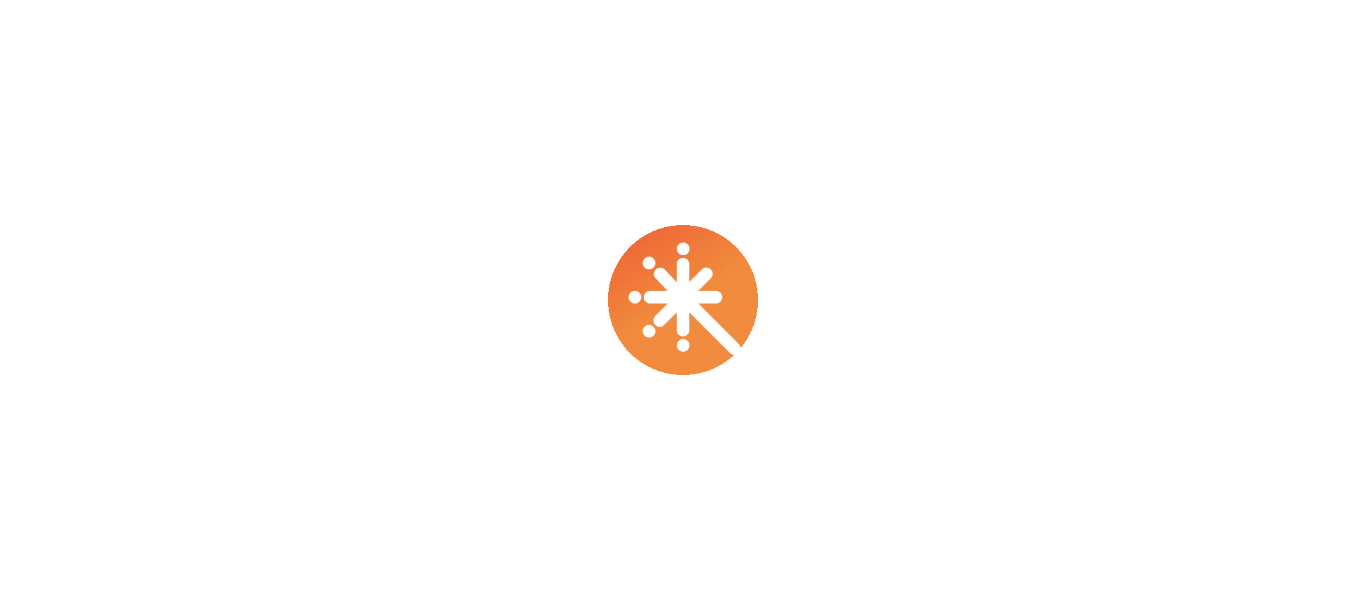 scroll, scrollTop: 0, scrollLeft: 0, axis: both 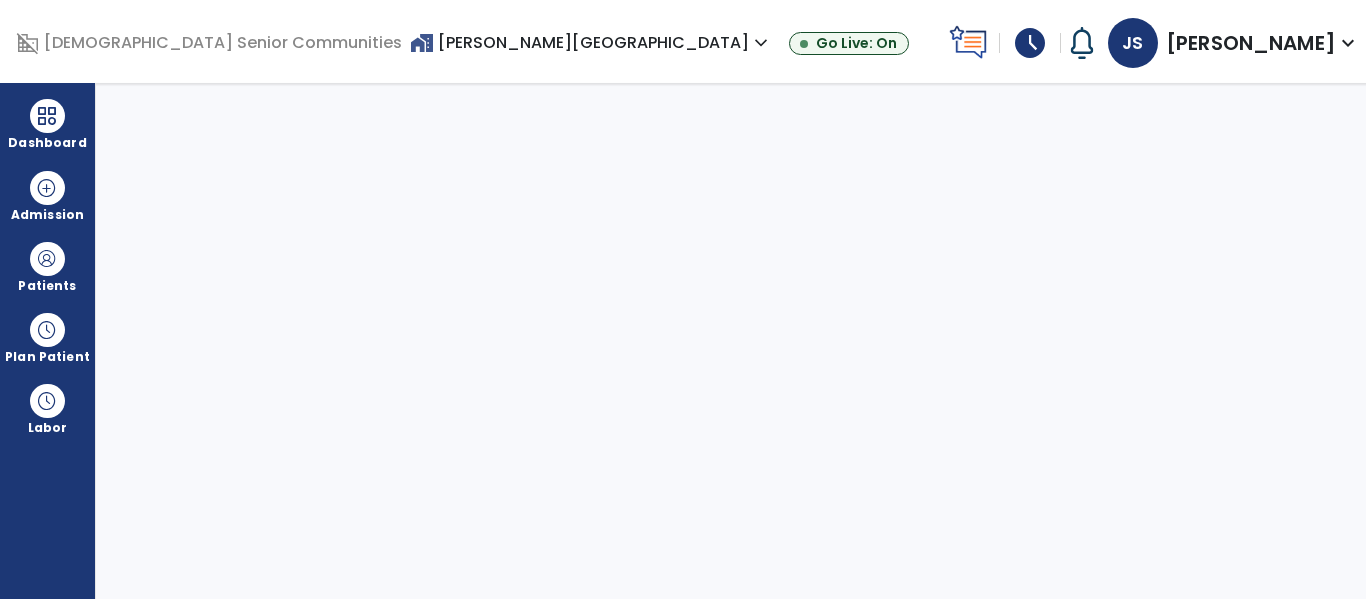 select on "****" 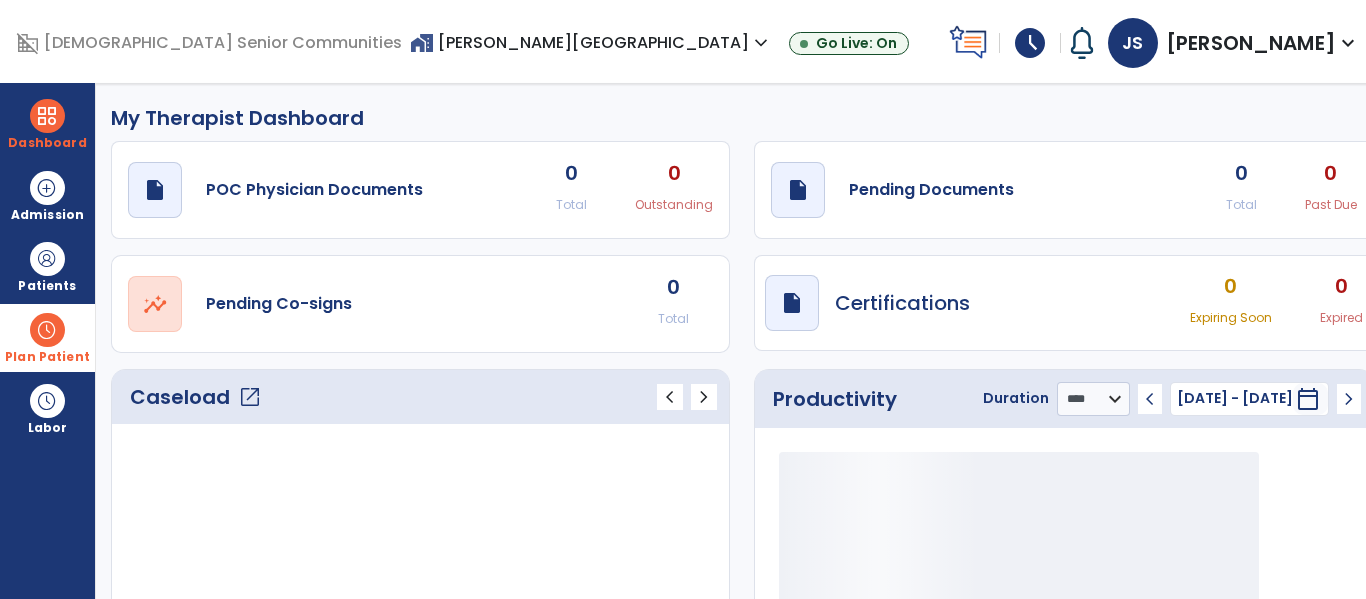 click at bounding box center [47, 330] 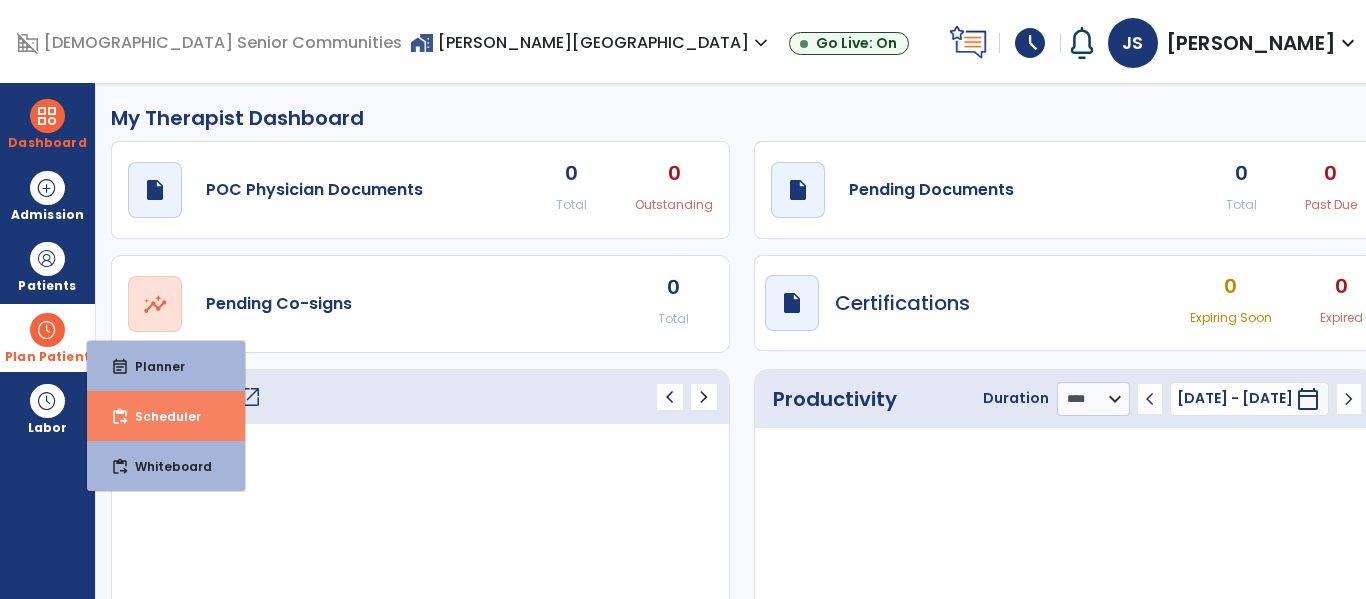 click on "Scheduler" at bounding box center (160, 416) 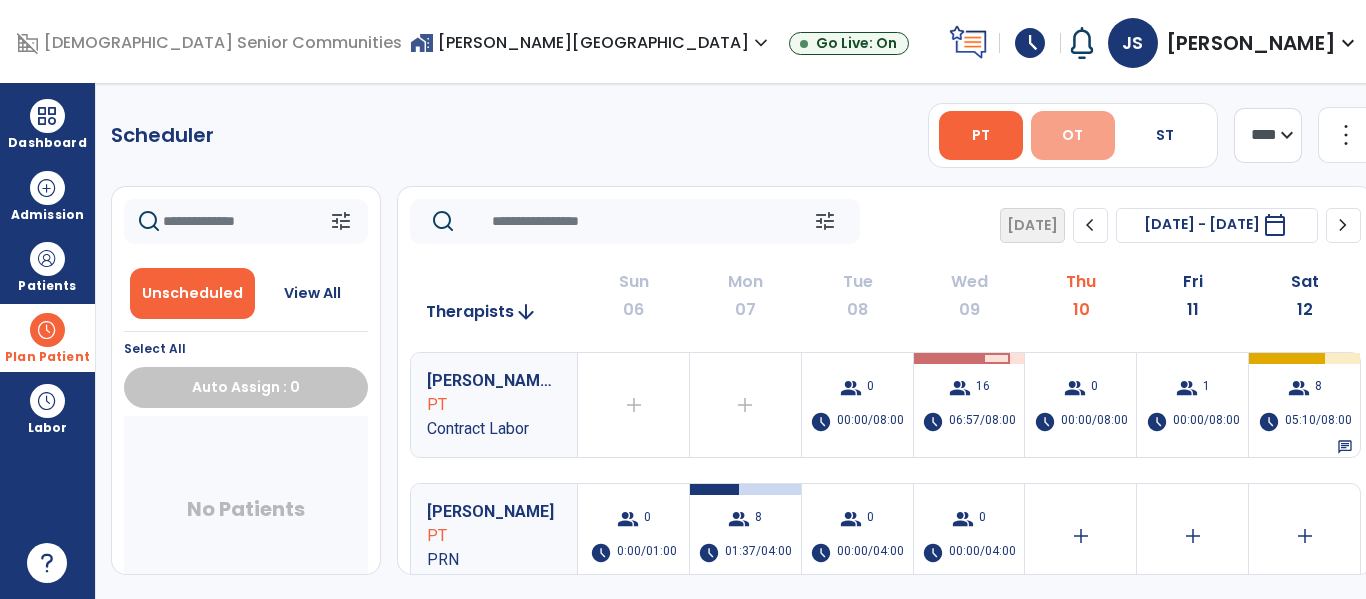click on "OT" at bounding box center [1072, 135] 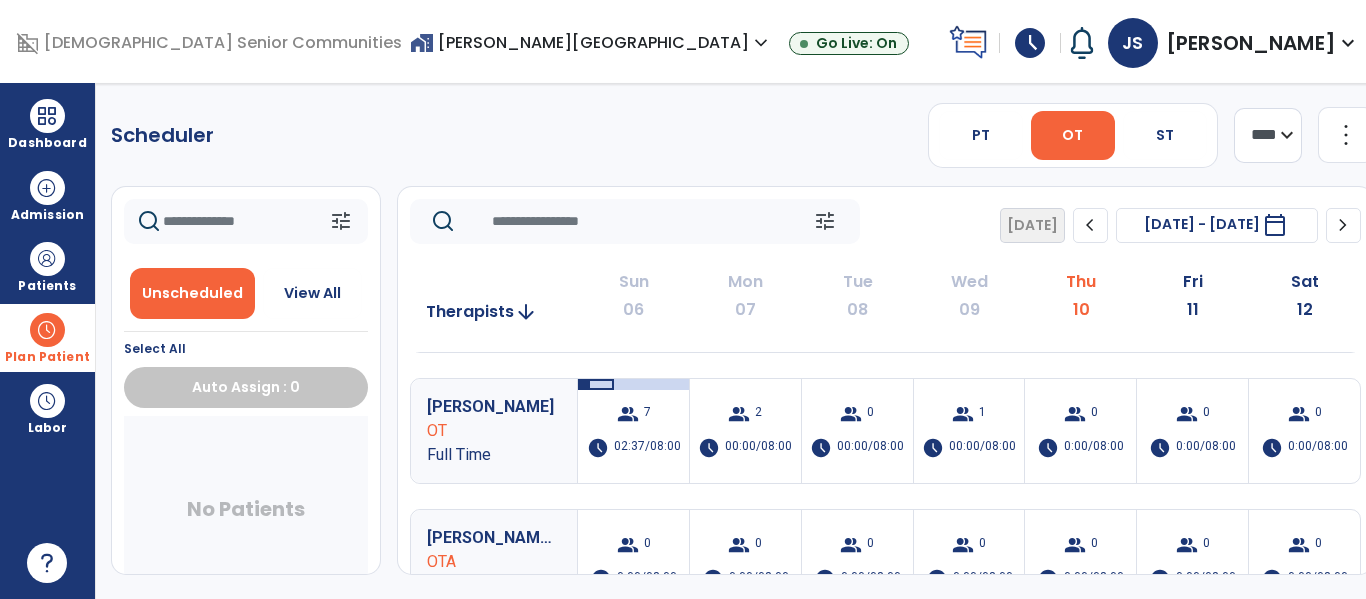 scroll, scrollTop: 0, scrollLeft: 0, axis: both 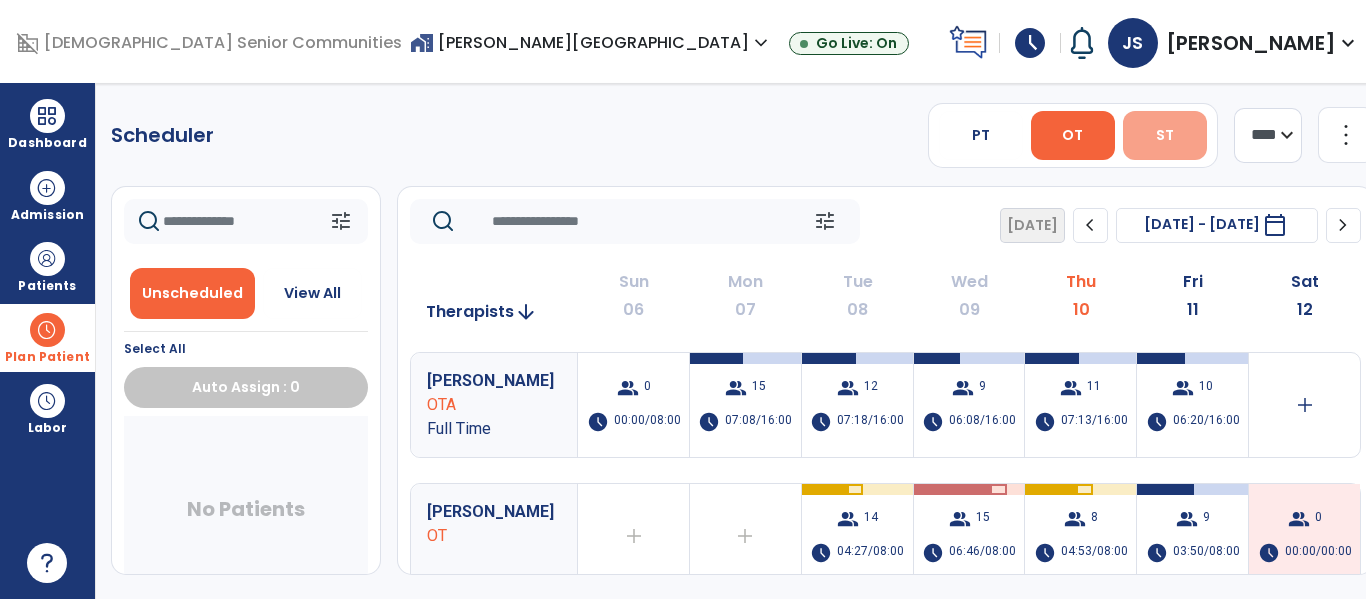 click on "ST" at bounding box center (1165, 135) 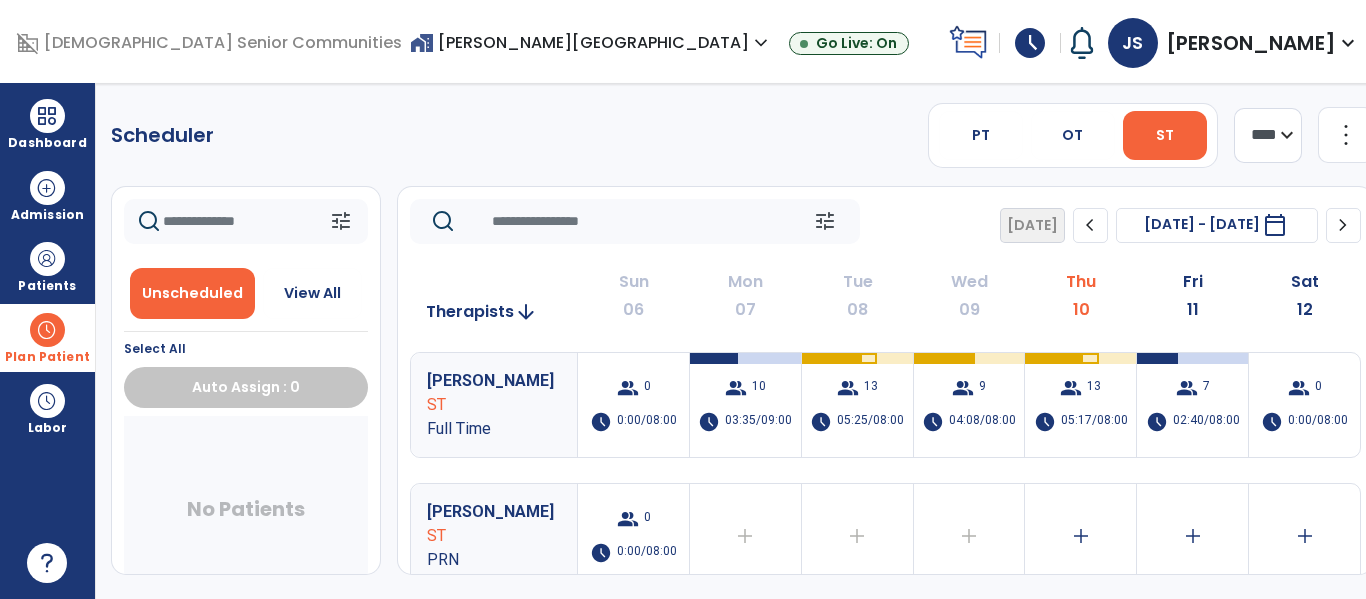 click on "home_work   Bethany Village   expand_more" at bounding box center (591, 42) 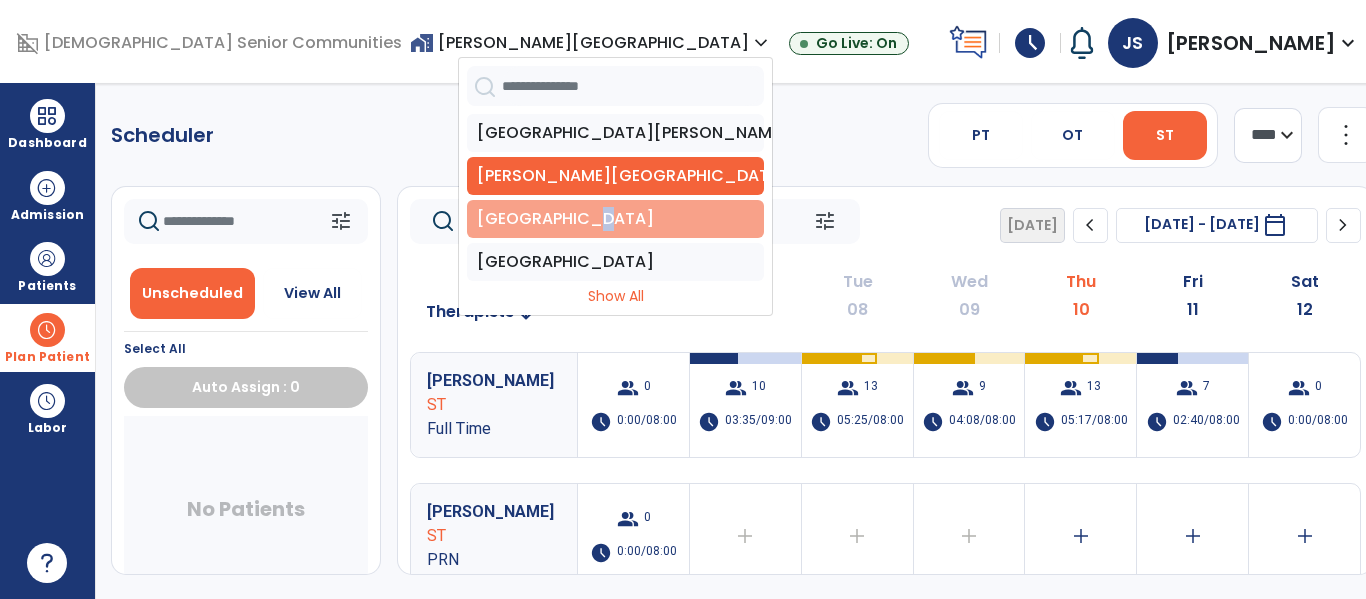 click on "[GEOGRAPHIC_DATA]" at bounding box center (615, 219) 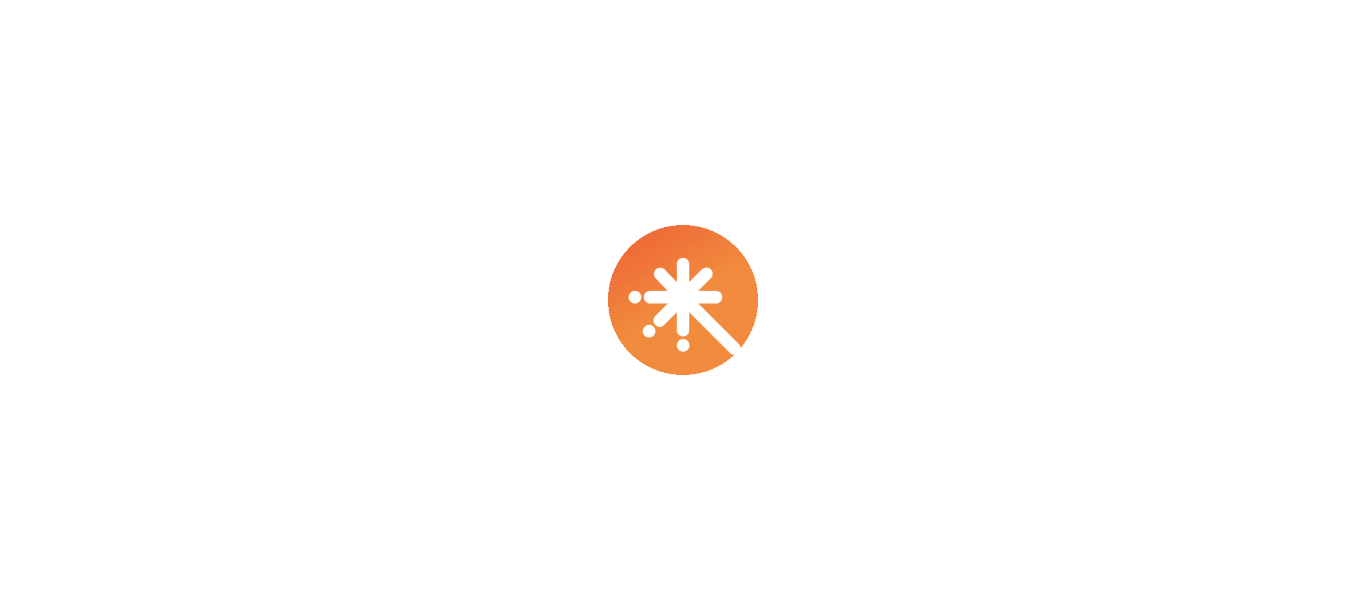 scroll, scrollTop: 0, scrollLeft: 0, axis: both 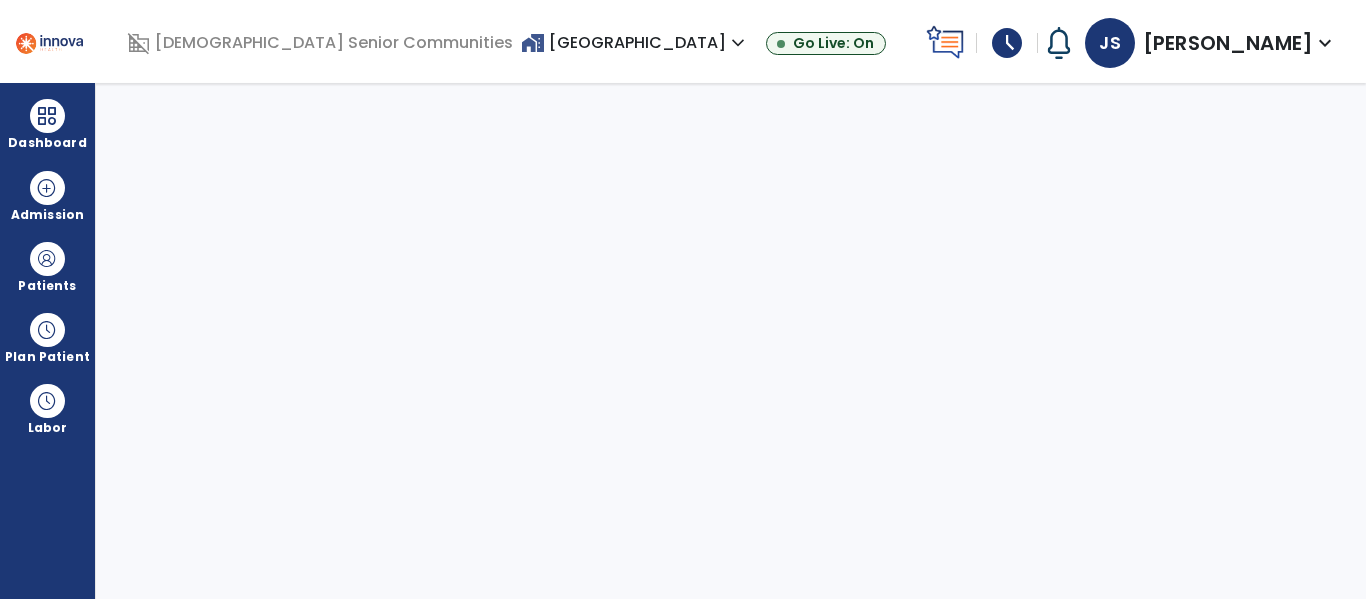 select on "****" 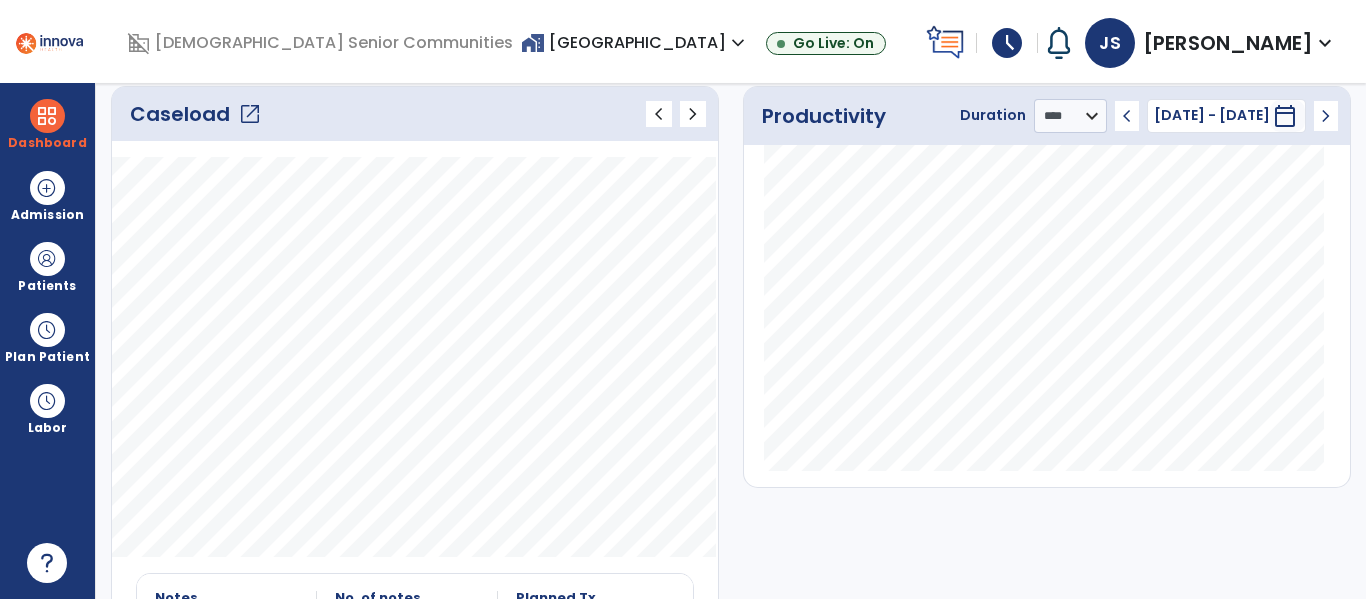 scroll, scrollTop: 0, scrollLeft: 0, axis: both 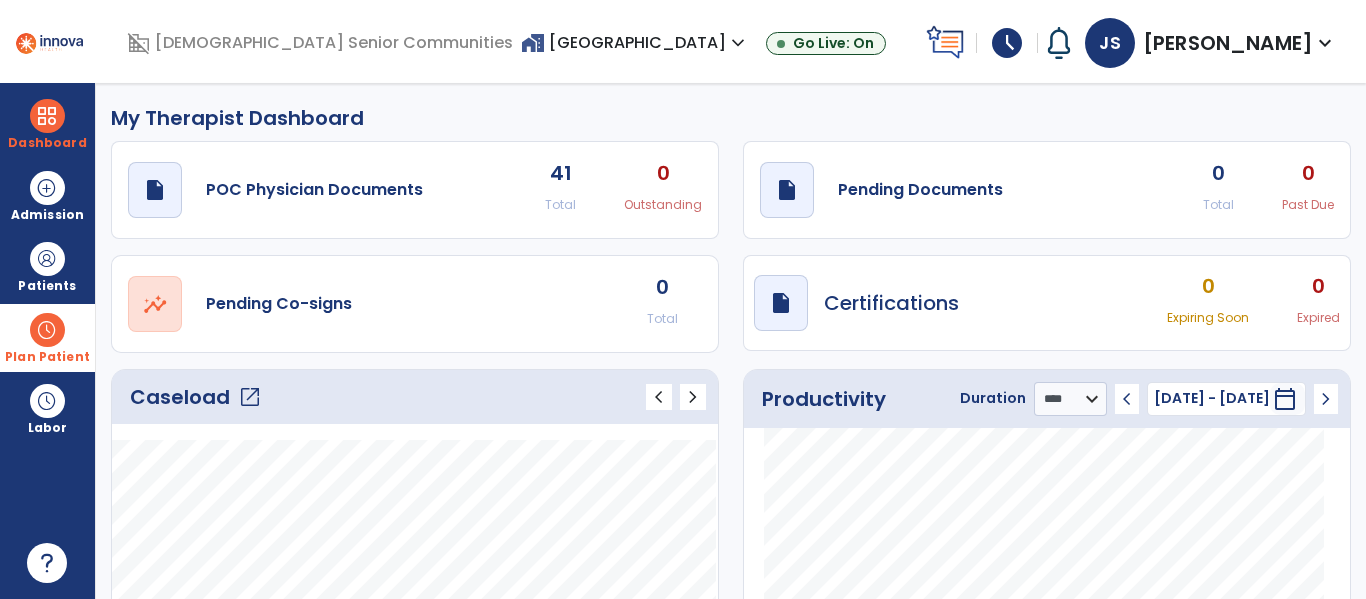 click on "Plan Patient" at bounding box center (47, 266) 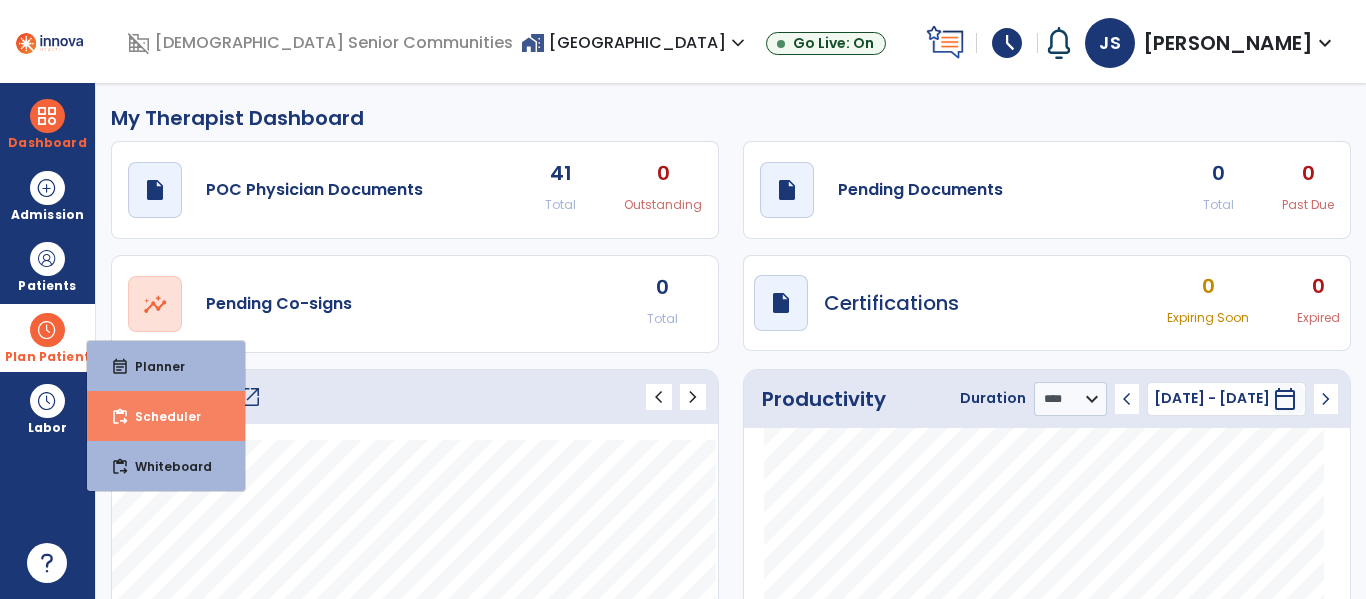 drag, startPoint x: 176, startPoint y: 454, endPoint x: 230, endPoint y: 459, distance: 54.230988 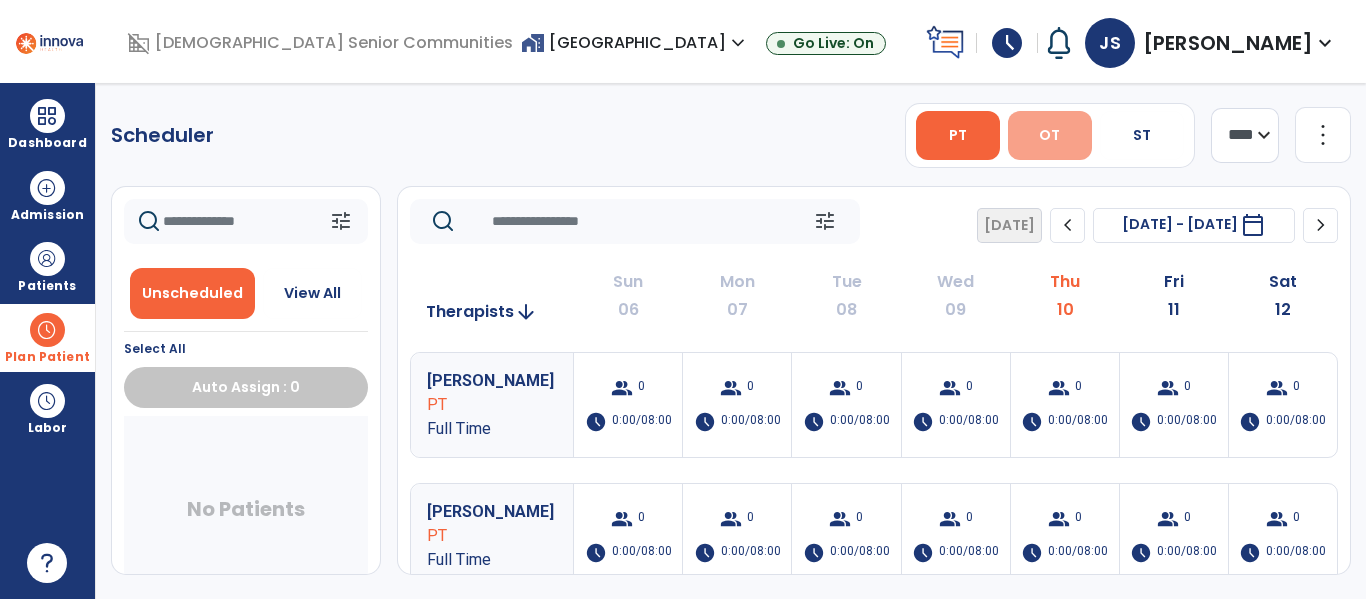click on "OT" at bounding box center [1049, 135] 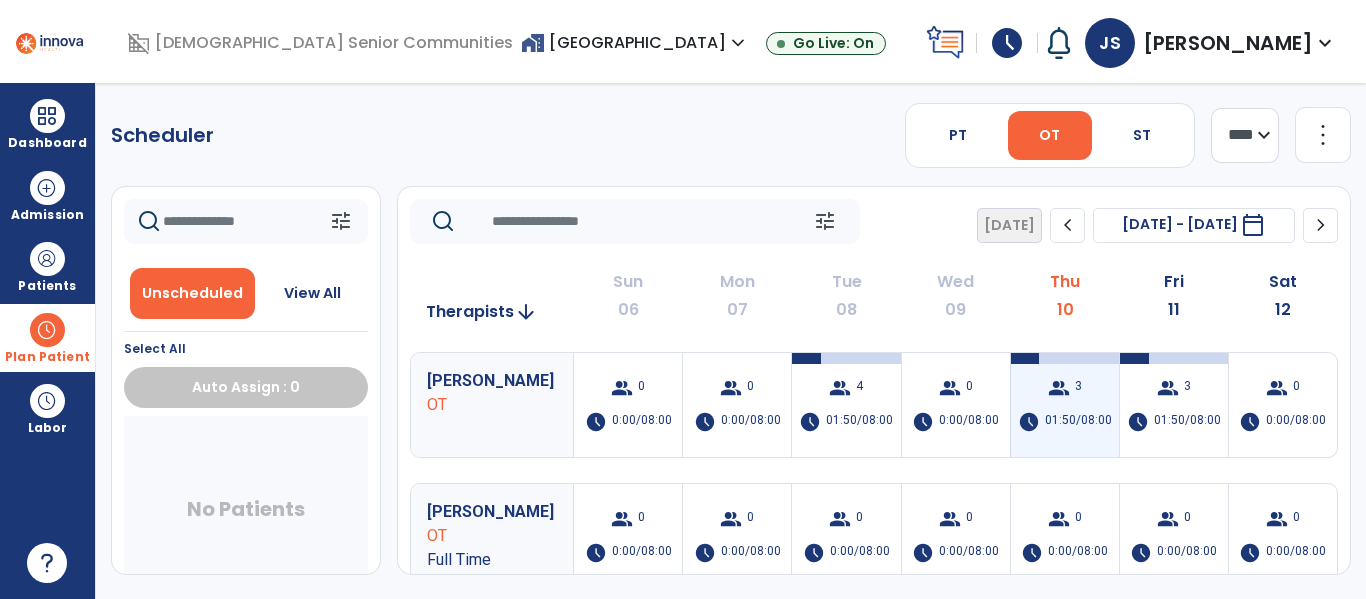 click on "01:50/08:00" at bounding box center [1078, 422] 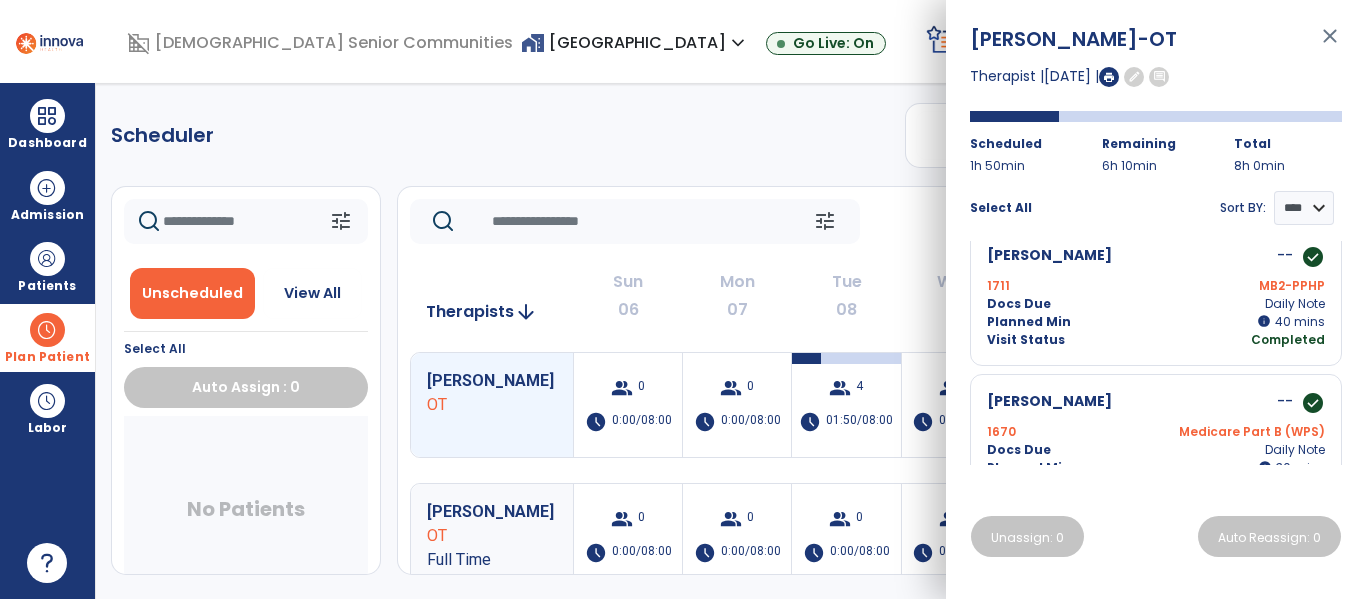 scroll, scrollTop: 0, scrollLeft: 0, axis: both 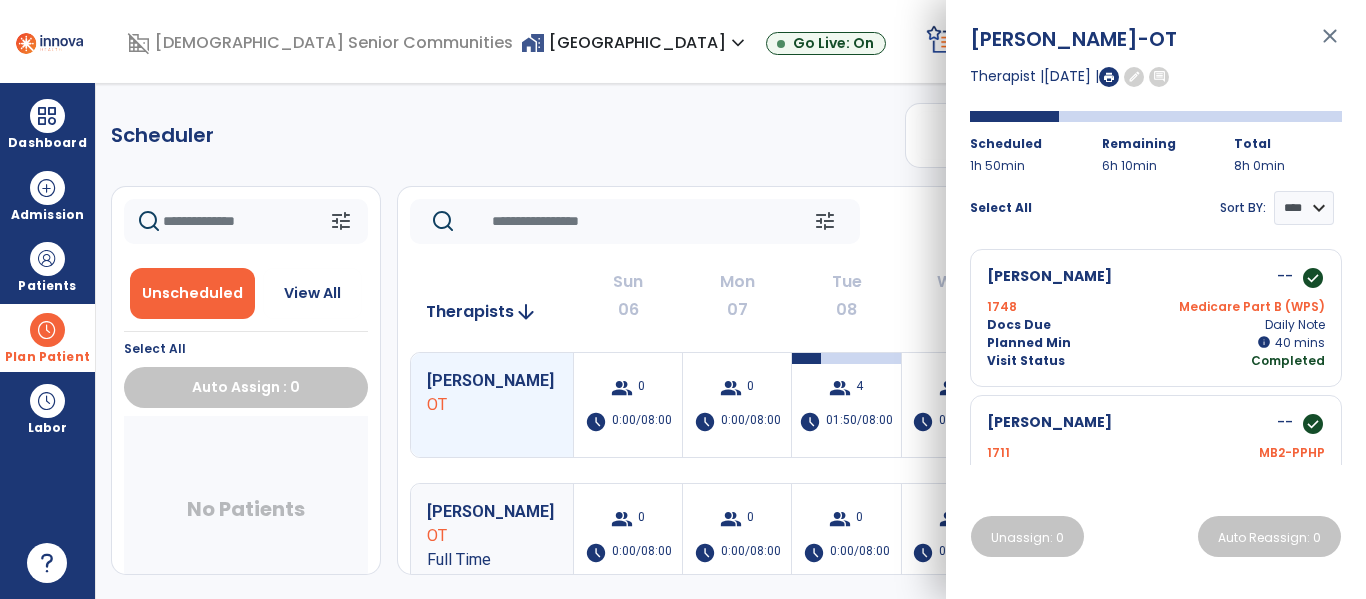 click on "close" at bounding box center [1330, 45] 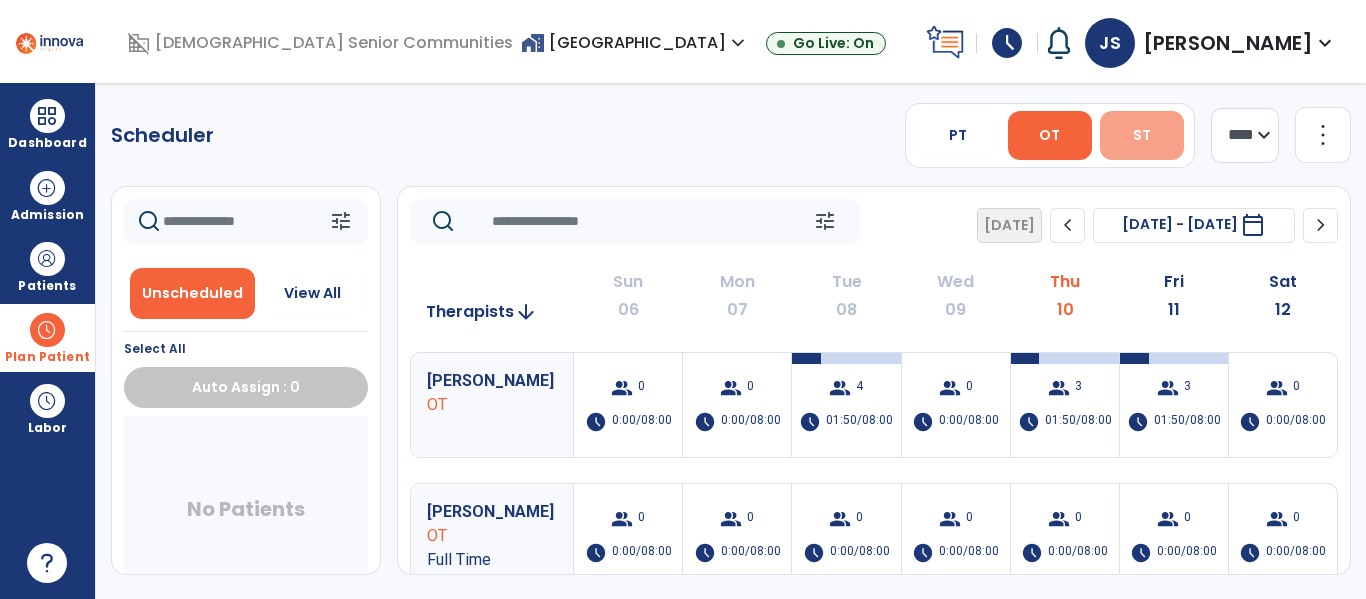 click on "ST" at bounding box center [1142, 135] 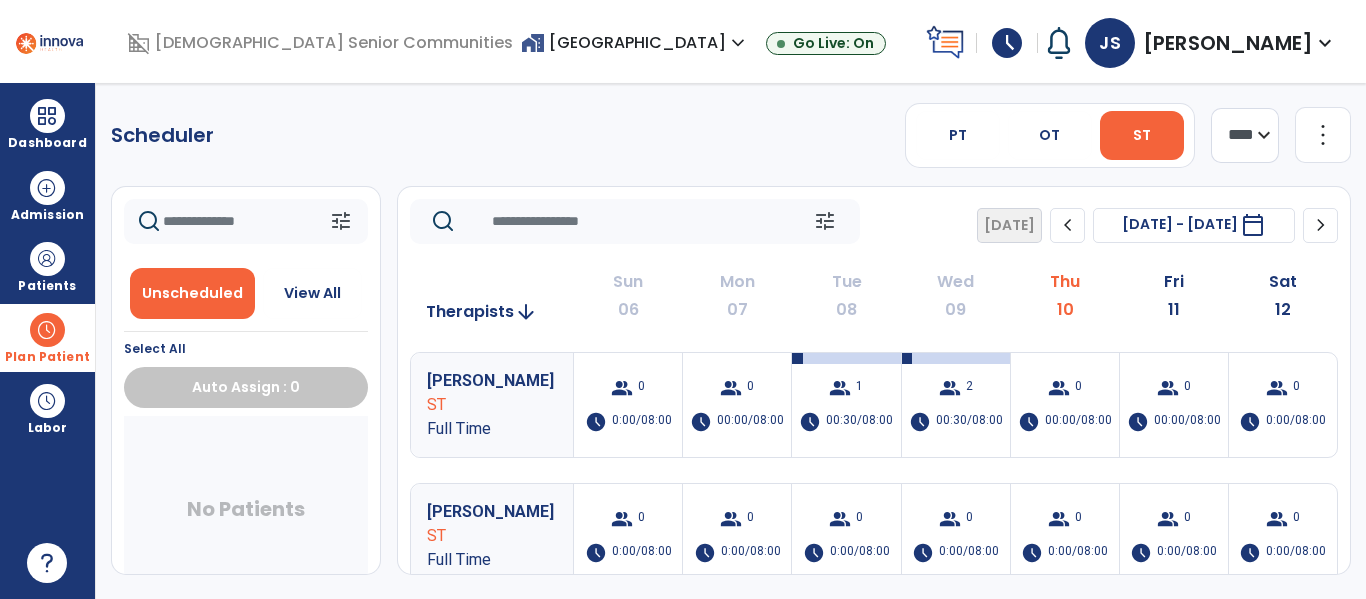 click on "home_work   Fairway Village   expand_more" at bounding box center (635, 42) 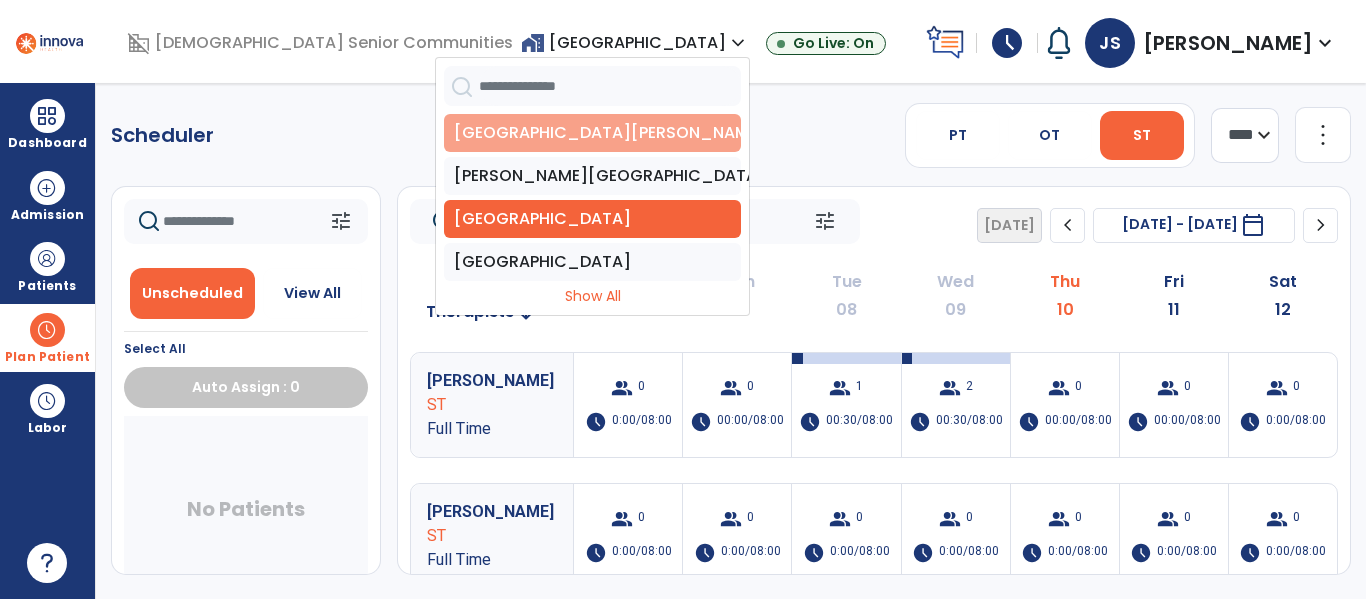 click on "[GEOGRAPHIC_DATA][PERSON_NAME]" at bounding box center [592, 133] 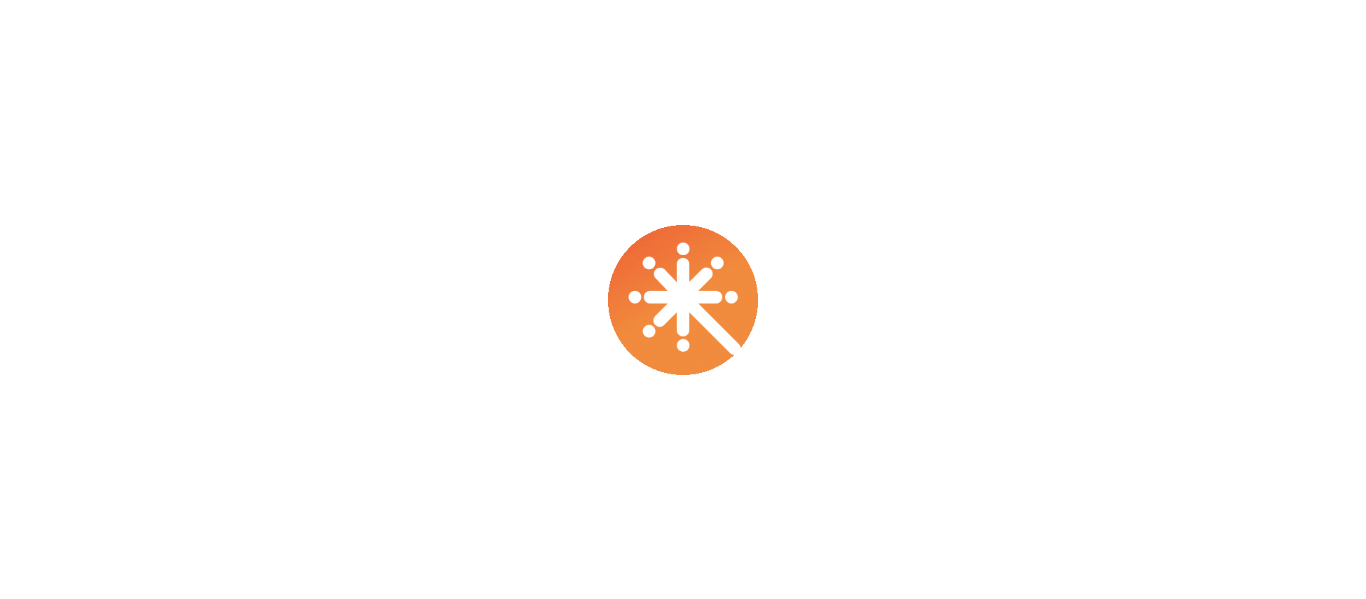 scroll, scrollTop: 0, scrollLeft: 0, axis: both 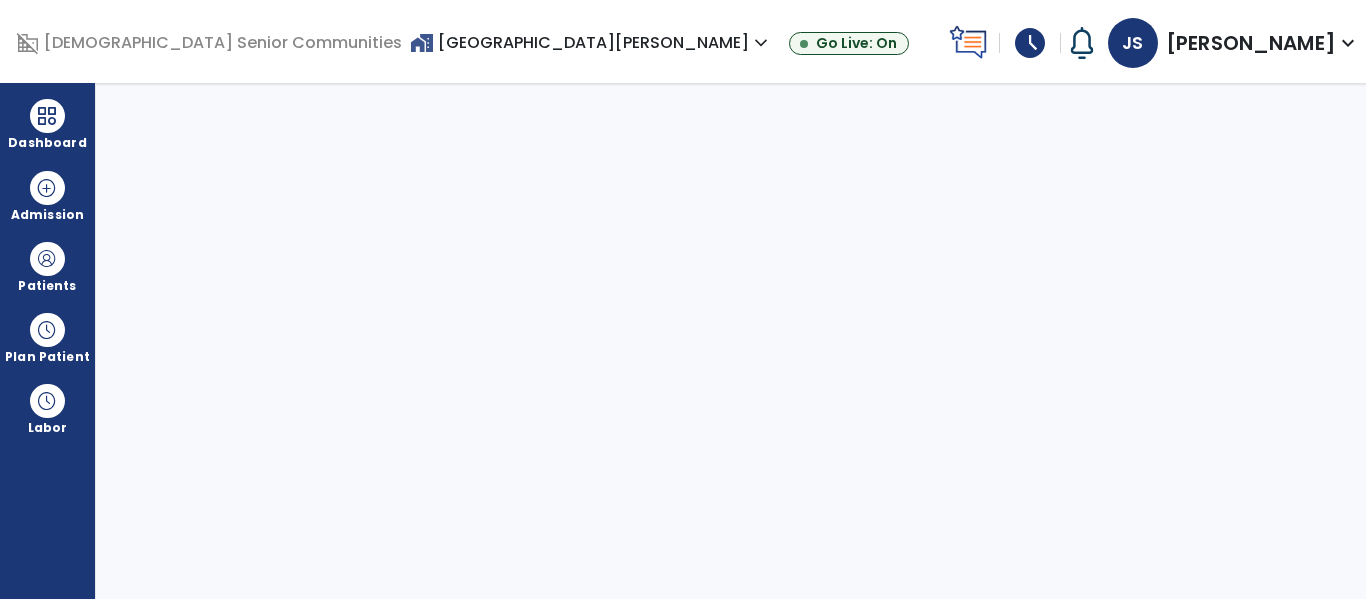 select on "****" 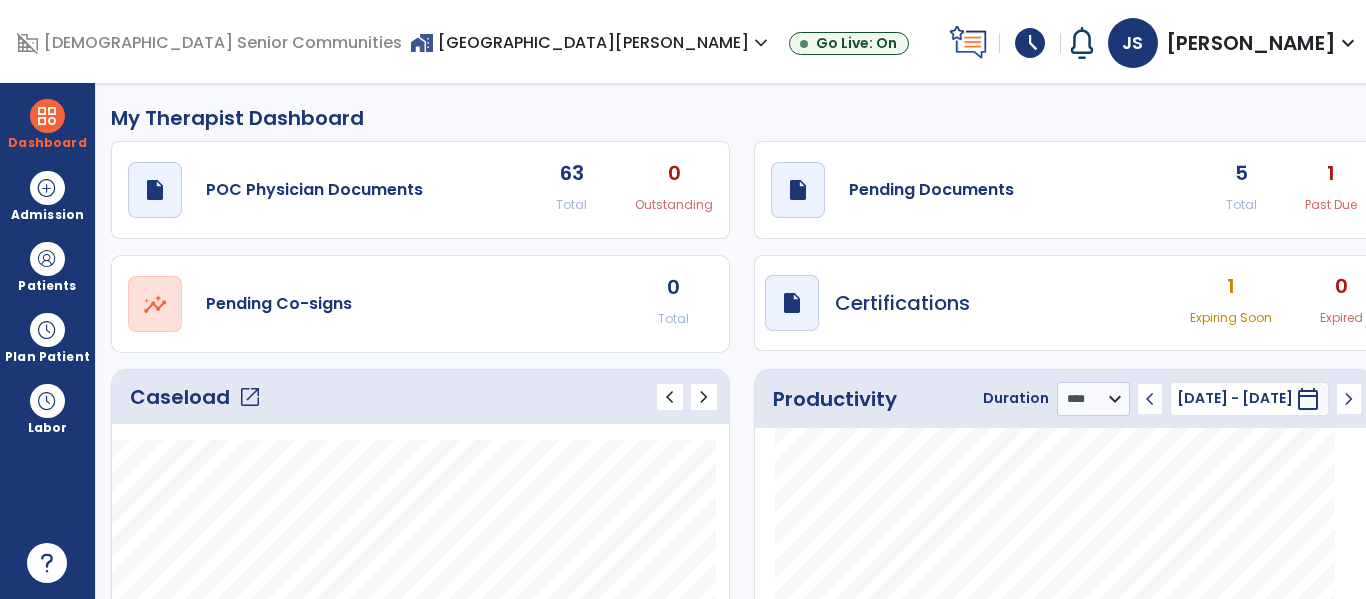 click on "open_in_new" 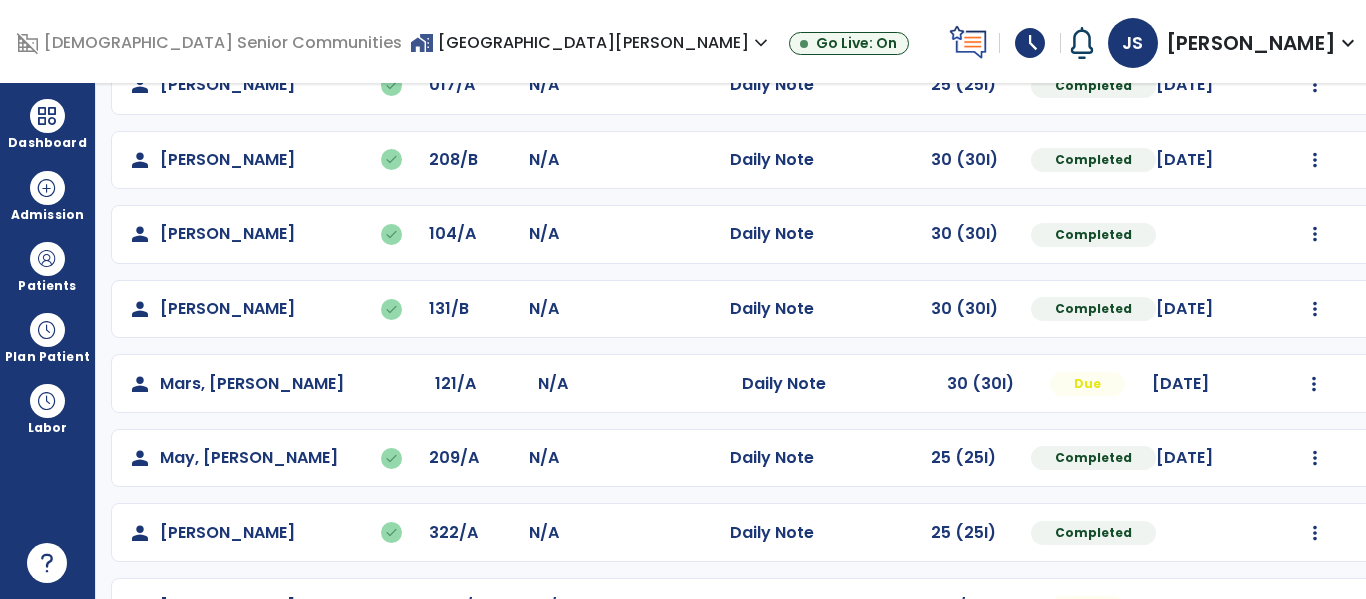 scroll, scrollTop: 513, scrollLeft: 0, axis: vertical 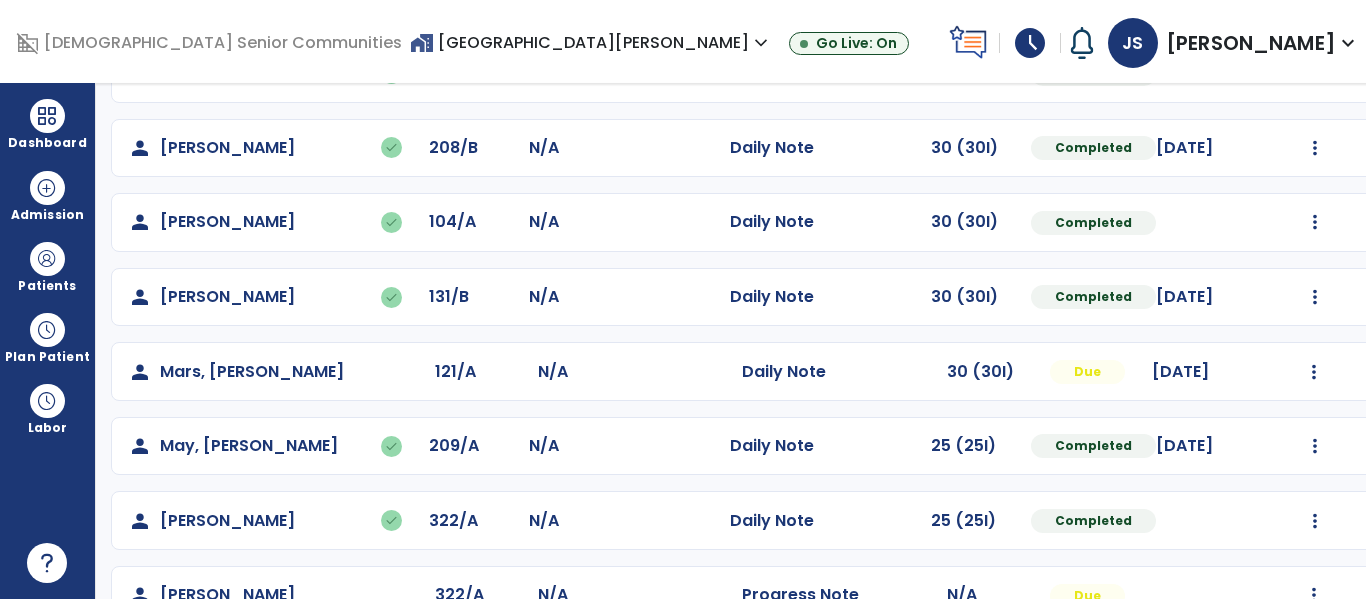 click on "Mark Visit As Complete   Reset Note   Open Document   G + C Mins" 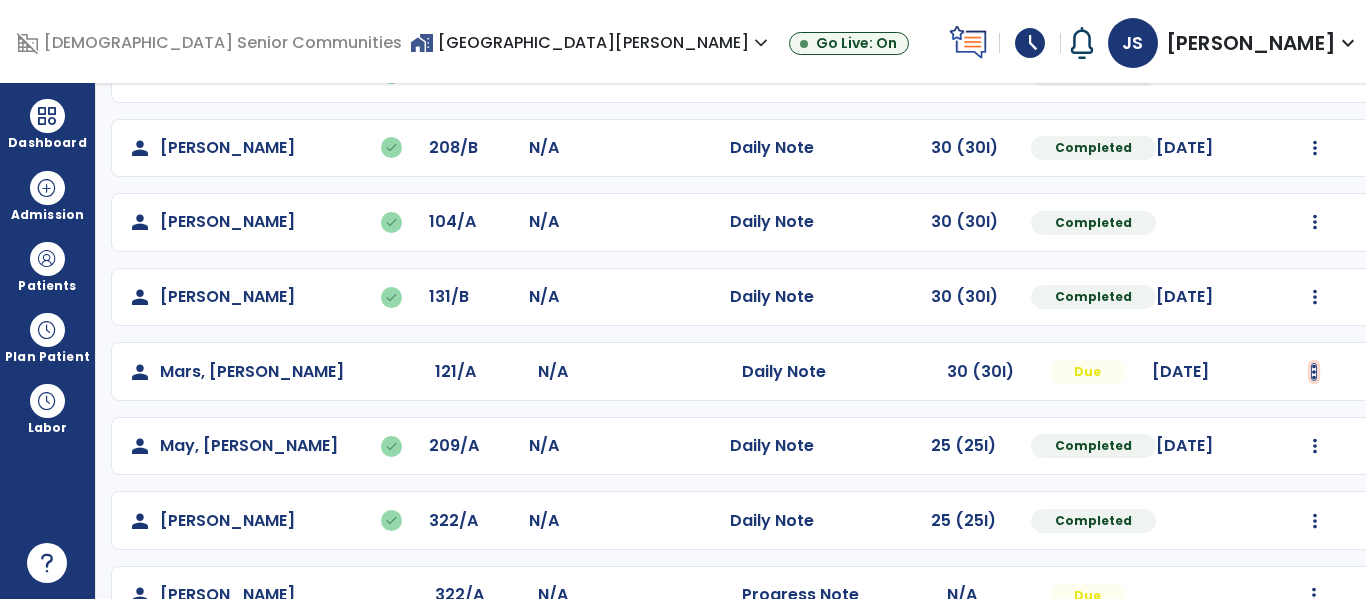 click at bounding box center (1315, -225) 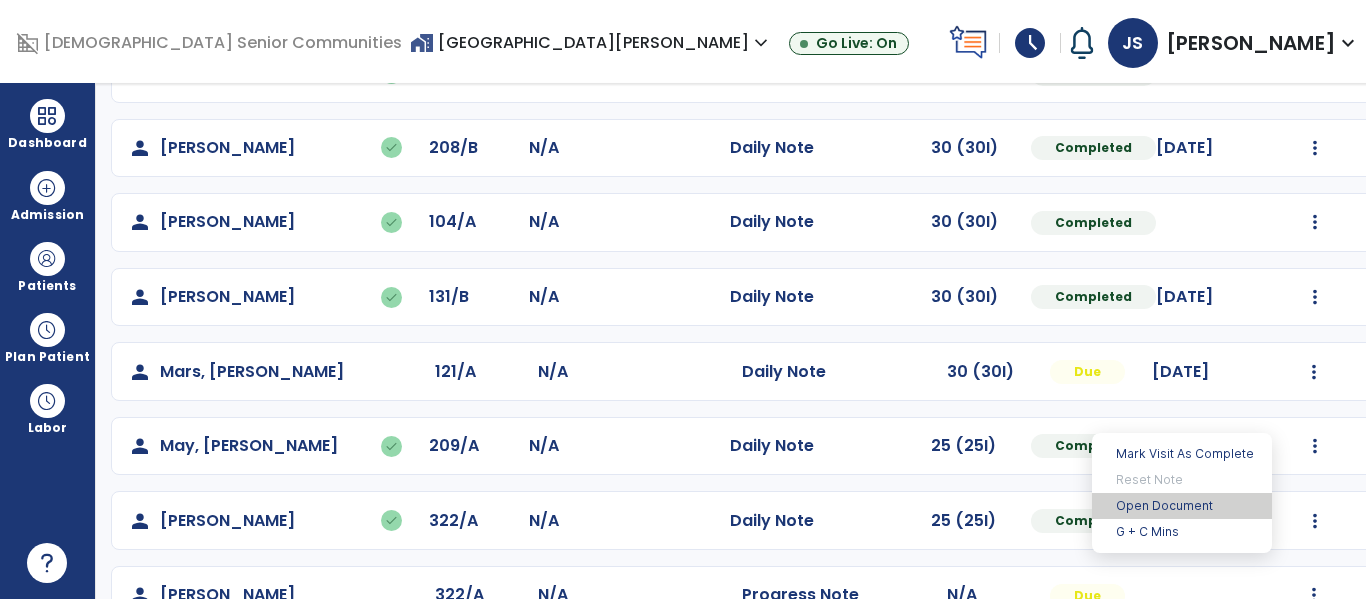 click on "Open Document" at bounding box center [1182, 506] 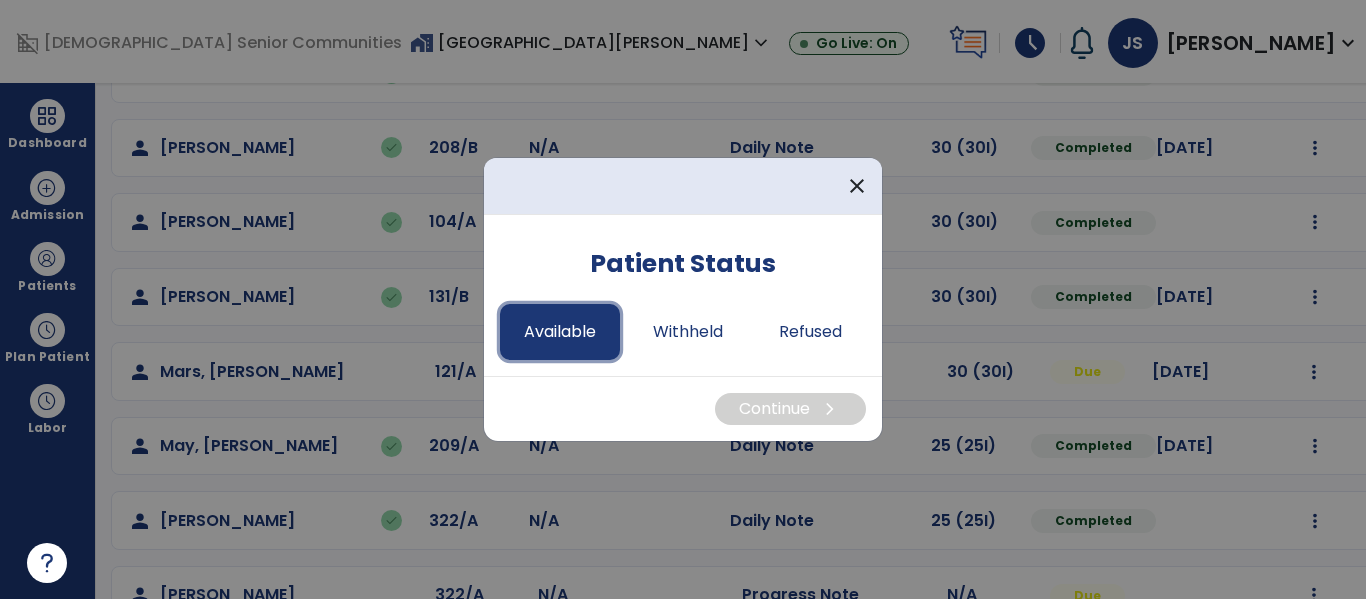 click on "Available" at bounding box center (560, 332) 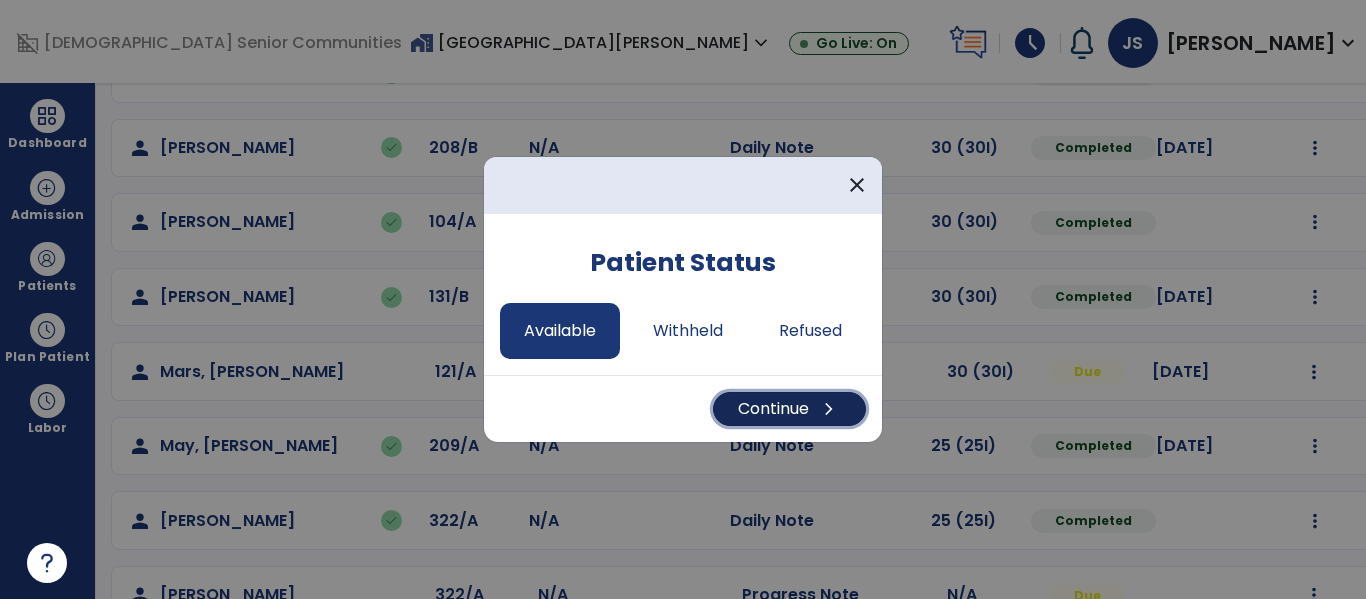 click on "Continue   chevron_right" at bounding box center (789, 409) 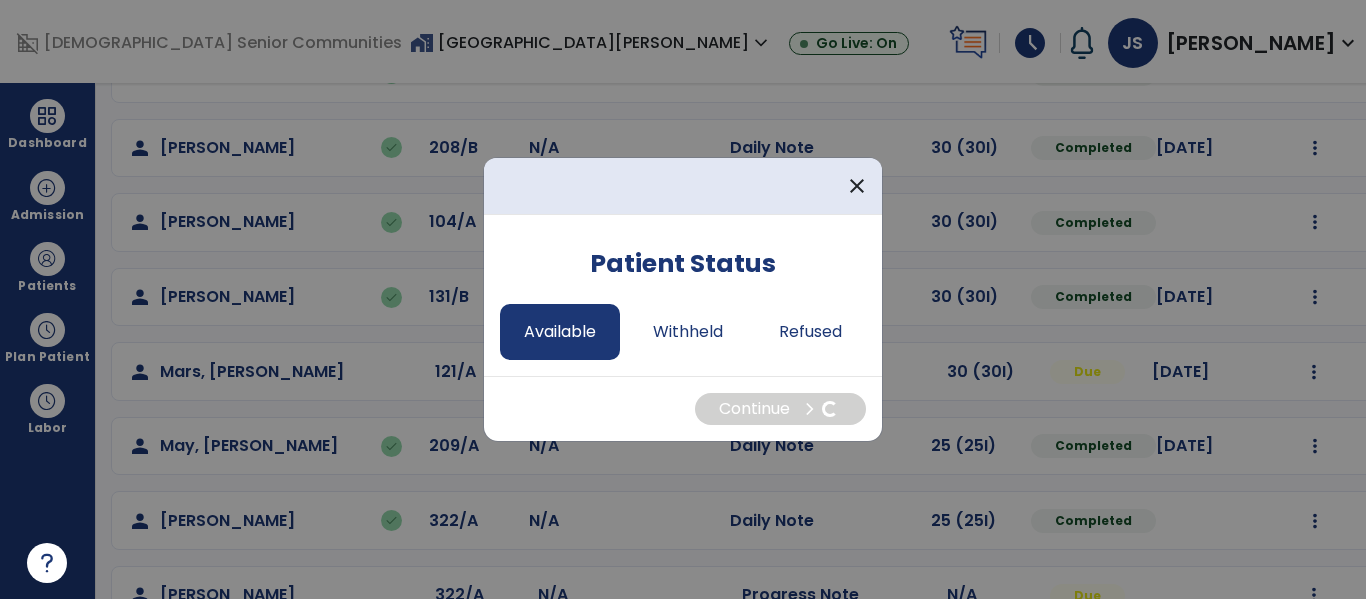 select on "*" 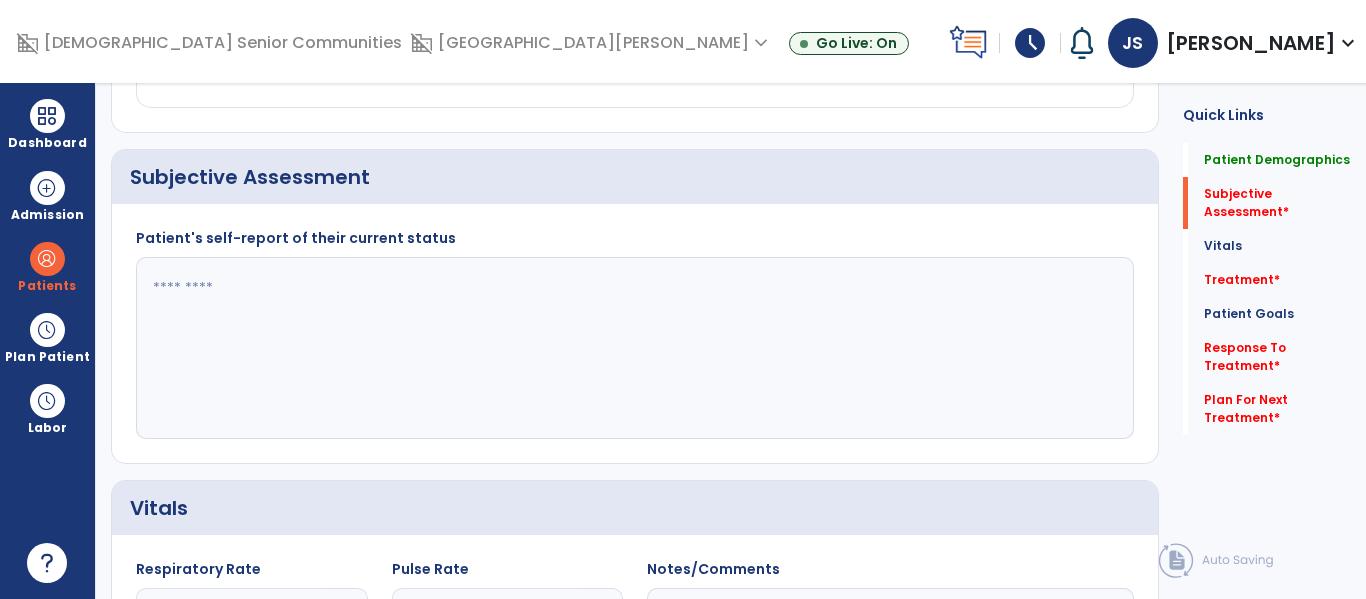 click 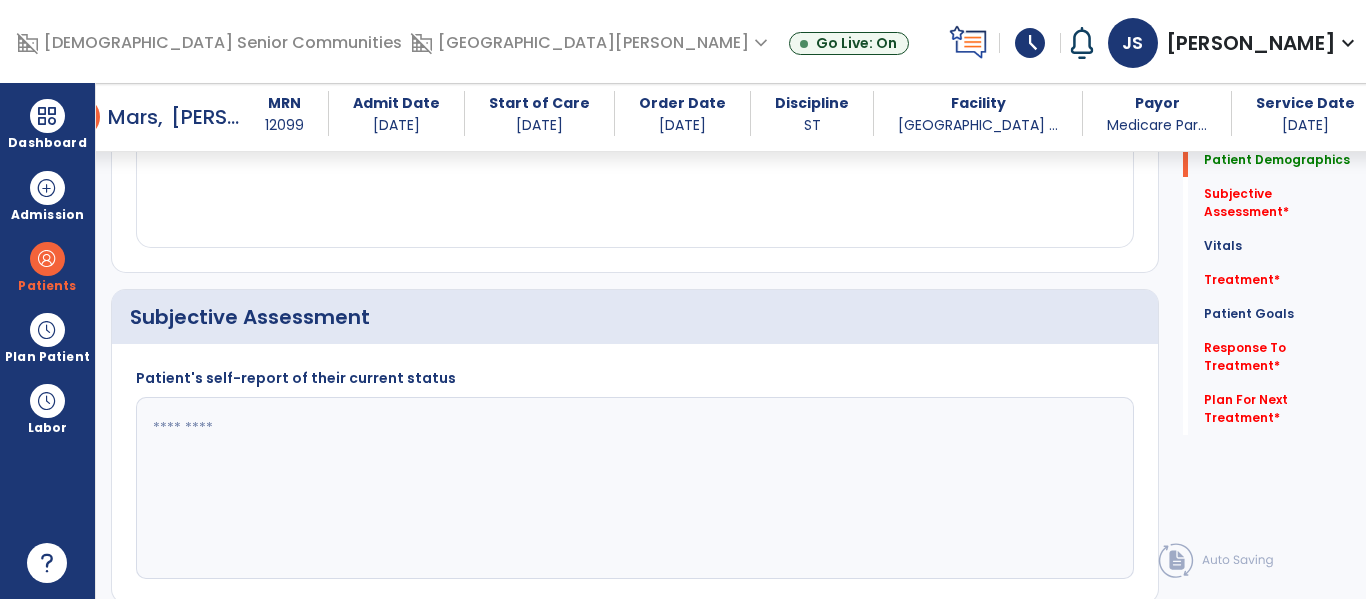 scroll, scrollTop: 409, scrollLeft: 0, axis: vertical 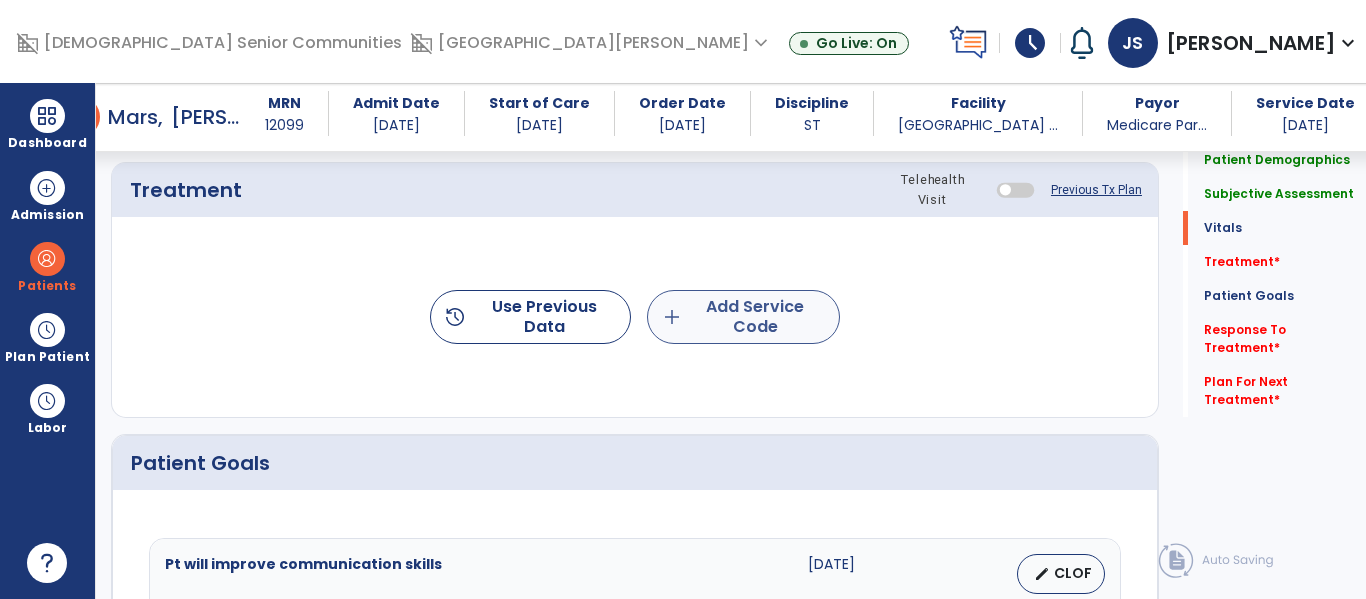type on "**********" 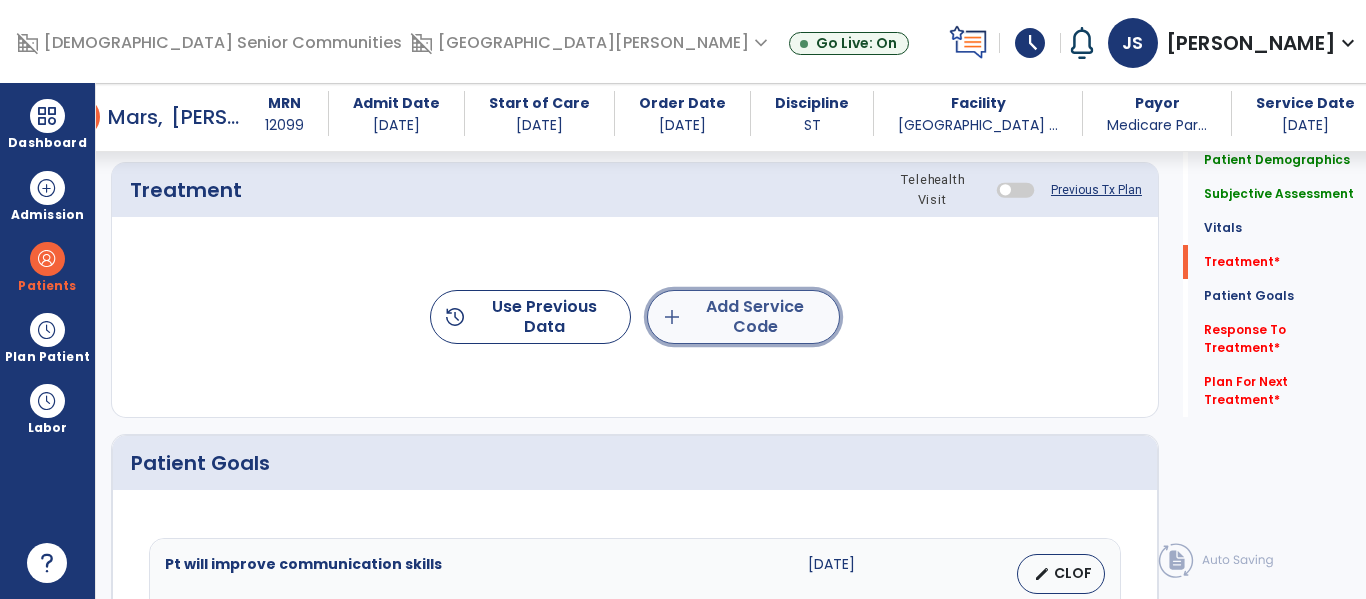 click on "add  Add Service Code" 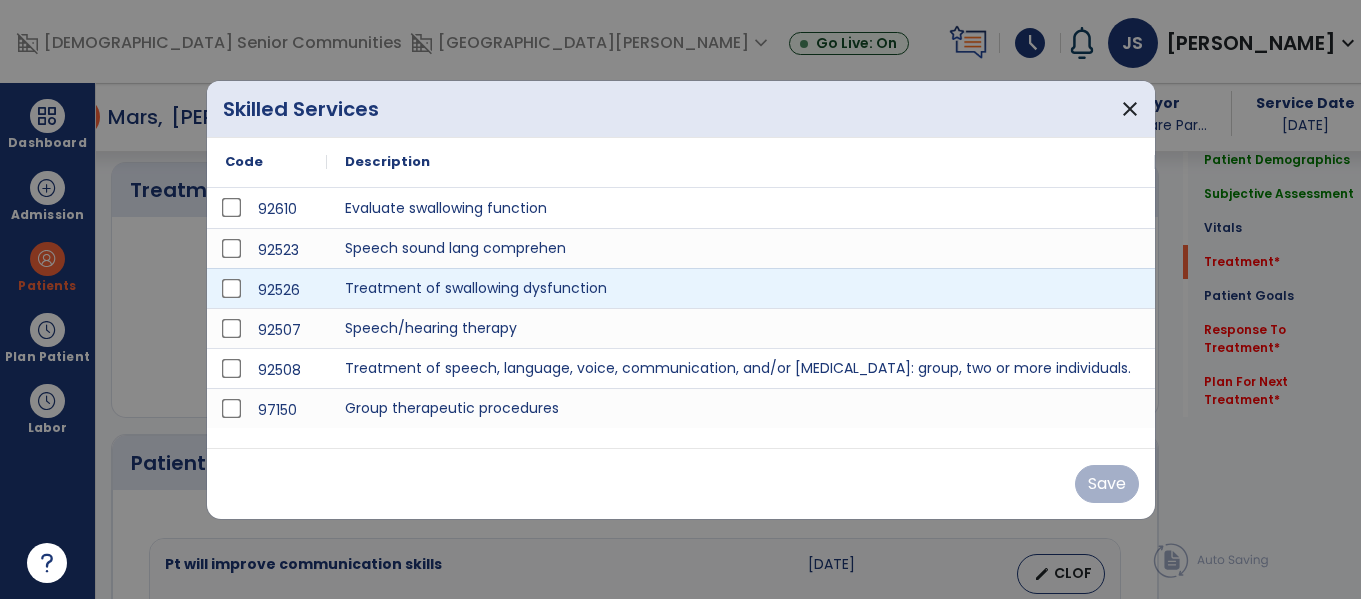 scroll, scrollTop: 1229, scrollLeft: 0, axis: vertical 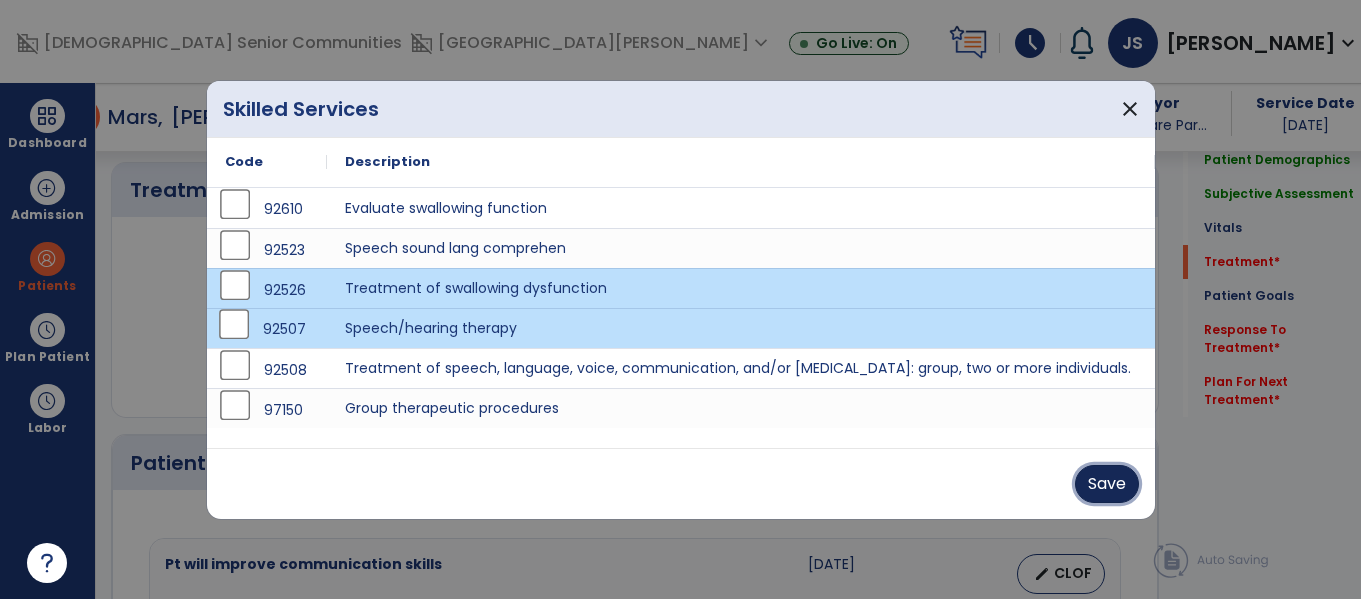 click on "Save" at bounding box center (1107, 484) 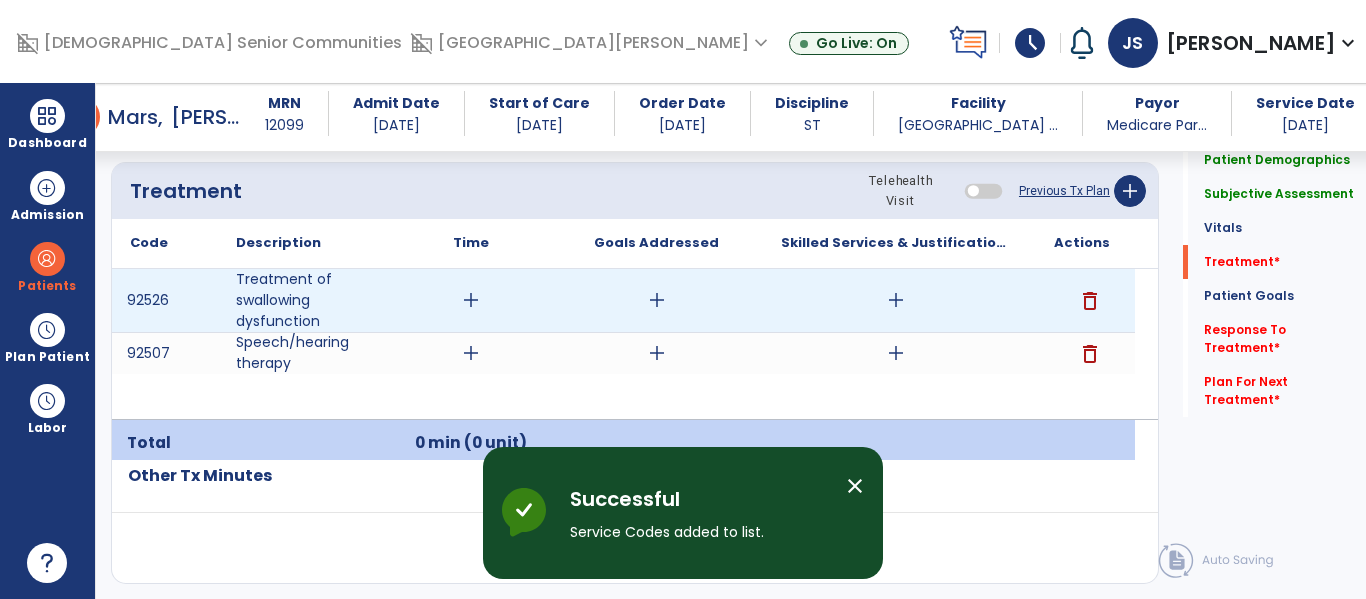 click on "add" at bounding box center (471, 300) 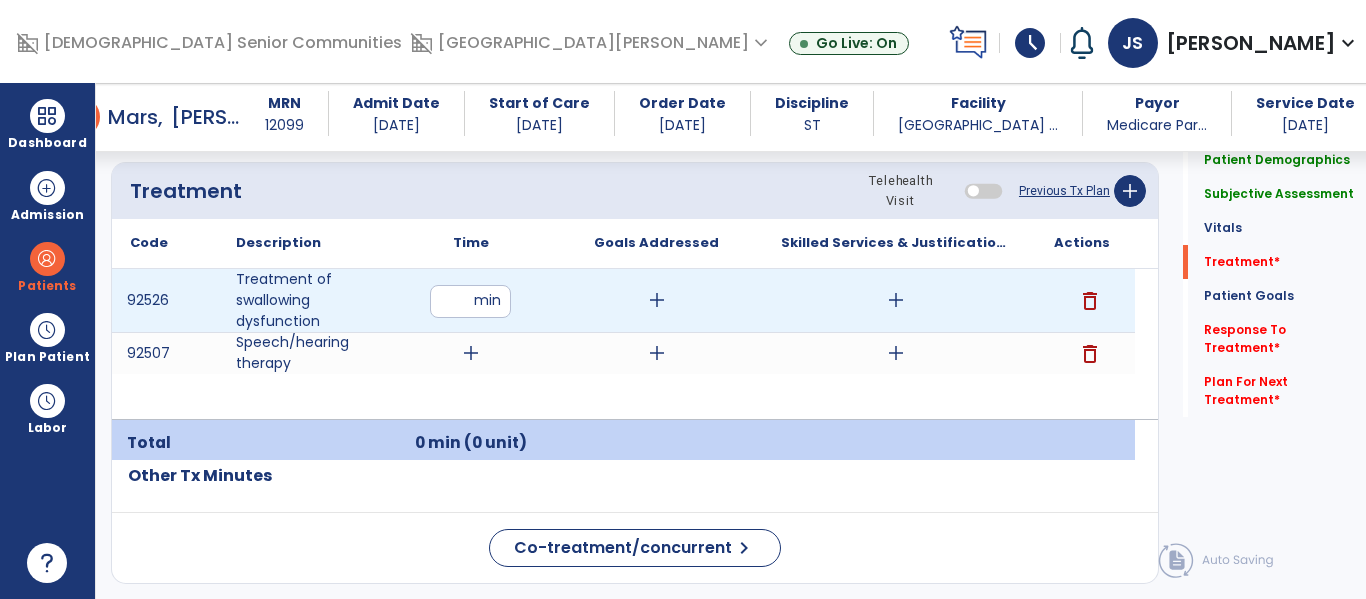 type on "**" 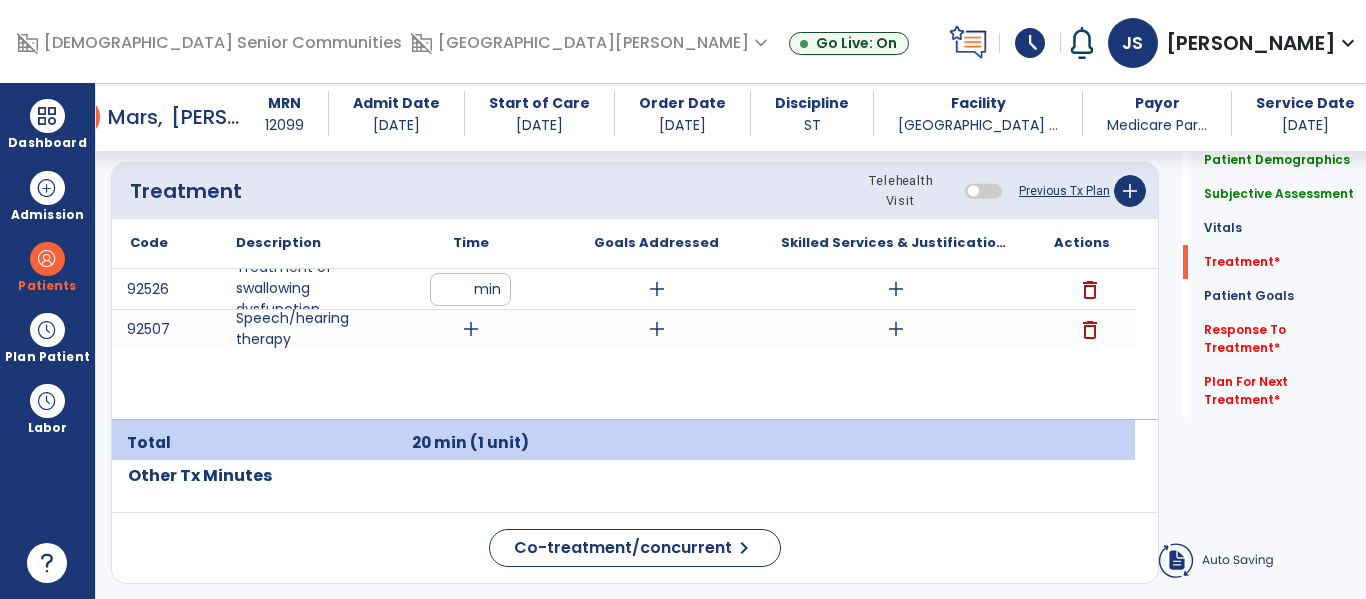 click on "92526  Treatment of swallowing dysfunction  ** min add add delete 92507  Speech/hearing therapy  add add add delete" at bounding box center (623, 344) 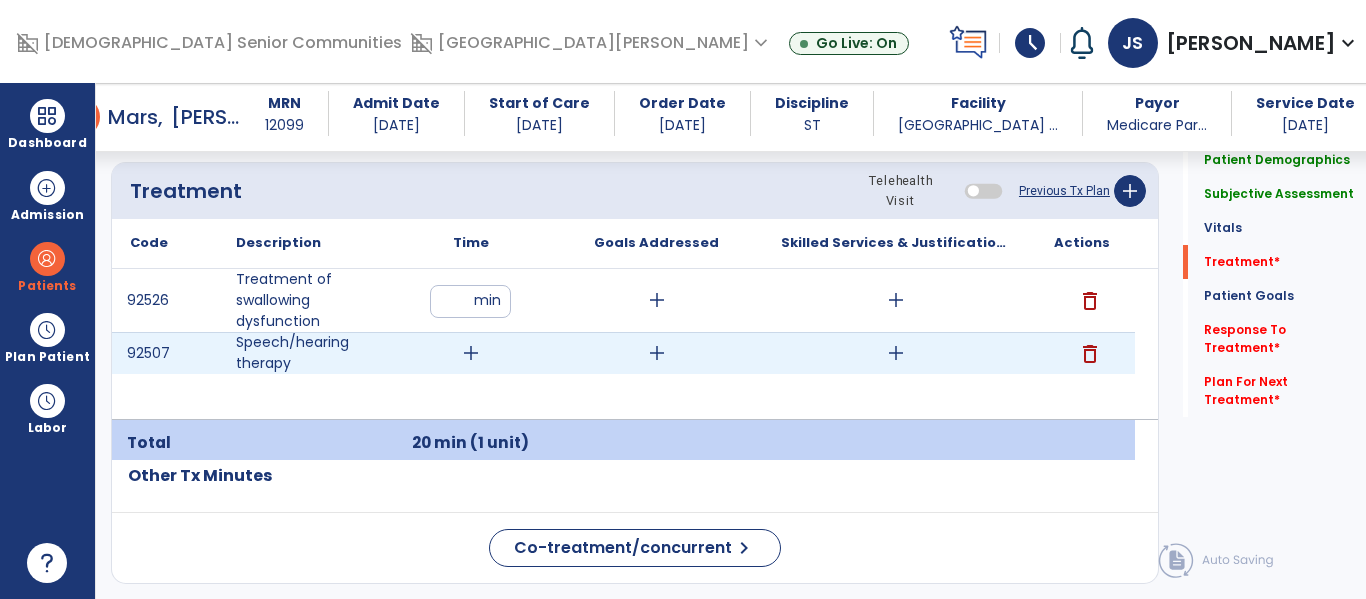 click on "add" at bounding box center (471, 353) 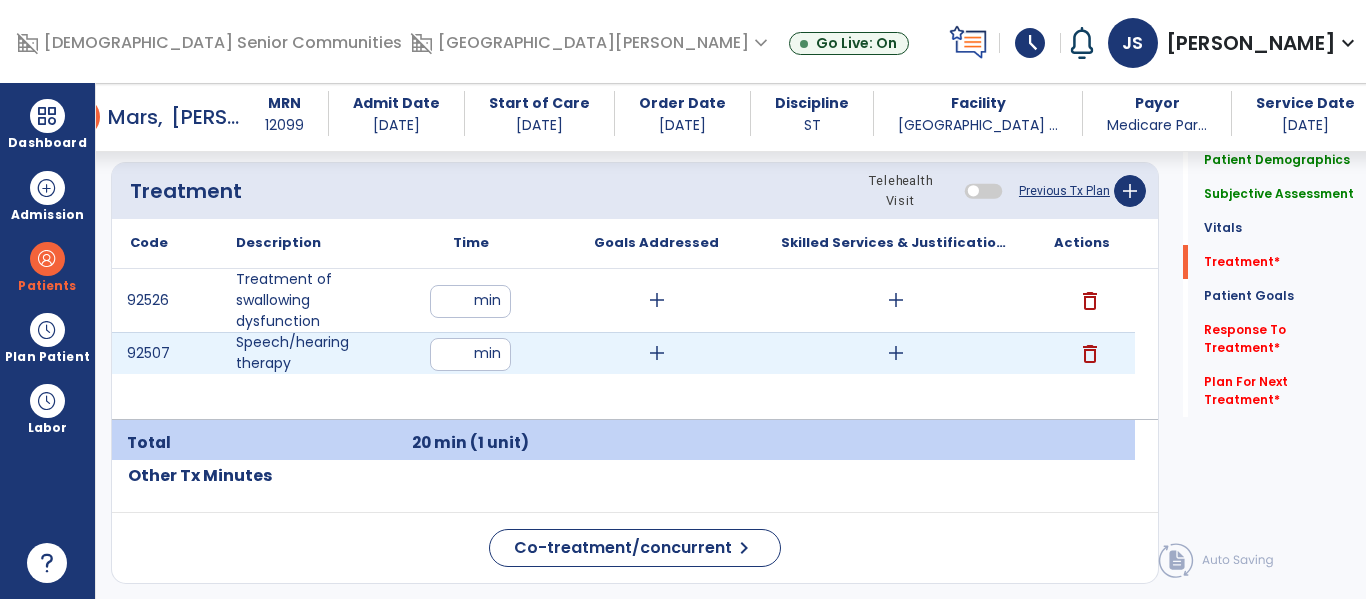 type on "**" 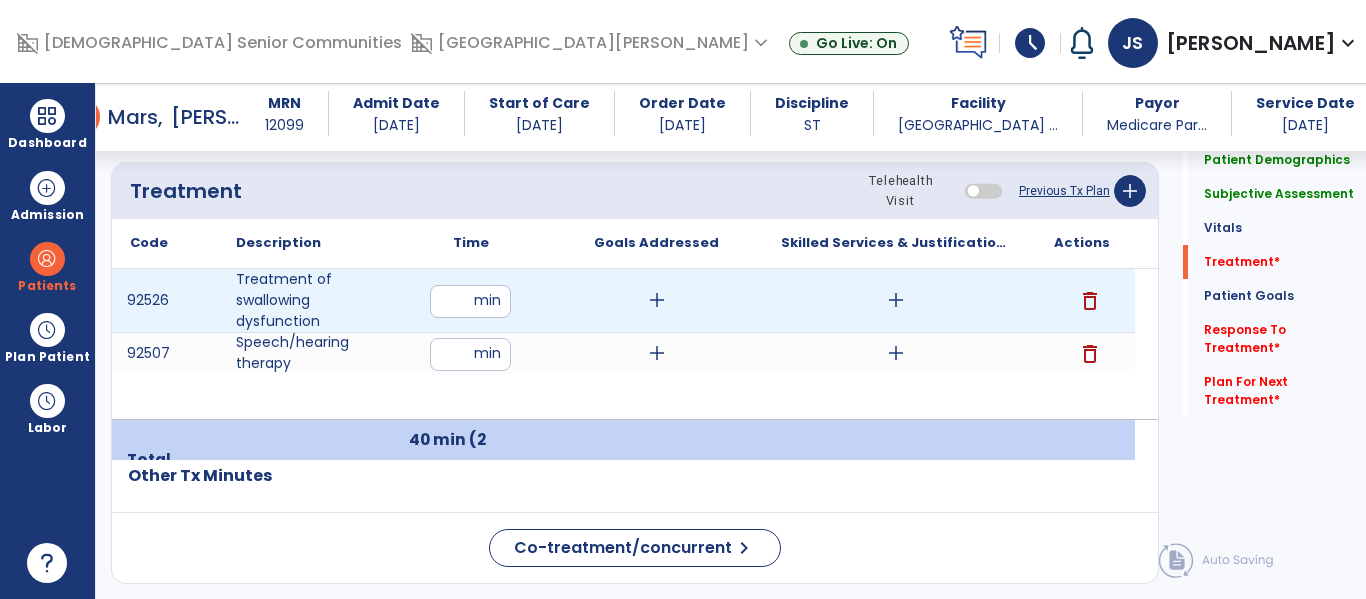 click on "add" at bounding box center [657, 300] 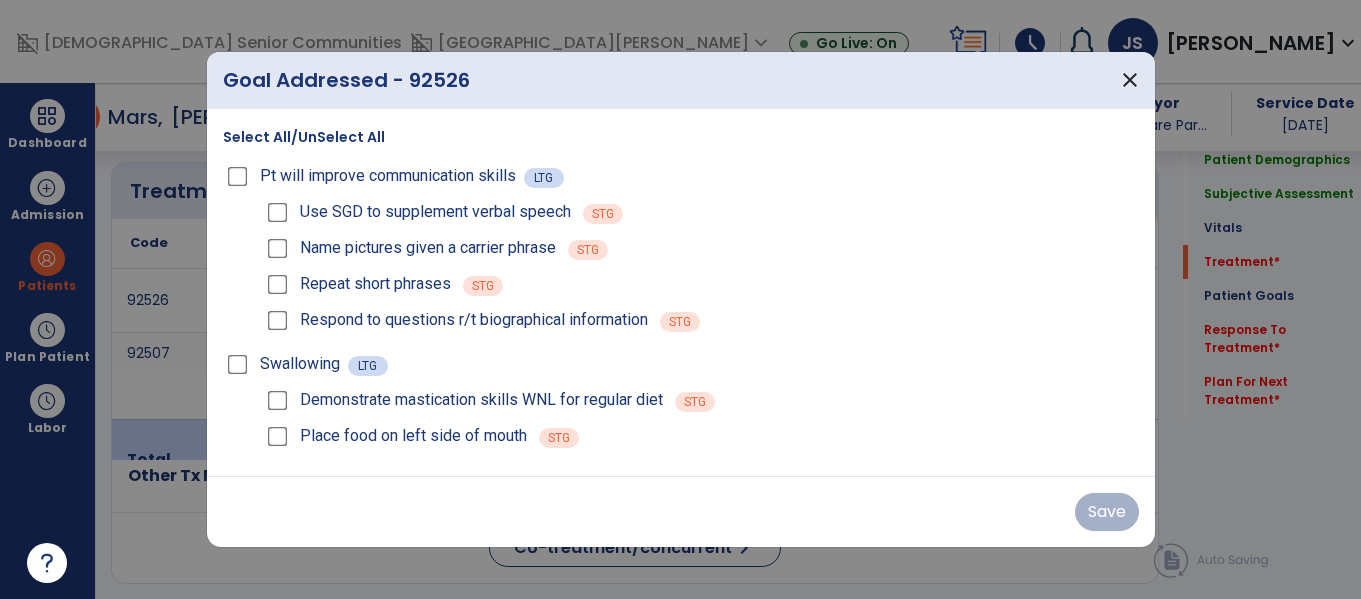 scroll, scrollTop: 1229, scrollLeft: 0, axis: vertical 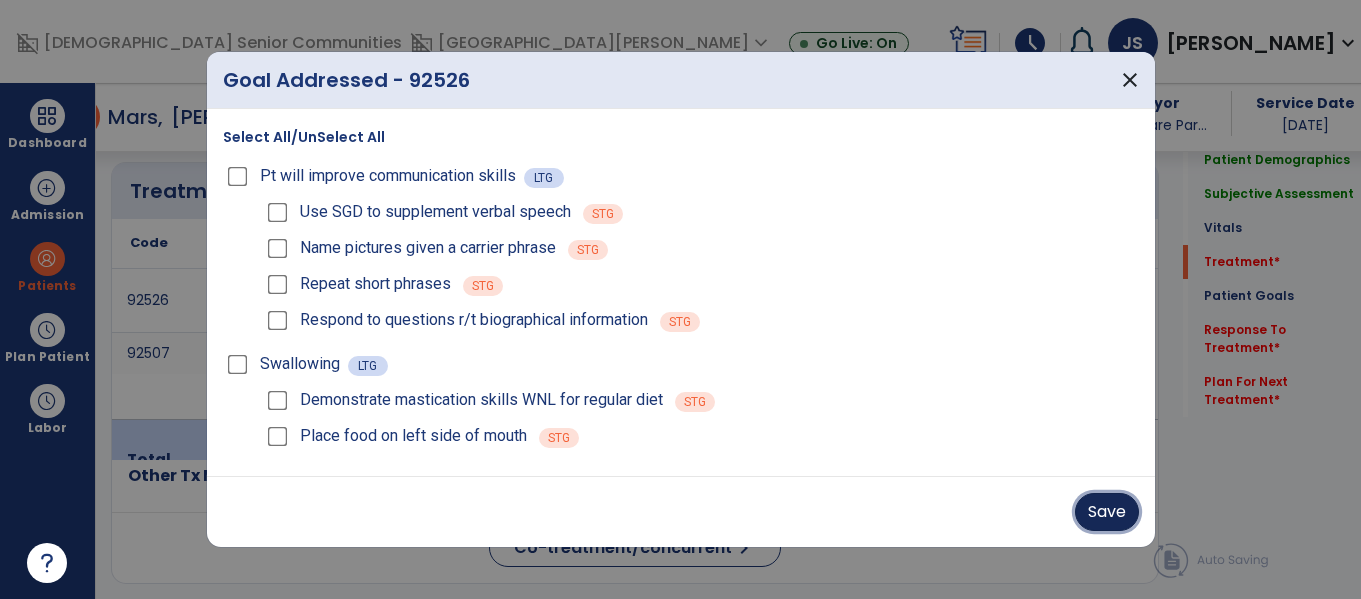 click on "Save" at bounding box center (1107, 512) 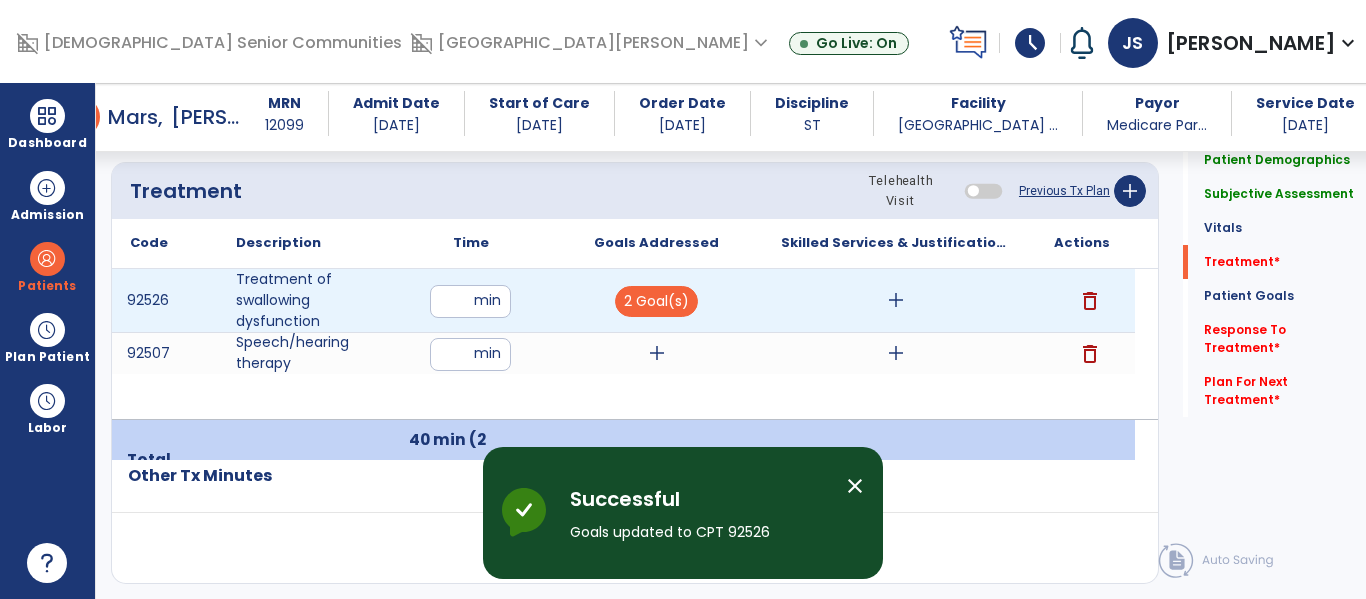 click on "add" at bounding box center (896, 300) 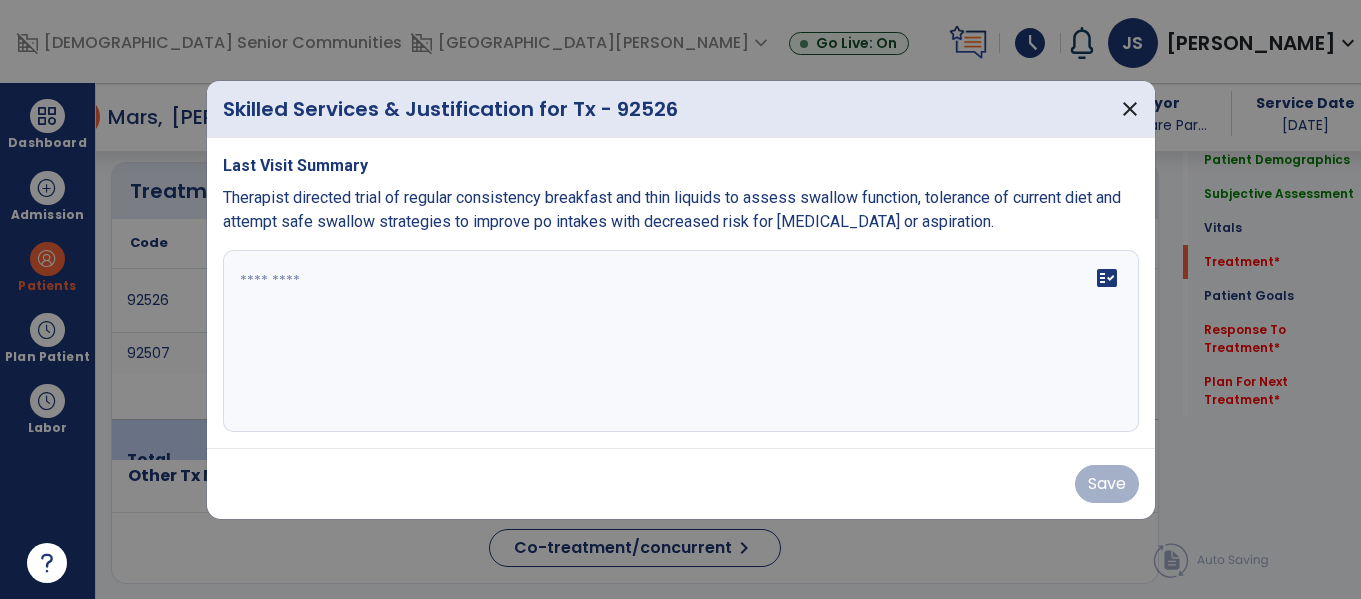 scroll, scrollTop: 1229, scrollLeft: 0, axis: vertical 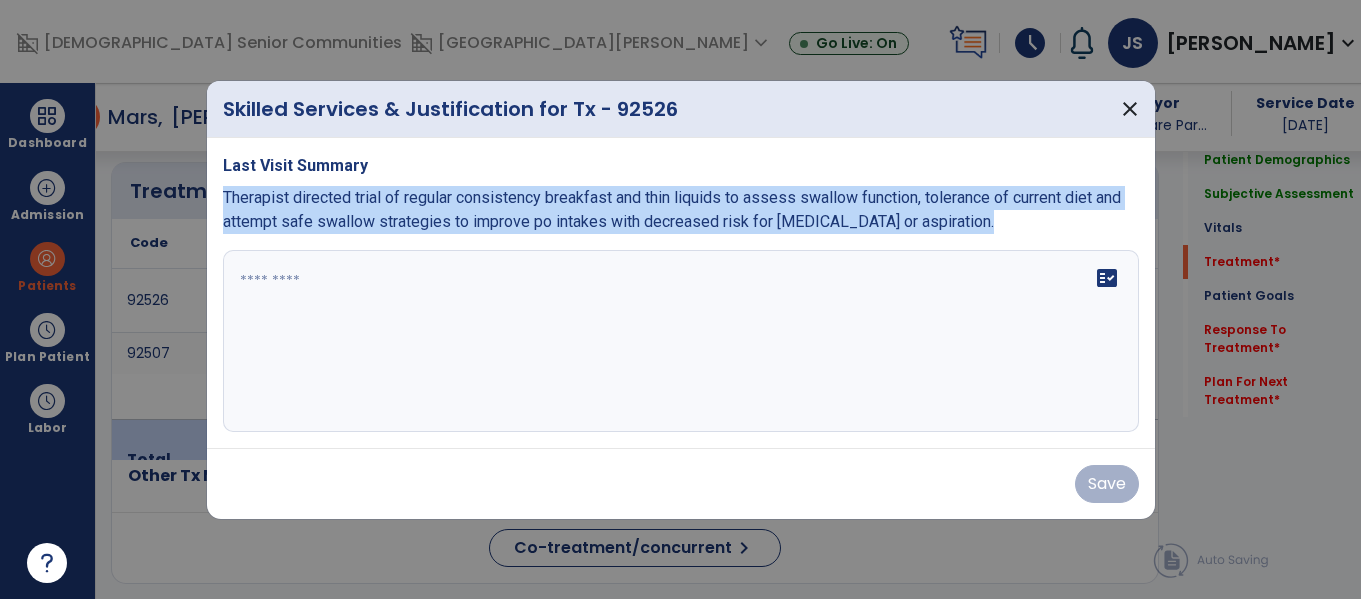 drag, startPoint x: 240, startPoint y: 173, endPoint x: 555, endPoint y: 248, distance: 323.8055 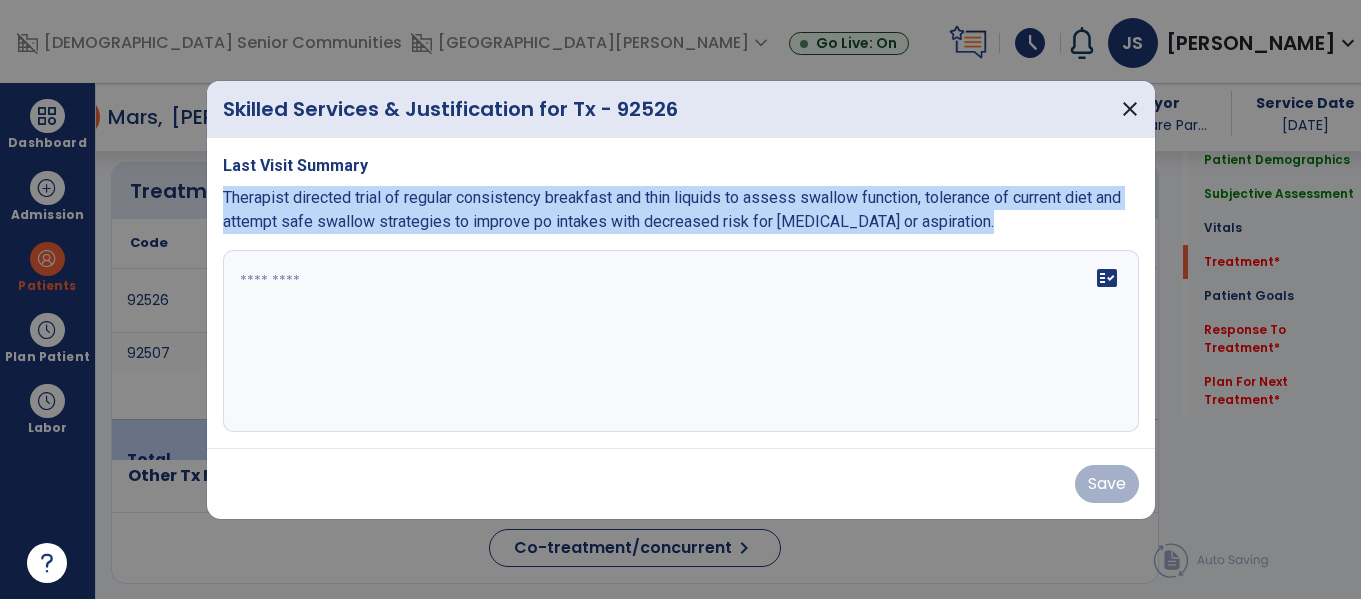 click on "Last Visit Summary Therapist directed trial of regular consistency breakfast and thin liquids to assess swallow function, tolerance of current diet and attempt safe swallow strategies to improve po intakes with decreased risk for choking or aspiration.   fact_check" at bounding box center [681, 293] 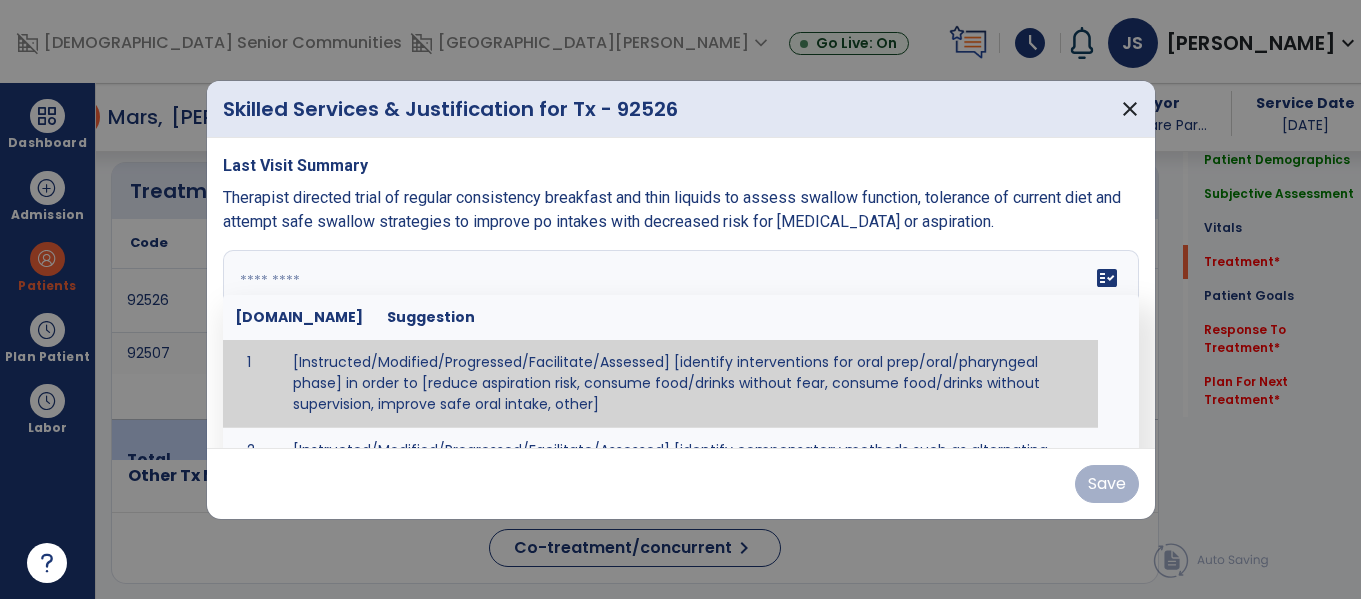 paste on "**********" 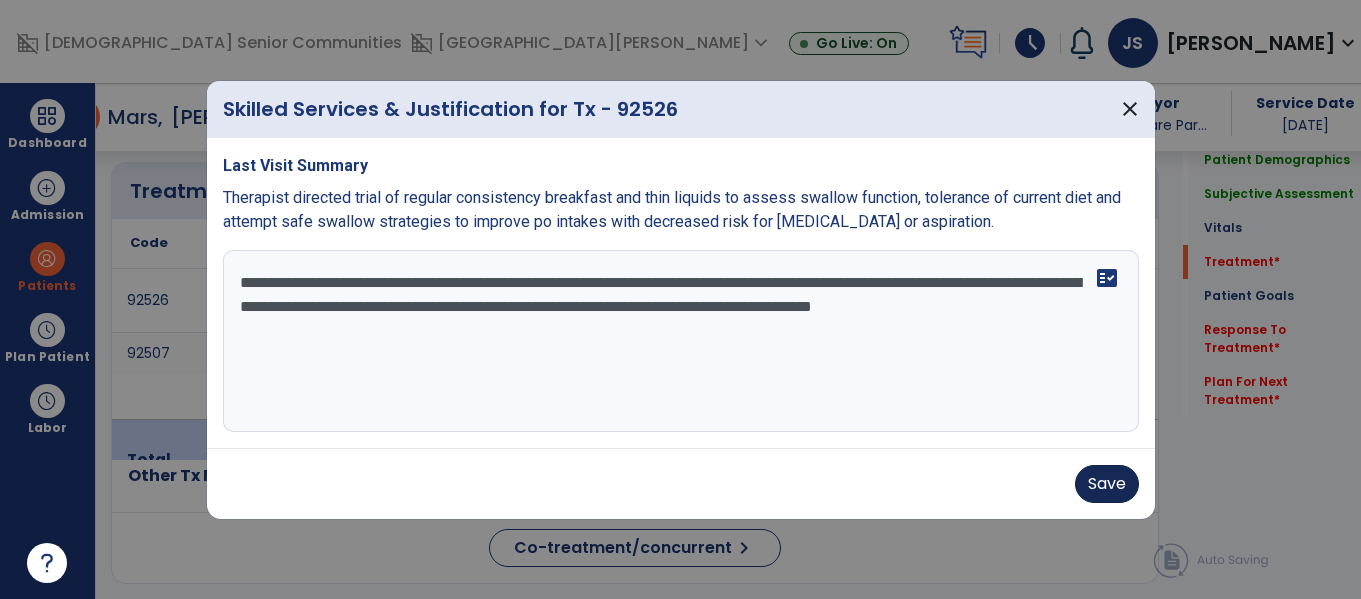 type on "**********" 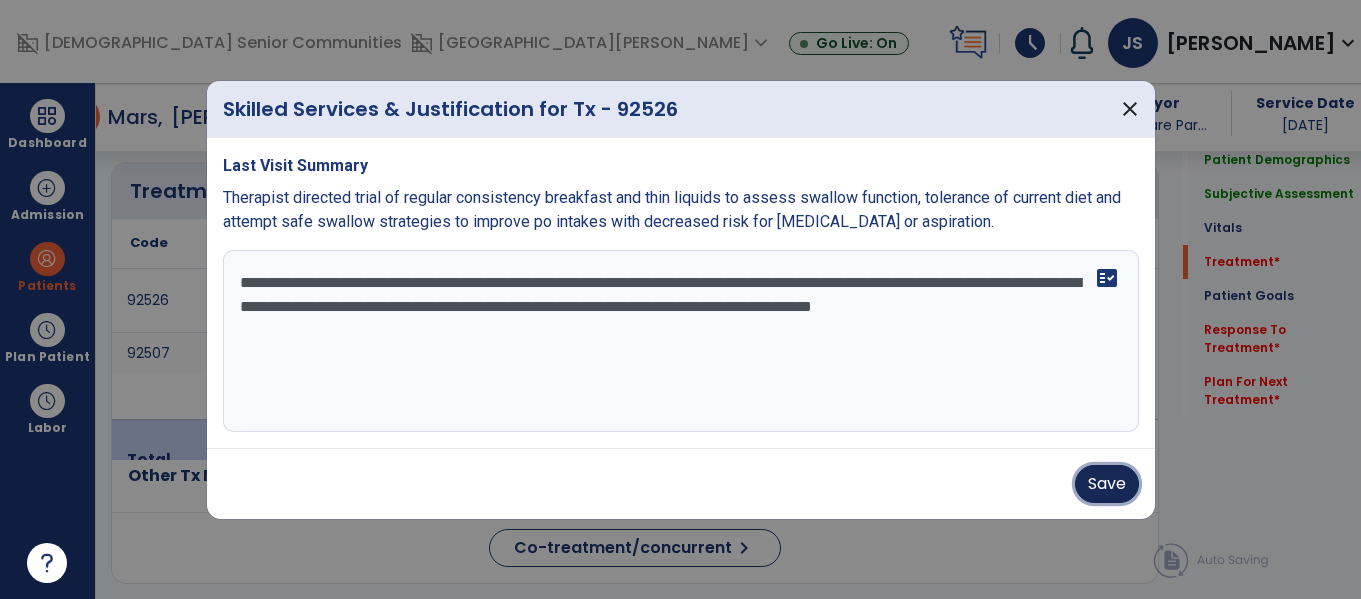 click on "Save" at bounding box center [1107, 484] 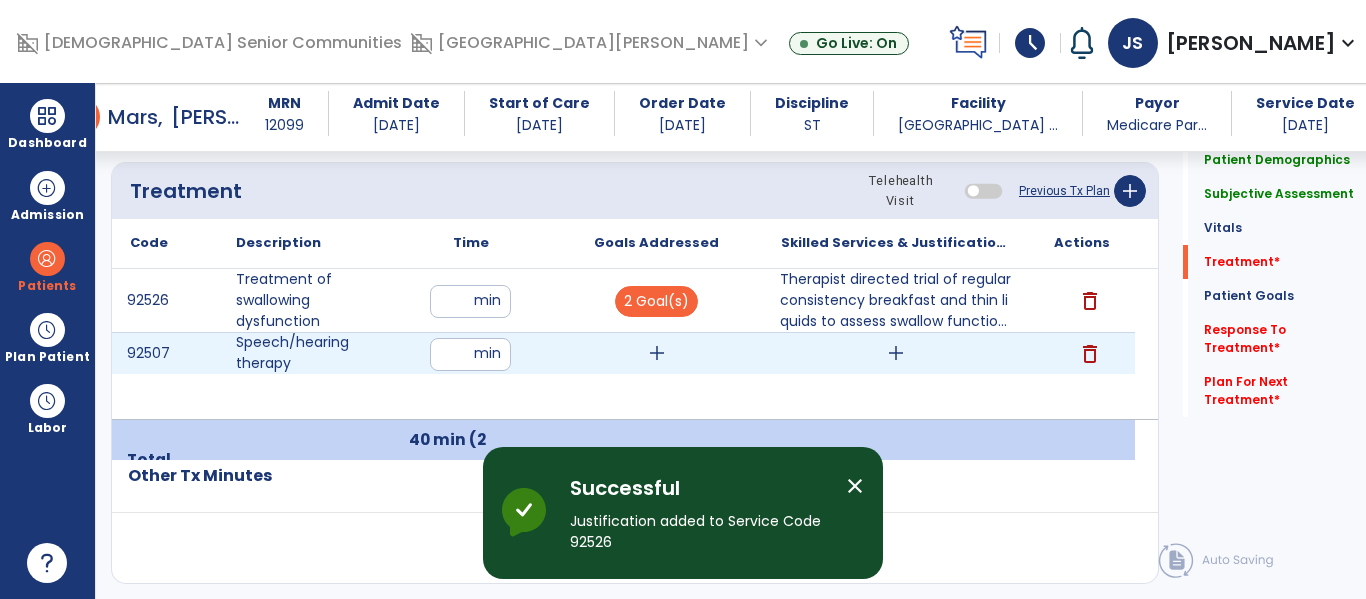 click on "add" at bounding box center (657, 353) 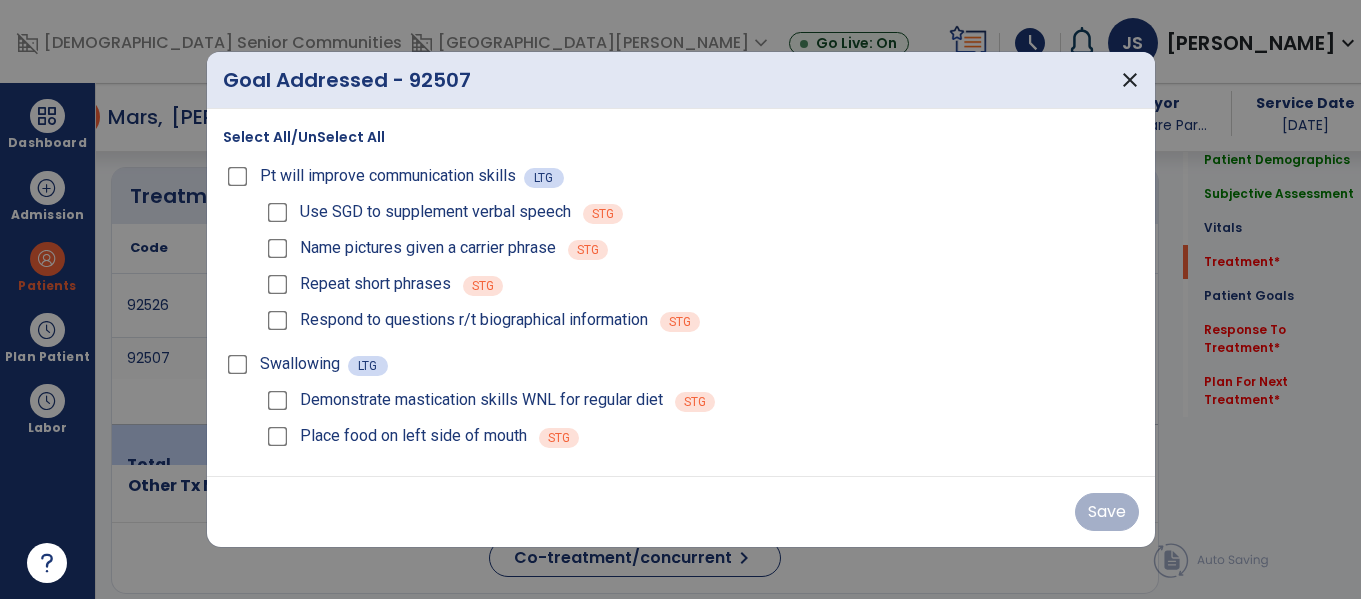 scroll, scrollTop: 1229, scrollLeft: 0, axis: vertical 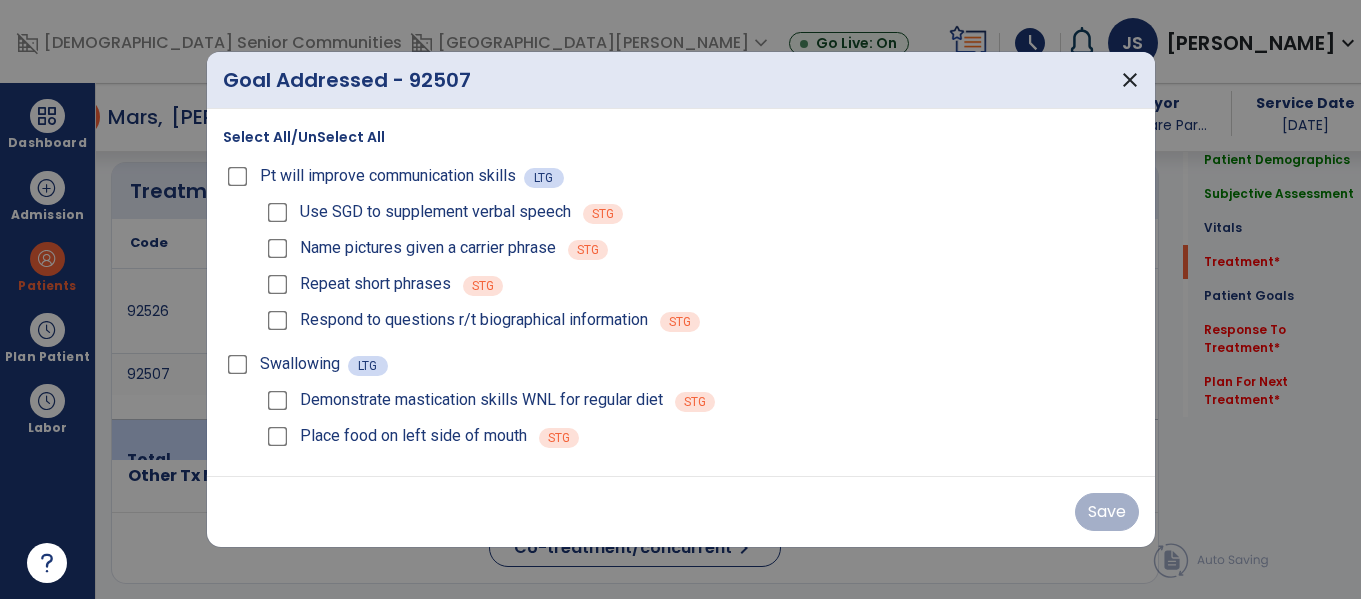 click on "Name pictures given a carrier phrase" at bounding box center [409, 248] 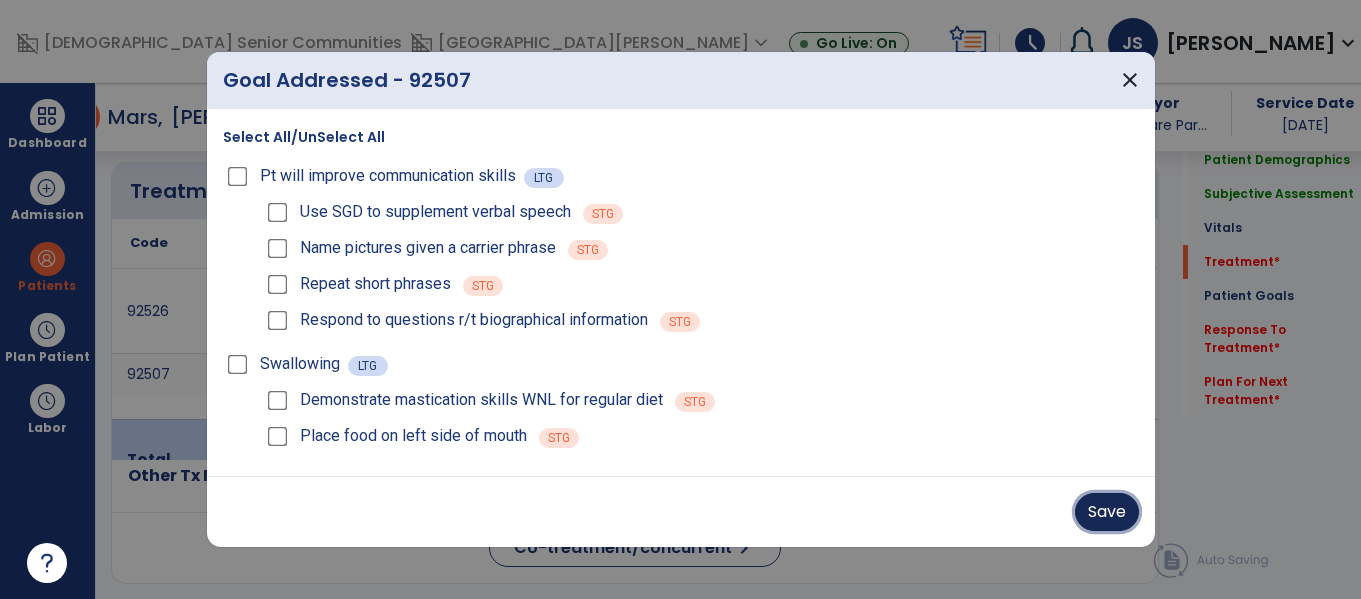 click on "Save" at bounding box center [1107, 512] 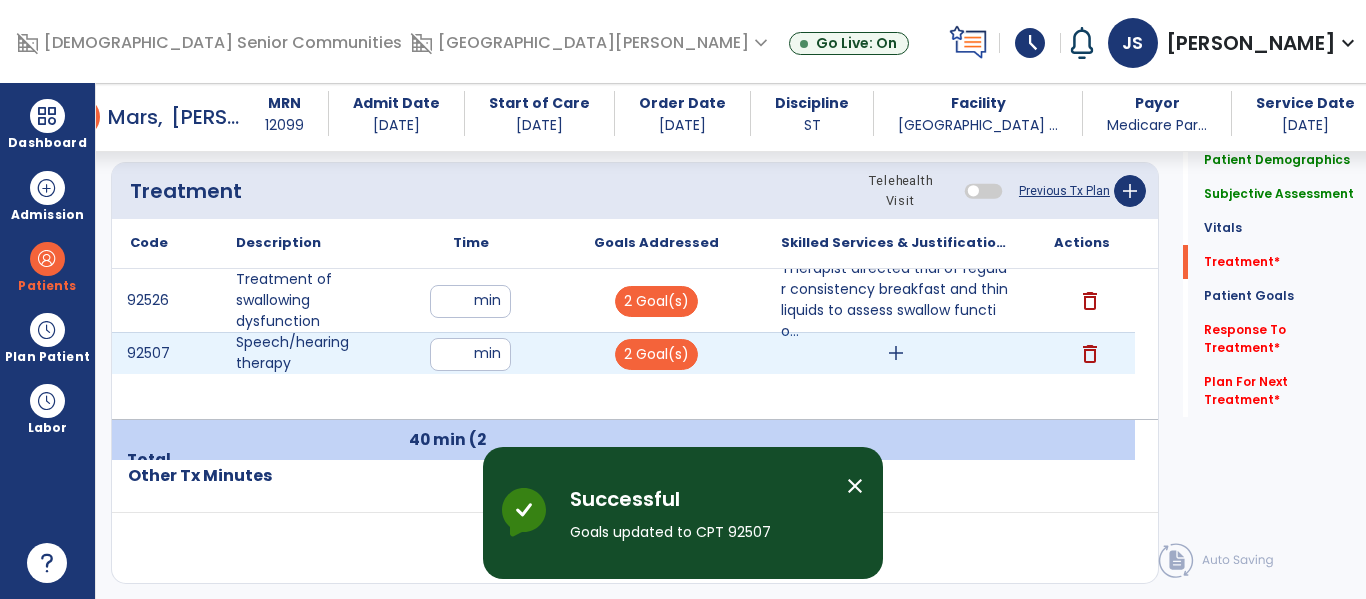 click on "add" at bounding box center (896, 353) 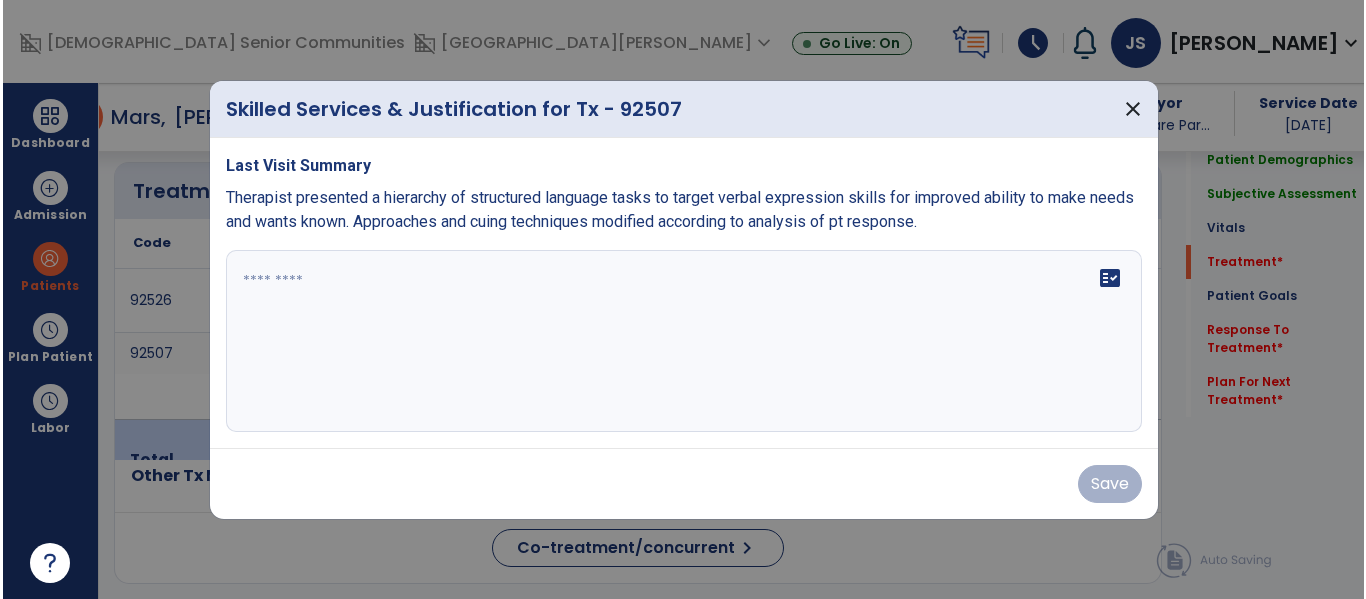 scroll, scrollTop: 1229, scrollLeft: 0, axis: vertical 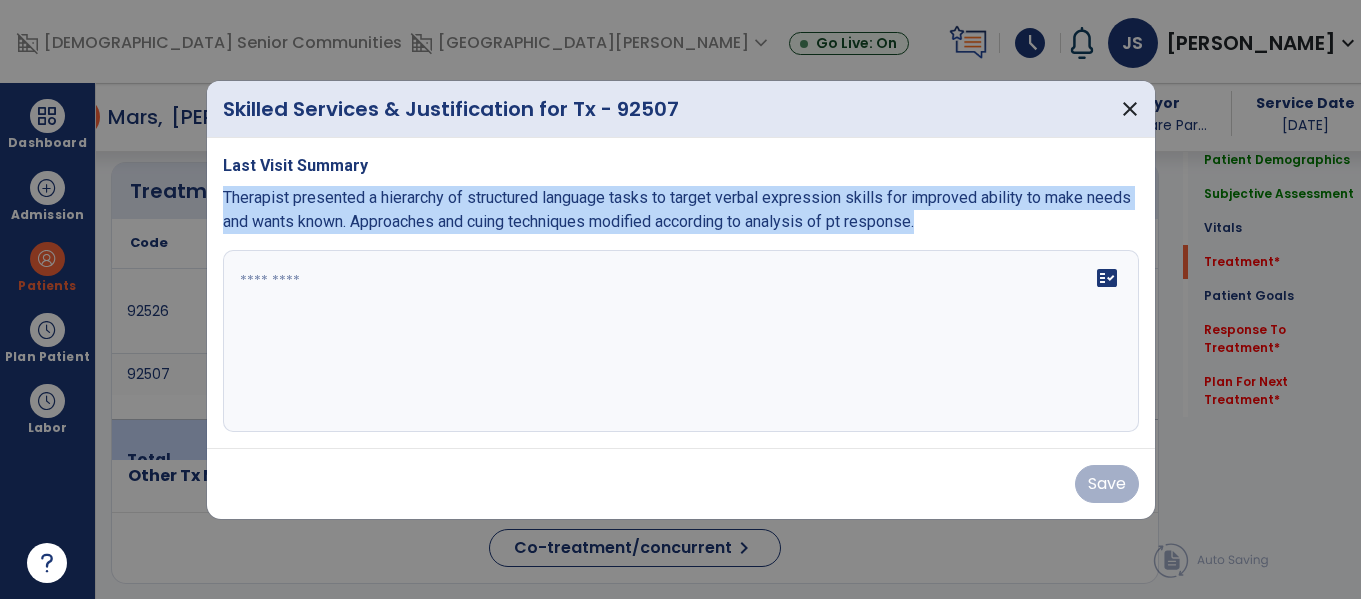 drag, startPoint x: 225, startPoint y: 170, endPoint x: 694, endPoint y: 251, distance: 475.94327 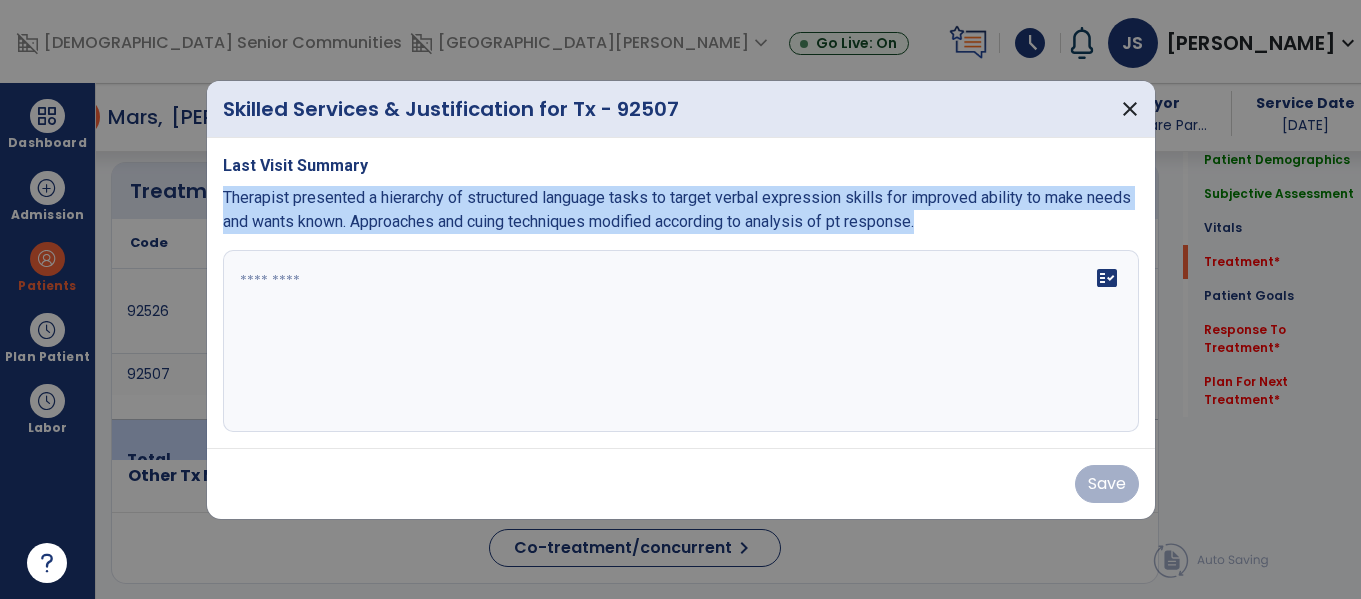 click on "Last Visit Summary Therapist presented a hierarchy of structured language tasks to target verbal expression skills for improved ability to make needs and wants known. Approaches and cuing techniques modified according to analysis of pt response.
fact_check" at bounding box center (681, 293) 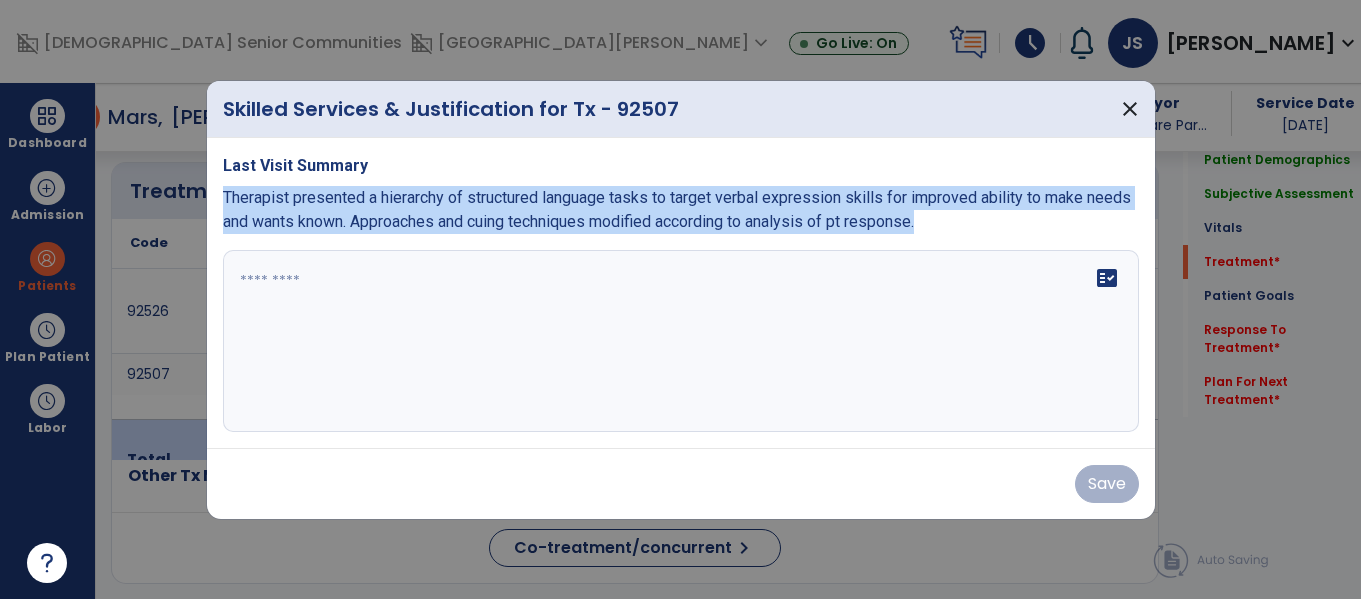 copy on "Therapist presented a hierarchy of structured language tasks to target verbal expression skills for improved ability to make needs and wants known. Approaches and cuing techniques modified according to analysis of pt response." 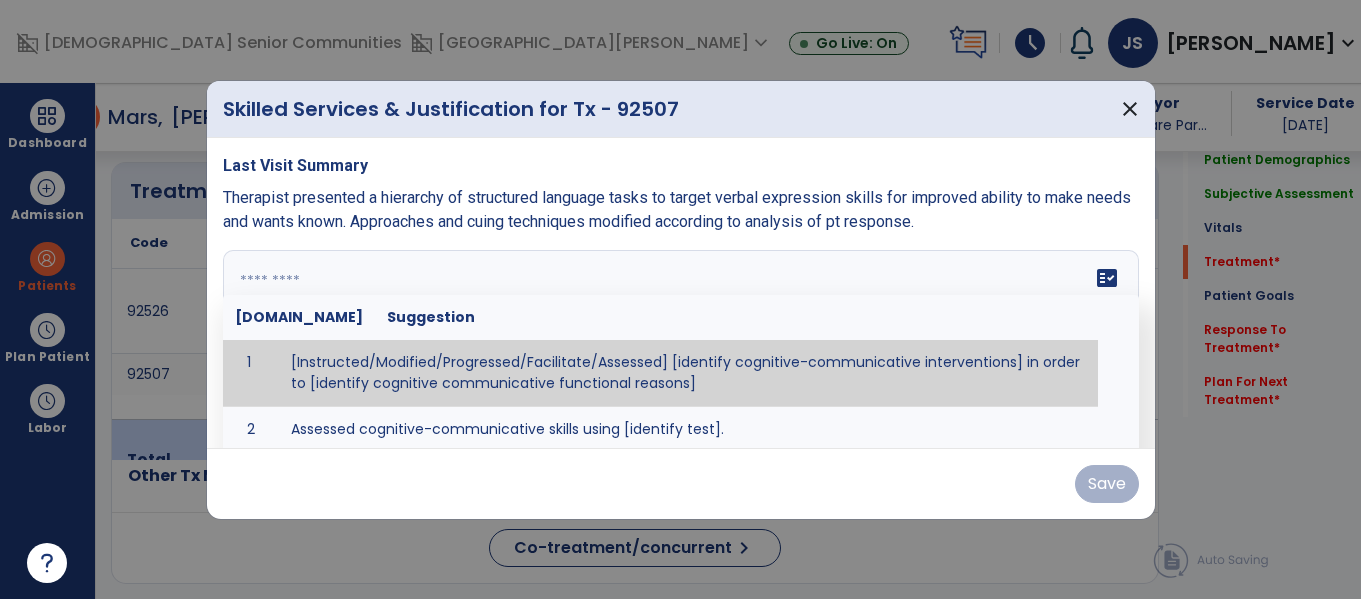 drag, startPoint x: 693, startPoint y: 304, endPoint x: 672, endPoint y: 279, distance: 32.649654 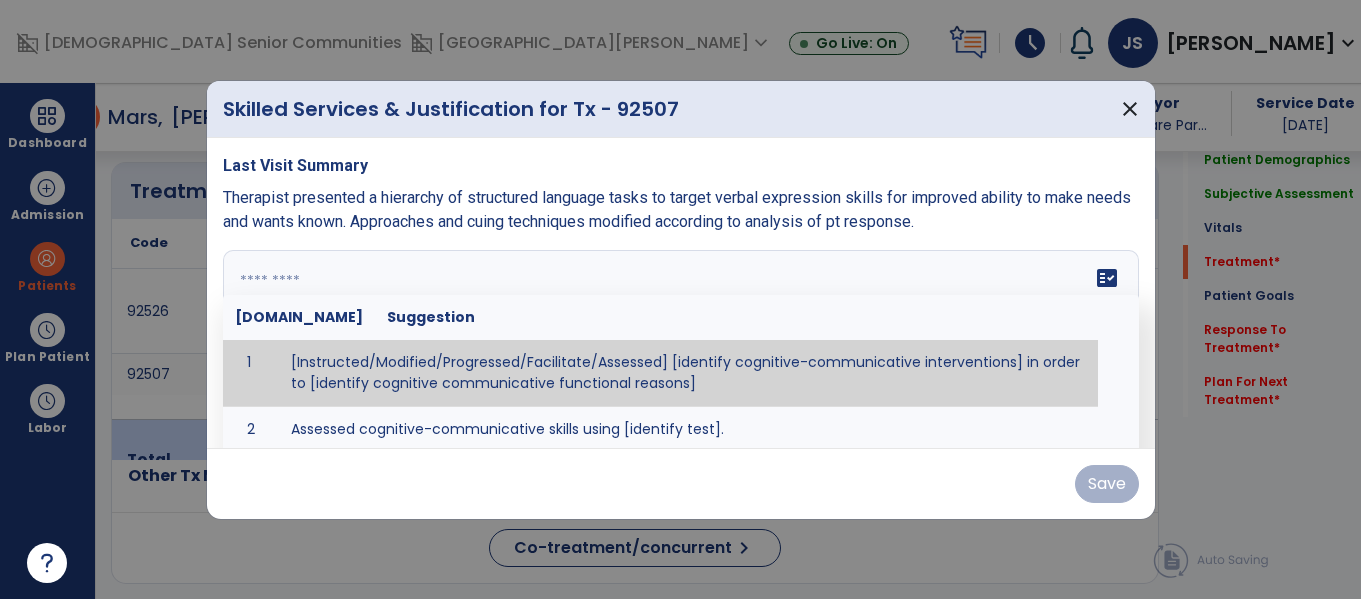 click at bounding box center [674, 341] 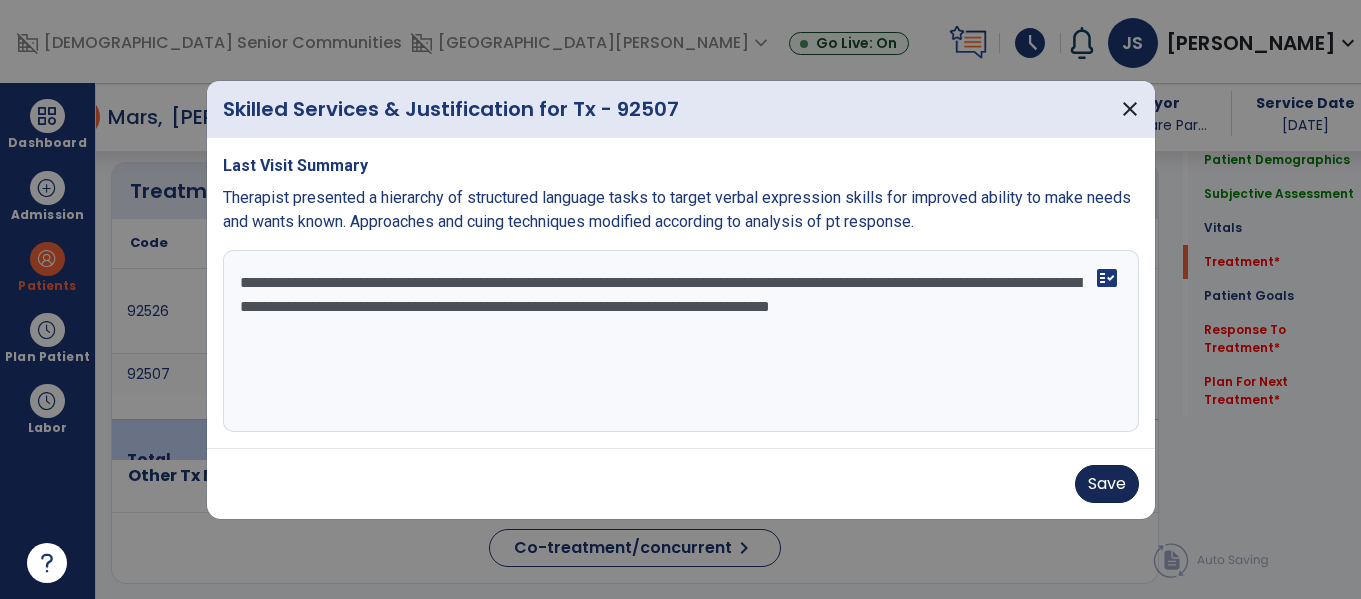 type on "**********" 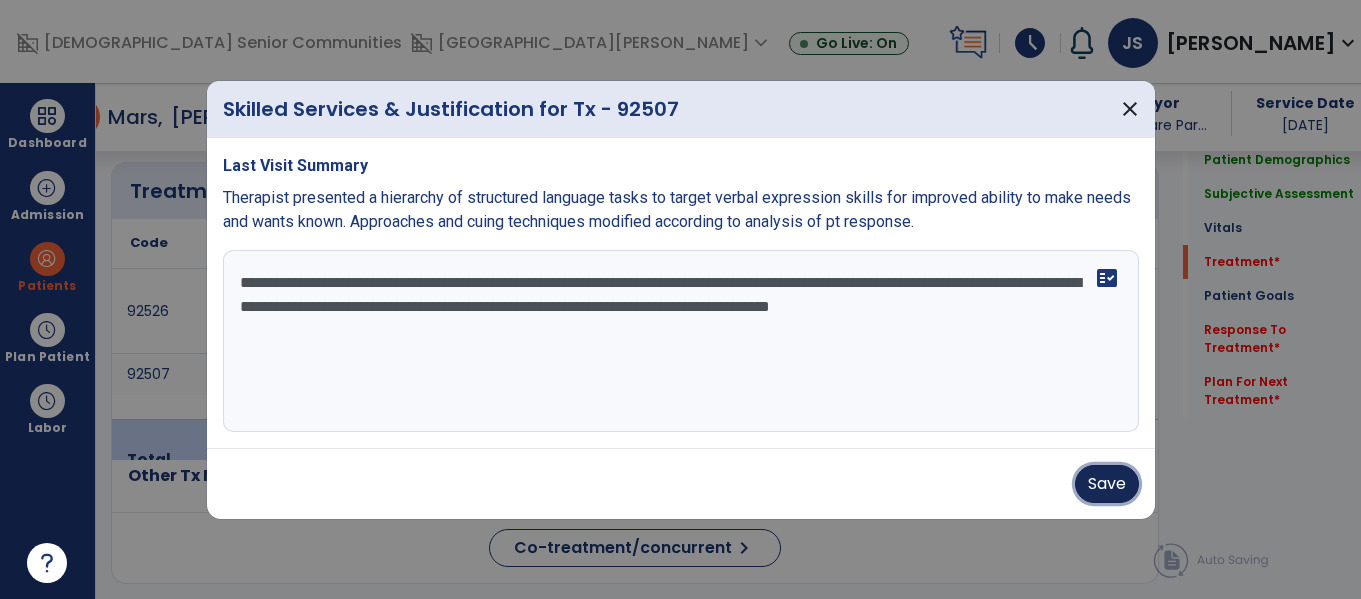 click on "Save" at bounding box center (1107, 484) 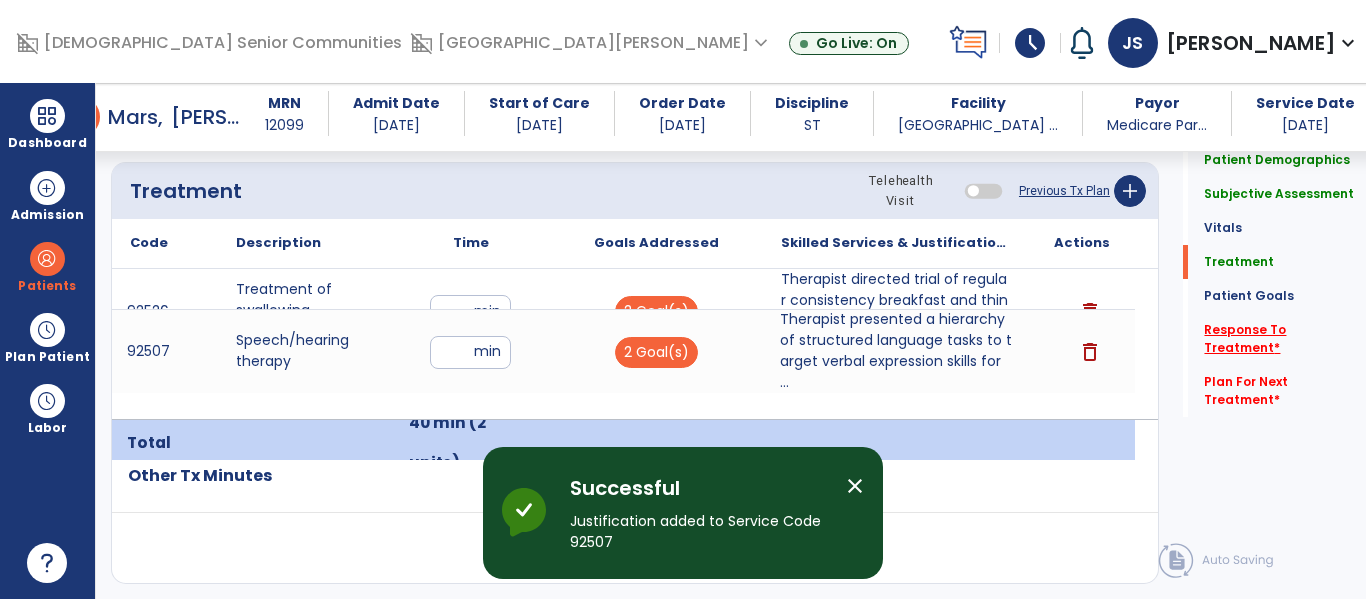 click on "Response To Treatment   *" 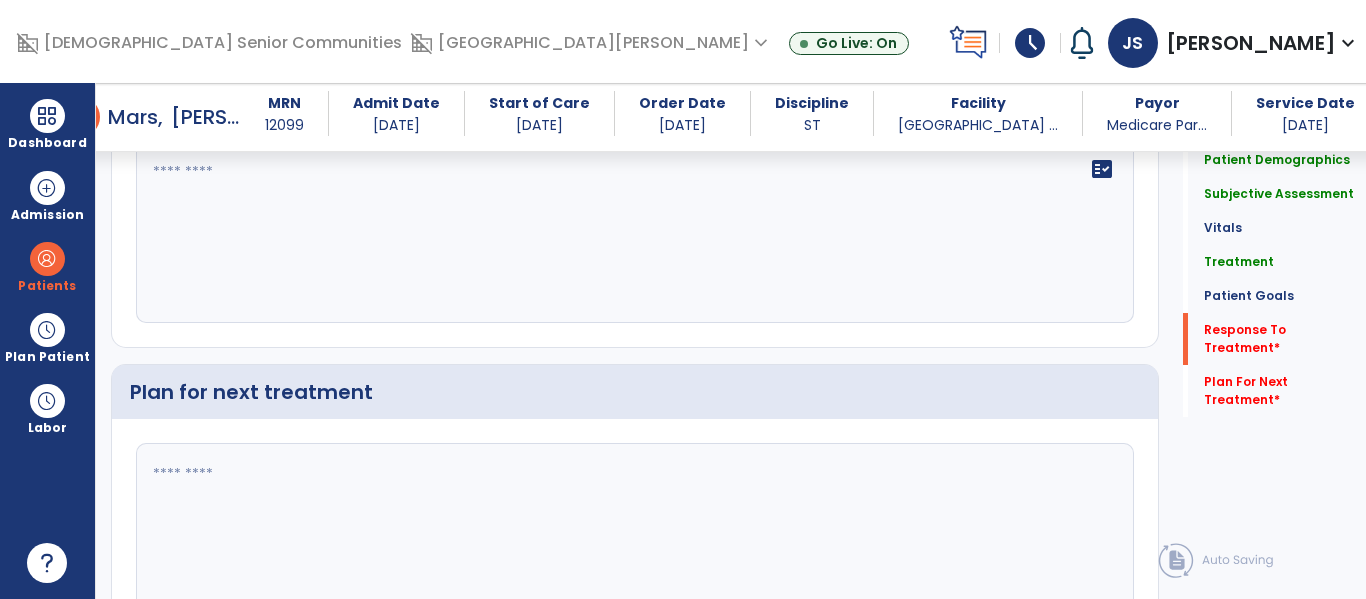 scroll, scrollTop: 3901, scrollLeft: 0, axis: vertical 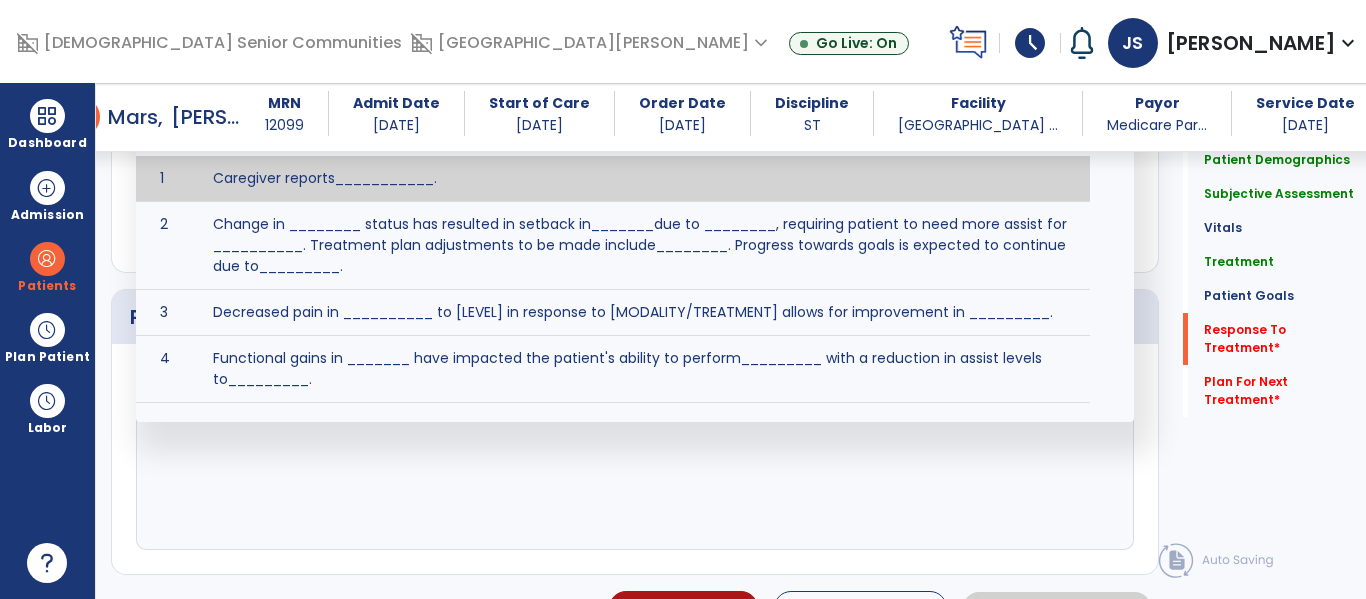 click on "fact_check  [DOMAIN_NAME] Suggestion 1 Caregiver reports___________. 2 Change in ________ status has resulted in setback in_______due to ________, requiring patient to need more assist for __________.   Treatment plan adjustments to be made include________.  Progress towards goals is expected to continue due to_________. 3 Decreased pain in __________ to [LEVEL] in response to [MODALITY/TREATMENT] allows for improvement in _________. 4 Functional gains in _______ have impacted the patient's ability to perform_________ with a reduction in assist levels to_________. 5 Functional progress this week has been significant due to__________. 6 Gains in ________ have improved the patient's ability to perform ______with decreased levels of assist to___________. 7 Improvement in ________allows patient to tolerate higher levels of challenges in_________. 8 Pain in [AREA] has decreased to [LEVEL] in response to [TREATMENT/MODALITY], allowing fore ease in completing__________. 9 10 11 12 13 14 15 16 17 18 19 20 21" 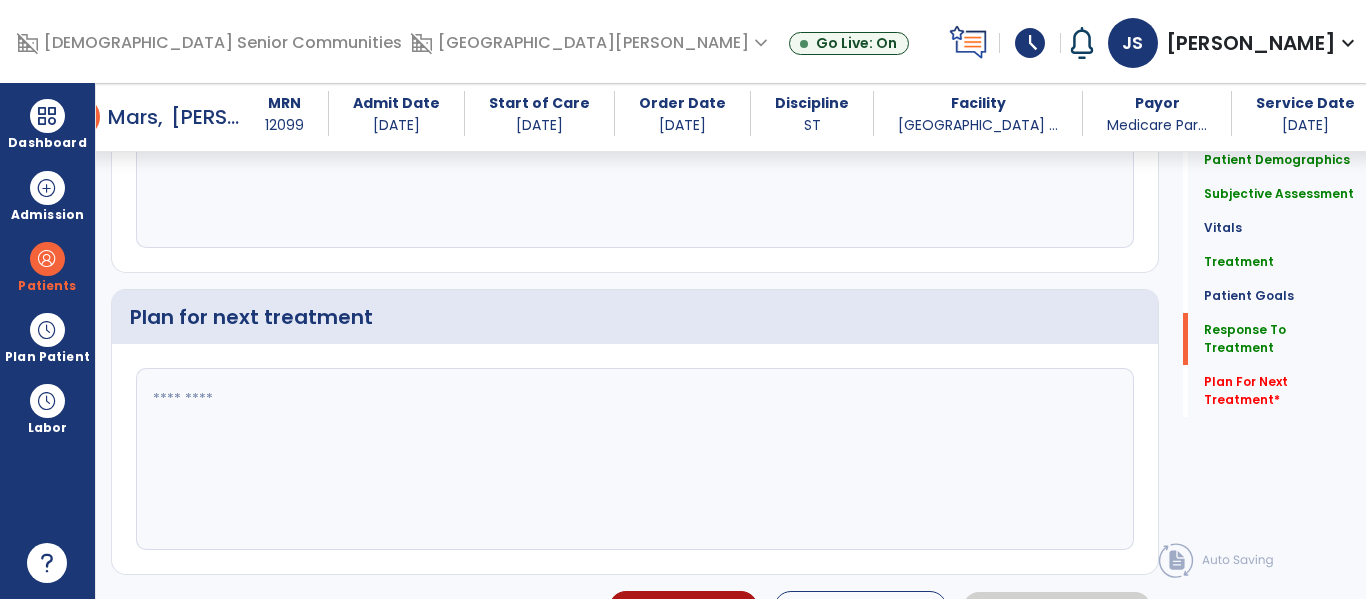 click on "**********" 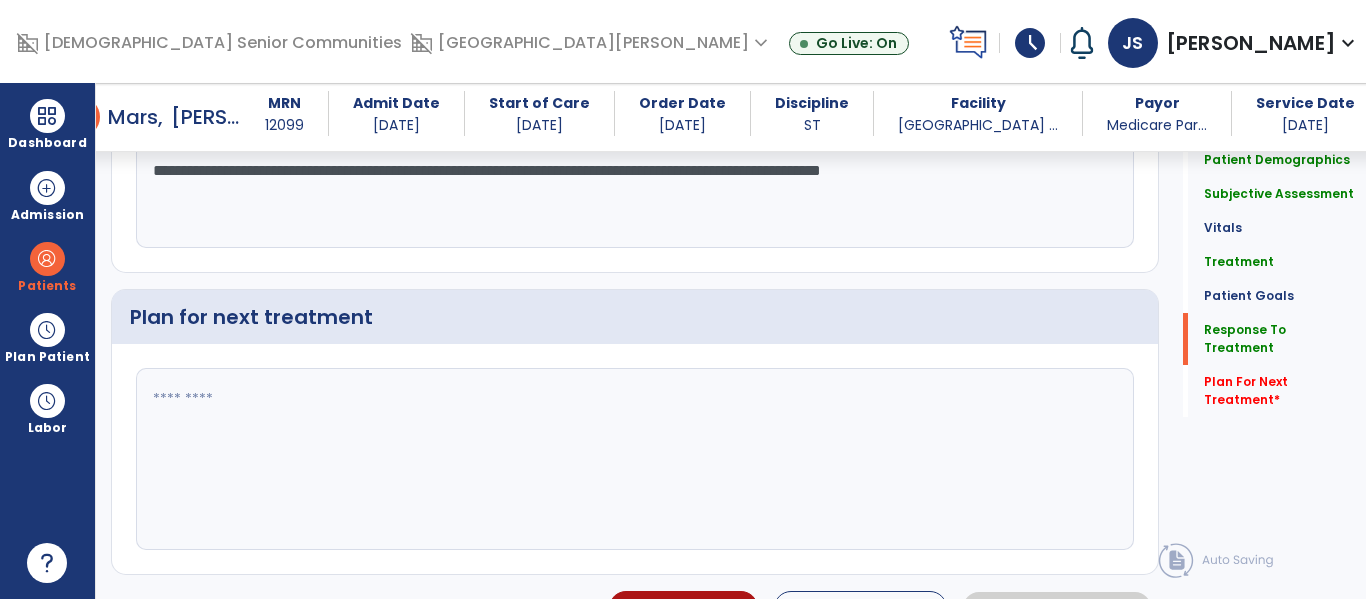 click on "**********" 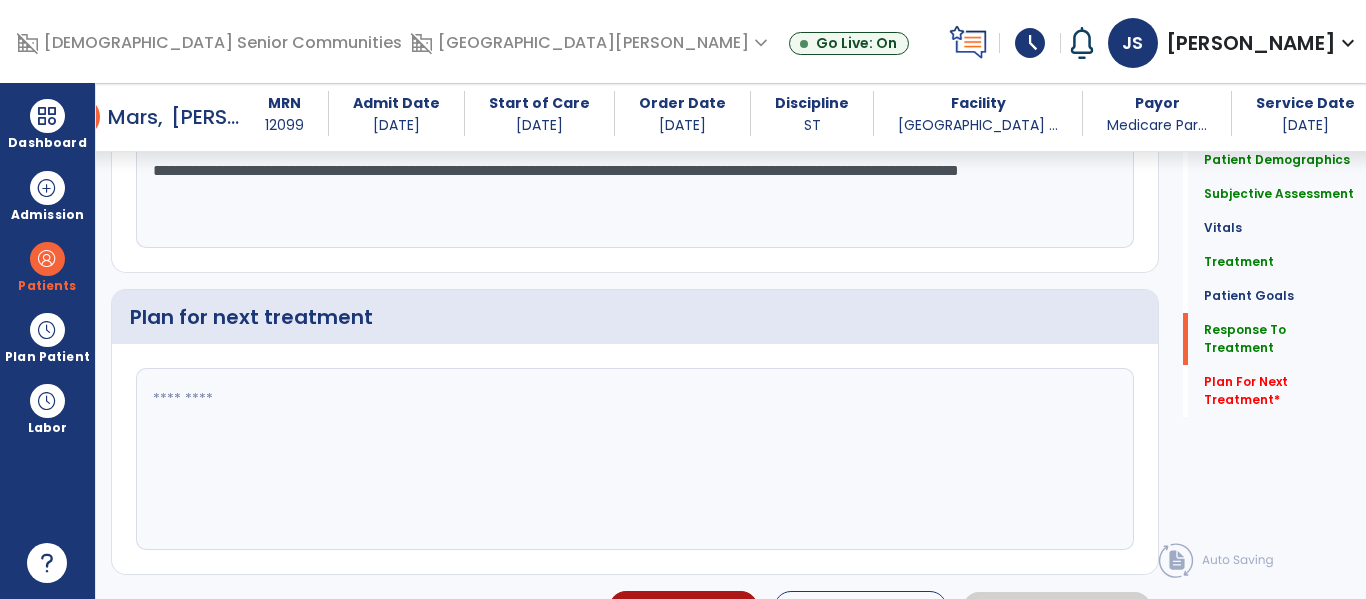 scroll, scrollTop: 38, scrollLeft: 0, axis: vertical 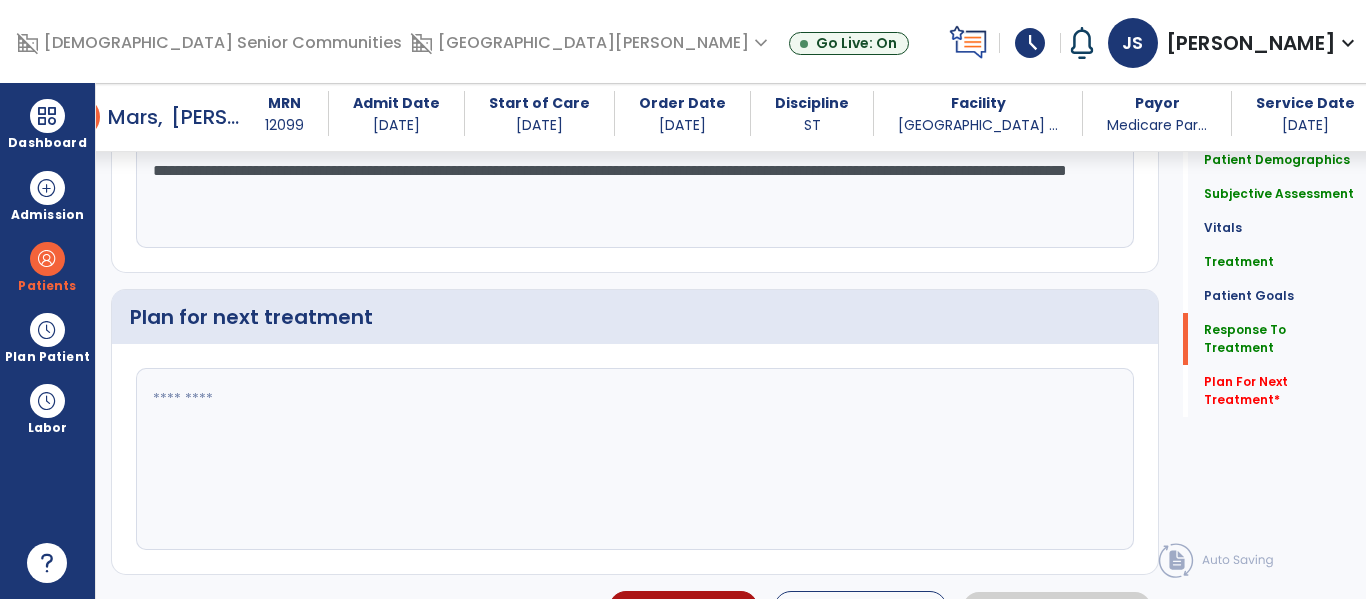 drag, startPoint x: 988, startPoint y: 385, endPoint x: 991, endPoint y: 466, distance: 81.055534 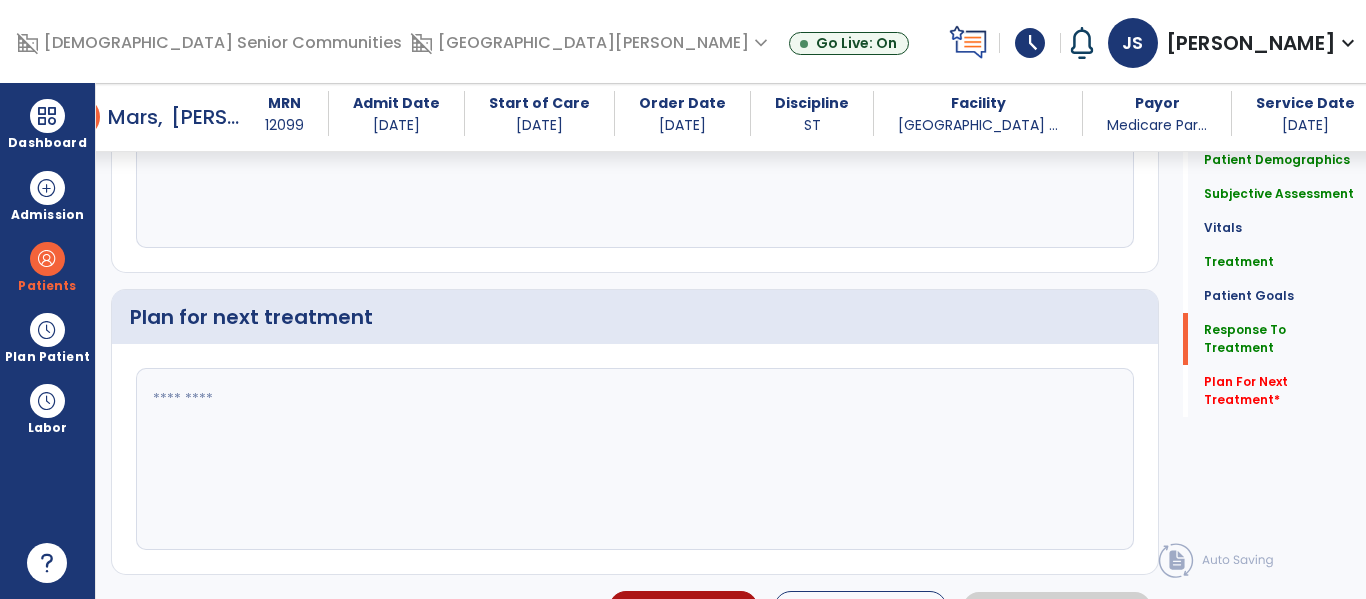 scroll, scrollTop: 0, scrollLeft: 0, axis: both 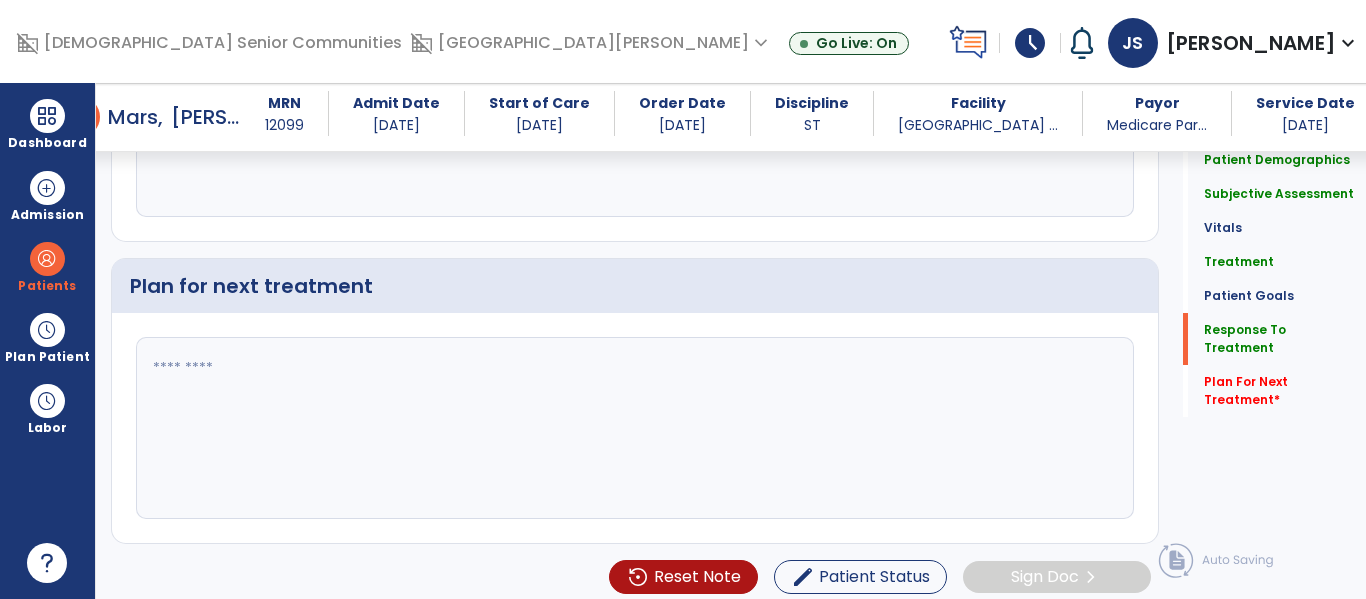 drag, startPoint x: 155, startPoint y: 285, endPoint x: 998, endPoint y: 409, distance: 852.071 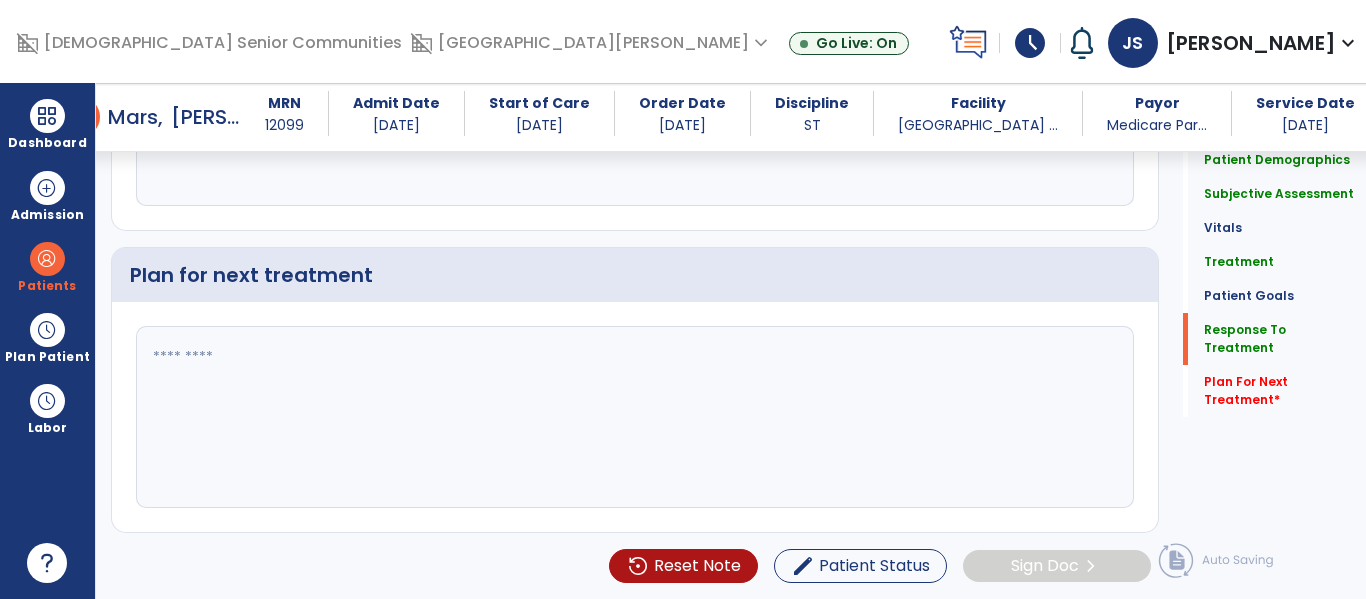 scroll, scrollTop: 4017, scrollLeft: 0, axis: vertical 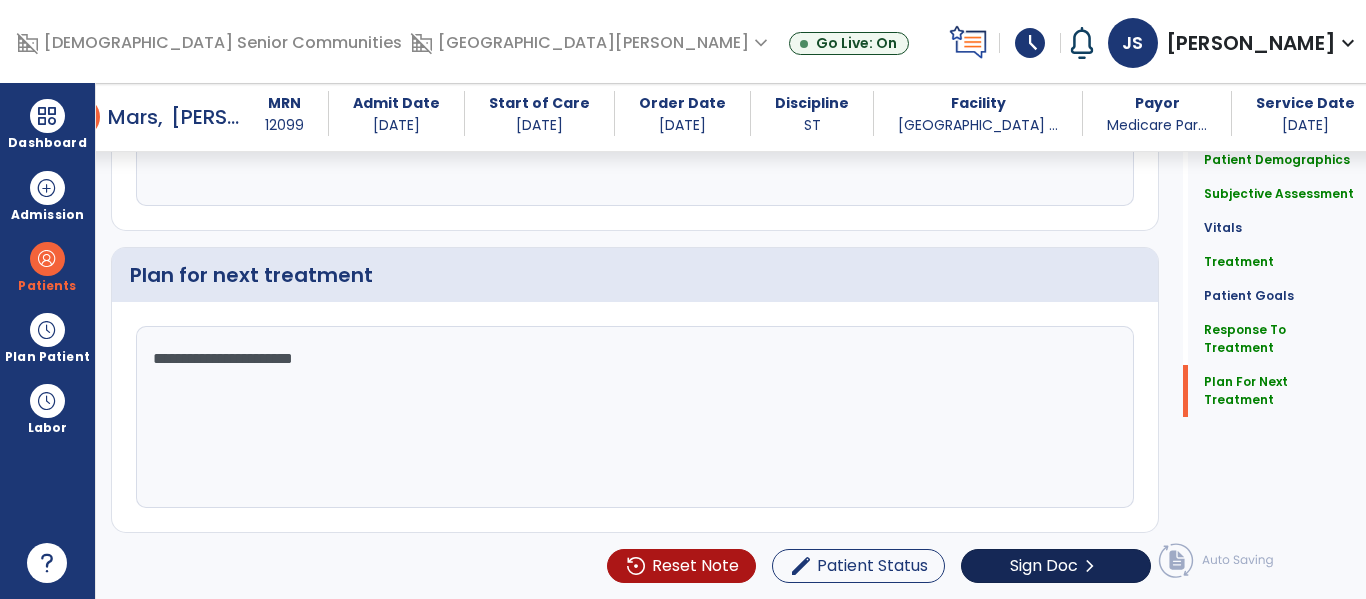 type on "**********" 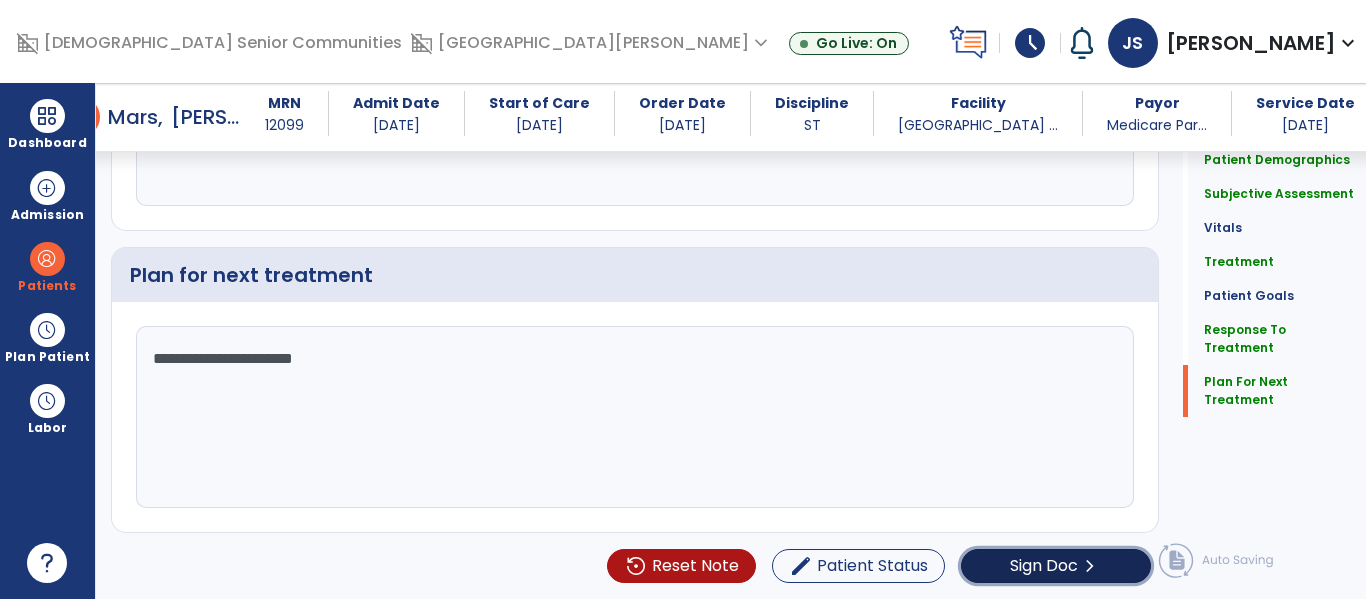 click on "Sign Doc" 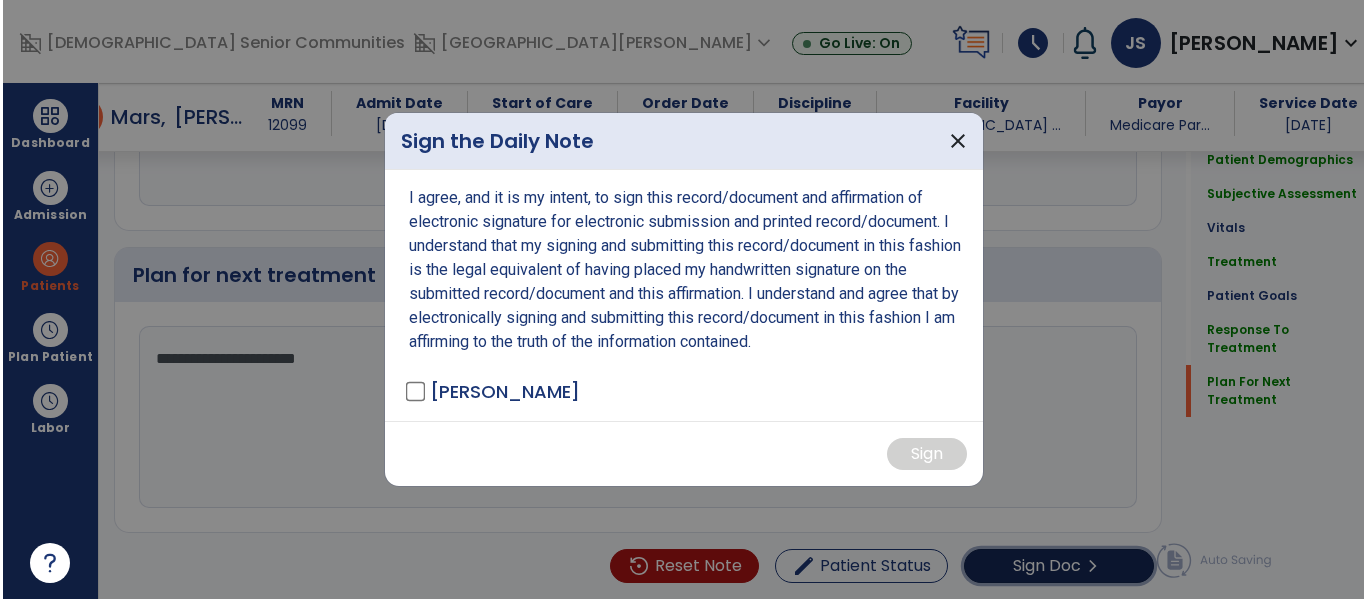 scroll, scrollTop: 4192, scrollLeft: 0, axis: vertical 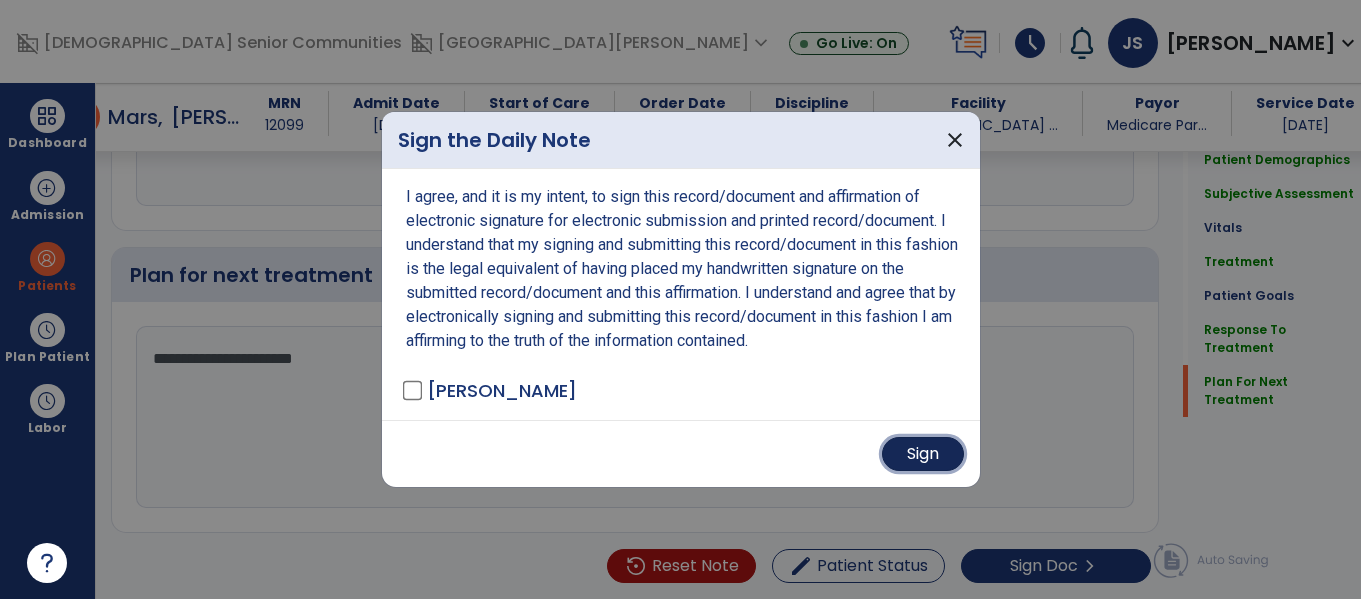 click on "Sign" at bounding box center (923, 454) 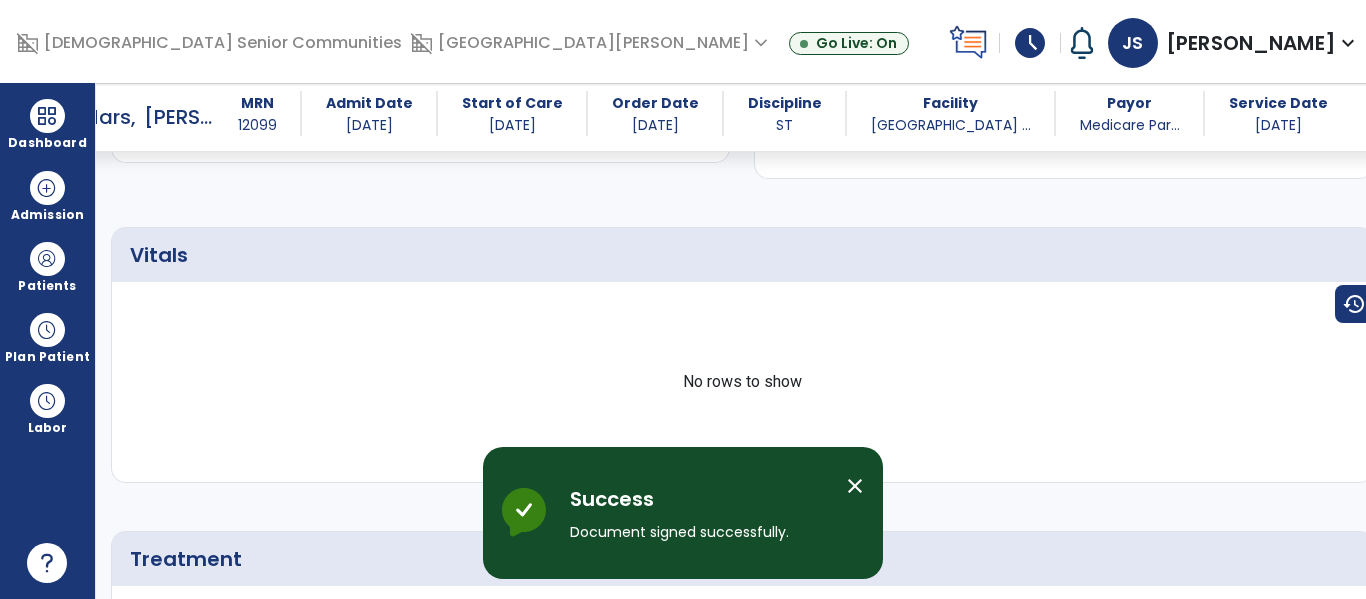 scroll, scrollTop: 0, scrollLeft: 0, axis: both 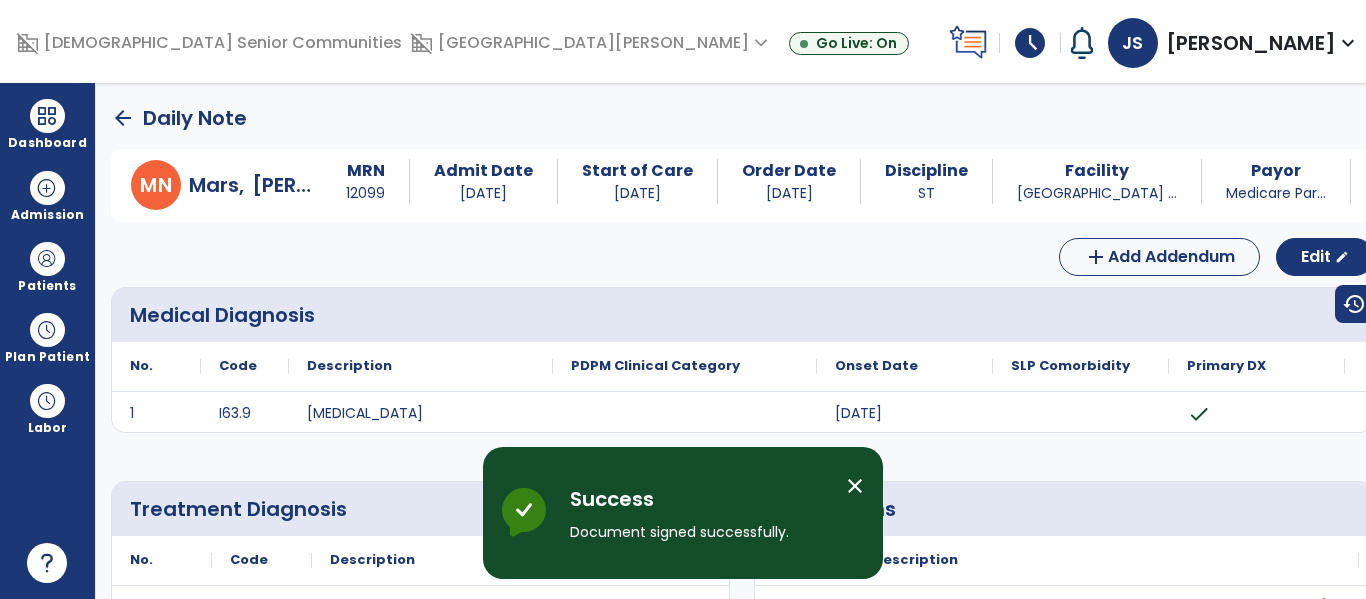 click on "arrow_back" 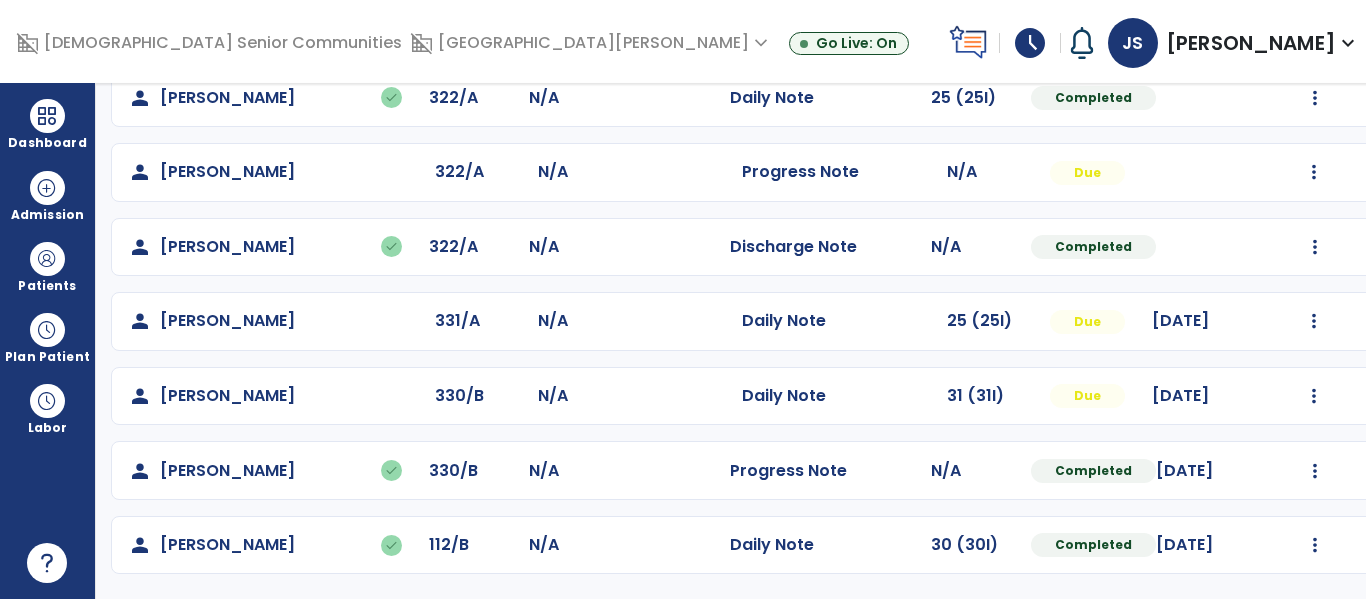 scroll, scrollTop: 991, scrollLeft: 0, axis: vertical 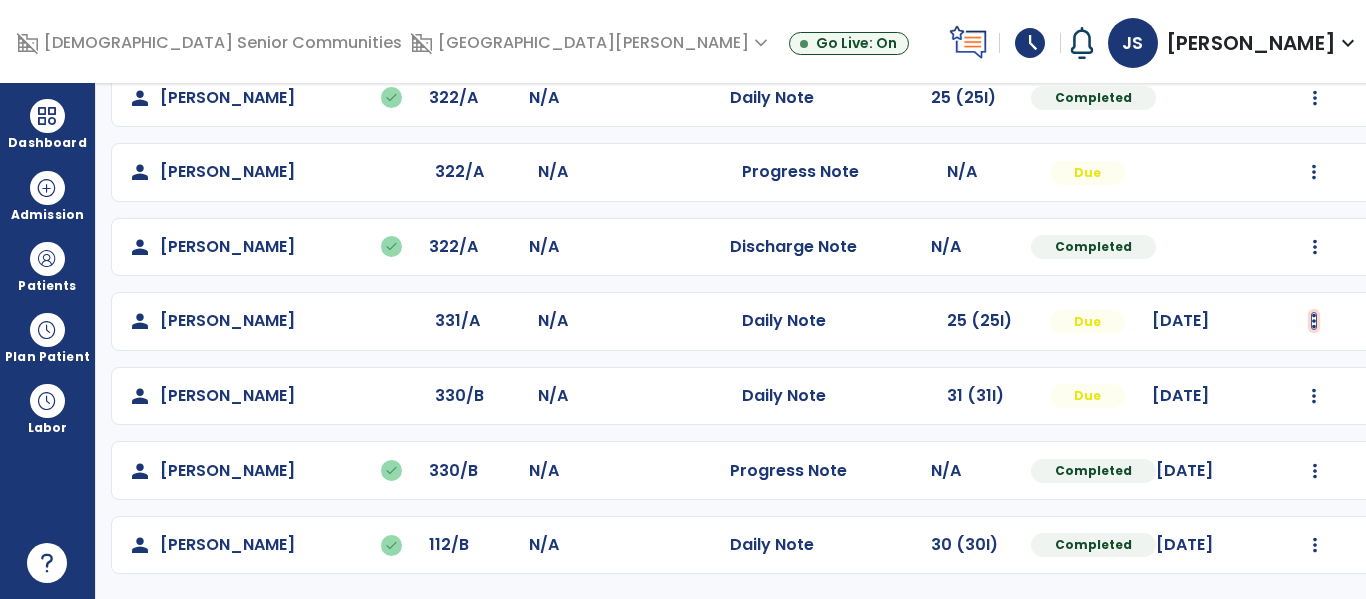 click at bounding box center [1315, -648] 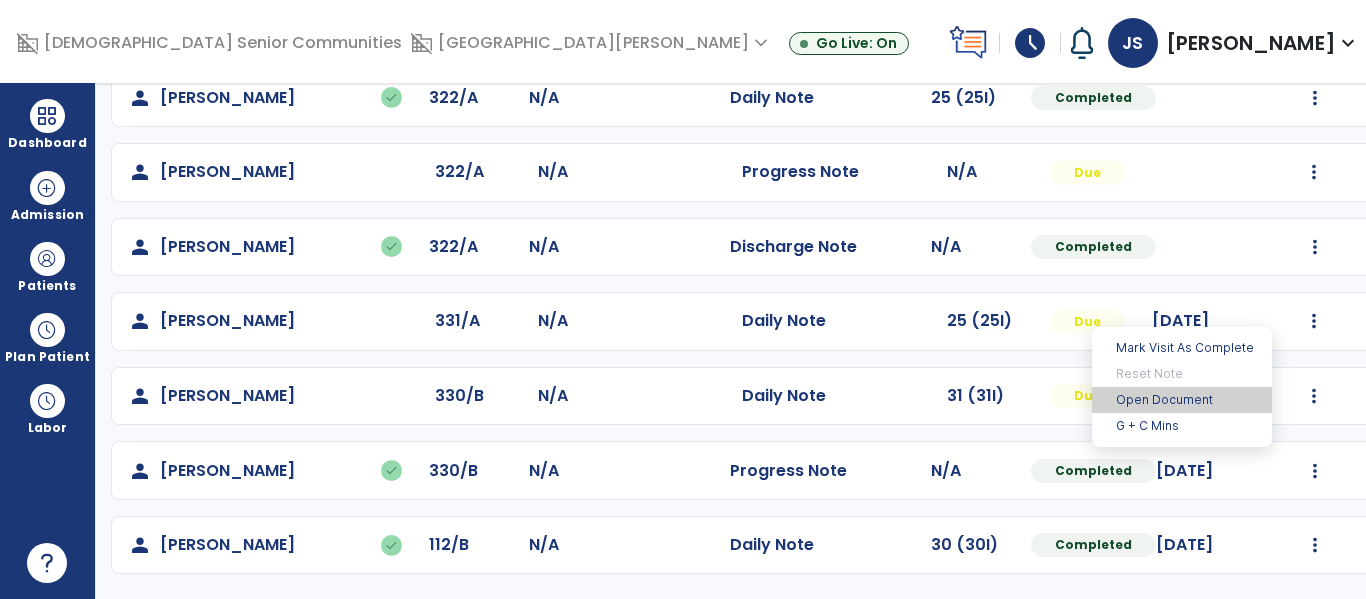 click on "Open Document" at bounding box center [1182, 400] 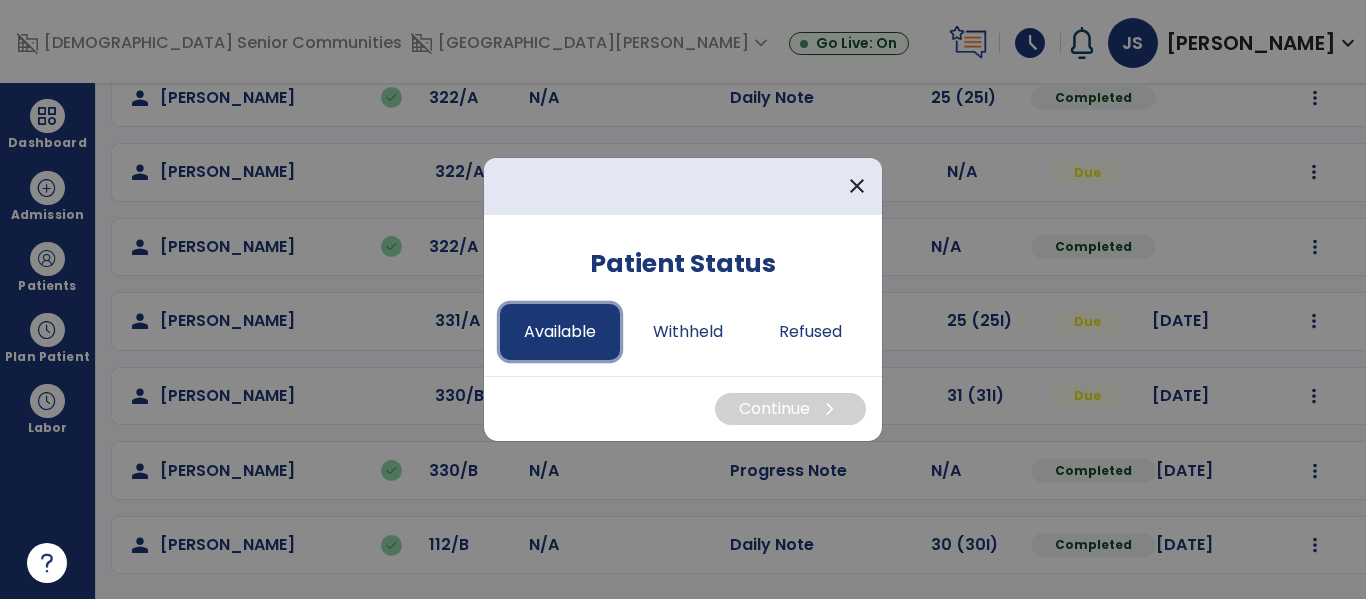 click on "Available" at bounding box center [560, 332] 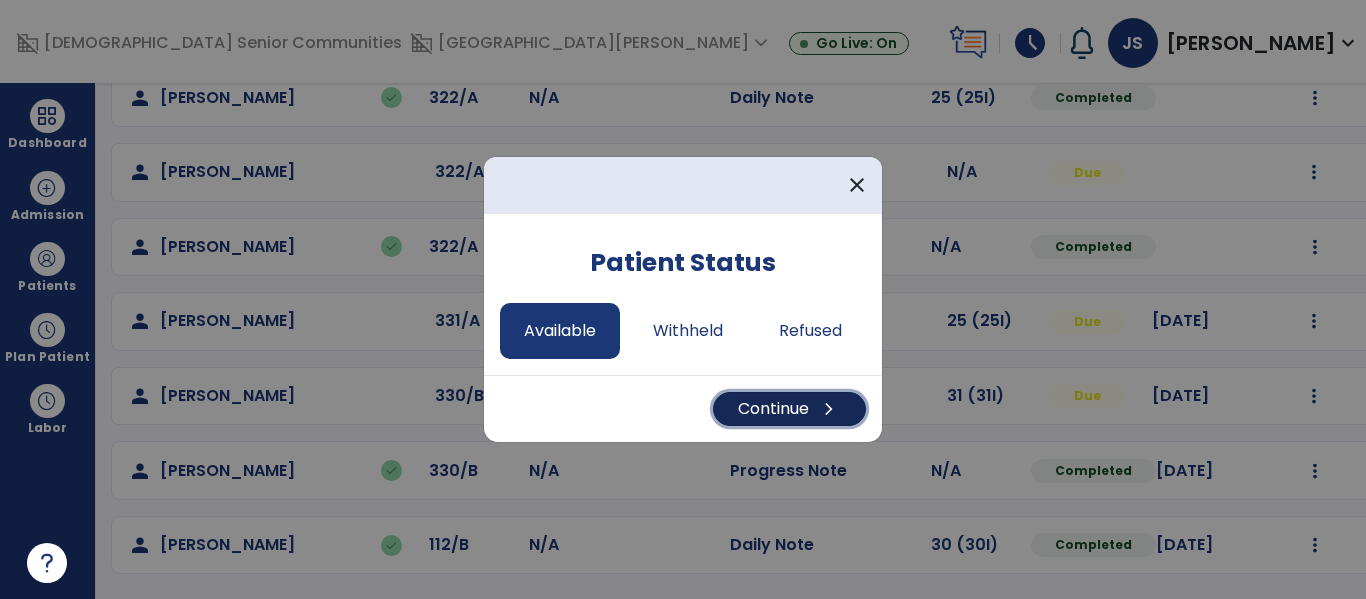 click on "Continue   chevron_right" at bounding box center (789, 409) 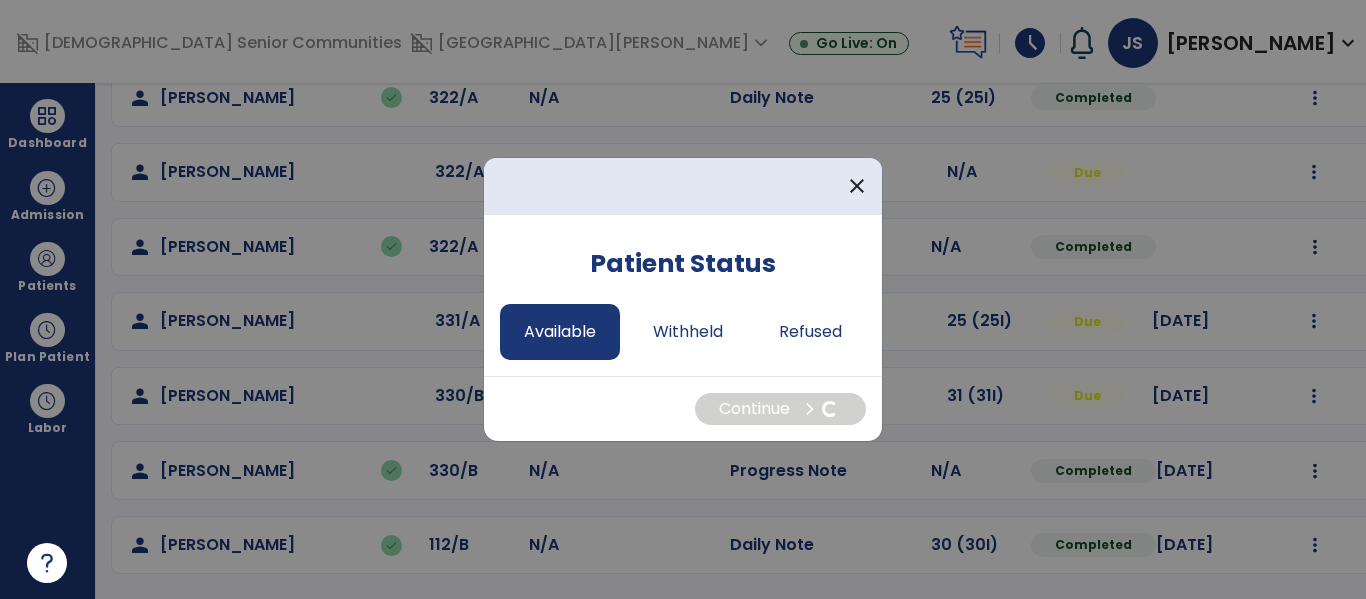 select on "*" 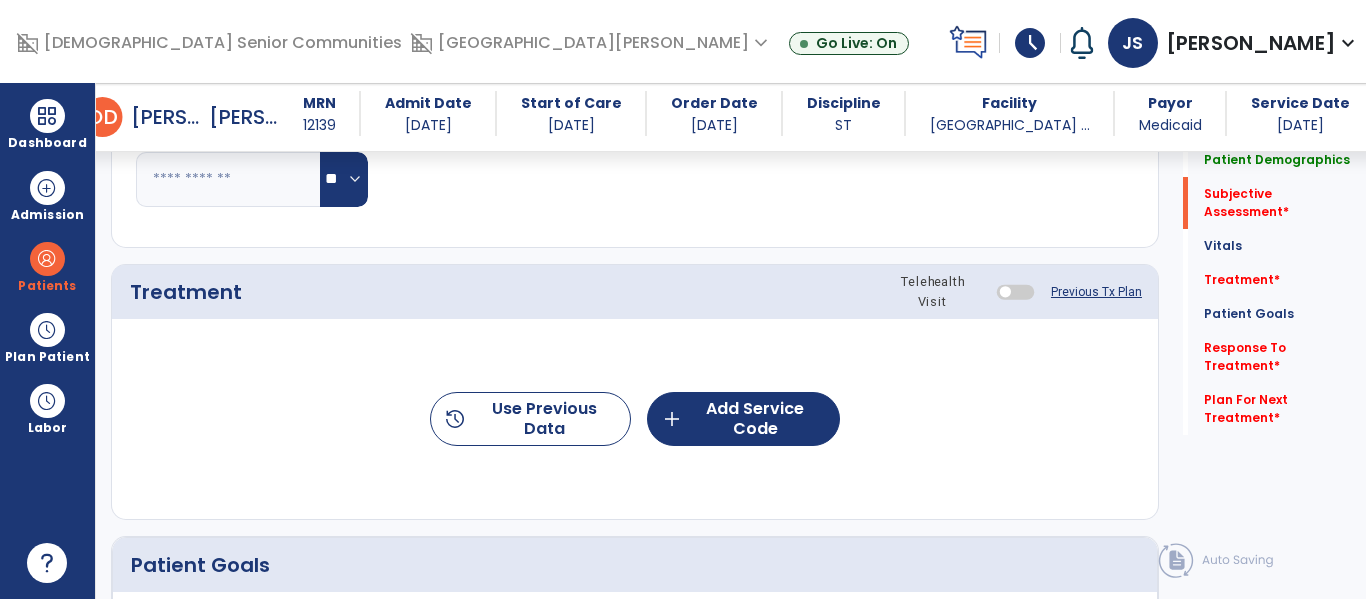 scroll, scrollTop: 195, scrollLeft: 0, axis: vertical 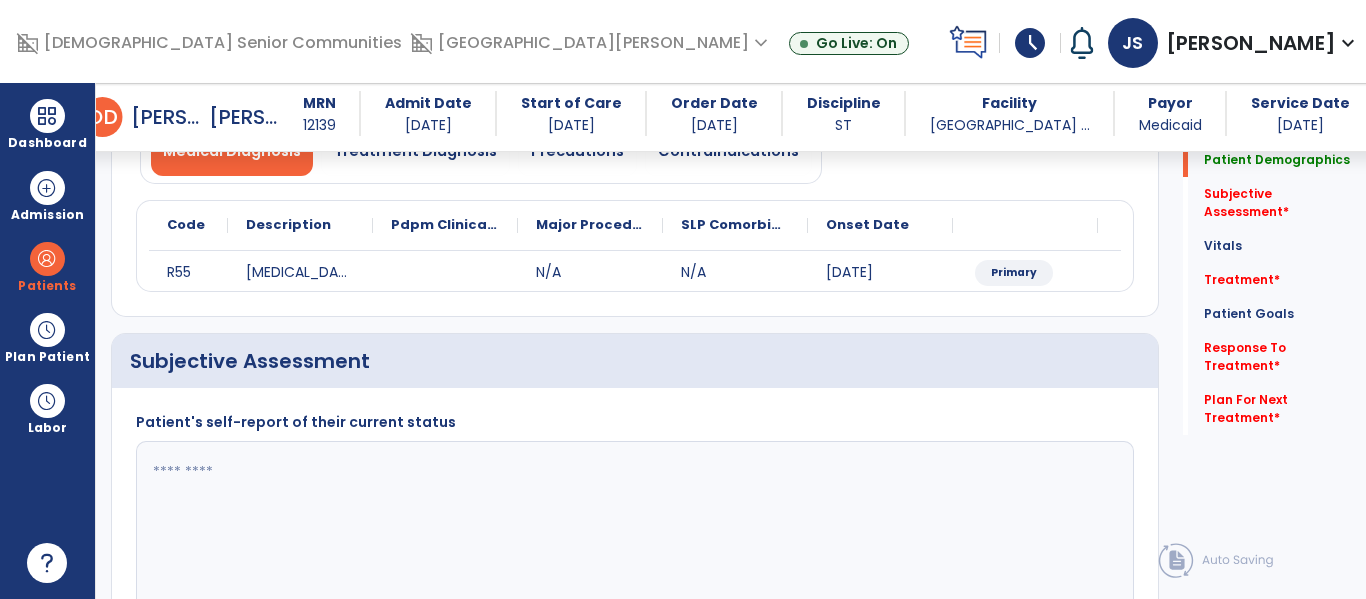 click 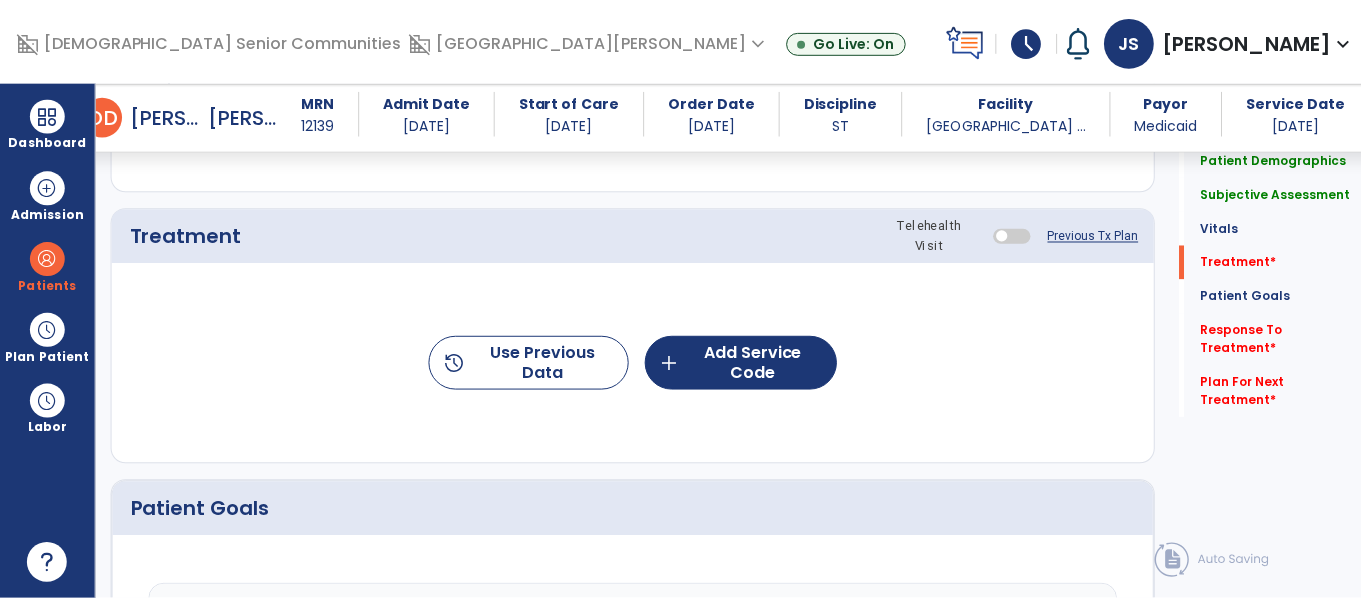 scroll, scrollTop: 1149, scrollLeft: 0, axis: vertical 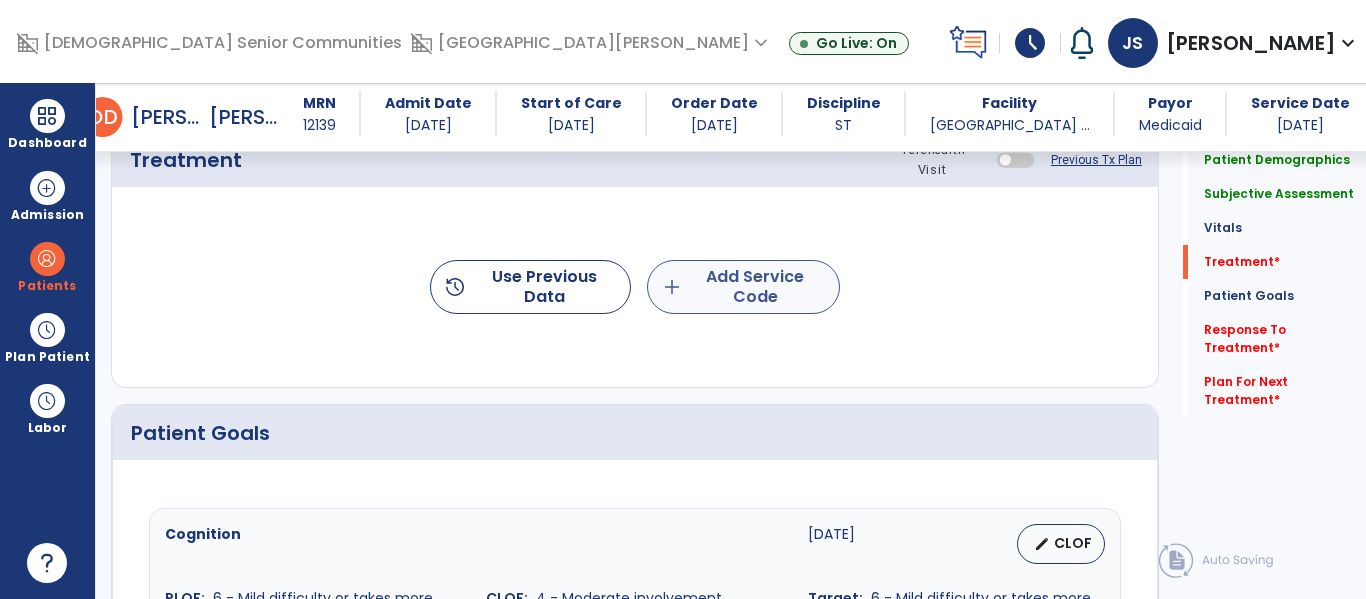 type on "**********" 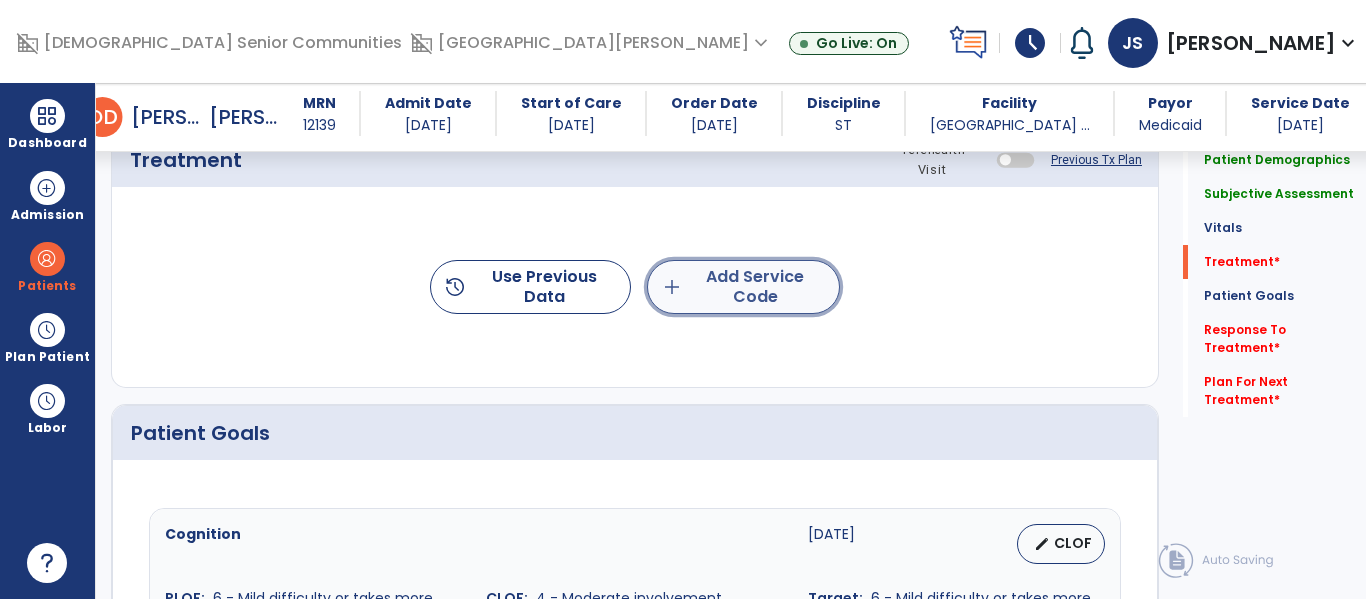 click on "add  Add Service Code" 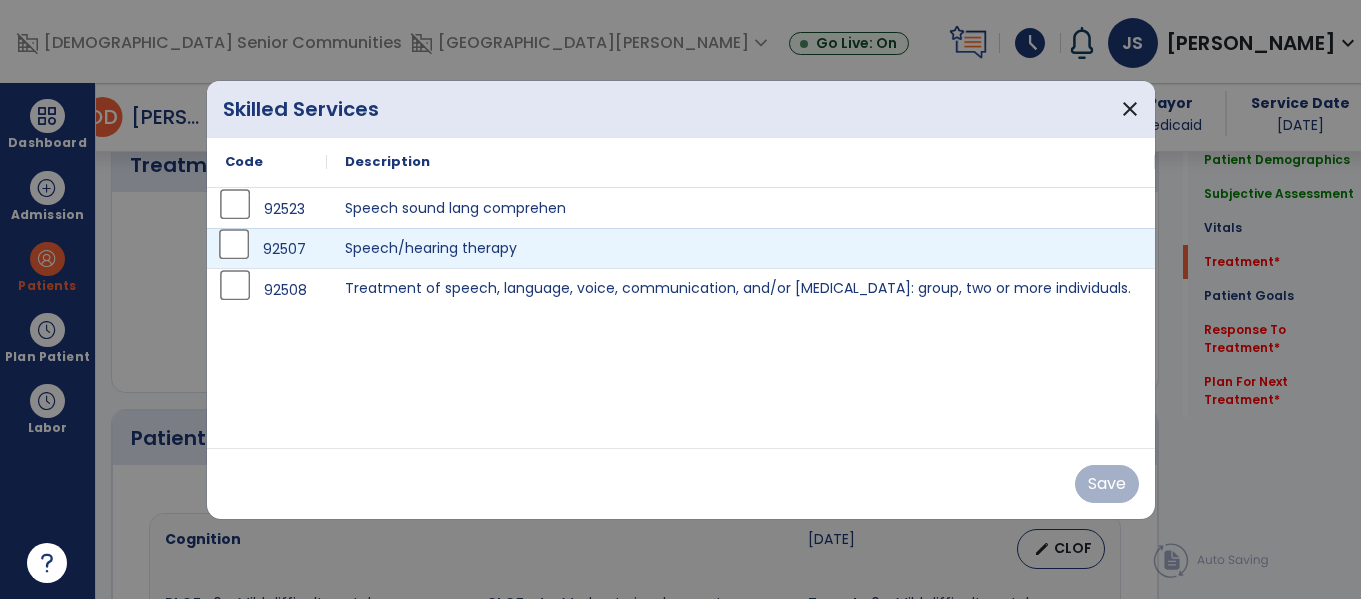 click on "92507" at bounding box center (267, 249) 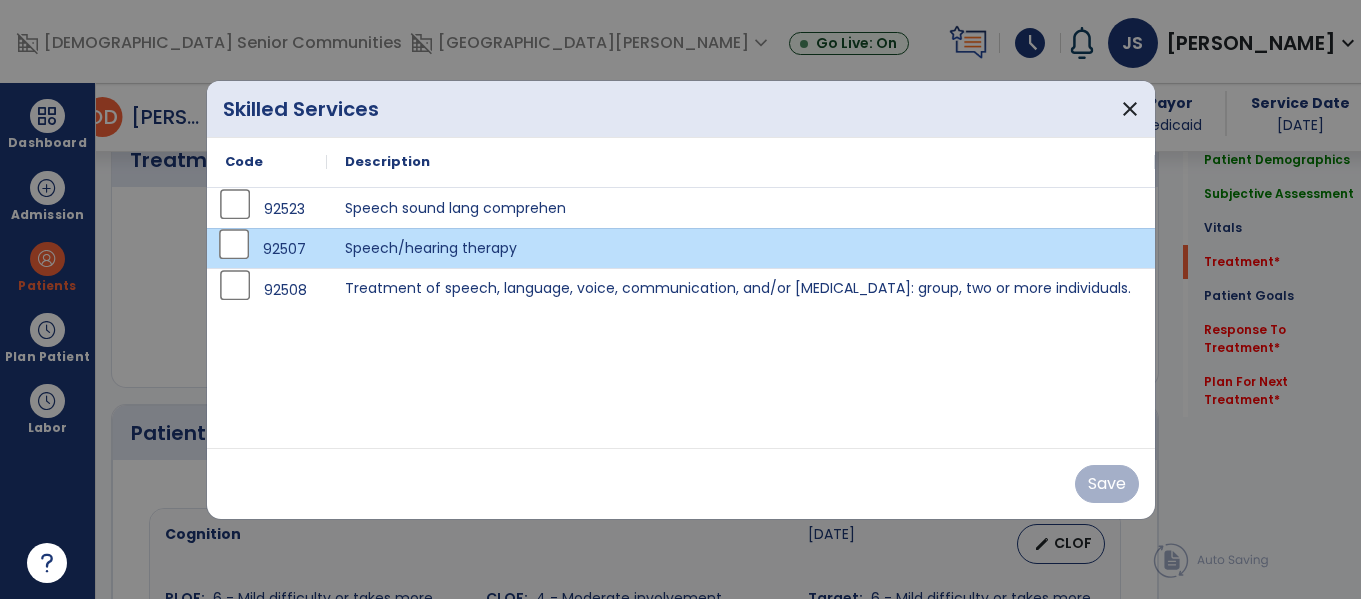 scroll, scrollTop: 1149, scrollLeft: 0, axis: vertical 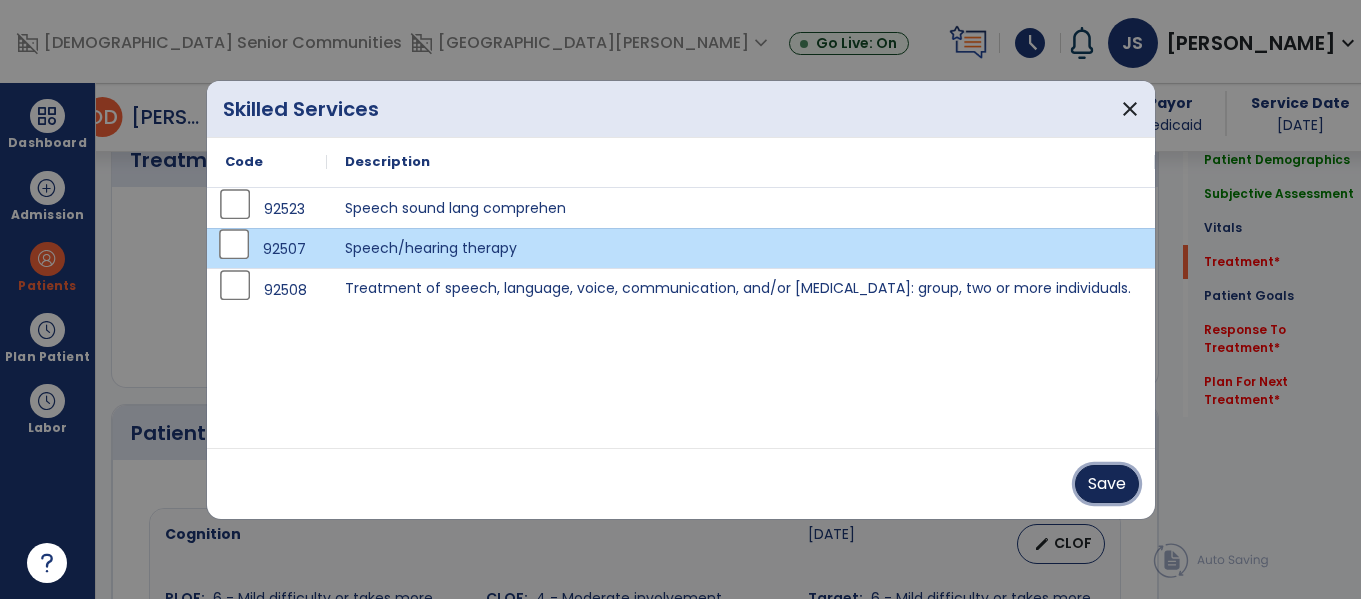 click on "Save" at bounding box center (1107, 484) 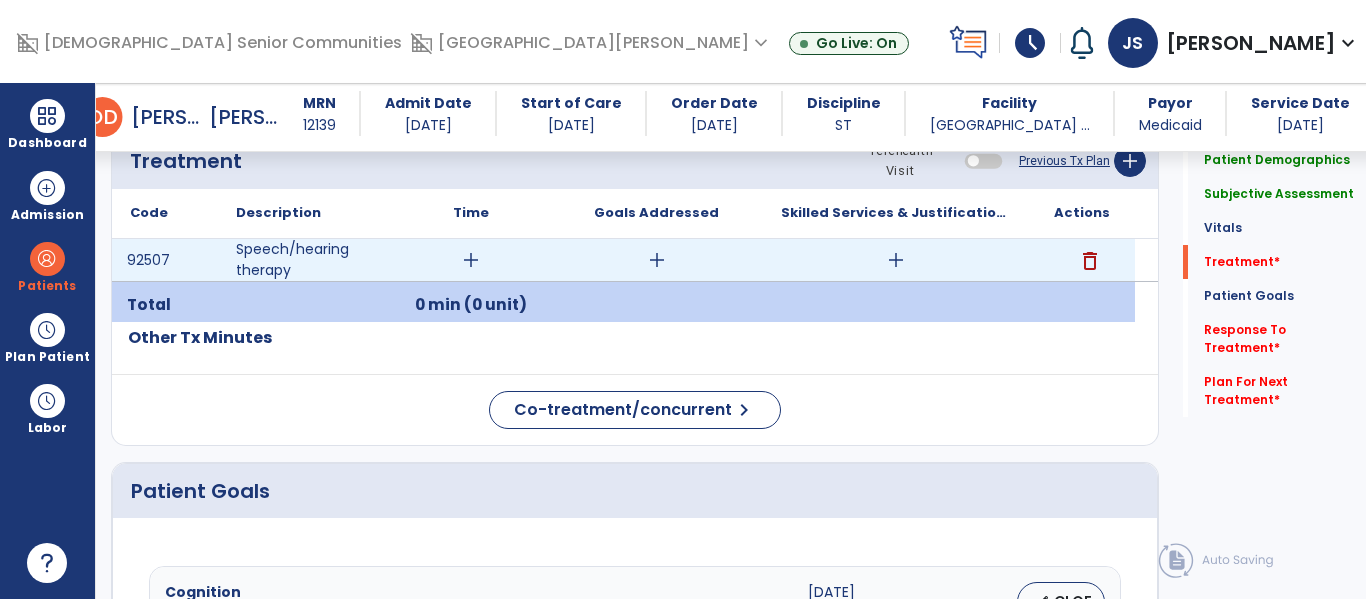 click on "add" at bounding box center (471, 260) 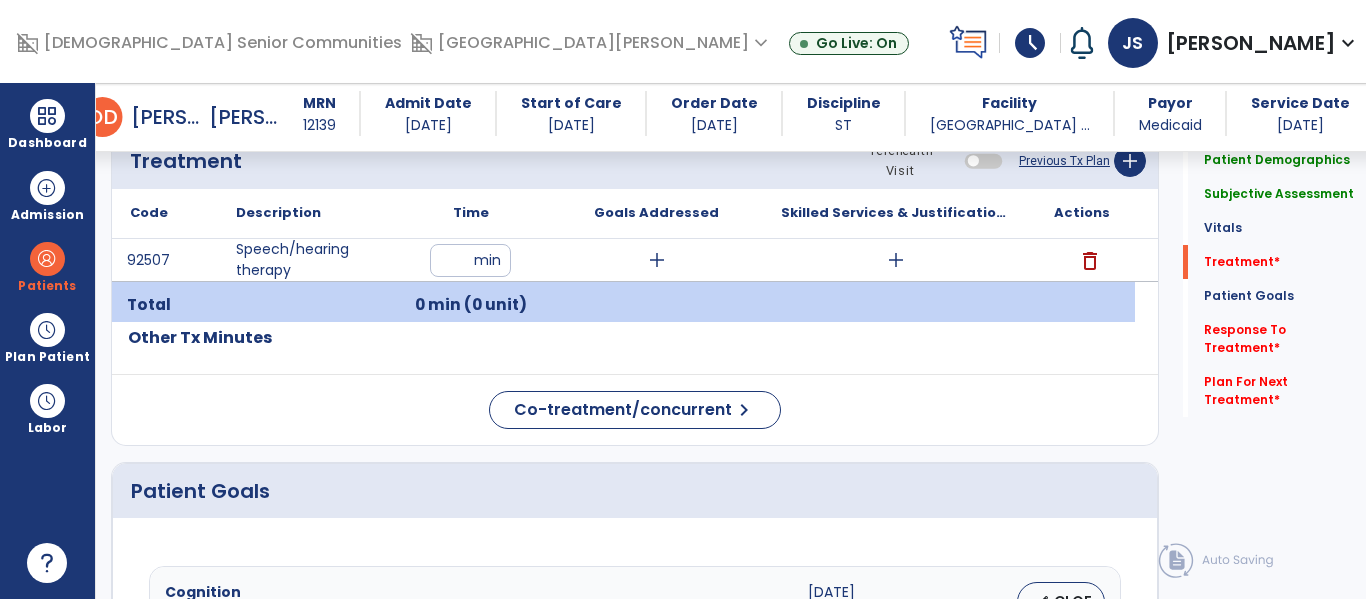 type on "**" 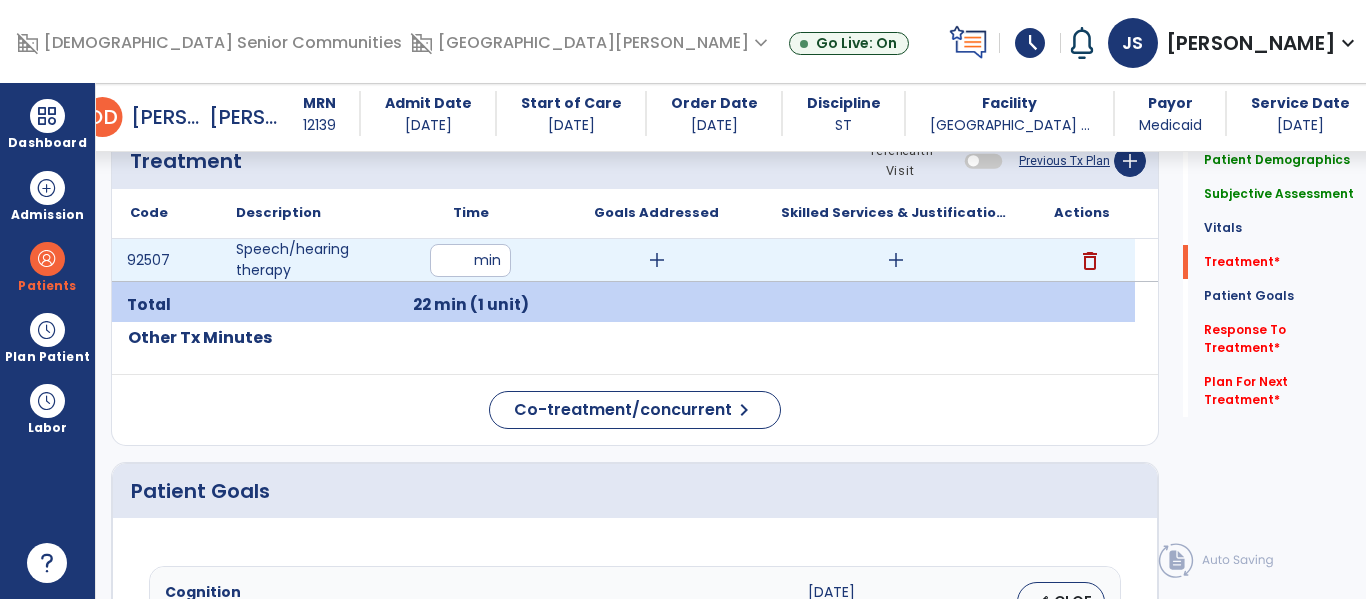 click on "add" at bounding box center (657, 260) 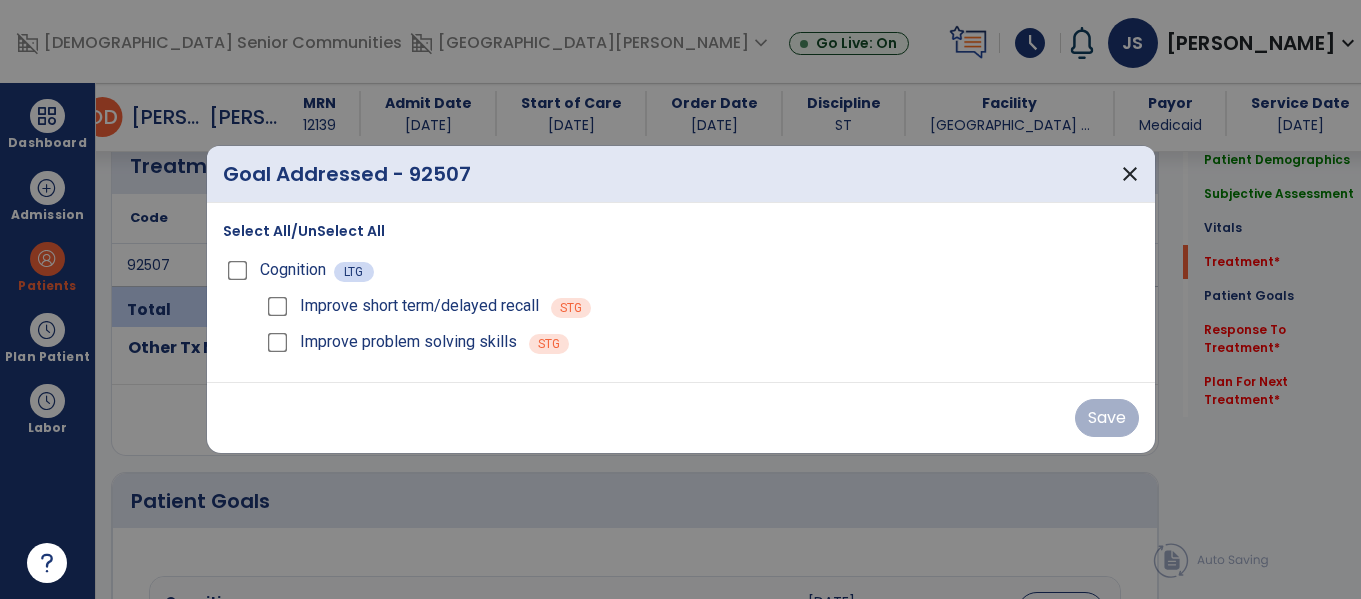 scroll, scrollTop: 1149, scrollLeft: 0, axis: vertical 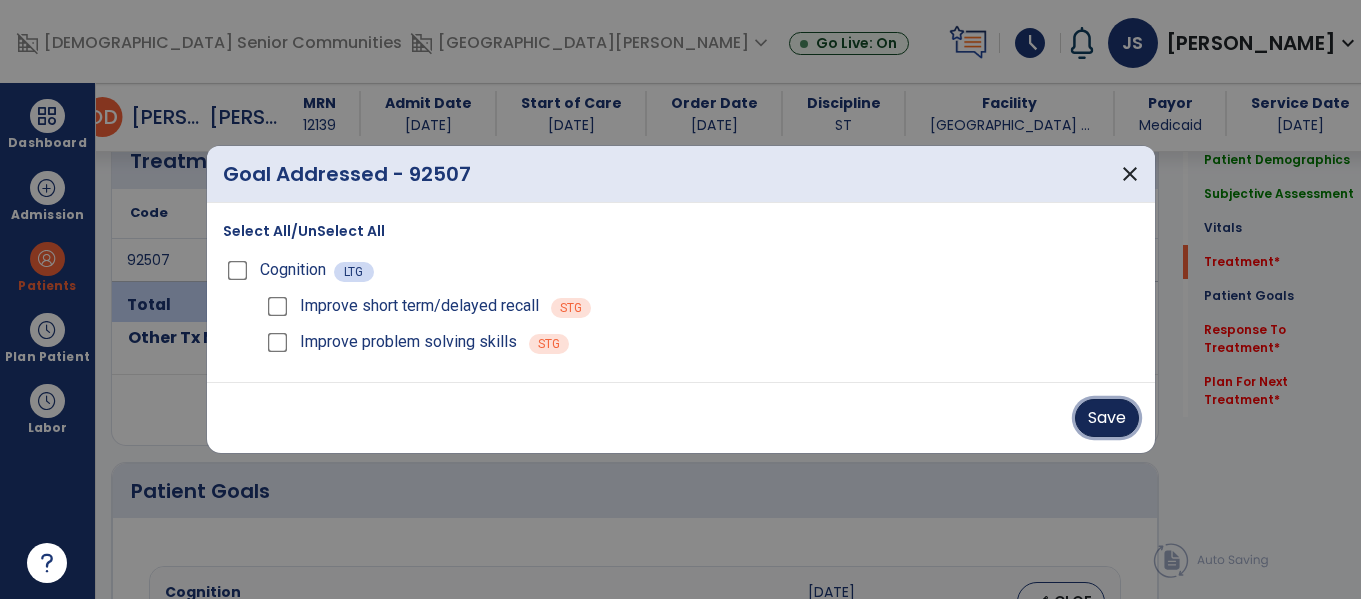 click on "Save" at bounding box center [1107, 418] 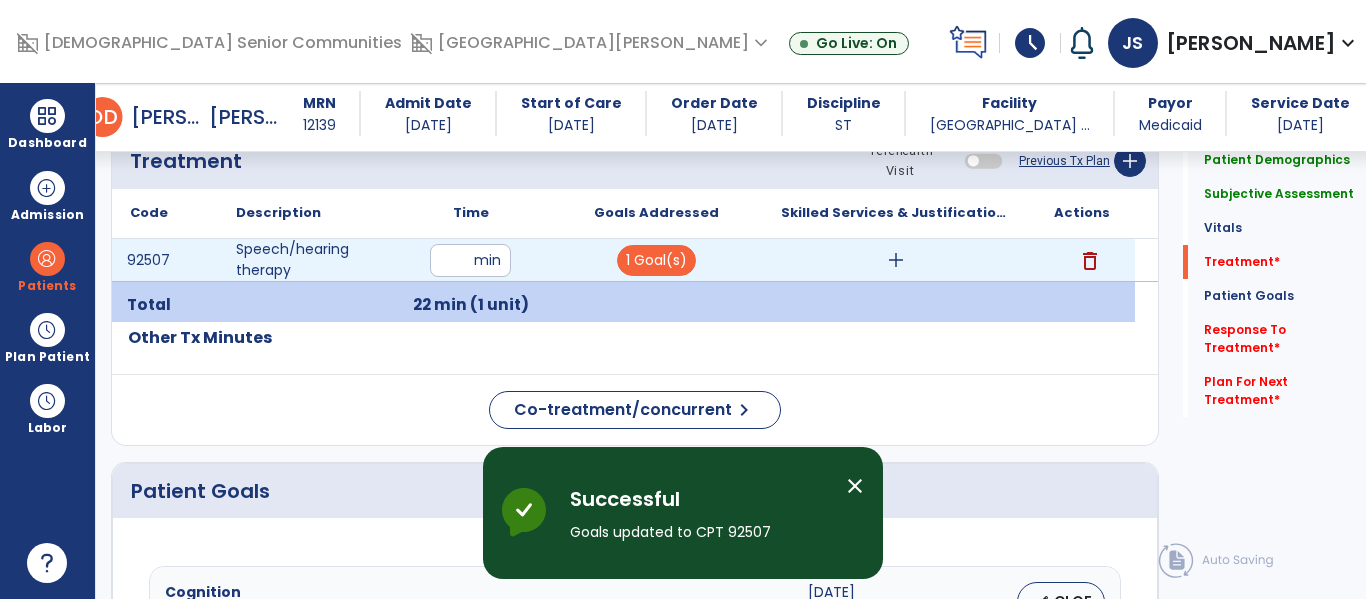click on "add" at bounding box center [896, 260] 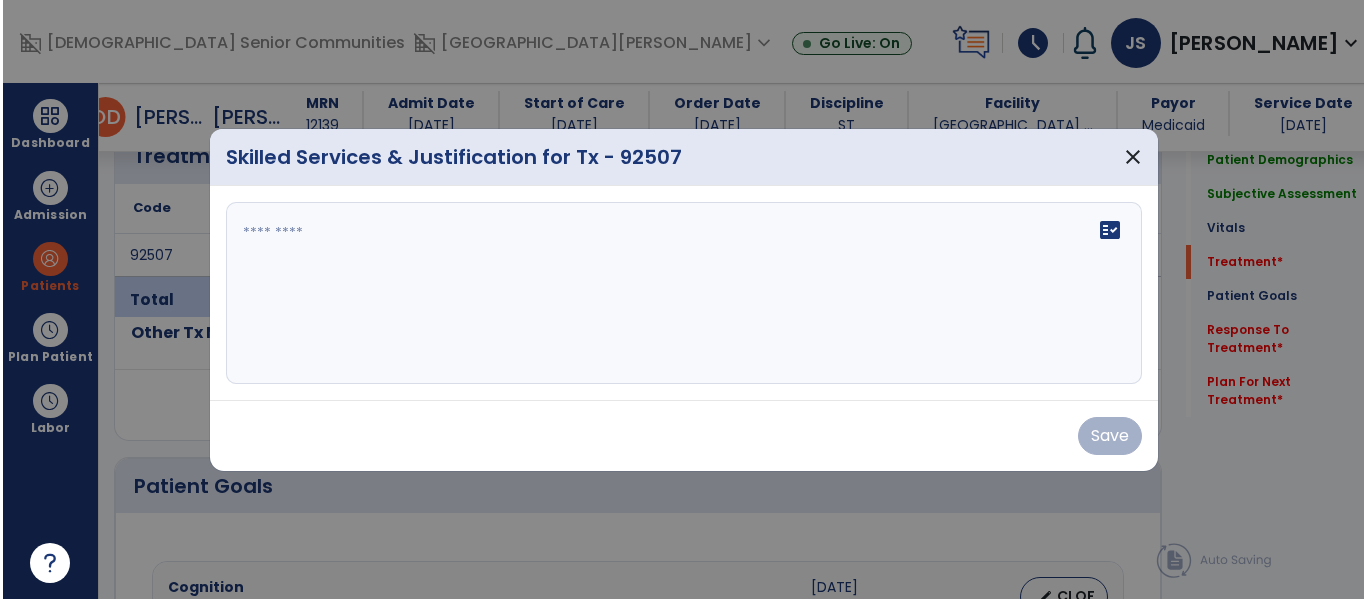 scroll, scrollTop: 1149, scrollLeft: 0, axis: vertical 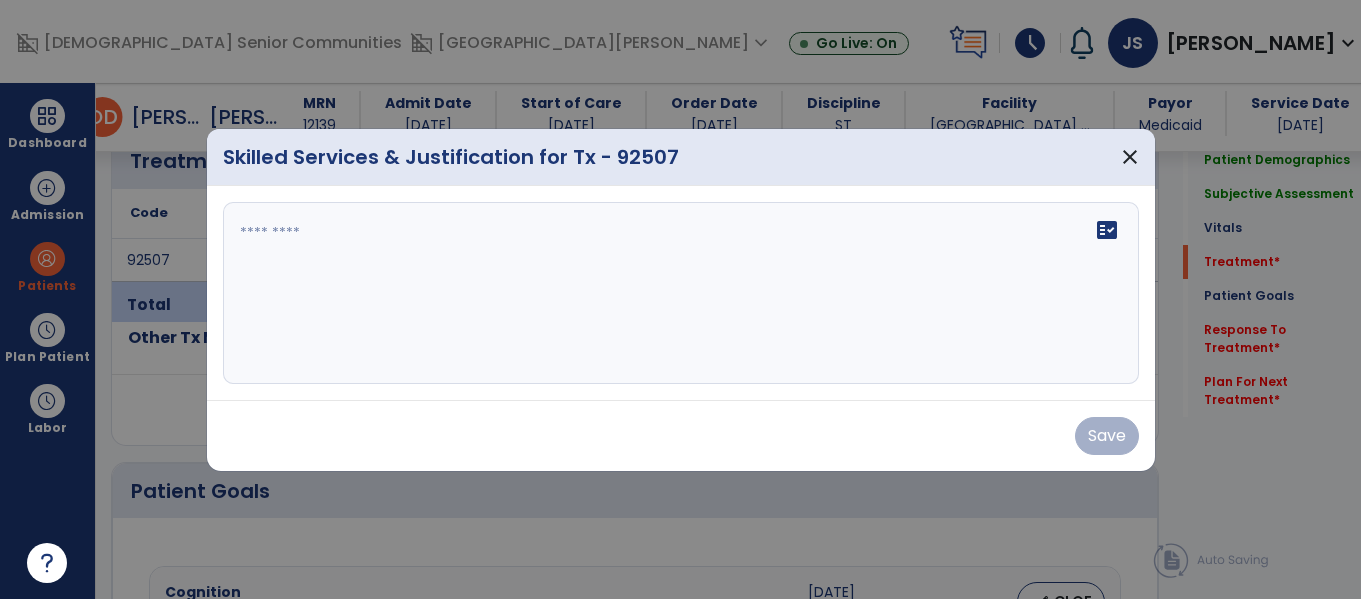 click at bounding box center (677, 293) 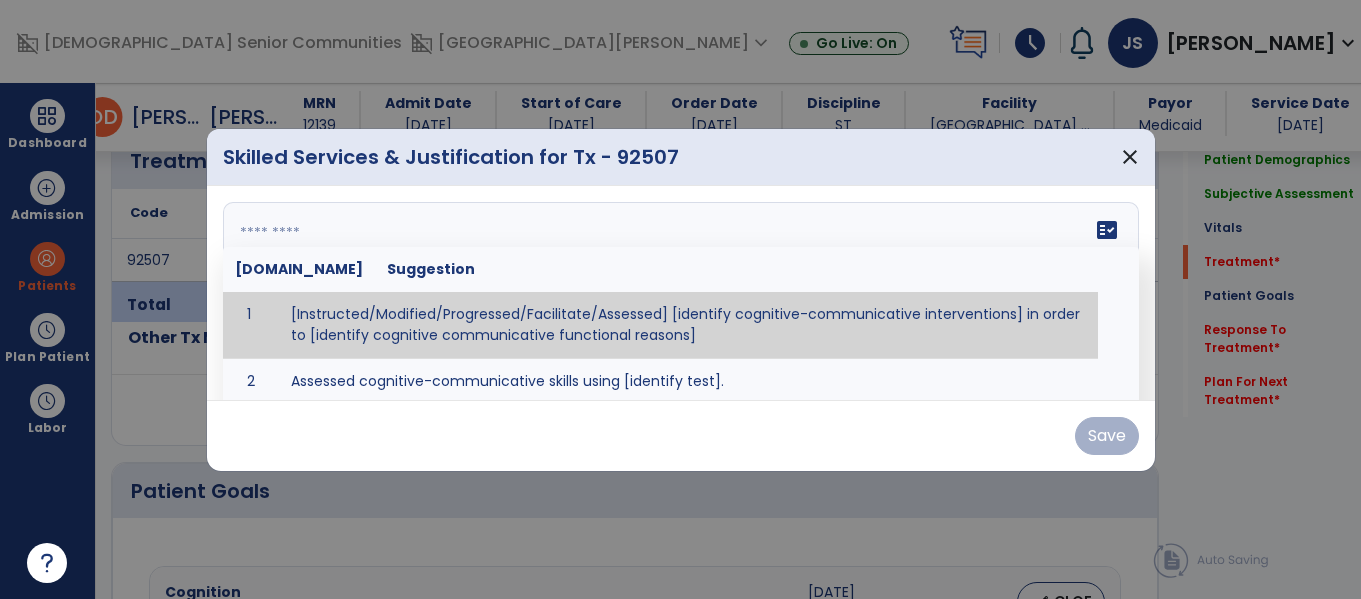 paste on "**********" 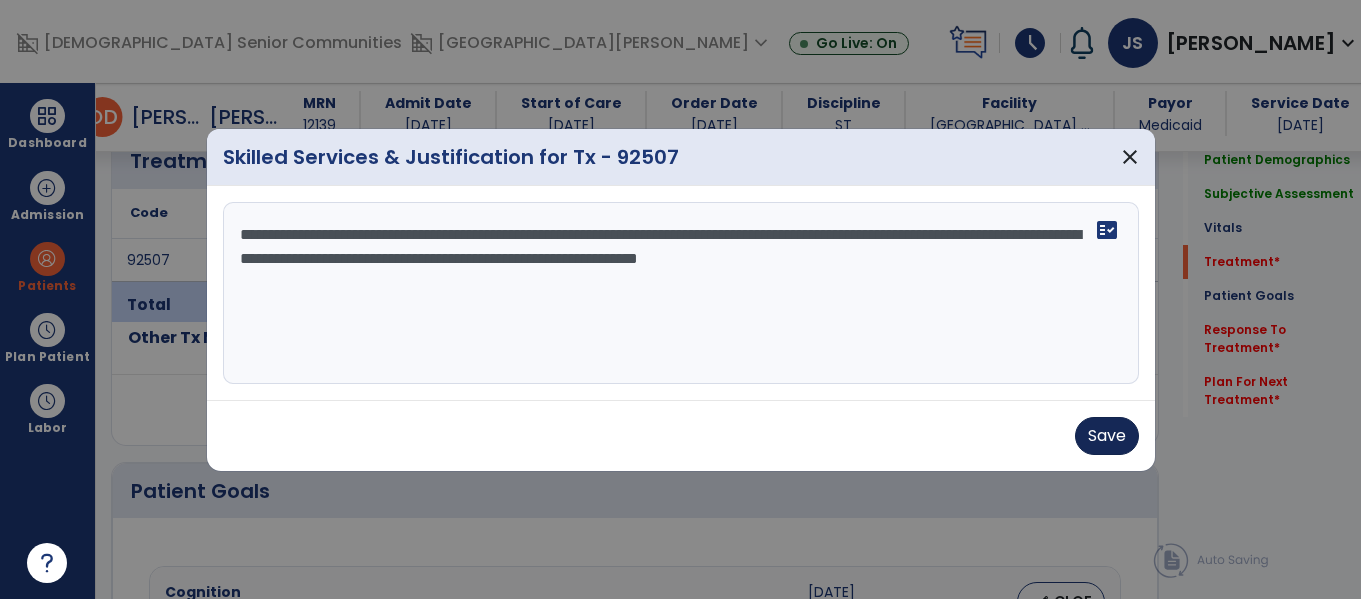 type on "**********" 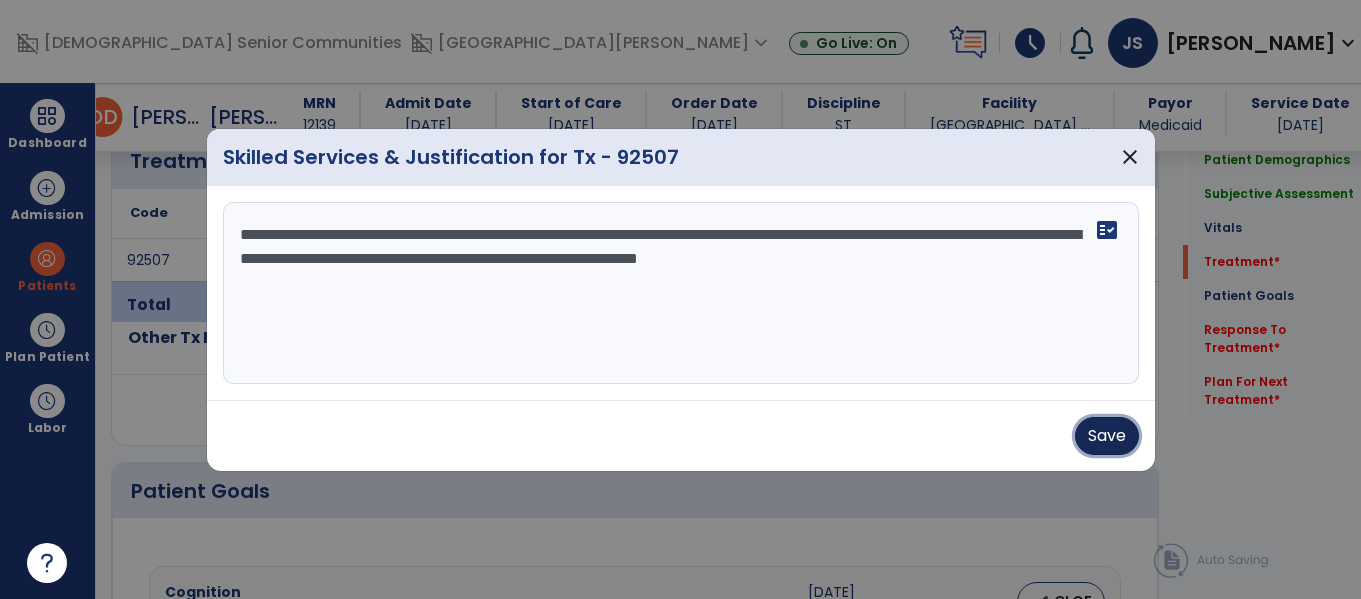 drag, startPoint x: 1110, startPoint y: 456, endPoint x: 1268, endPoint y: 101, distance: 388.57303 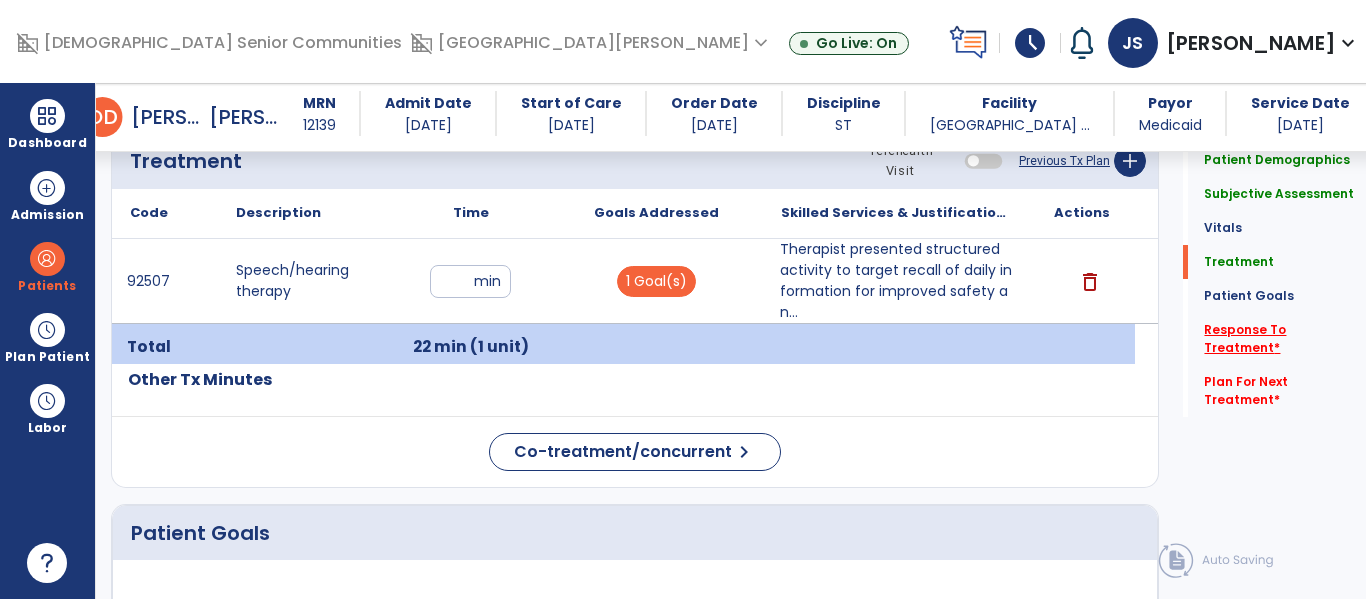 click on "Response To Treatment   *" 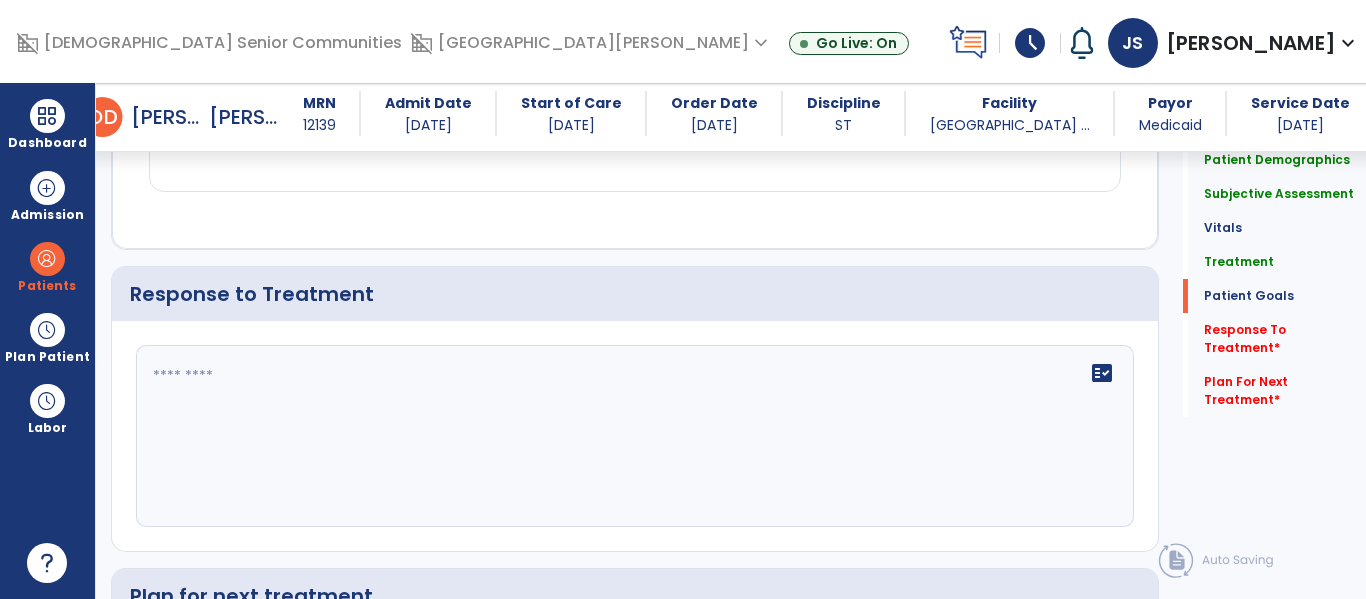 scroll, scrollTop: 2201, scrollLeft: 0, axis: vertical 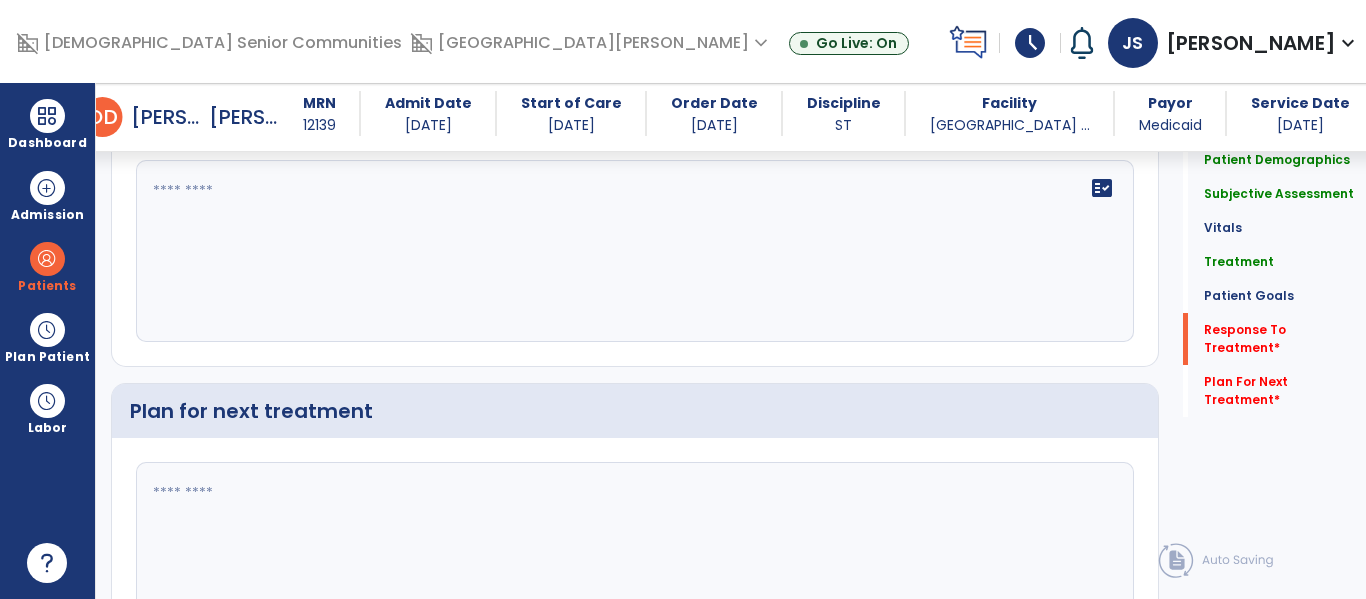 click on "fact_check" 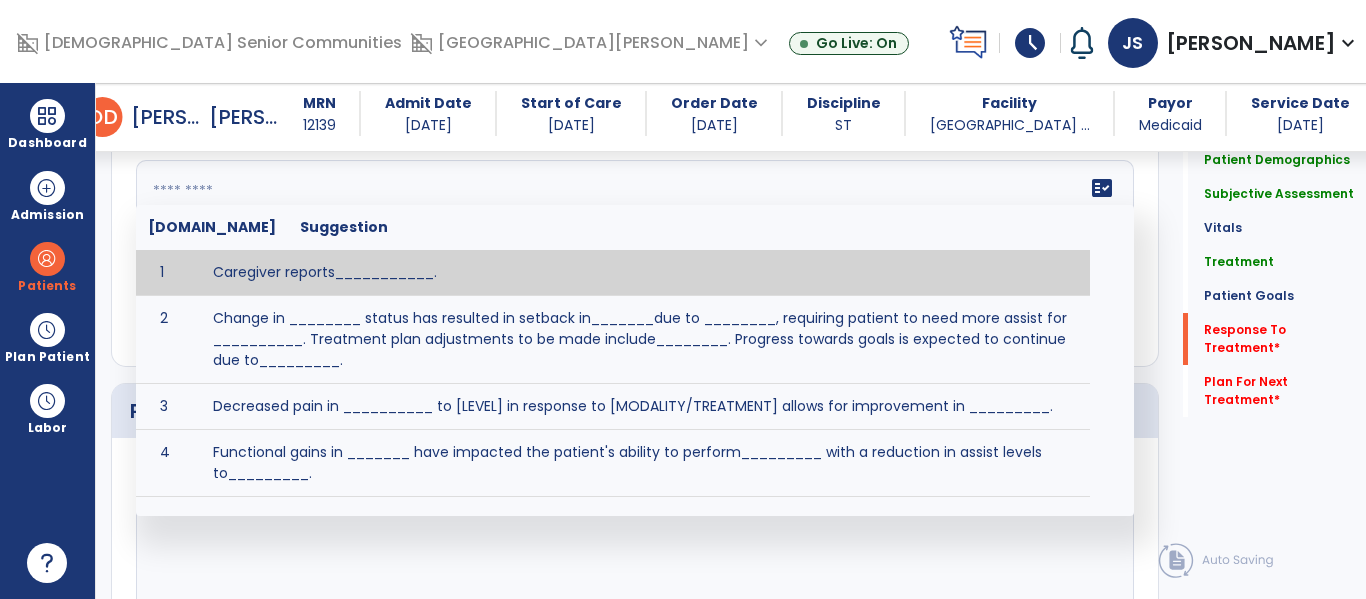 paste on "**********" 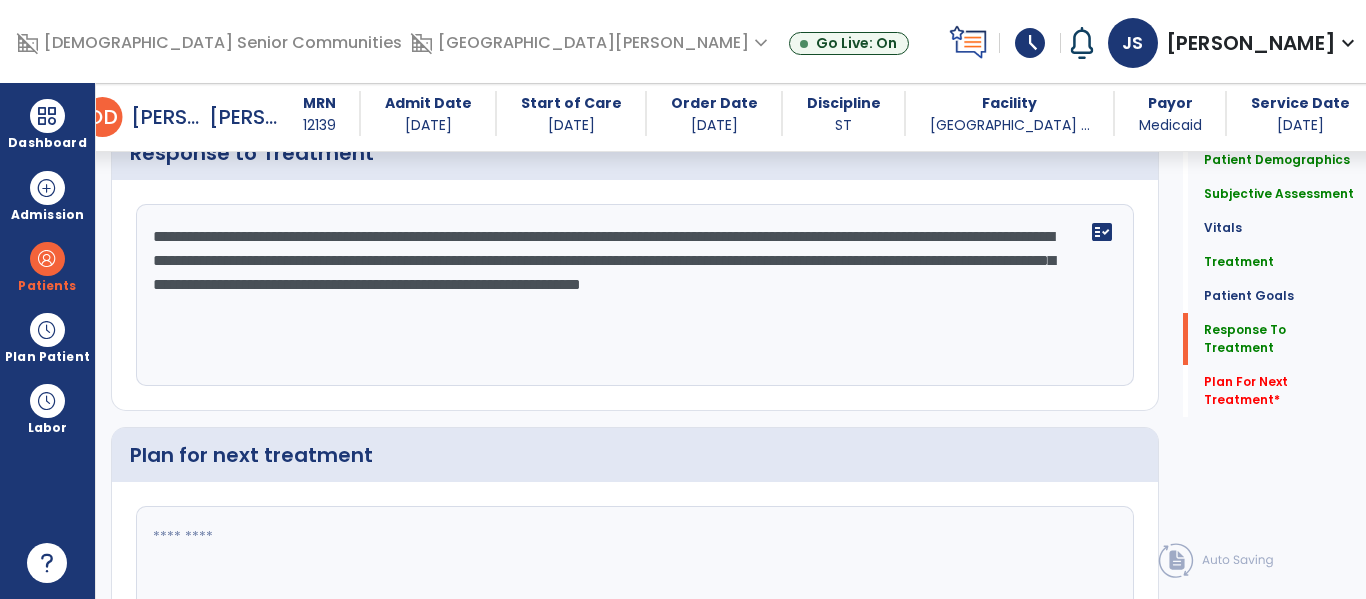 scroll, scrollTop: 2201, scrollLeft: 0, axis: vertical 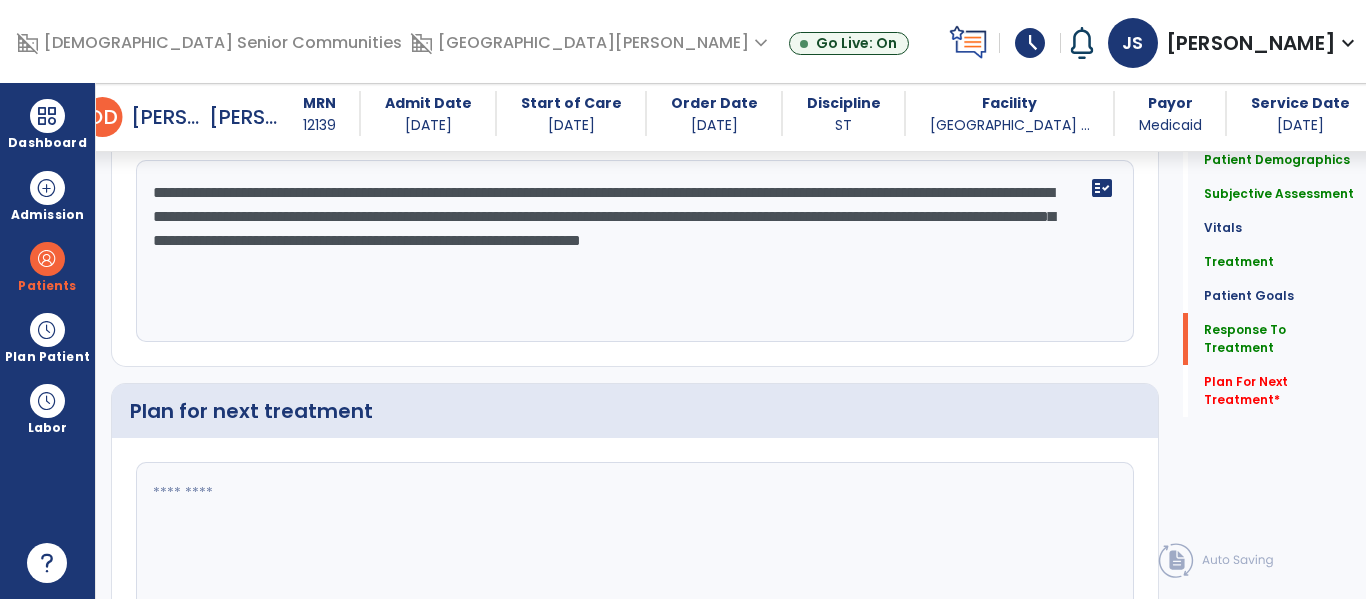 drag, startPoint x: 809, startPoint y: 383, endPoint x: 810, endPoint y: 426, distance: 43.011627 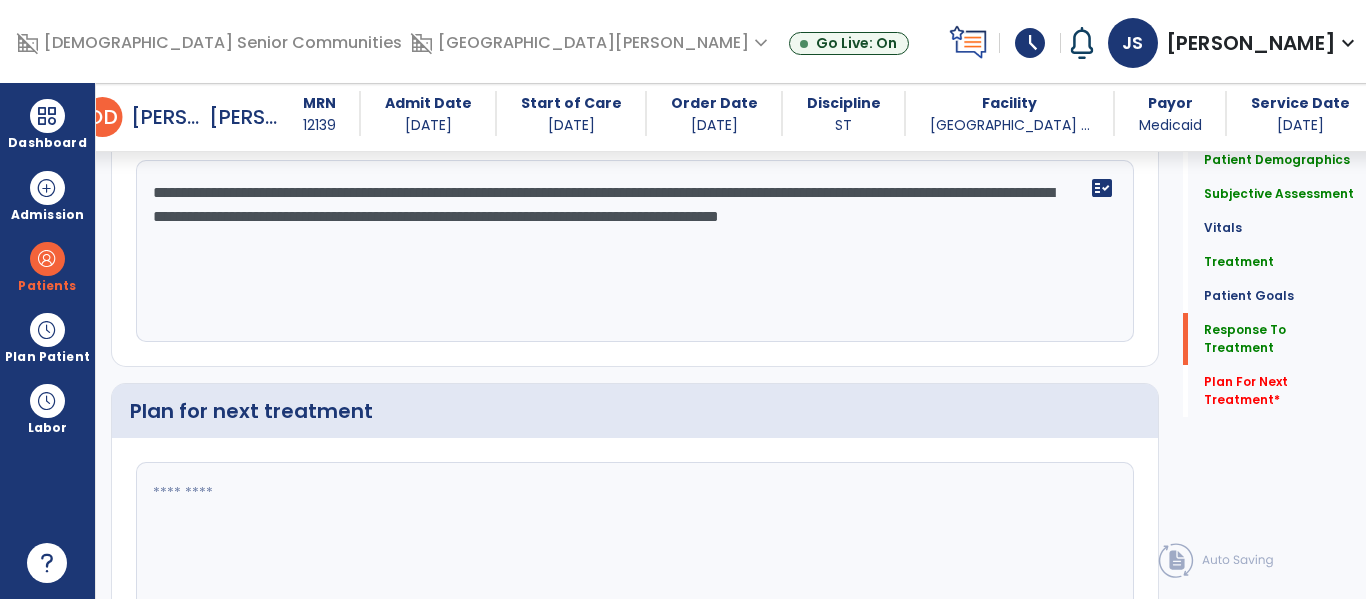 scroll, scrollTop: 2212, scrollLeft: 0, axis: vertical 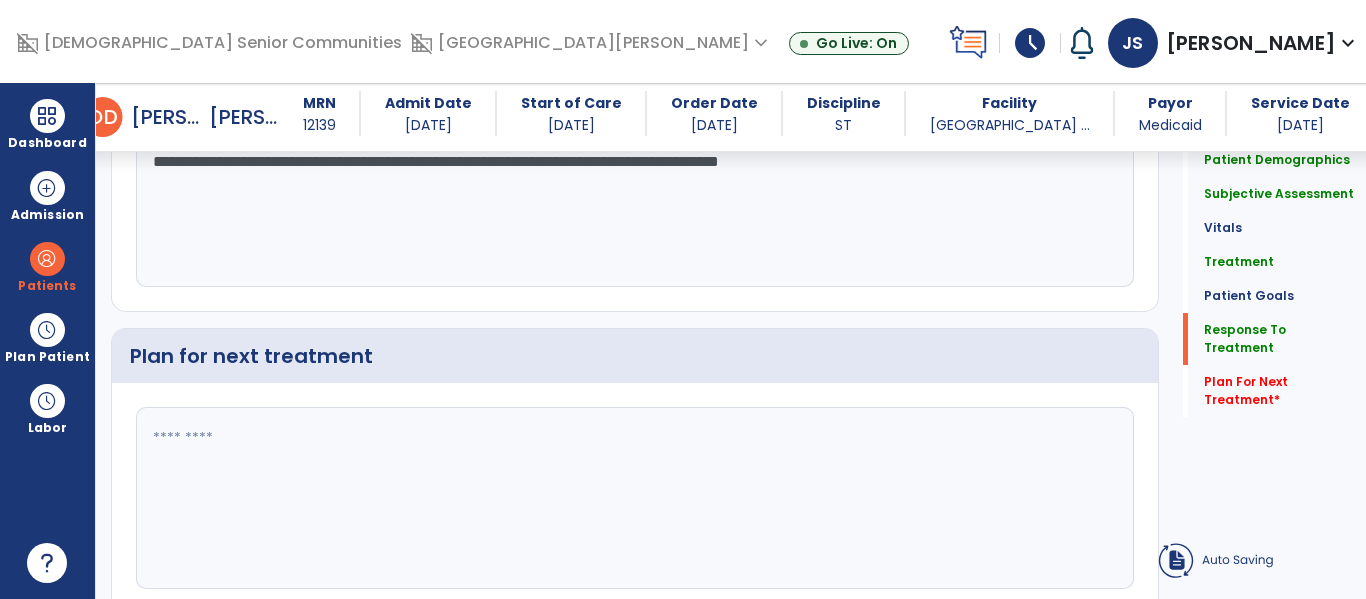 type on "**********" 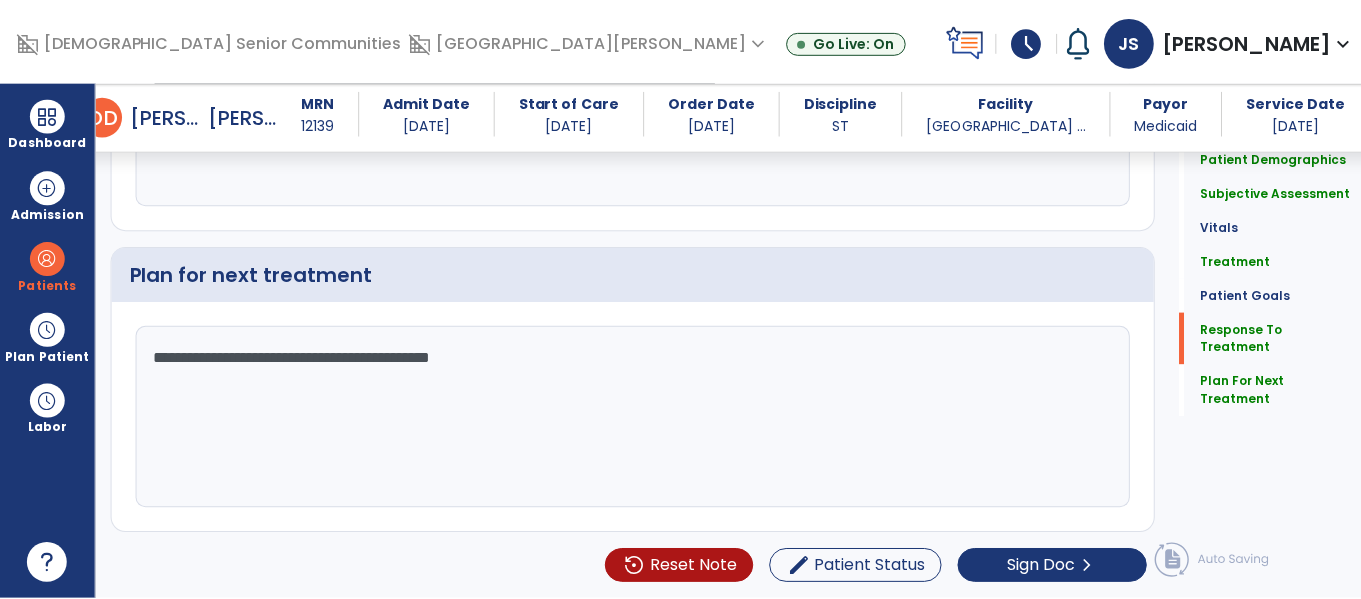 scroll, scrollTop: 2474, scrollLeft: 0, axis: vertical 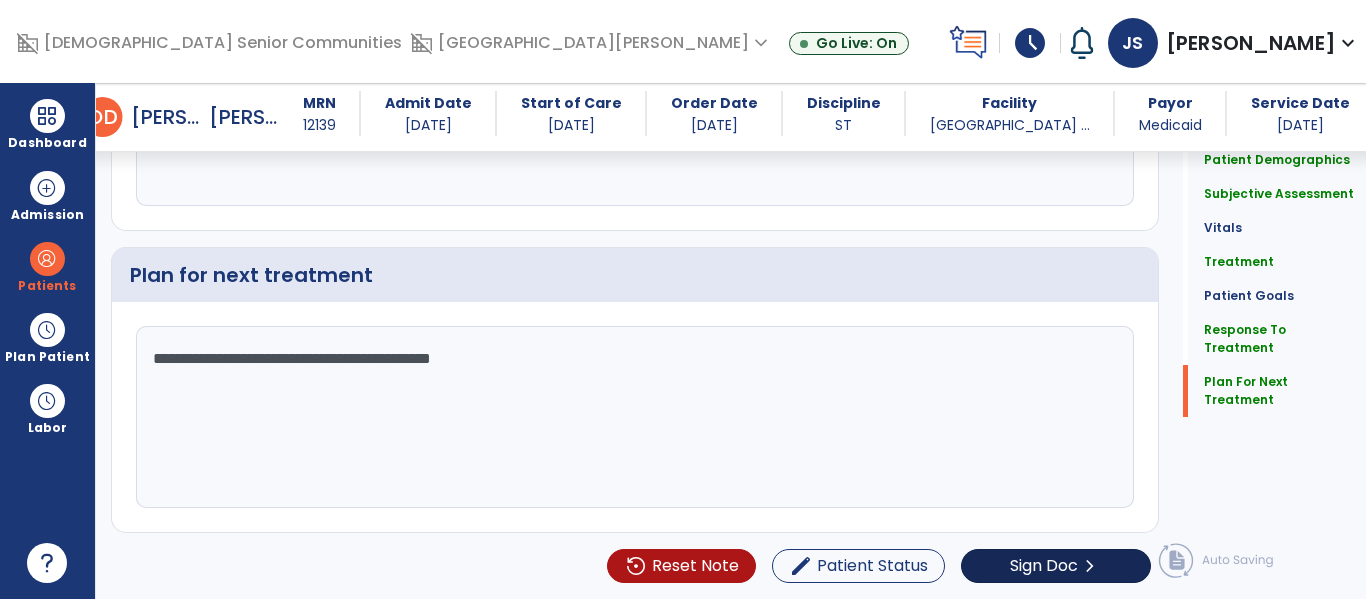 type on "**********" 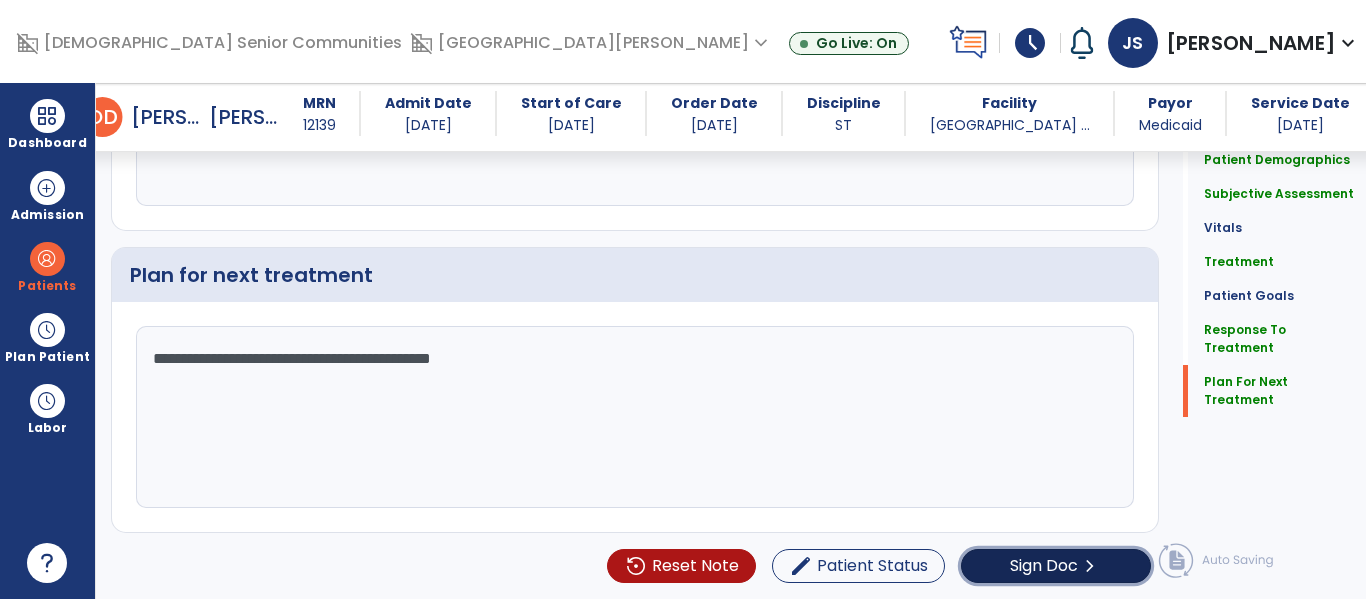 click on "Sign Doc" 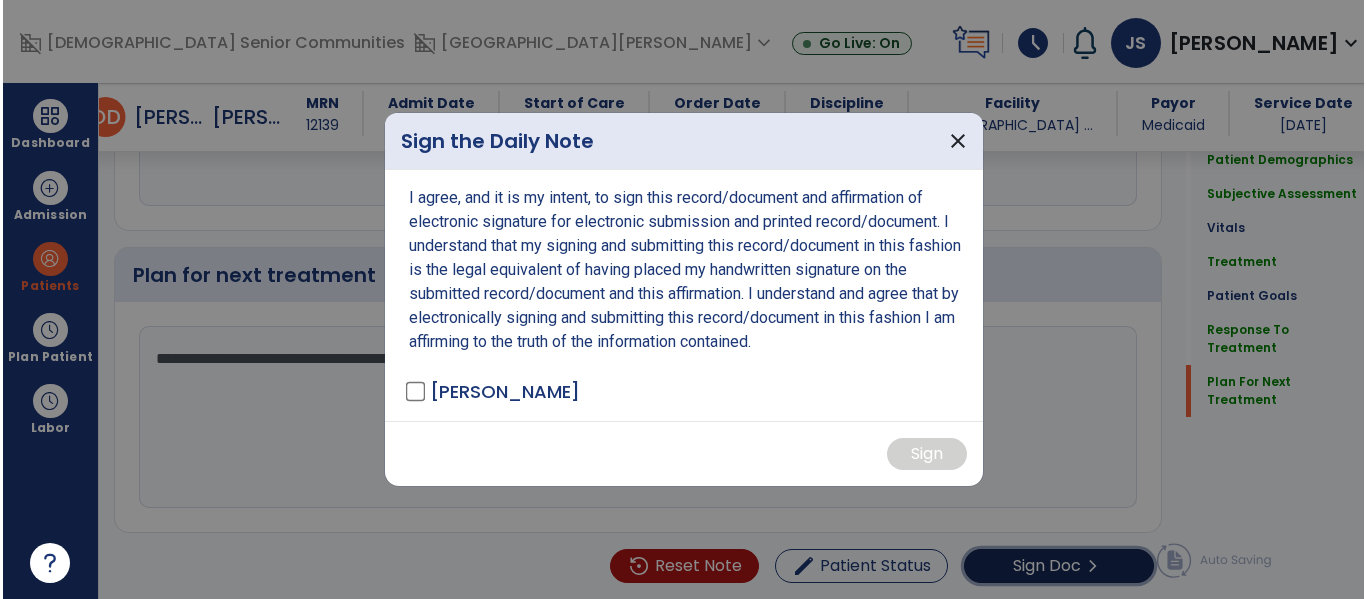 scroll, scrollTop: 2474, scrollLeft: 0, axis: vertical 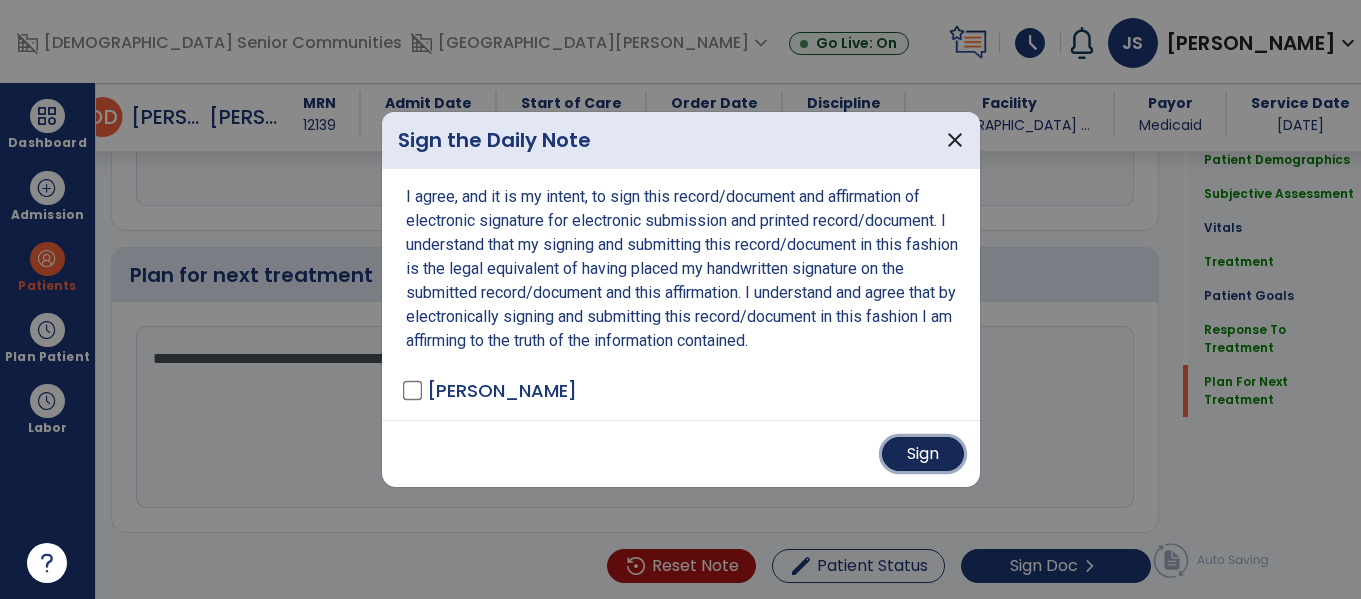 click on "Sign" at bounding box center [923, 454] 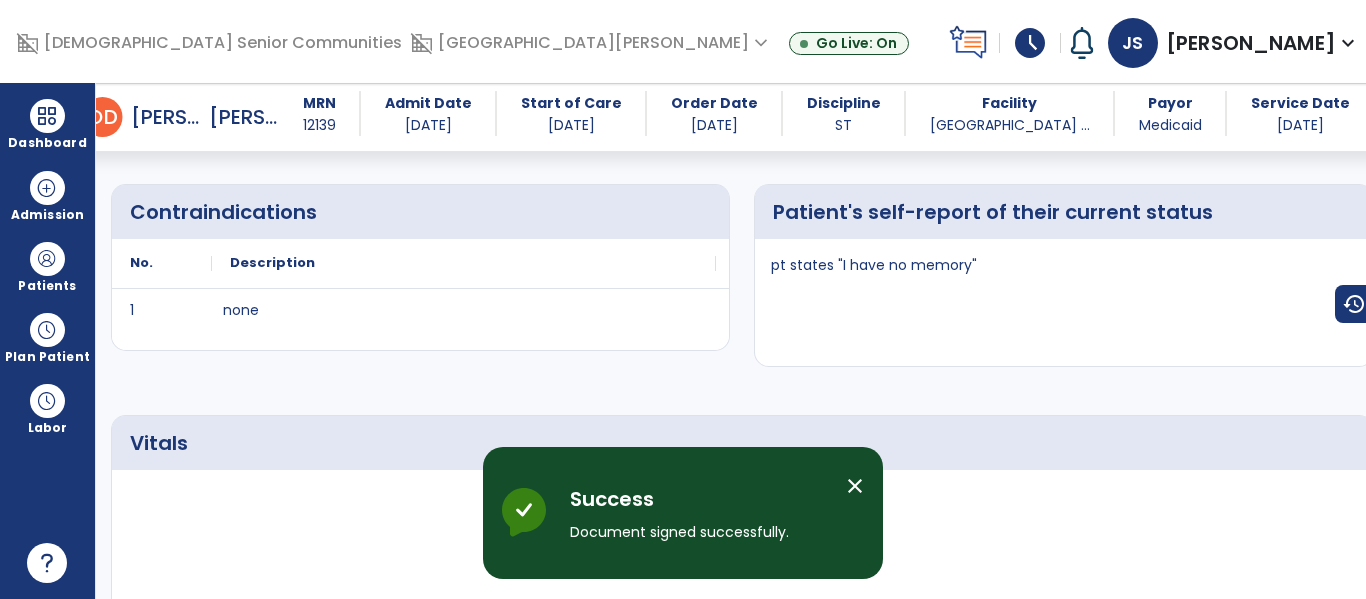 scroll, scrollTop: 0, scrollLeft: 0, axis: both 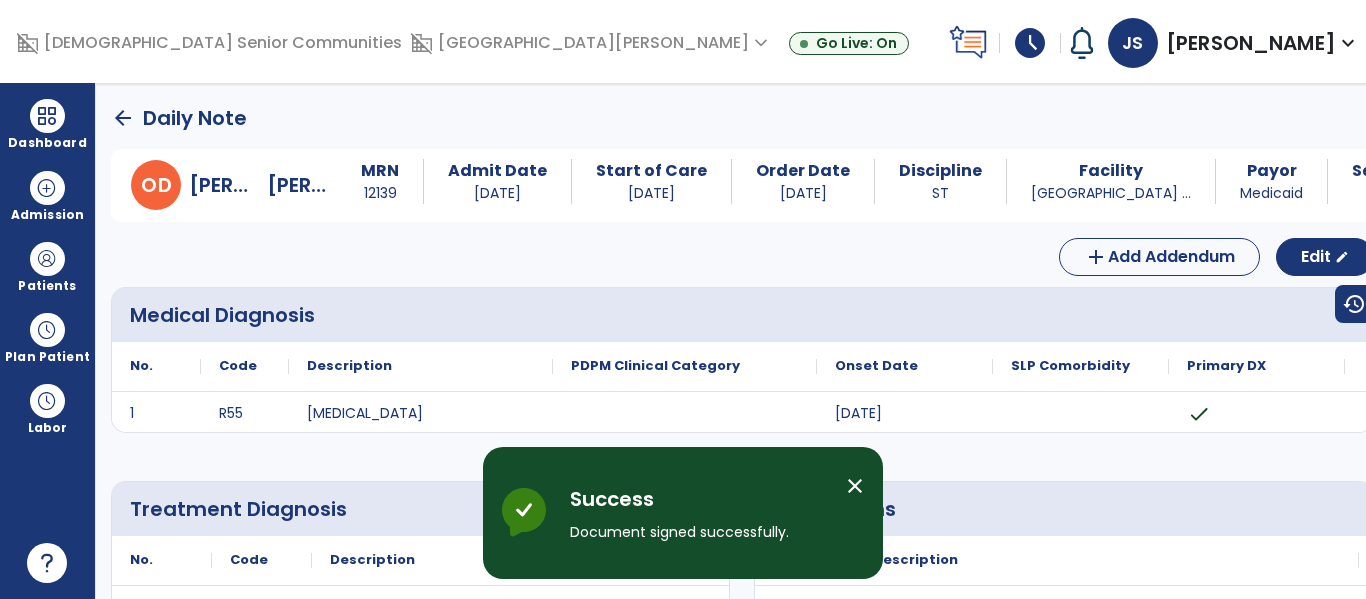 click on "arrow_back" 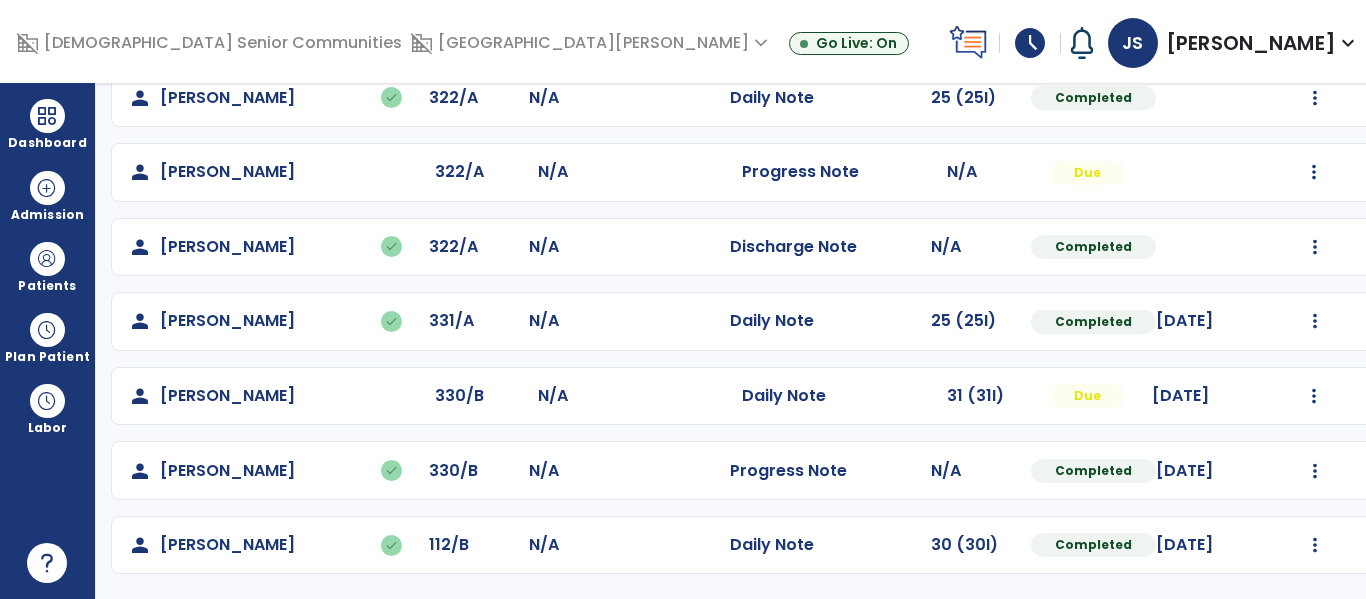 scroll, scrollTop: 991, scrollLeft: 0, axis: vertical 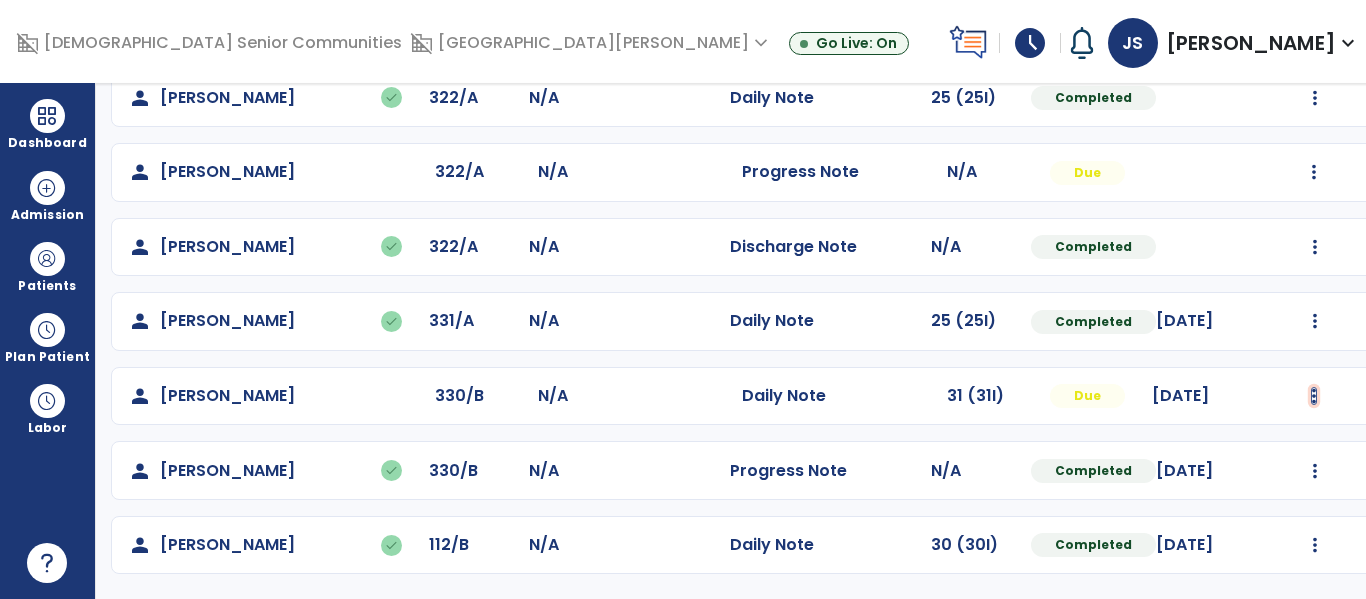 click at bounding box center (1315, -648) 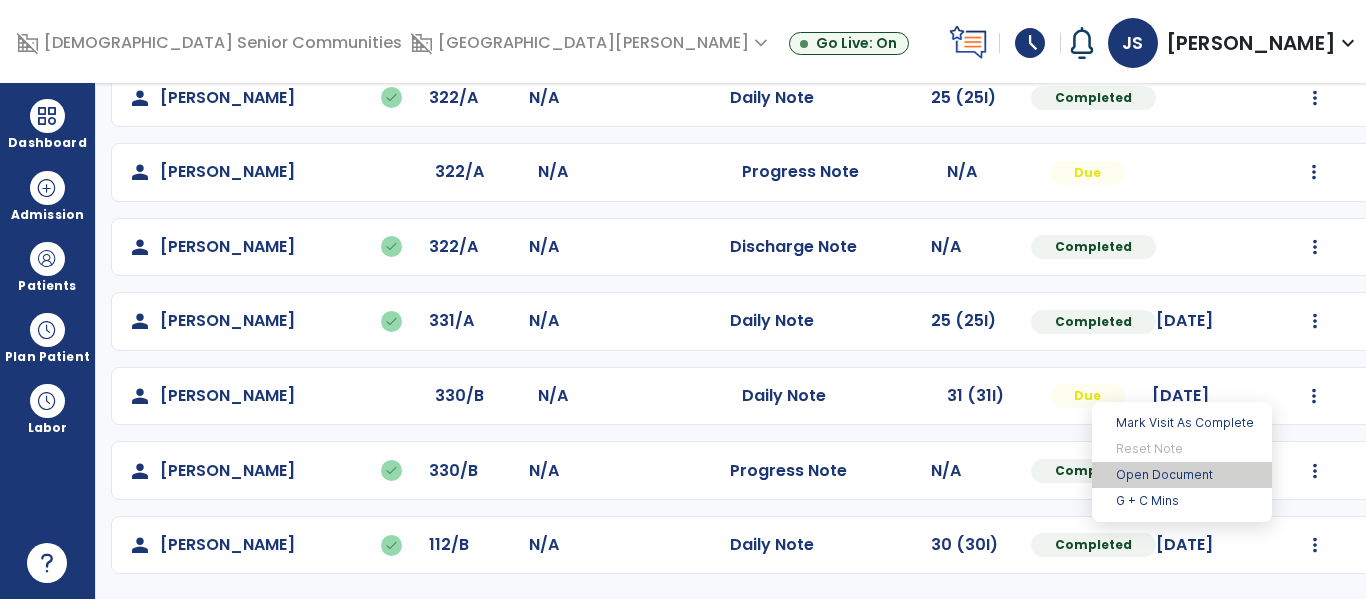 click on "Open Document" at bounding box center [1182, 475] 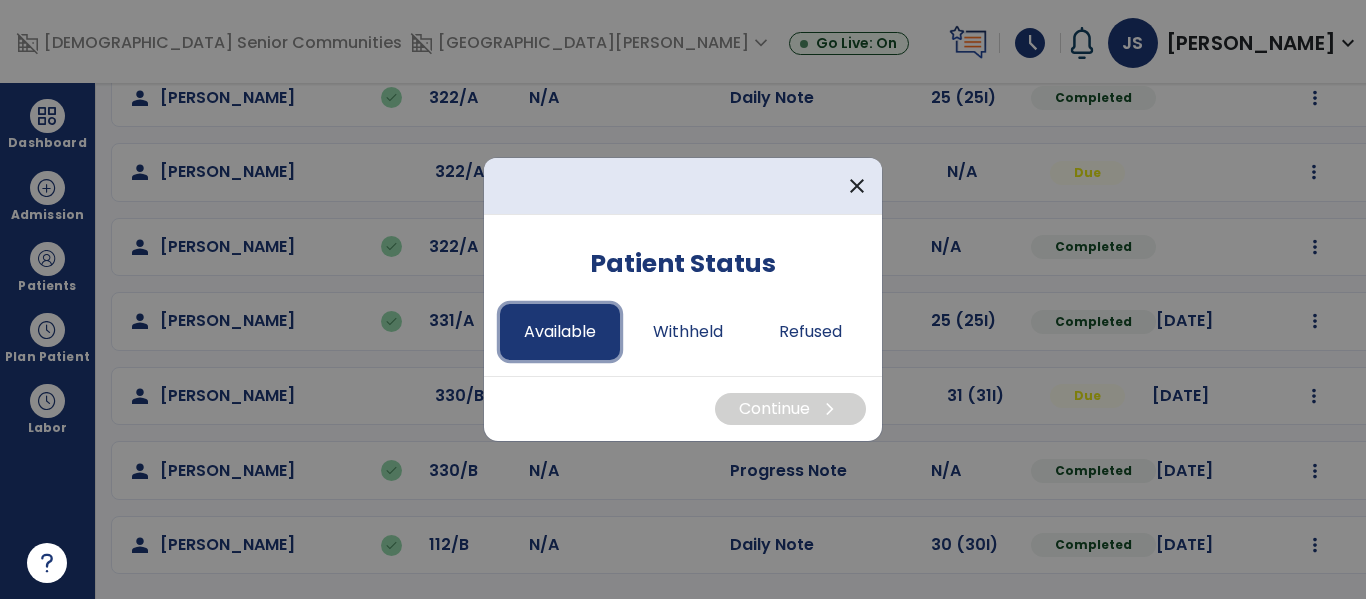 click on "Available" at bounding box center [560, 332] 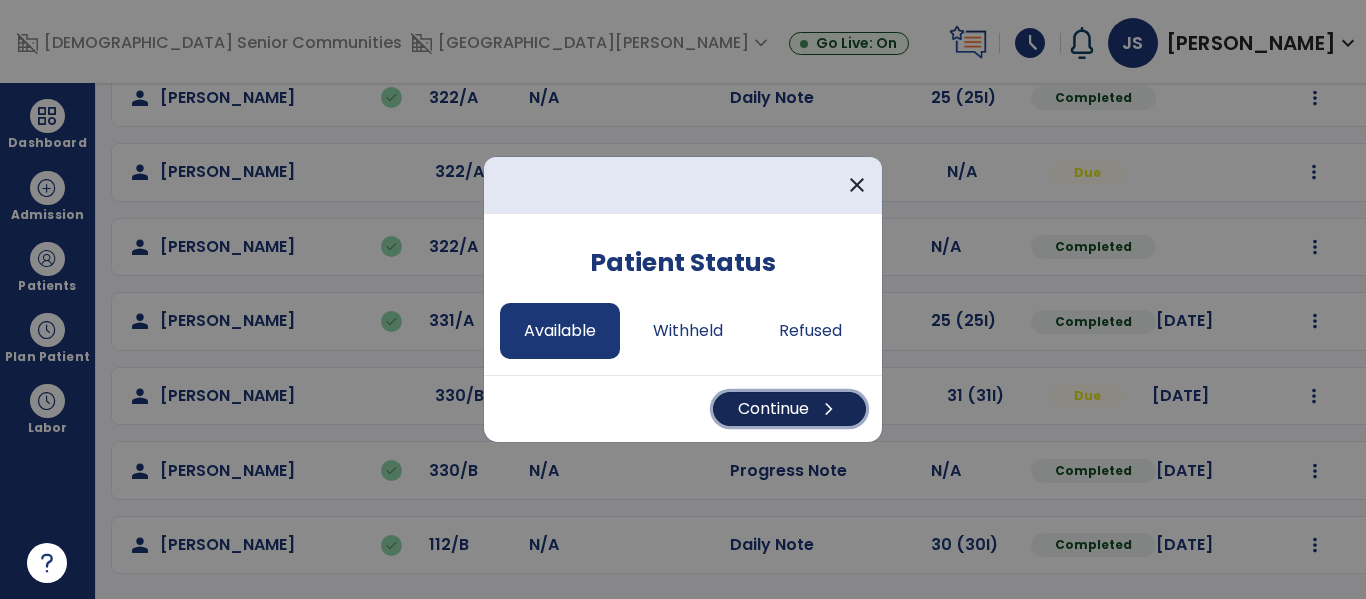 click on "Continue   chevron_right" at bounding box center (789, 409) 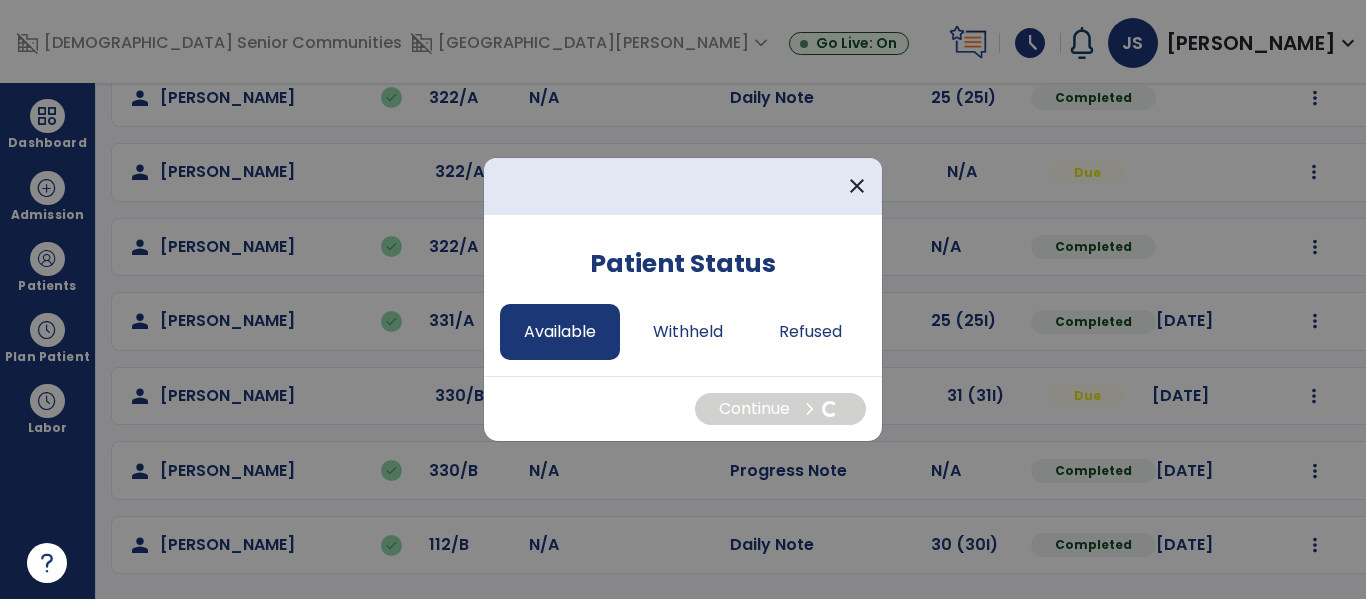 select on "*" 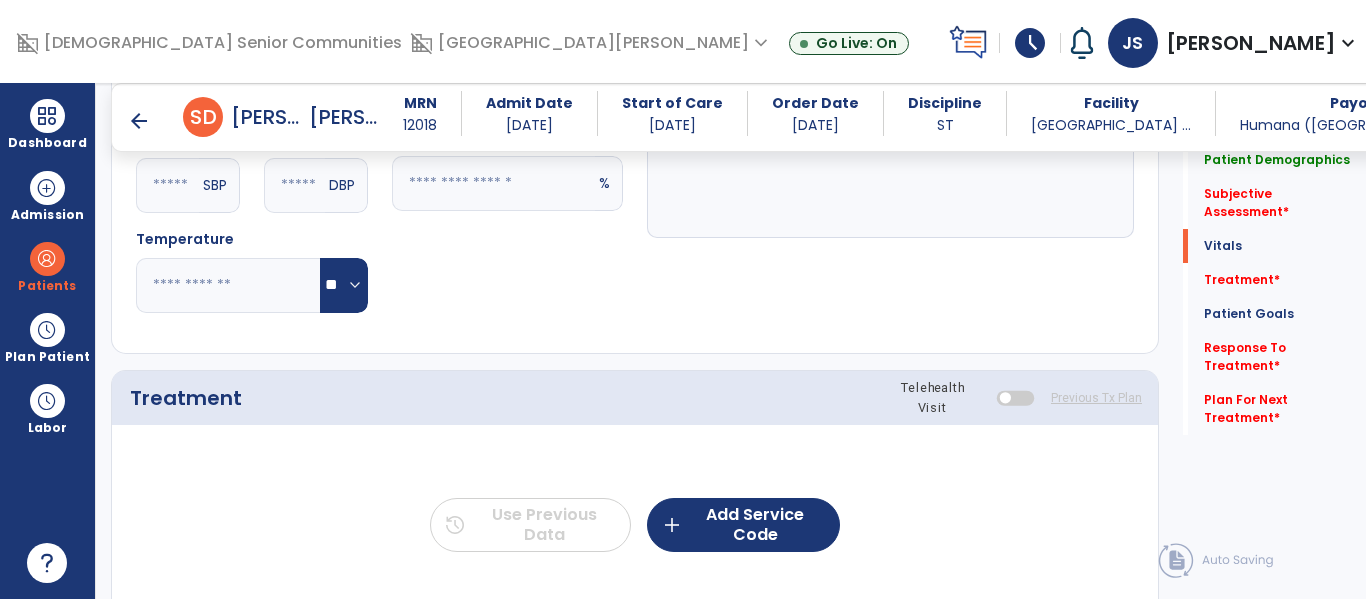 scroll, scrollTop: 986, scrollLeft: 0, axis: vertical 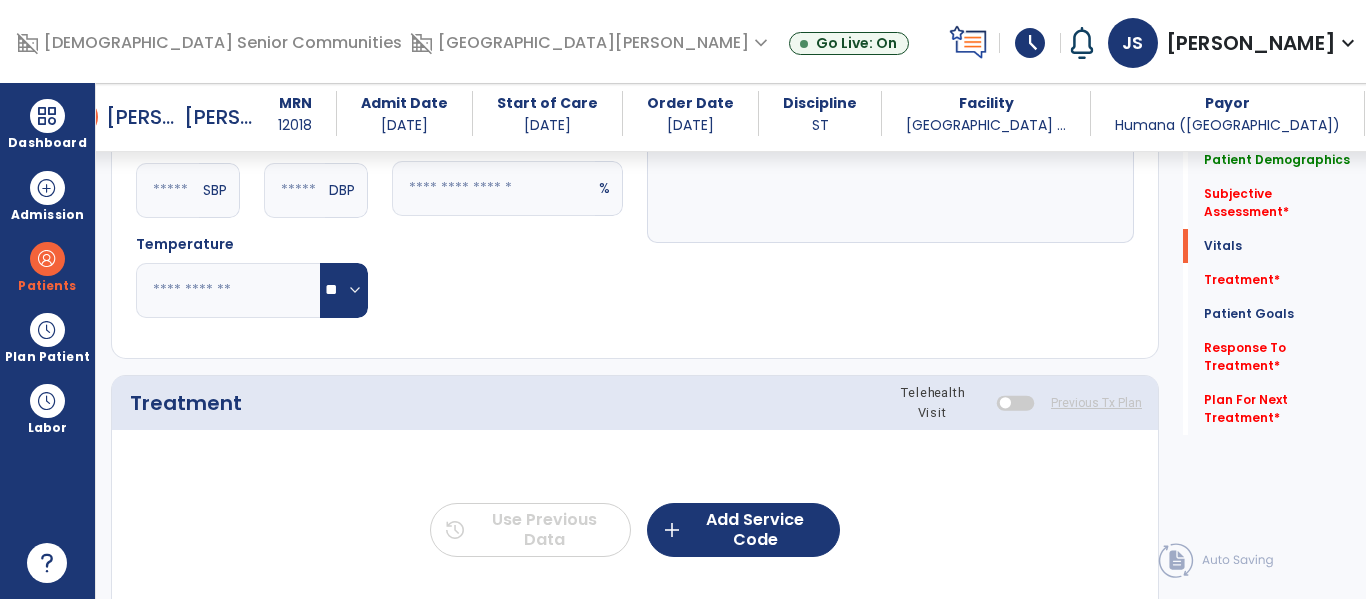 drag, startPoint x: 1255, startPoint y: 206, endPoint x: 1151, endPoint y: 232, distance: 107.200745 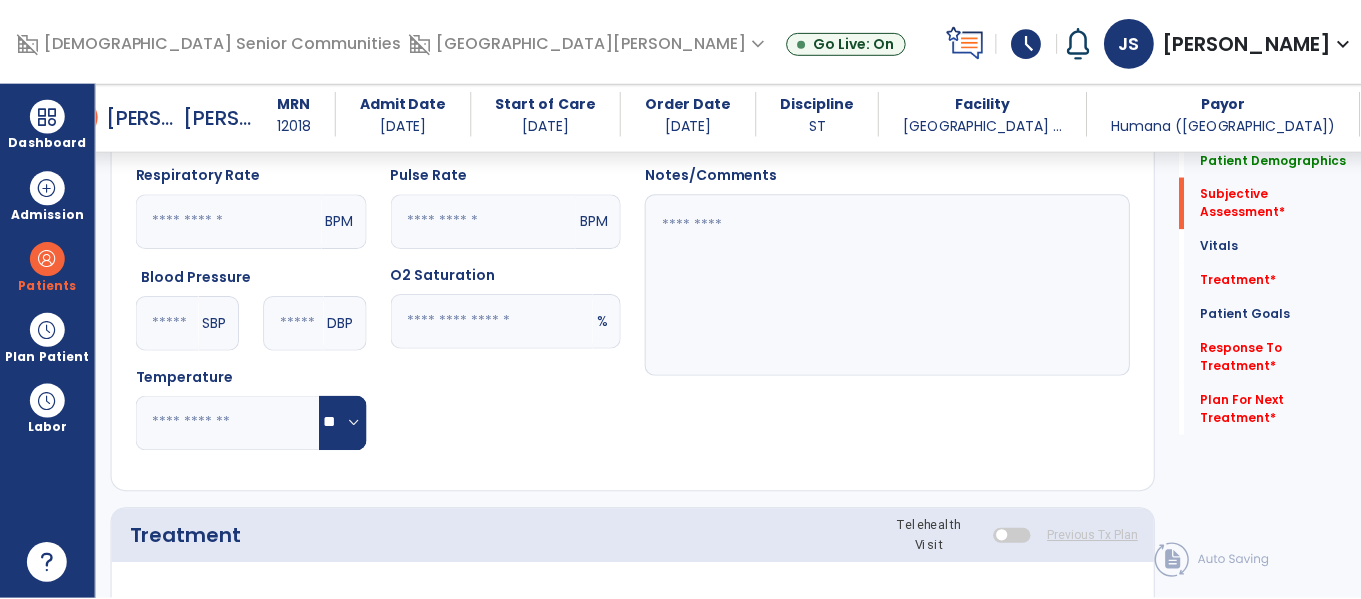 scroll, scrollTop: 441, scrollLeft: 0, axis: vertical 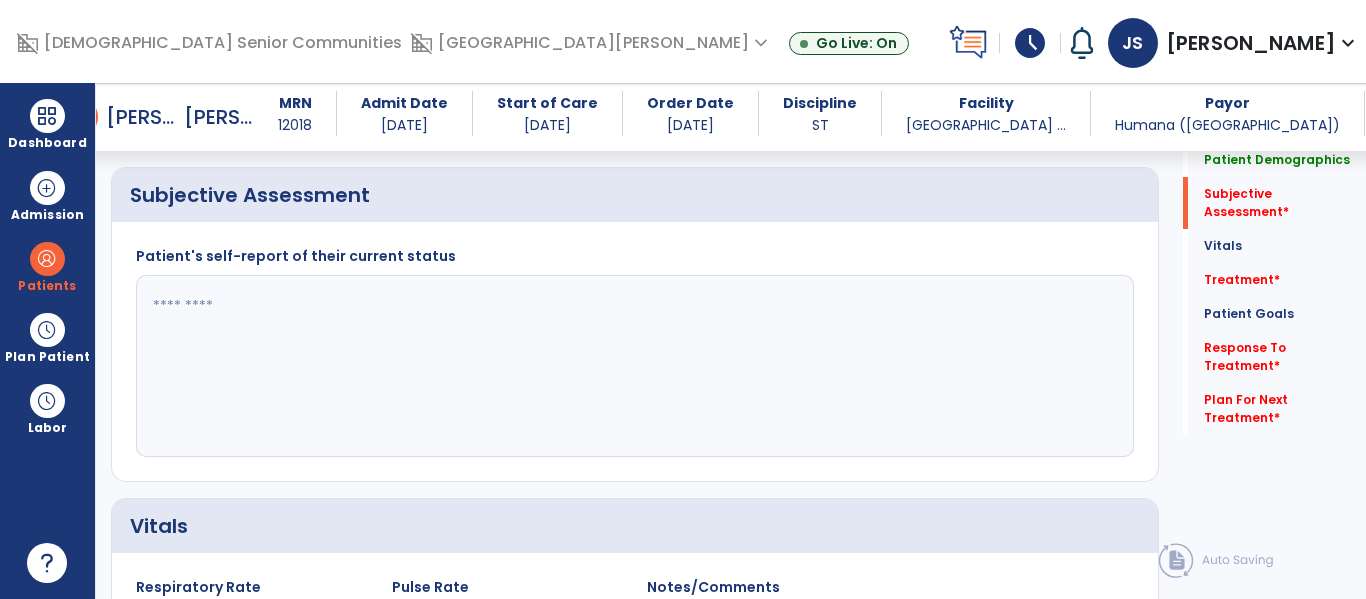 click 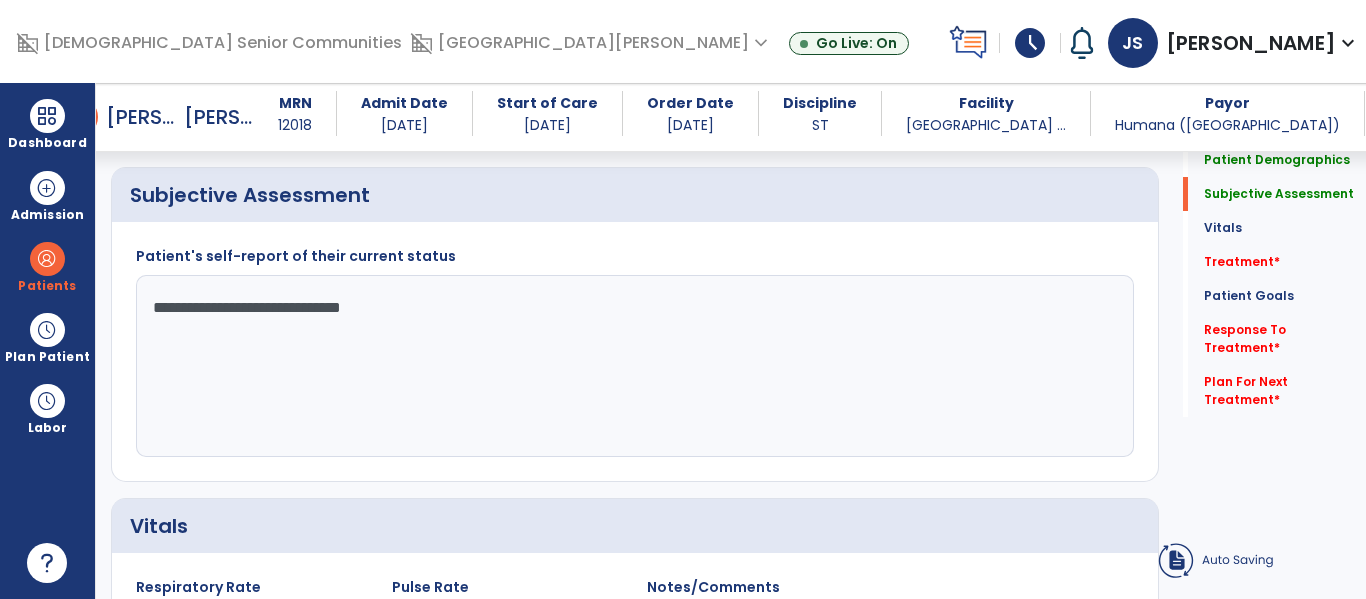 type on "**********" 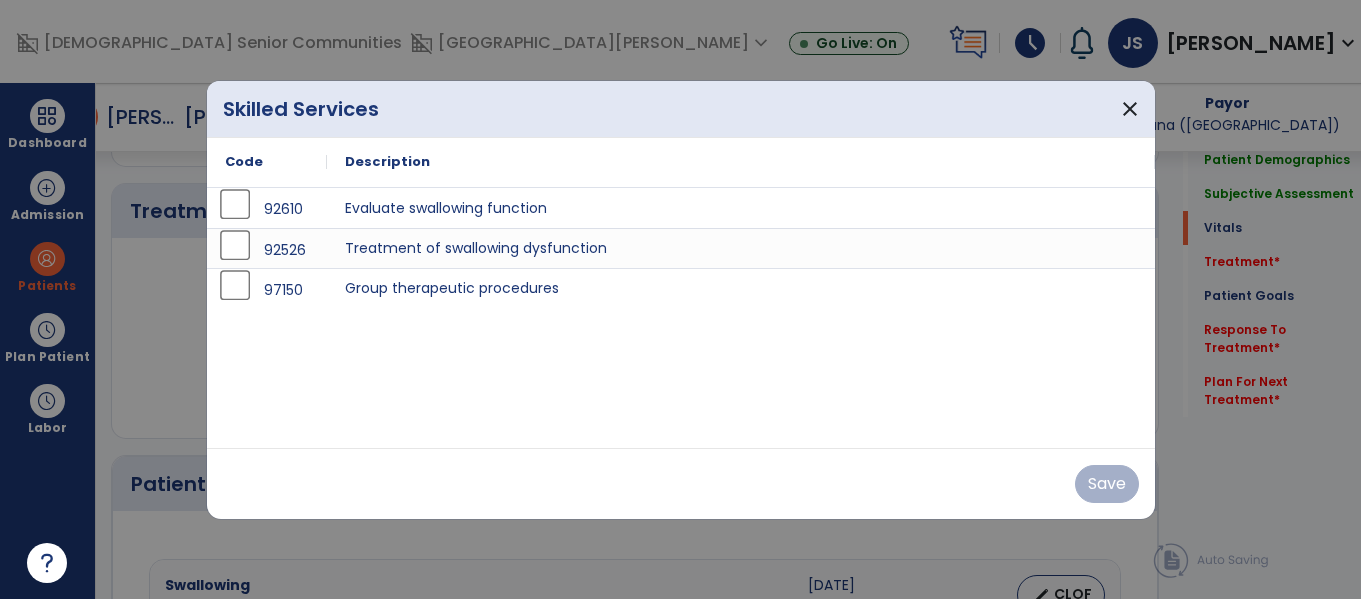 scroll, scrollTop: 1173, scrollLeft: 0, axis: vertical 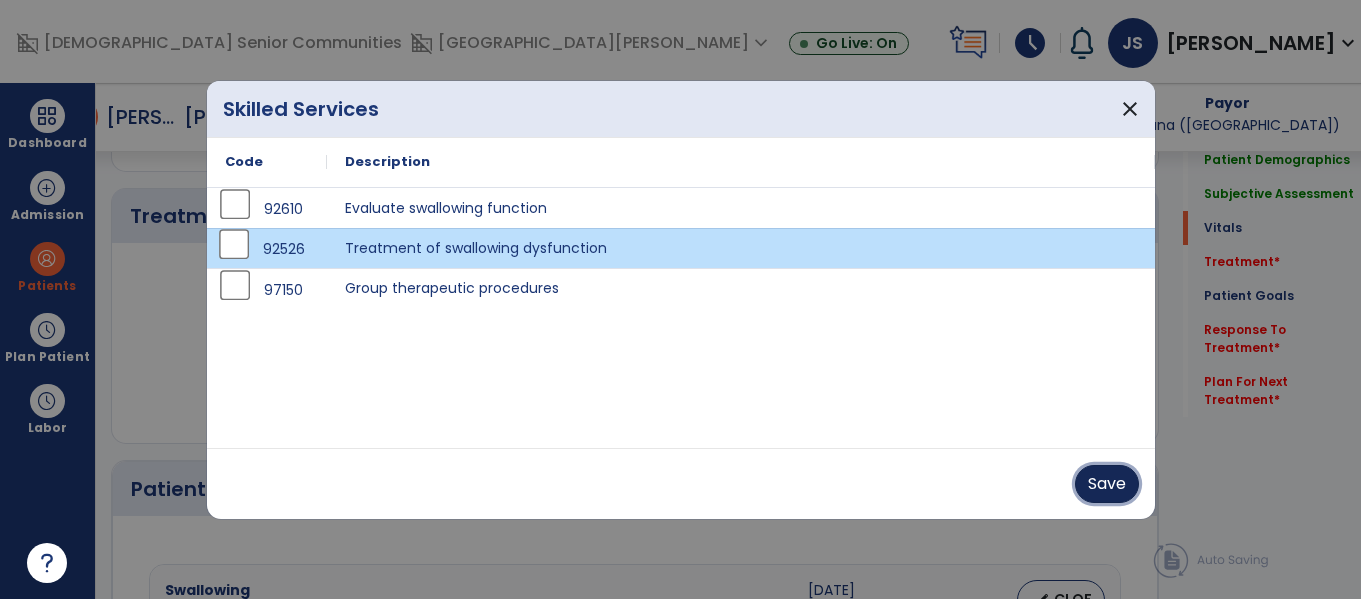 click on "Save" at bounding box center (1107, 484) 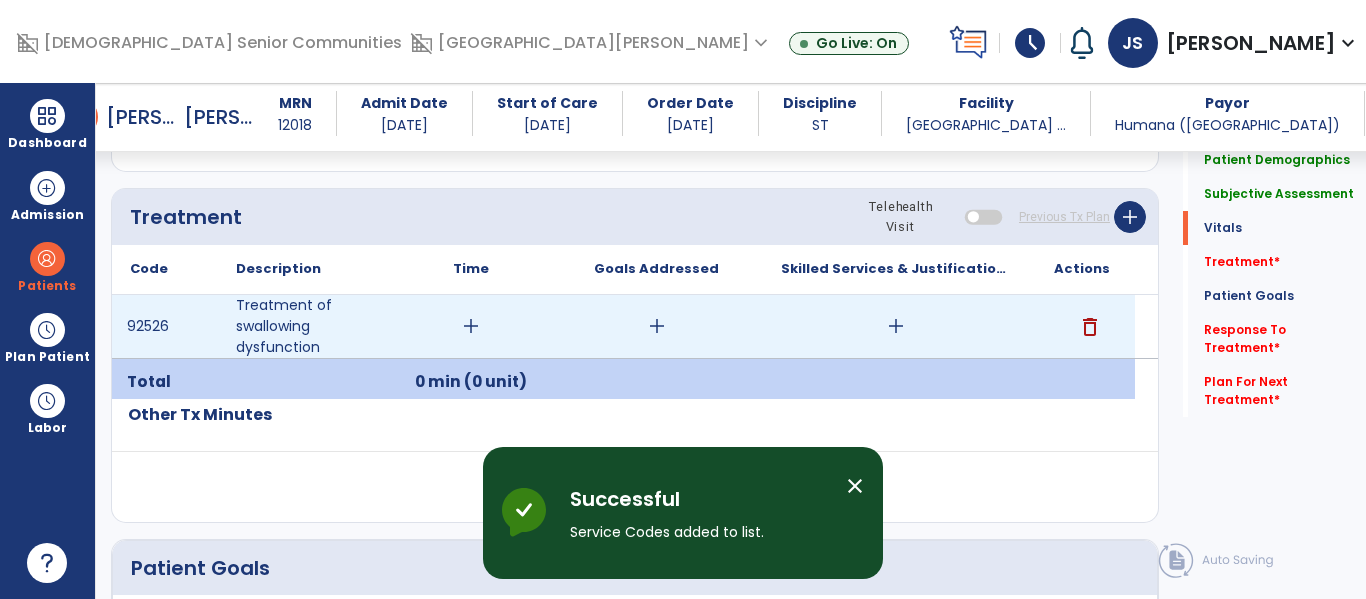 click on "add" at bounding box center (471, 326) 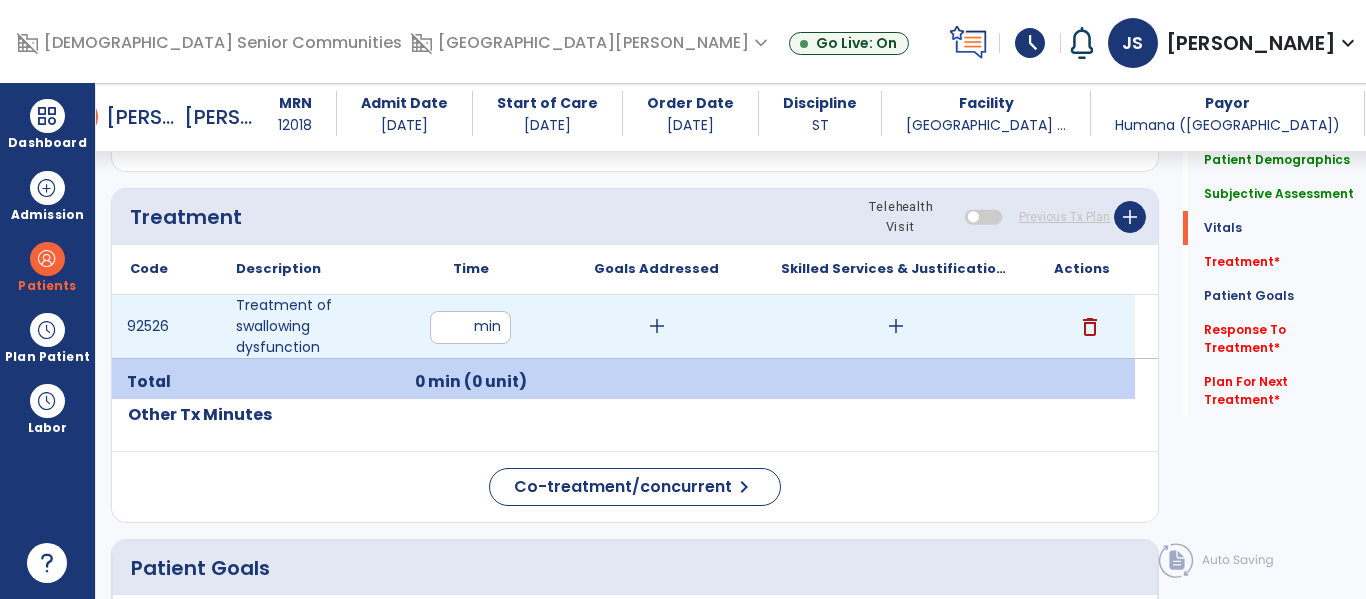 type on "**" 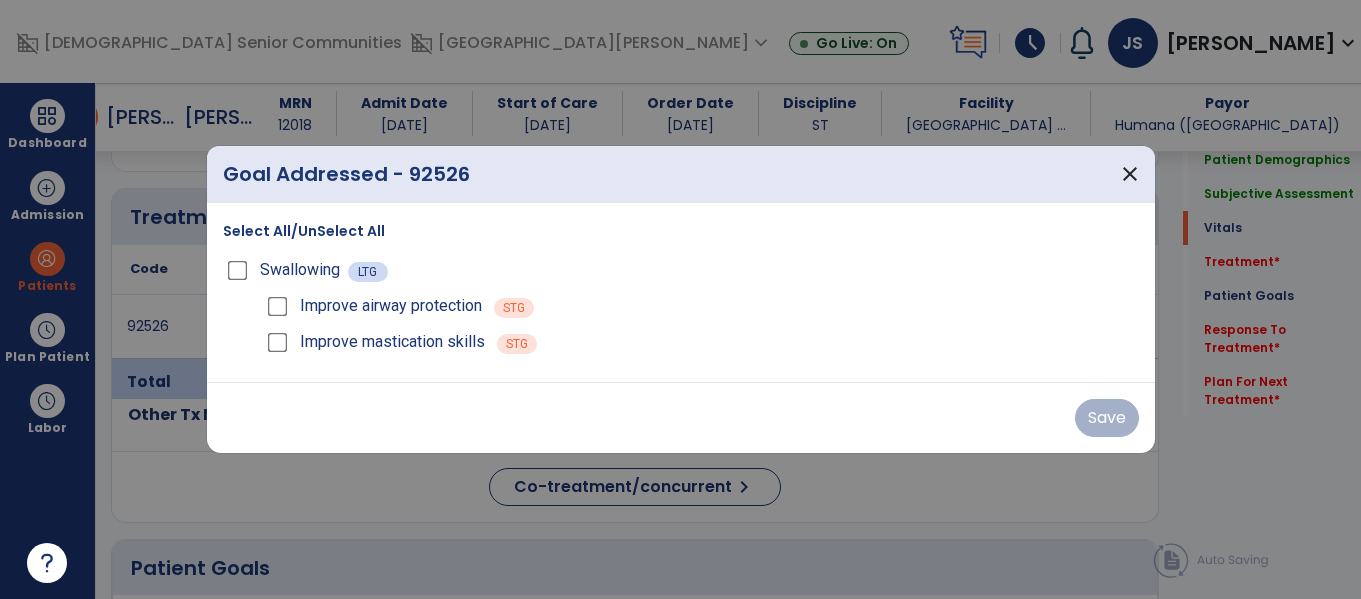 scroll, scrollTop: 1173, scrollLeft: 0, axis: vertical 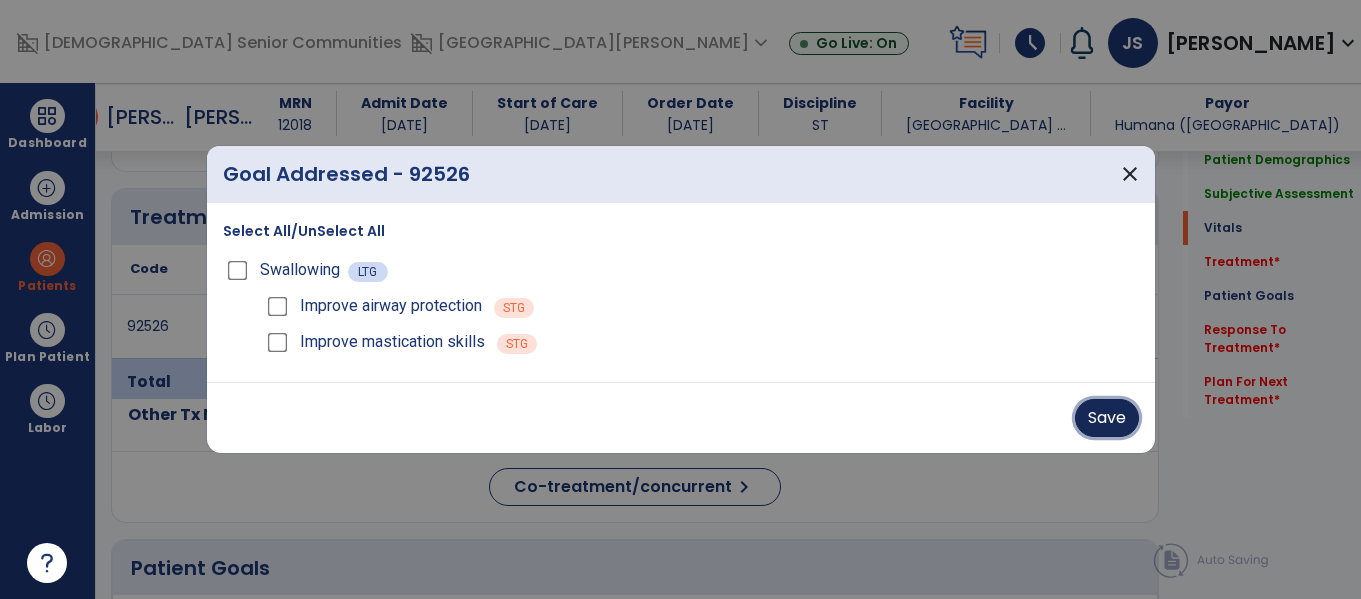 click on "Save" at bounding box center [1107, 418] 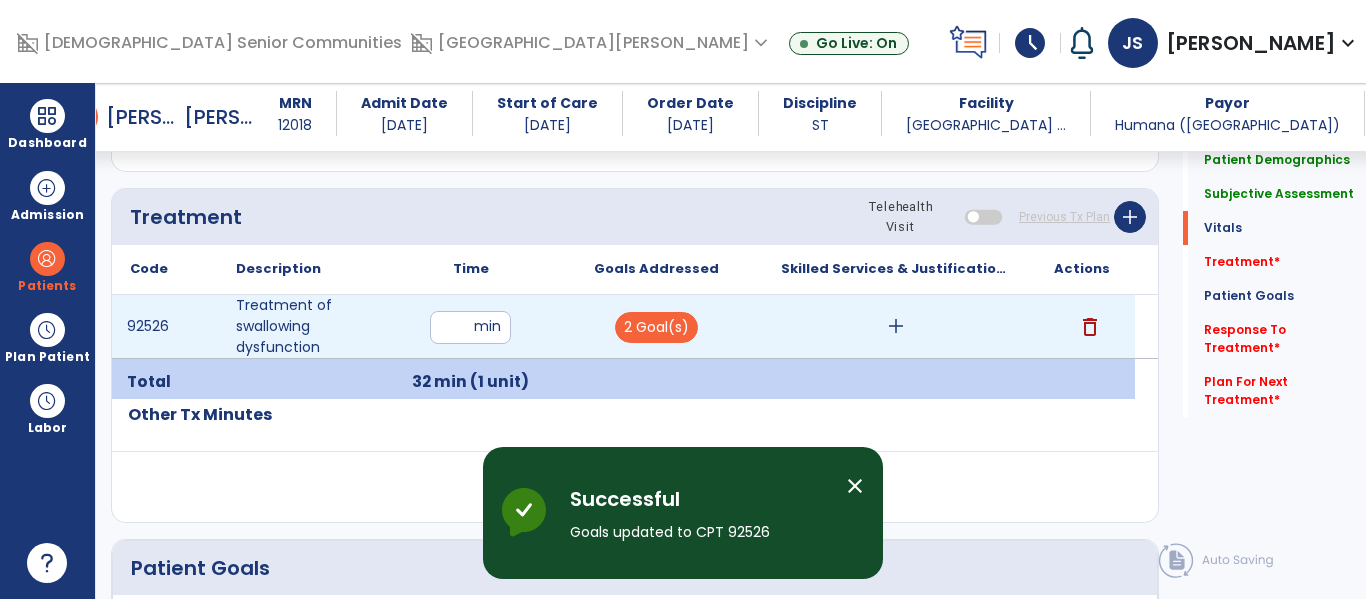 click on "add" at bounding box center [896, 326] 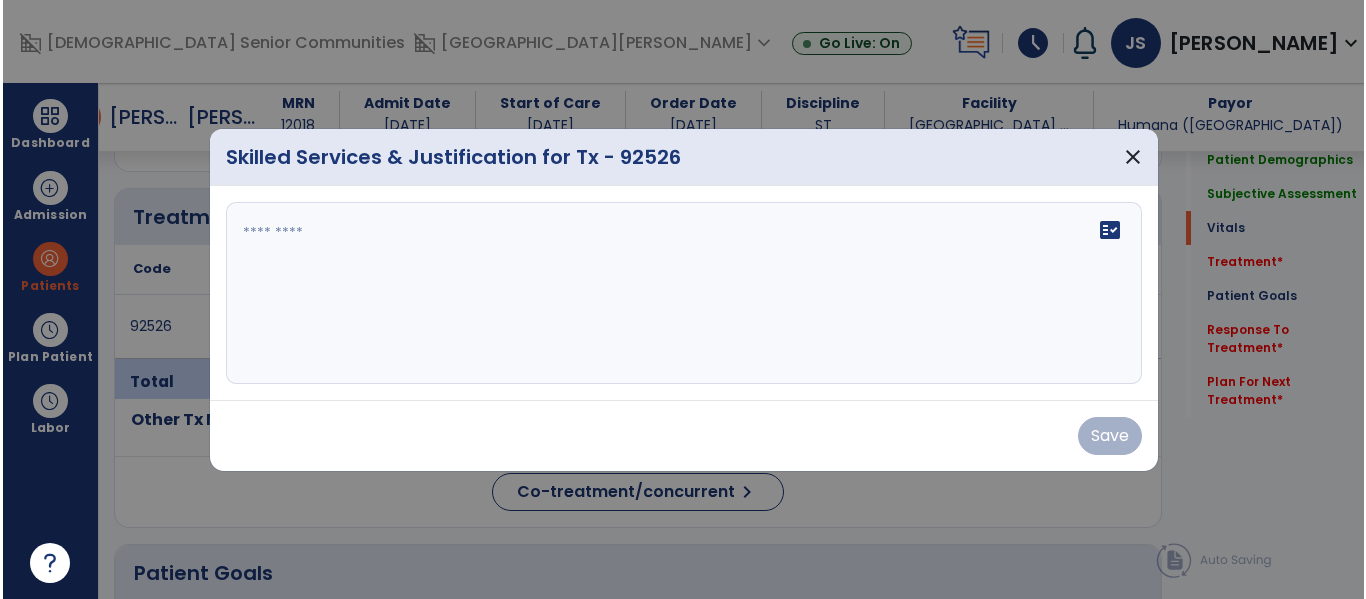 scroll, scrollTop: 1173, scrollLeft: 0, axis: vertical 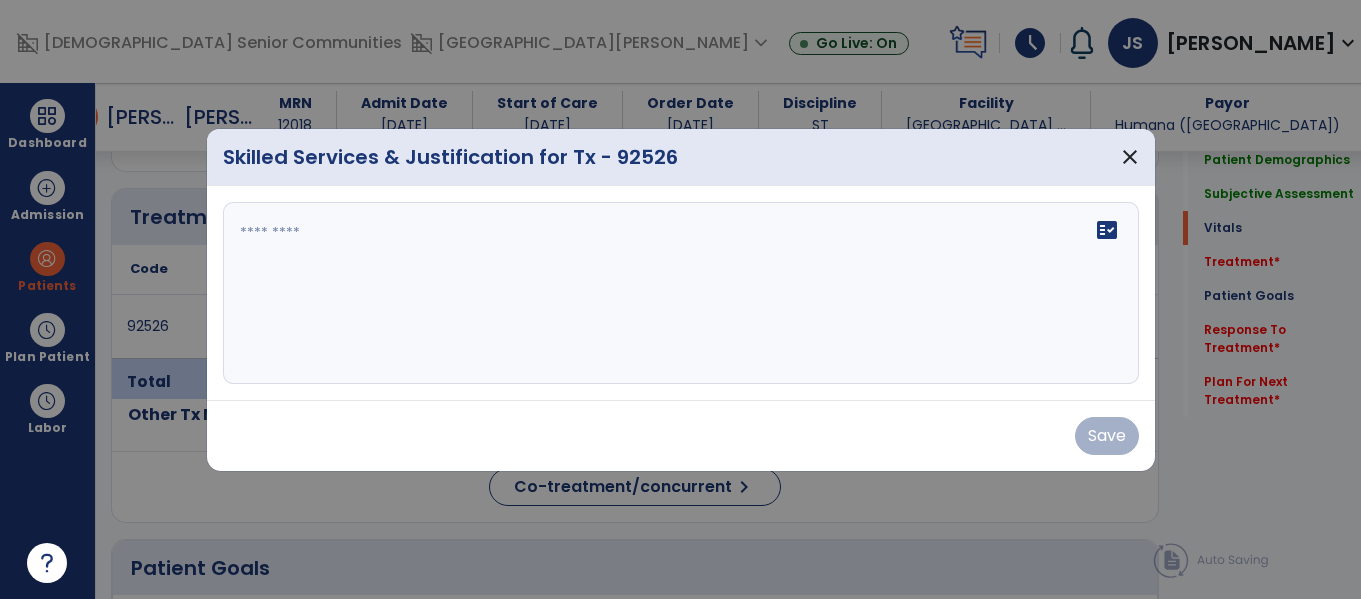 click at bounding box center (677, 293) 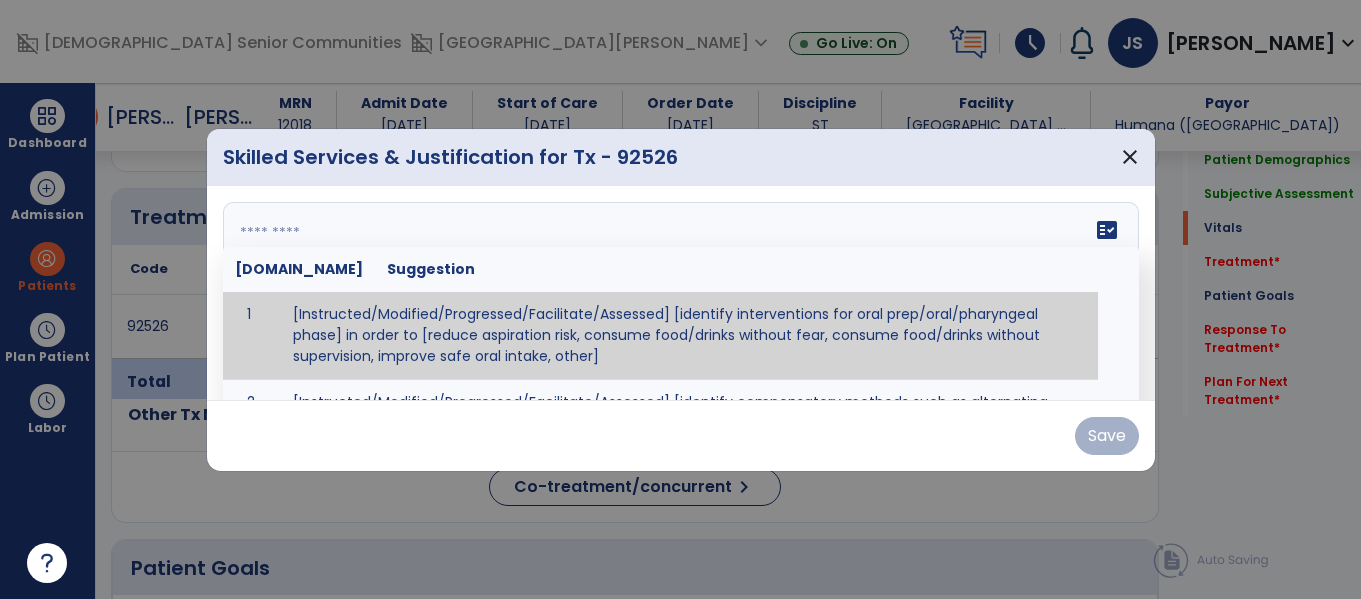 paste on "**********" 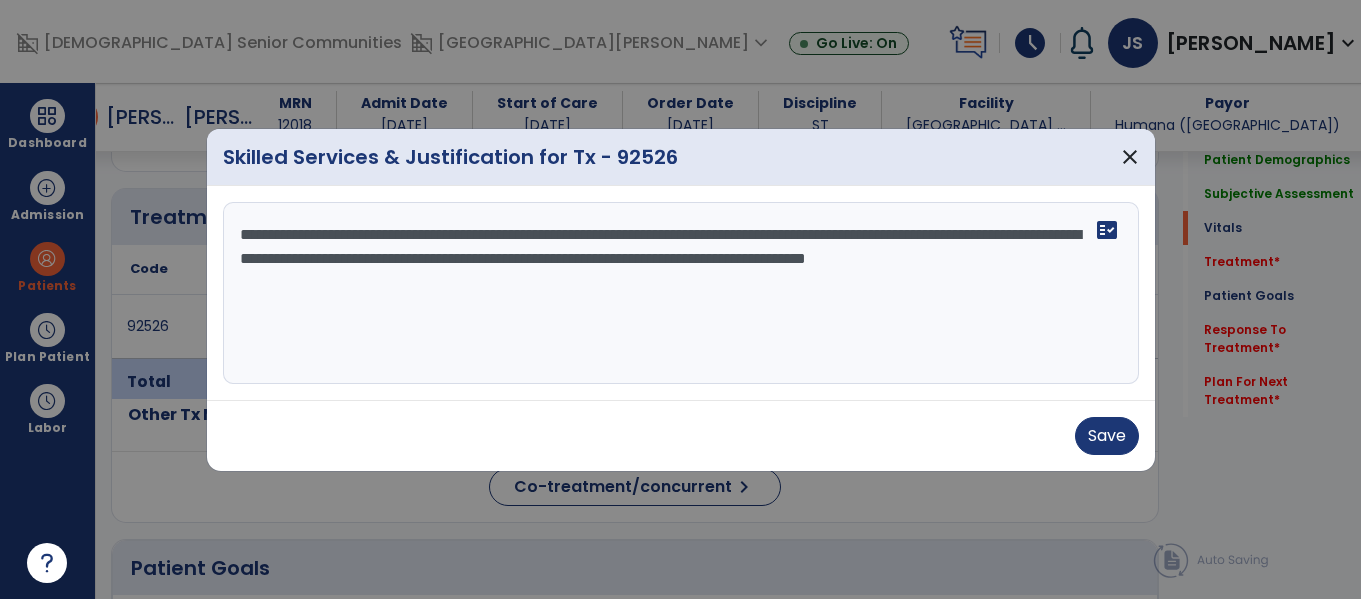 click on "**********" at bounding box center [677, 293] 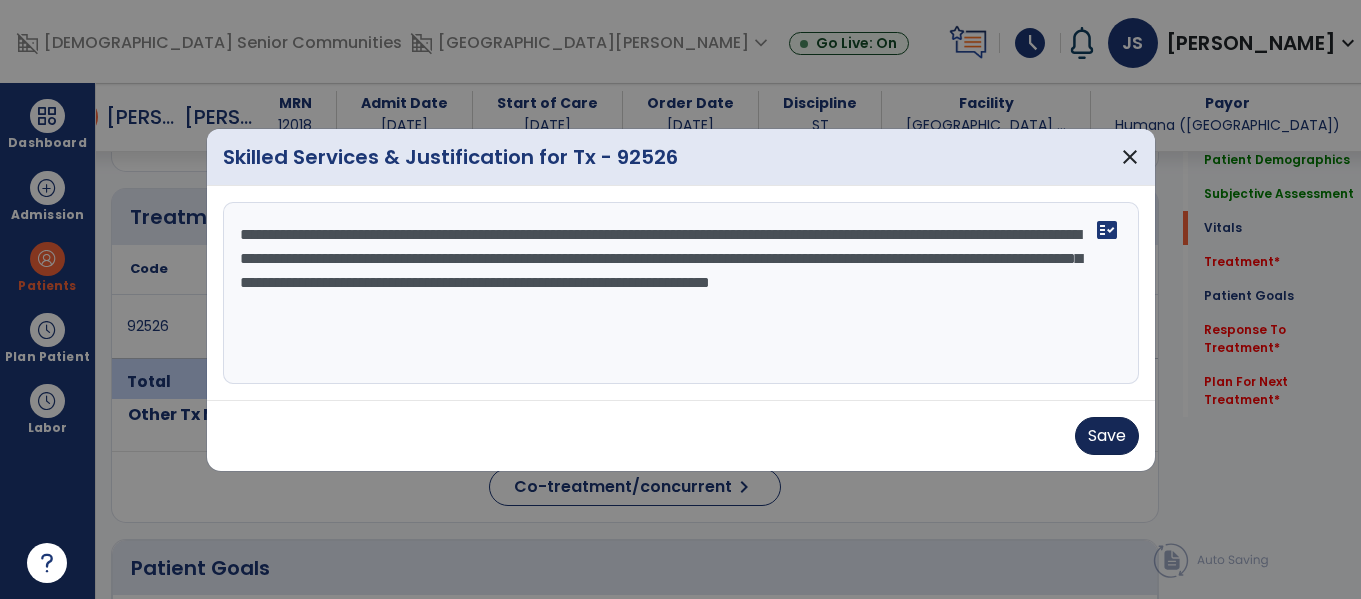 type on "**********" 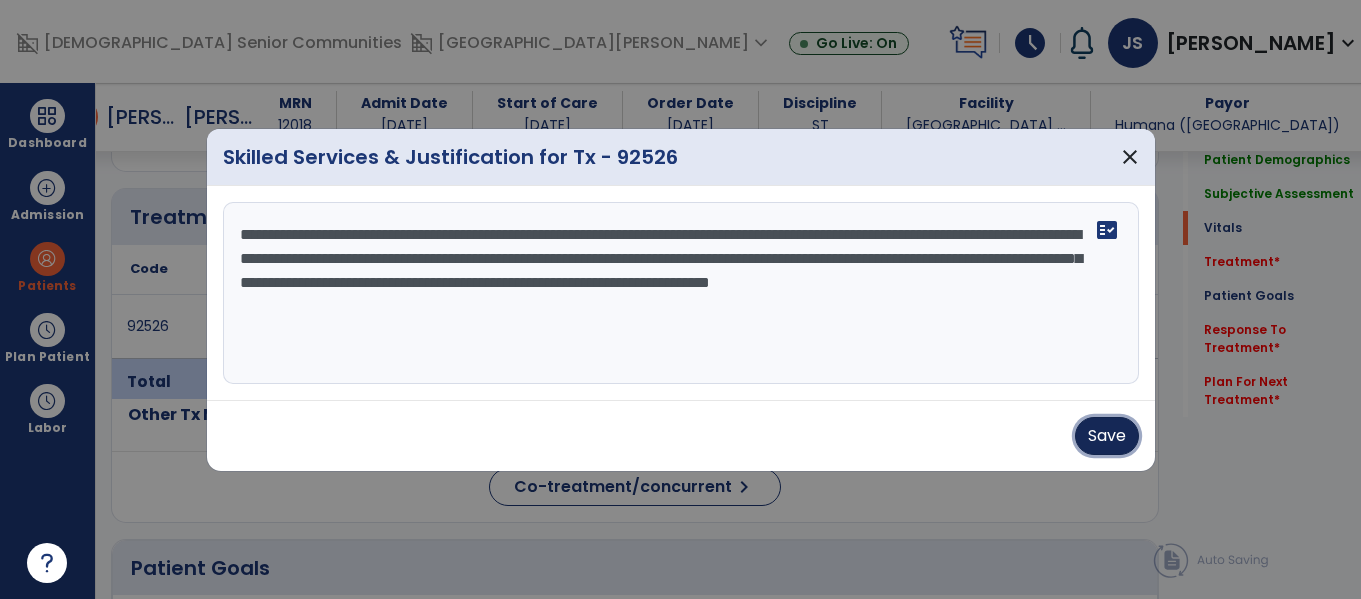 click on "Save" at bounding box center [1107, 436] 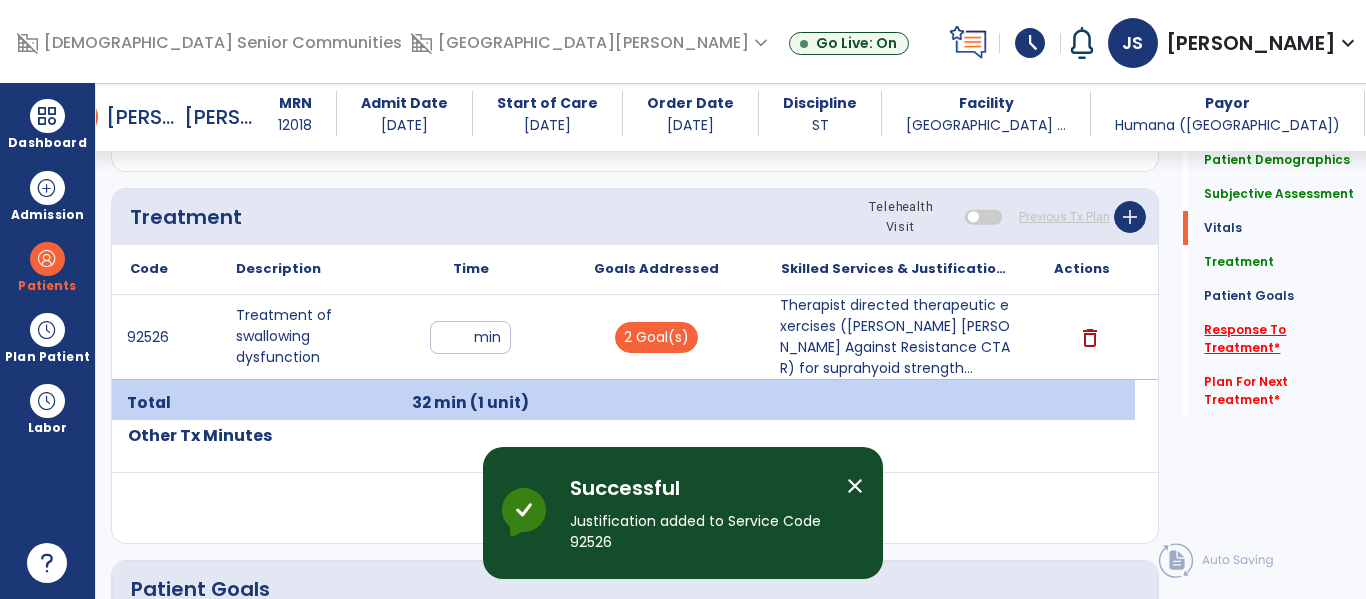 click on "Response To Treatment   *" 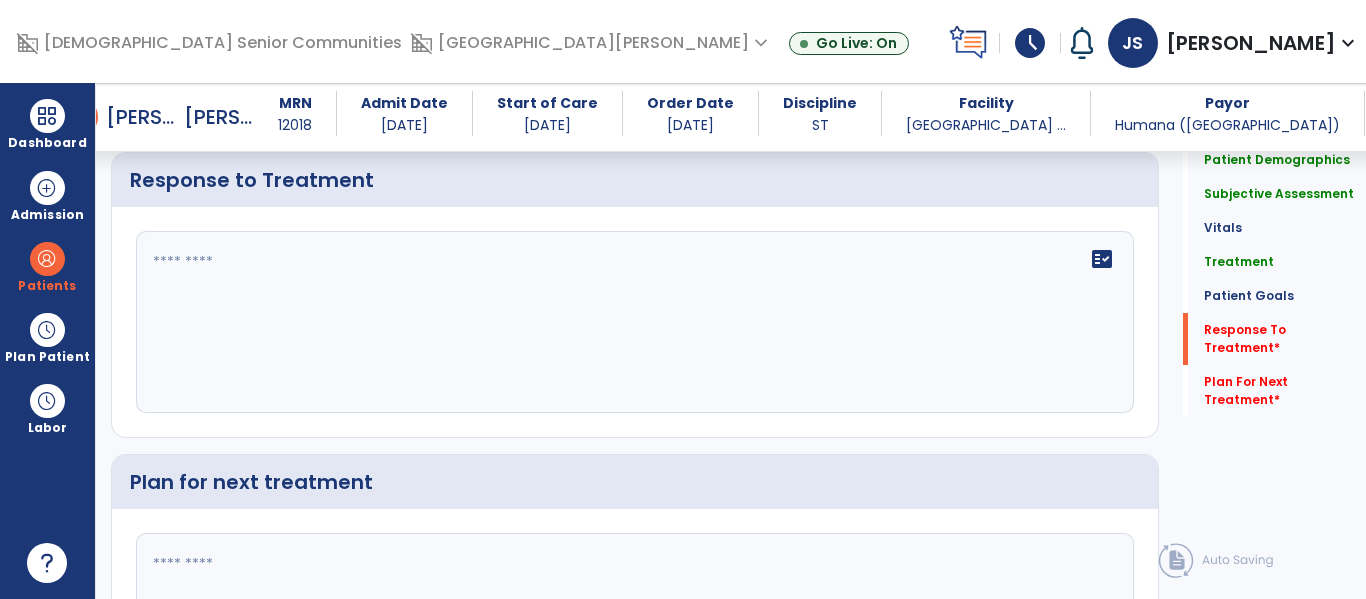 scroll, scrollTop: 2323, scrollLeft: 0, axis: vertical 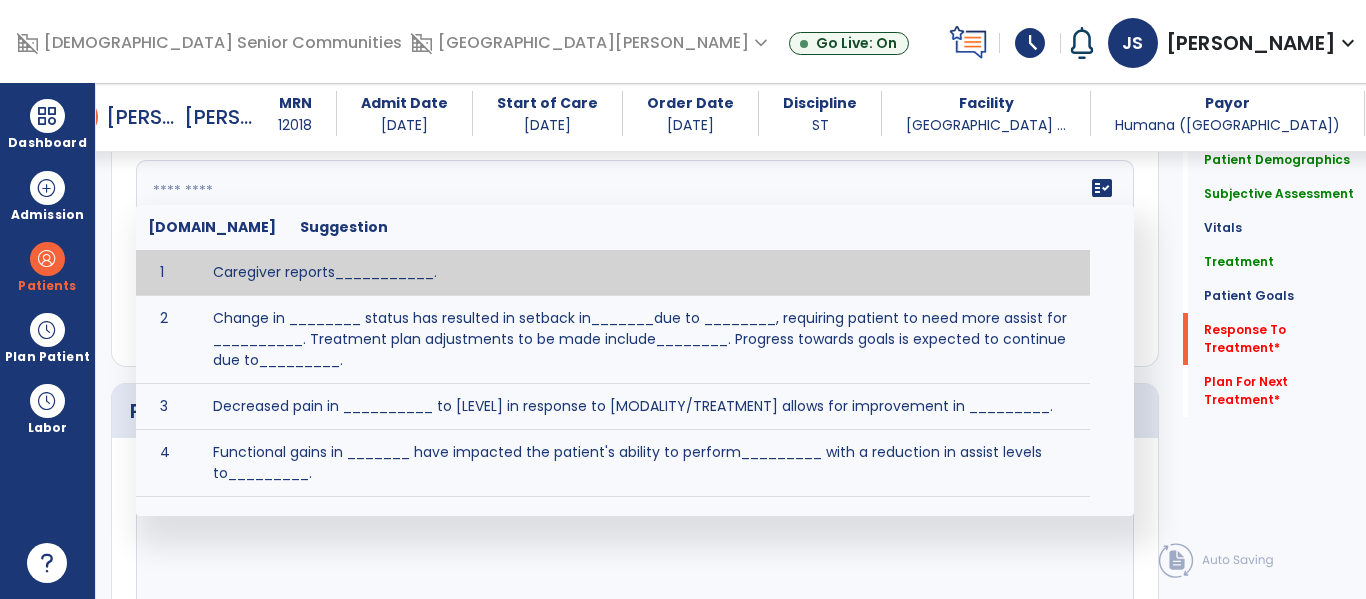 click on "fact_check  [DOMAIN_NAME] Suggestion 1 Caregiver reports___________. 2 Change in ________ status has resulted in setback in_______due to ________, requiring patient to need more assist for __________.   Treatment plan adjustments to be made include________.  Progress towards goals is expected to continue due to_________. 3 Decreased pain in __________ to [LEVEL] in response to [MODALITY/TREATMENT] allows for improvement in _________. 4 Functional gains in _______ have impacted the patient's ability to perform_________ with a reduction in assist levels to_________. 5 Functional progress this week has been significant due to__________. 6 Gains in ________ have improved the patient's ability to perform ______with decreased levels of assist to___________. 7 Improvement in ________allows patient to tolerate higher levels of challenges in_________. 8 Pain in [AREA] has decreased to [LEVEL] in response to [TREATMENT/MODALITY], allowing fore ease in completing__________. 9 10 11 12 13 14 15 16 17 18 19 20 21" 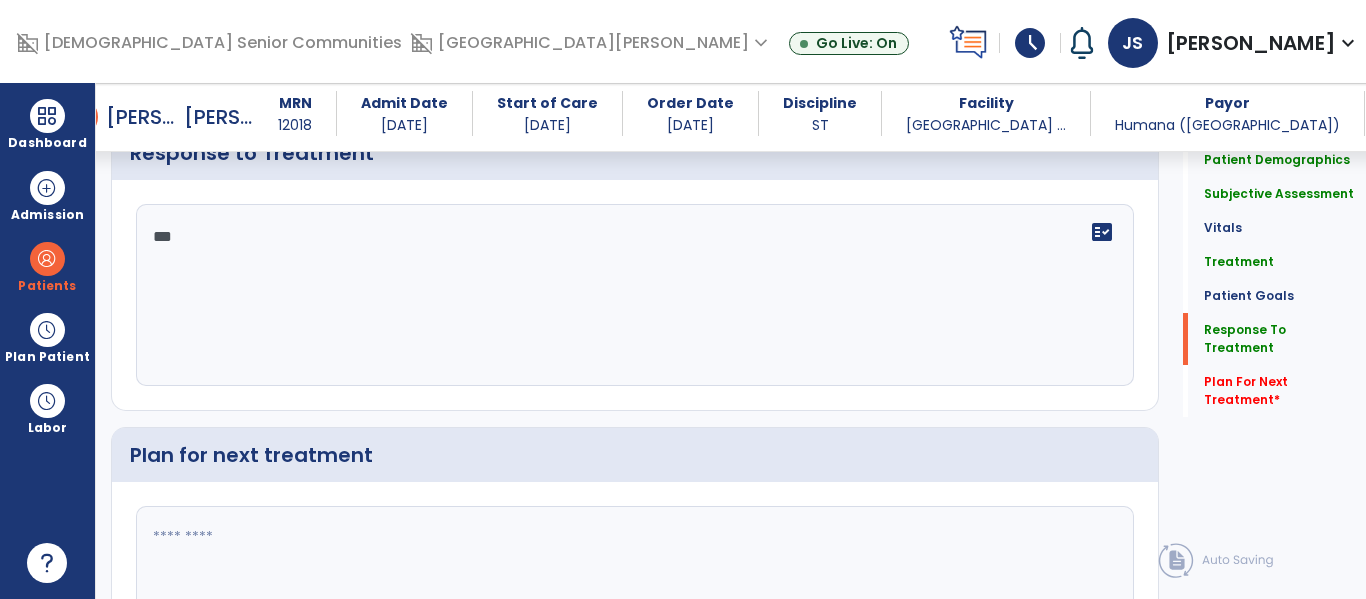 scroll, scrollTop: 2323, scrollLeft: 0, axis: vertical 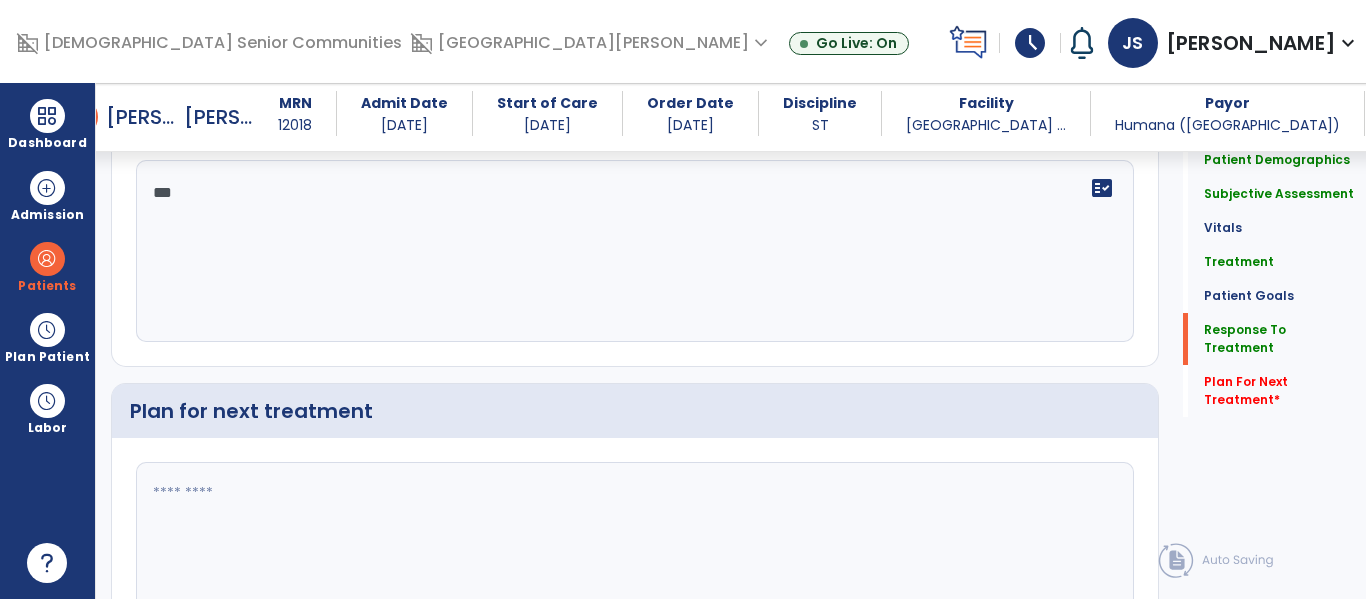 paste on "**********" 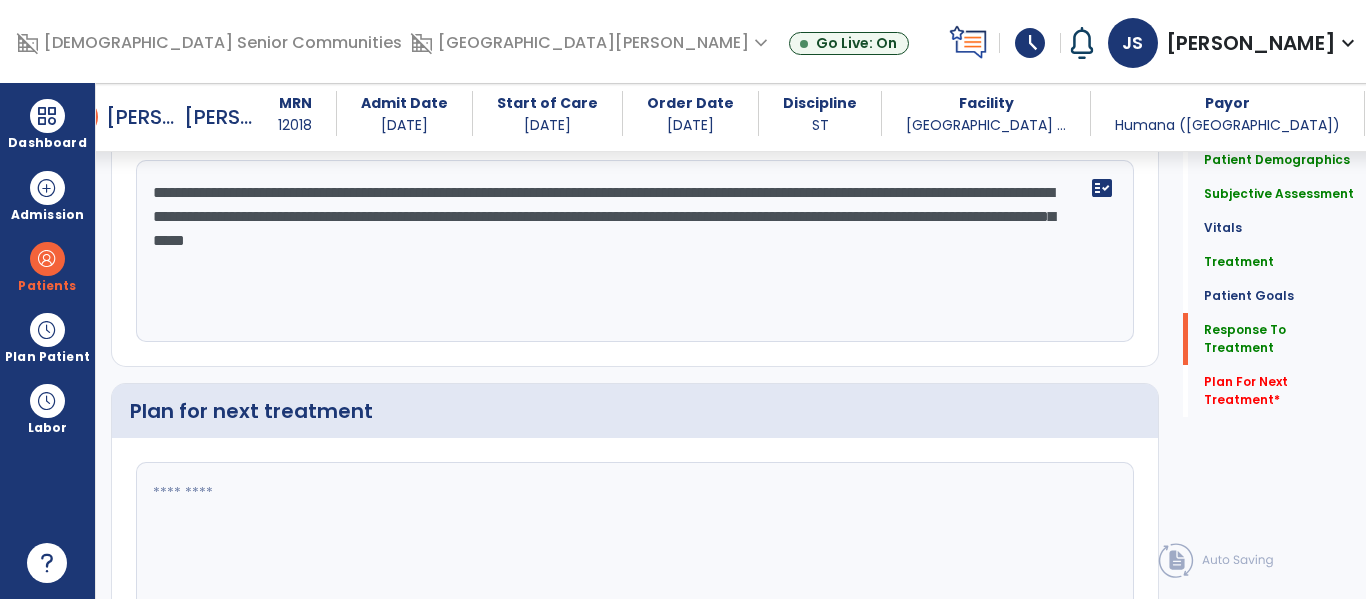 click on "**********" 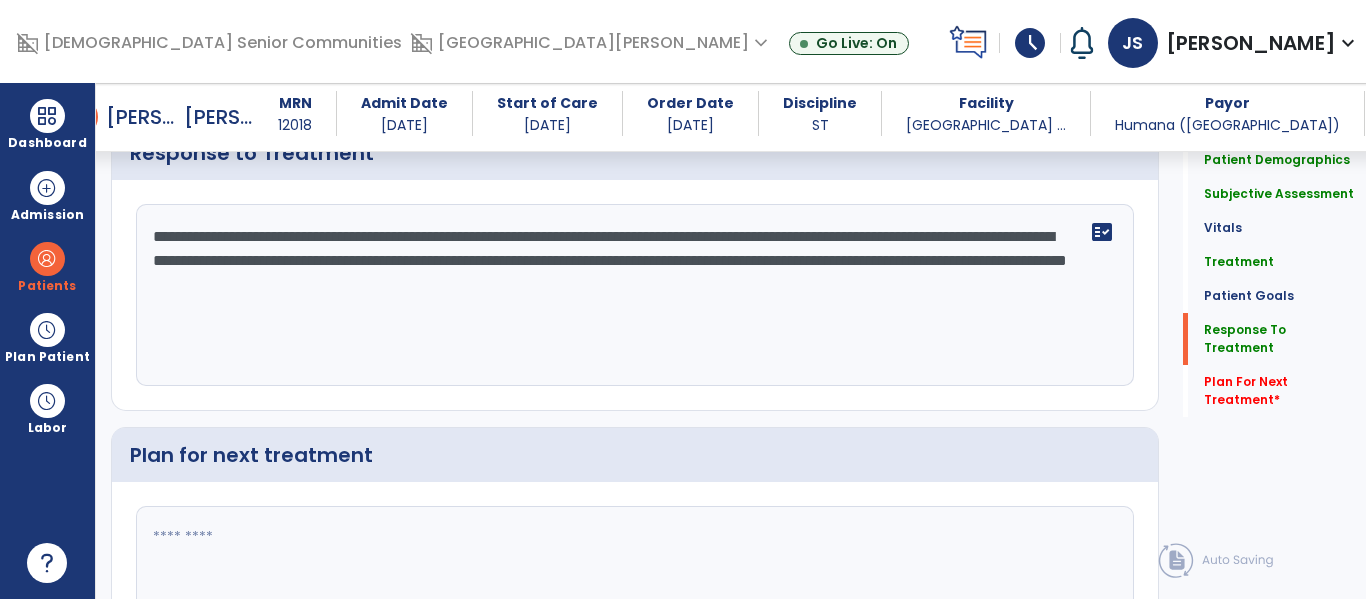 scroll, scrollTop: 2323, scrollLeft: 0, axis: vertical 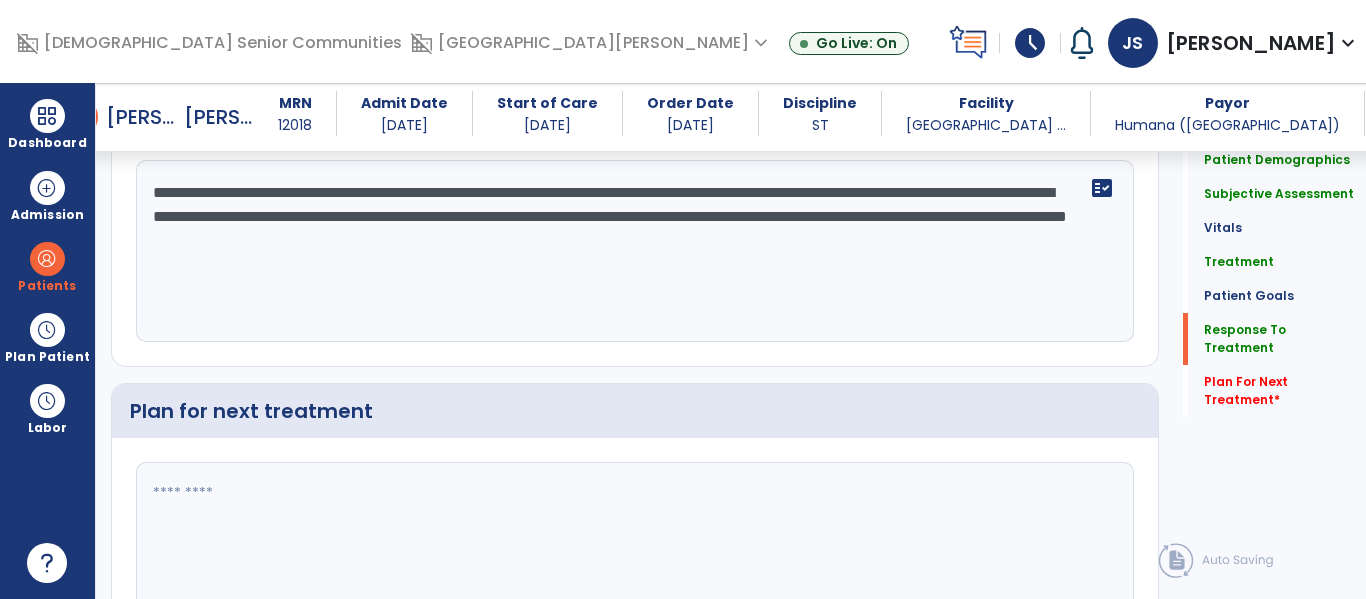 drag, startPoint x: 891, startPoint y: 368, endPoint x: 888, endPoint y: 378, distance: 10.440307 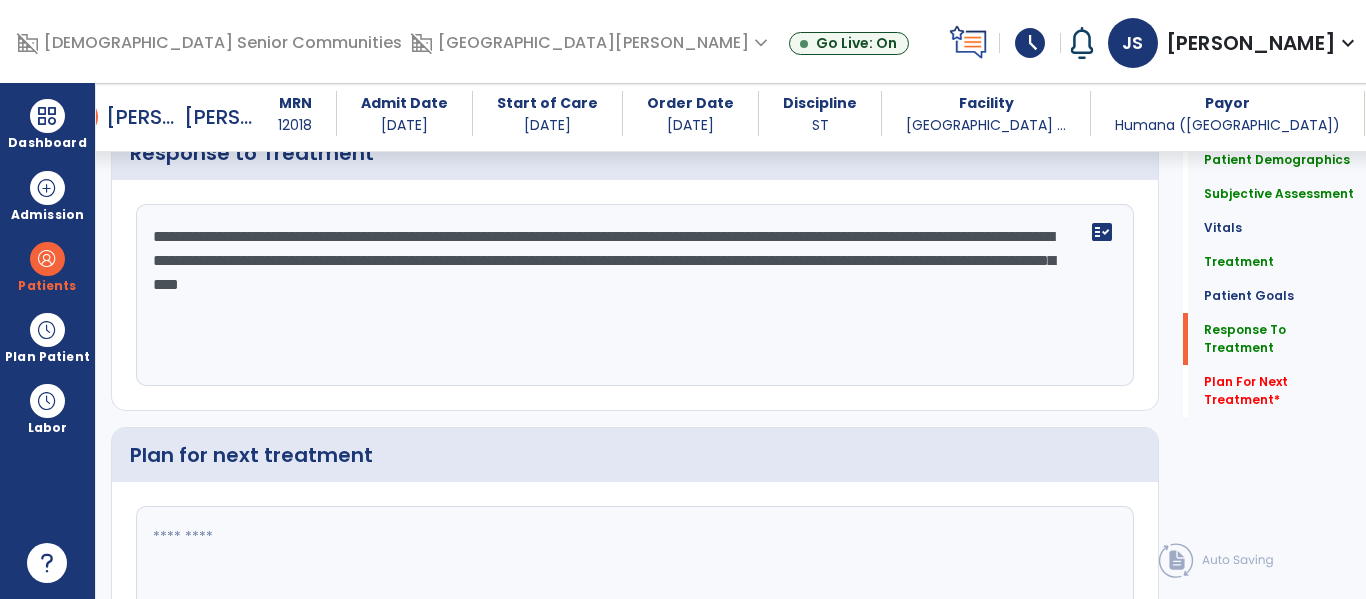 scroll, scrollTop: 2323, scrollLeft: 0, axis: vertical 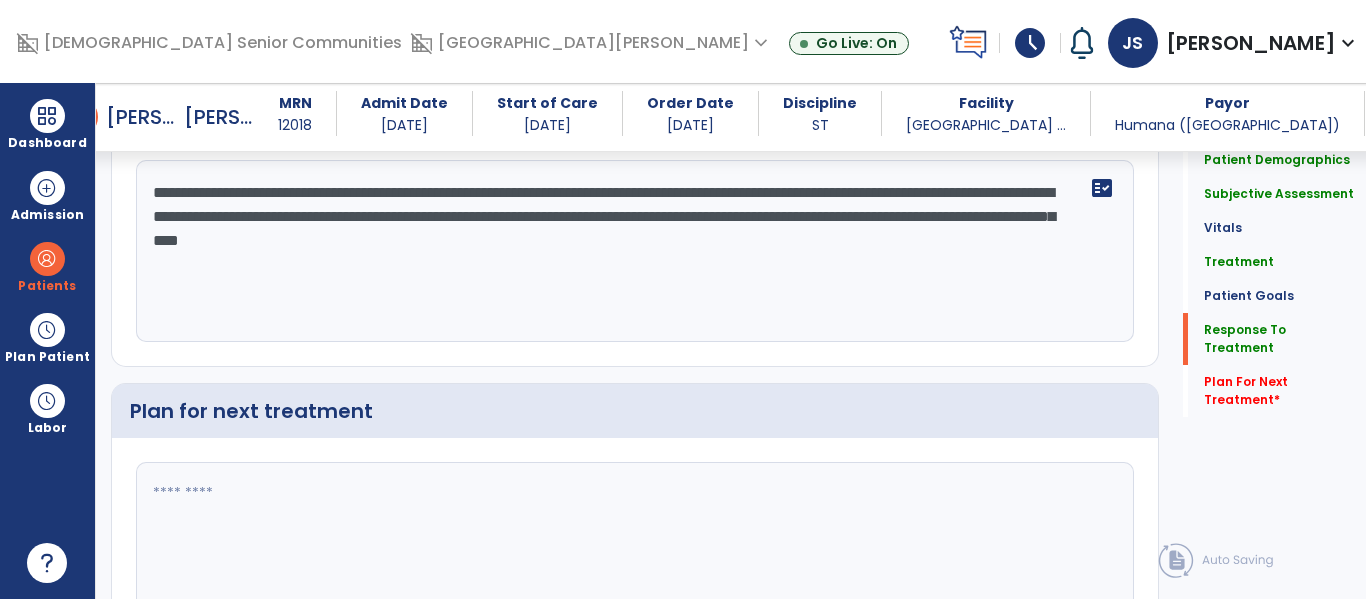 click on "**********" 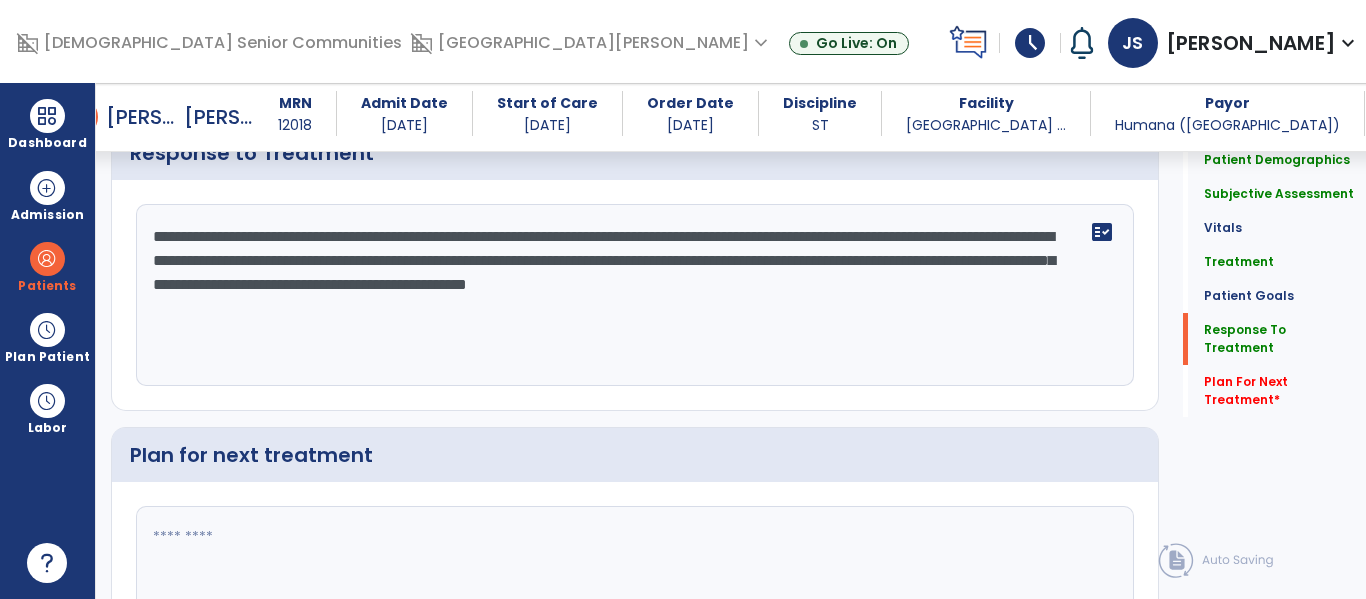 scroll, scrollTop: 2323, scrollLeft: 0, axis: vertical 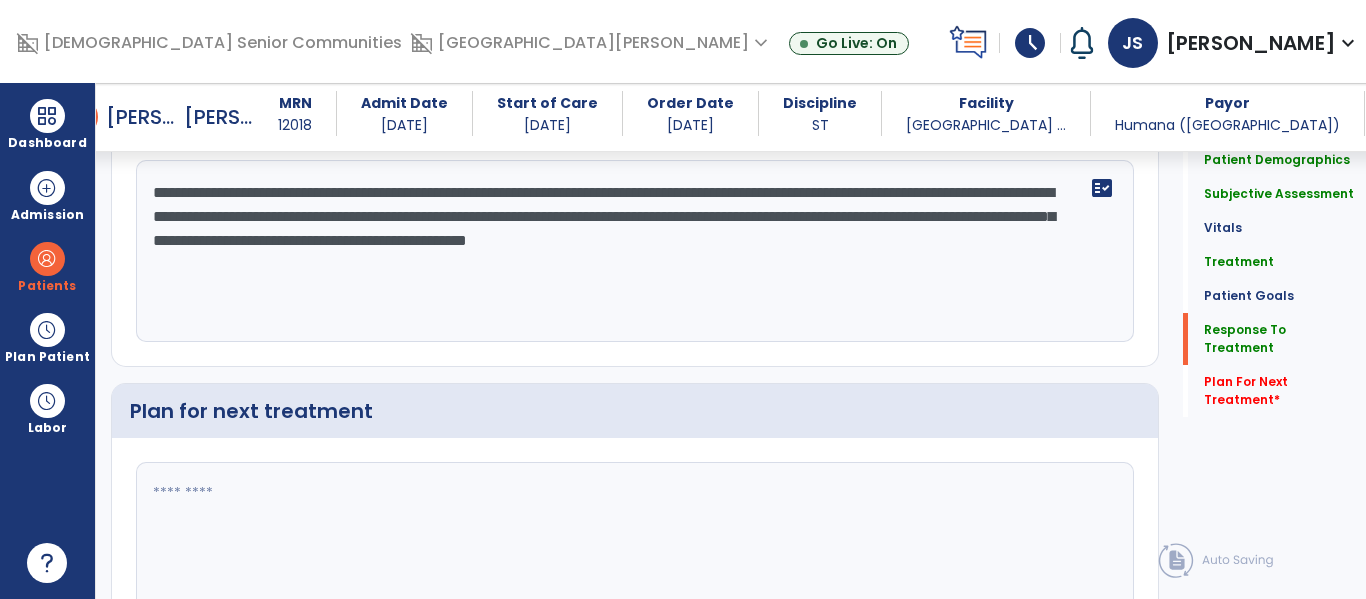 drag, startPoint x: 159, startPoint y: 308, endPoint x: 220, endPoint y: 425, distance: 131.94696 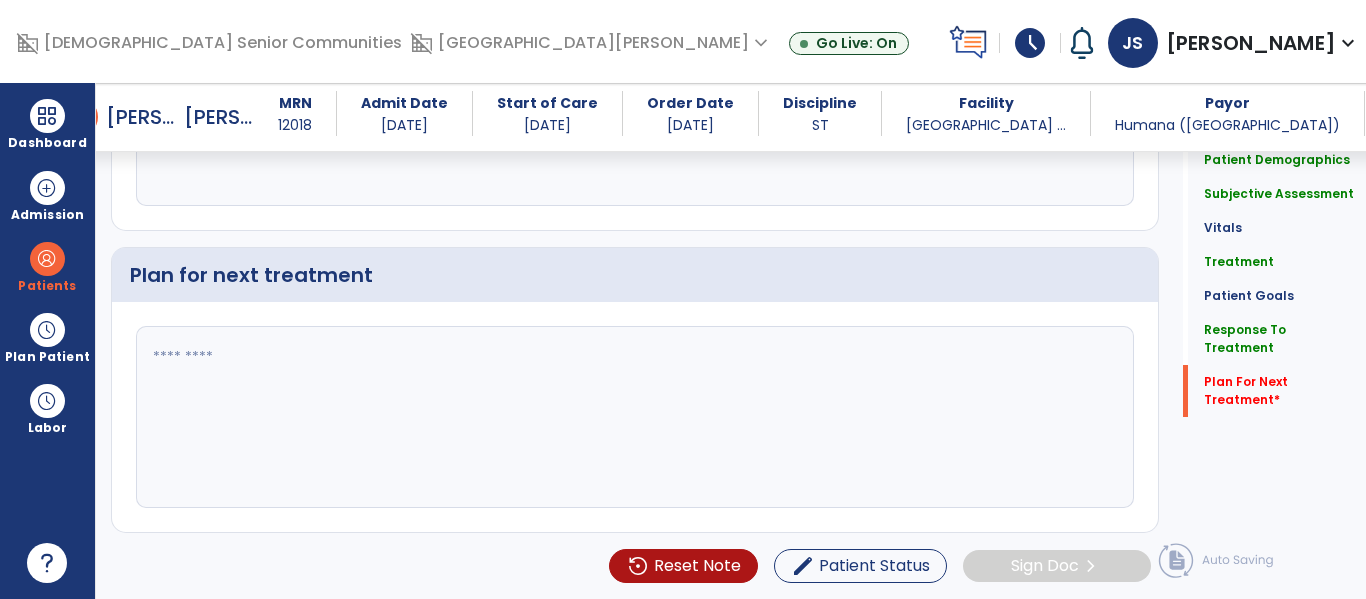 scroll, scrollTop: 2544, scrollLeft: 0, axis: vertical 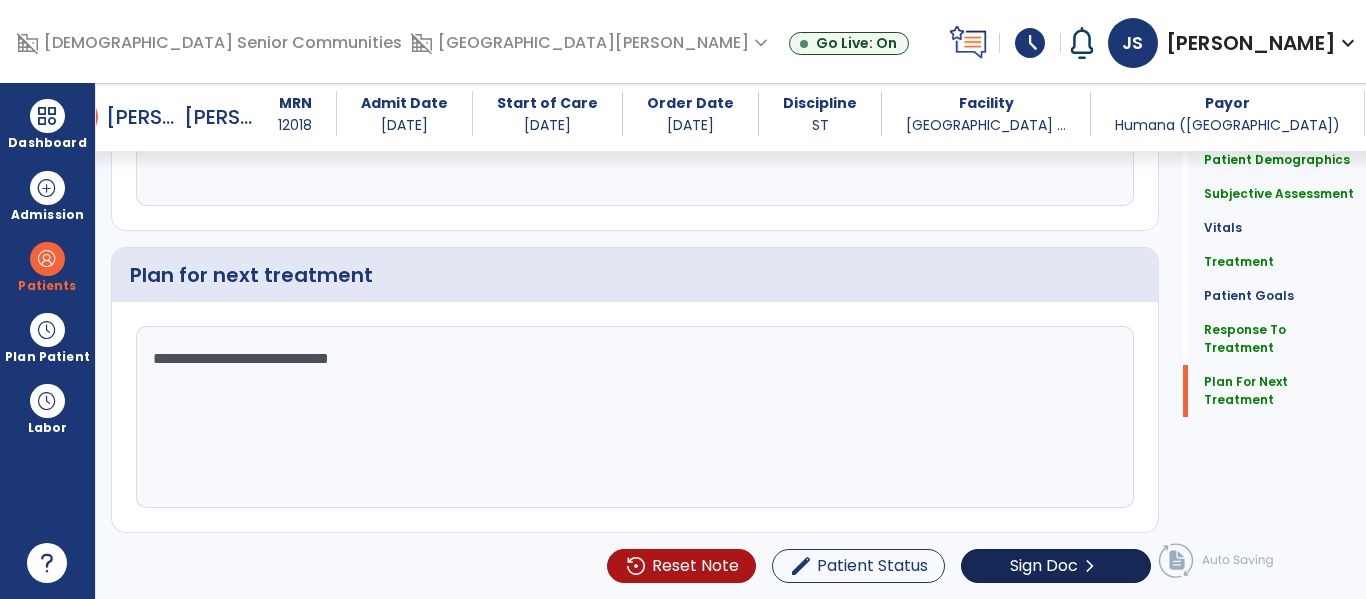 type on "**********" 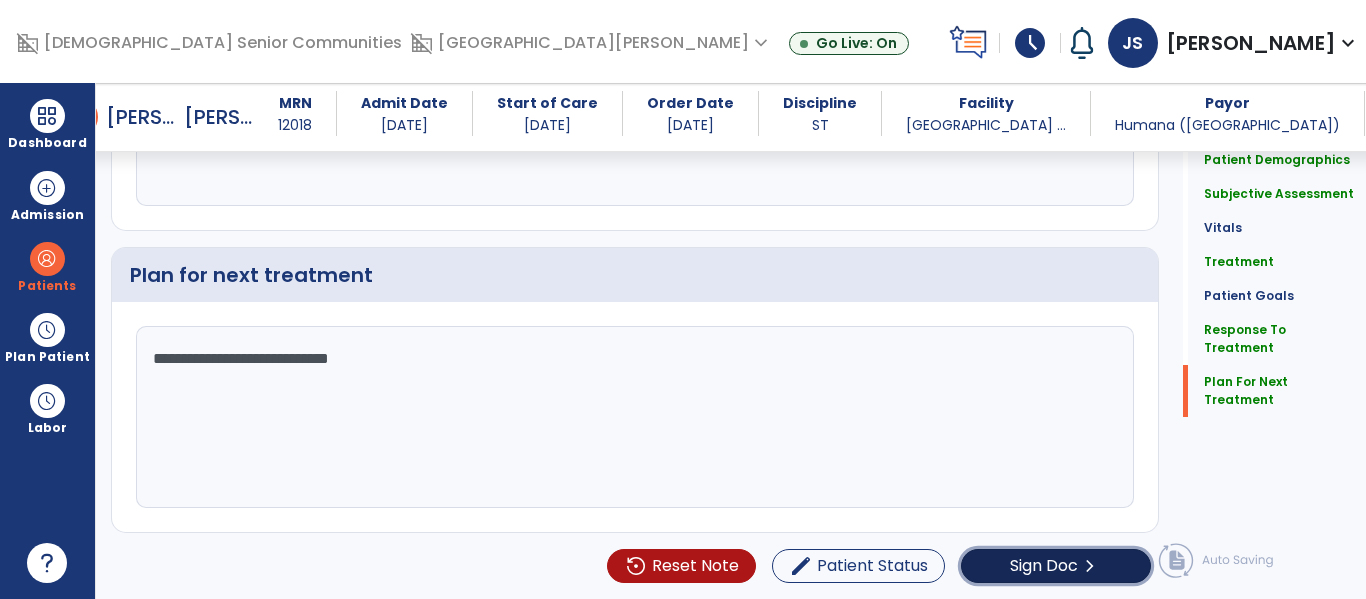 click on "Sign Doc" 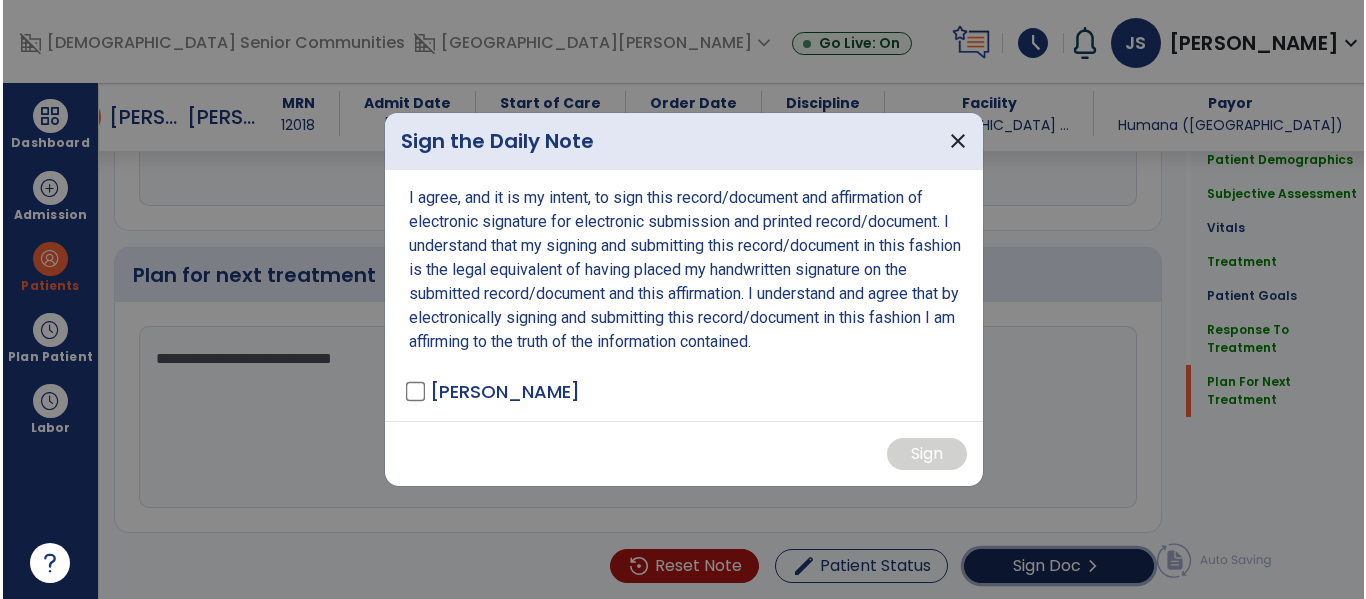 scroll, scrollTop: 2596, scrollLeft: 0, axis: vertical 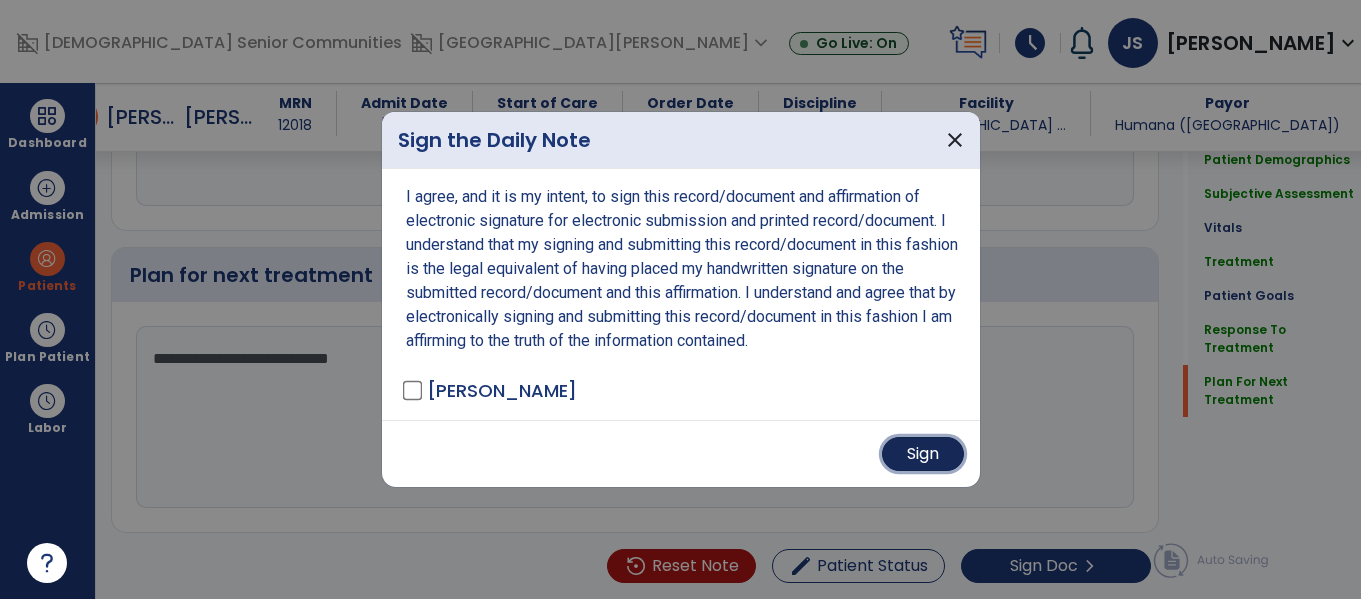 click on "Sign" at bounding box center [923, 454] 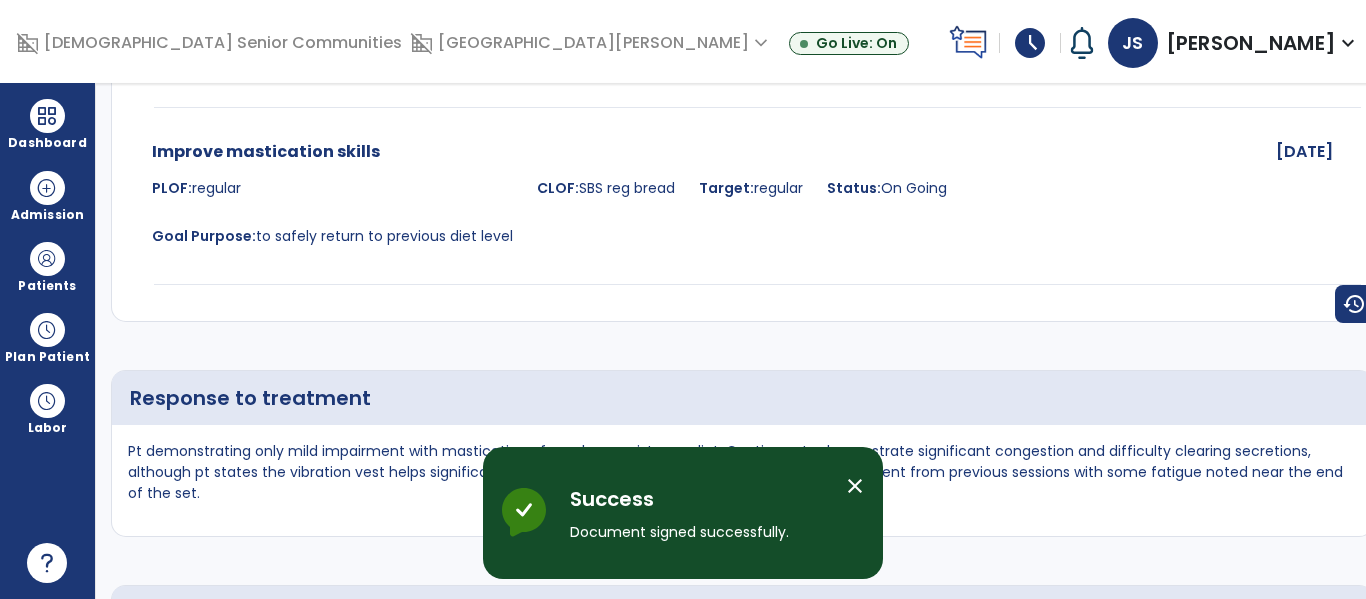 scroll, scrollTop: 0, scrollLeft: 0, axis: both 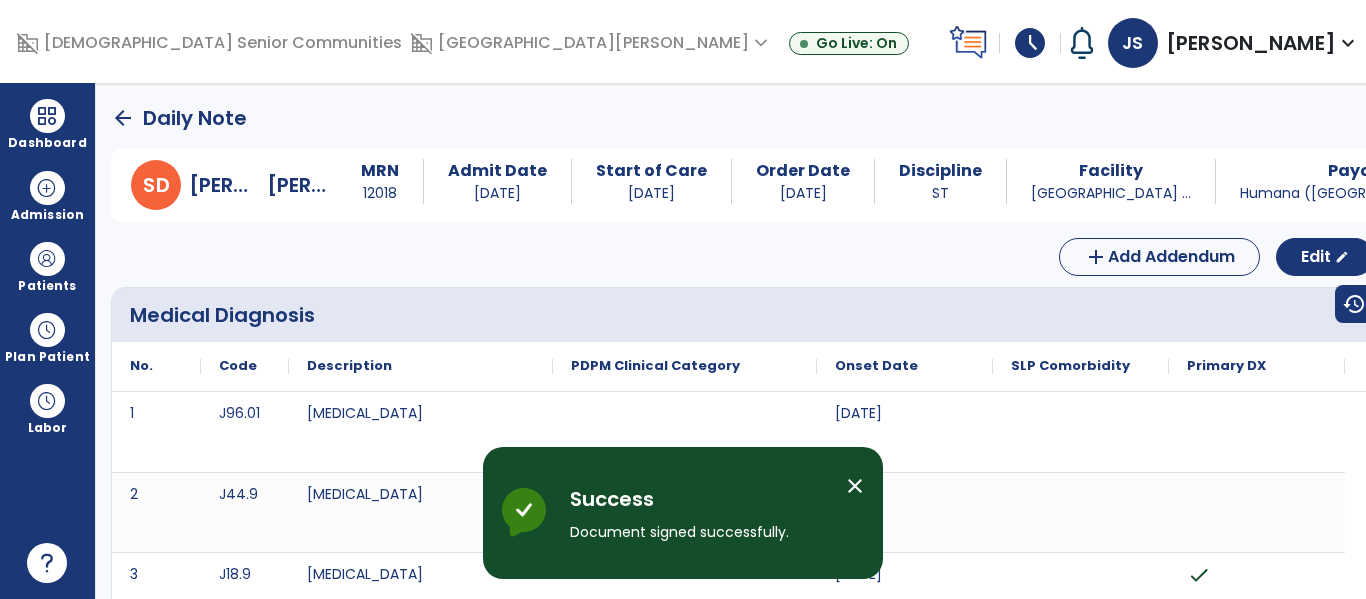 click on "arrow_back" 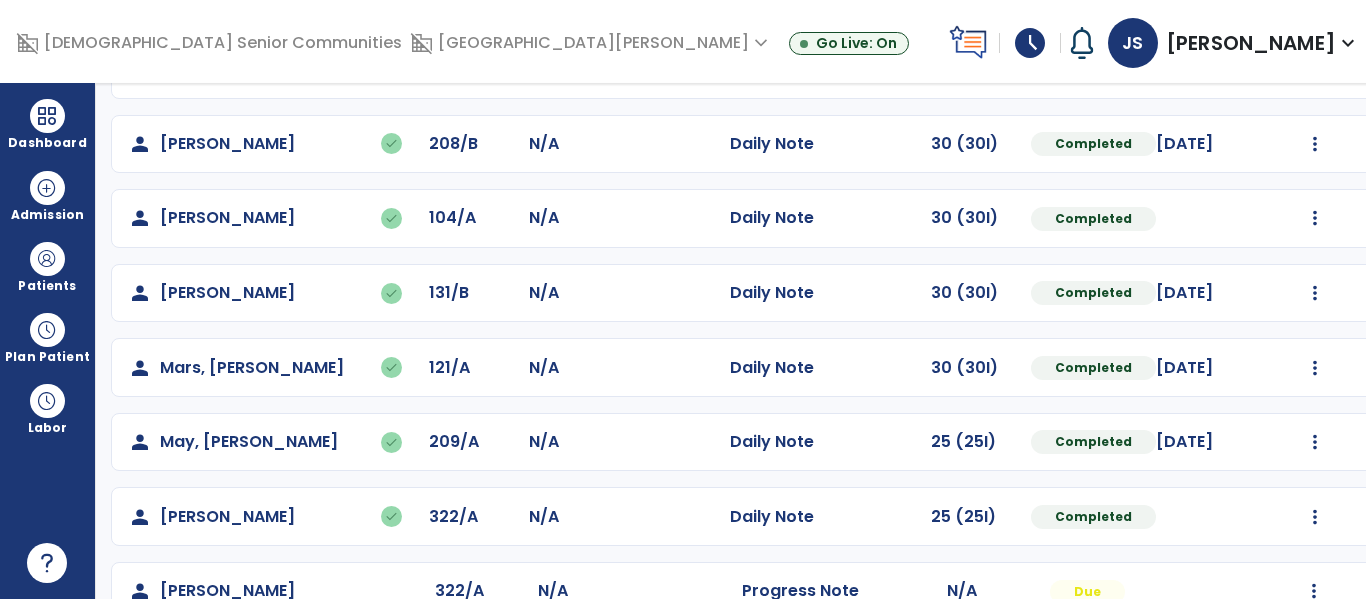 scroll, scrollTop: 991, scrollLeft: 0, axis: vertical 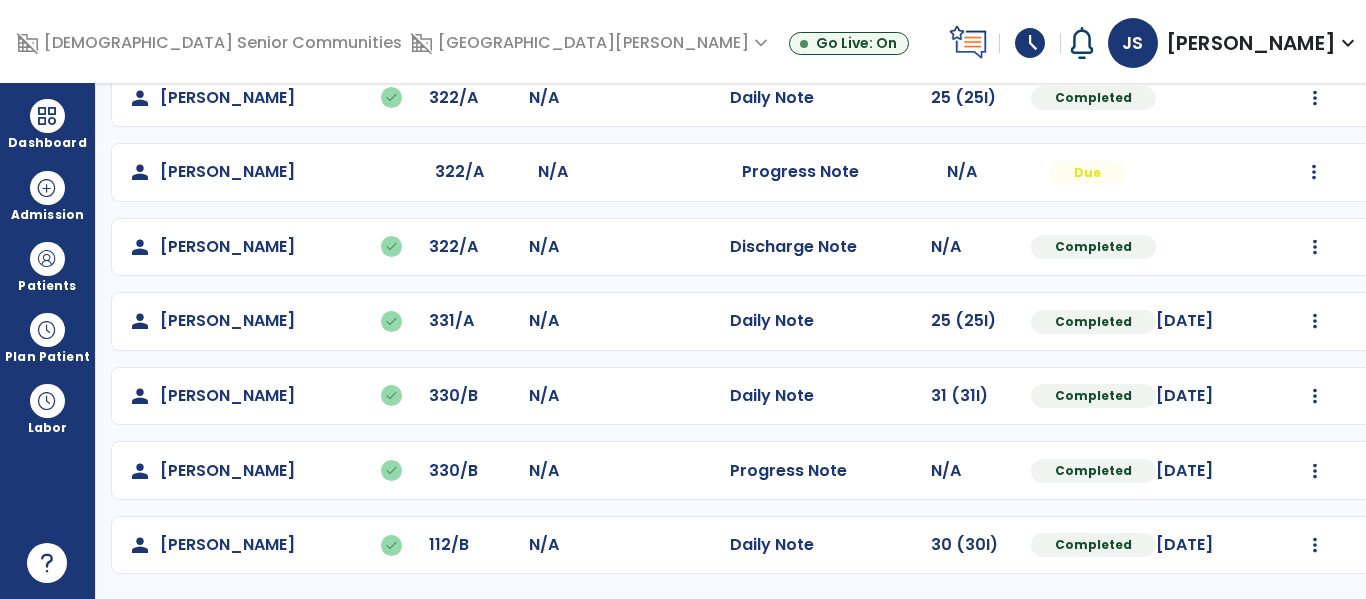 click on "schedule" at bounding box center (1030, 43) 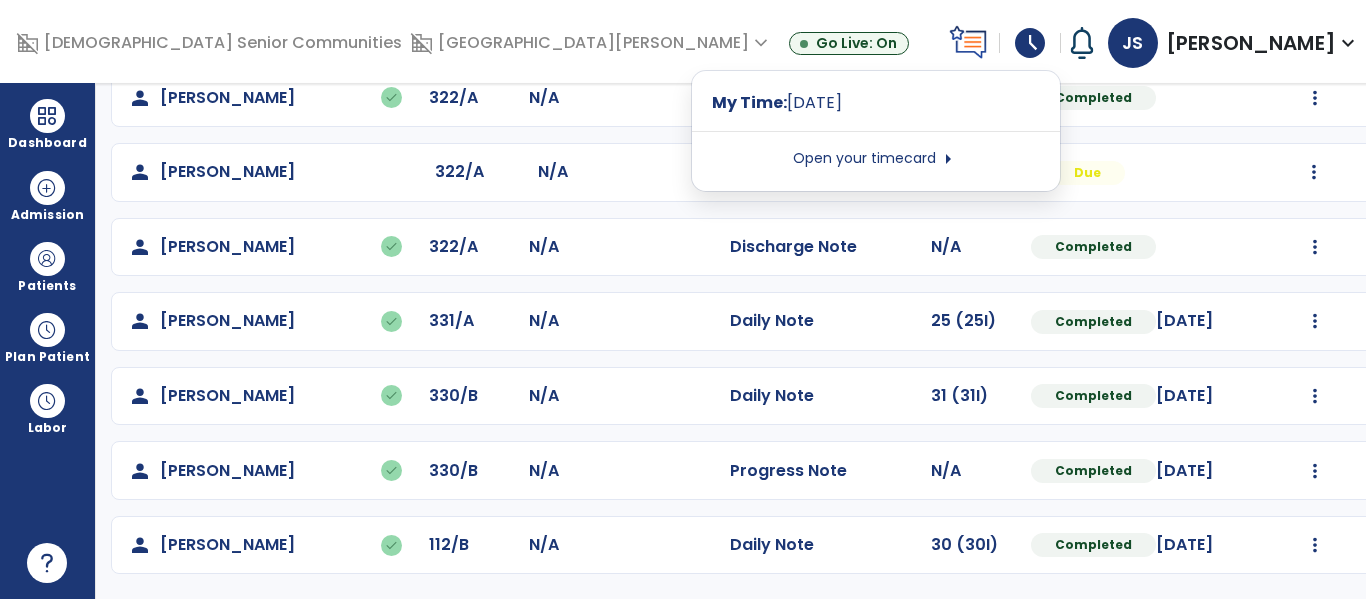 click on "Open your timecard  arrow_right" at bounding box center [876, 159] 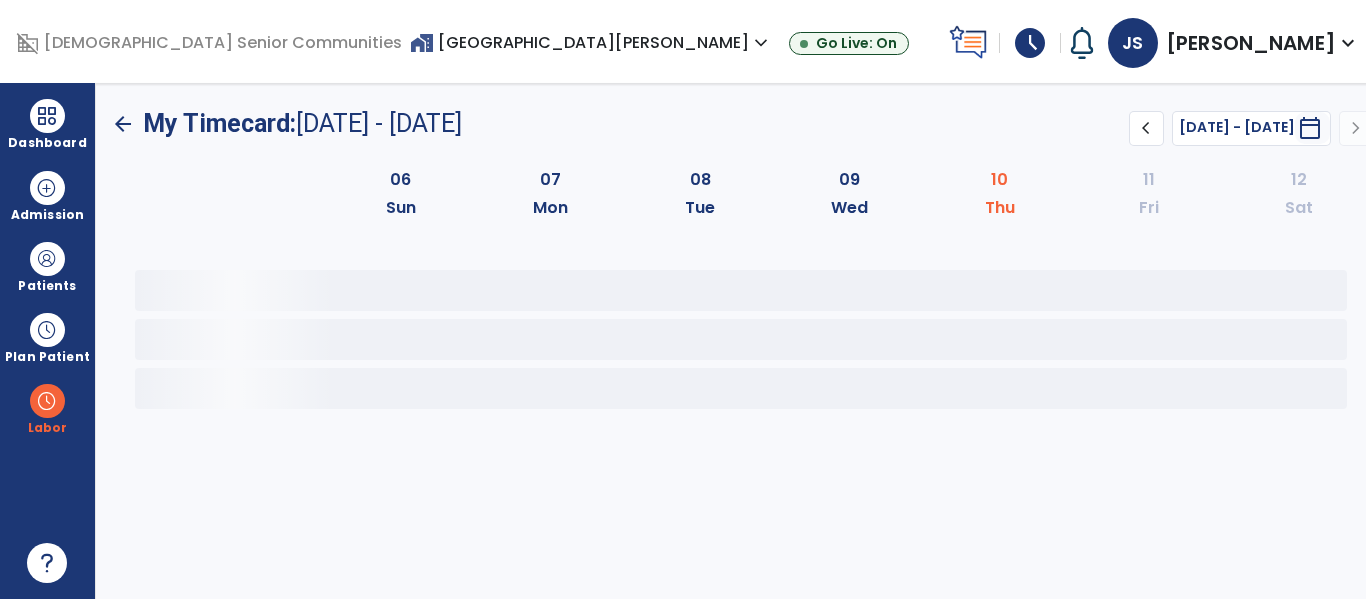 scroll, scrollTop: 0, scrollLeft: 0, axis: both 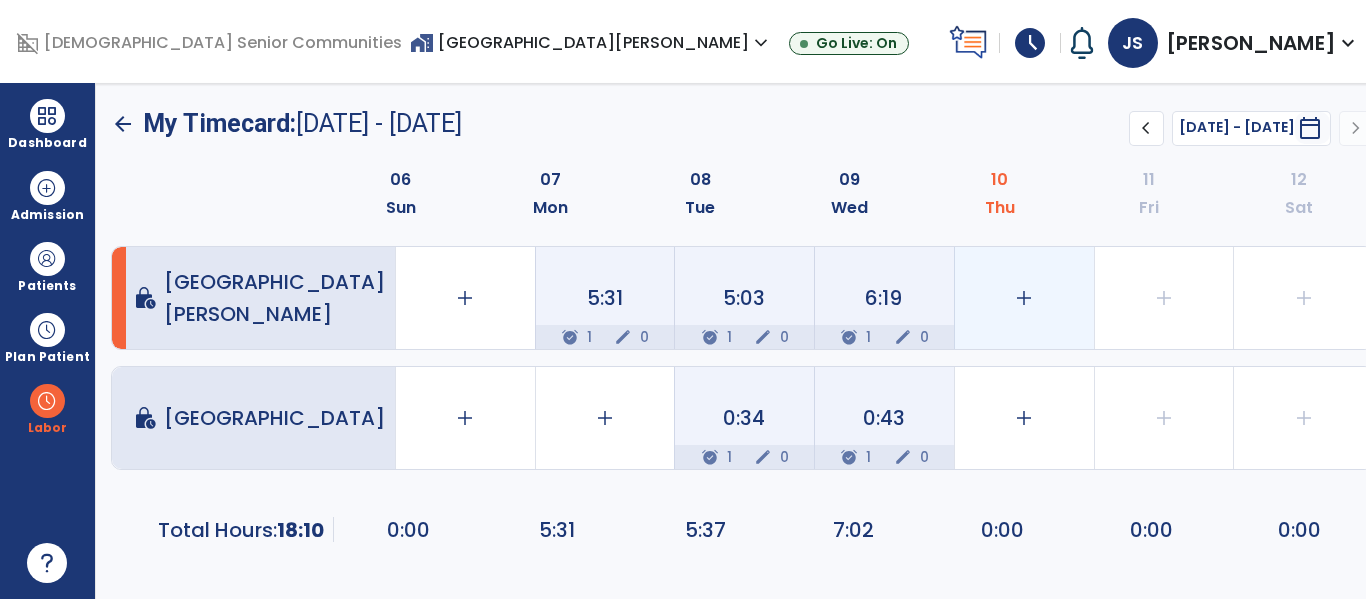 click on "add" 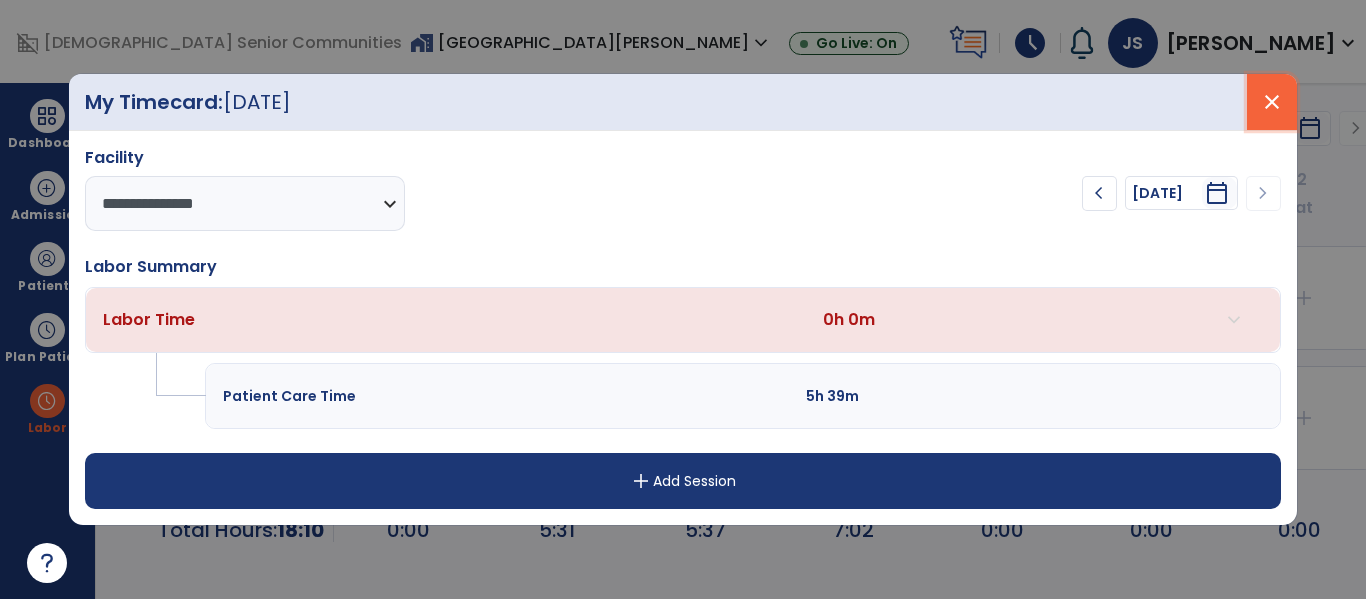 click on "close" at bounding box center (1272, 102) 